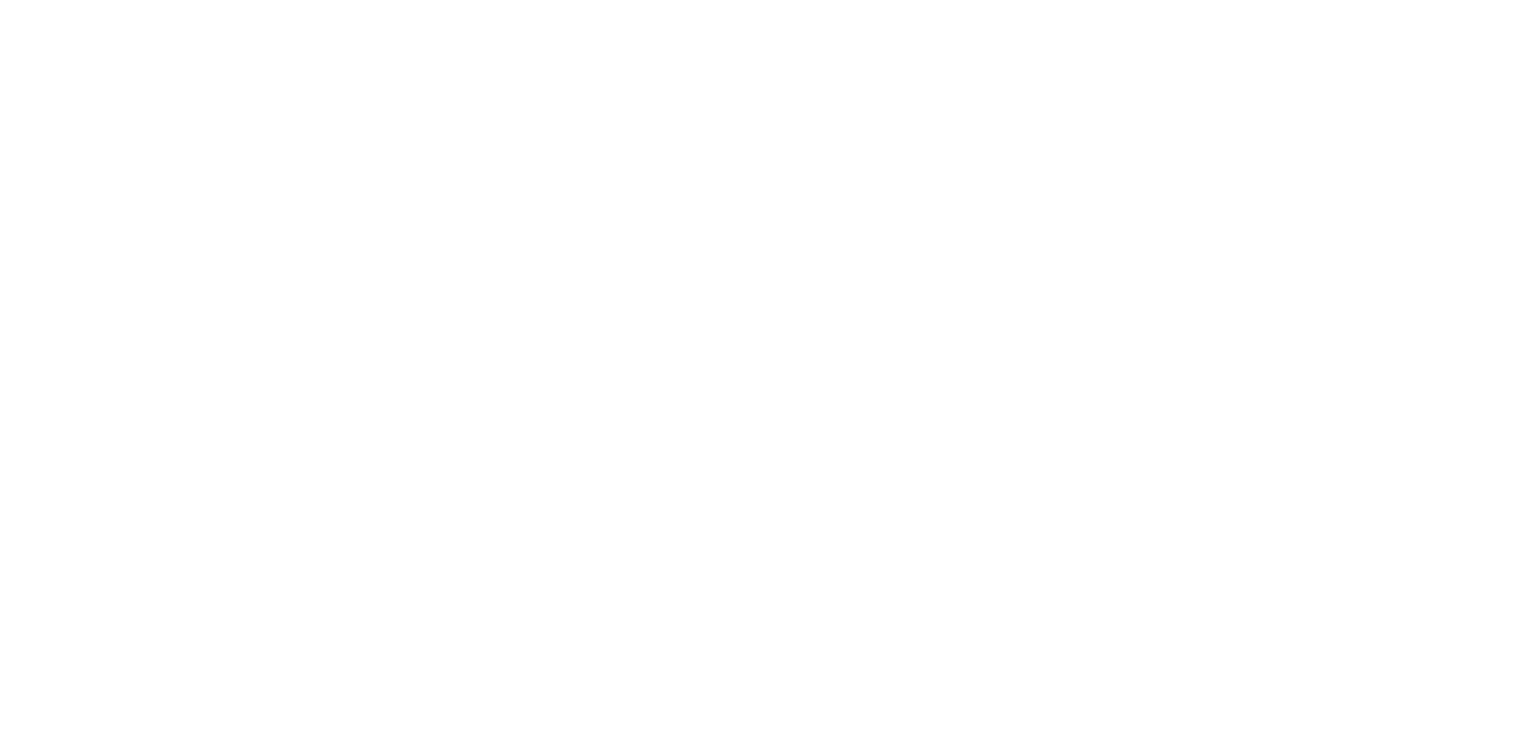 scroll, scrollTop: 0, scrollLeft: 0, axis: both 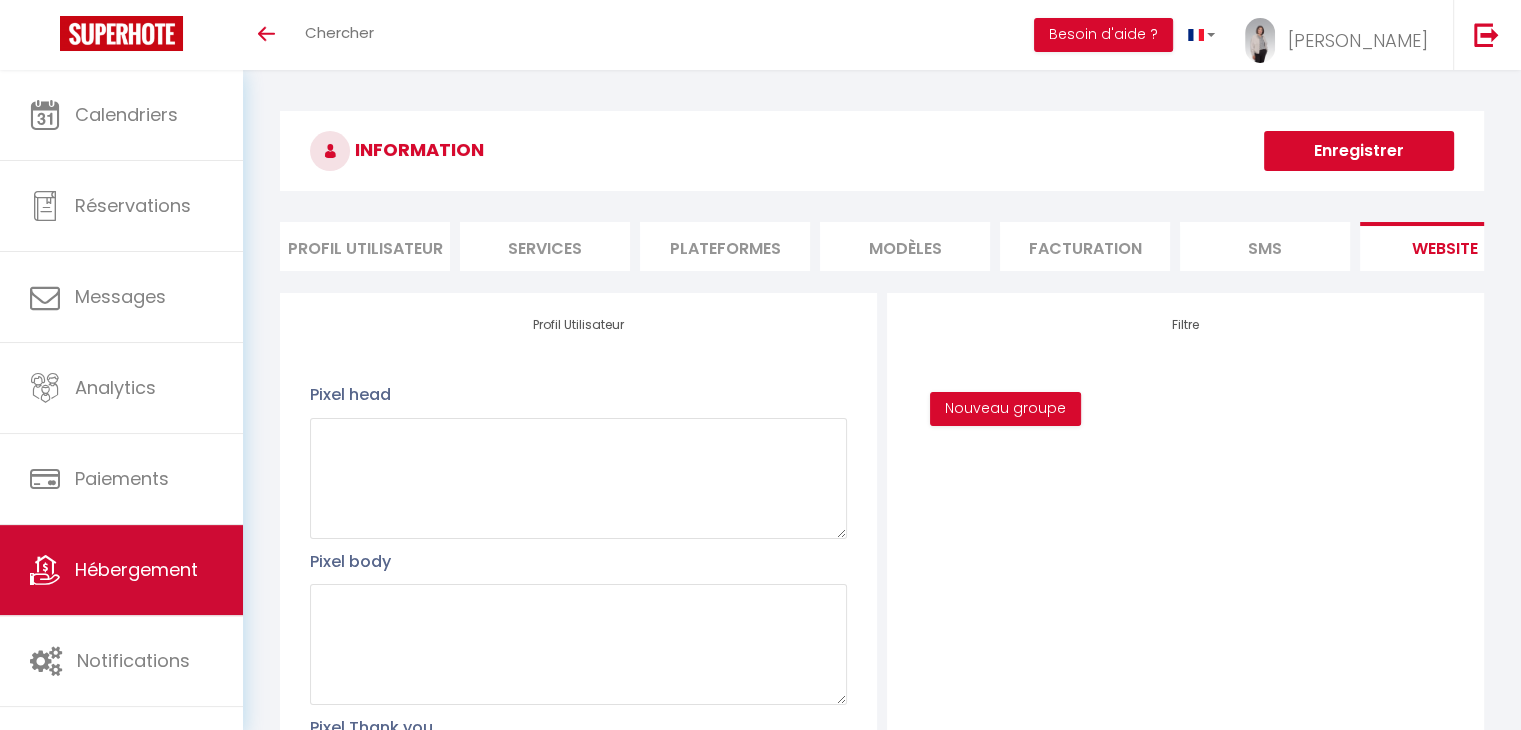 click on "Hébergement" at bounding box center (121, 570) 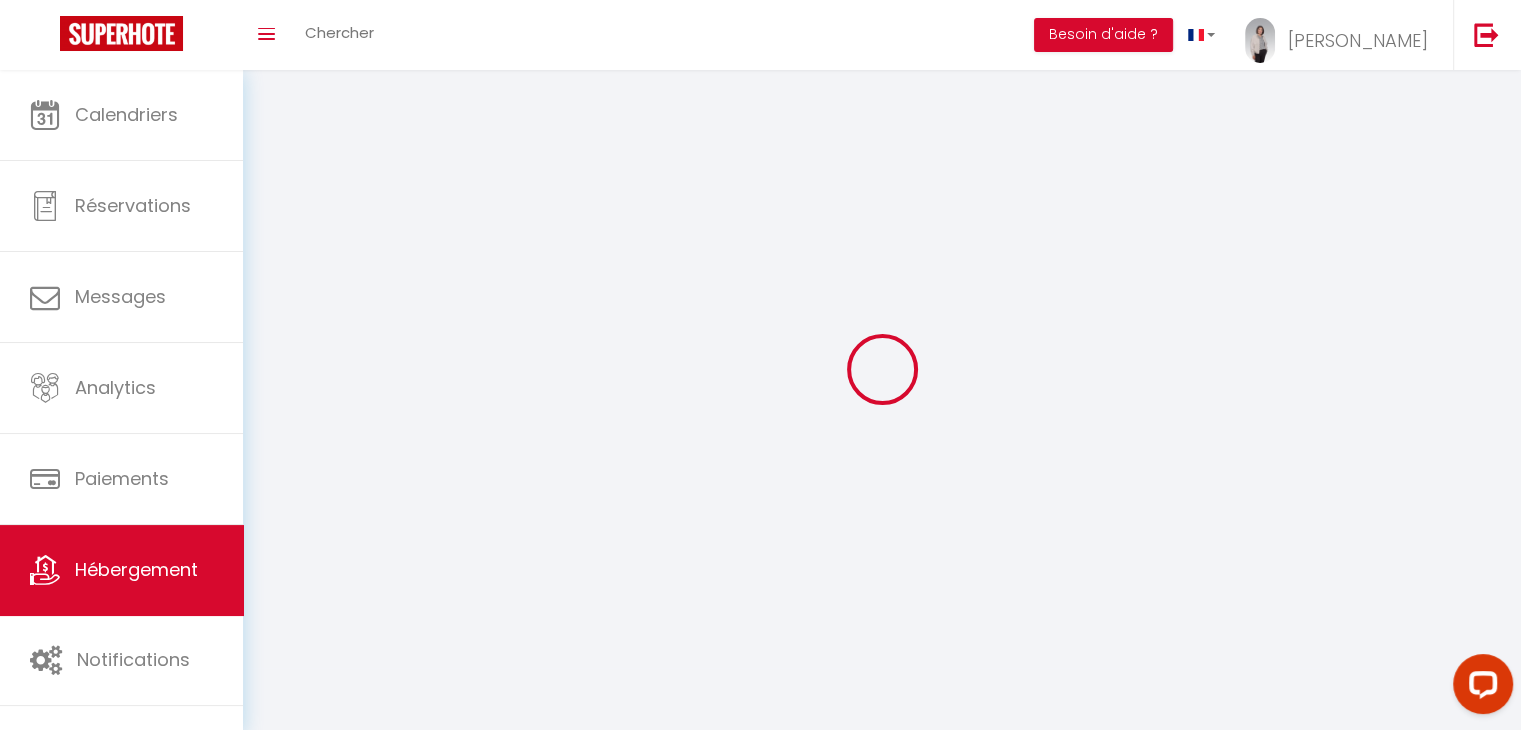 scroll, scrollTop: 0, scrollLeft: 0, axis: both 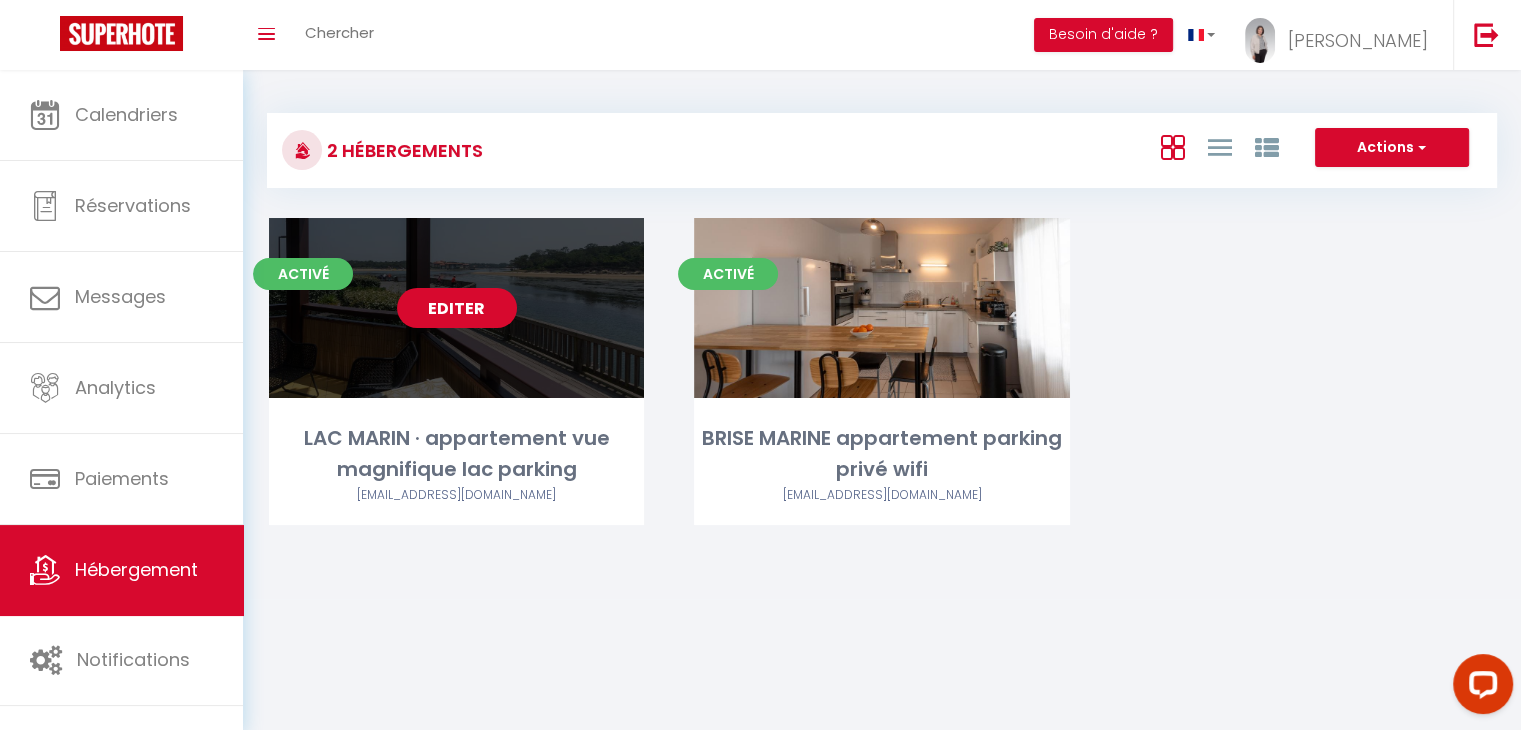 click on "Editer" at bounding box center [457, 308] 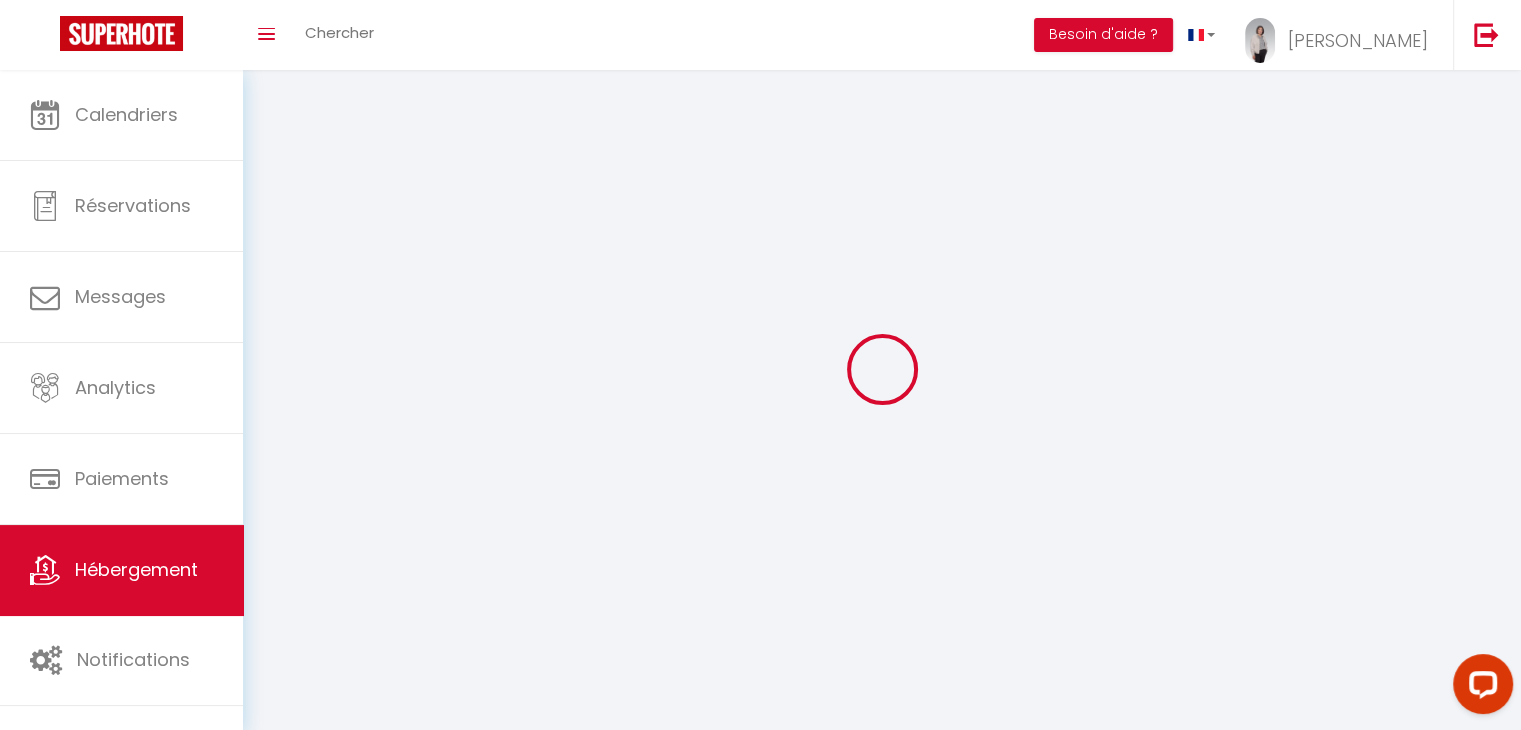 type on "Oups ! Les dates sélectionnées sont indisponibles." 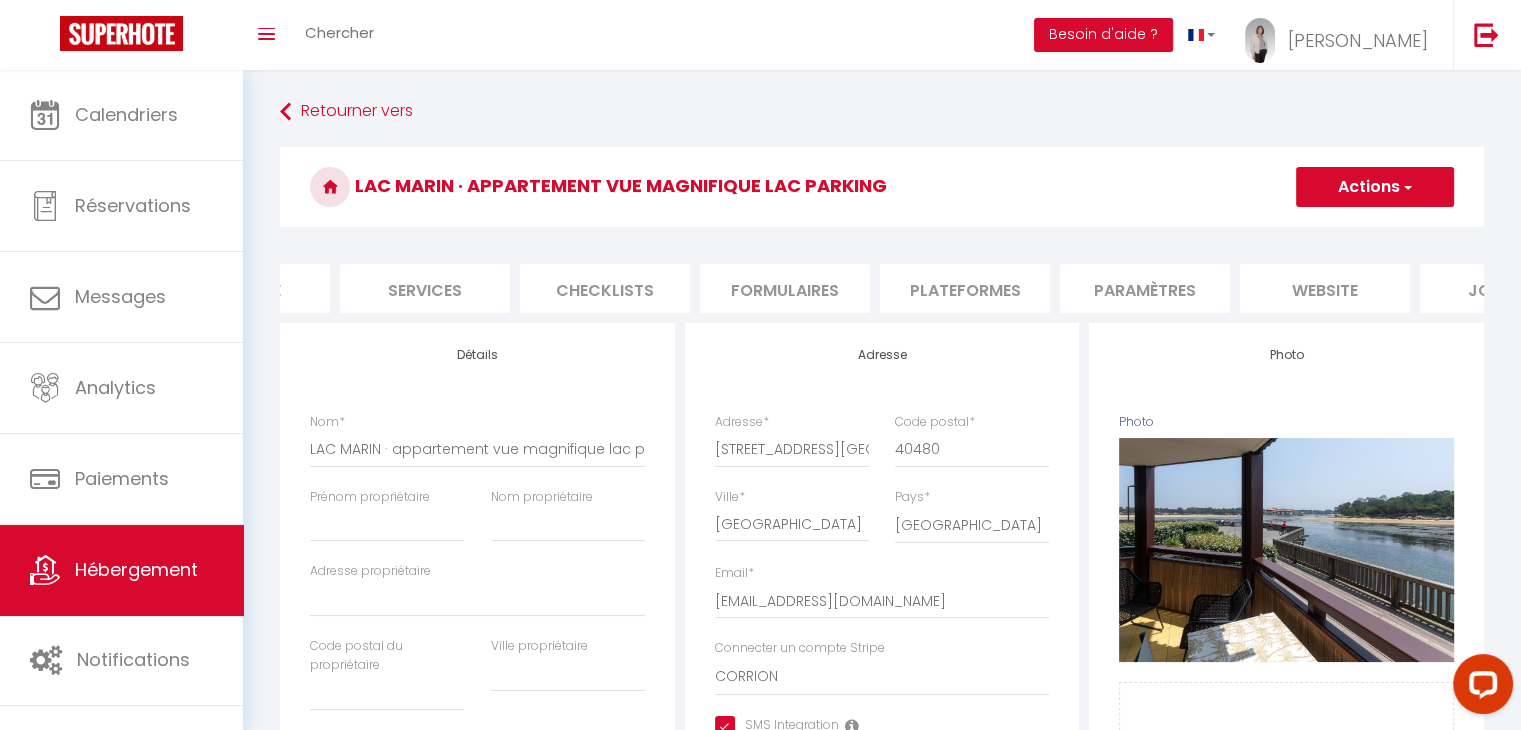 scroll, scrollTop: 0, scrollLeft: 544, axis: horizontal 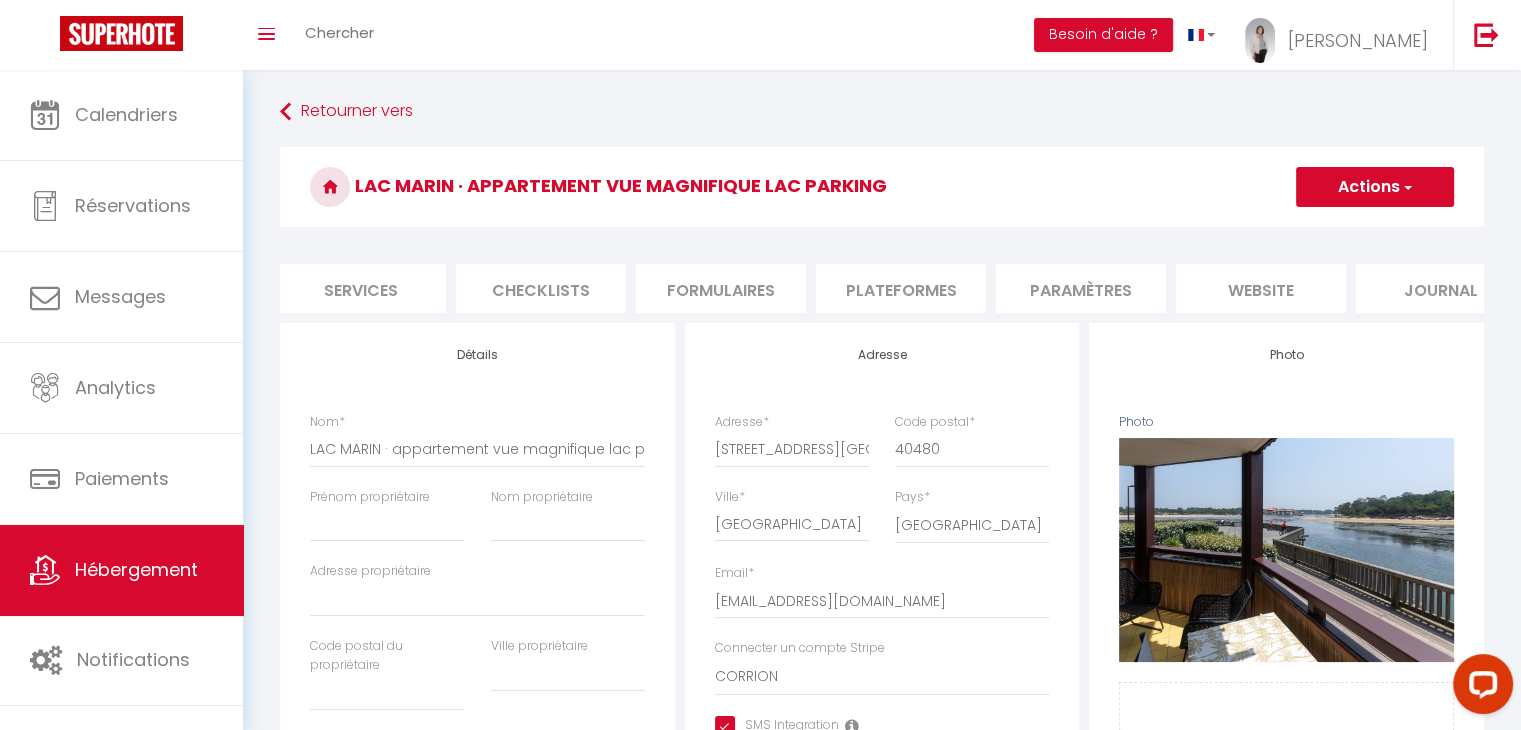 click on "website" at bounding box center [1261, 288] 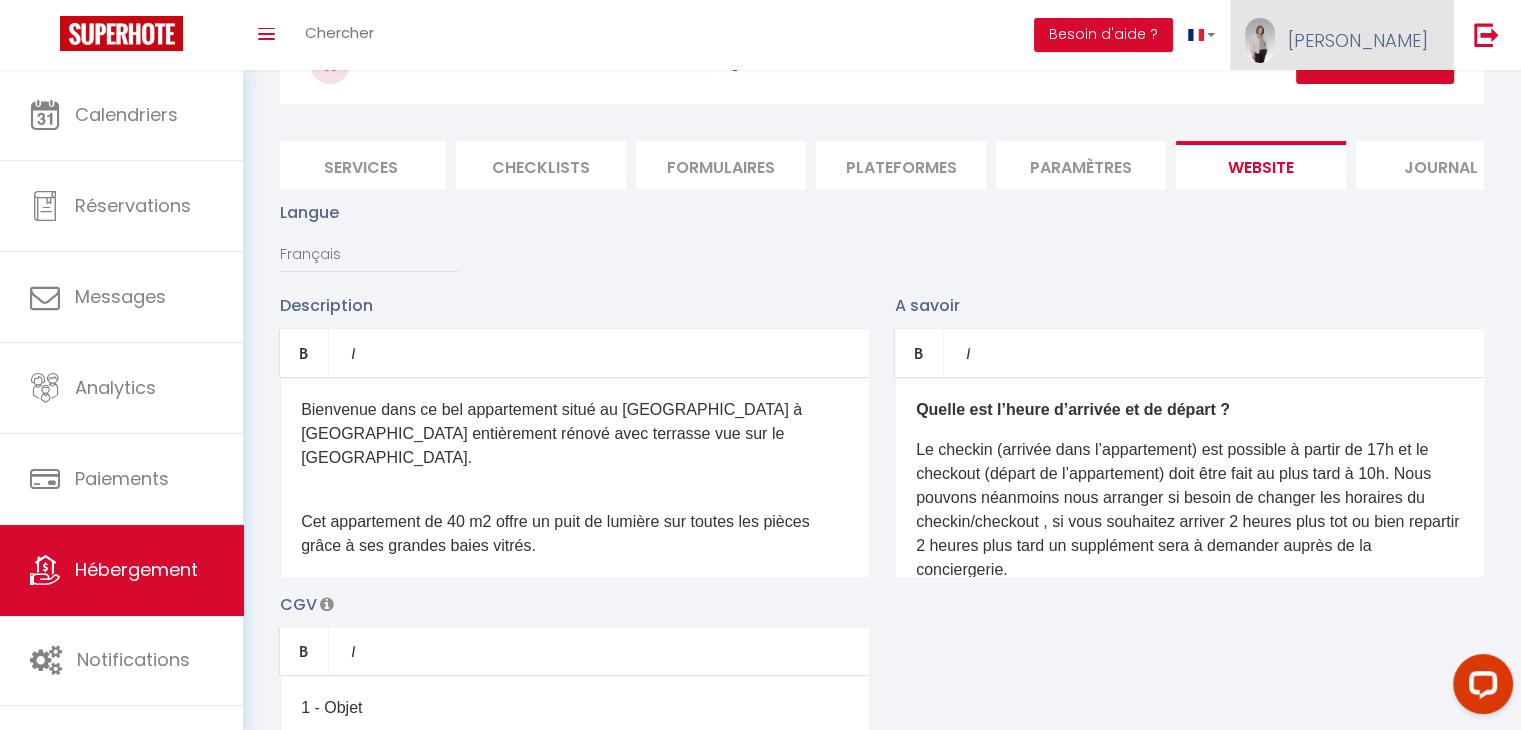 scroll, scrollTop: 0, scrollLeft: 0, axis: both 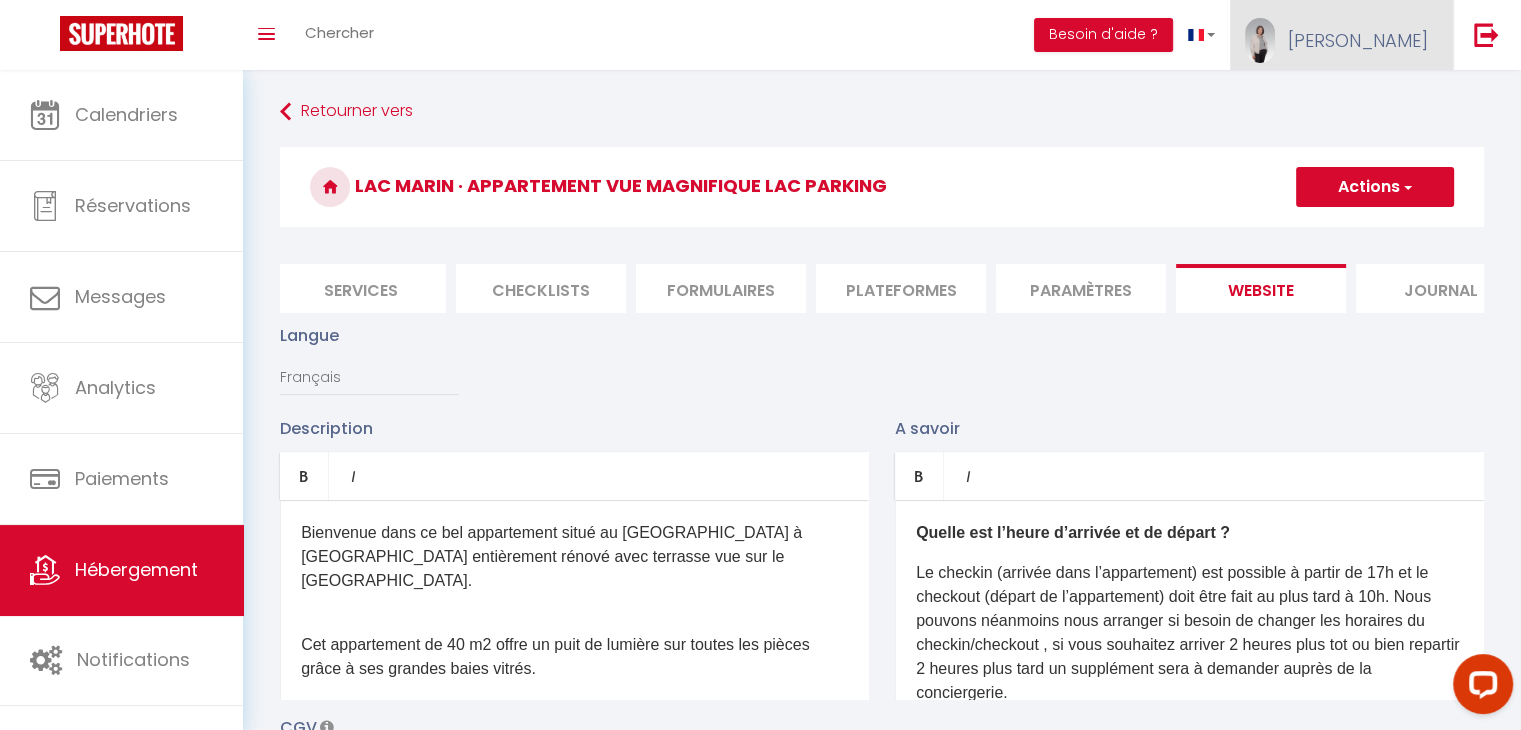 click on "[PERSON_NAME]" at bounding box center (1358, 40) 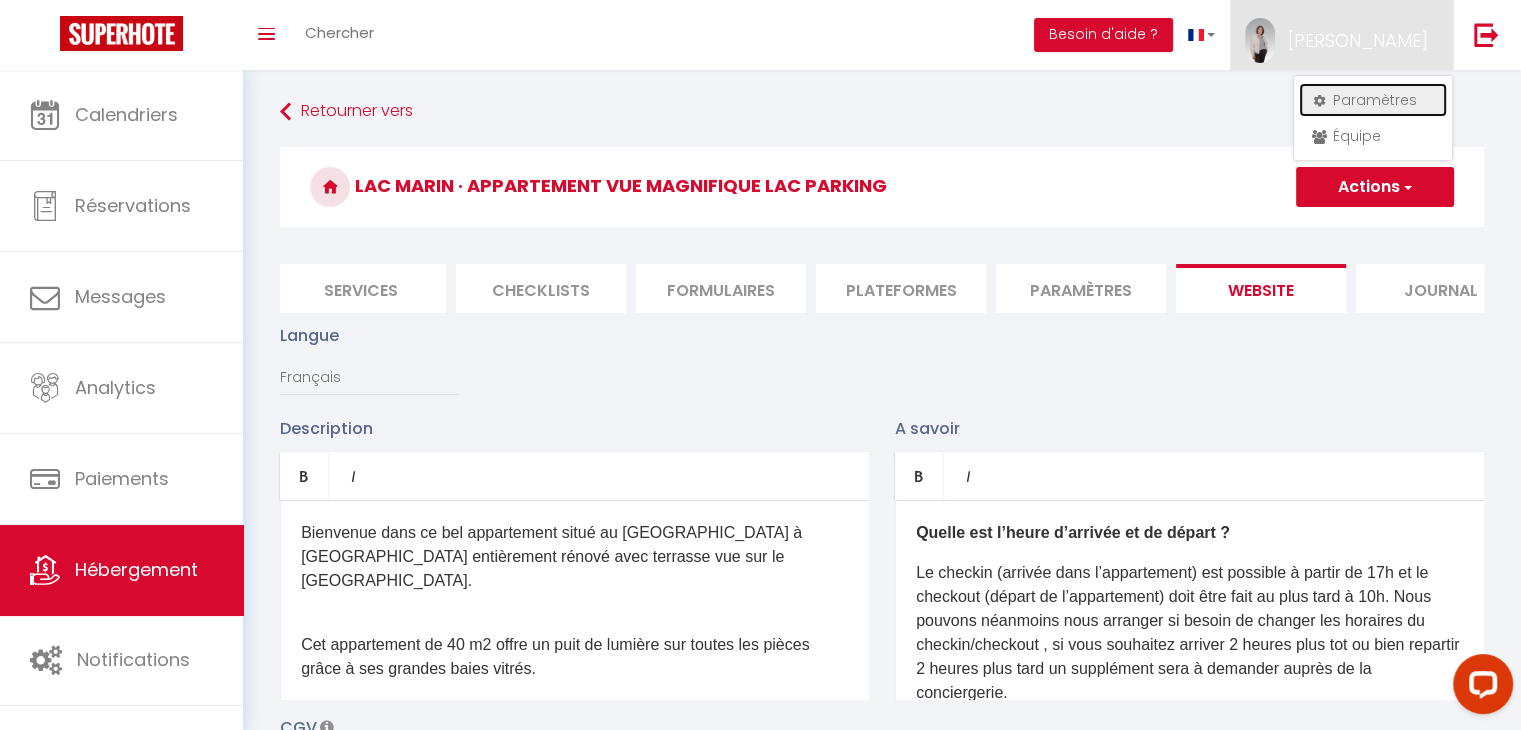 click on "Paramètres" at bounding box center [1373, 100] 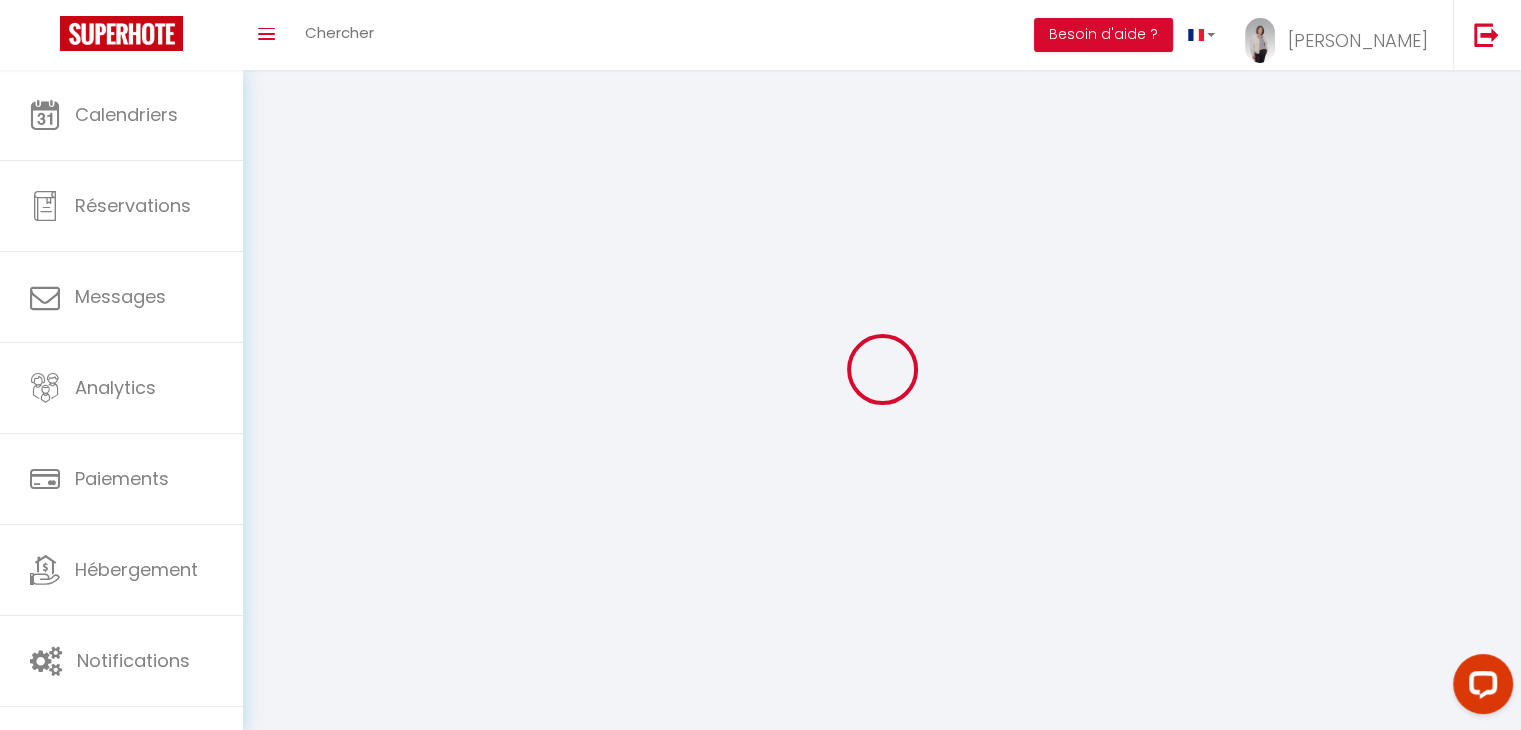 select 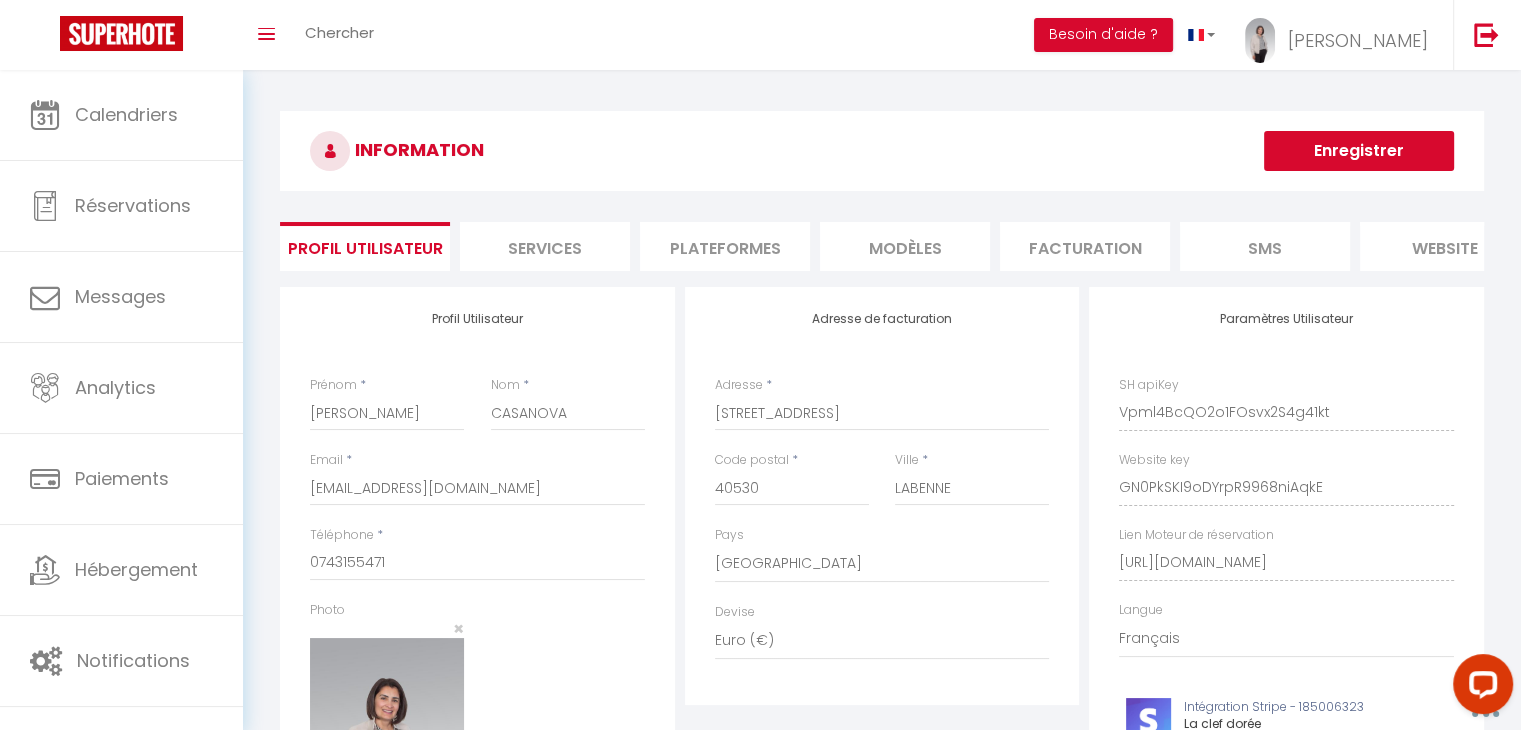 click on "website" at bounding box center [1445, 246] 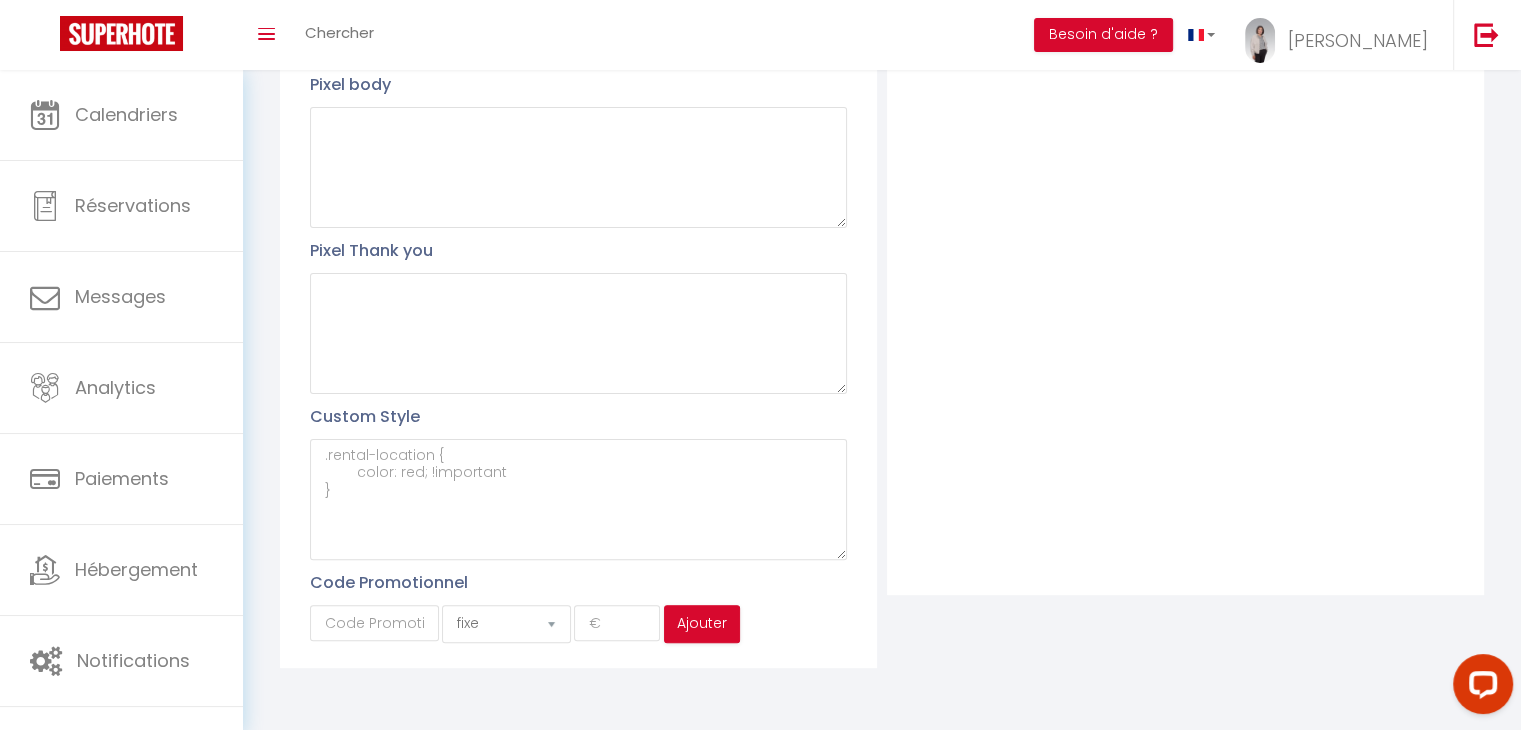 scroll, scrollTop: 0, scrollLeft: 0, axis: both 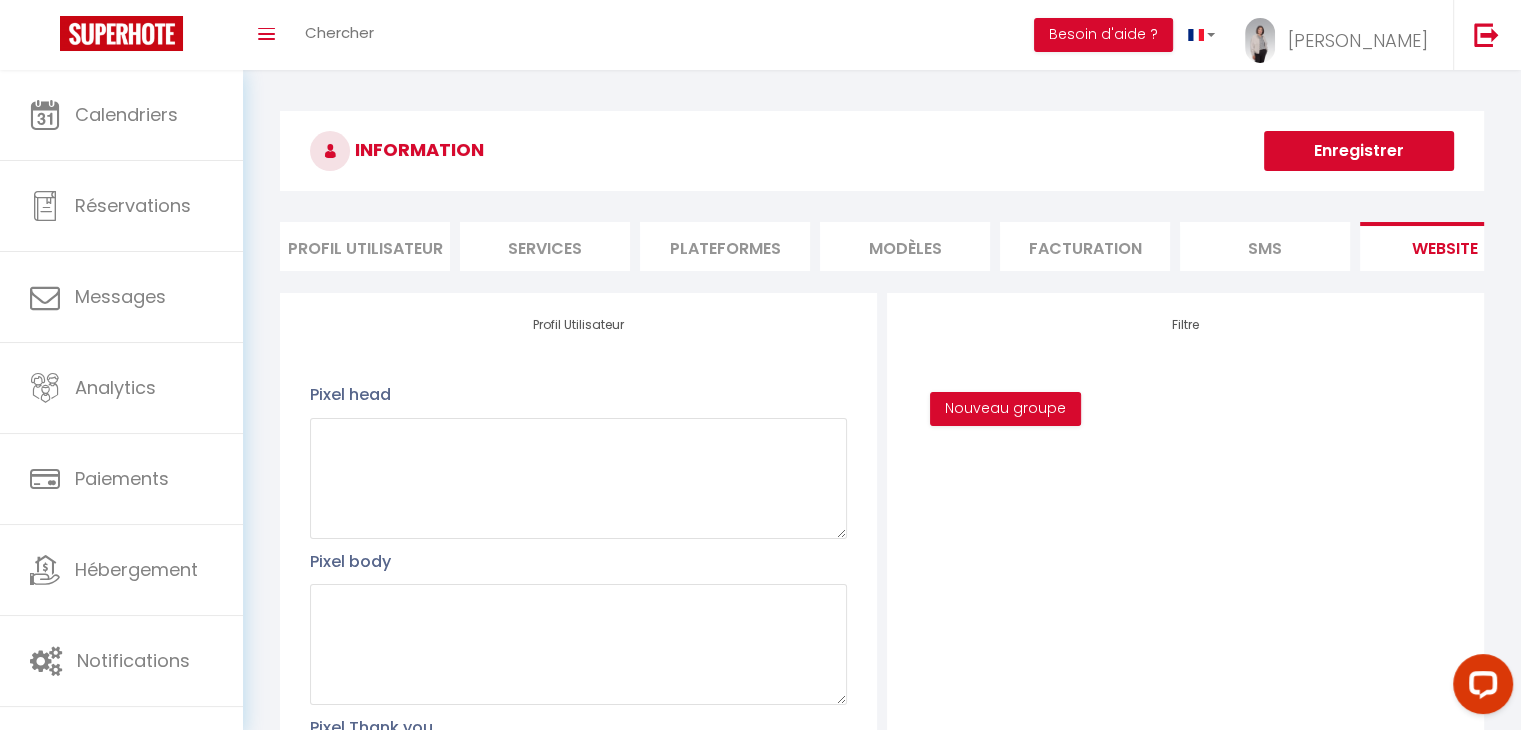 click on "INFORMATION
Enregistrer
Profil Utilisateur
Services
Plateformes
MODÈLES
Facturation
SMS
website
Journal
Profil Utilisateur
Prénom   *   Christina   Nom   *   CASANOVA   Email   *   laclefdoreelandaise@gmail.com   Téléphone   *   0743155471   Photo   ×
Changer le mot de passe
Adresse de facturation
Adresse   *   391 route du marais d'orx   Code postal   *   40530   Ville   *   LABENNE   Pays
France
Devise         SH apiKey     Website key" at bounding box center (882, 638) 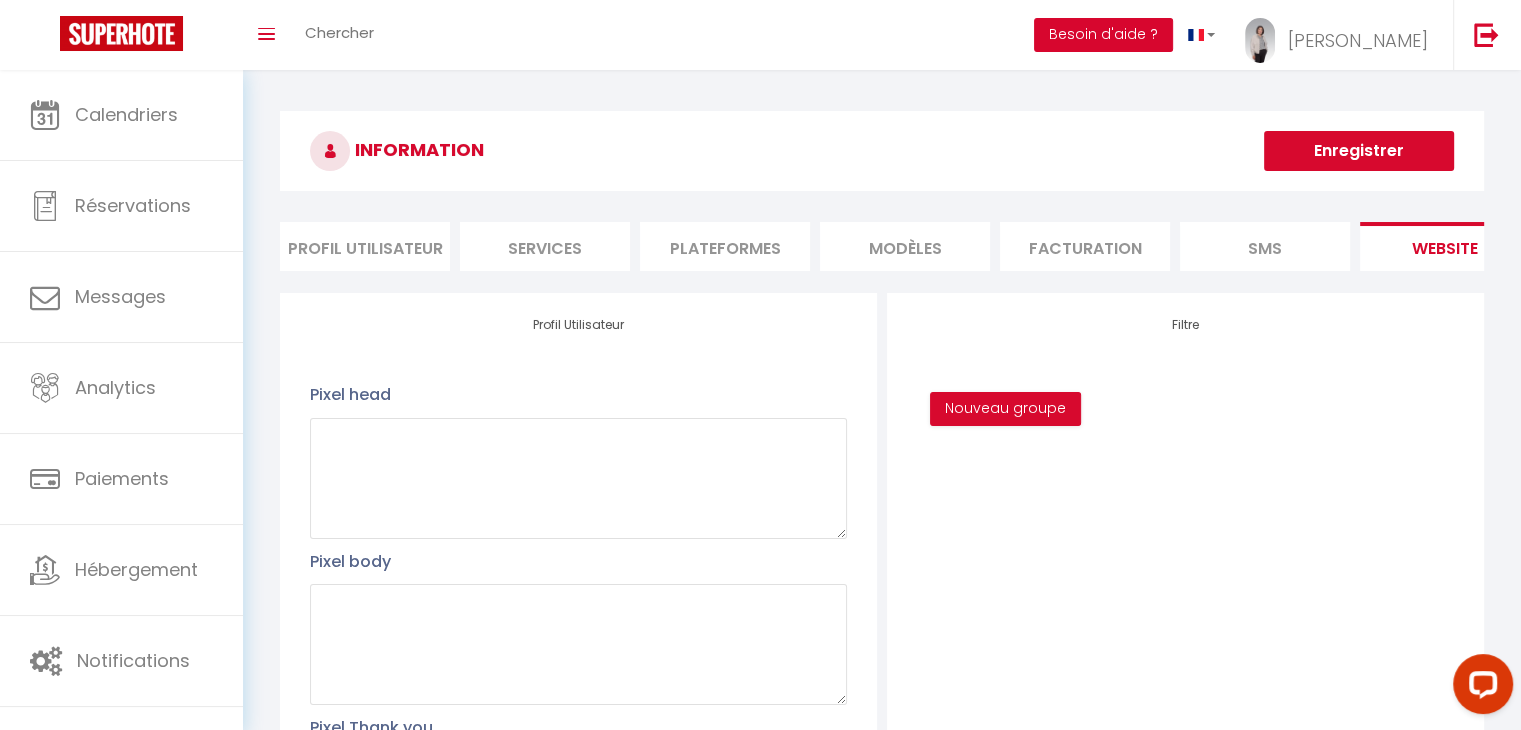 click on "Besoin d'aide ?" at bounding box center (1103, 35) 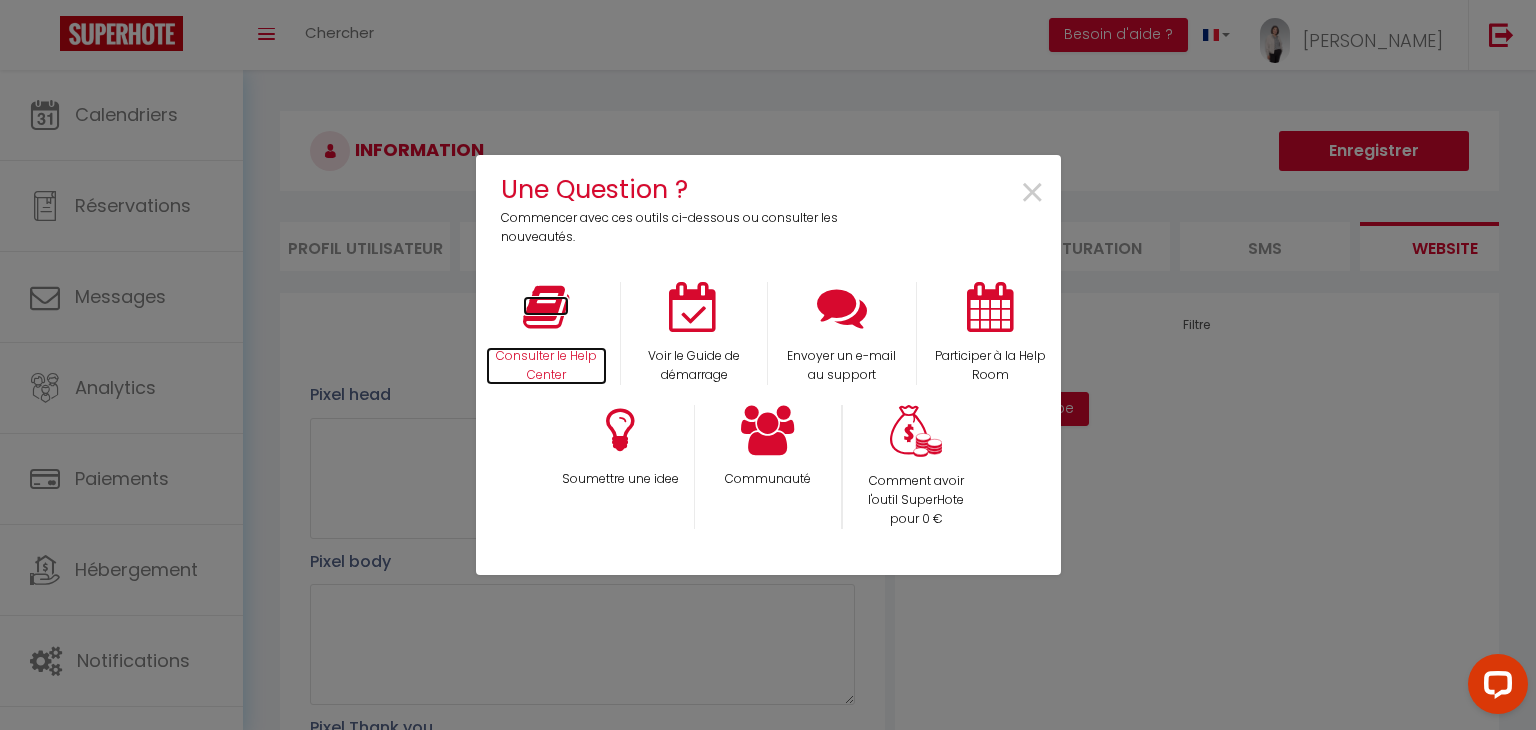 click at bounding box center (546, 307) 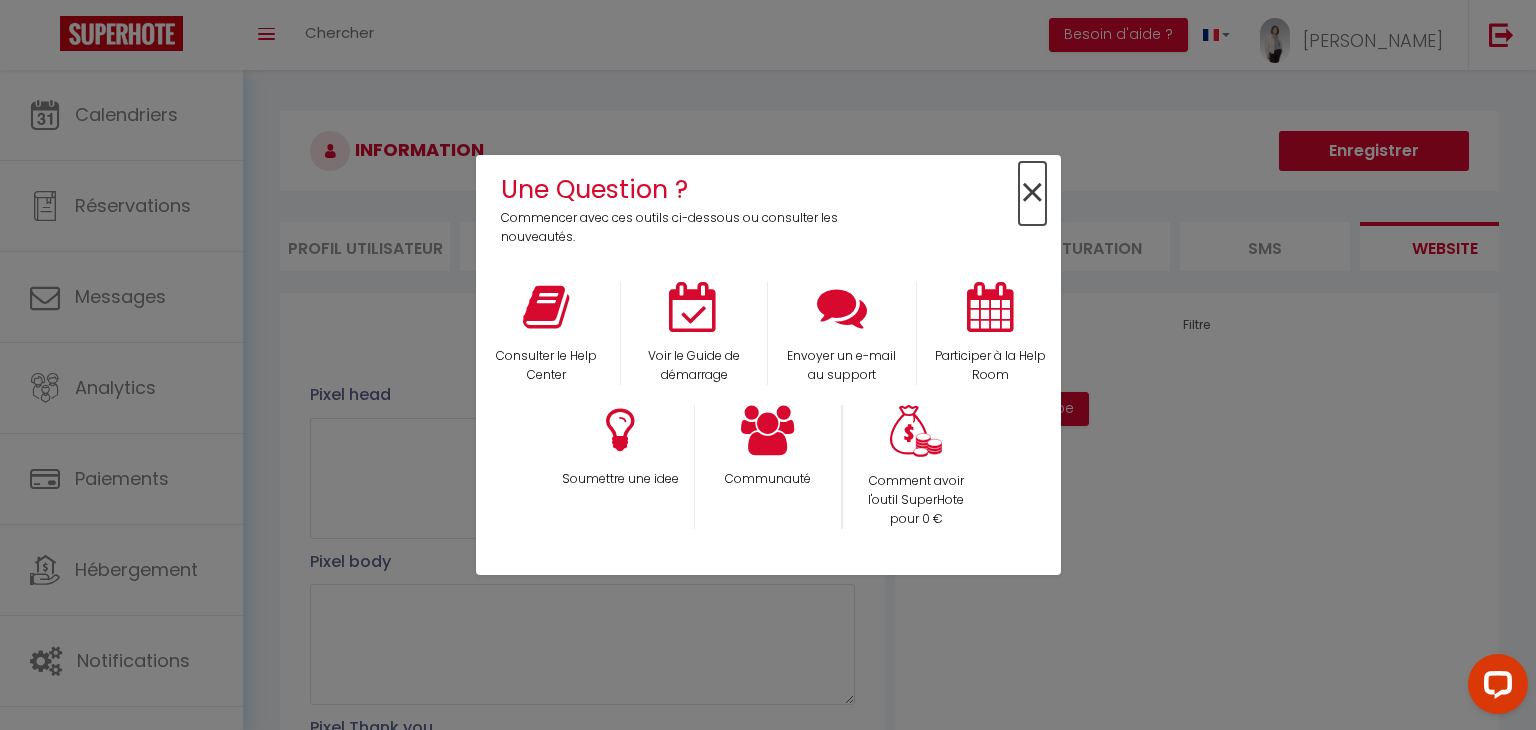 click on "×" at bounding box center (1032, 193) 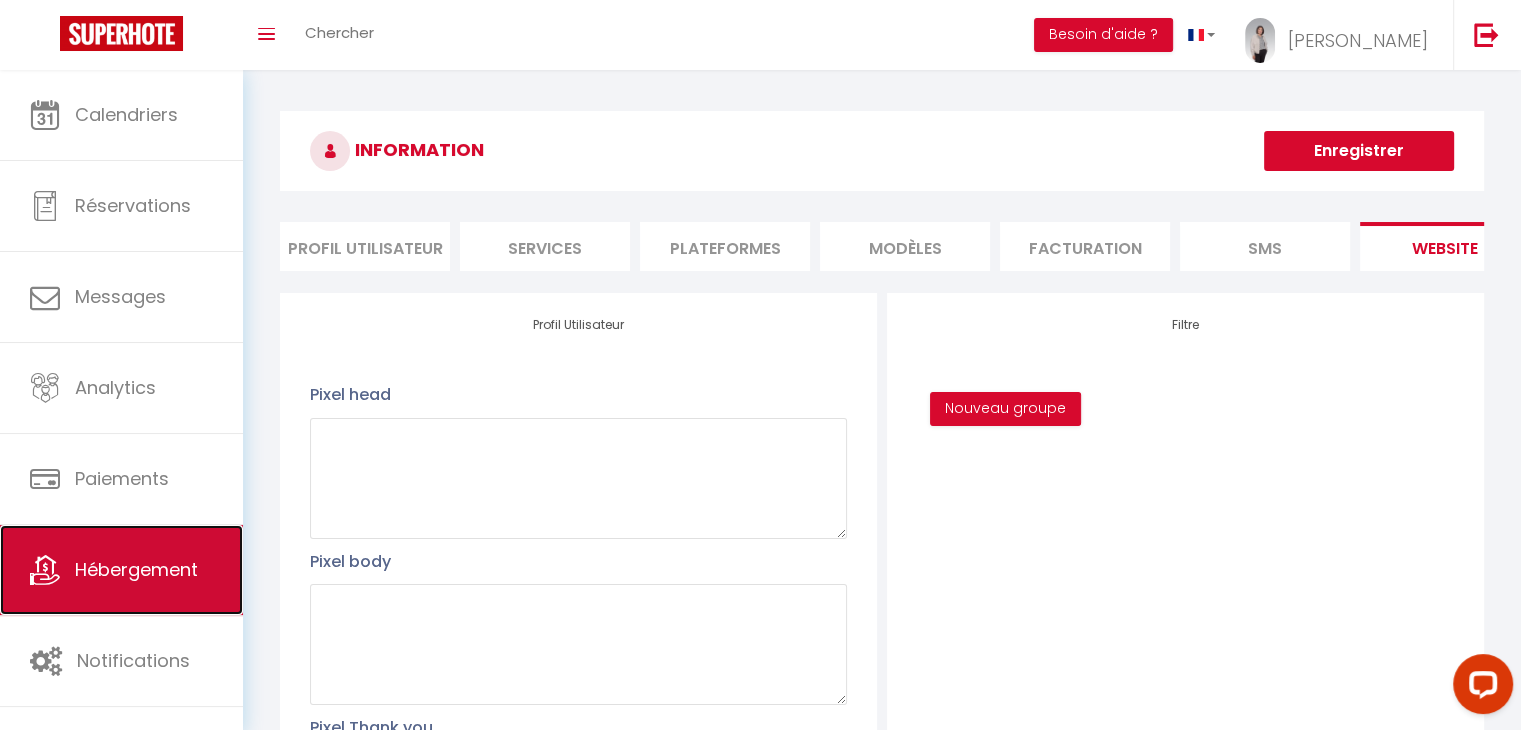click on "Hébergement" at bounding box center (136, 569) 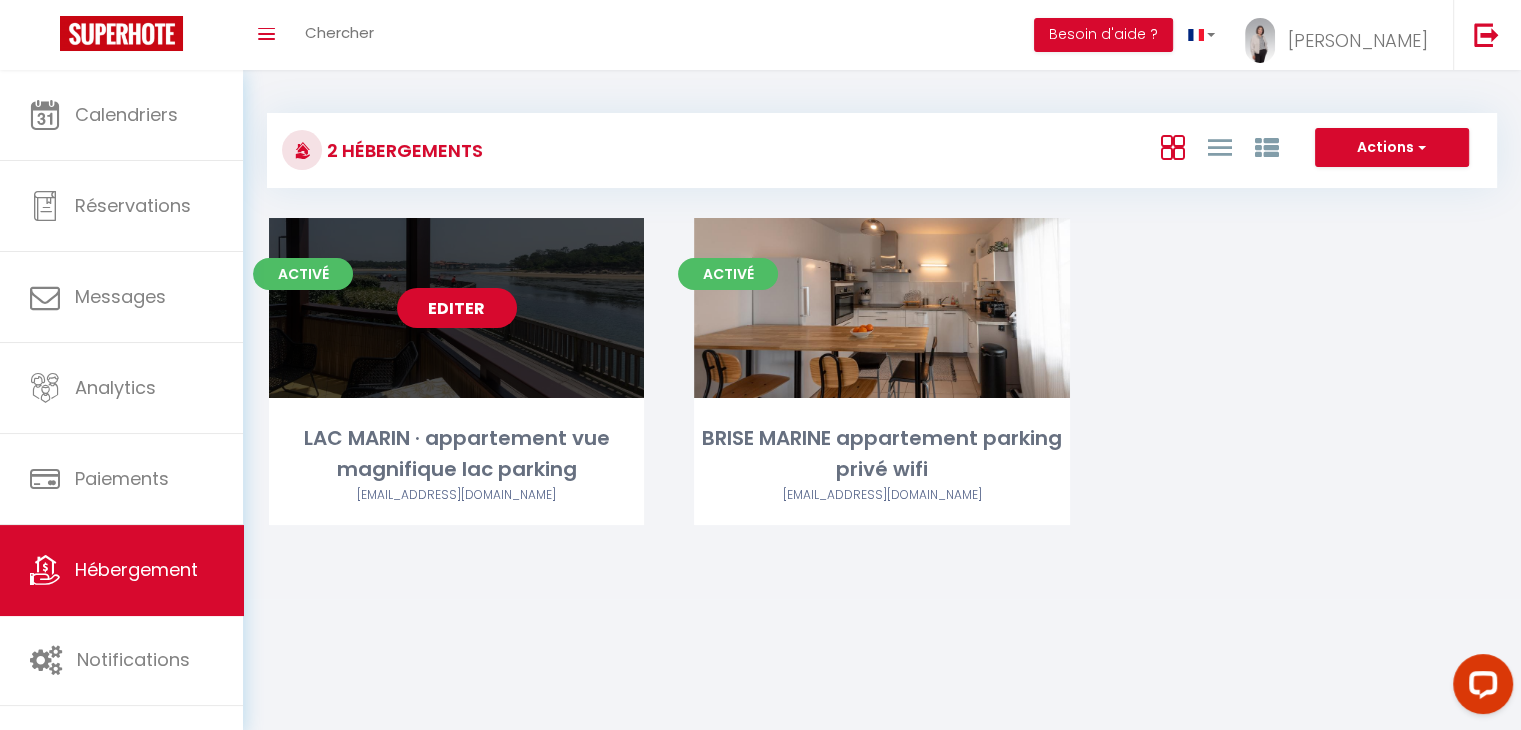 click on "Editer" at bounding box center (457, 308) 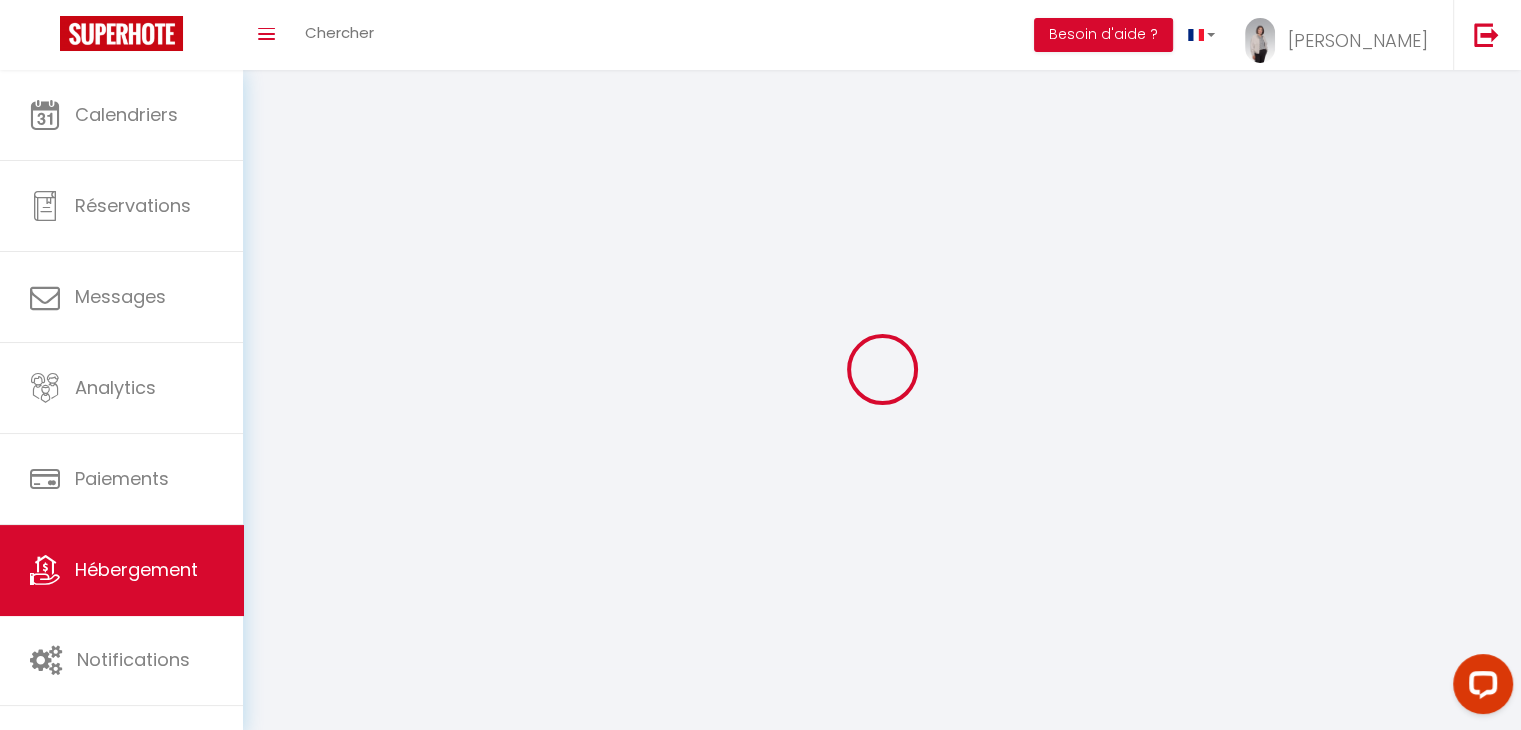 select 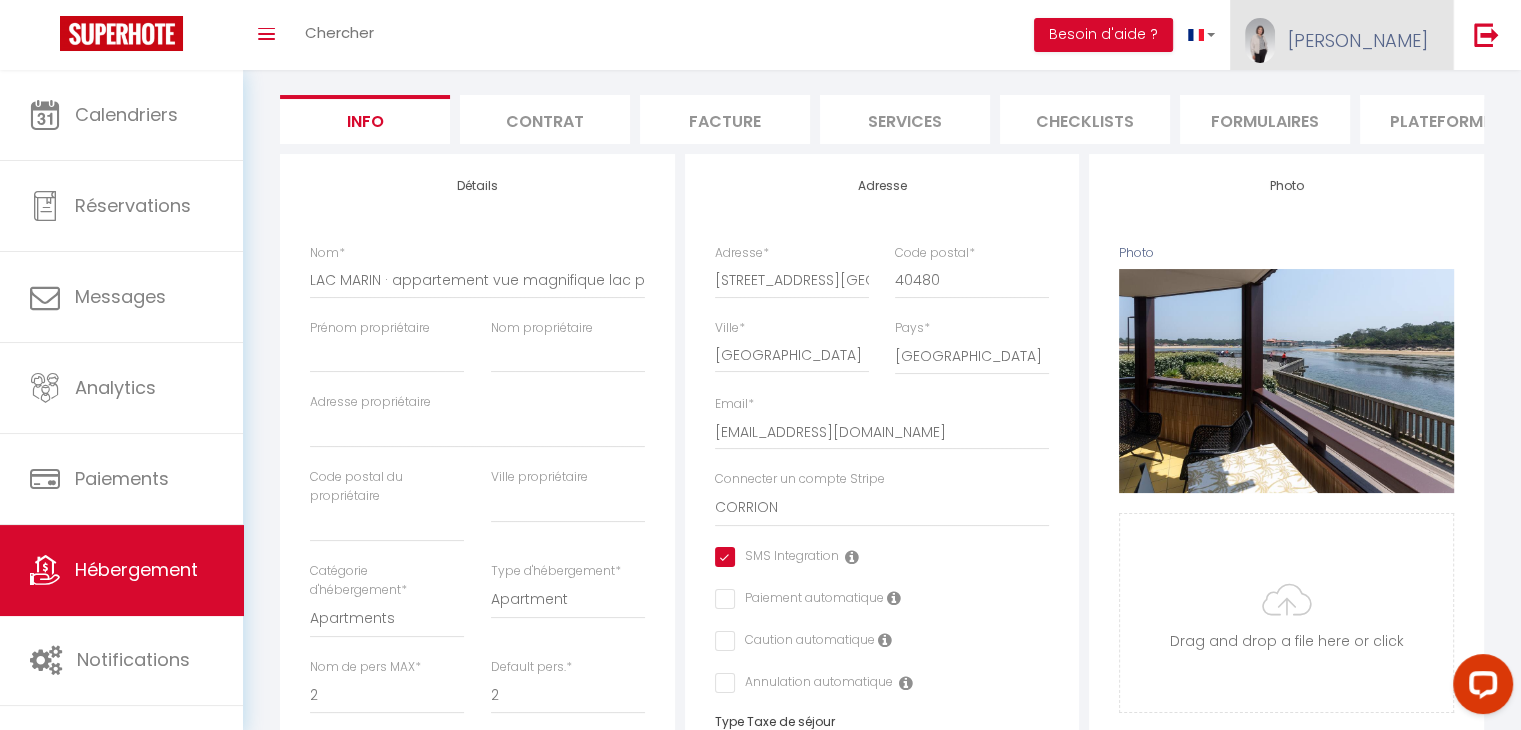 scroll, scrollTop: 0, scrollLeft: 0, axis: both 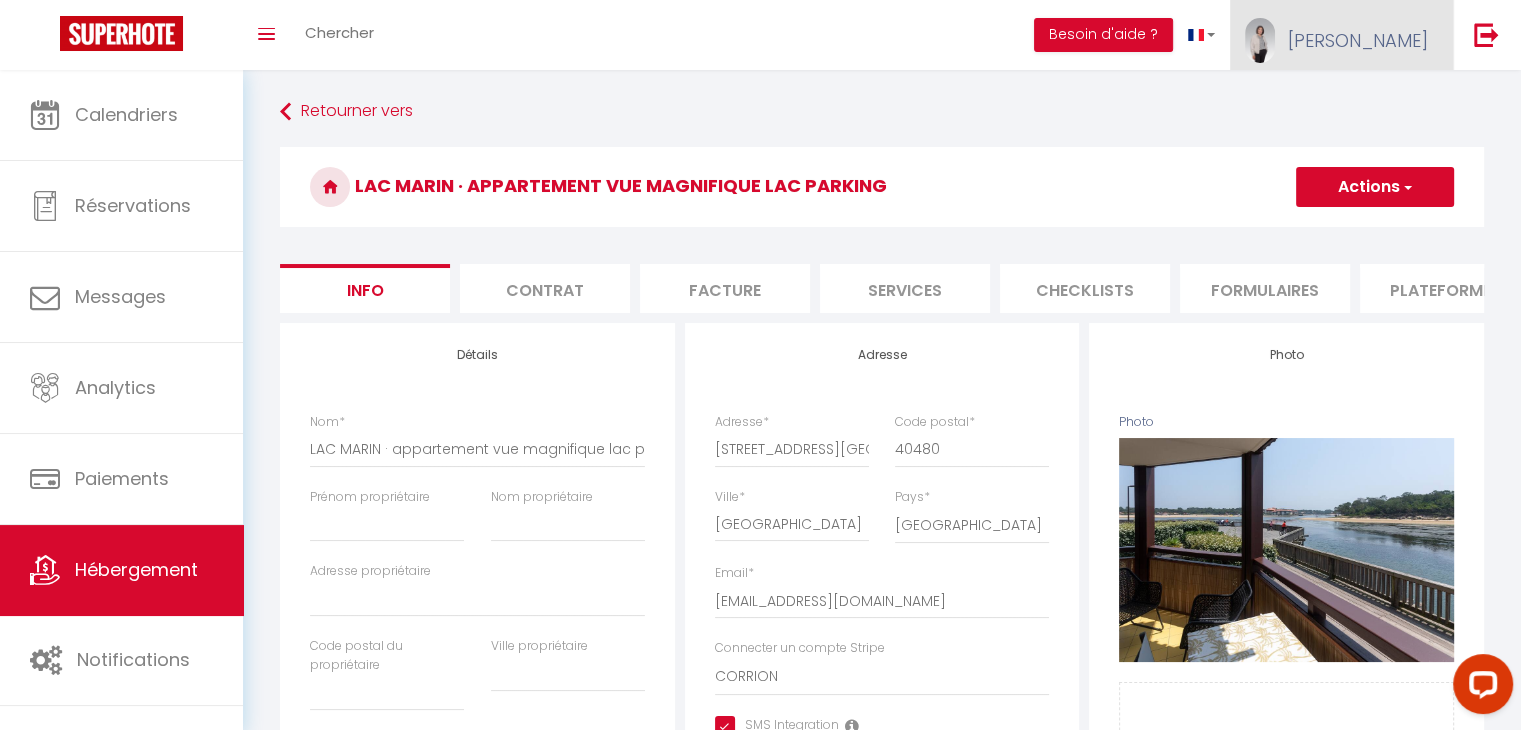 click on "Christina" at bounding box center (1358, 40) 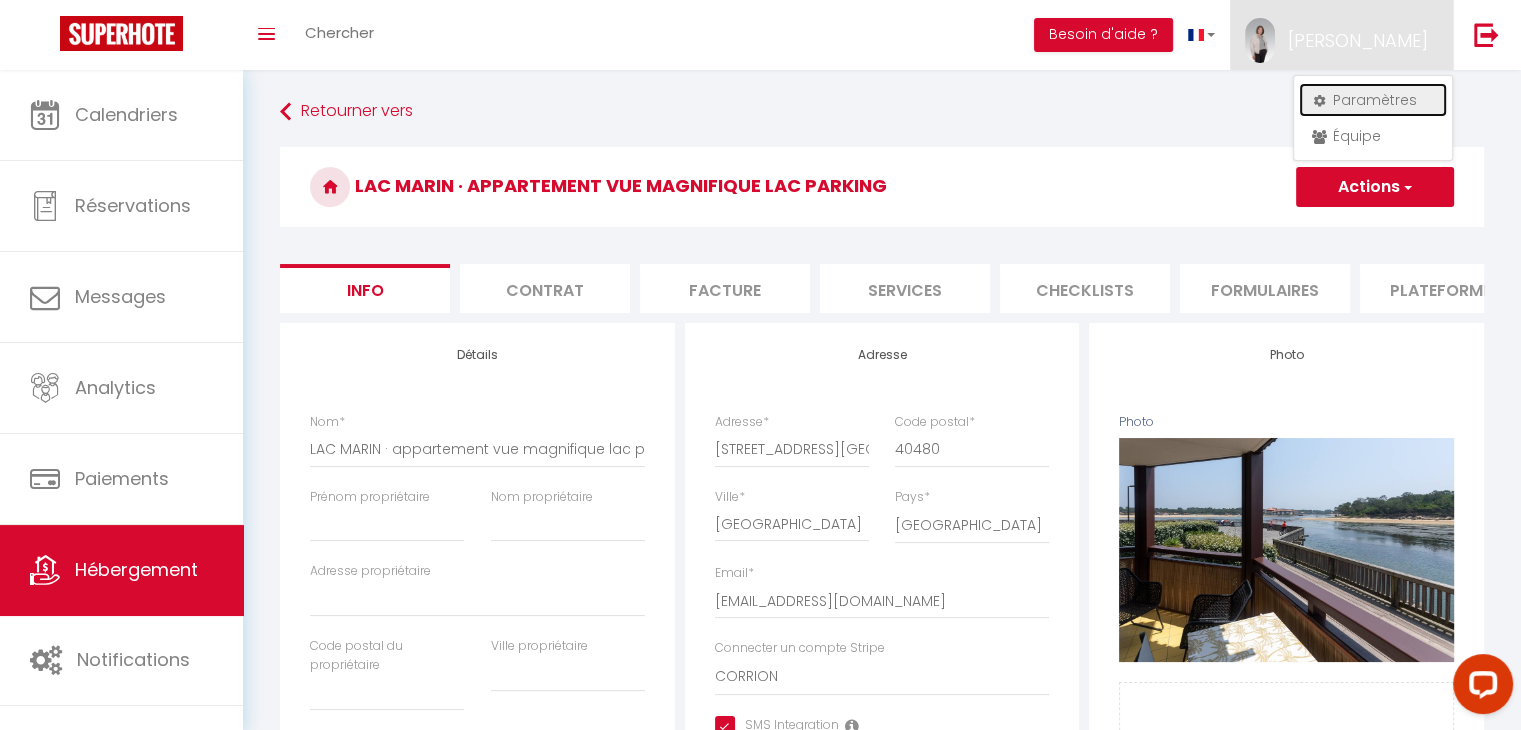 click on "Paramètres" at bounding box center [1373, 100] 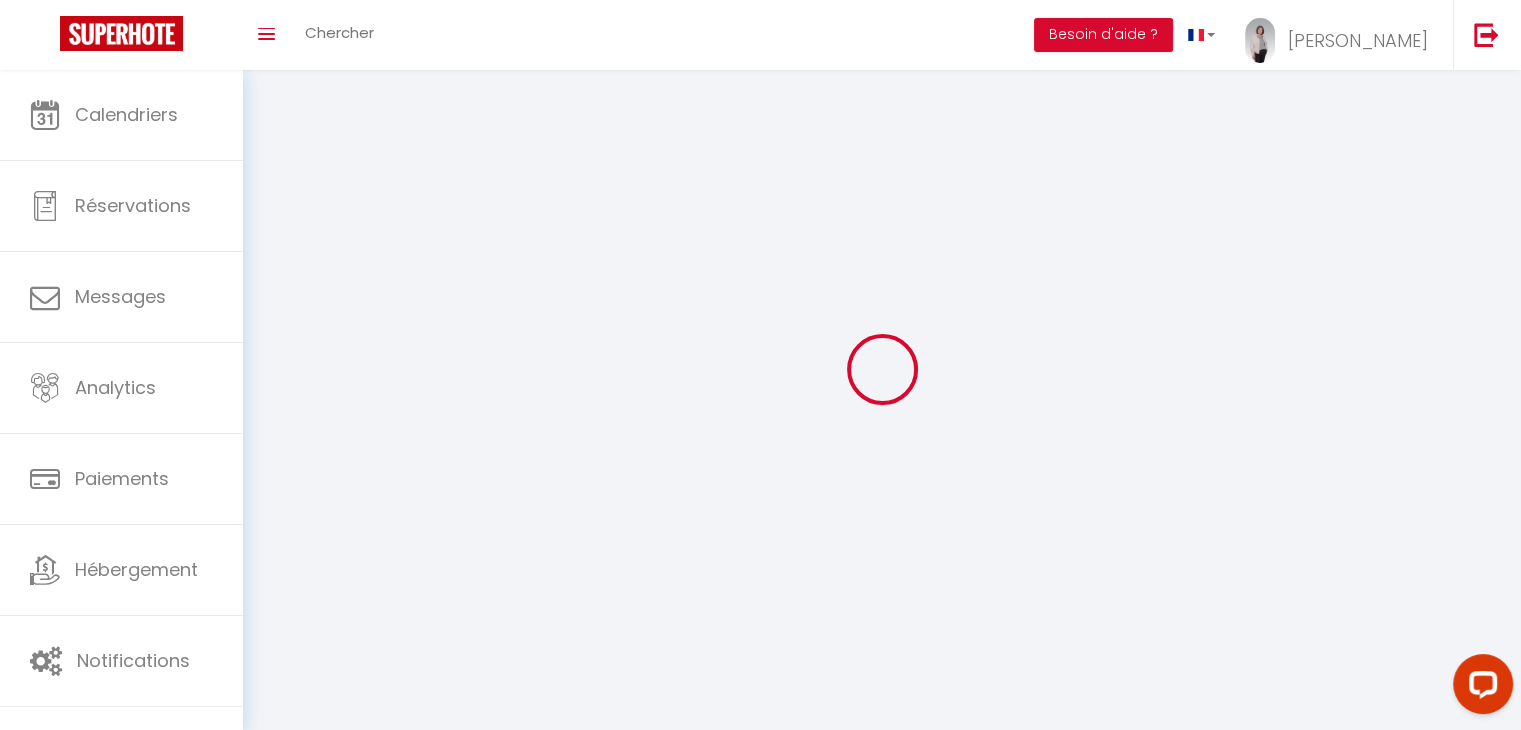 type on "Christina" 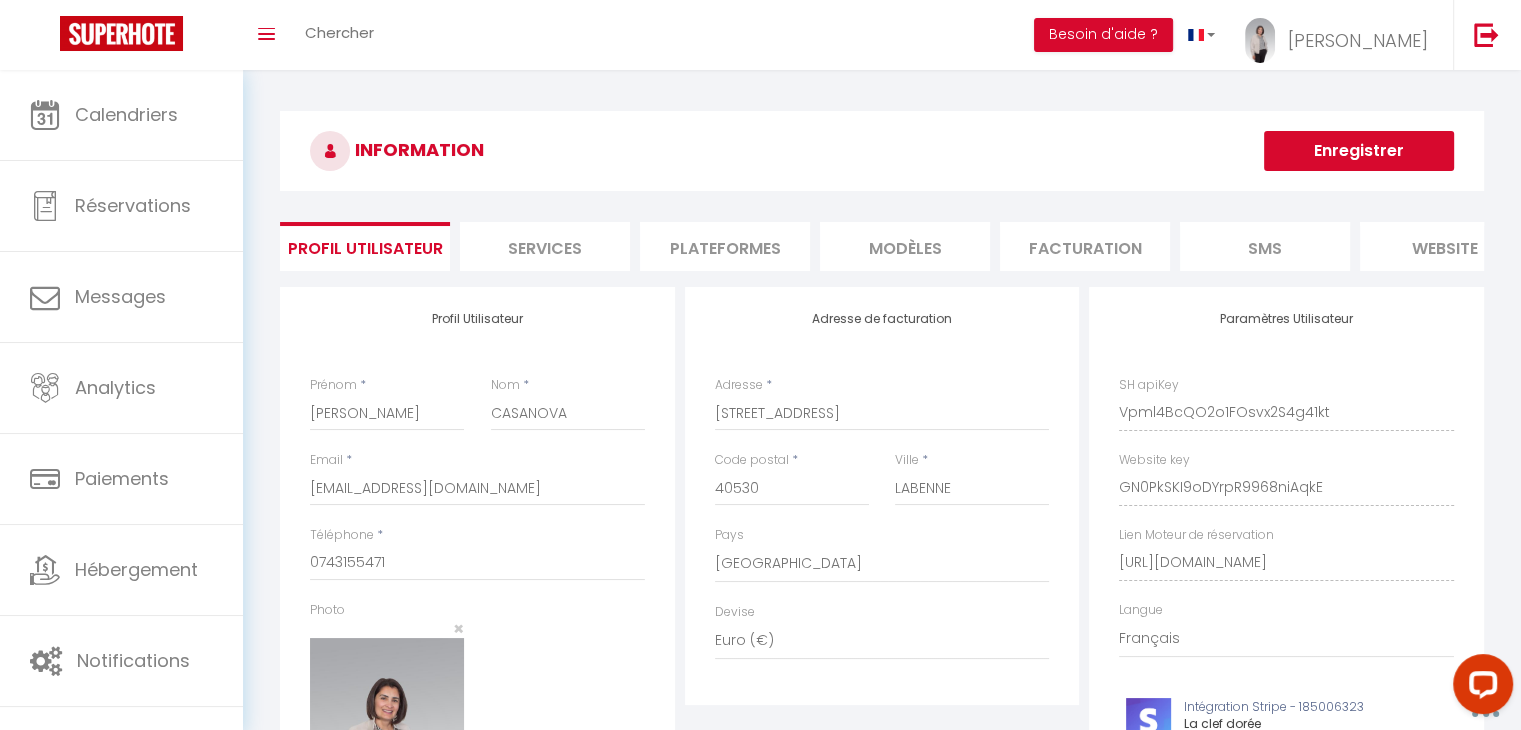 click on "website" at bounding box center (1445, 246) 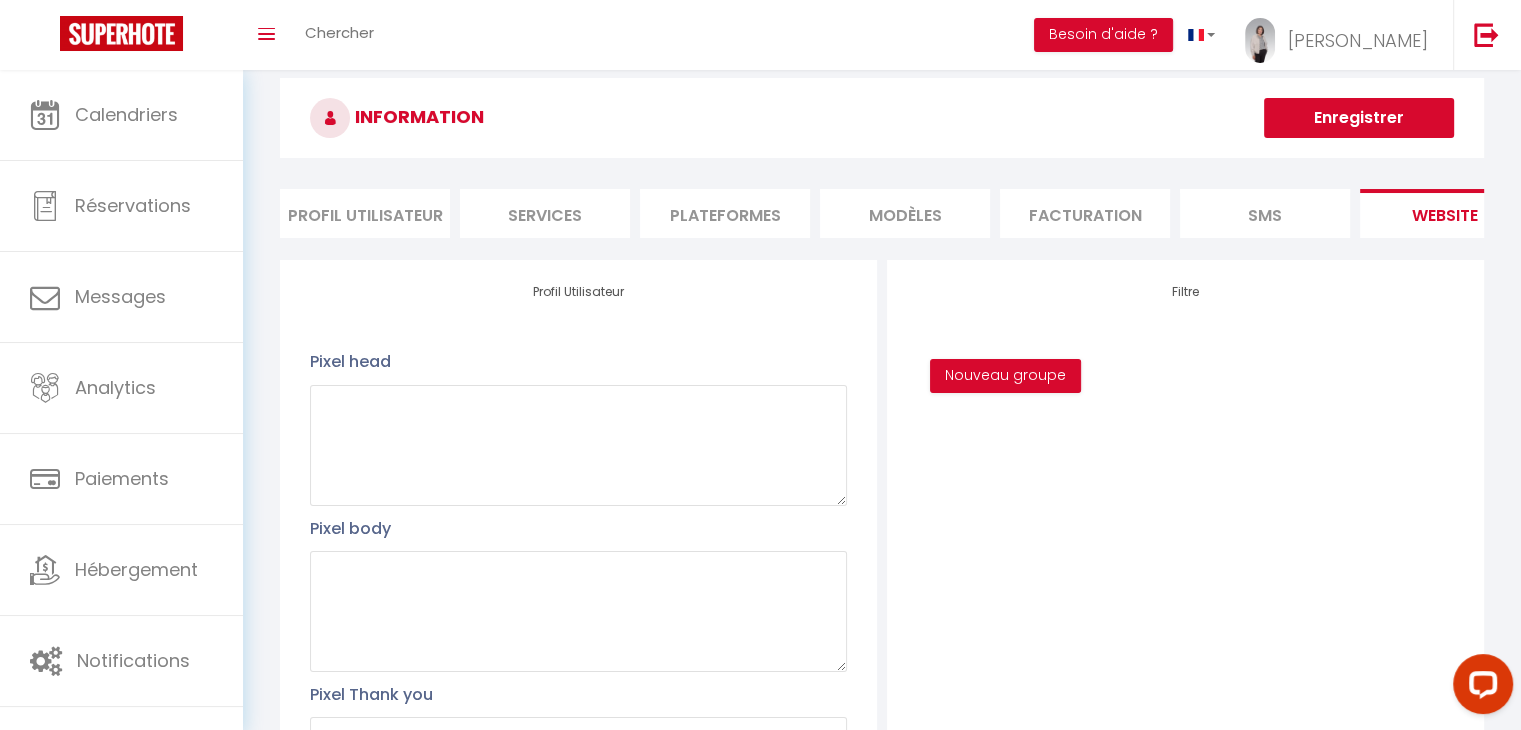 scroll, scrollTop: 0, scrollLeft: 0, axis: both 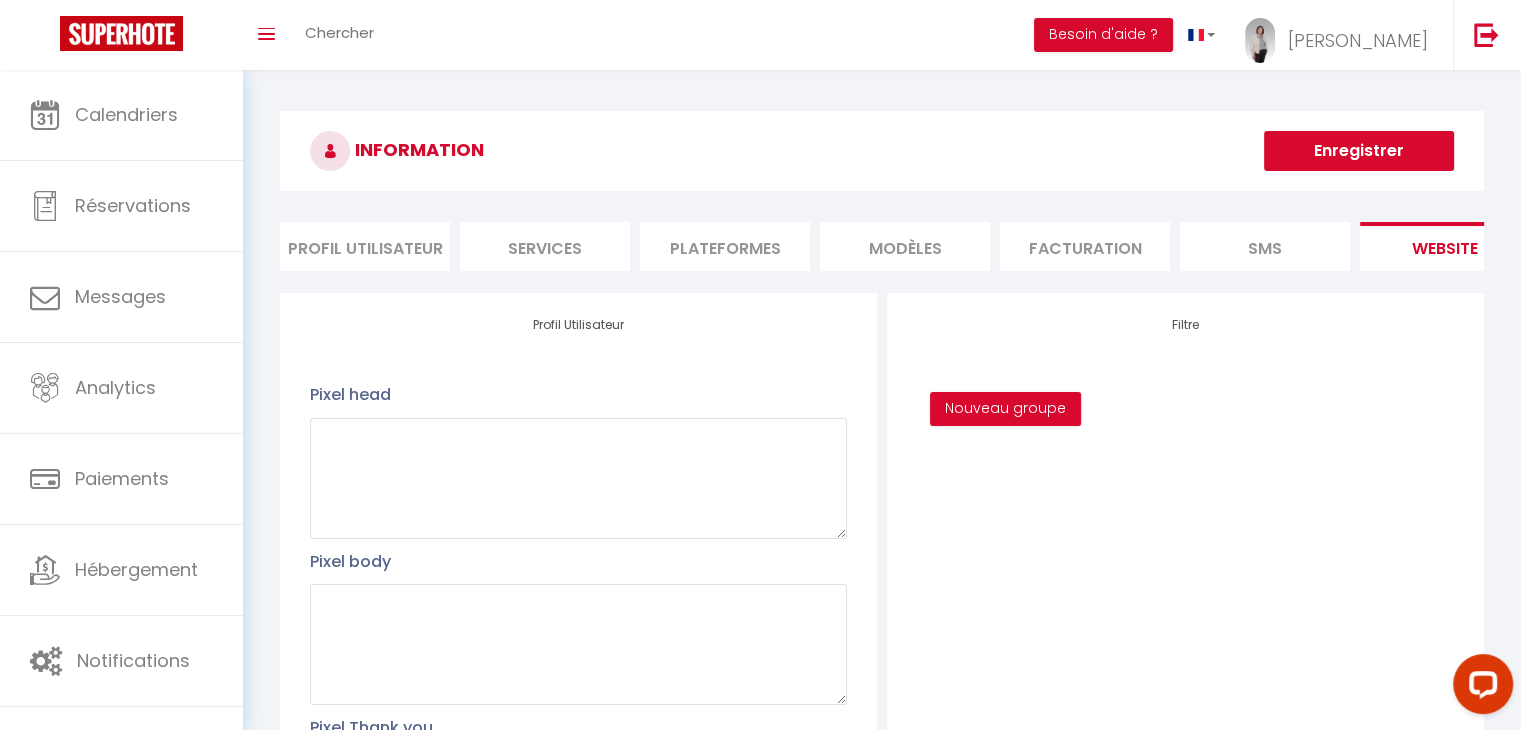 click on "Profil Utilisateur" at bounding box center [365, 246] 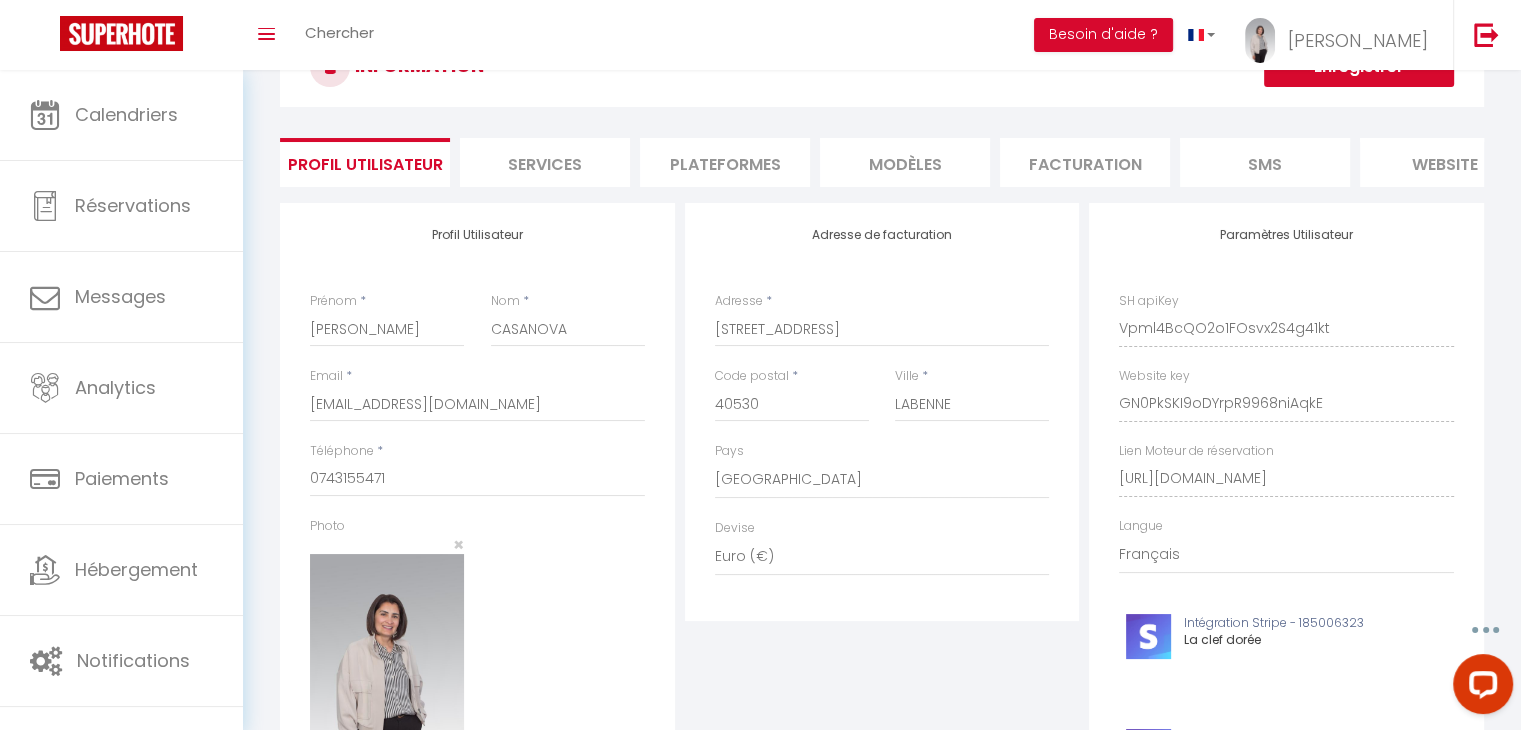 scroll, scrollTop: 0, scrollLeft: 0, axis: both 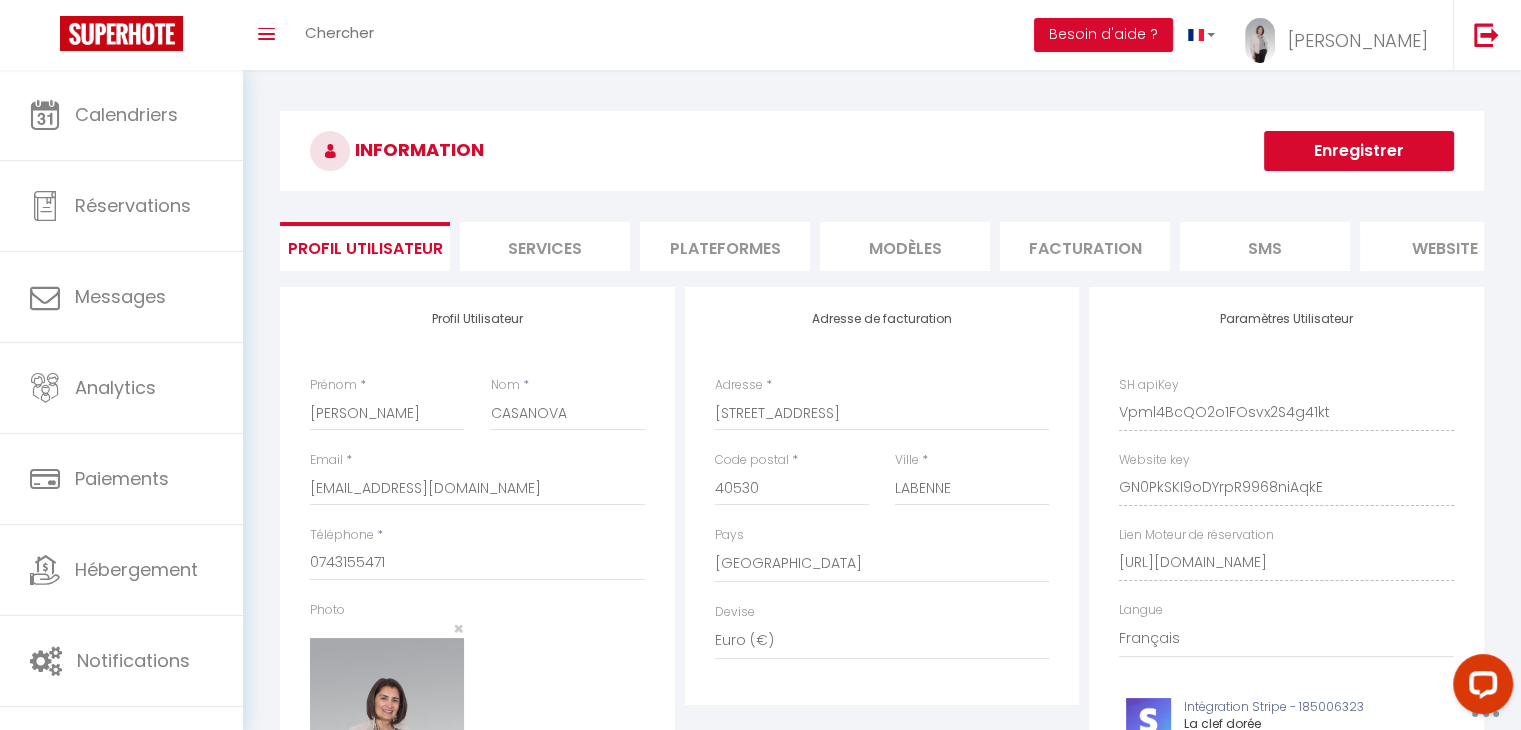 click on "website" at bounding box center (1445, 246) 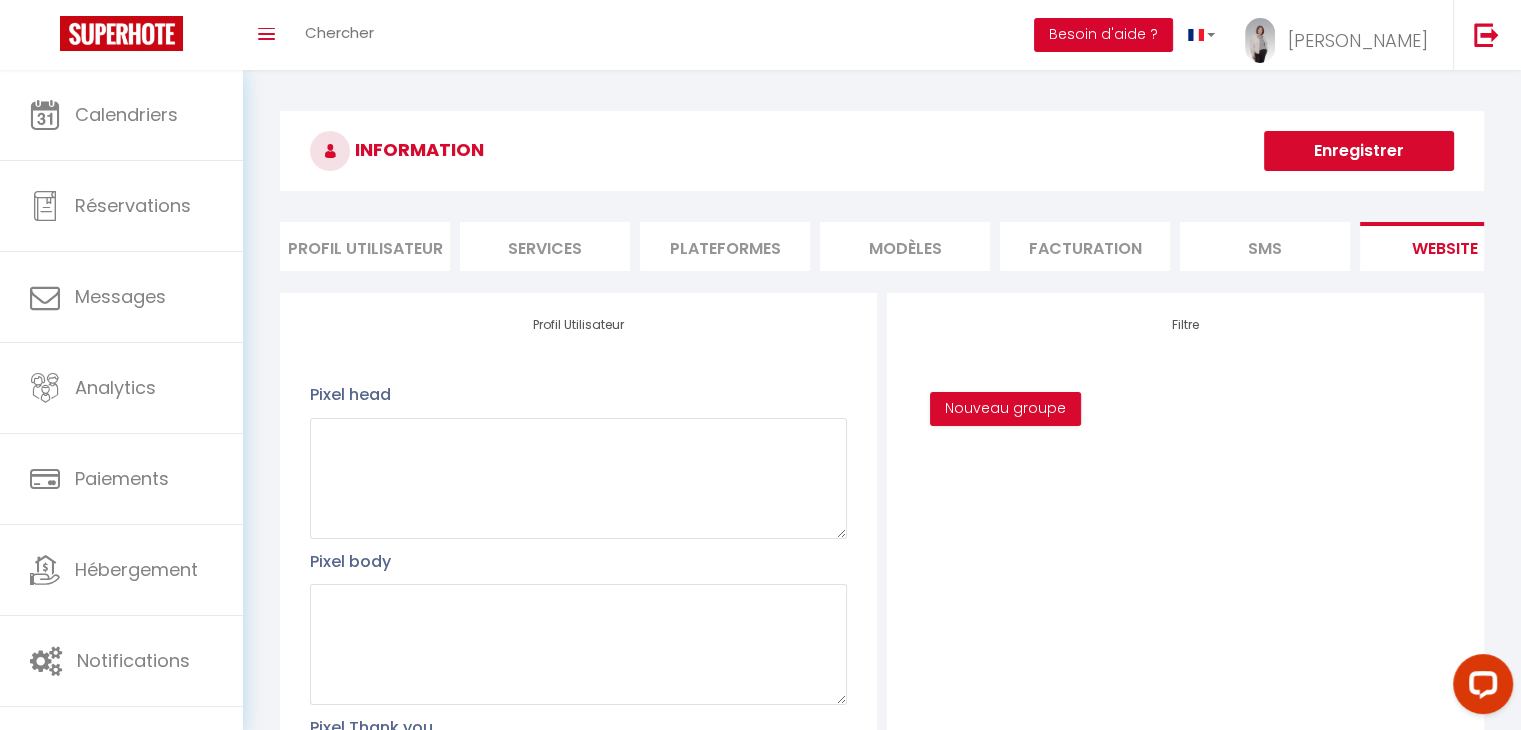 click on "Besoin d'aide ?" at bounding box center [1103, 35] 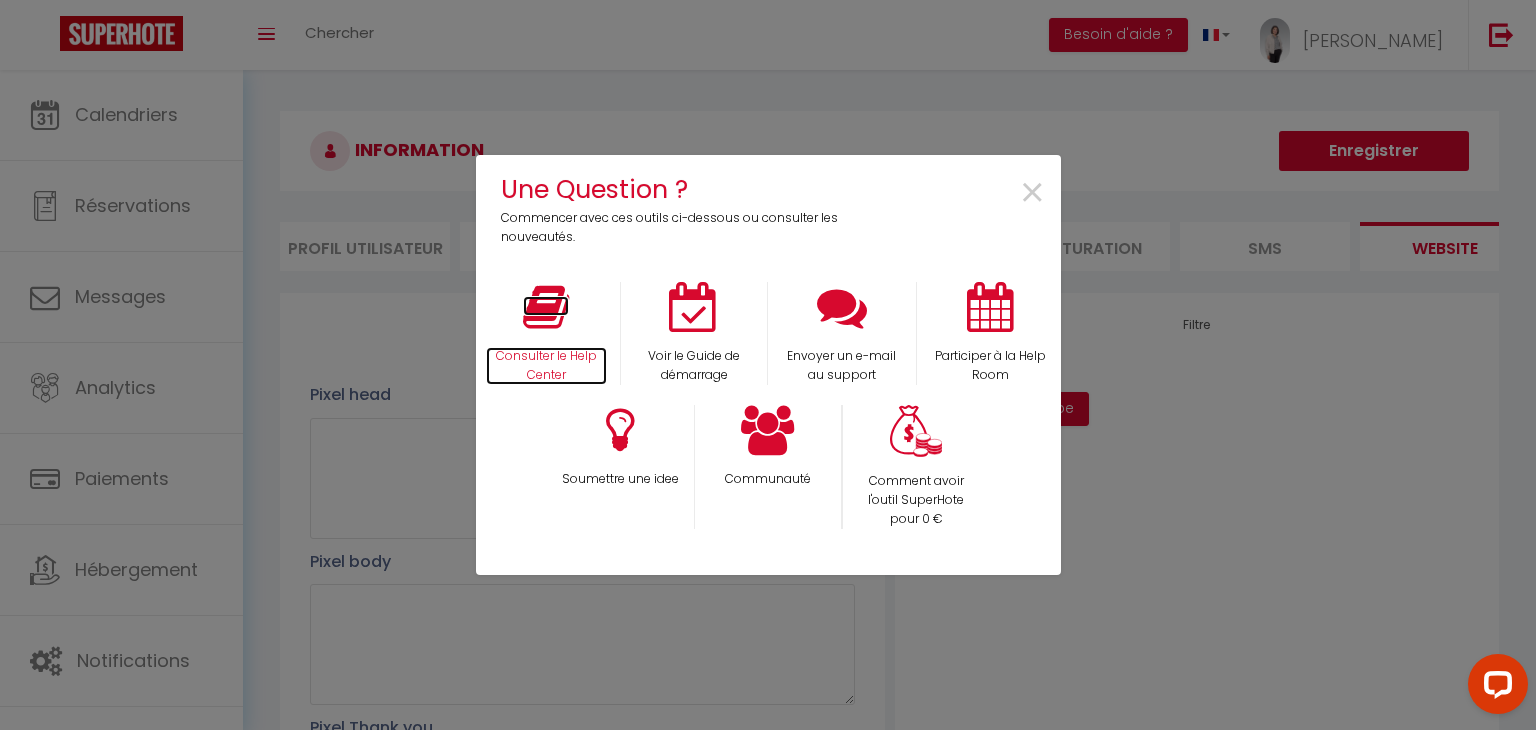 click at bounding box center (546, 307) 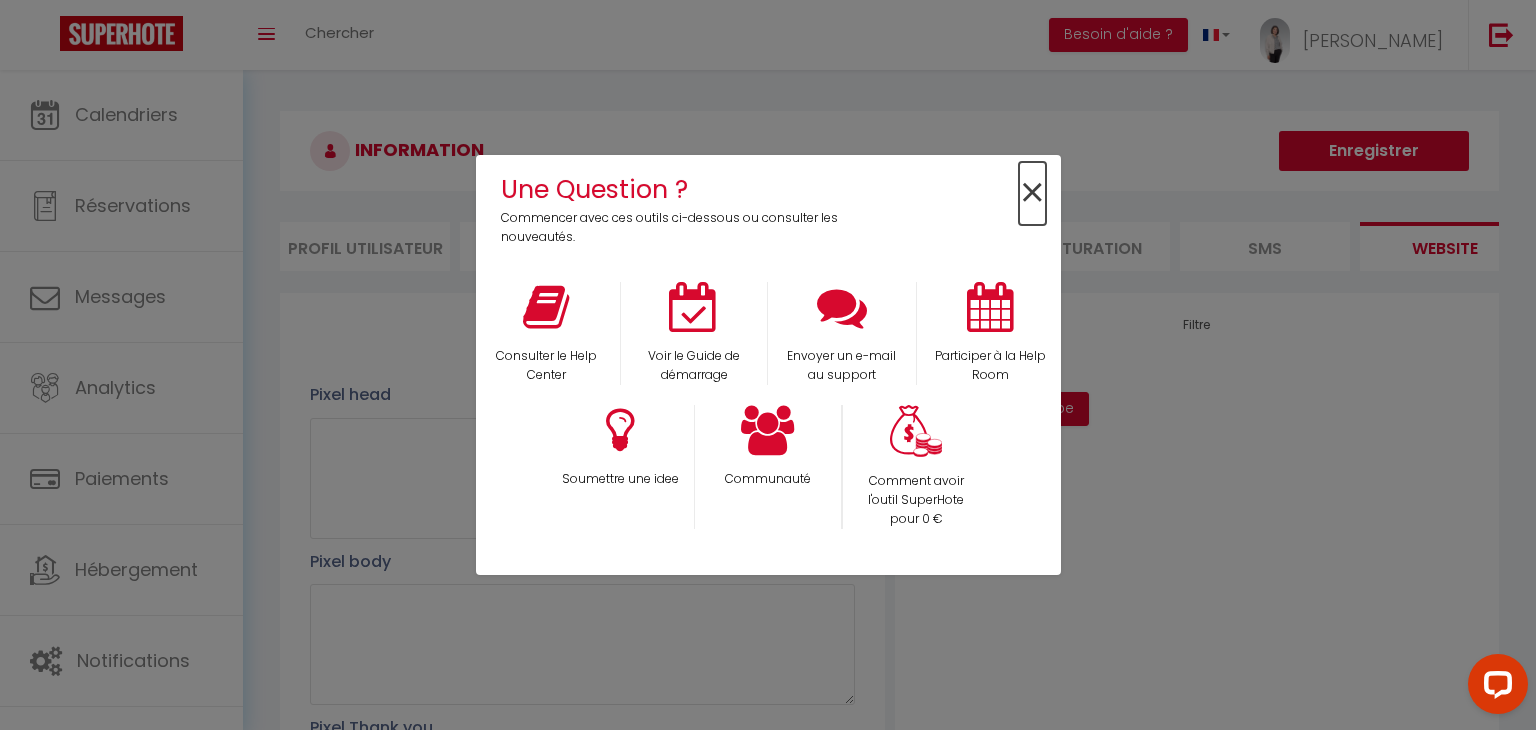 click on "×" at bounding box center (1032, 193) 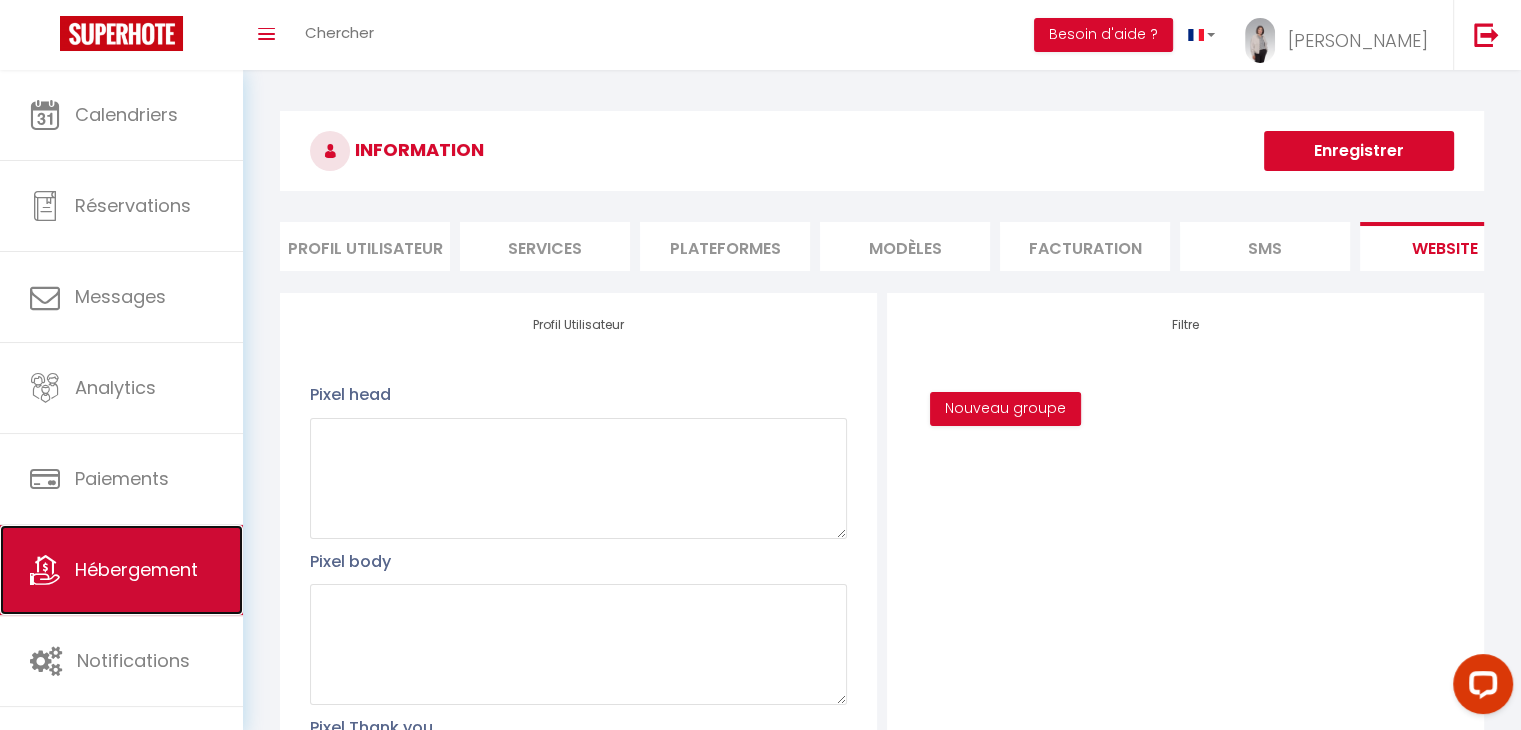 click on "Hébergement" at bounding box center [136, 569] 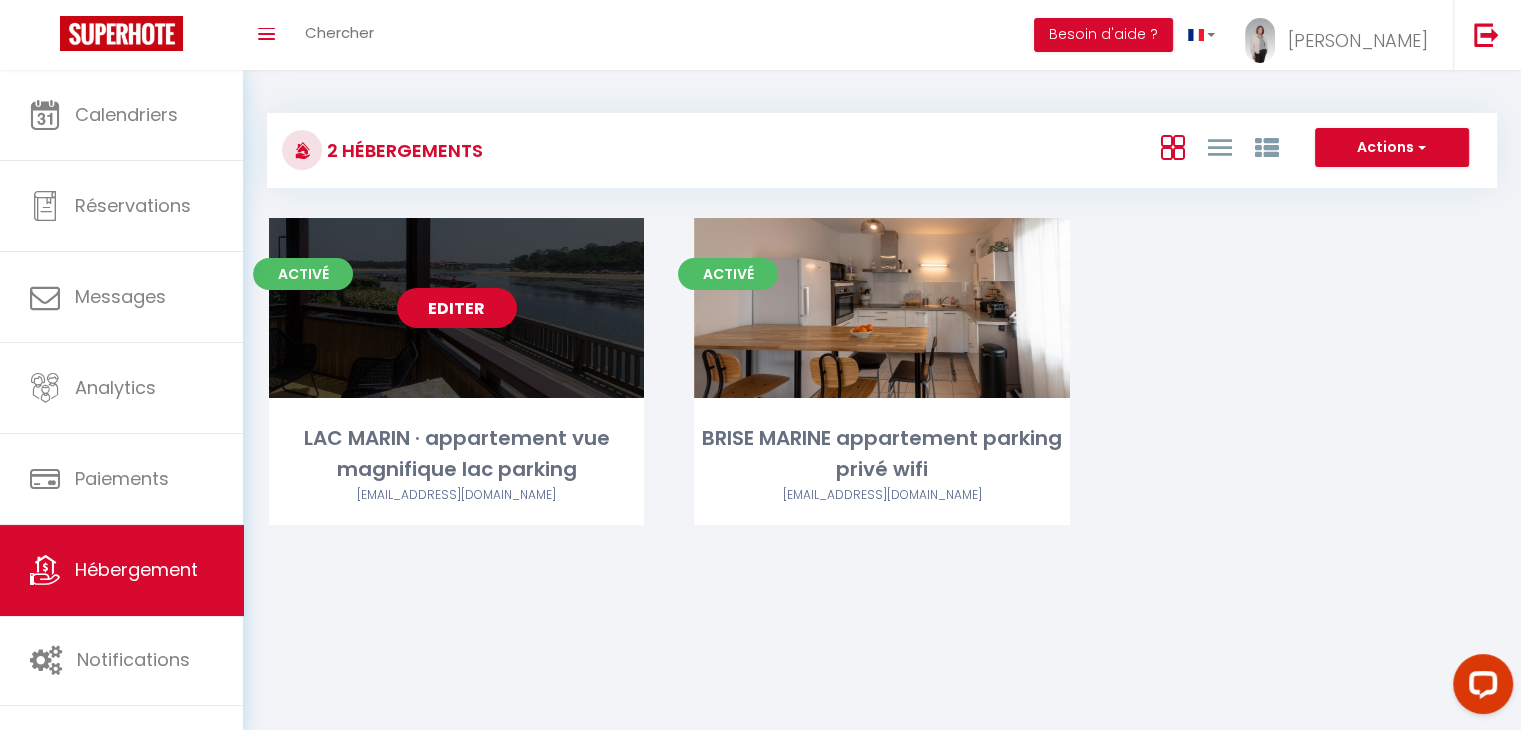 click on "Editer" at bounding box center (457, 308) 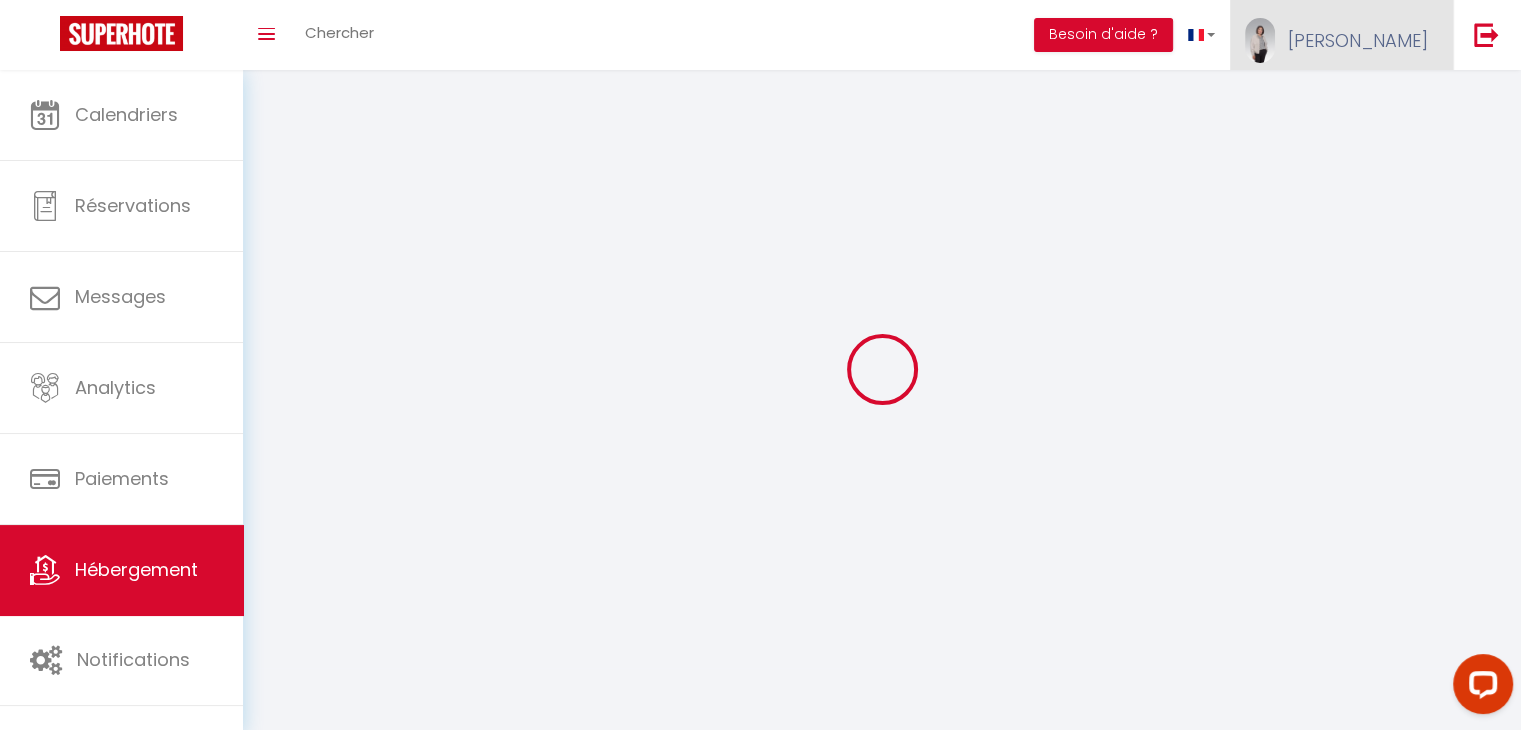 select 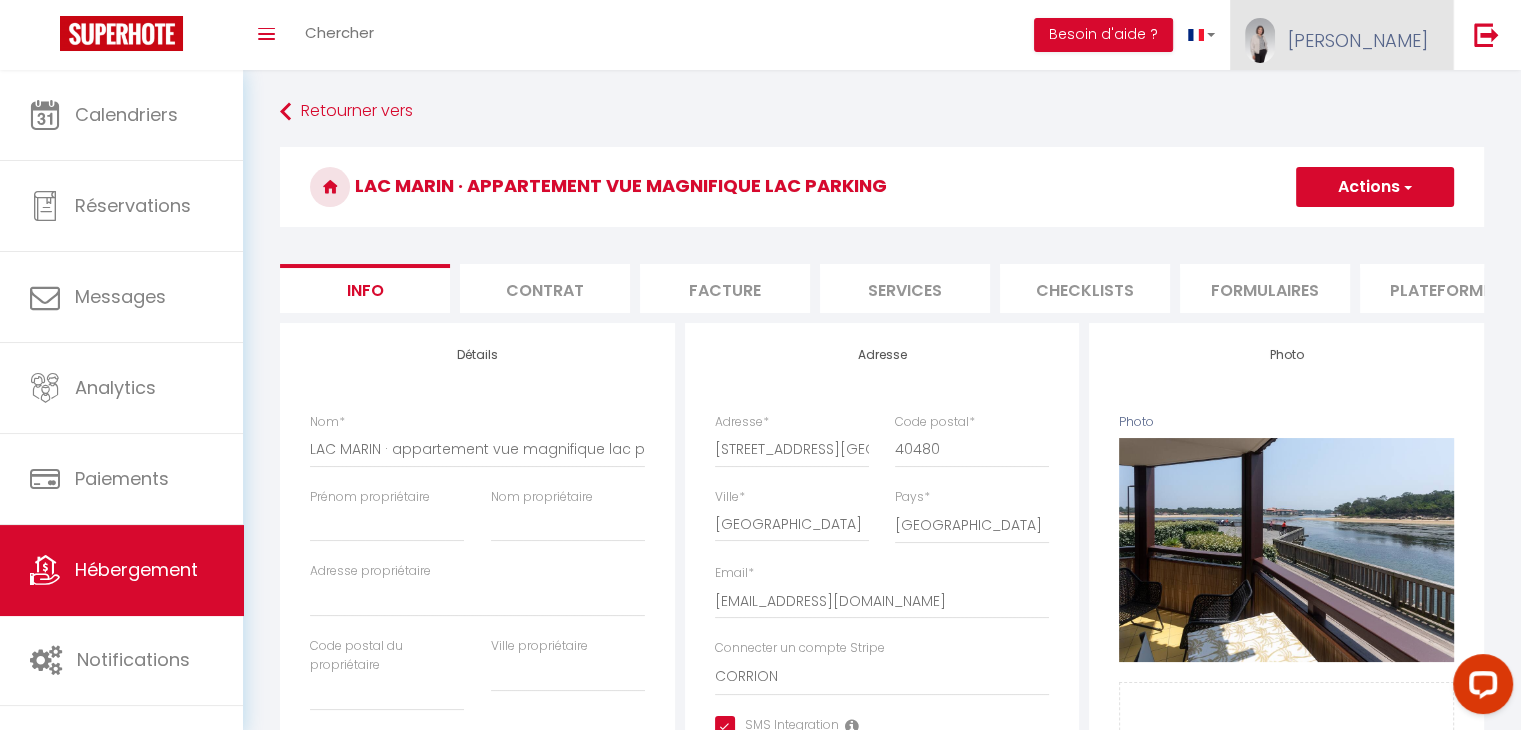 click on "Christina" at bounding box center (1358, 40) 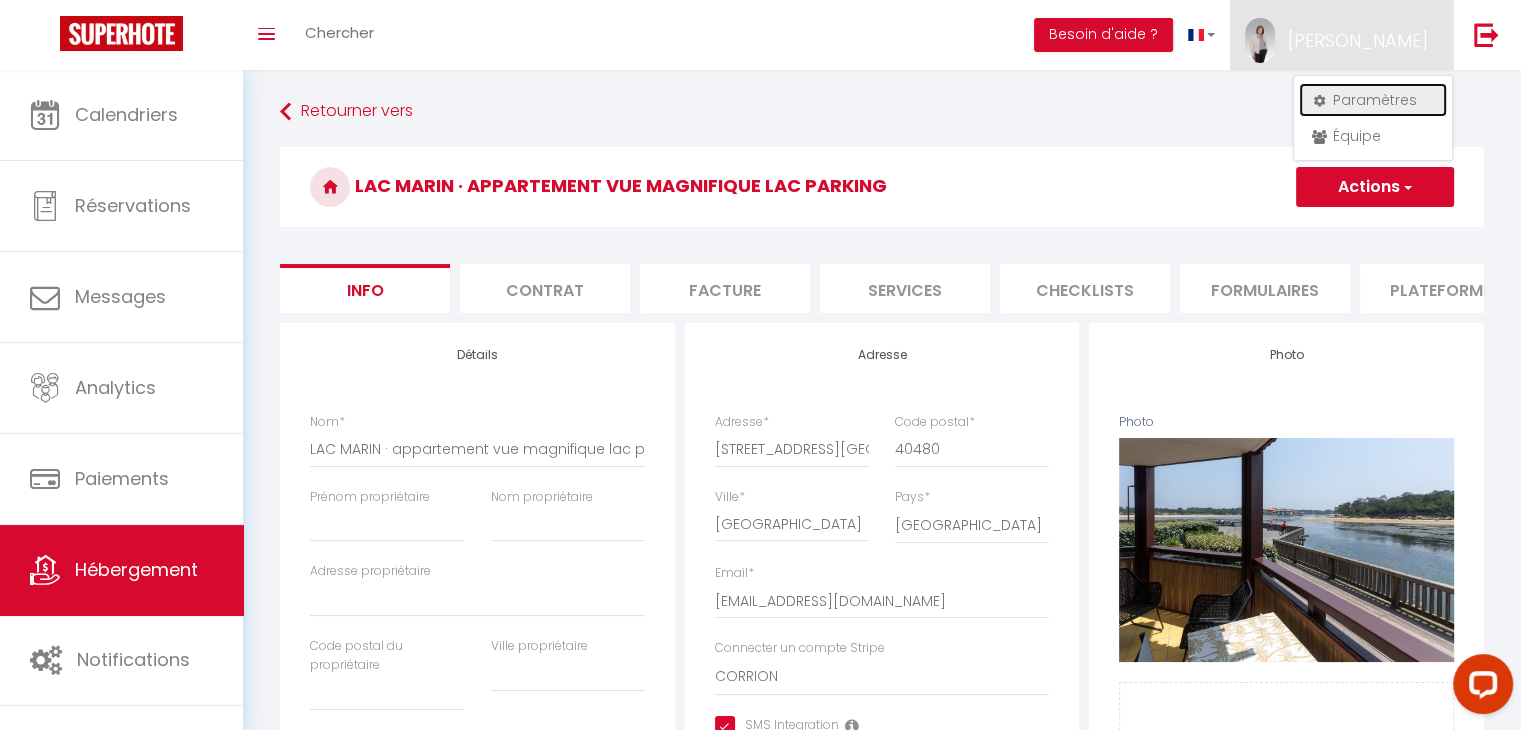 click on "Paramètres" at bounding box center [1373, 100] 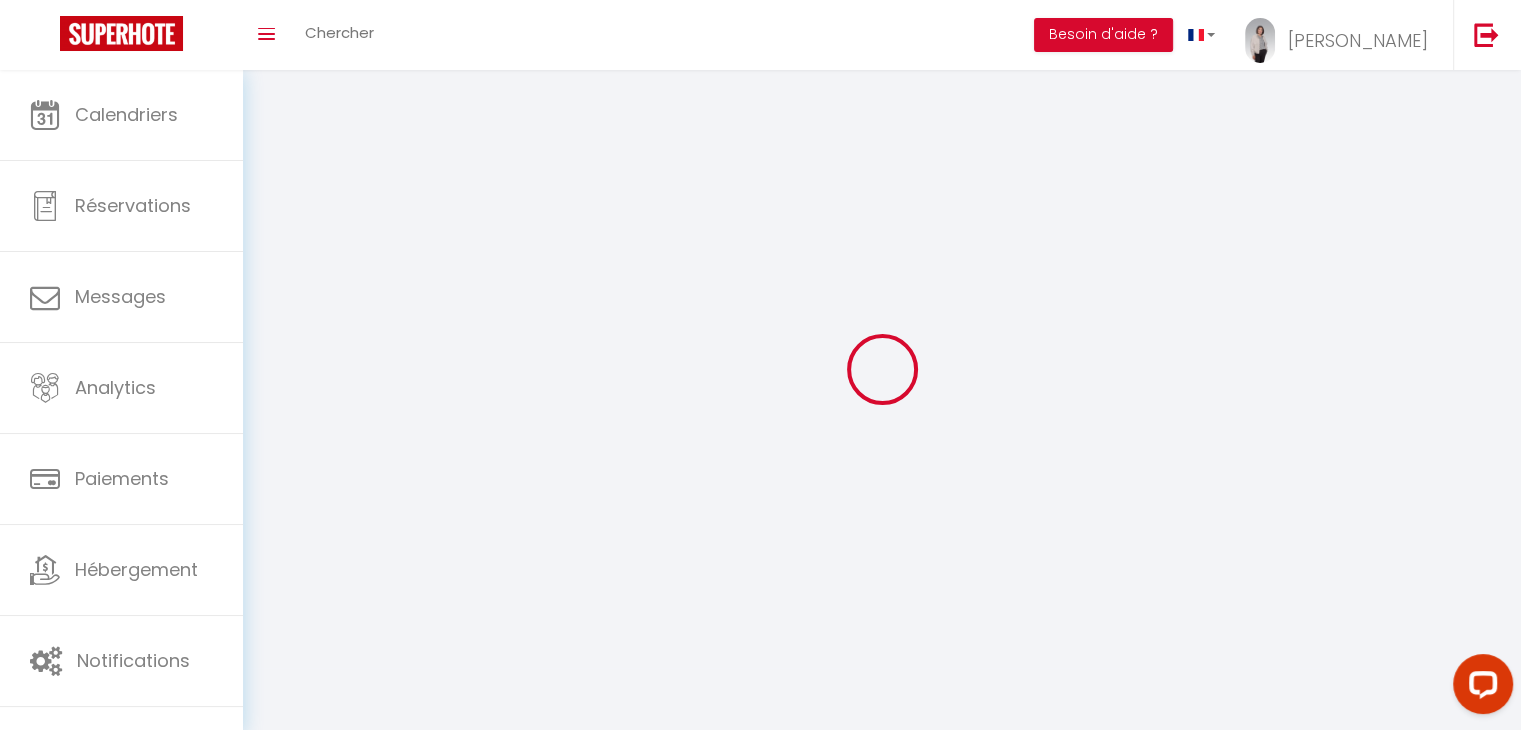 type on "Christina" 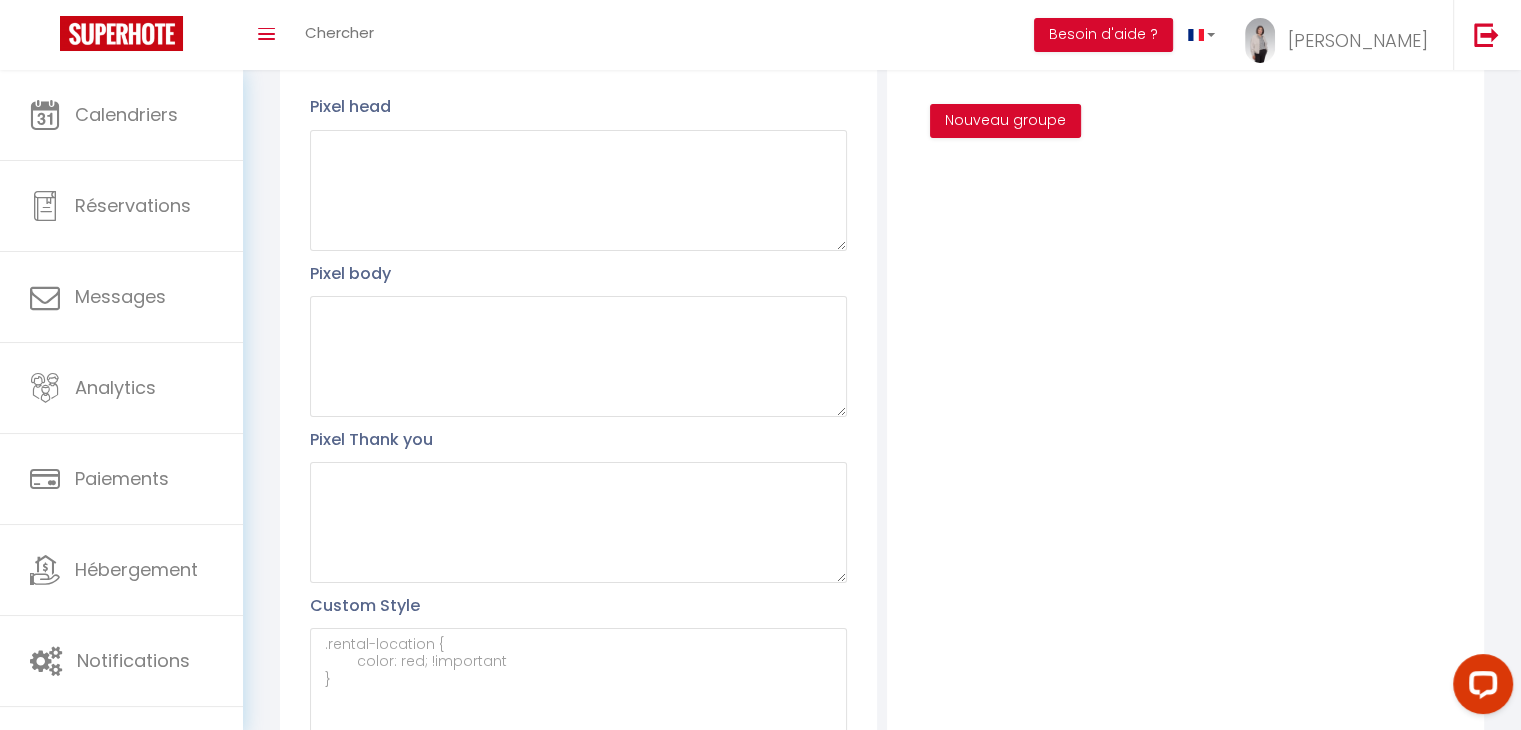 scroll, scrollTop: 300, scrollLeft: 0, axis: vertical 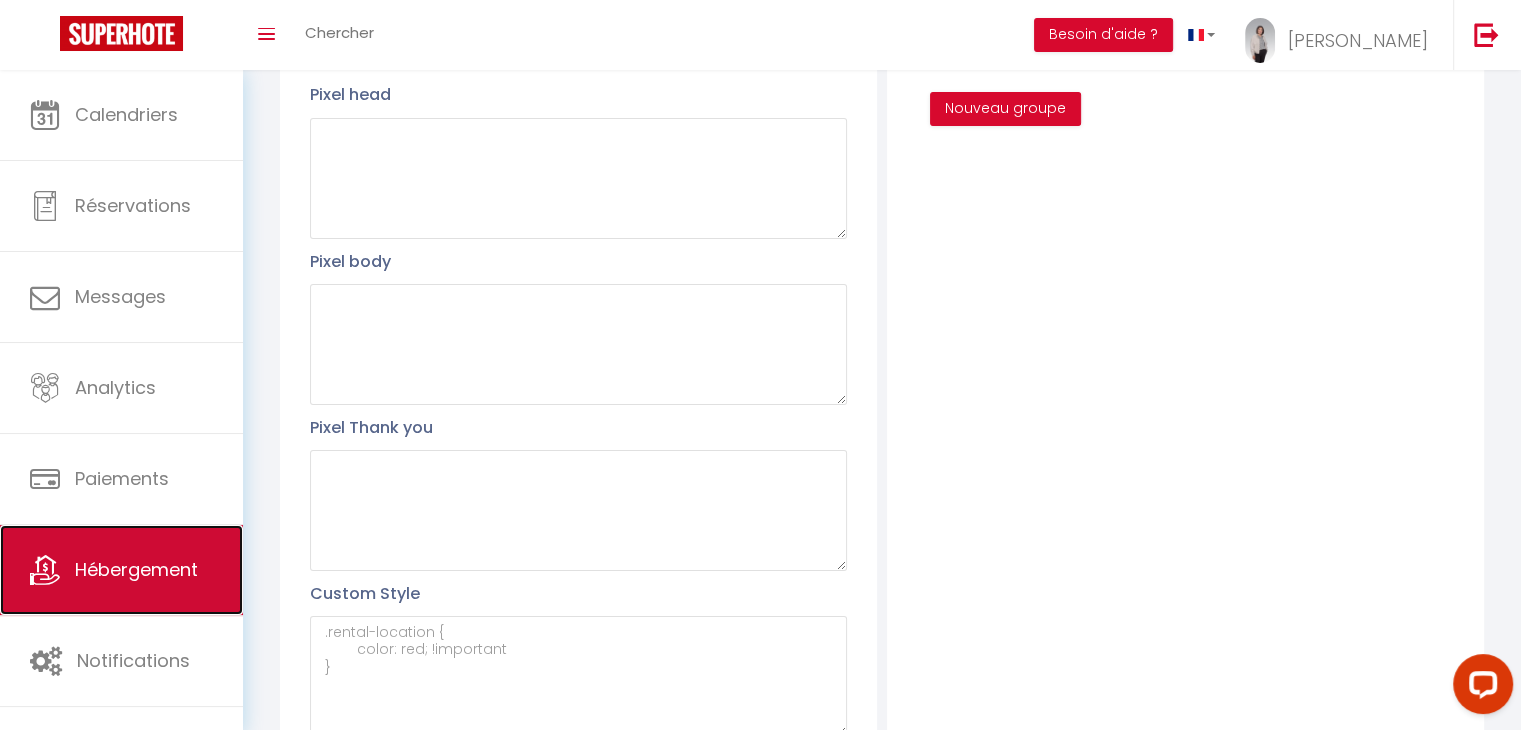 click on "Hébergement" at bounding box center [121, 570] 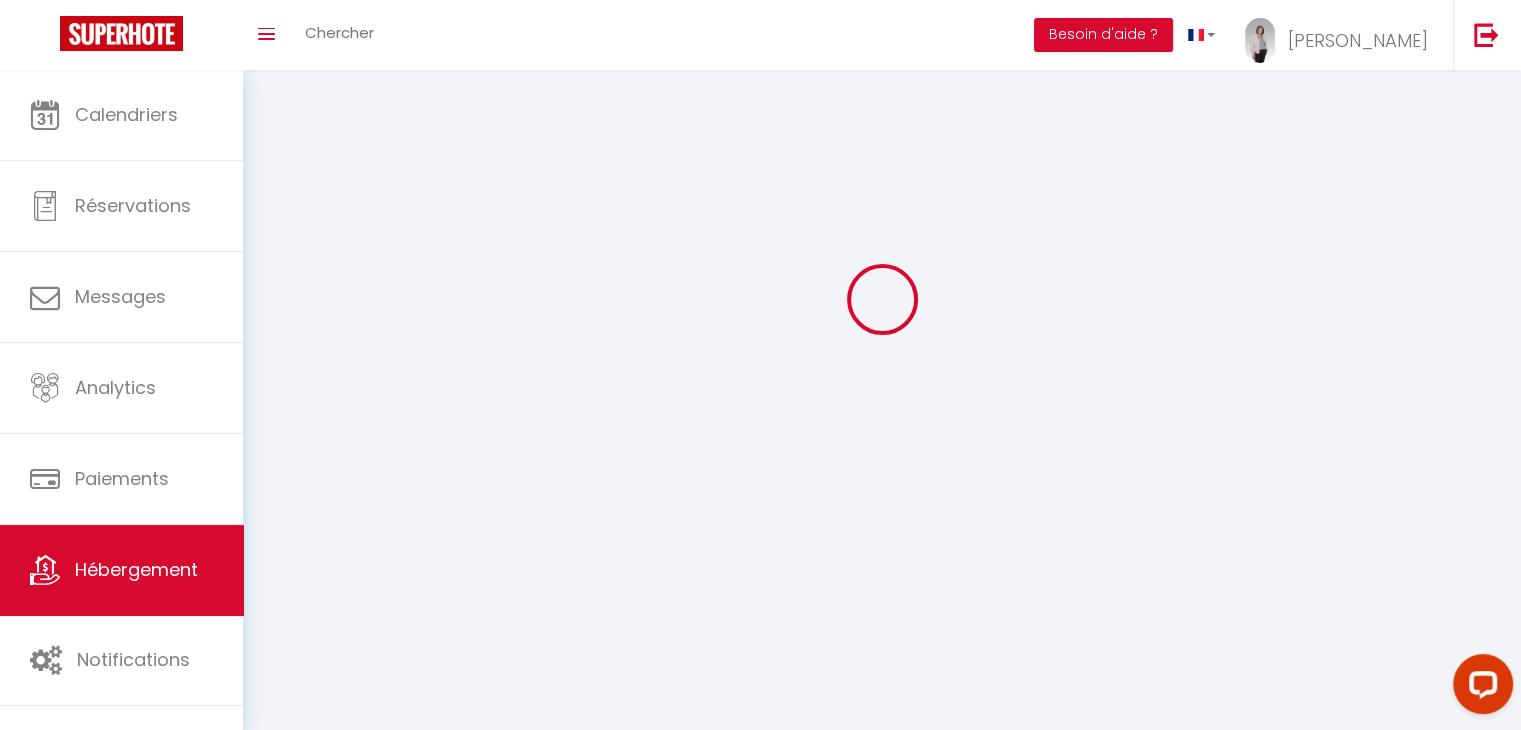 scroll, scrollTop: 0, scrollLeft: 0, axis: both 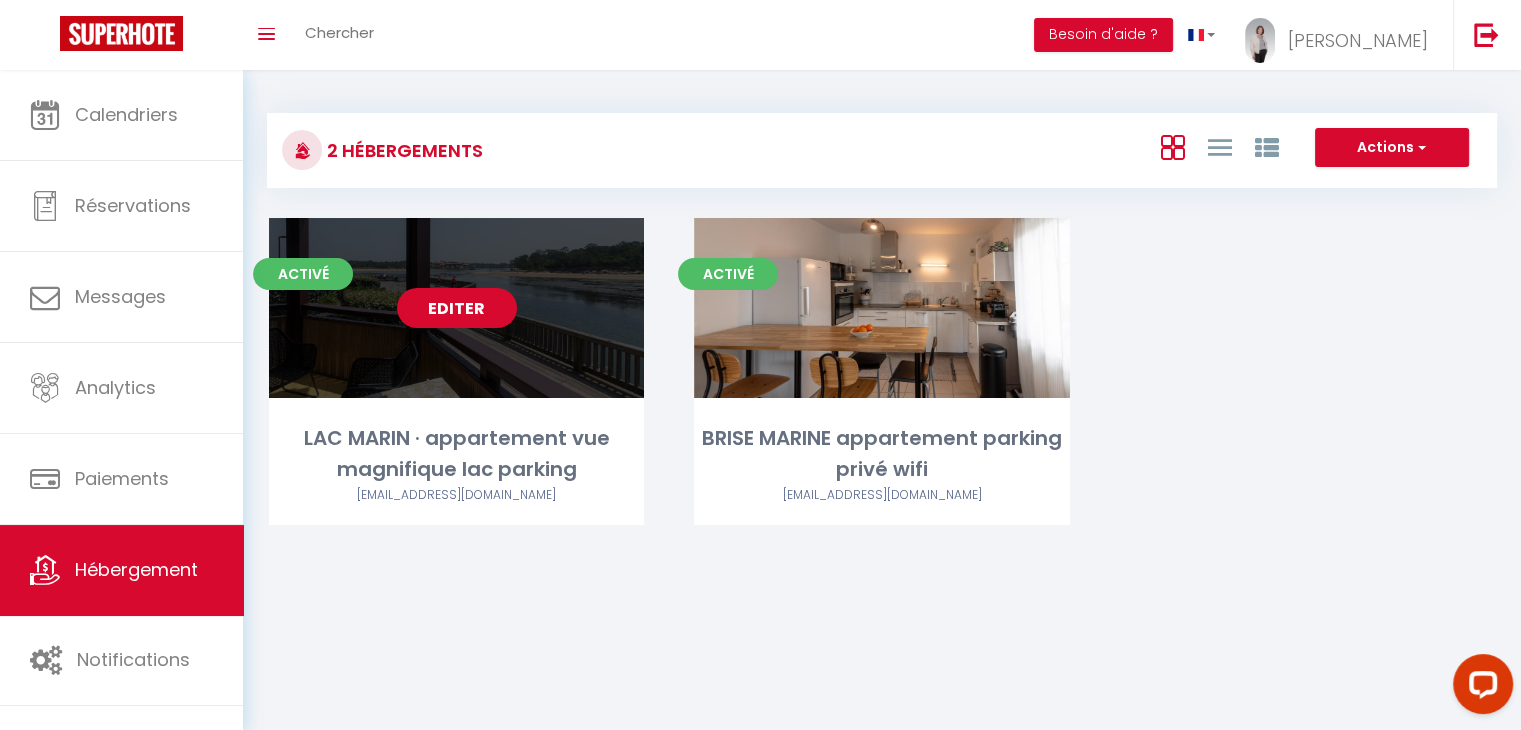 click on "Editer" at bounding box center (457, 308) 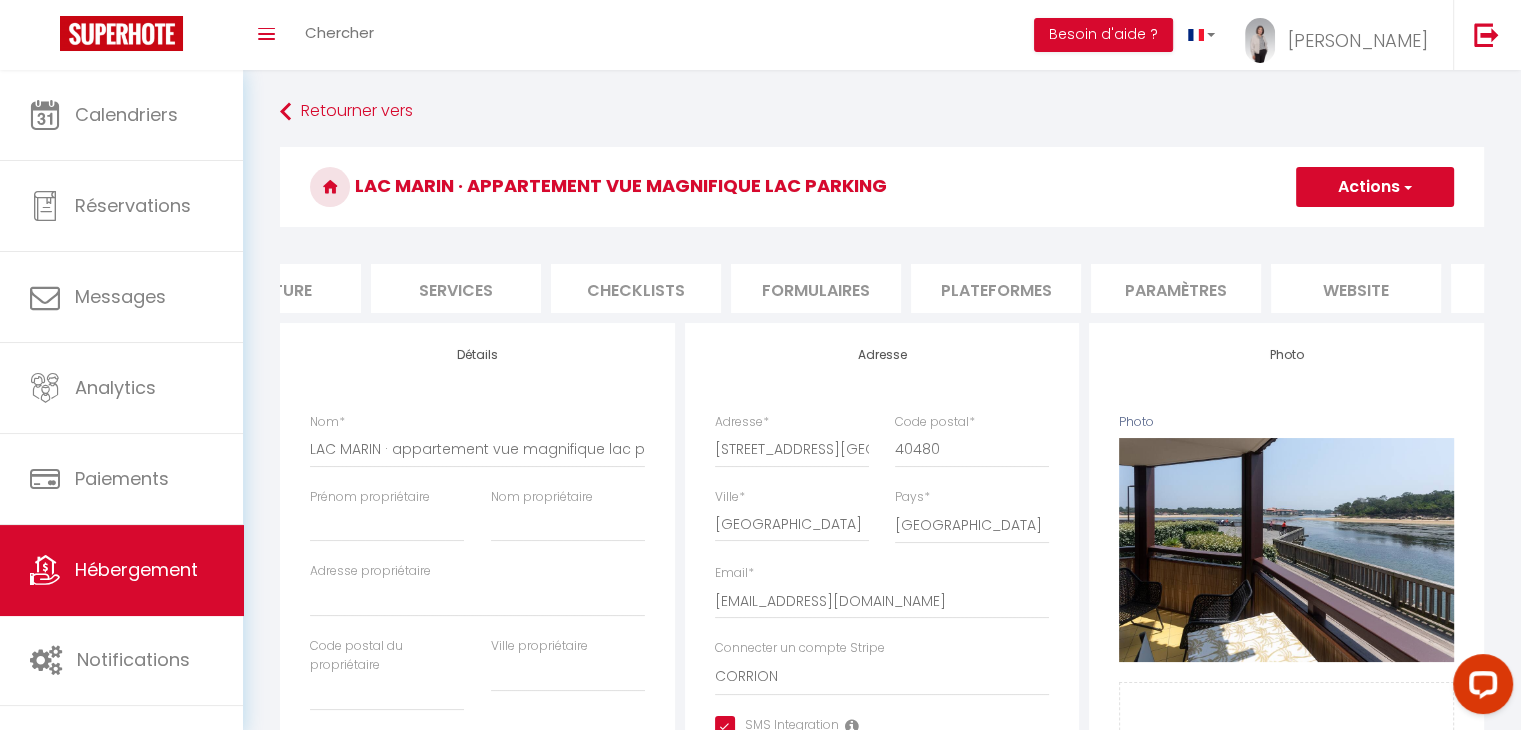scroll, scrollTop: 0, scrollLeft: 596, axis: horizontal 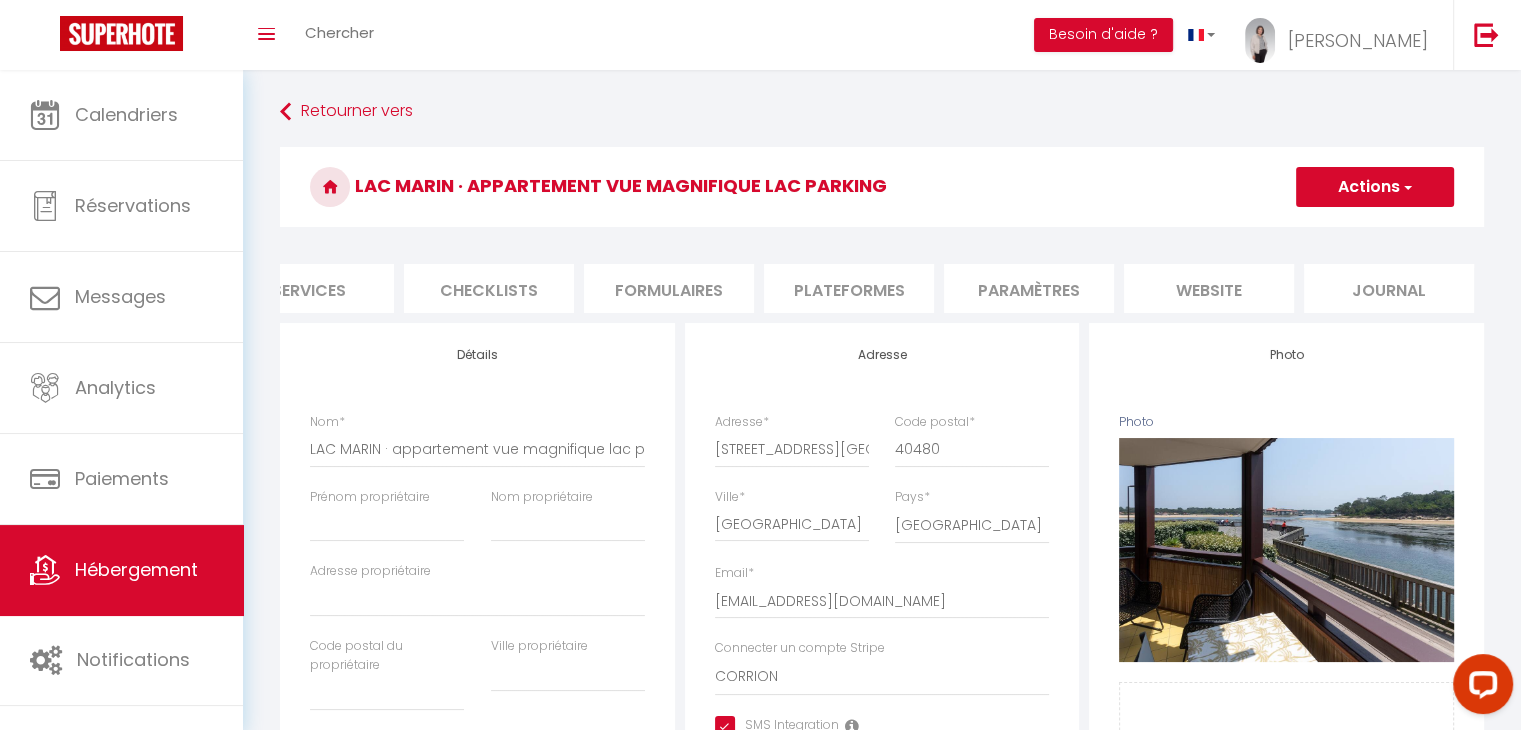 click on "website" at bounding box center [1209, 288] 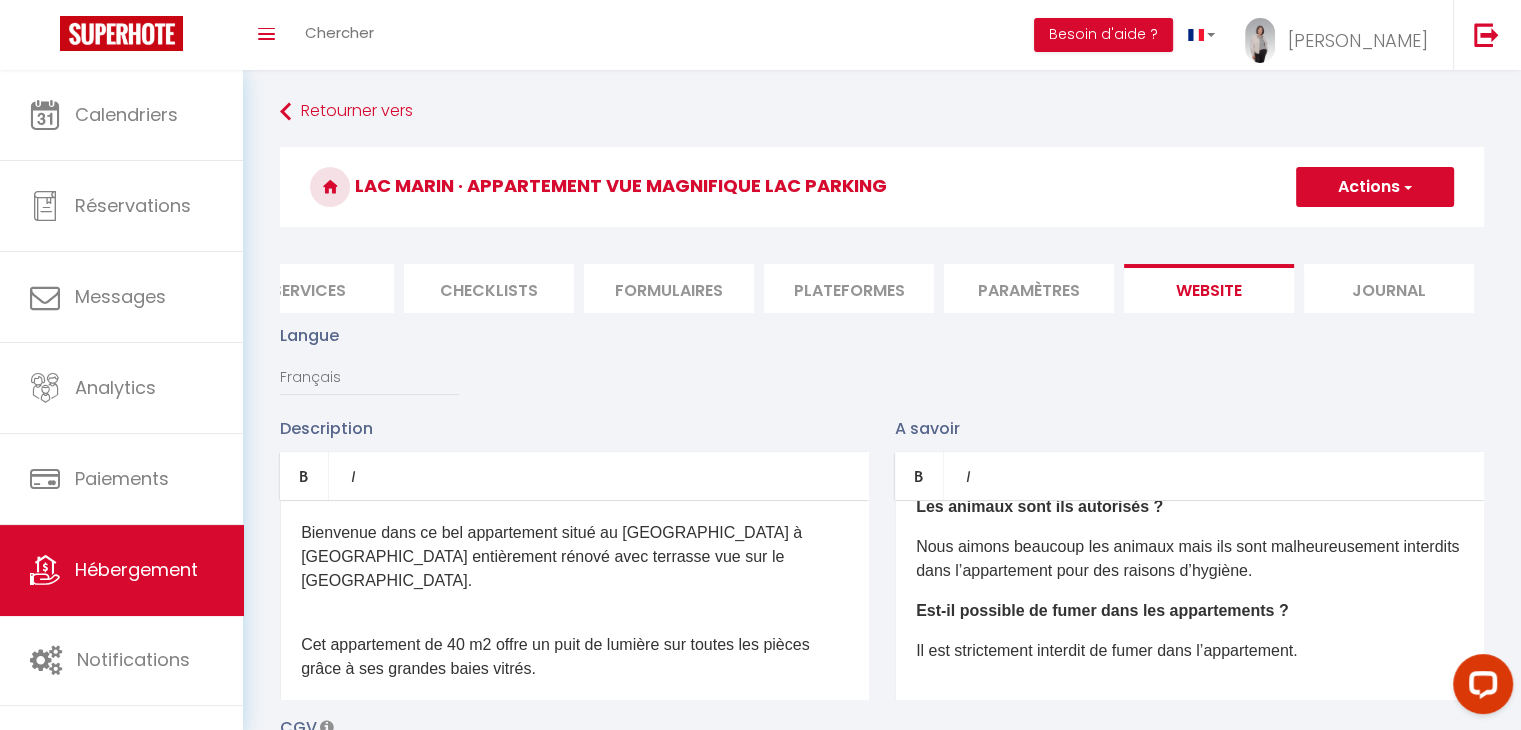 scroll, scrollTop: 309, scrollLeft: 0, axis: vertical 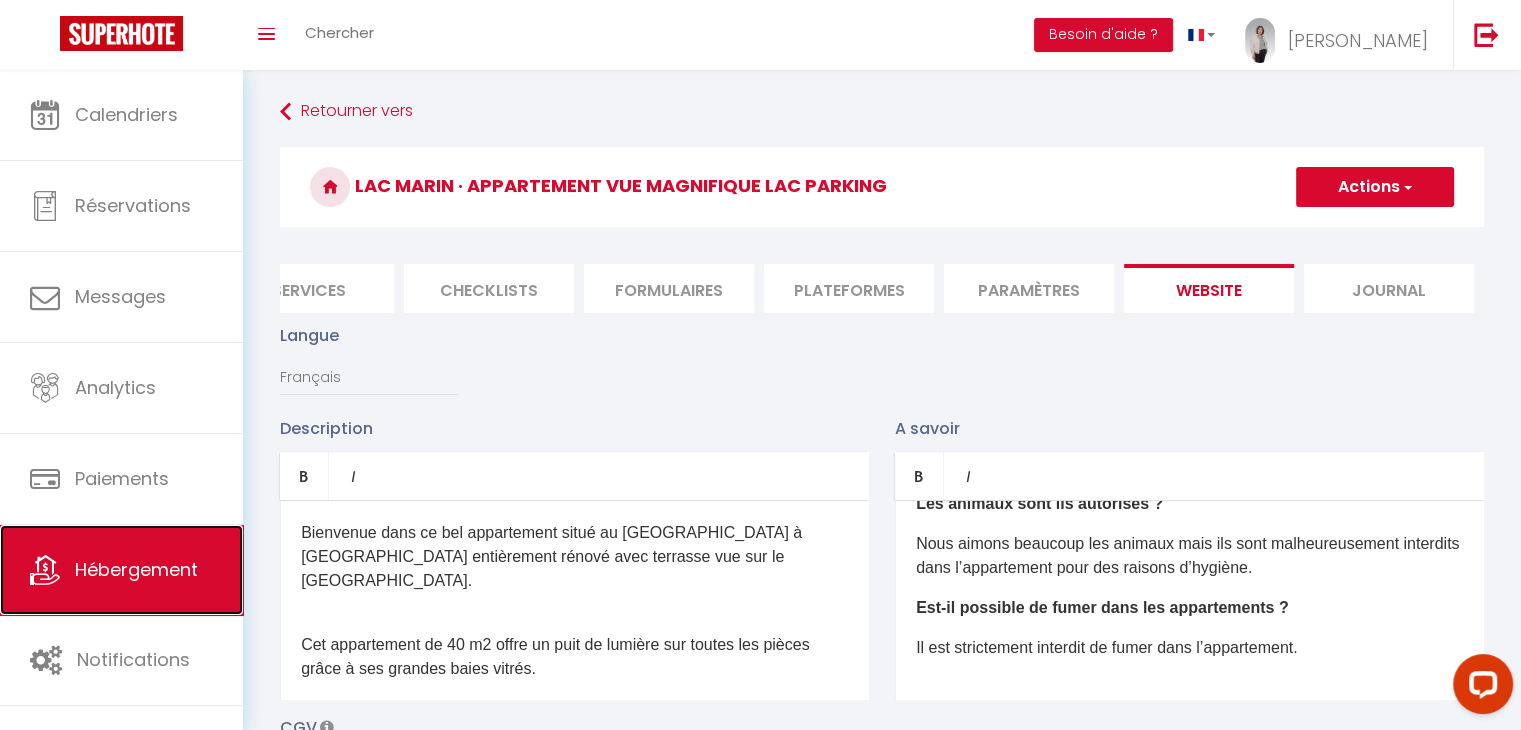 click on "Hébergement" at bounding box center [136, 569] 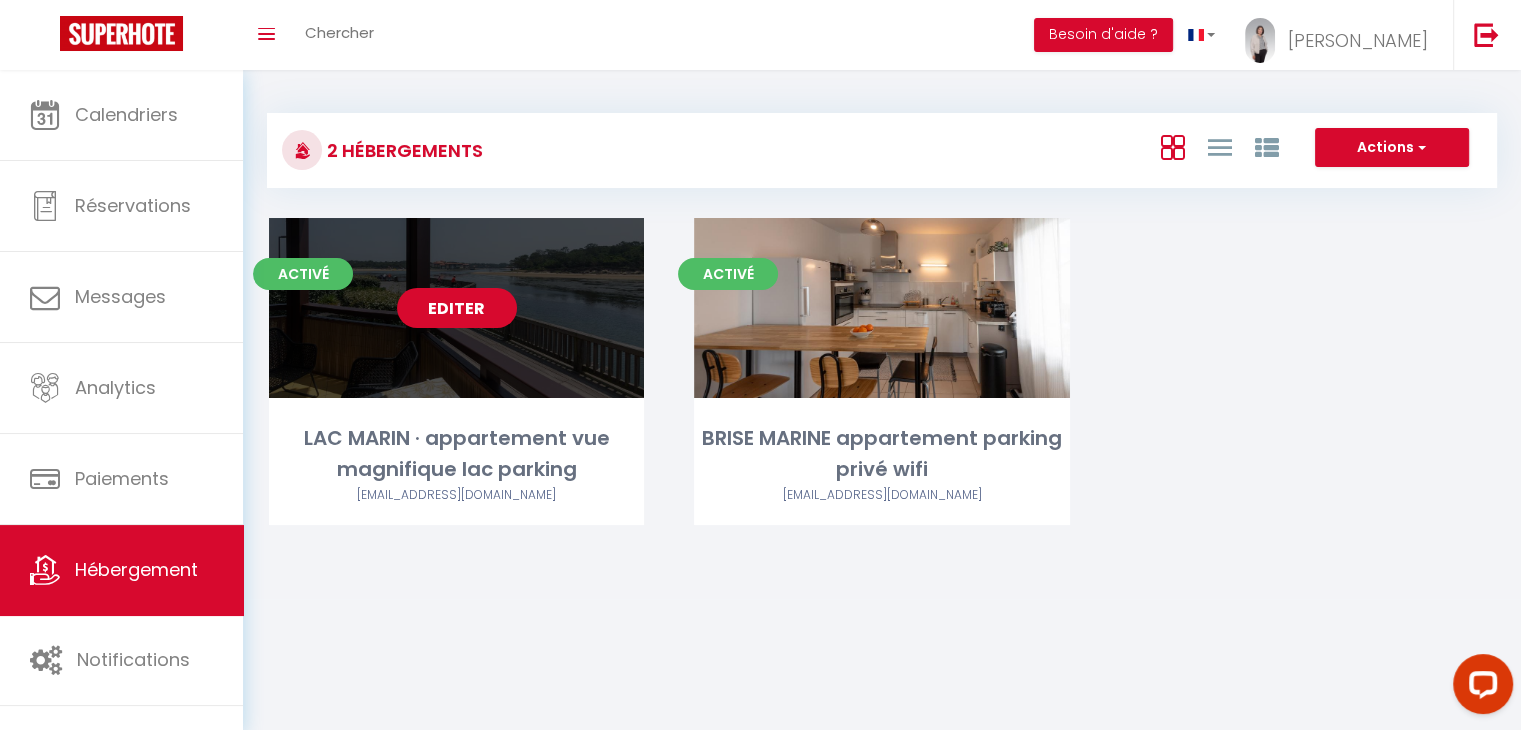 click on "Editer" at bounding box center [457, 308] 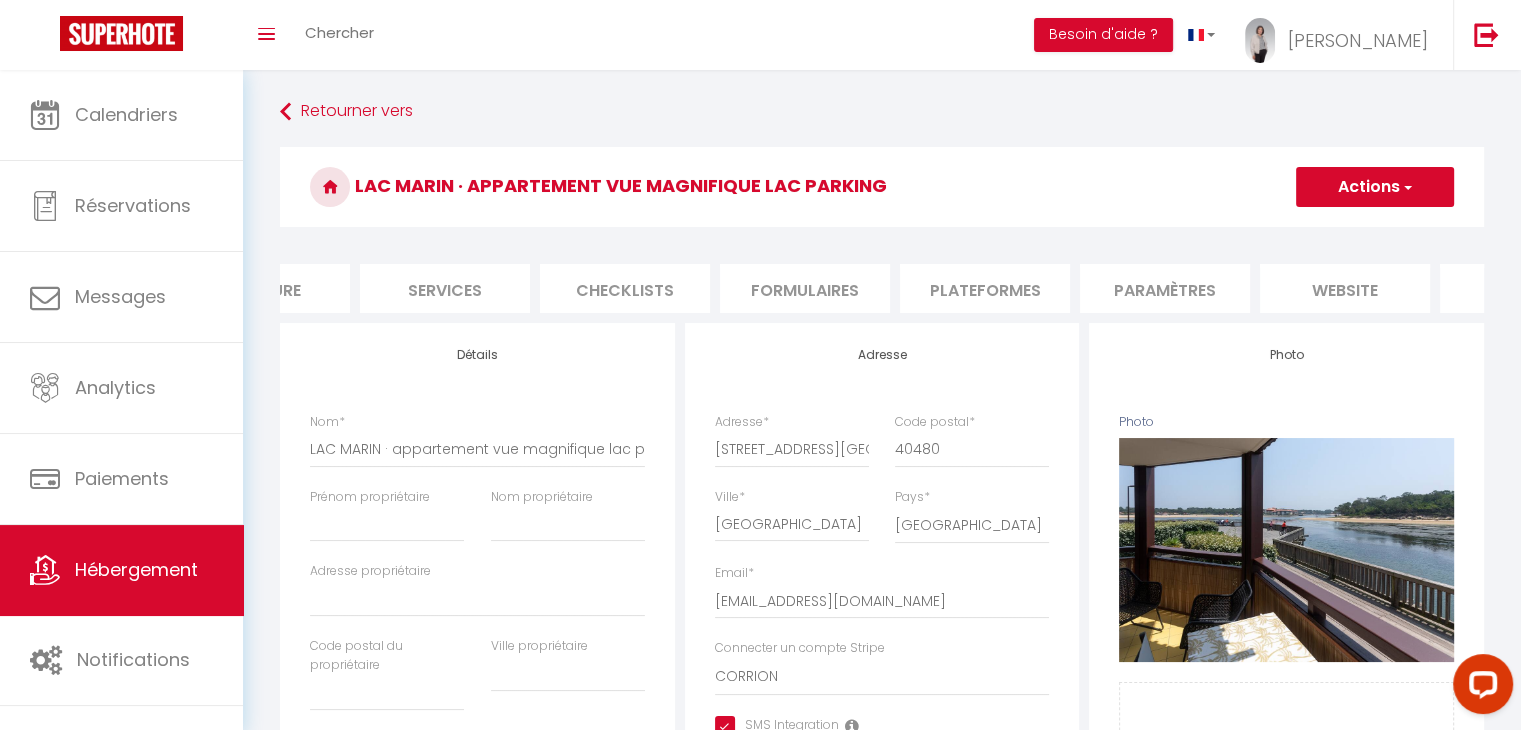 scroll, scrollTop: 0, scrollLeft: 476, axis: horizontal 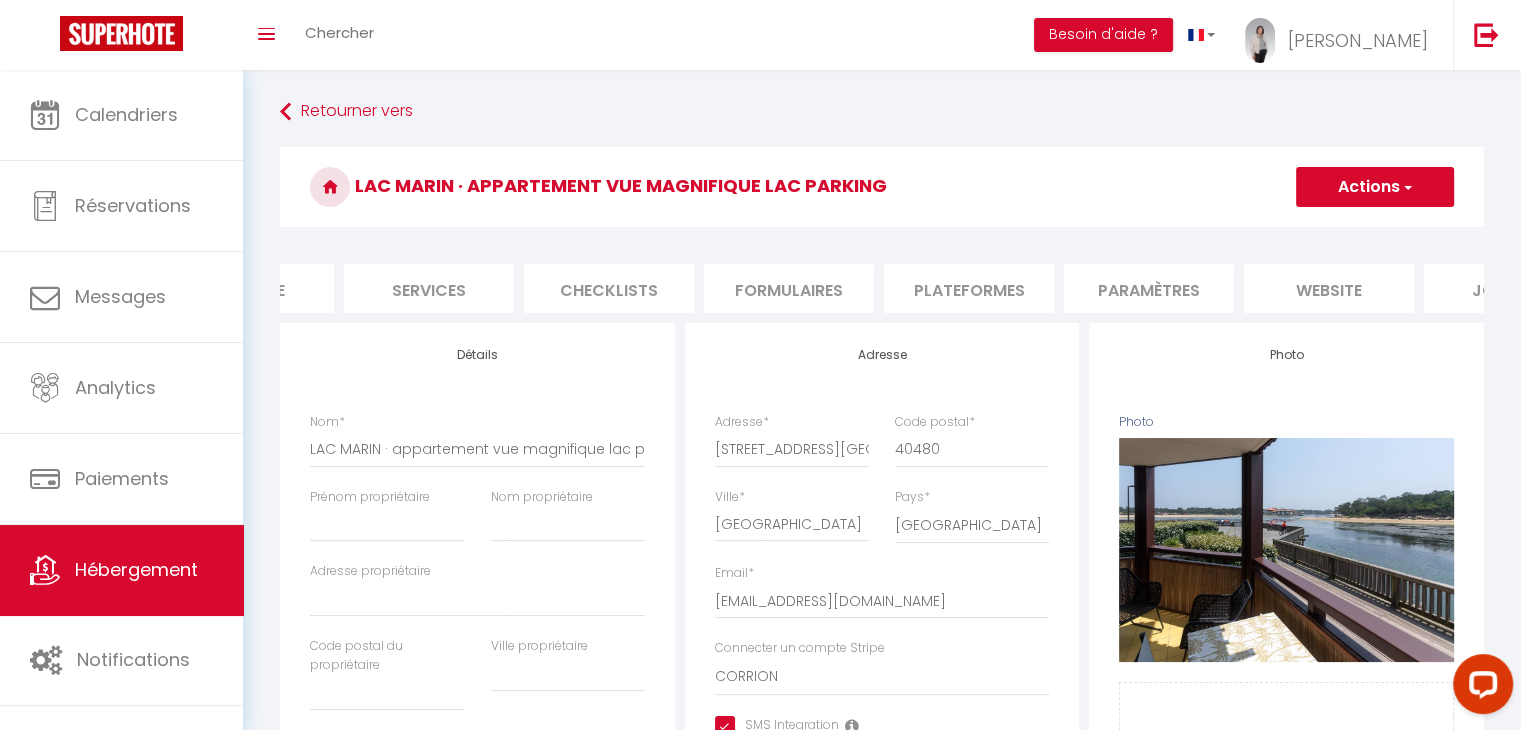 click on "website" at bounding box center [1329, 288] 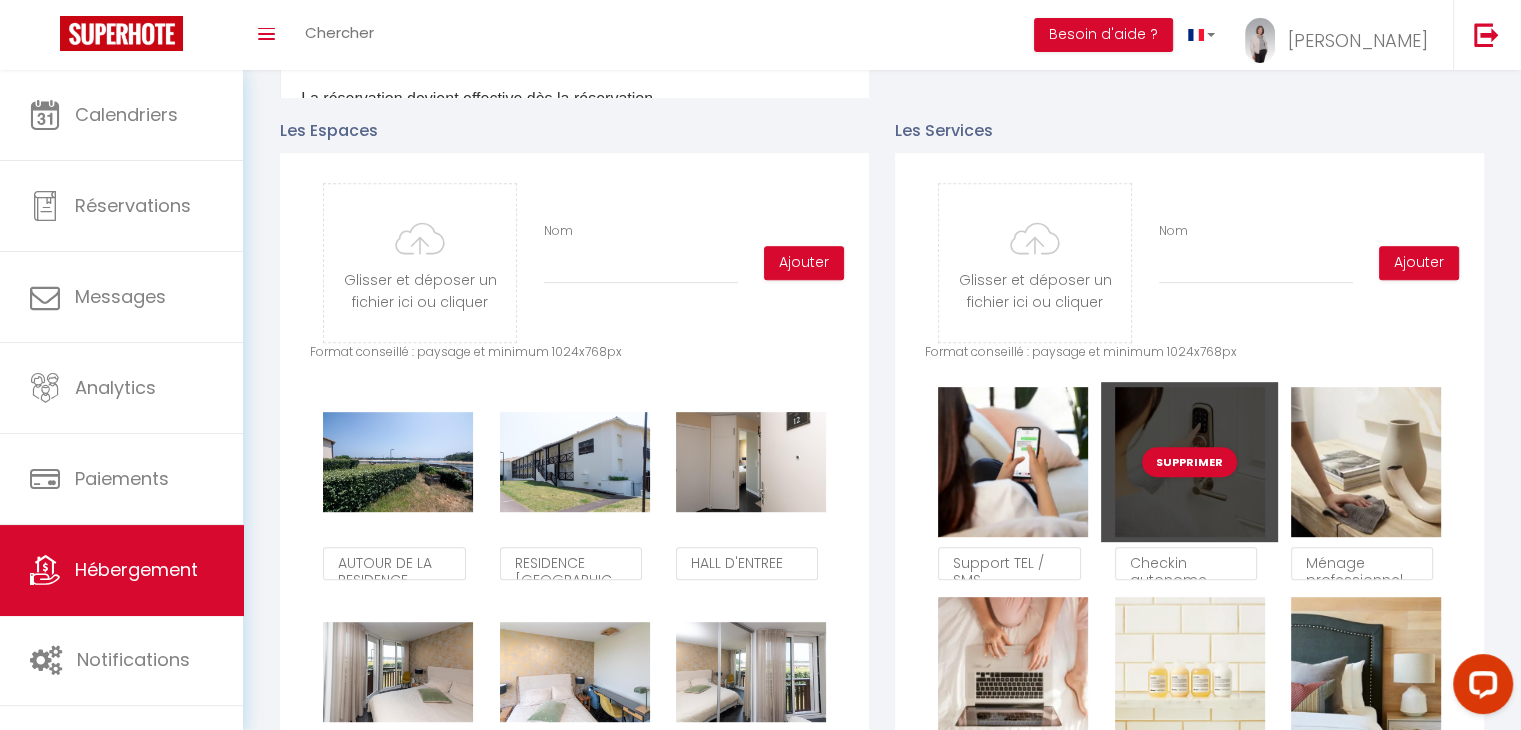 scroll, scrollTop: 1000, scrollLeft: 0, axis: vertical 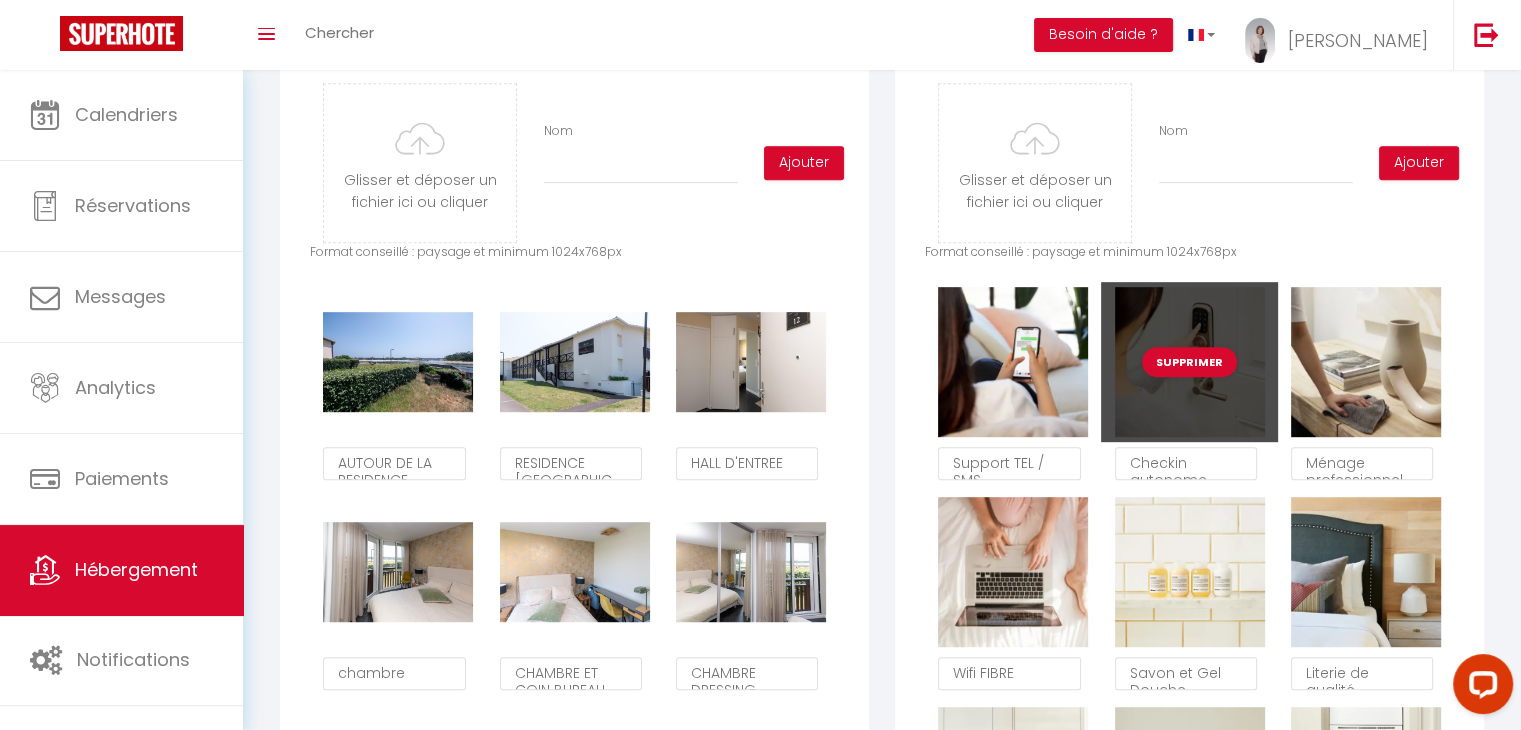 click on "Supprimer" at bounding box center (1189, 362) 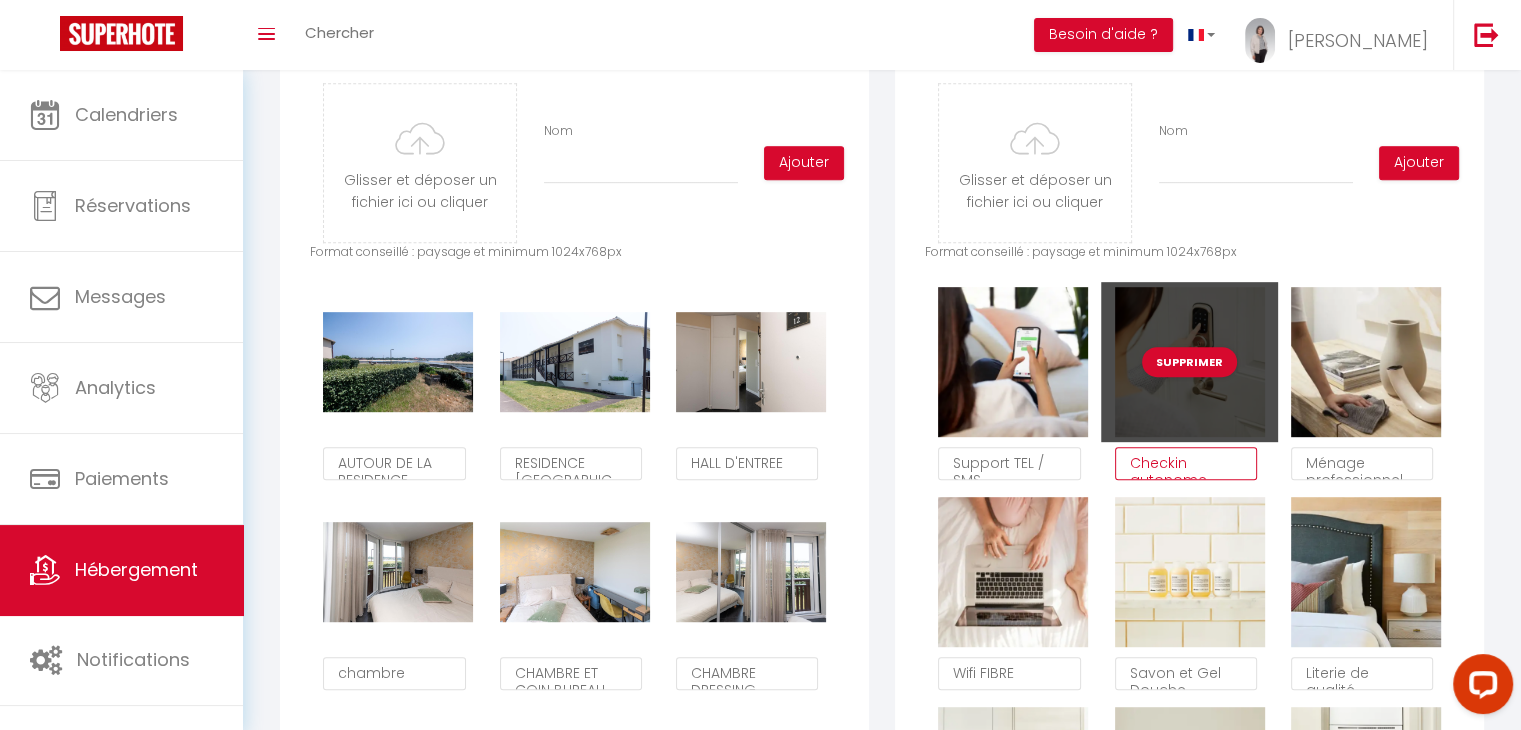 scroll, scrollTop: 11, scrollLeft: 0, axis: vertical 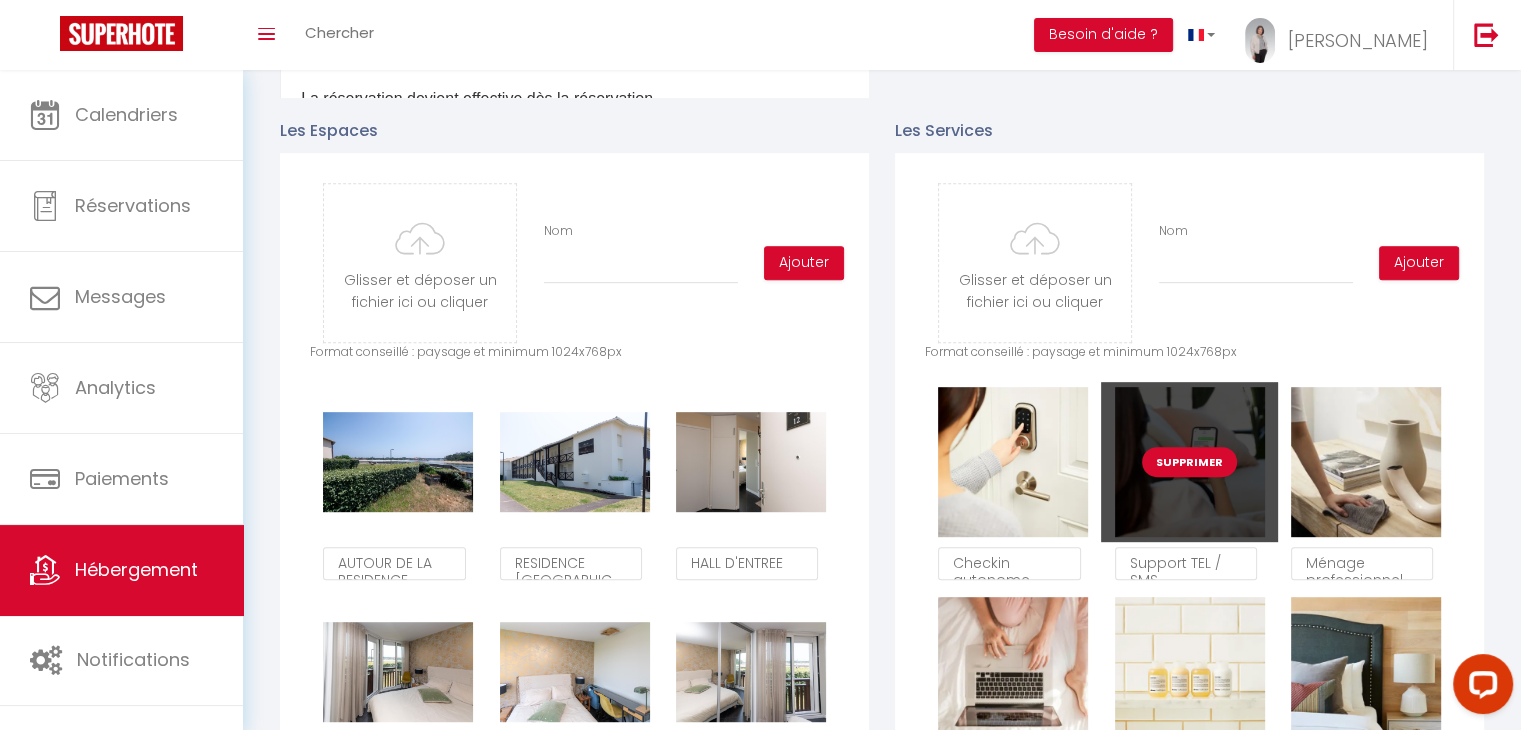 click on "Supprimer" at bounding box center [1189, 462] 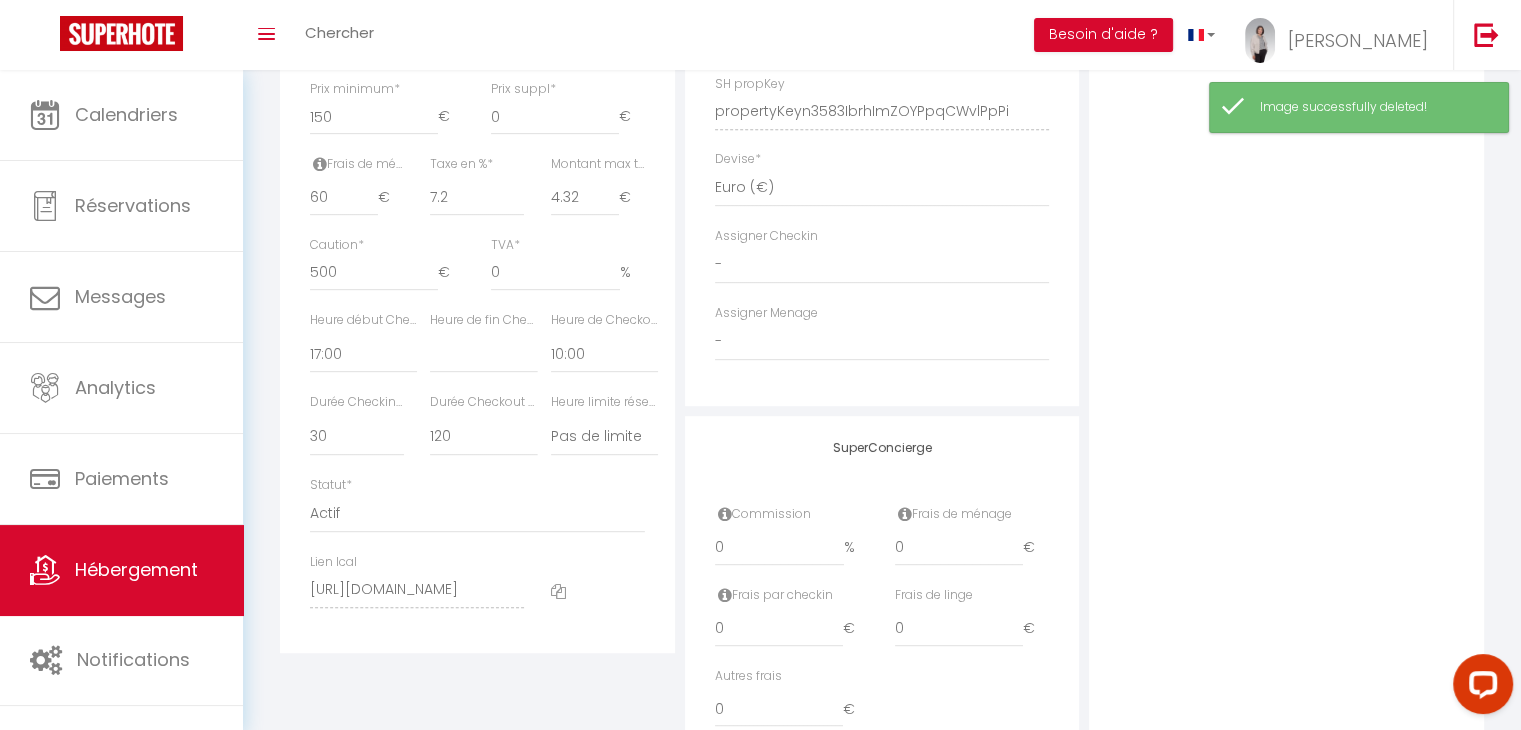 scroll, scrollTop: 0, scrollLeft: 0, axis: both 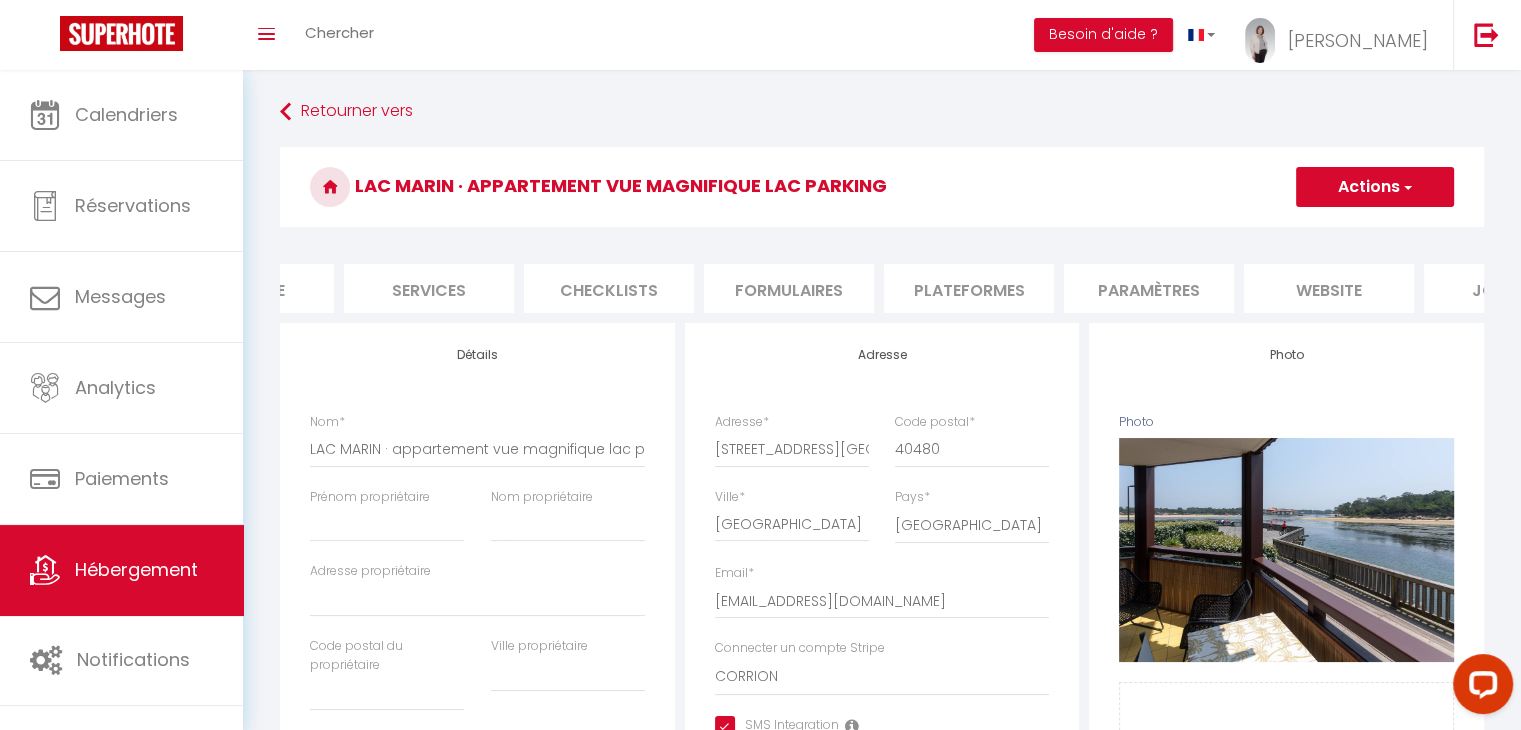 click on "website" at bounding box center (1329, 288) 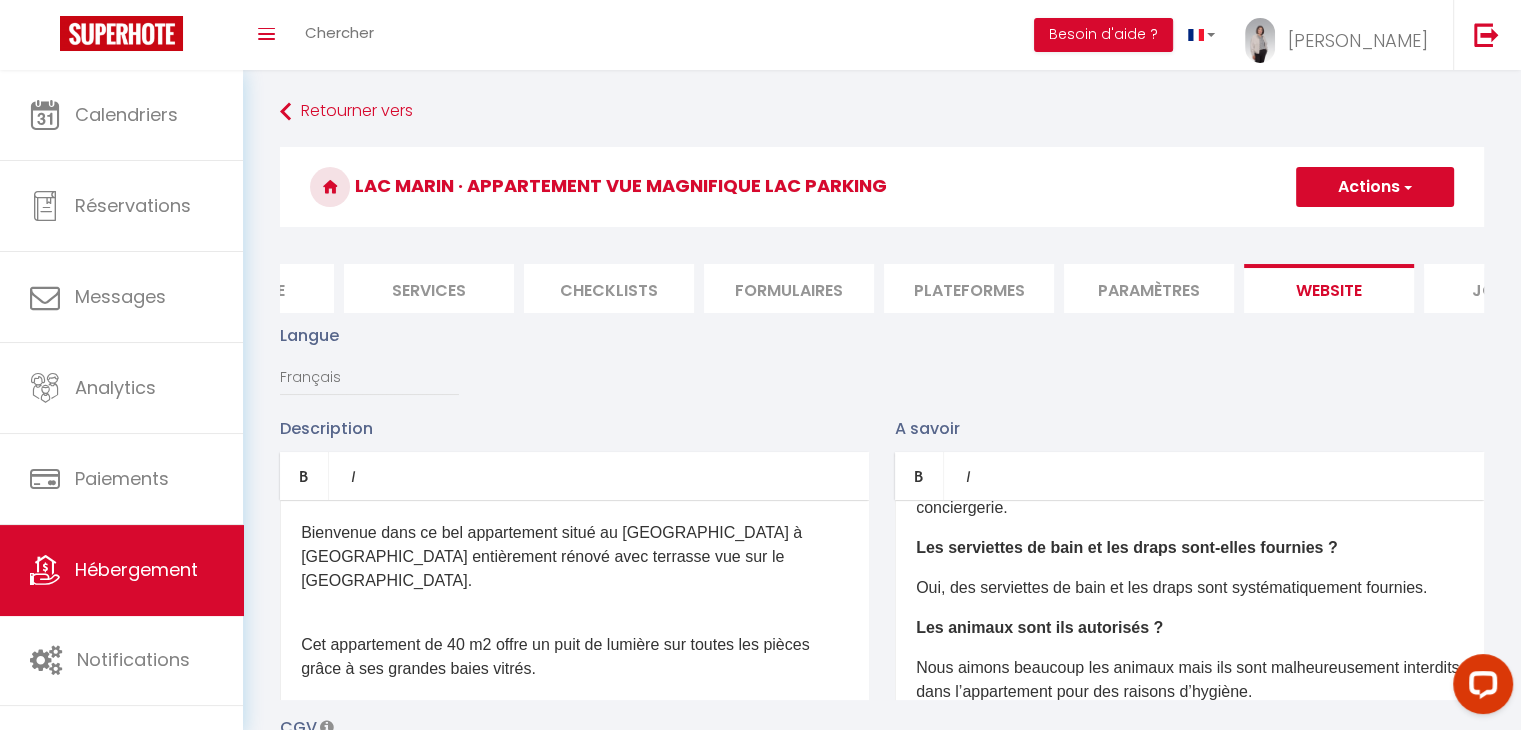scroll, scrollTop: 309, scrollLeft: 0, axis: vertical 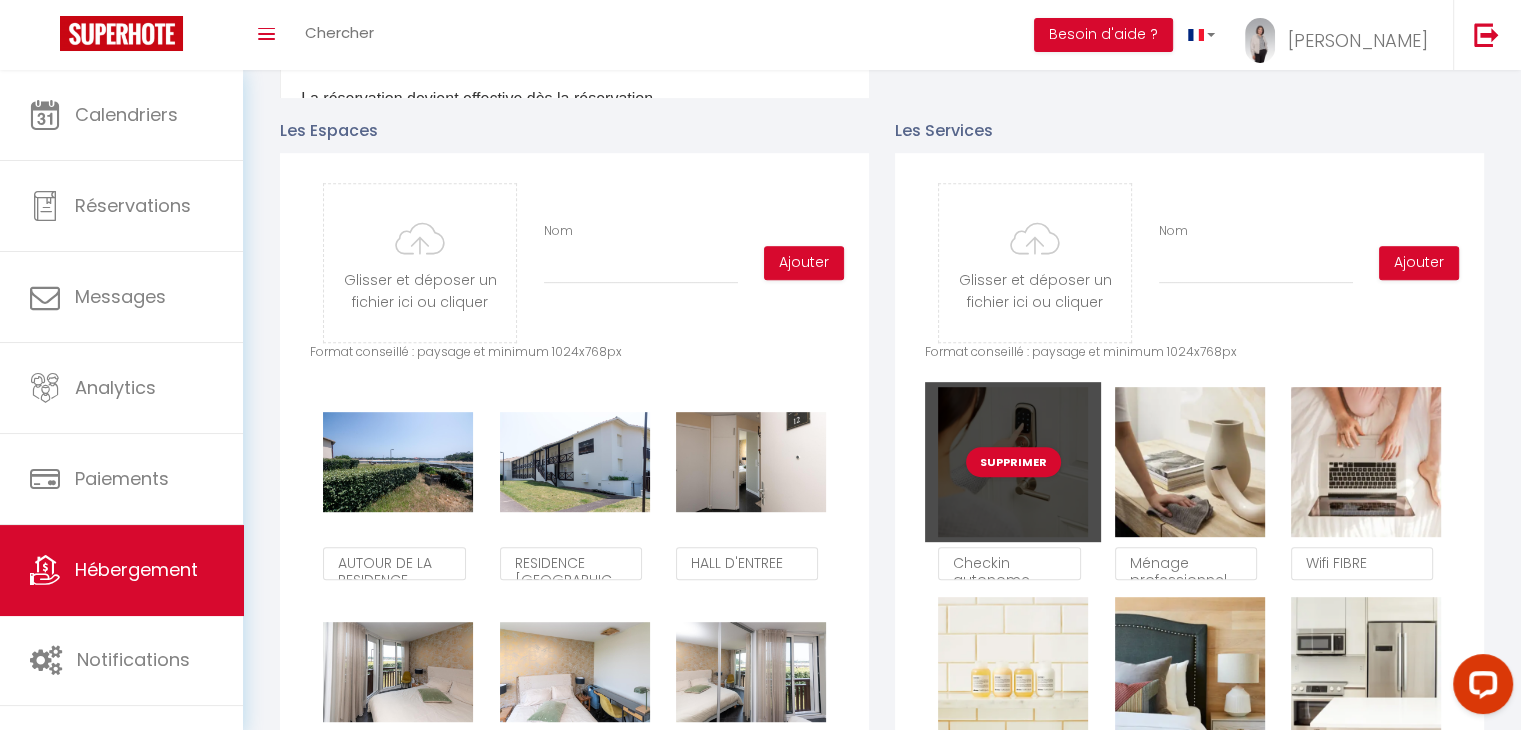 click on "Supprimer" at bounding box center (1013, 462) 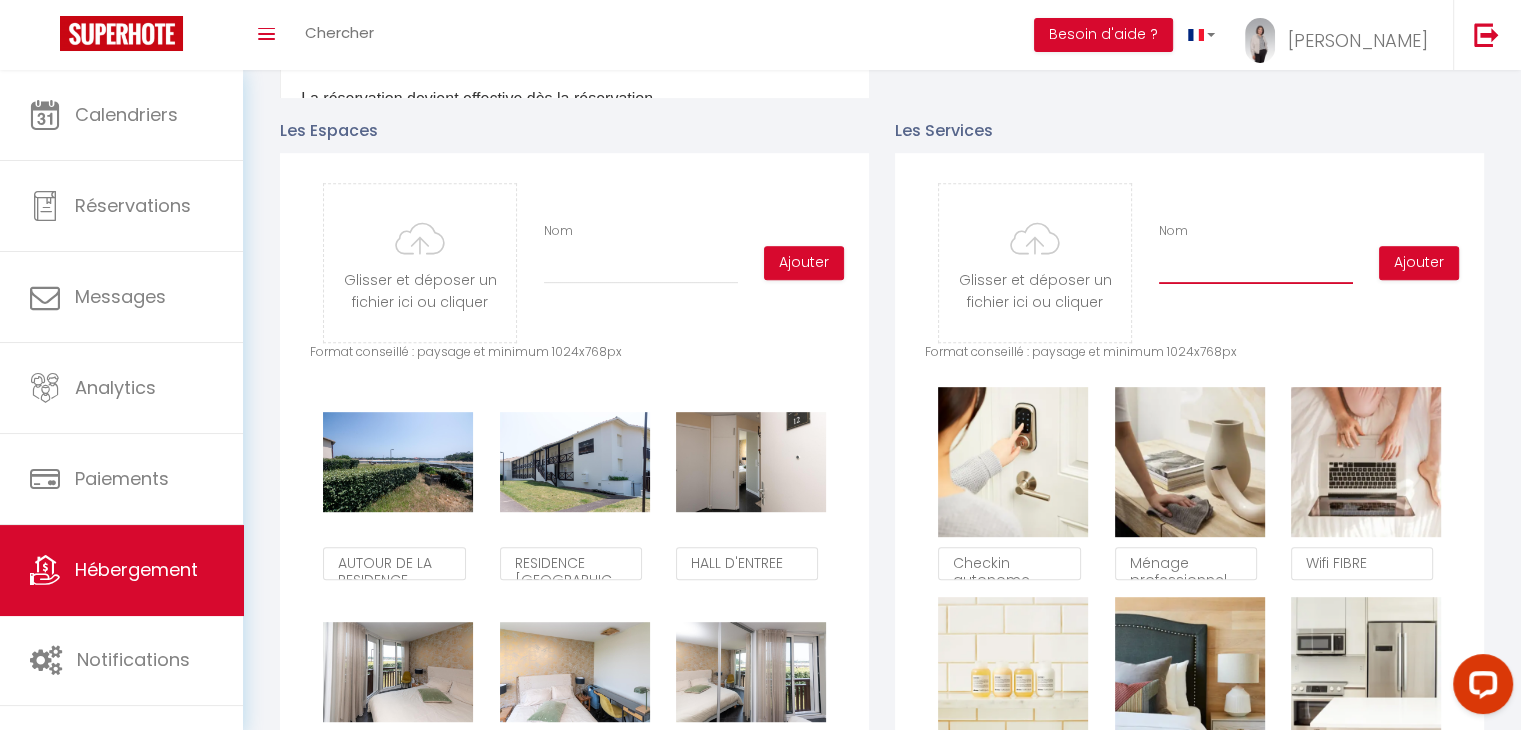 click on "Nom" at bounding box center [1256, 266] 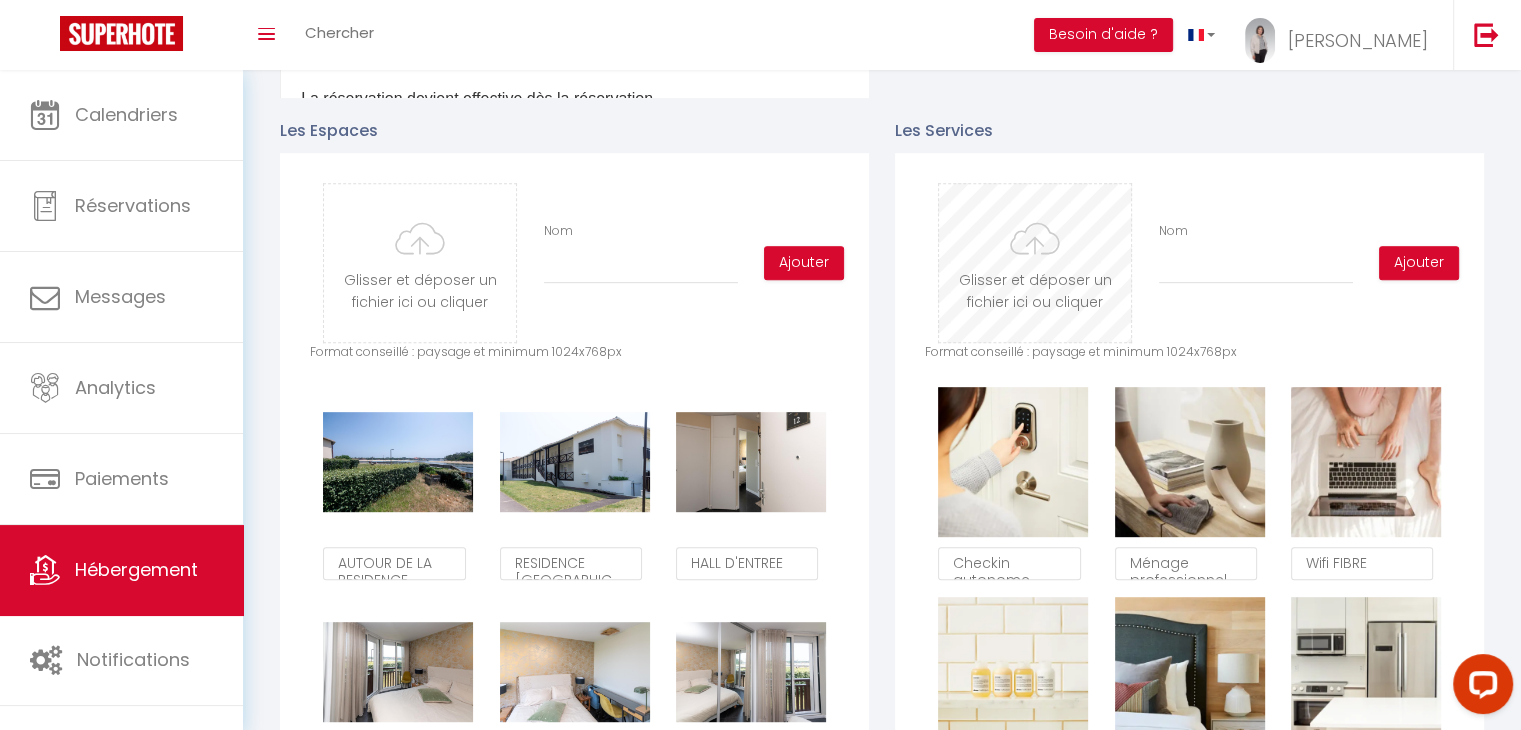 click at bounding box center [1035, 263] 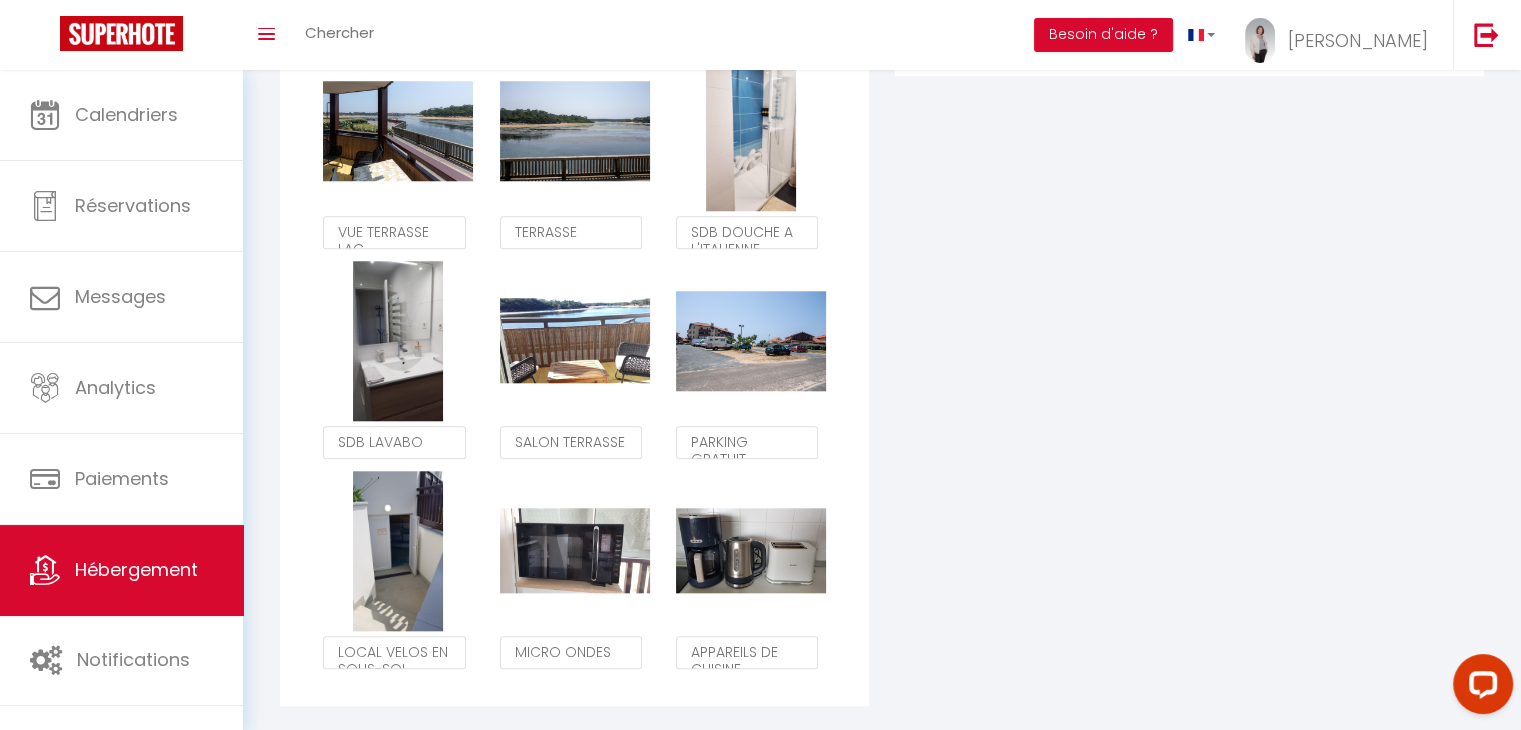 scroll, scrollTop: 1400, scrollLeft: 0, axis: vertical 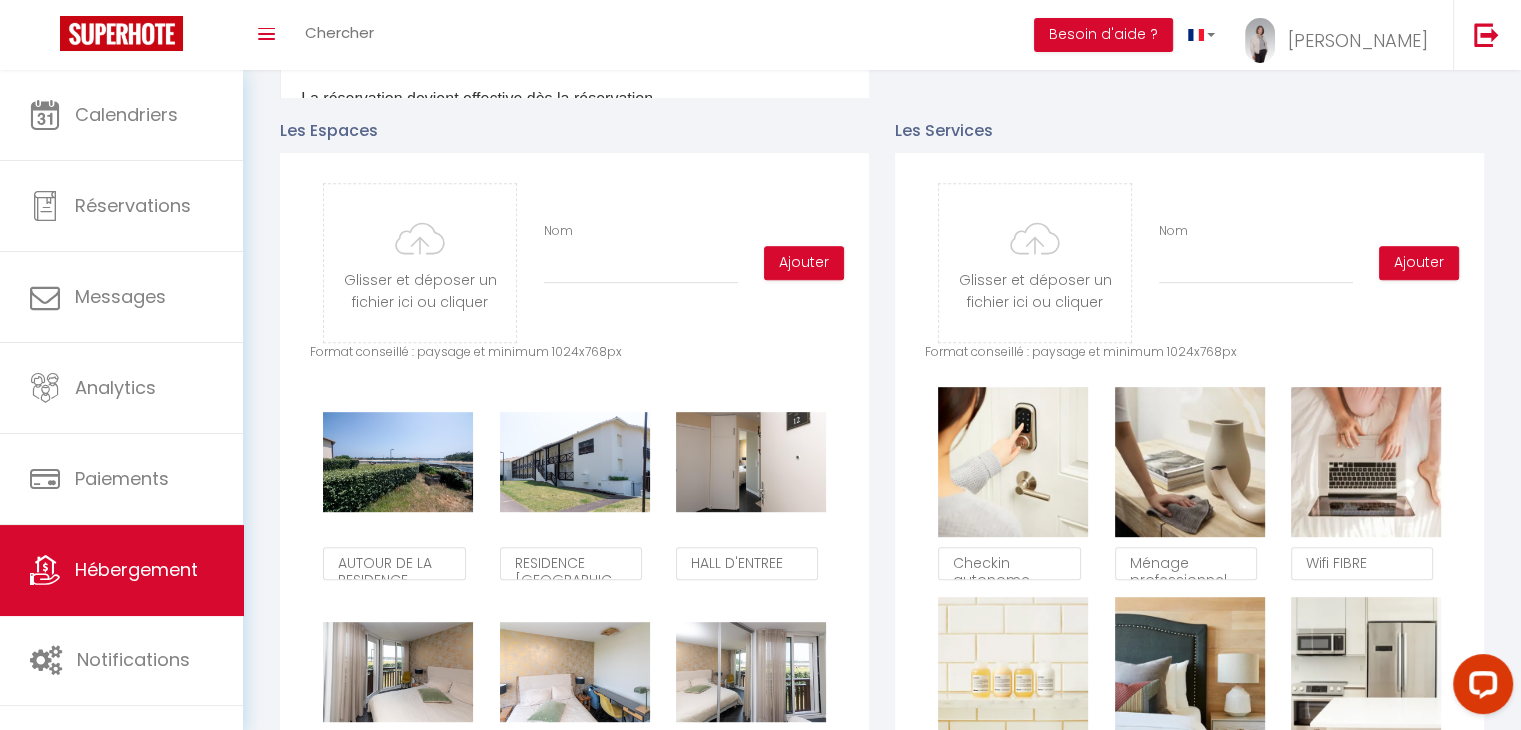 click on "Les Services     Glisser et déposer un fichier ici ou cliquer Ooops, something wrong happened. Remove   Drag and drop or click to replace
Nom
Ajouter
Format conseillé : paysage et minimum 1024x768px
Supprimer
Checkin autonome
Supprimer
Ménage professionnel
Supprimer
Wifi FIBRE
Supprimer
Savon et Gel Douche
Supprimer
Literie de qualité
Supprimer
Cuisine équipée
Supprimer
Serviettes fournies
Supprimer
Lave linge
Supprimer
Thé et café" at bounding box center [1189, 882] 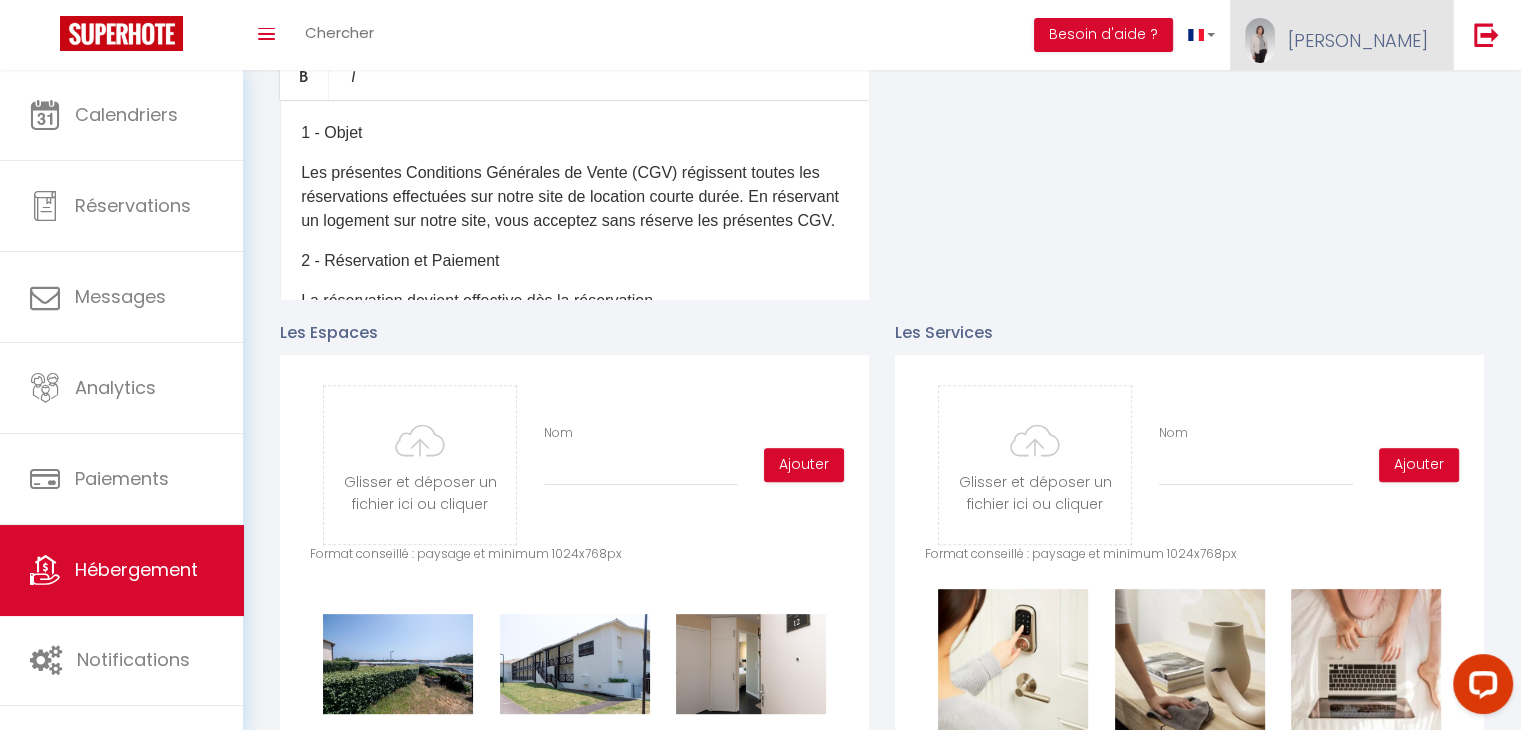 scroll, scrollTop: 500, scrollLeft: 0, axis: vertical 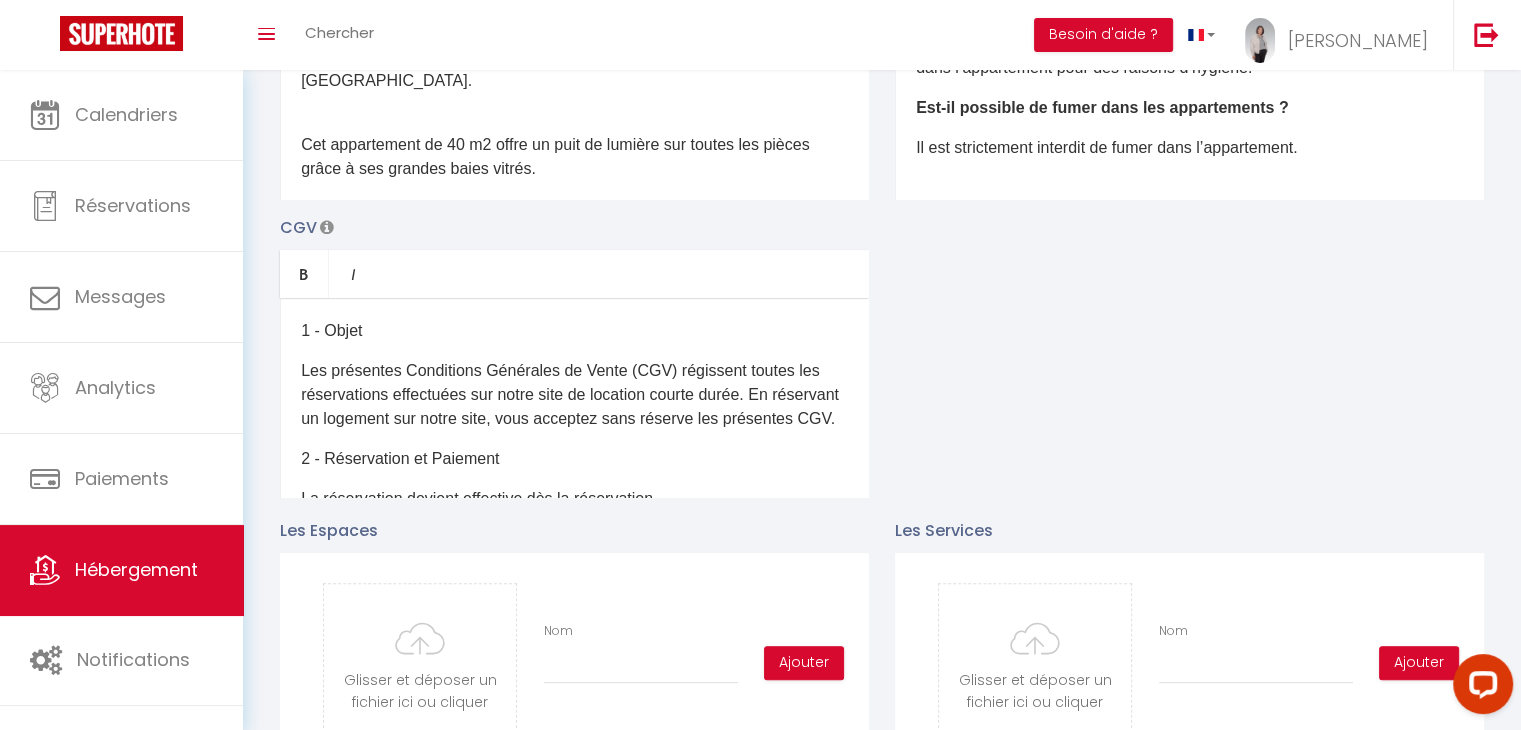 click at bounding box center [1506, 350] 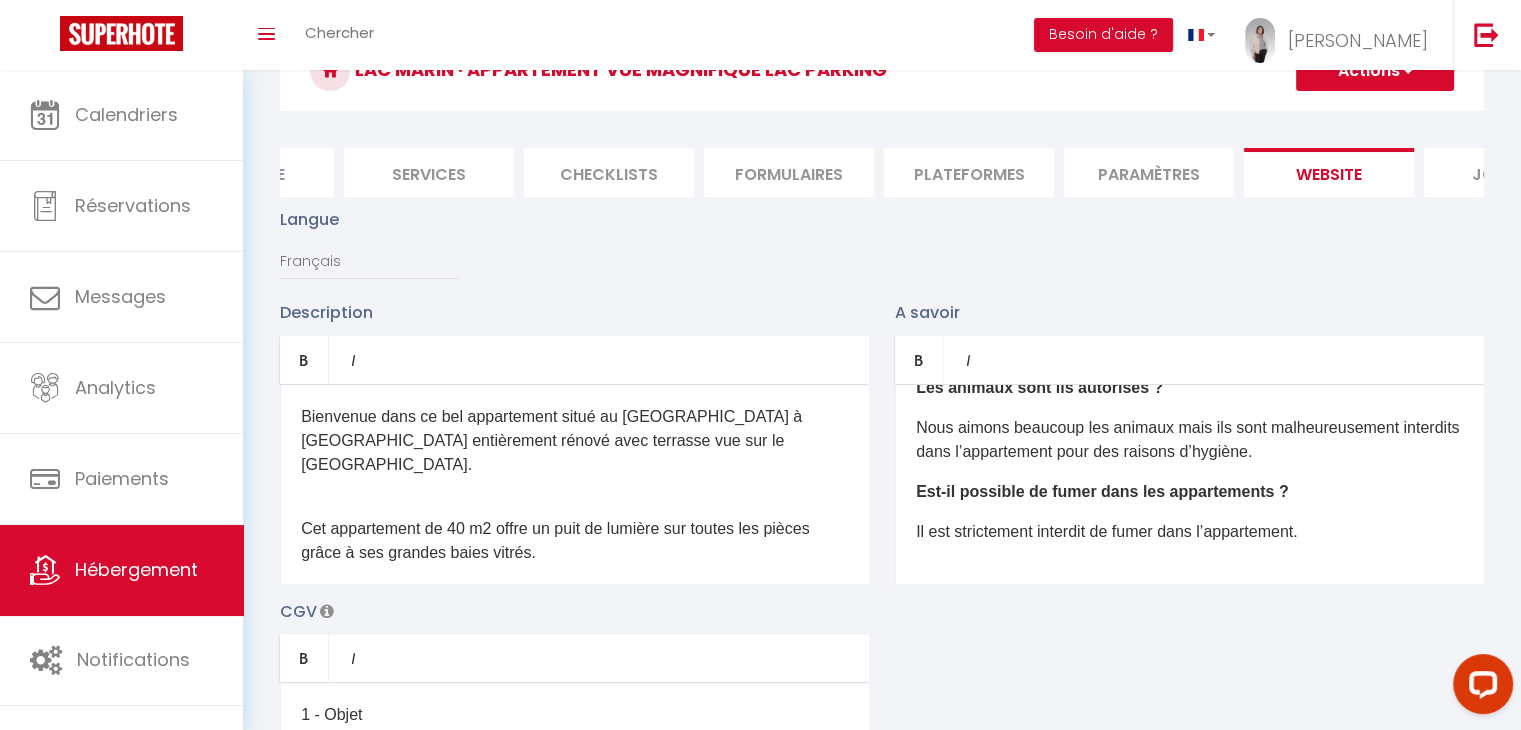 scroll, scrollTop: 0, scrollLeft: 0, axis: both 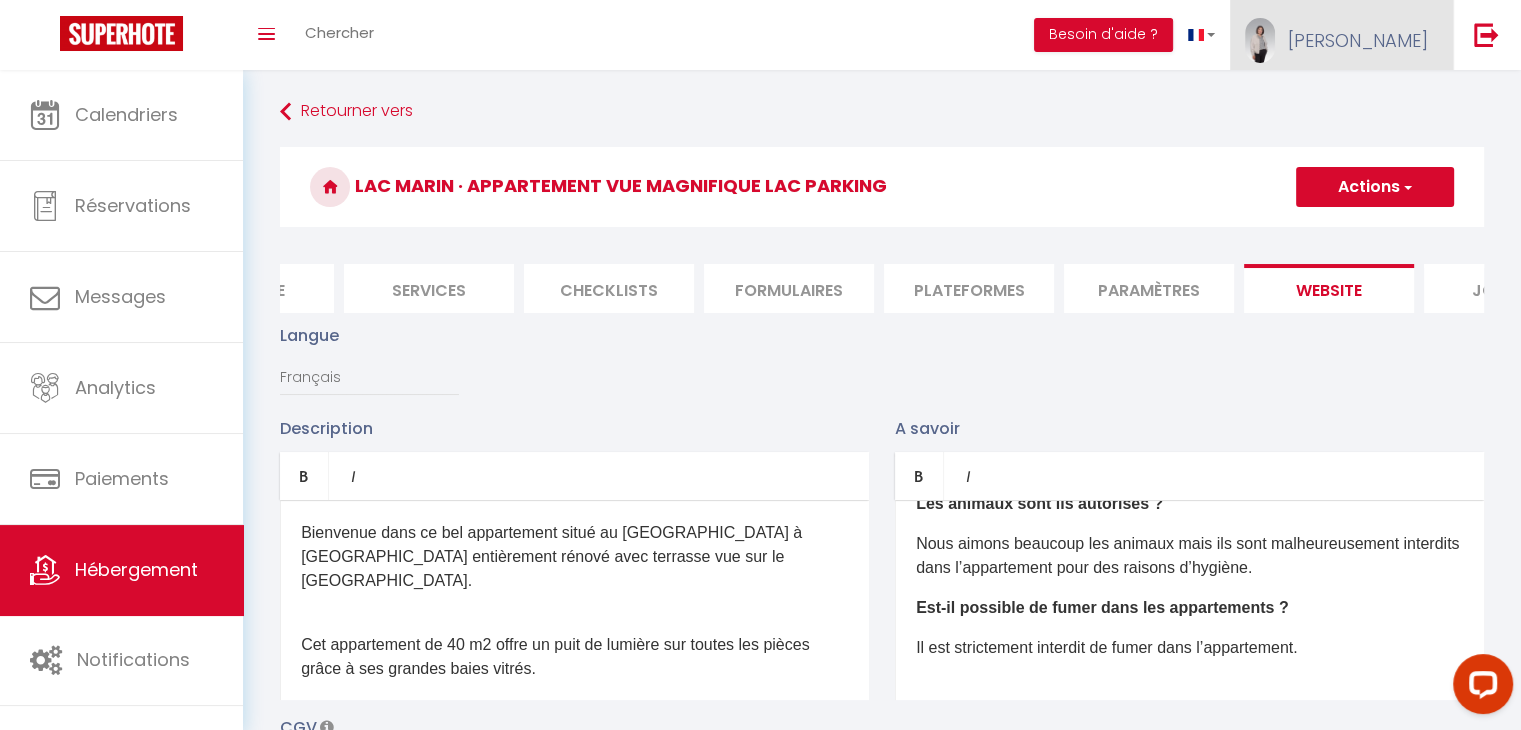 click on "Christina" at bounding box center [1358, 40] 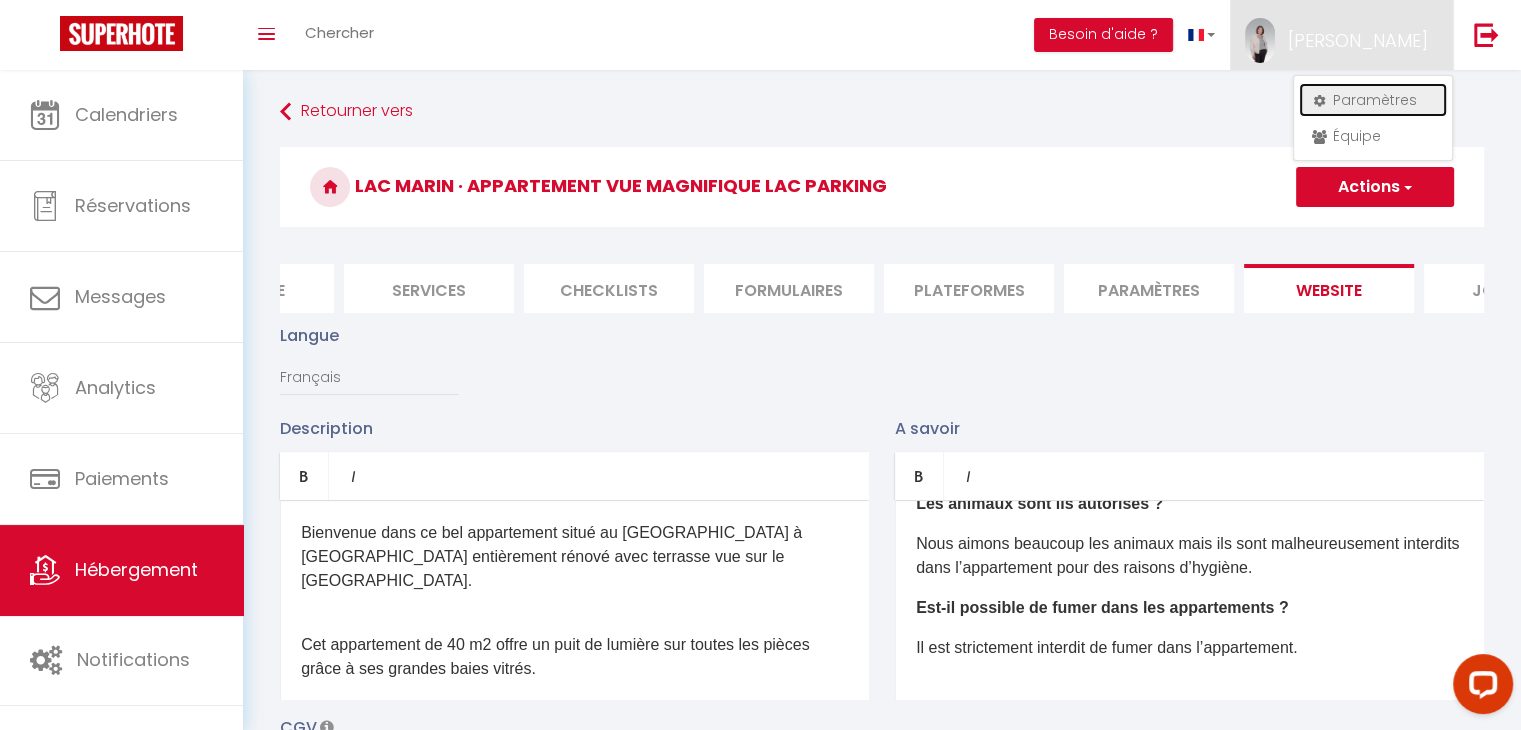 click on "Paramètres" at bounding box center [1373, 100] 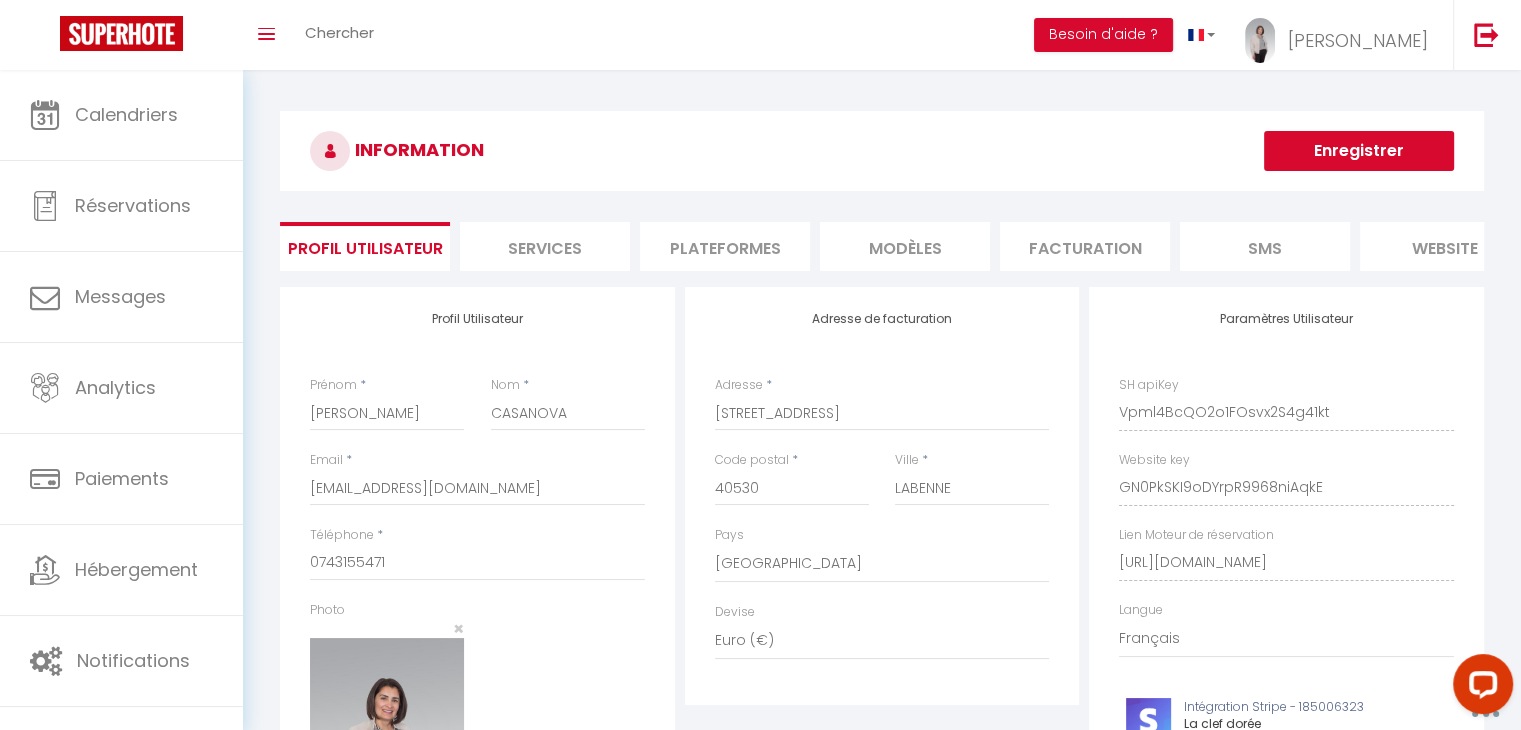 click on "website" at bounding box center (1445, 246) 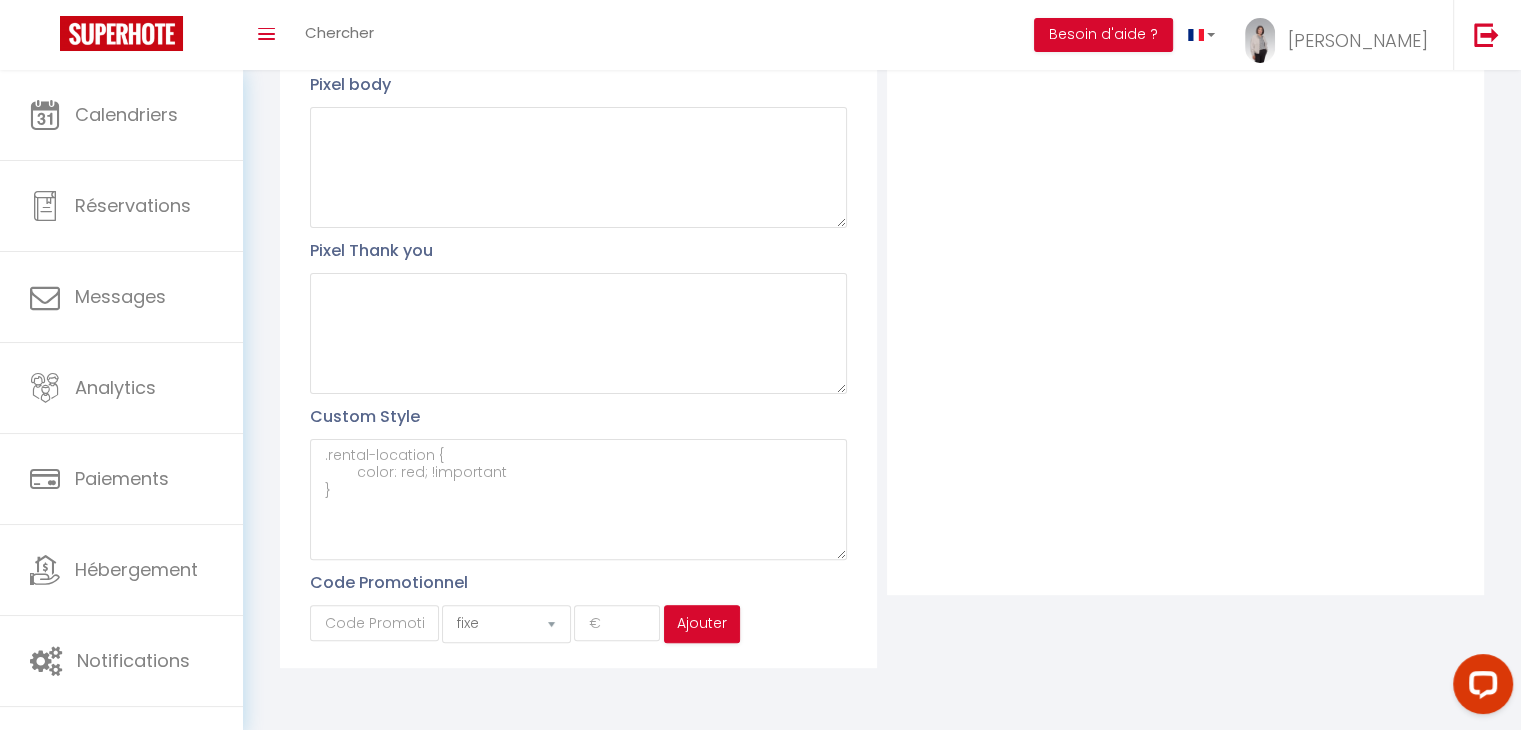 scroll, scrollTop: 0, scrollLeft: 0, axis: both 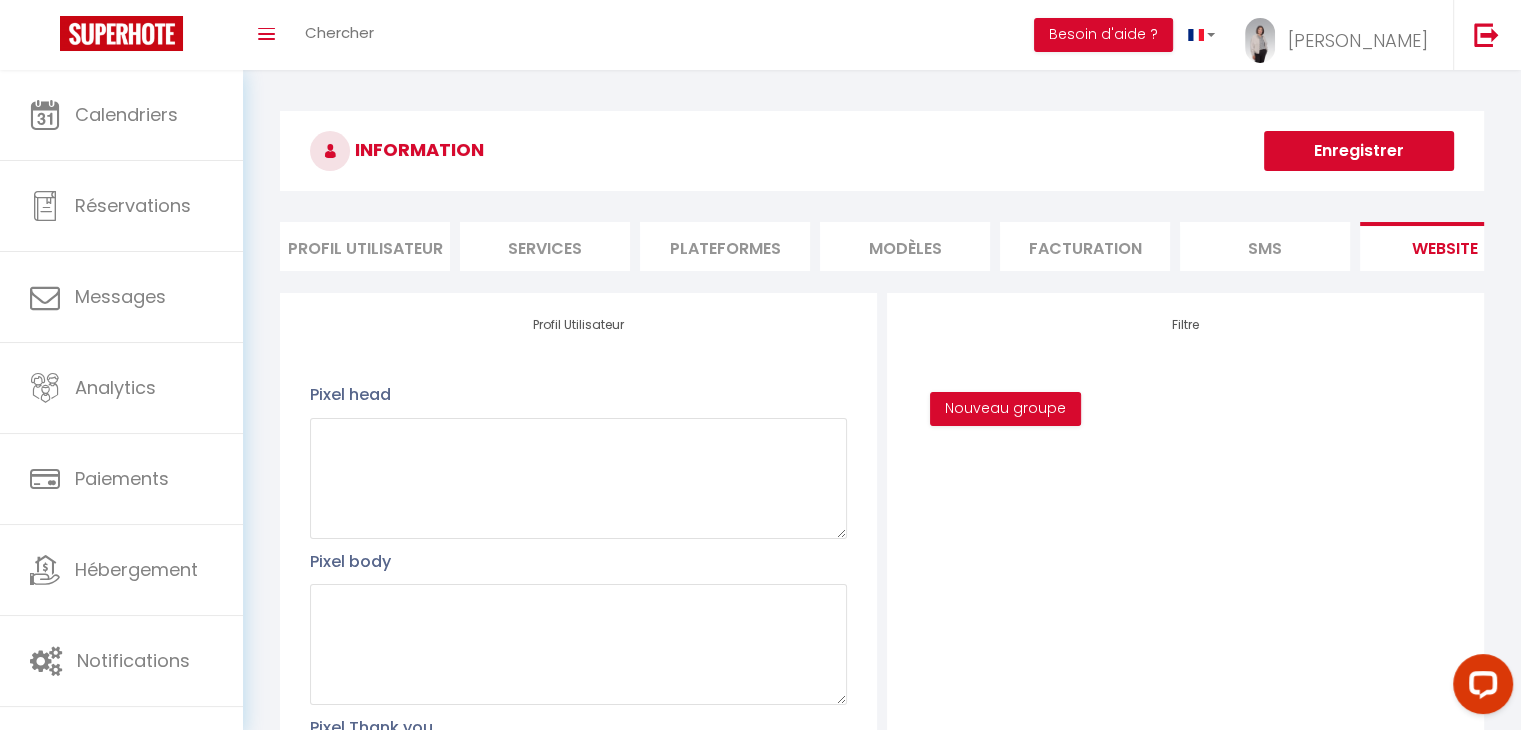 click on "Profil Utilisateur" at bounding box center [365, 246] 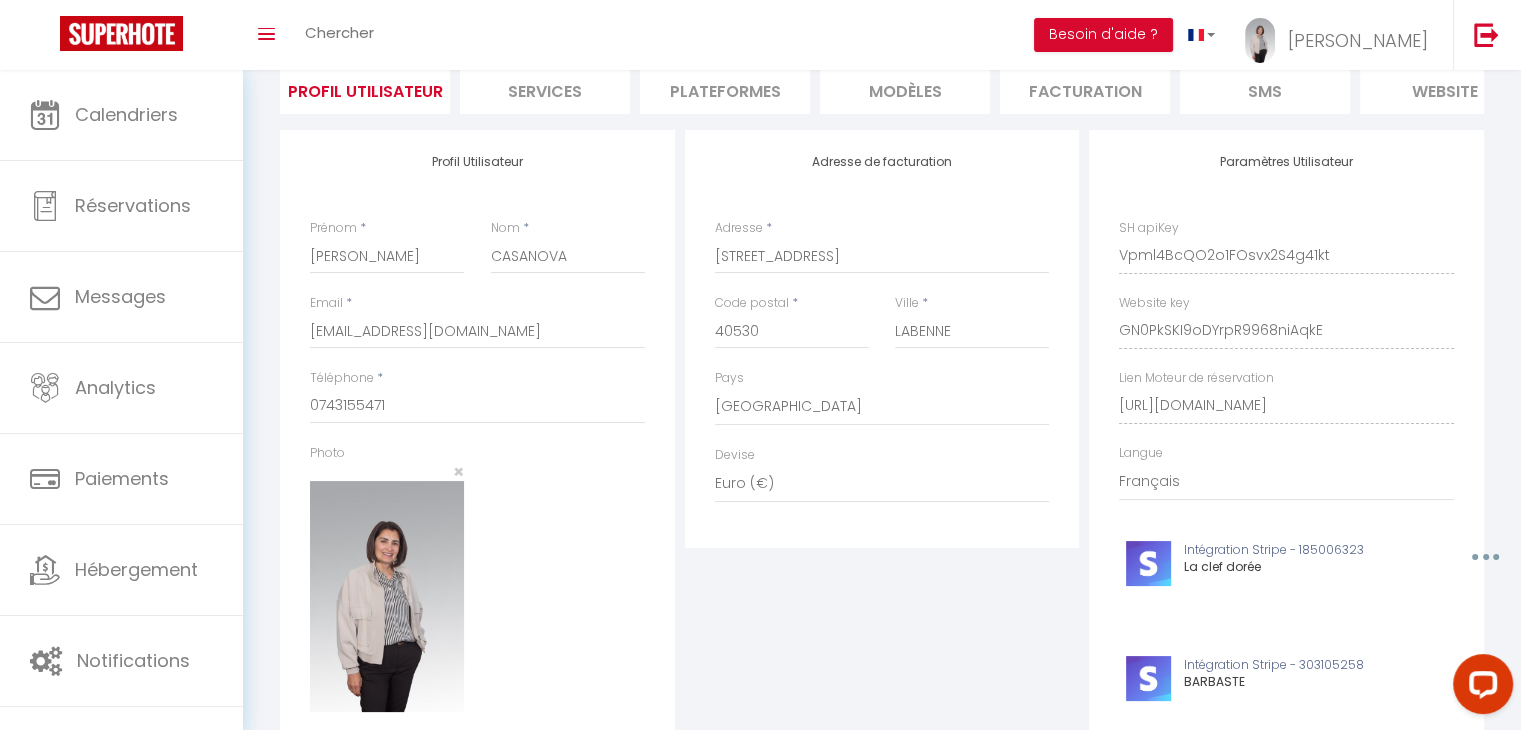 scroll, scrollTop: 57, scrollLeft: 0, axis: vertical 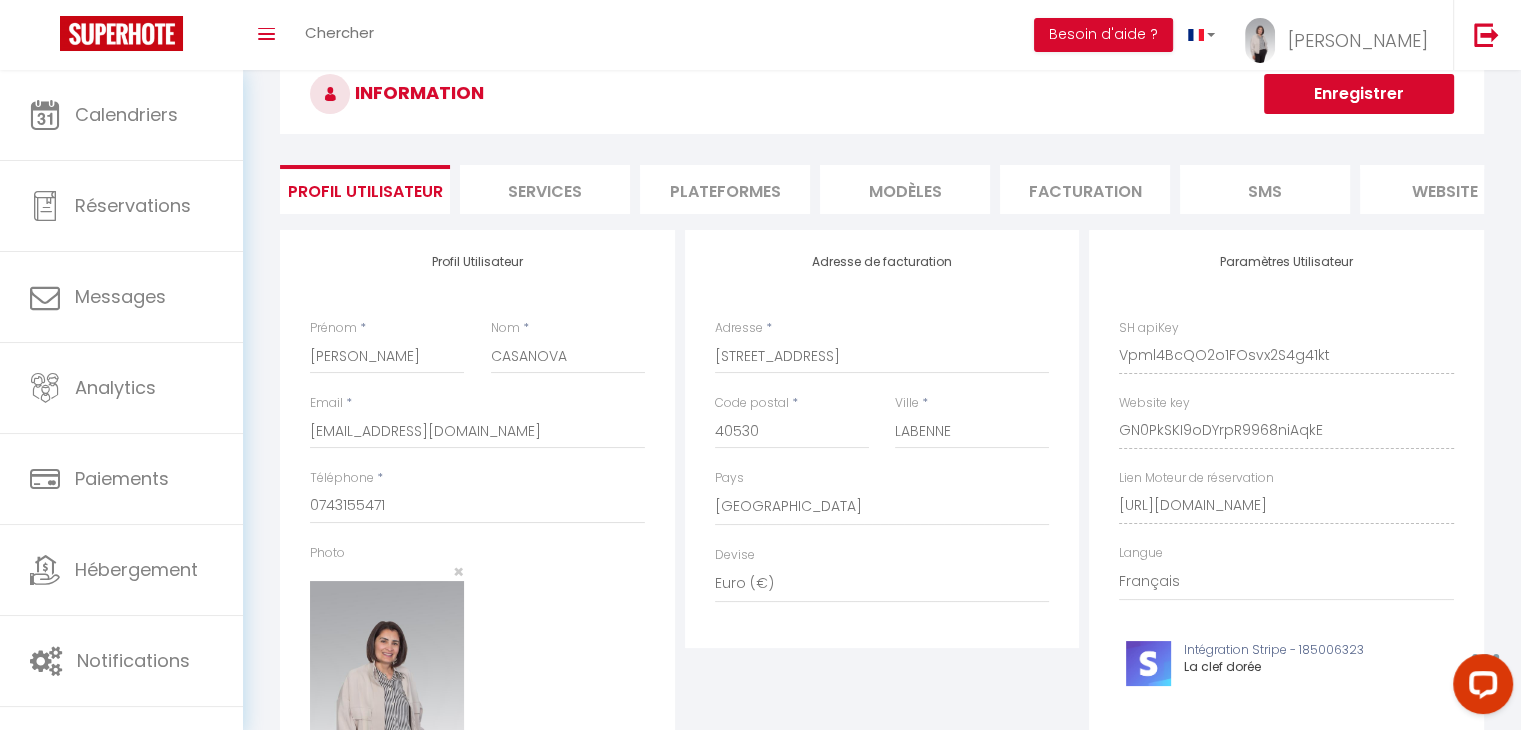 click on "Paramètres Utilisateur
SH apiKey   Vpml4BcQO2o1FOsvx2S4g41kt   Website key   GN0PkSKI9oDYrpR9968niAqkE   Lien Moteur de réservation   https://app.superhote.com/#/get-available-rentals/GN0PkSKI9oDYrpR9968niAqkE   Langue
Anglais
Français
Portugais
Espagnol
Intégration Stripe - 185006323
La clef dorée      Supprimer
Editer
Intégration Stripe - 303105258
BARBASTE      Supprimer
Editer
cosy up" at bounding box center [1286, 694] 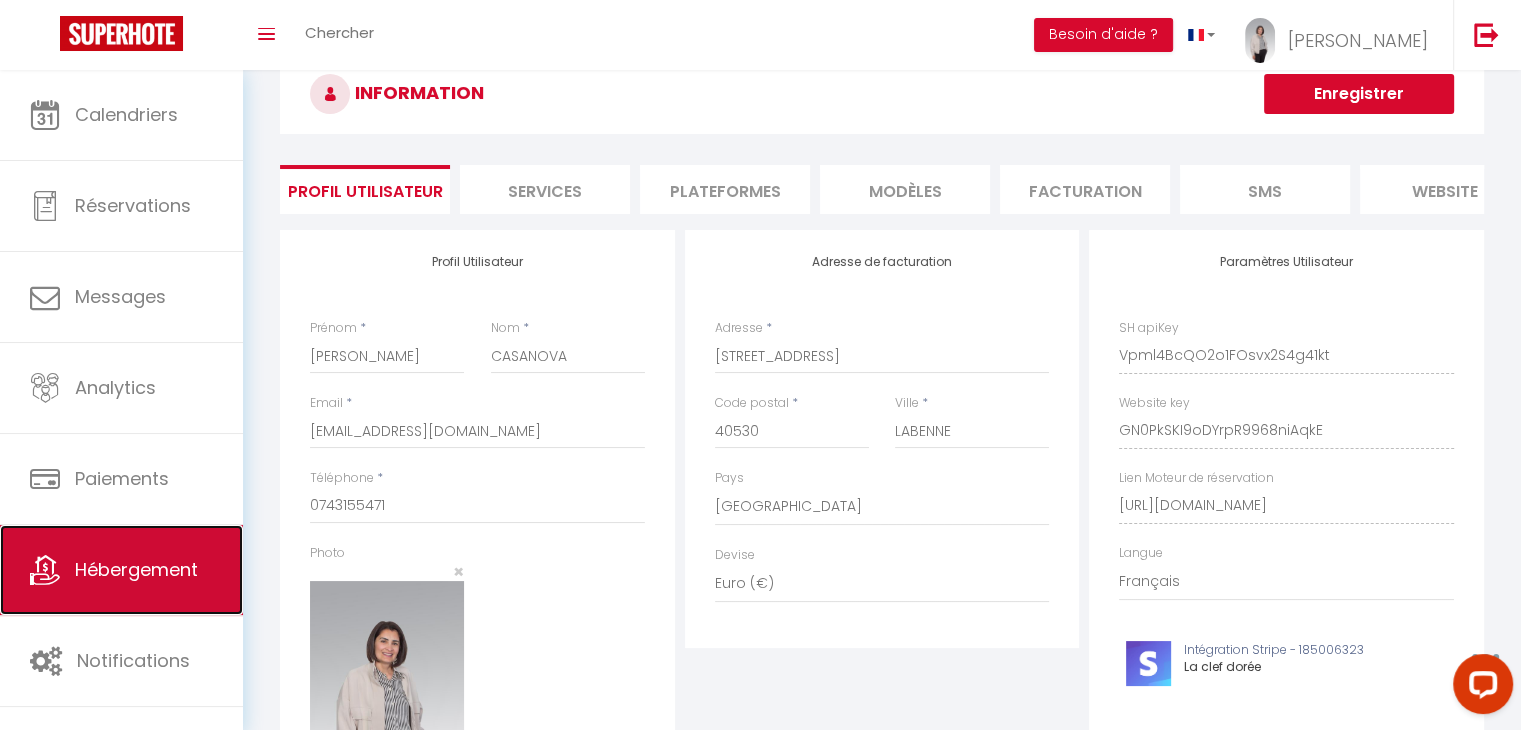 click on "Hébergement" at bounding box center [136, 569] 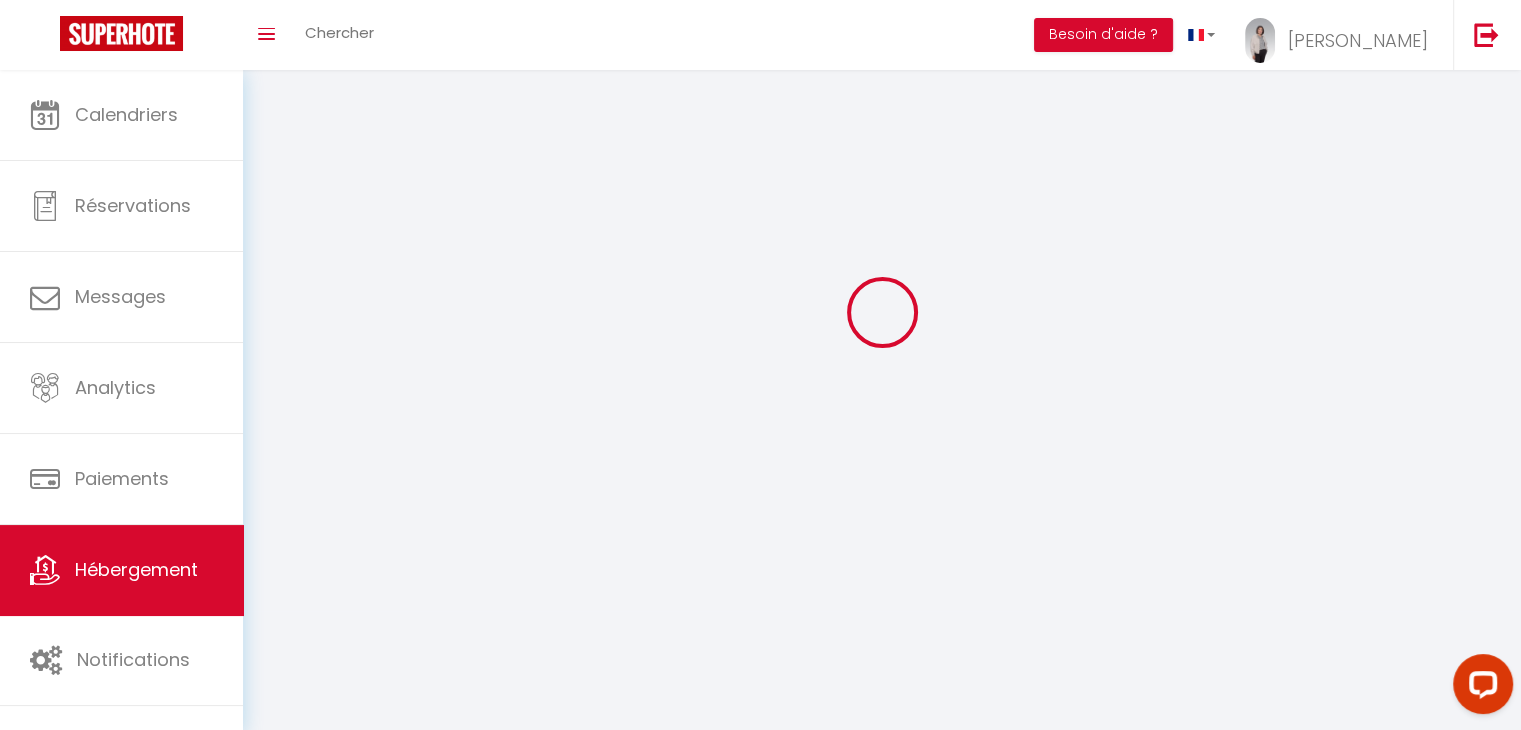 scroll, scrollTop: 0, scrollLeft: 0, axis: both 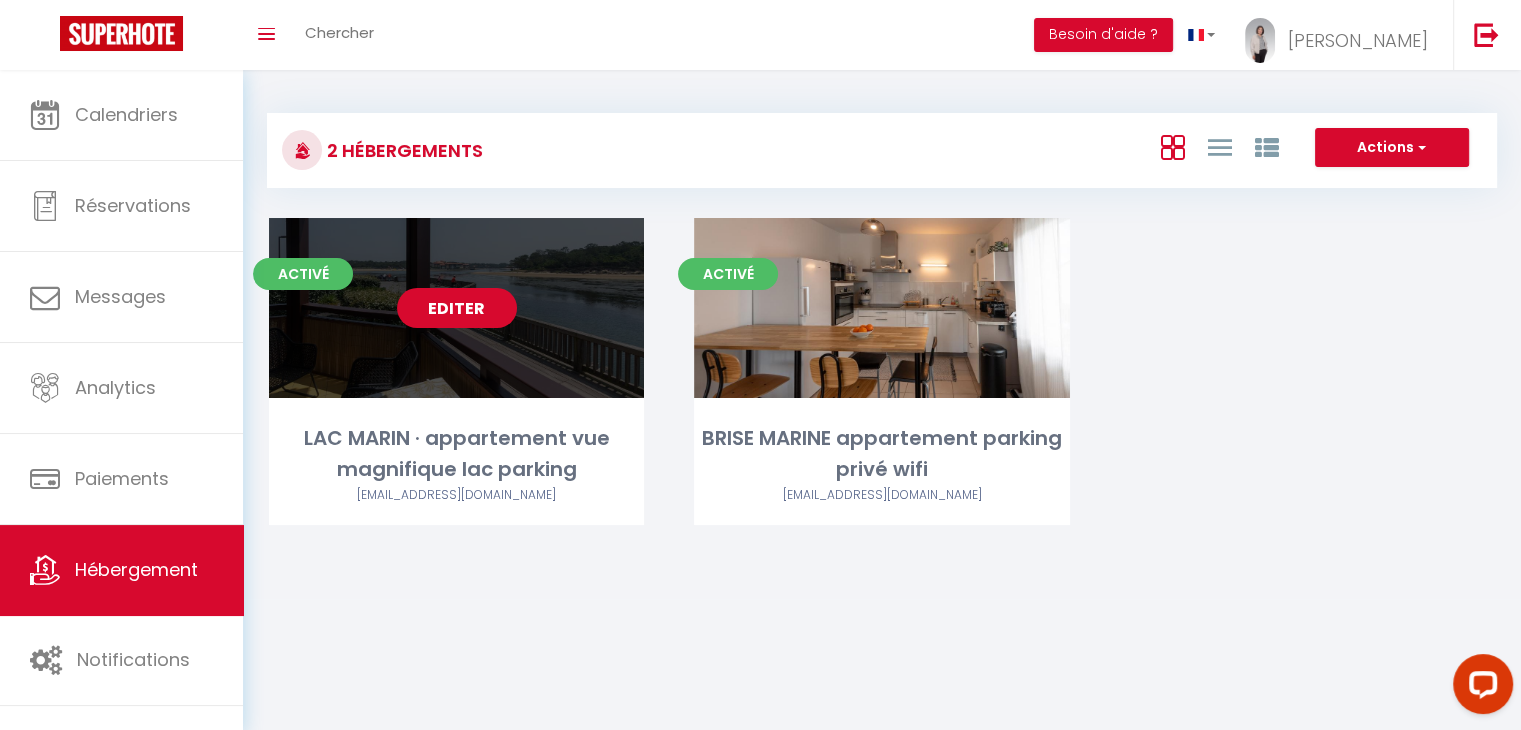 click on "Editer" at bounding box center (457, 308) 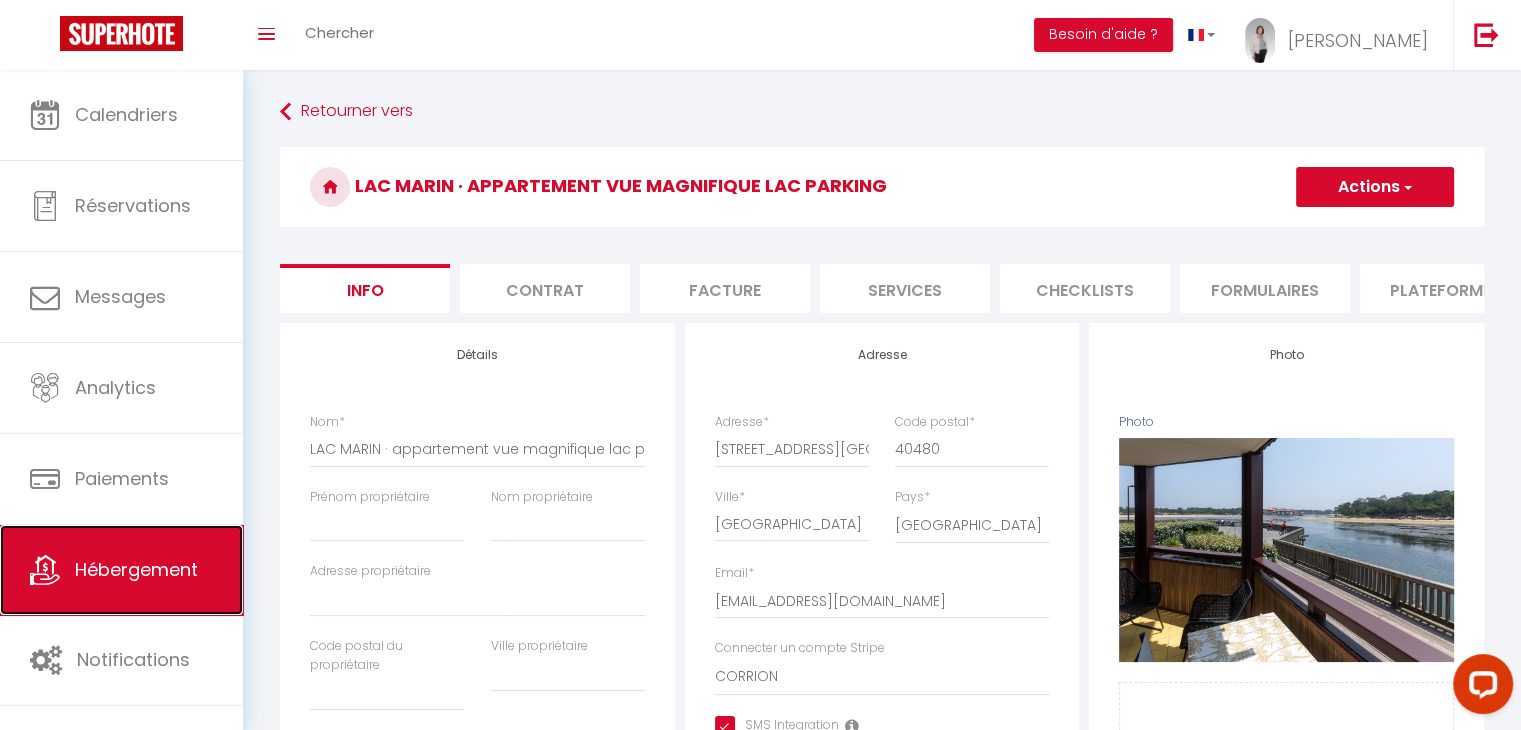 click on "Hébergement" at bounding box center (136, 569) 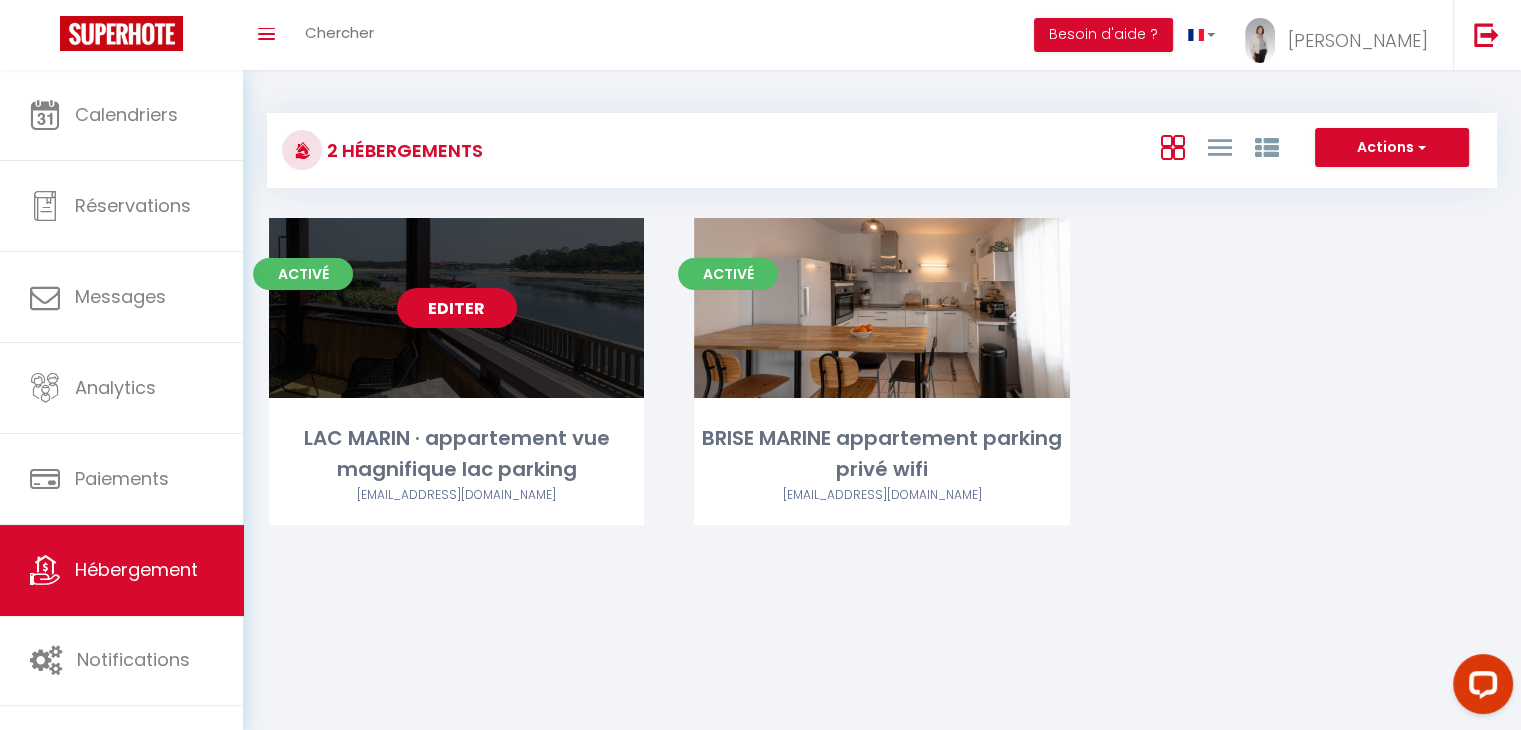 click on "Editer" at bounding box center [457, 308] 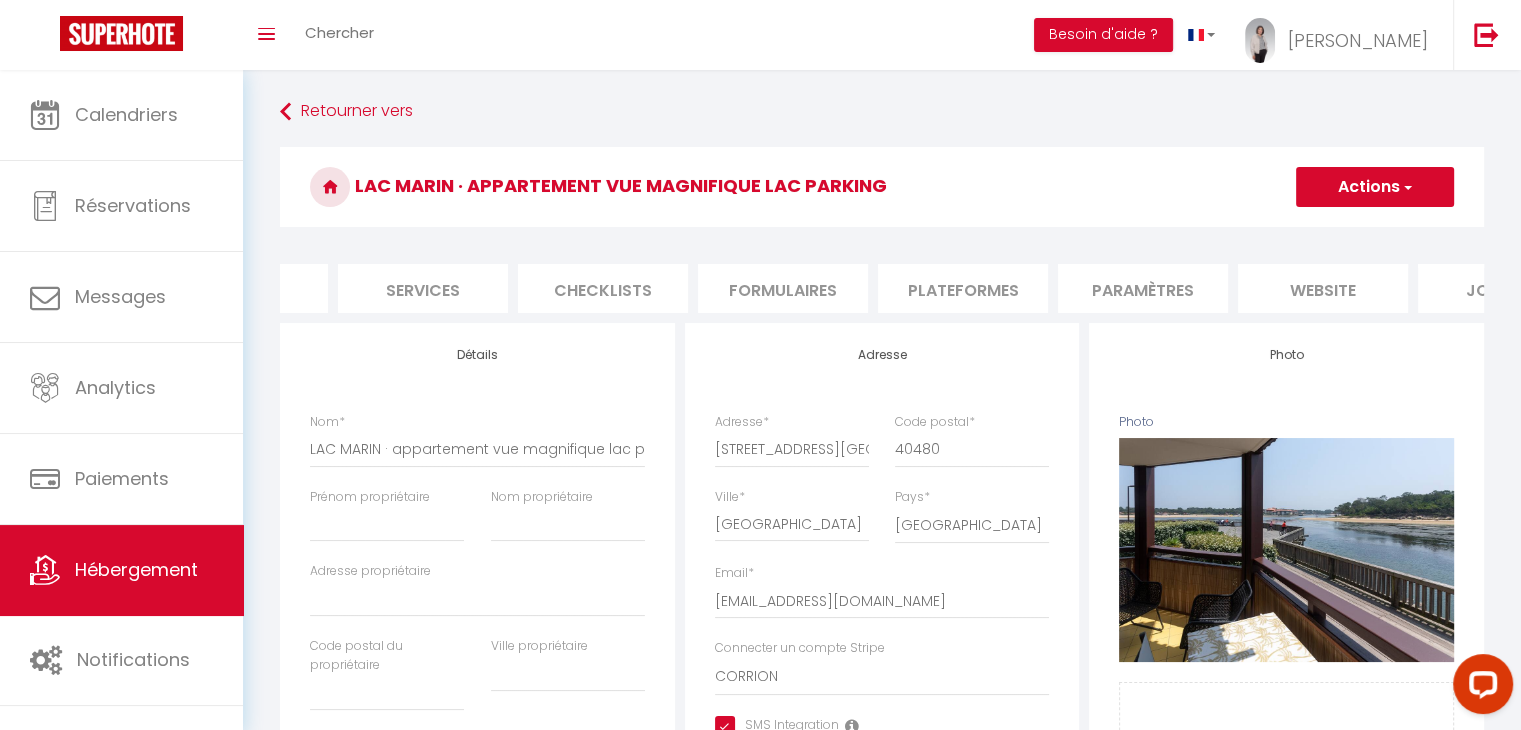 scroll, scrollTop: 0, scrollLeft: 531, axis: horizontal 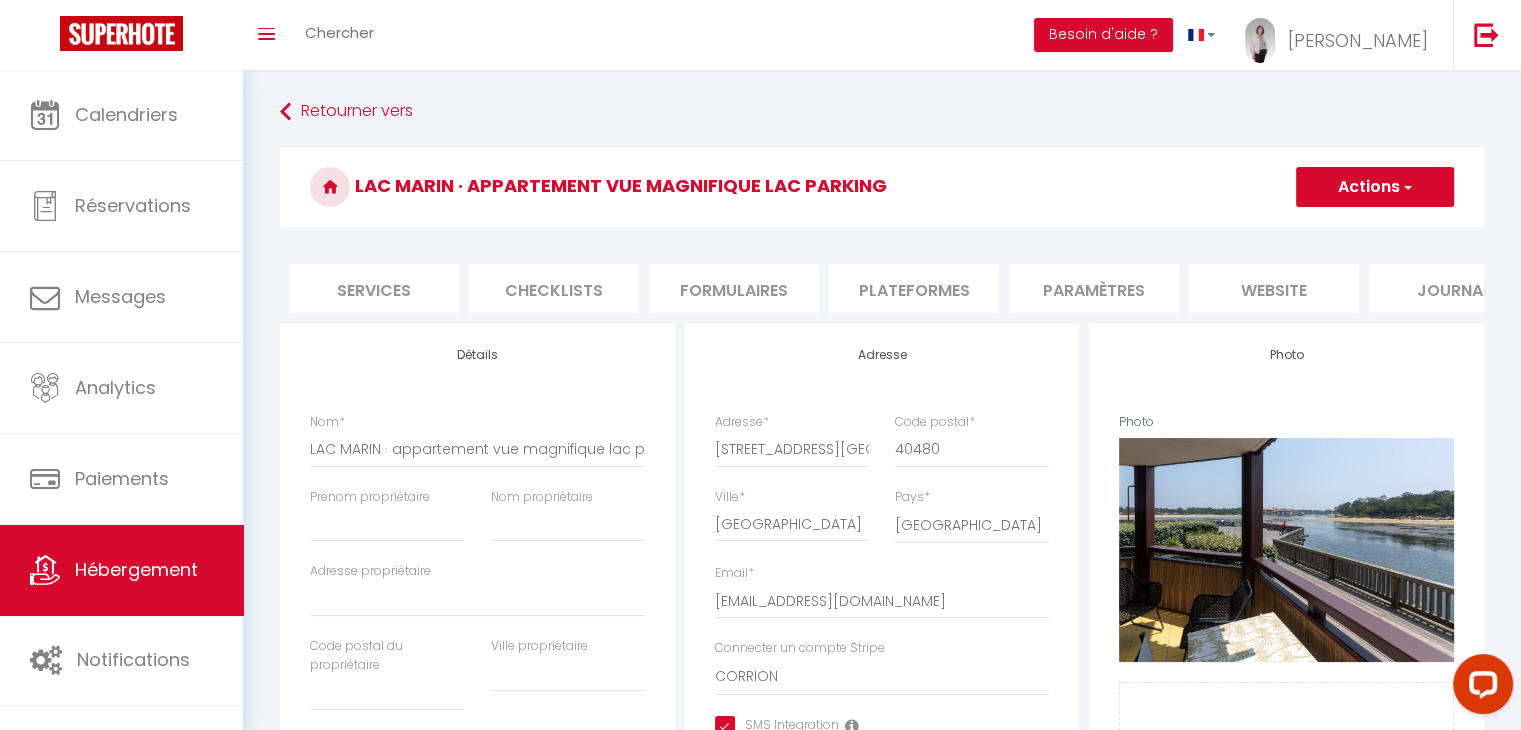 click on "website" at bounding box center [1274, 288] 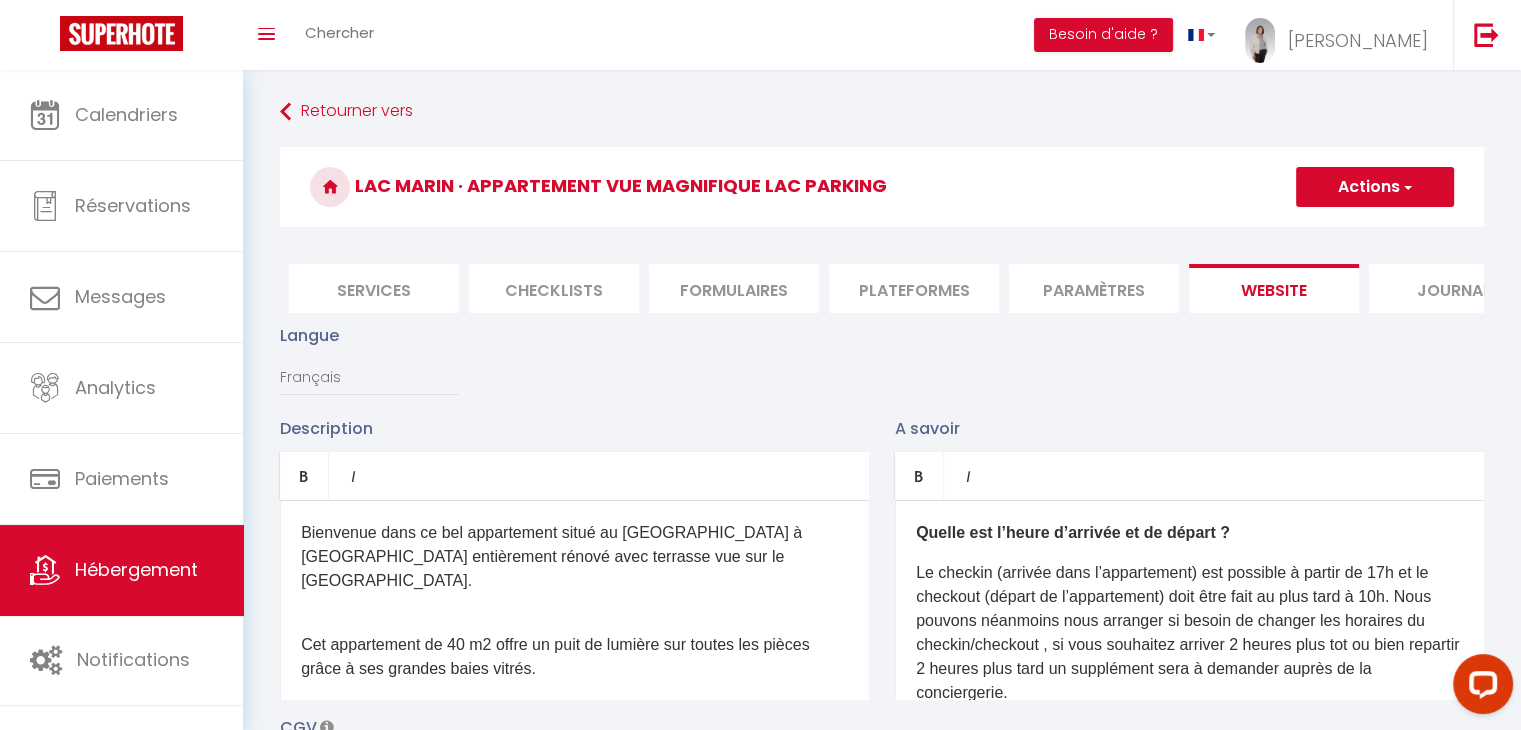 scroll, scrollTop: 309, scrollLeft: 0, axis: vertical 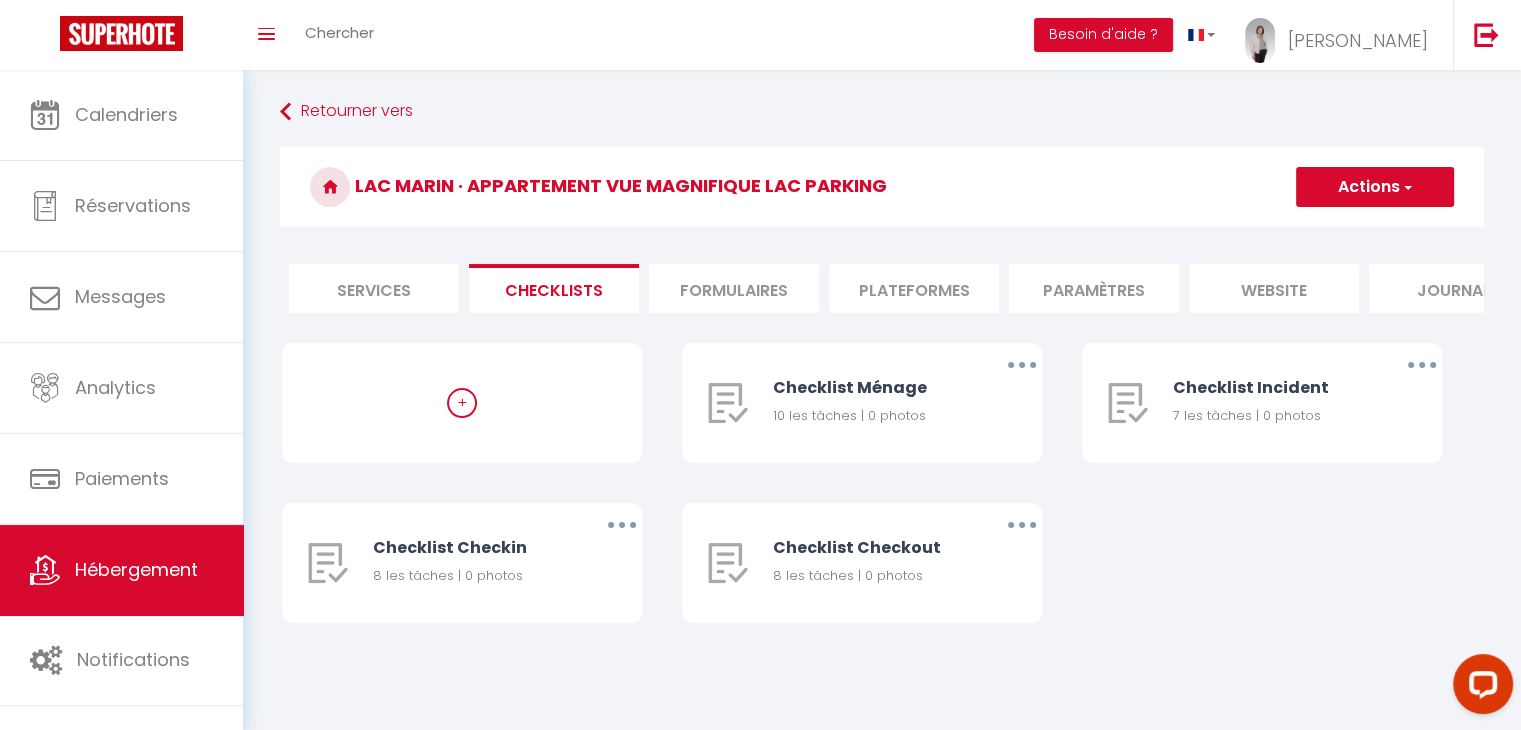 click on "Services" at bounding box center [374, 288] 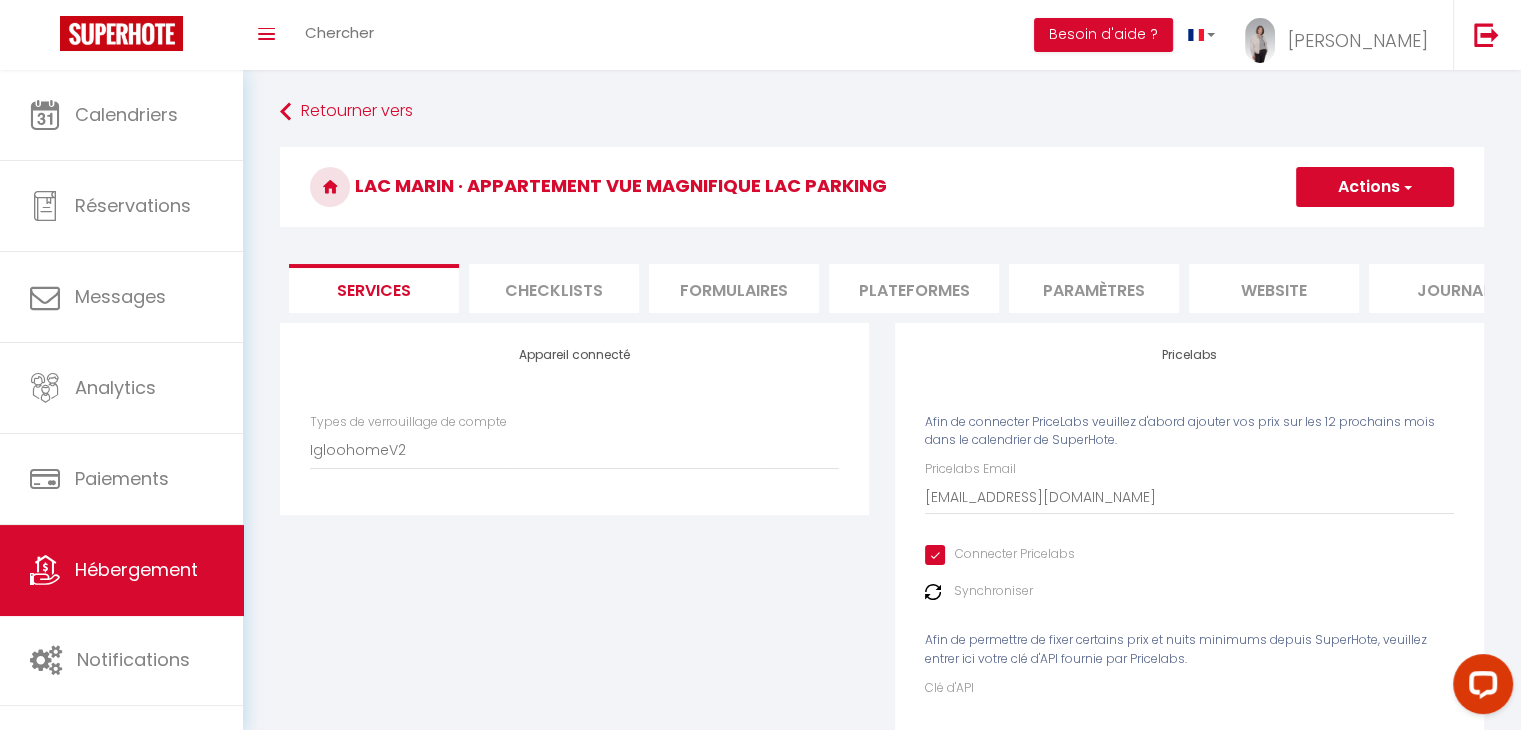 click on "website" at bounding box center (1274, 288) 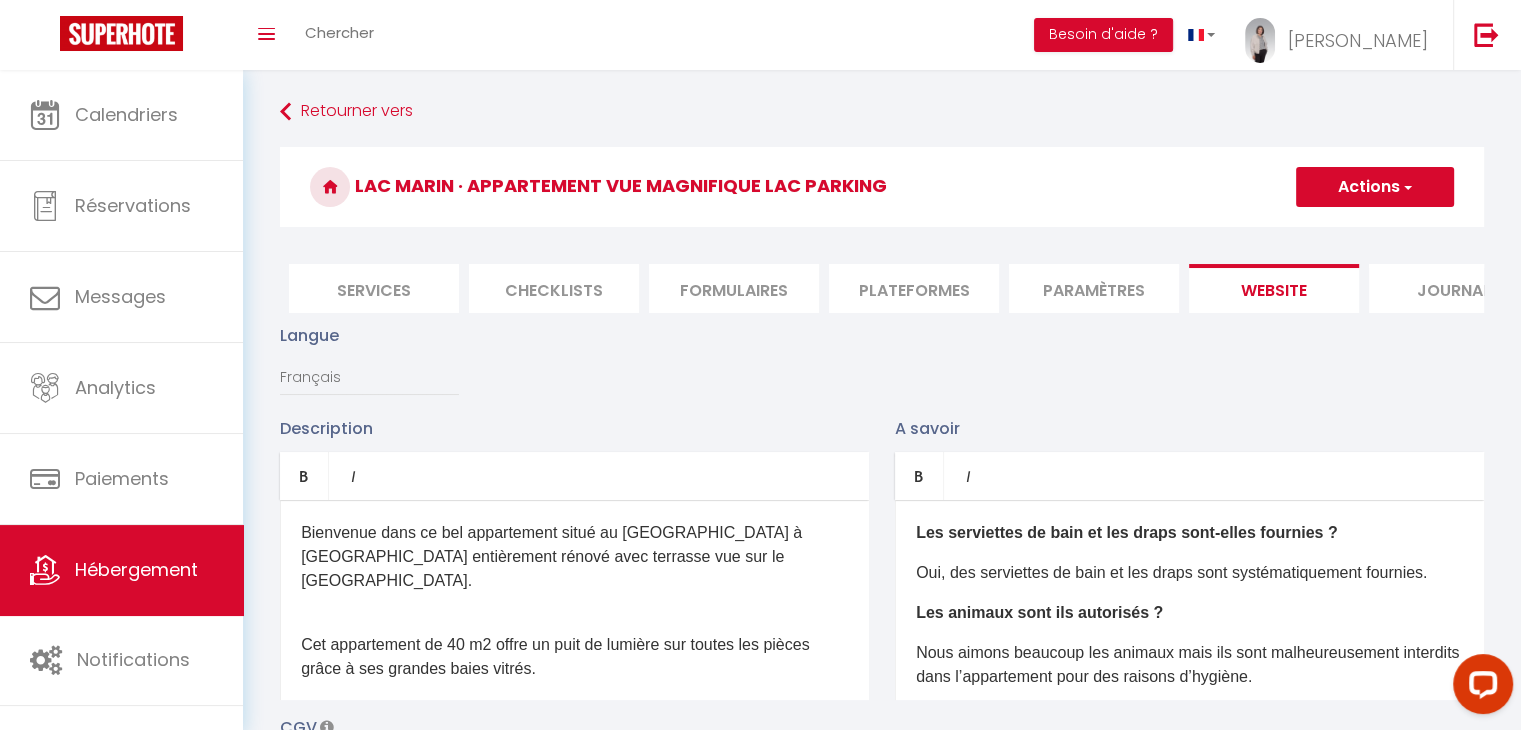 scroll, scrollTop: 309, scrollLeft: 0, axis: vertical 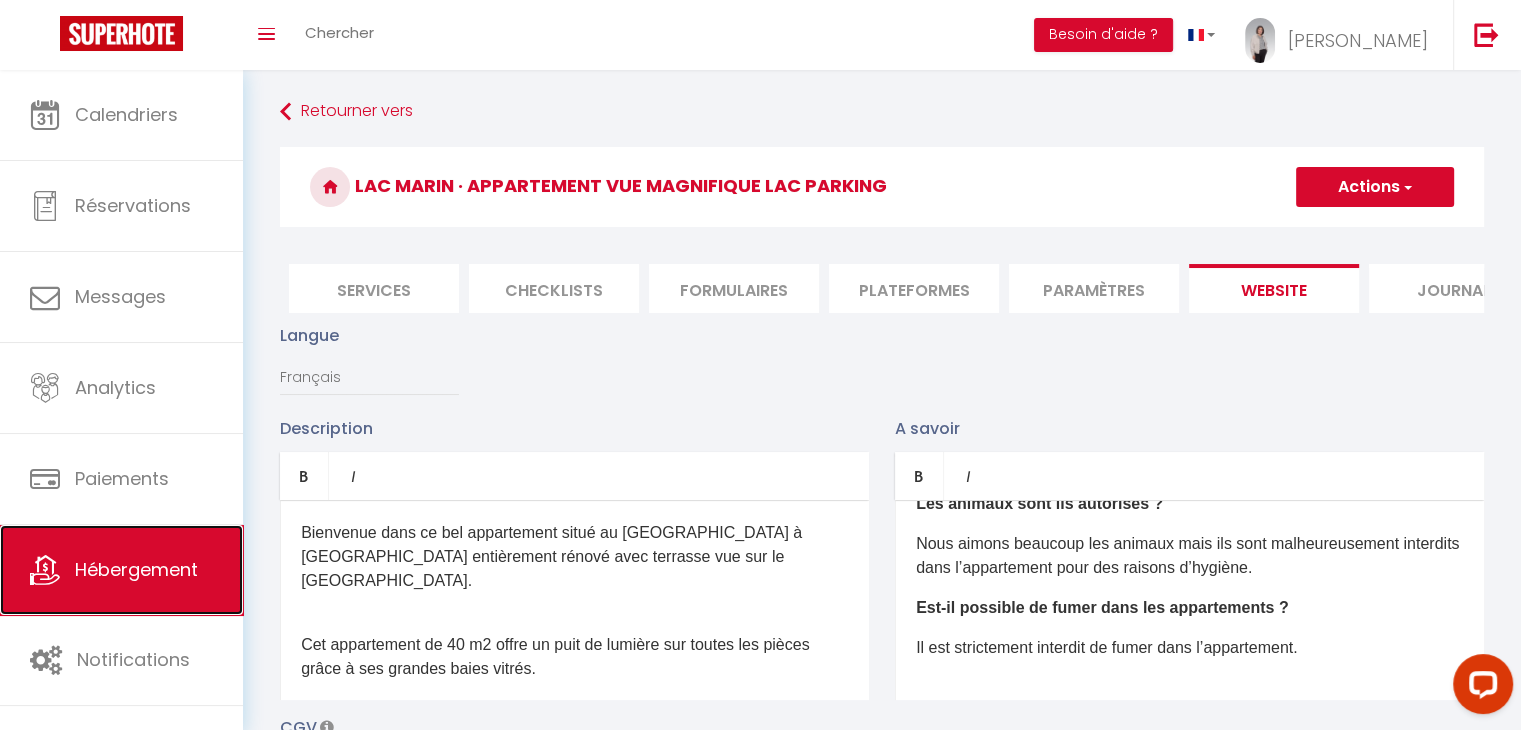 click on "Hébergement" at bounding box center [136, 569] 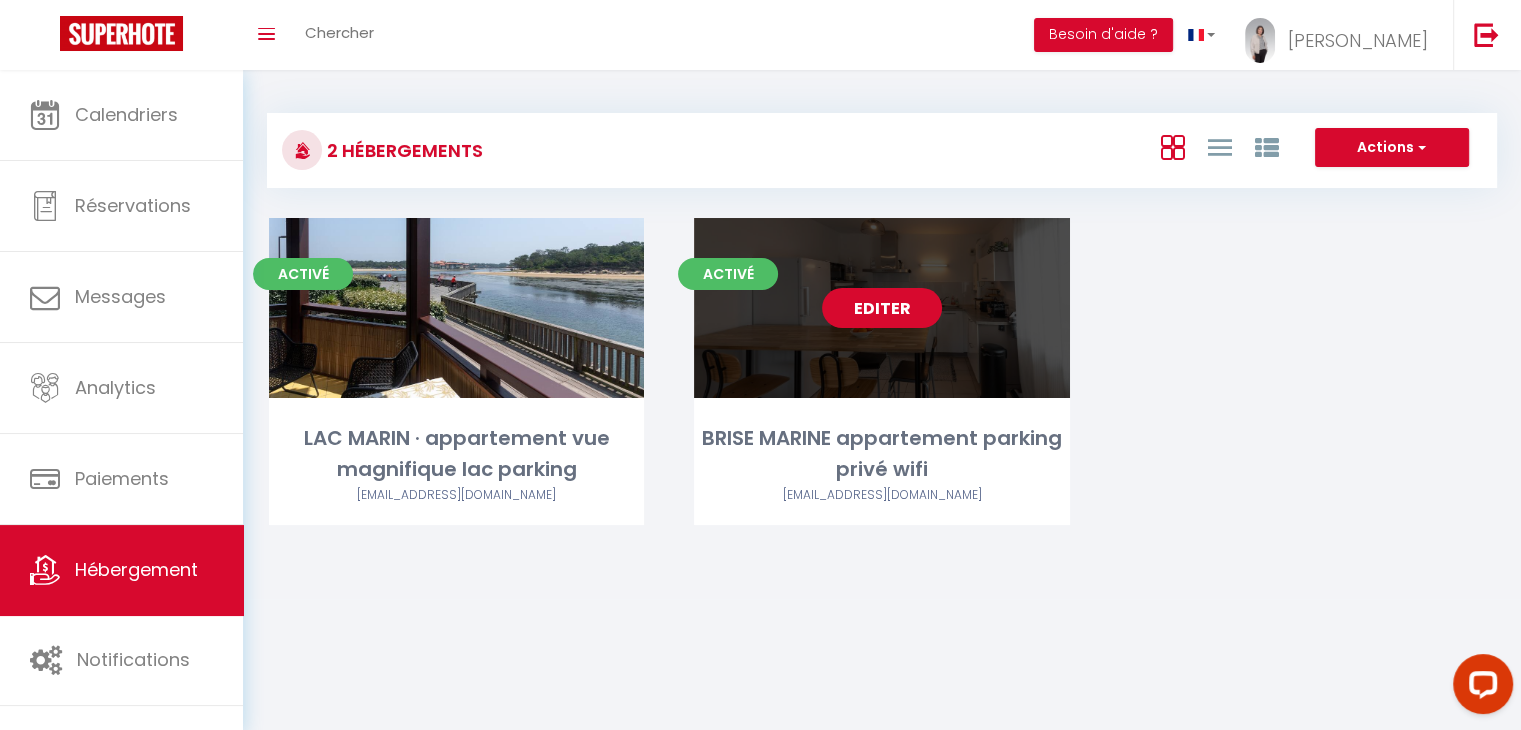 click on "Editer" at bounding box center [882, 308] 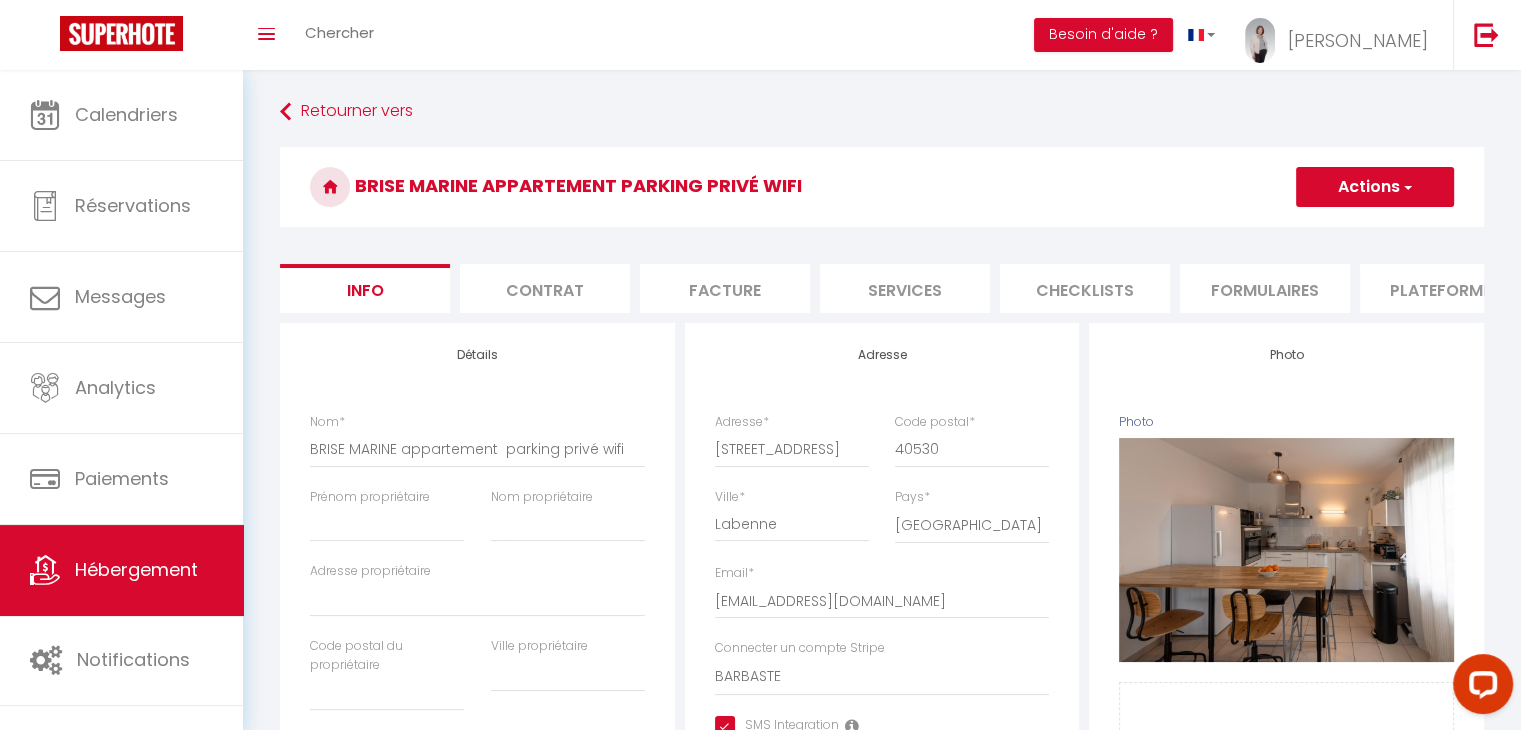 scroll, scrollTop: 0, scrollLeft: 516, axis: horizontal 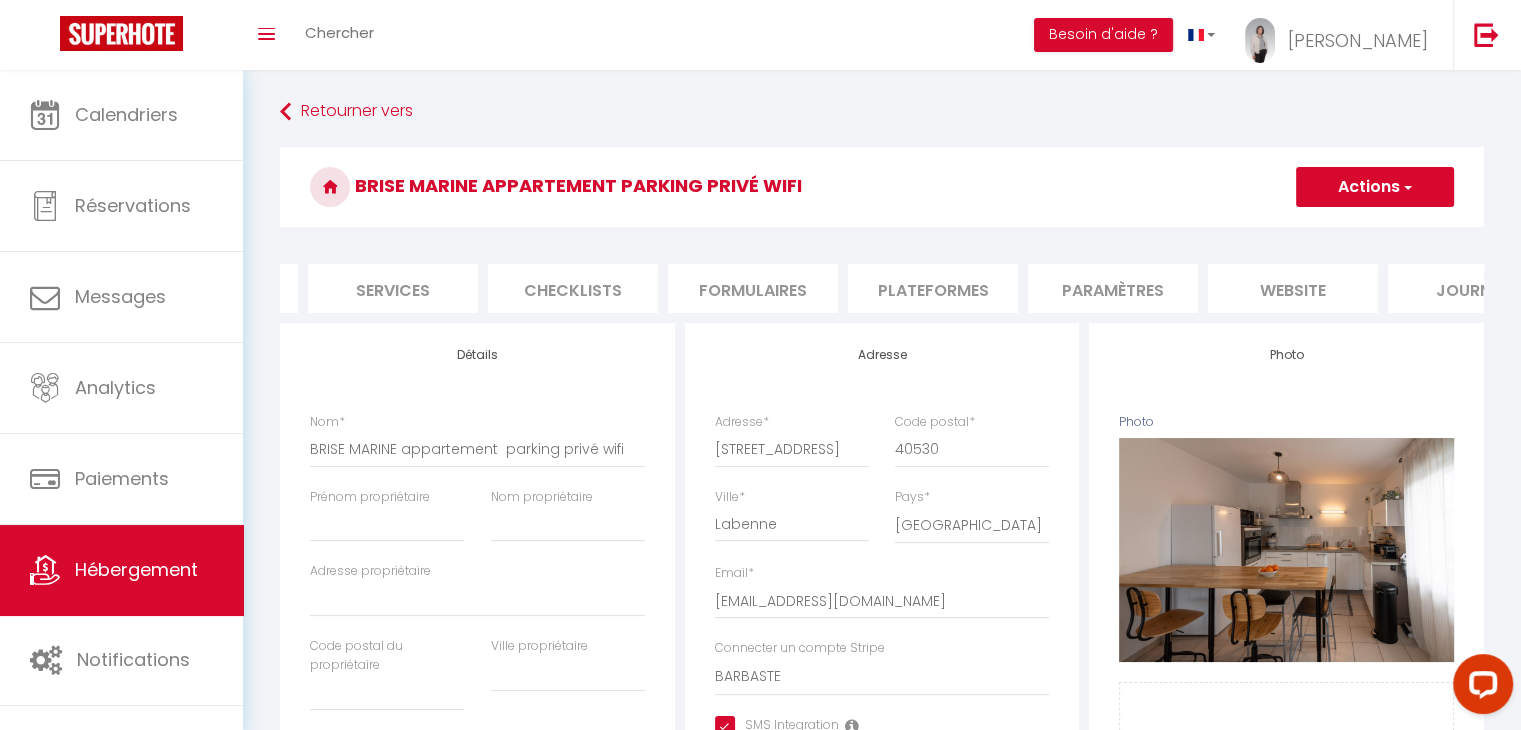 click on "website" at bounding box center (1293, 288) 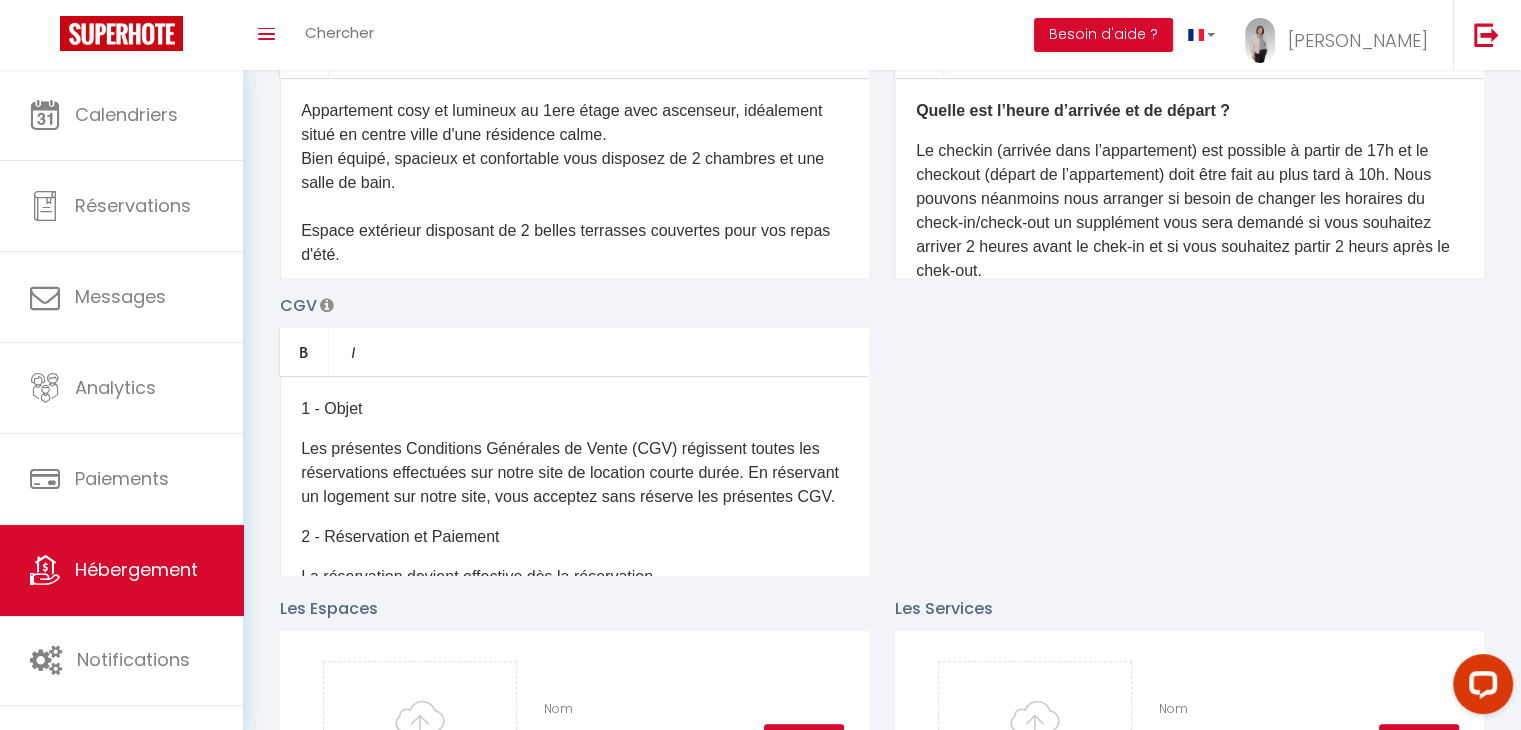 scroll, scrollTop: 0, scrollLeft: 0, axis: both 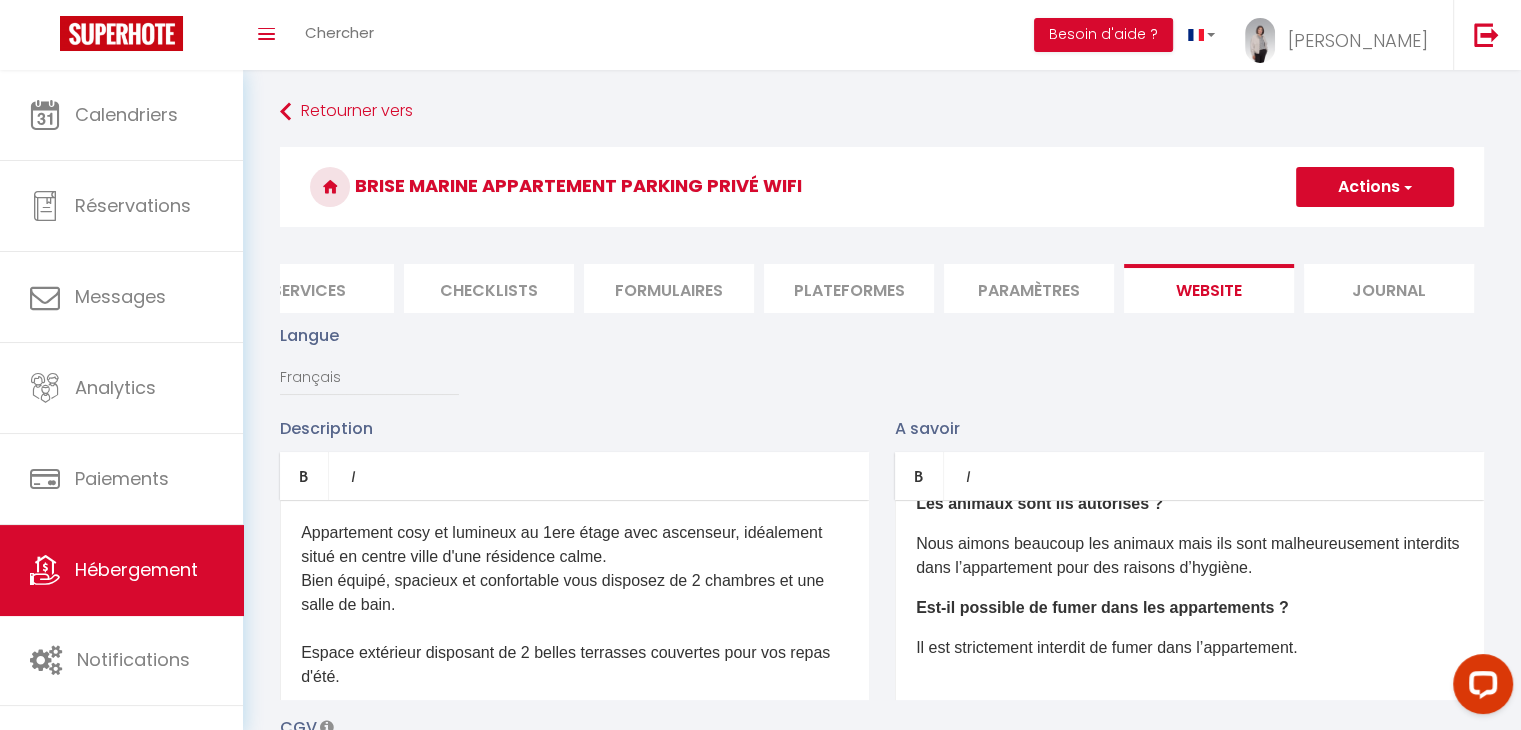 click on "Plateformes" at bounding box center [849, 288] 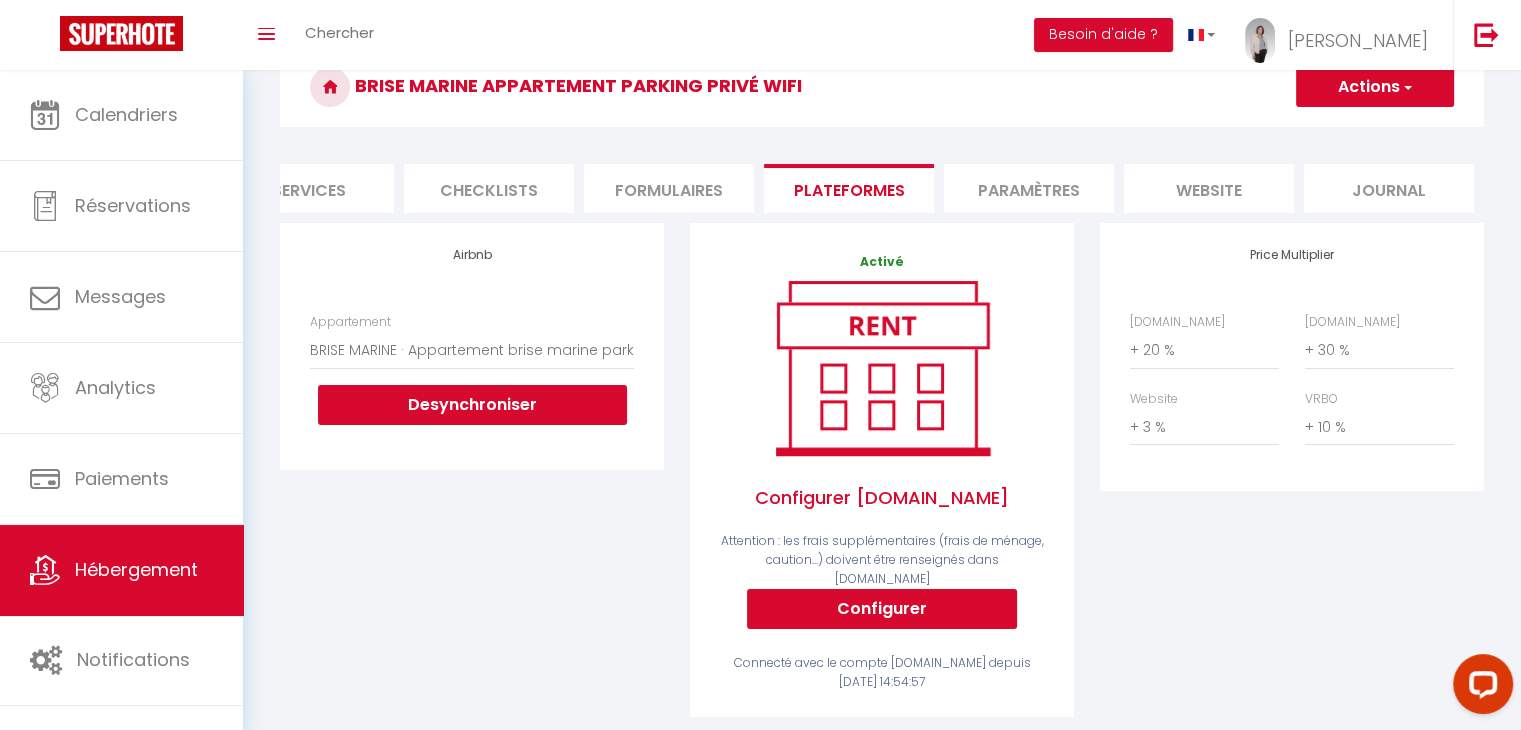 scroll, scrollTop: 200, scrollLeft: 0, axis: vertical 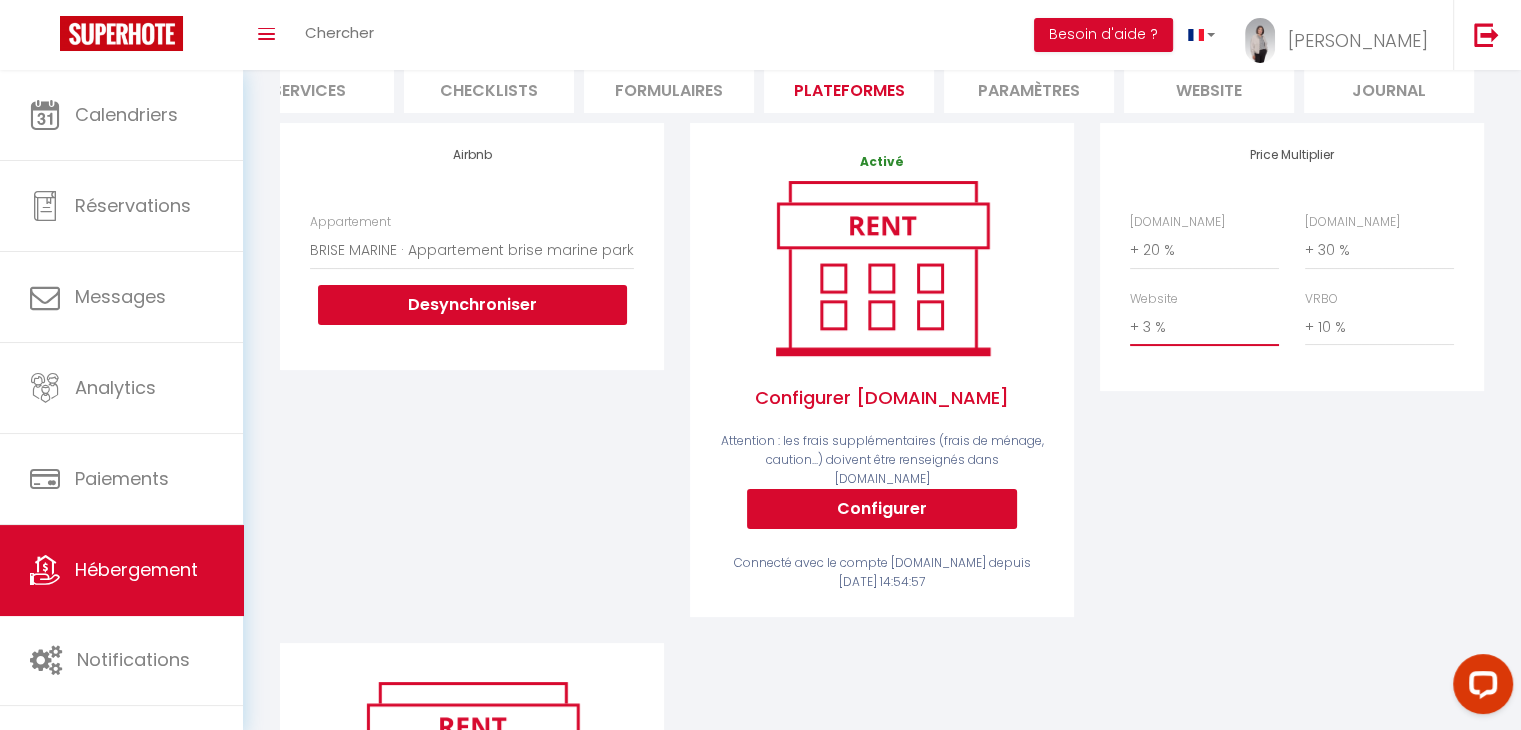 click on "0
+ 1 %
+ 2 %
+ 3 %
+ 4 %
+ 5 %
+ 6 %
+ 7 %
+ 8 %
+ 9 %" at bounding box center (1204, 327) 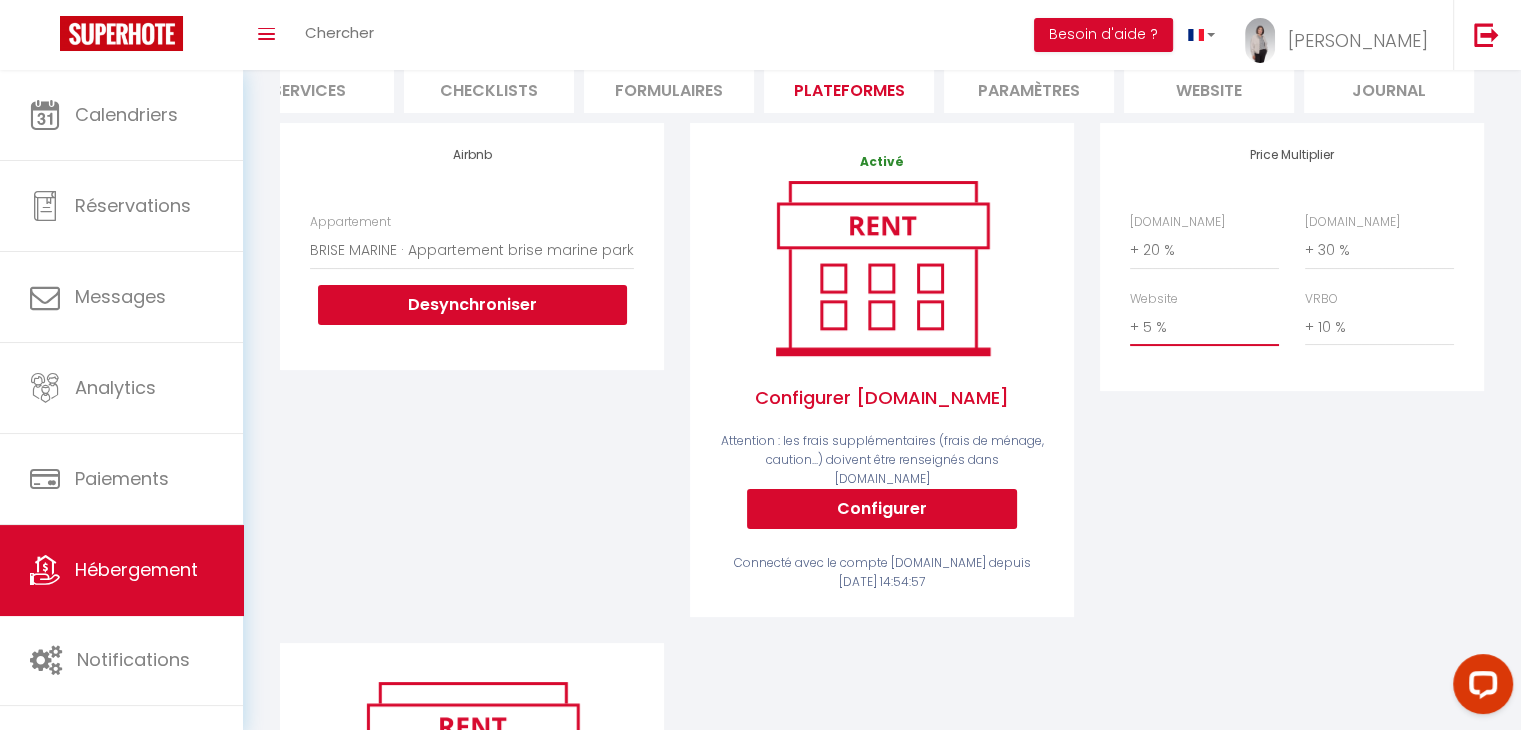 click on "0
+ 1 %
+ 2 %
+ 3 %
+ 4 %
+ 5 %
+ 6 %
+ 7 %
+ 8 %
+ 9 %" at bounding box center [1204, 327] 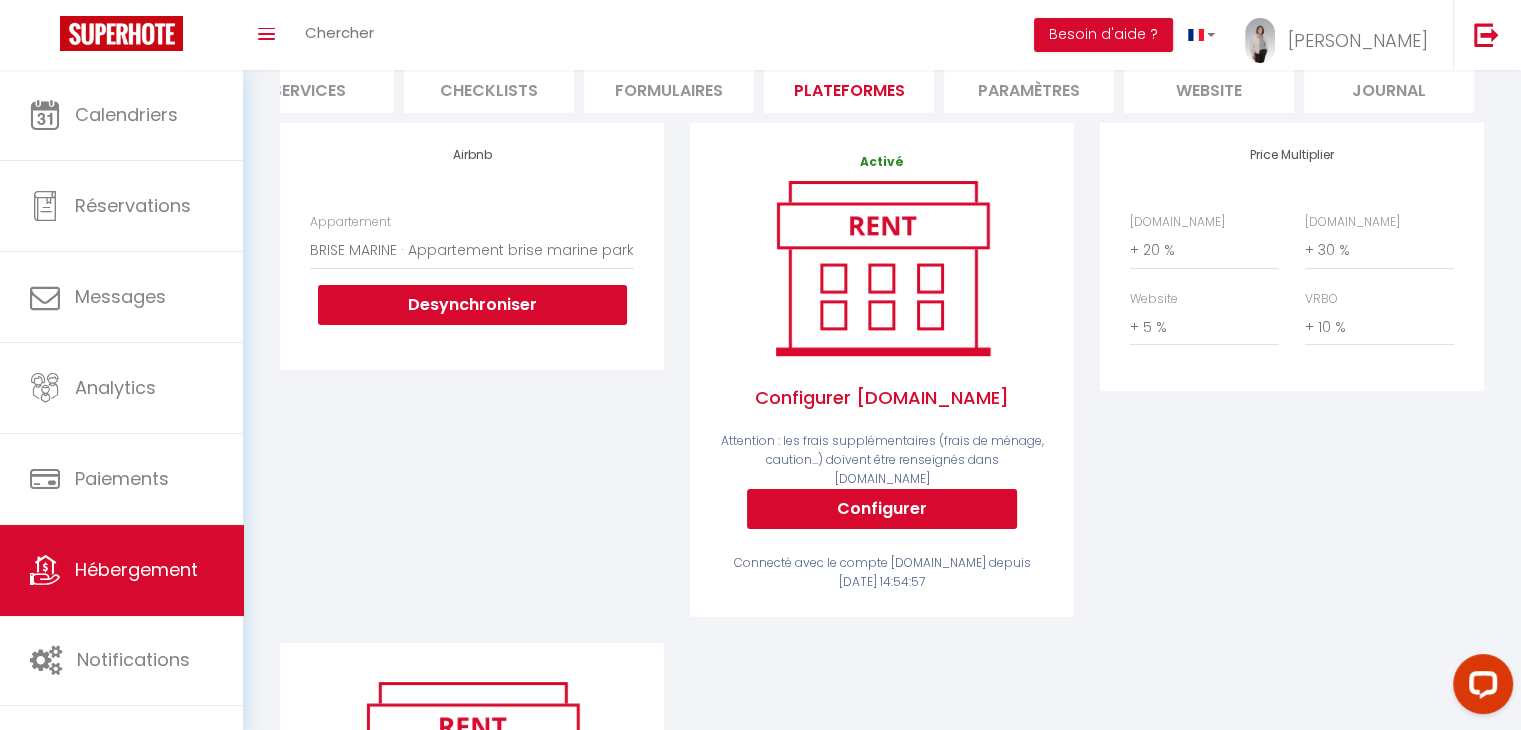 click on "Price Multiplier
Airbnb.com
0
+ 1 %
+ 2 %
+ 3 %
+ 4 %
+ 5 %
+ 6 %
+ 7 %" at bounding box center [1292, 383] 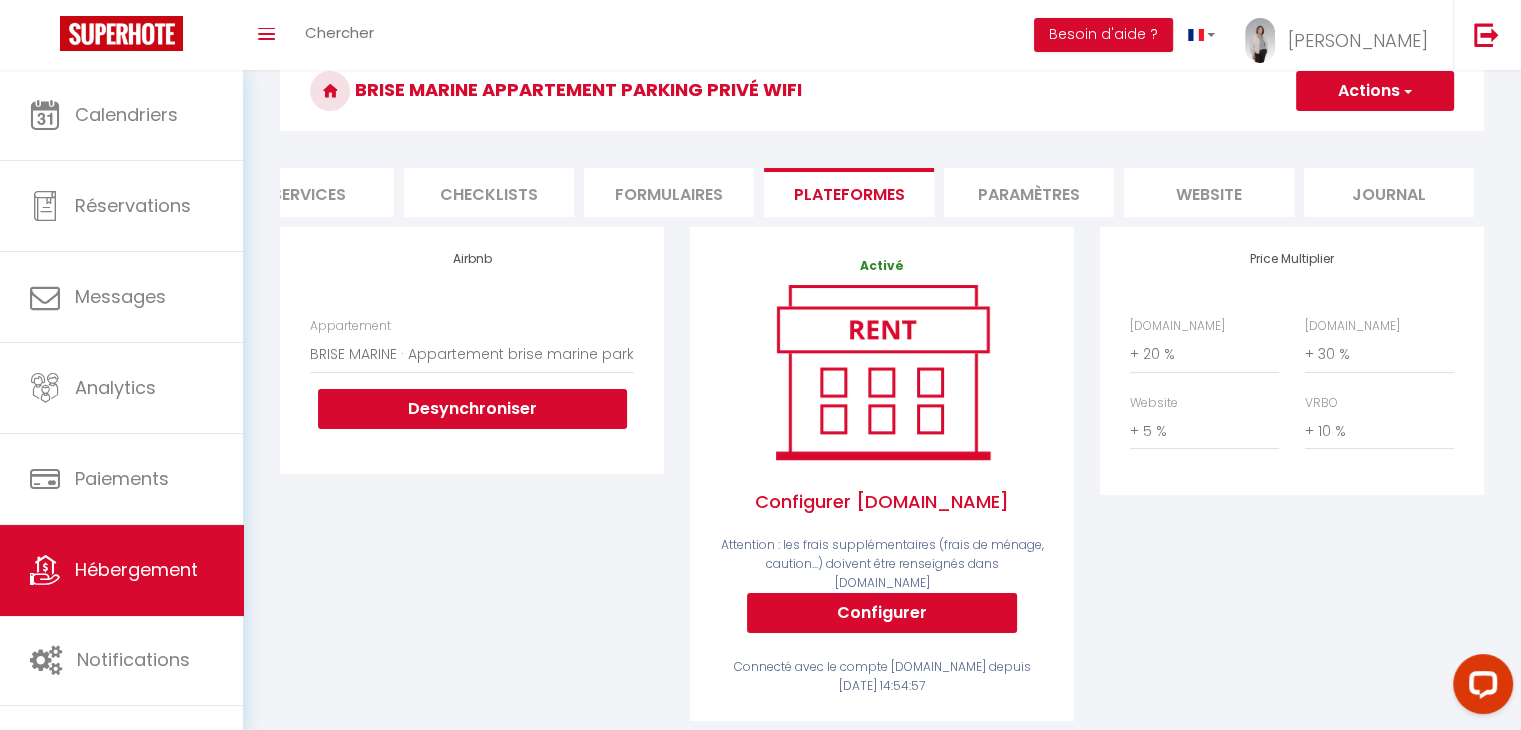 scroll, scrollTop: 0, scrollLeft: 0, axis: both 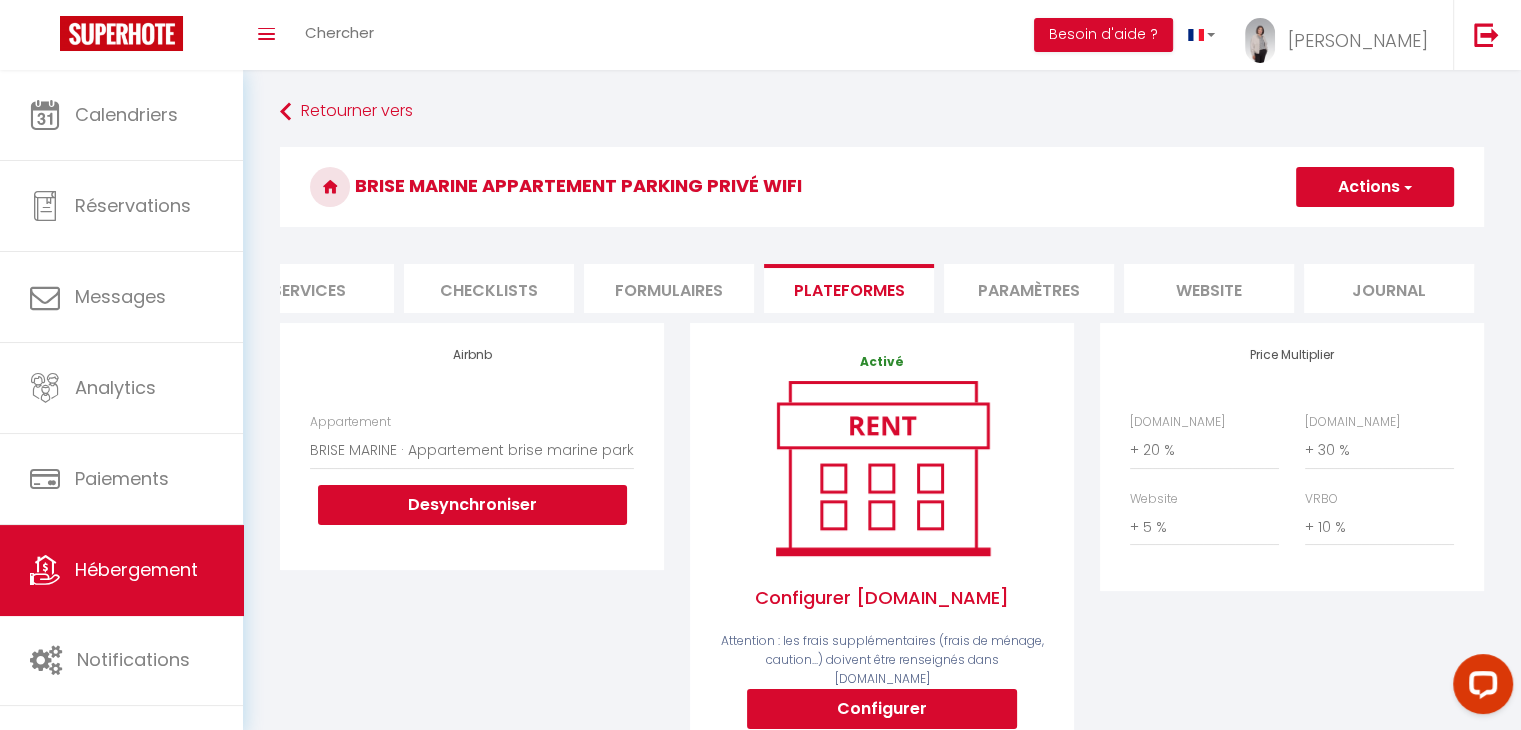 click on "Actions" at bounding box center [1375, 187] 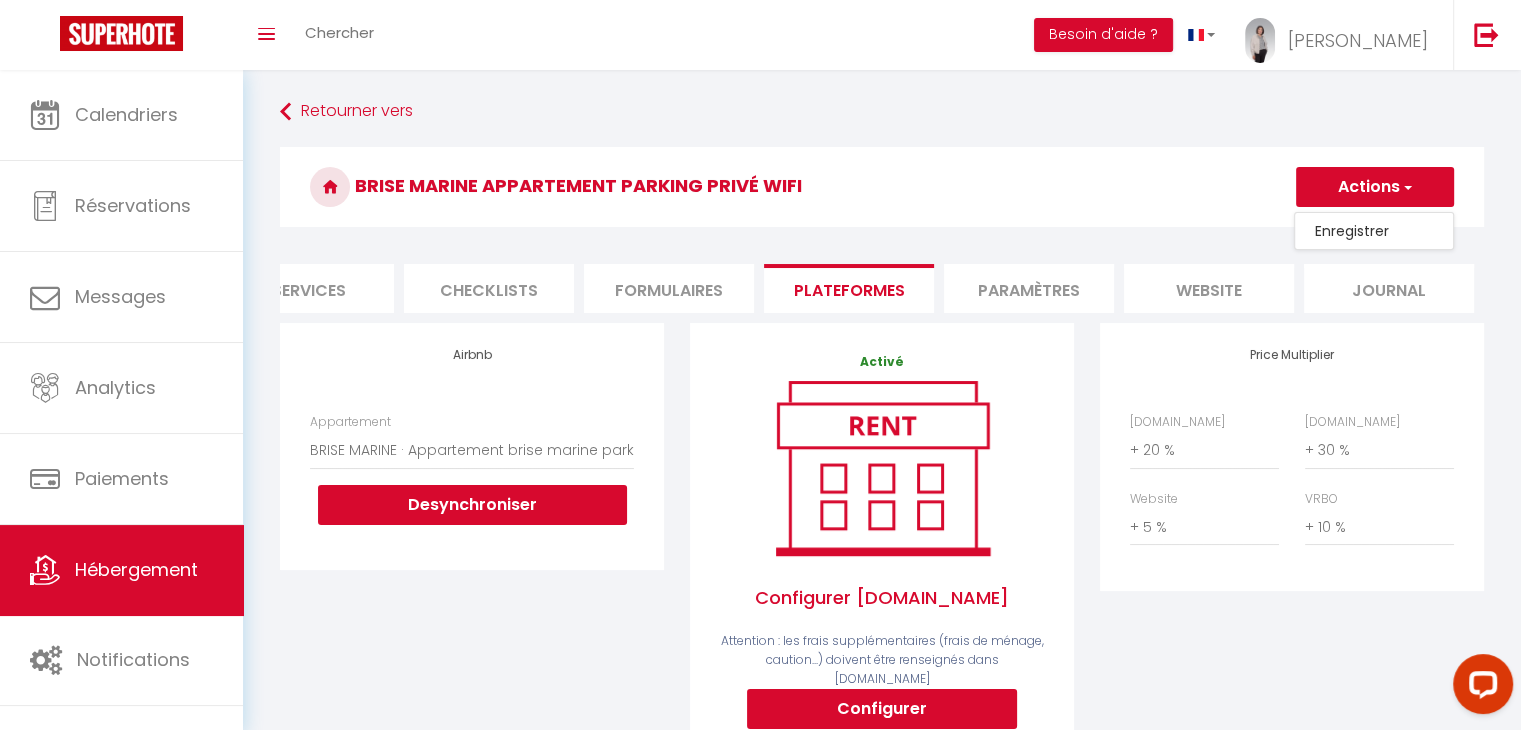 click on "Enregistrer" at bounding box center [1374, 231] 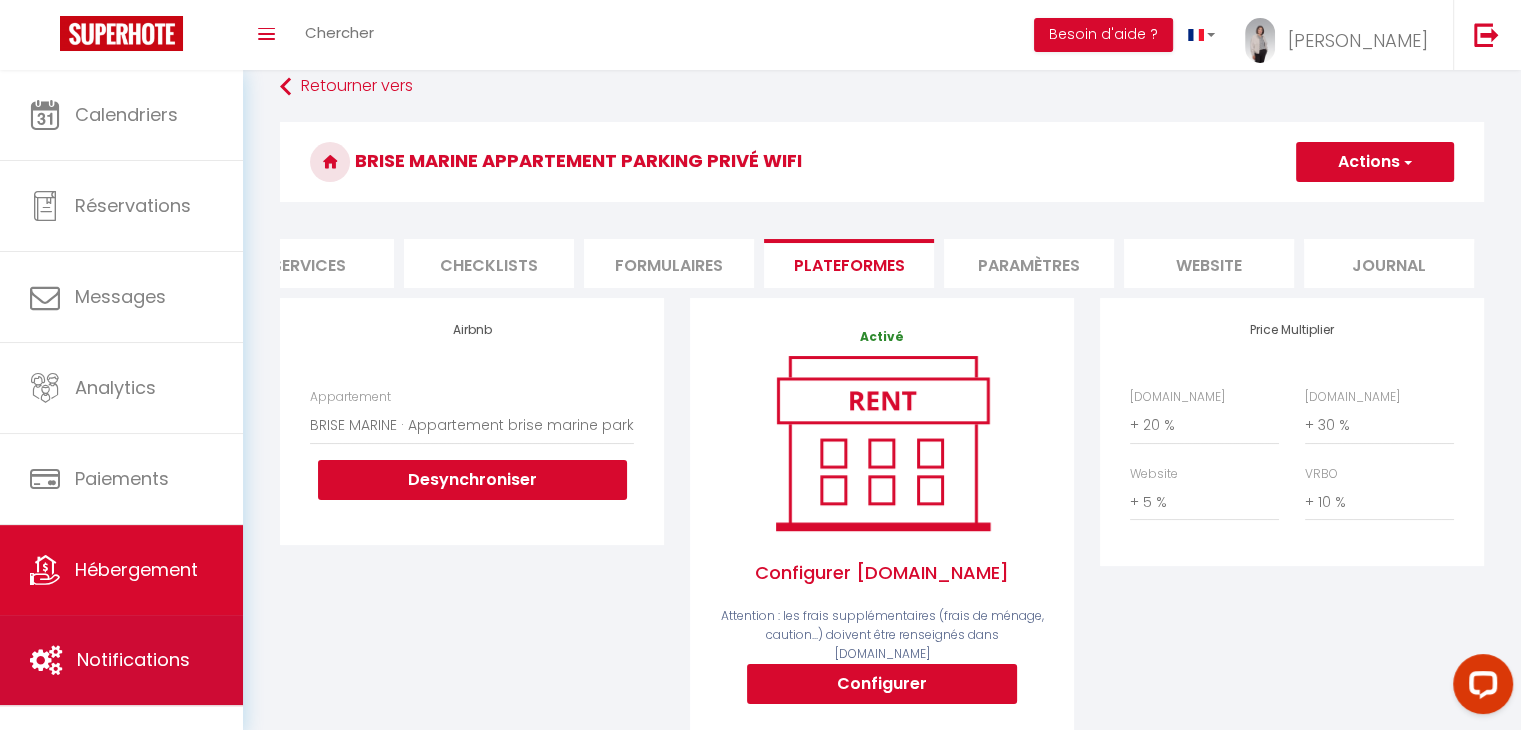 scroll, scrollTop: 15, scrollLeft: 0, axis: vertical 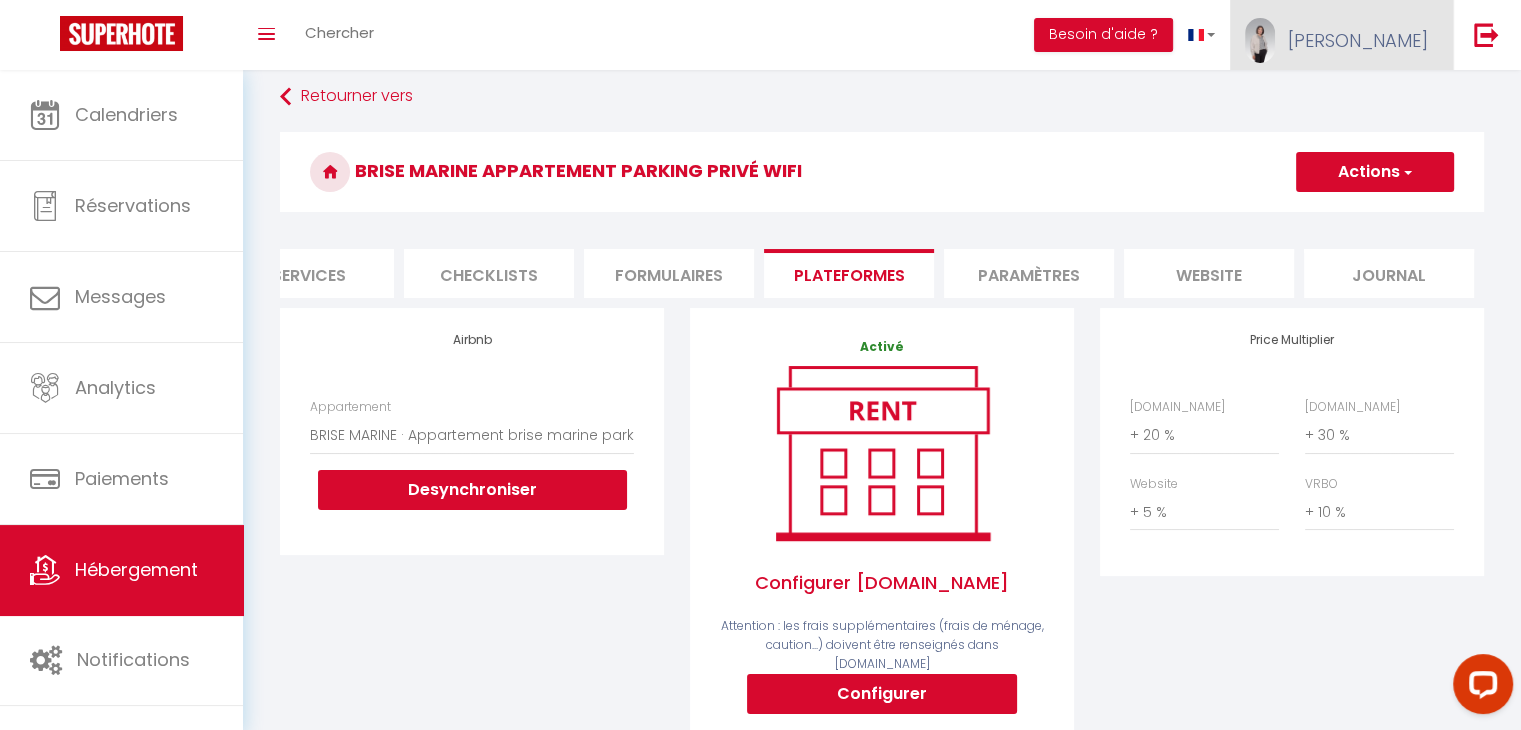 click on "Christina" at bounding box center (1358, 40) 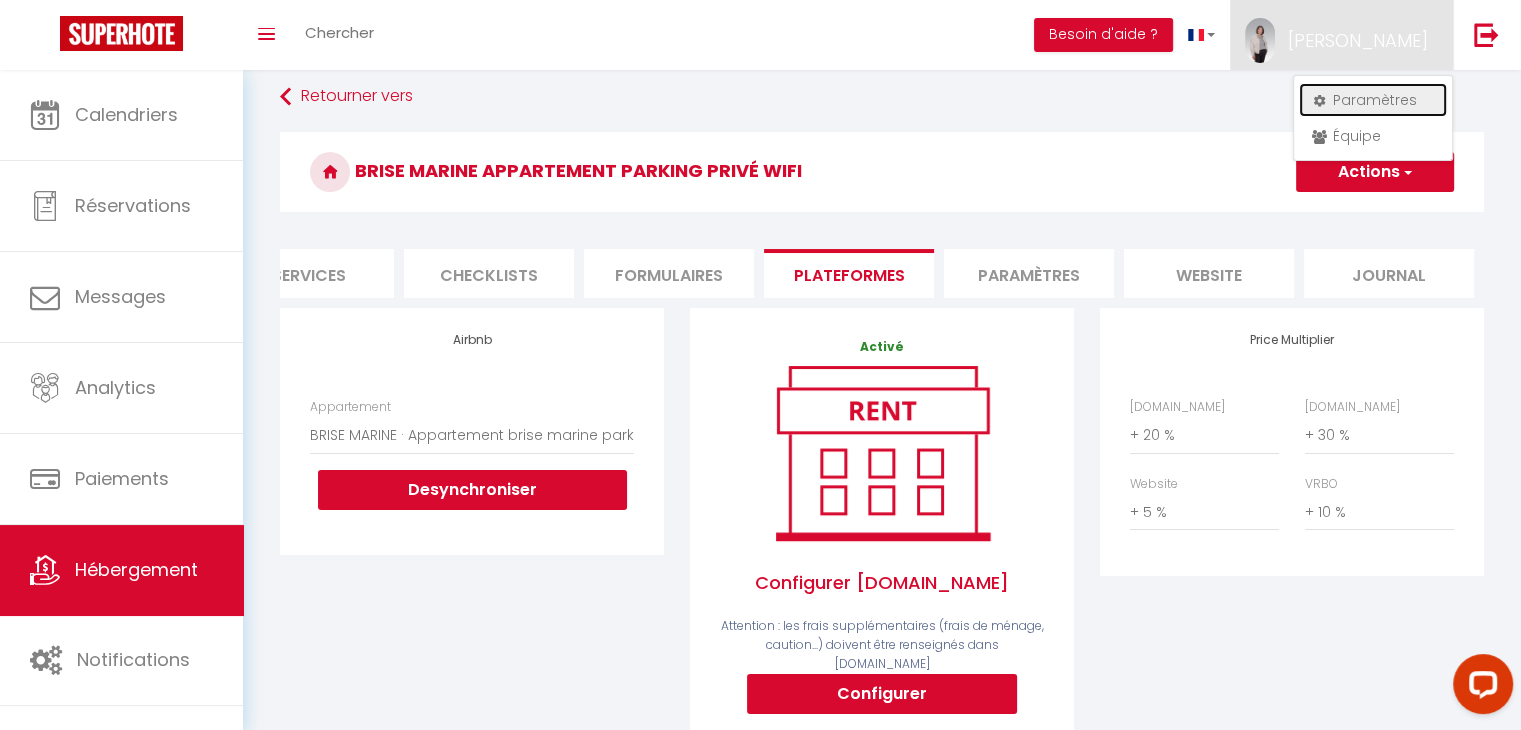 click on "Paramètres" at bounding box center [1373, 100] 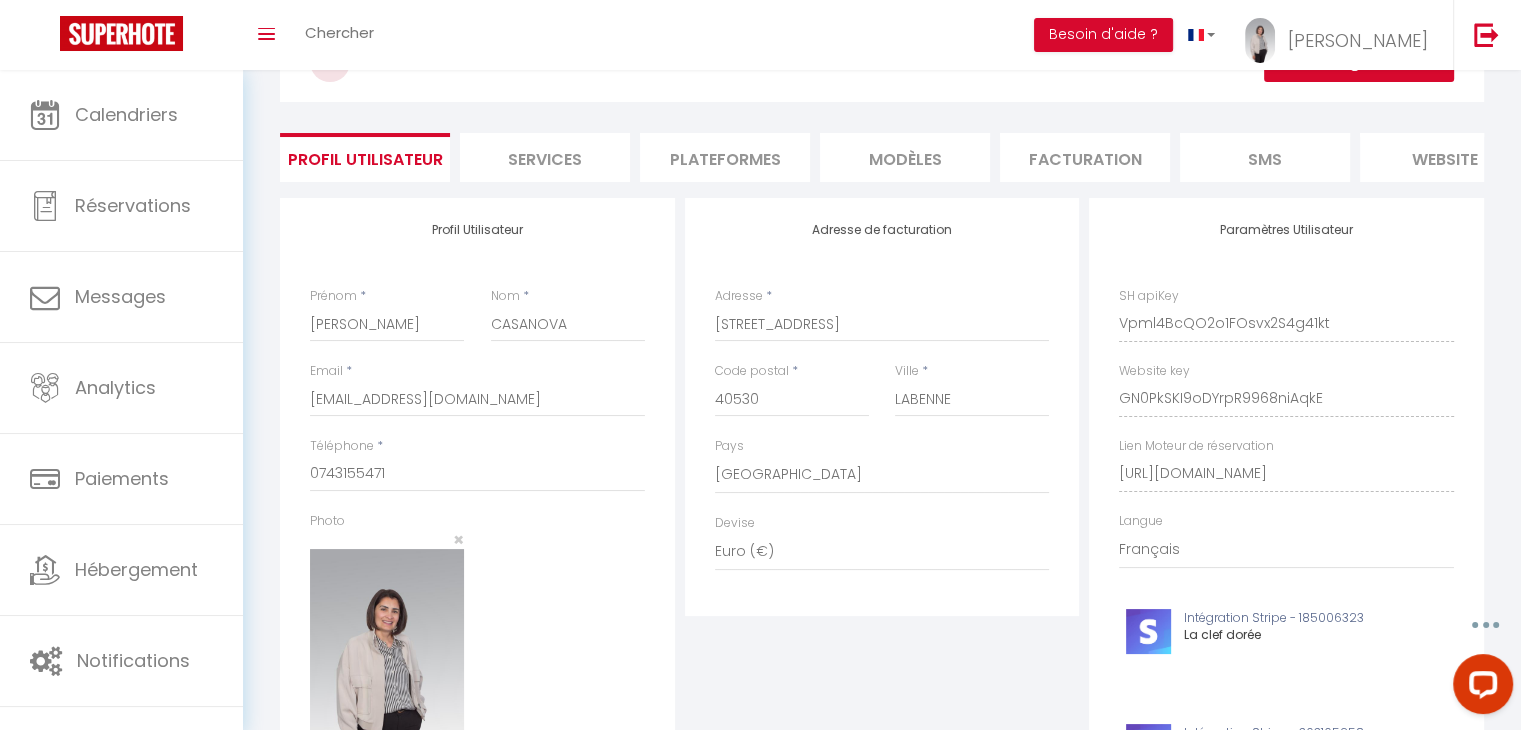 scroll, scrollTop: 100, scrollLeft: 0, axis: vertical 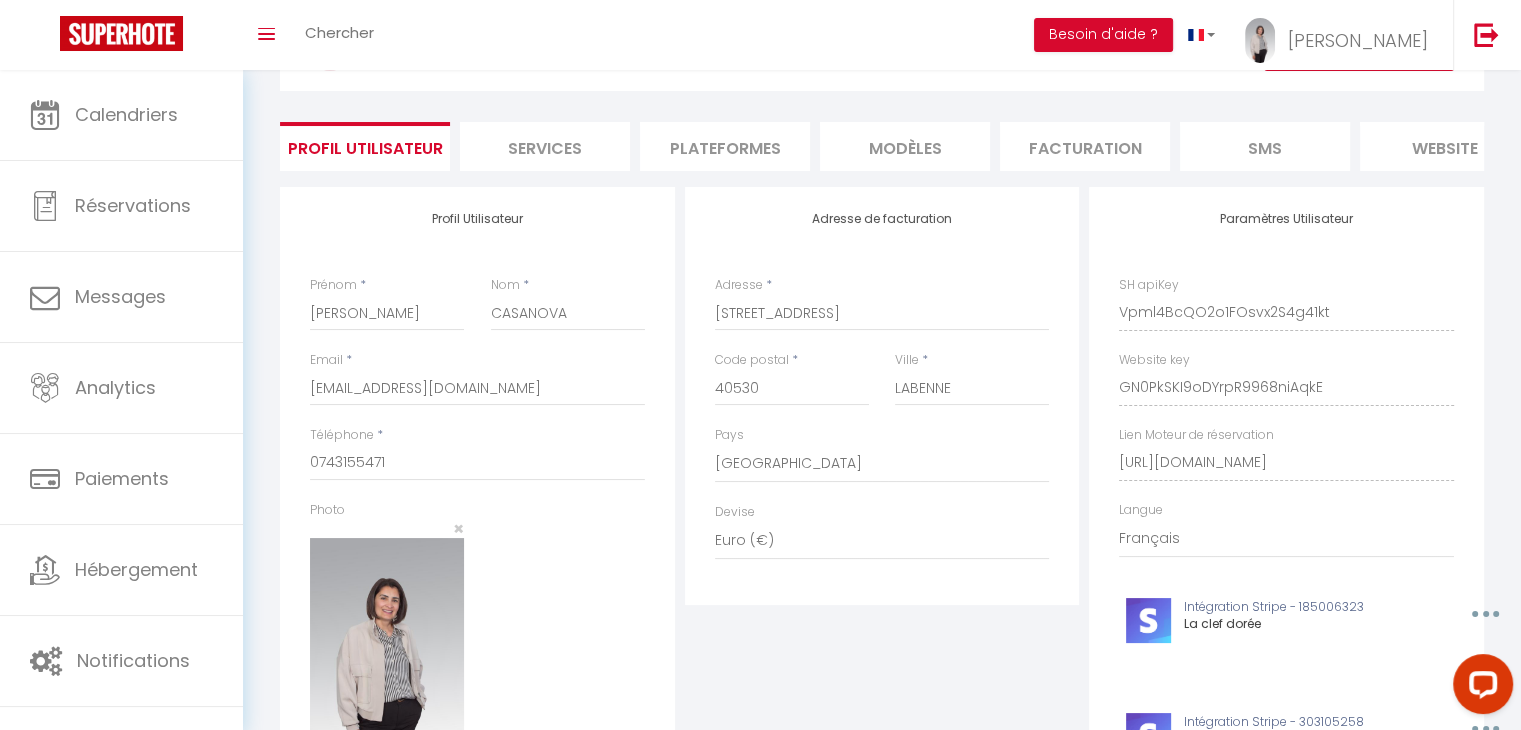 click on "Paramètres Utilisateur
SH apiKey   Vpml4BcQO2o1FOsvx2S4g41kt   Website key   GN0PkSKI9oDYrpR9968niAqkE   Lien Moteur de réservation   https://app.superhote.com/#/get-available-rentals/GN0PkSKI9oDYrpR9968niAqkE   Langue
Anglais
Français
Portugais
Espagnol
Intégration Stripe - 185006323
La clef dorée      Supprimer
Editer
Intégration Stripe - 303105258
BARBASTE      Supprimer
Editer
cosy up" at bounding box center [1286, 651] 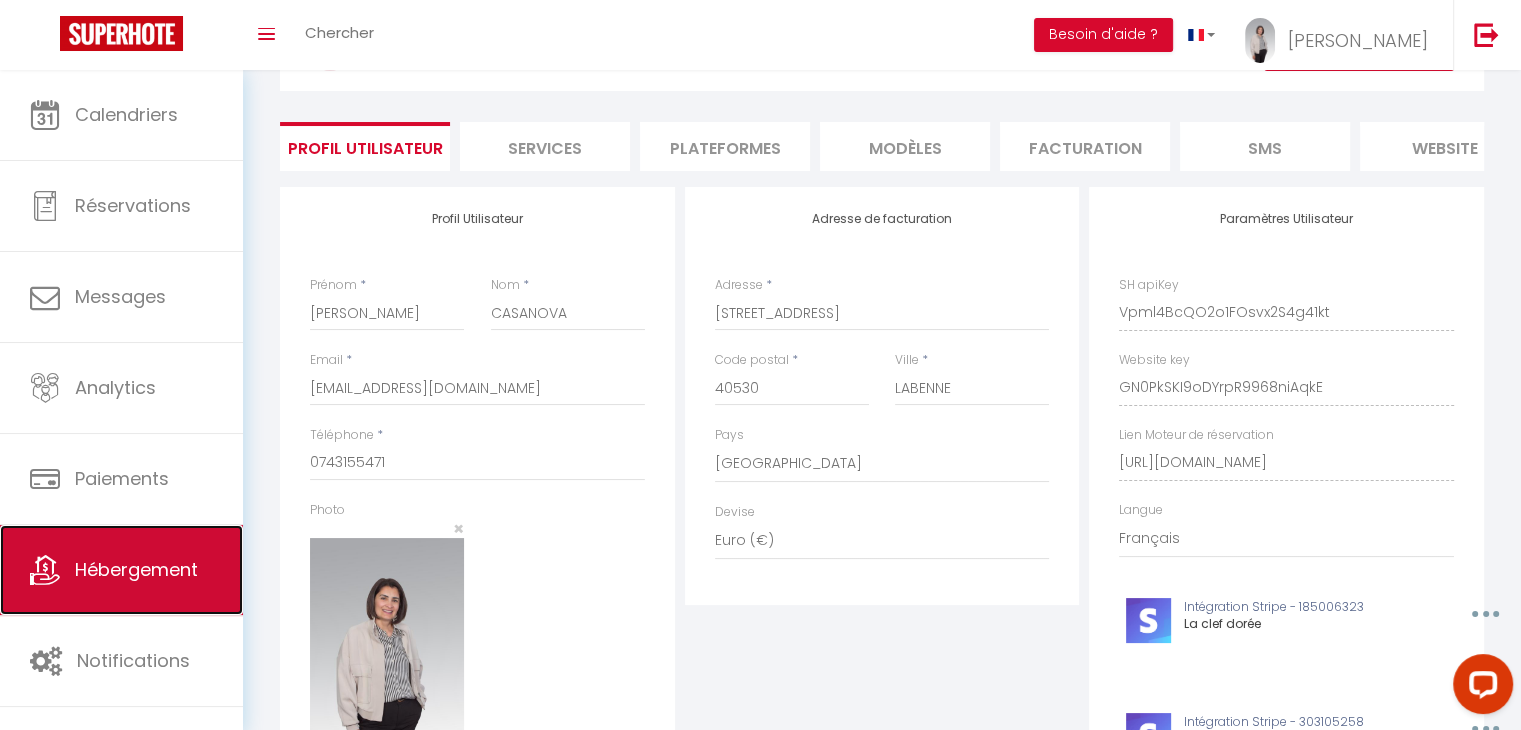 click on "Hébergement" at bounding box center [136, 569] 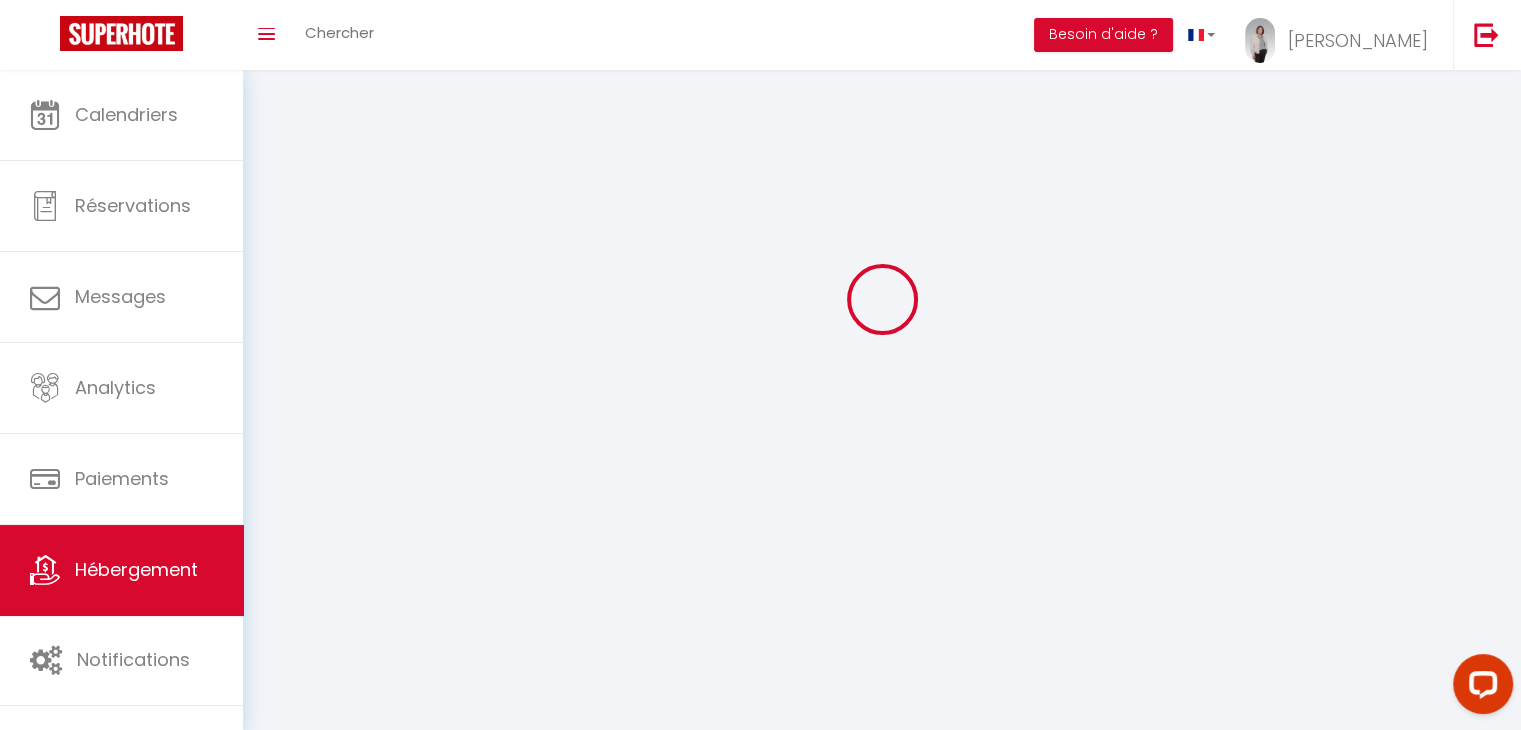 scroll, scrollTop: 0, scrollLeft: 0, axis: both 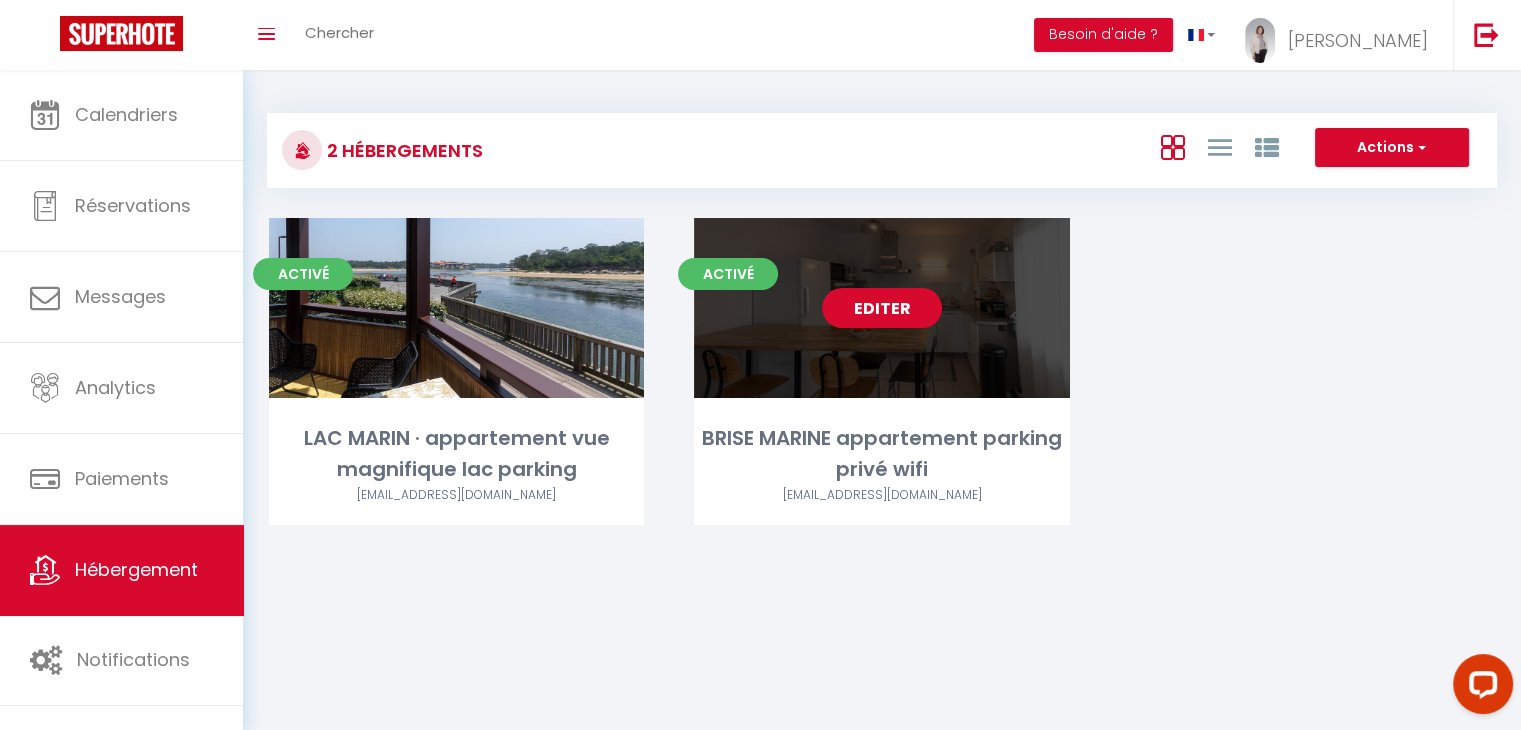 click on "Editer" at bounding box center [882, 308] 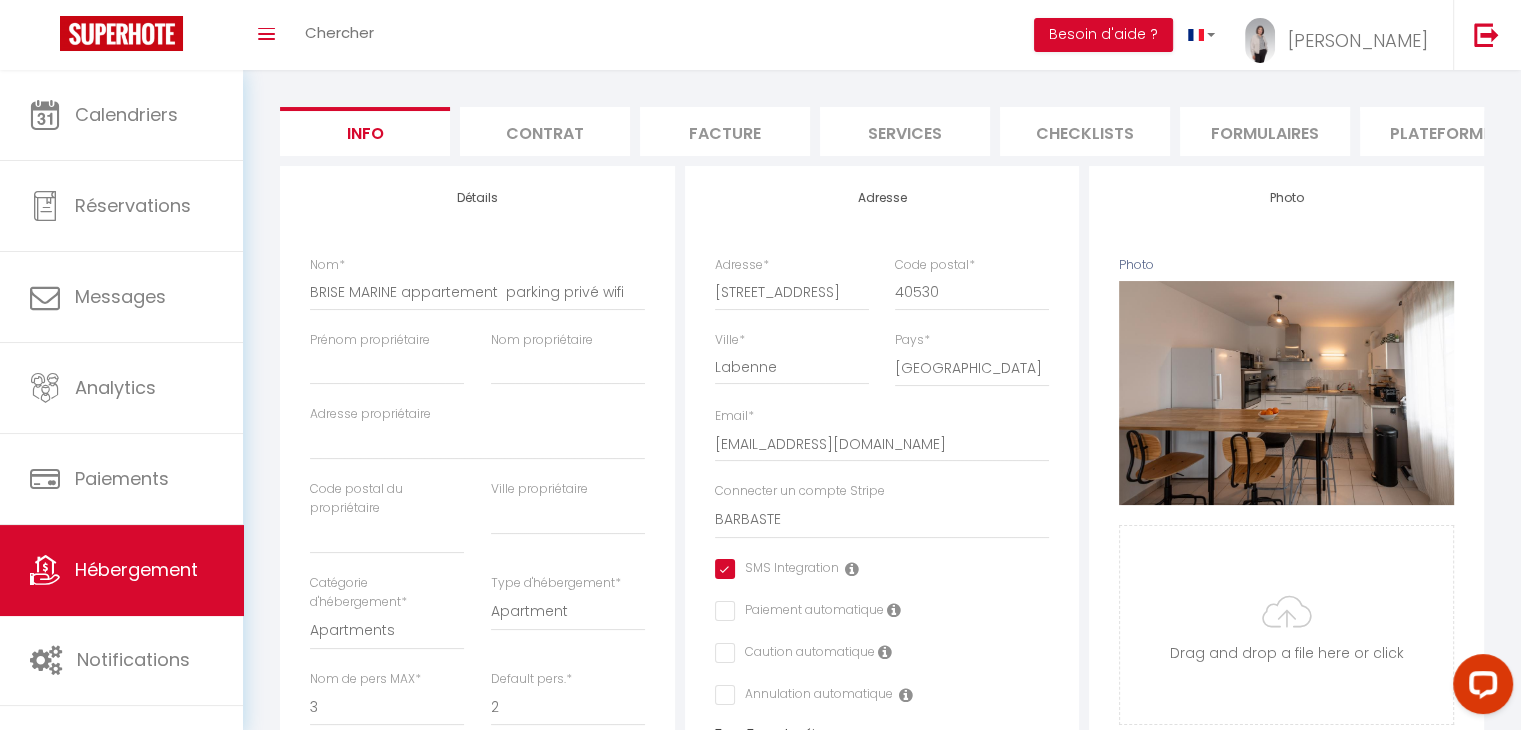 scroll, scrollTop: 0, scrollLeft: 0, axis: both 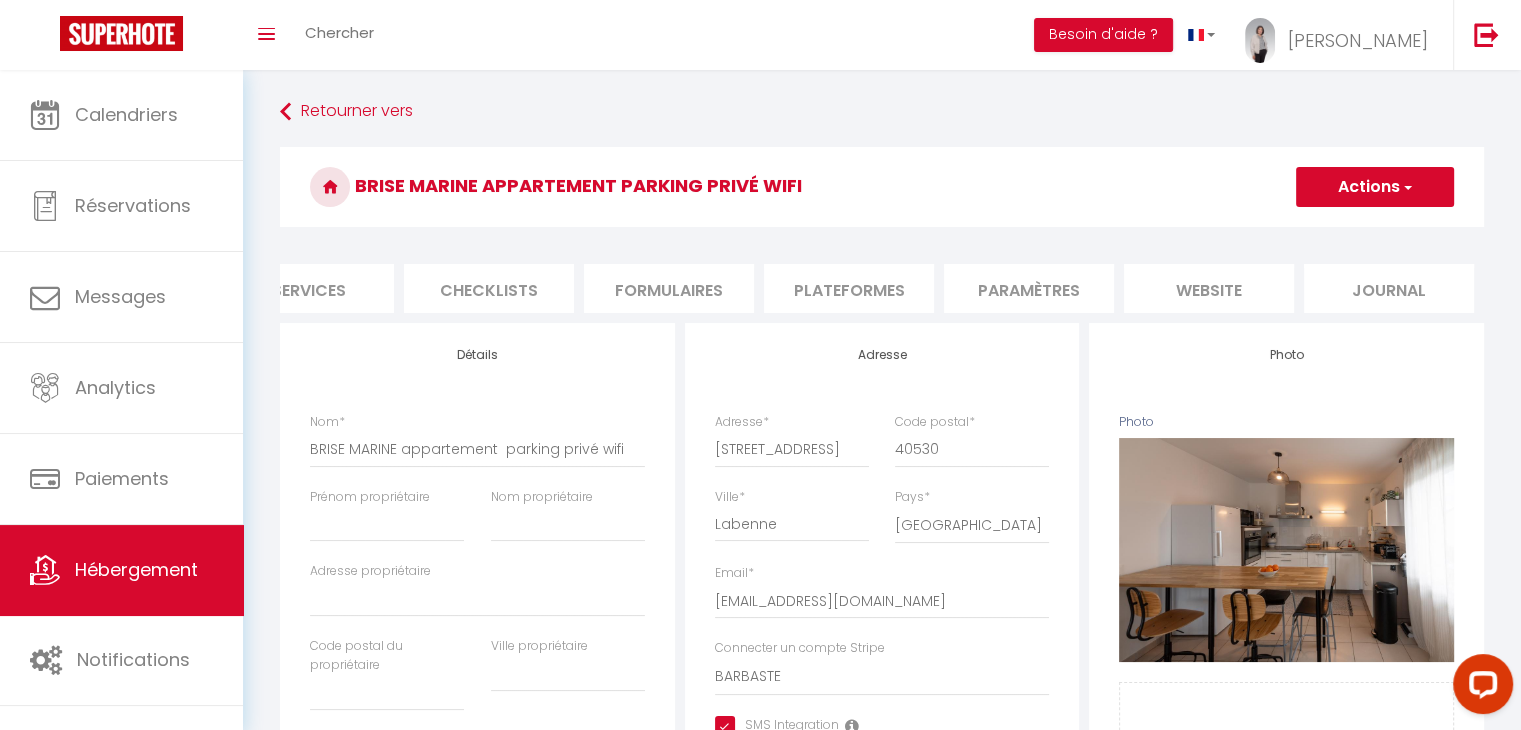 click on "website" at bounding box center (1209, 288) 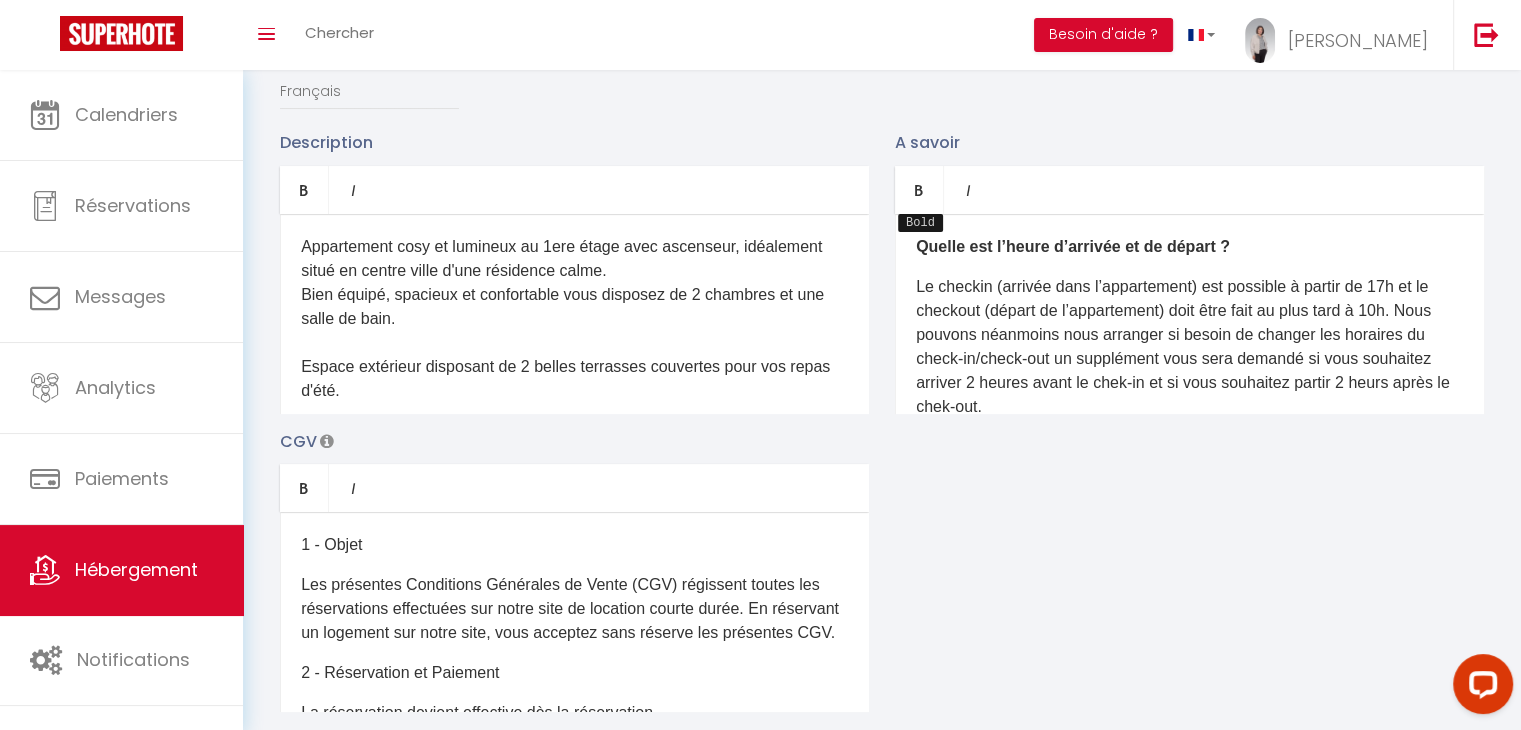 scroll, scrollTop: 400, scrollLeft: 0, axis: vertical 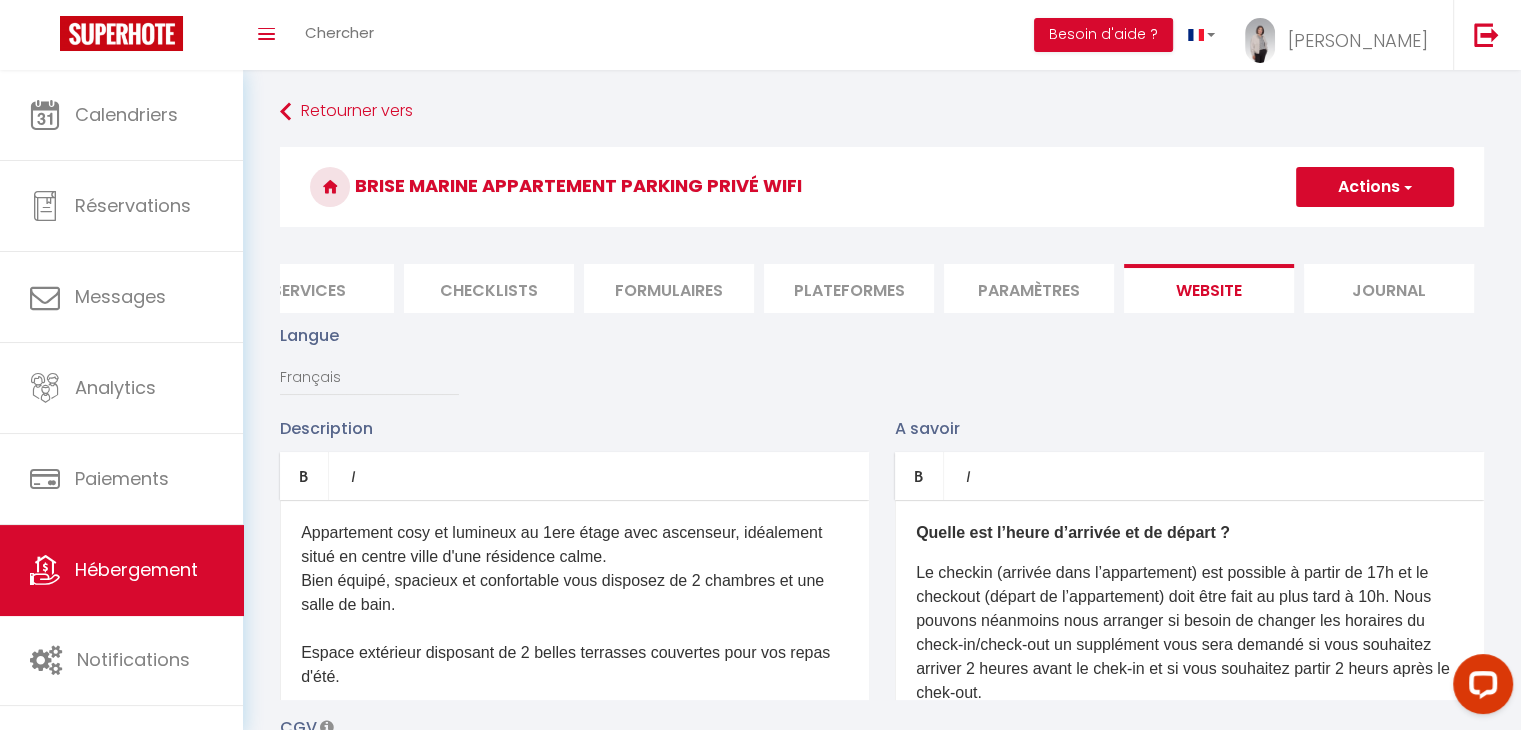 click on "Actions" at bounding box center (1375, 187) 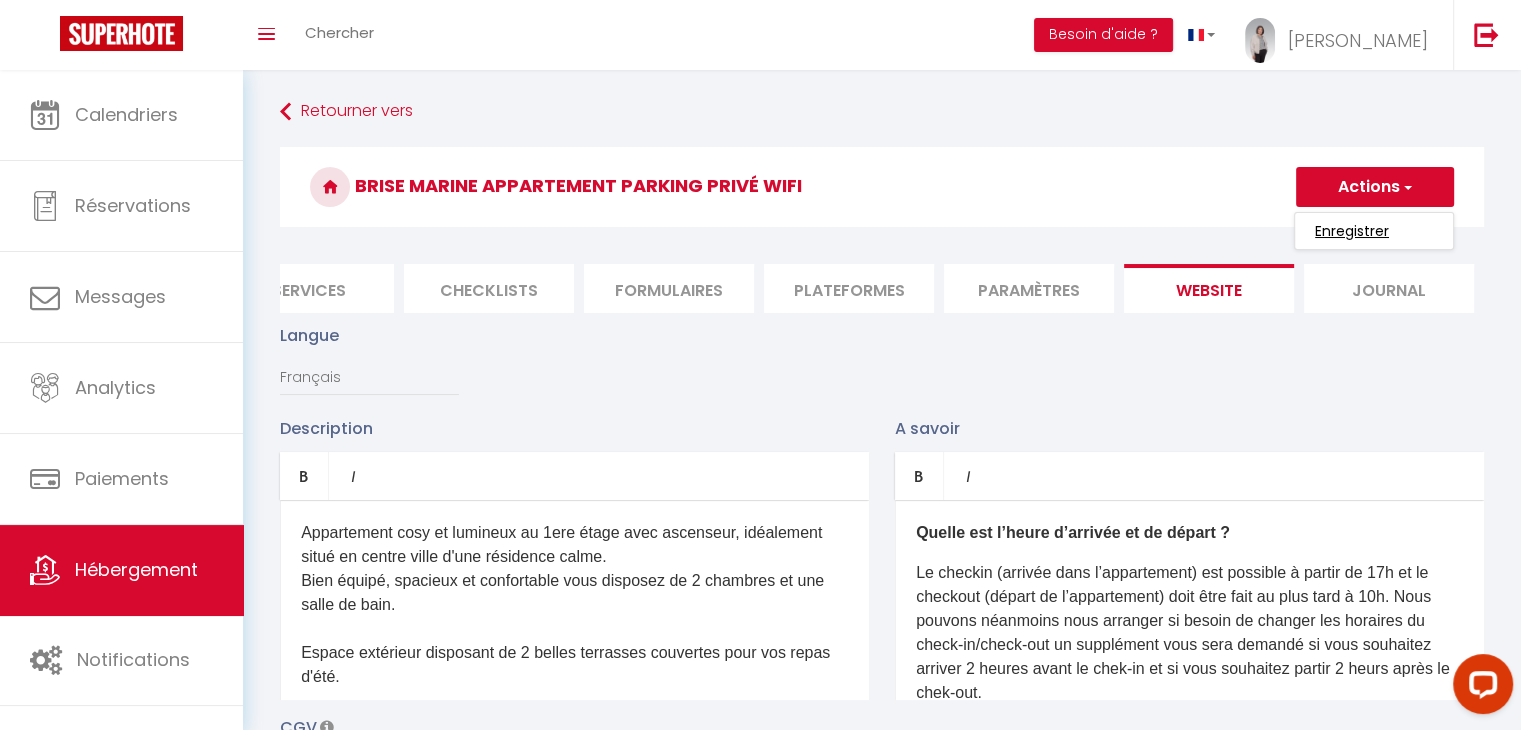 click on "Enregistrer" at bounding box center (1352, 231) 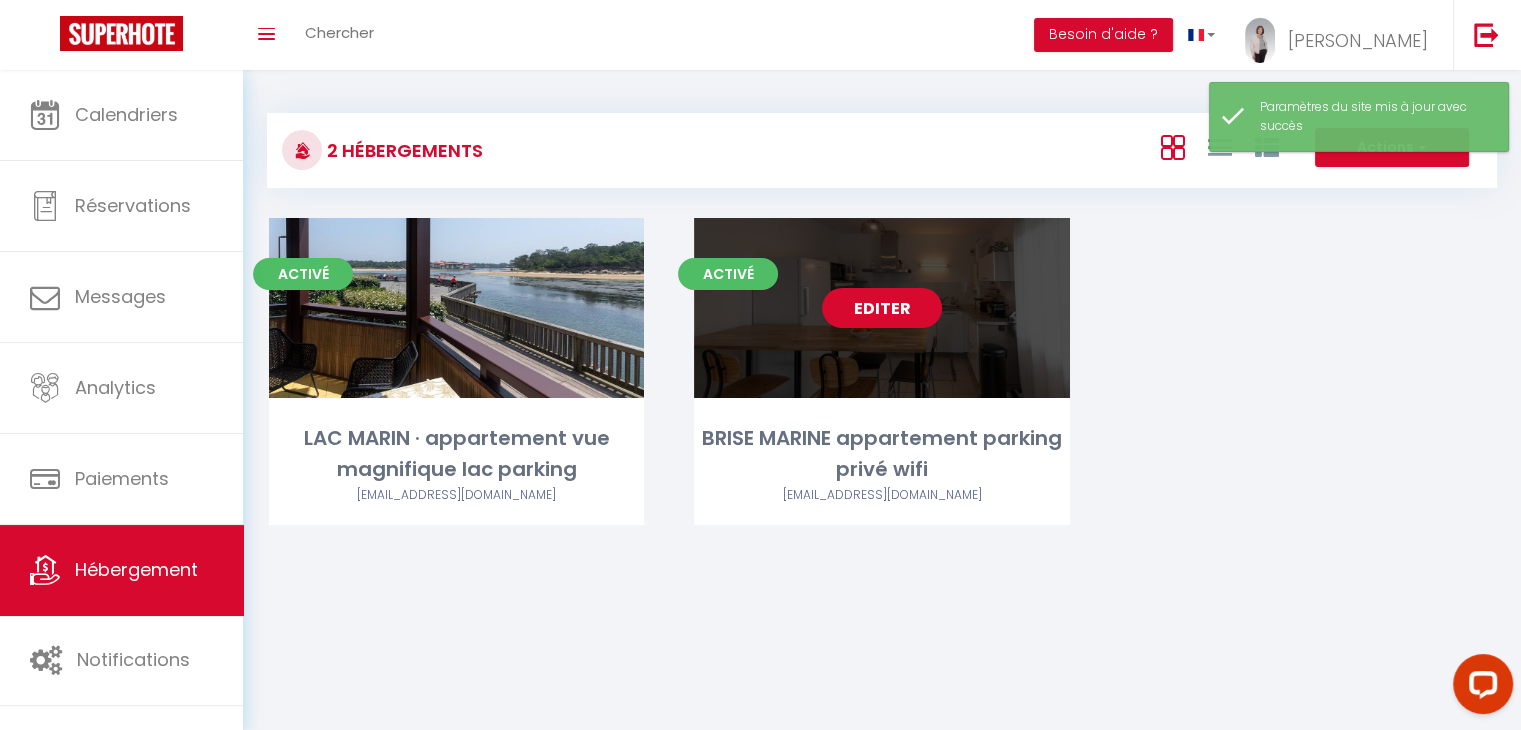 click on "Editer" at bounding box center (882, 308) 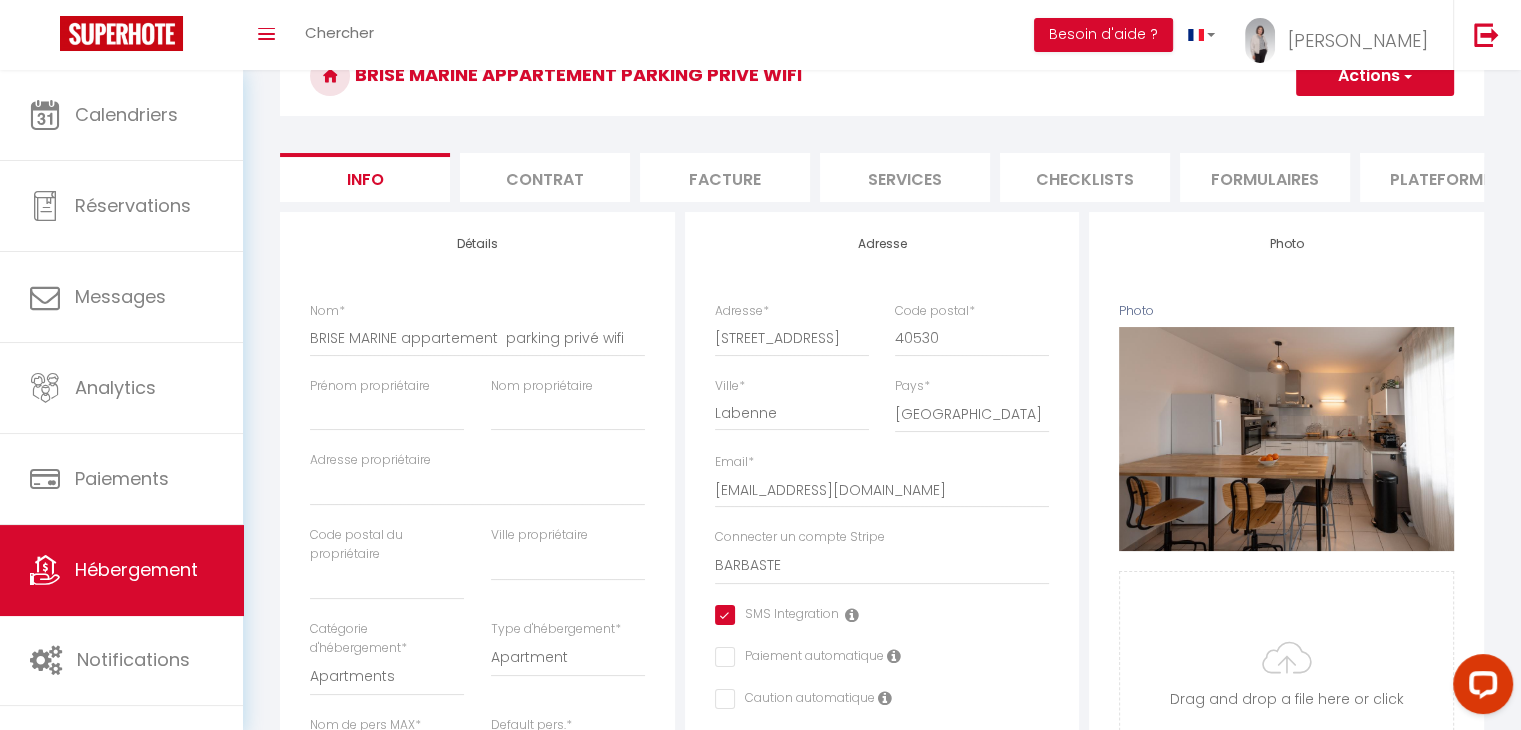 scroll, scrollTop: 0, scrollLeft: 0, axis: both 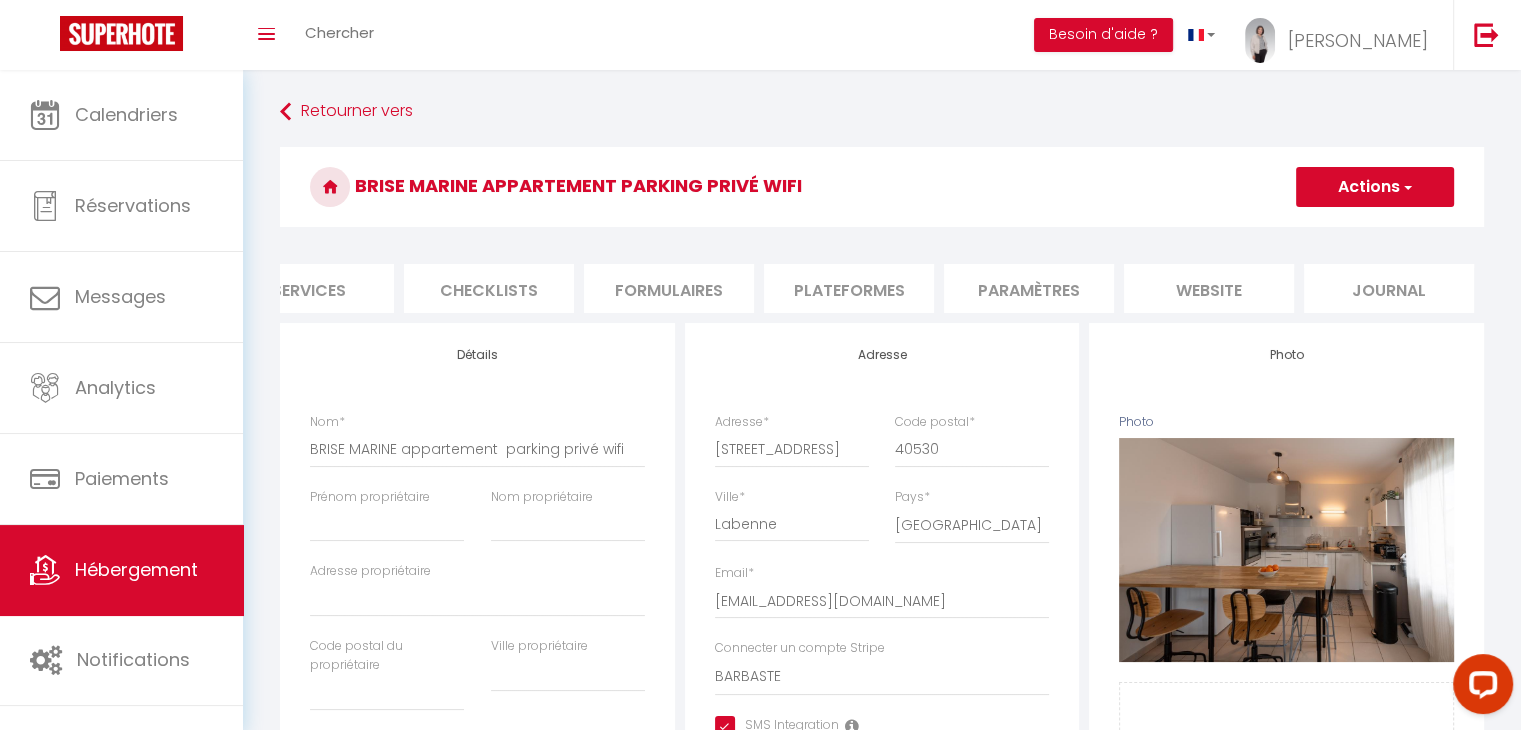 click on "website" at bounding box center (1209, 288) 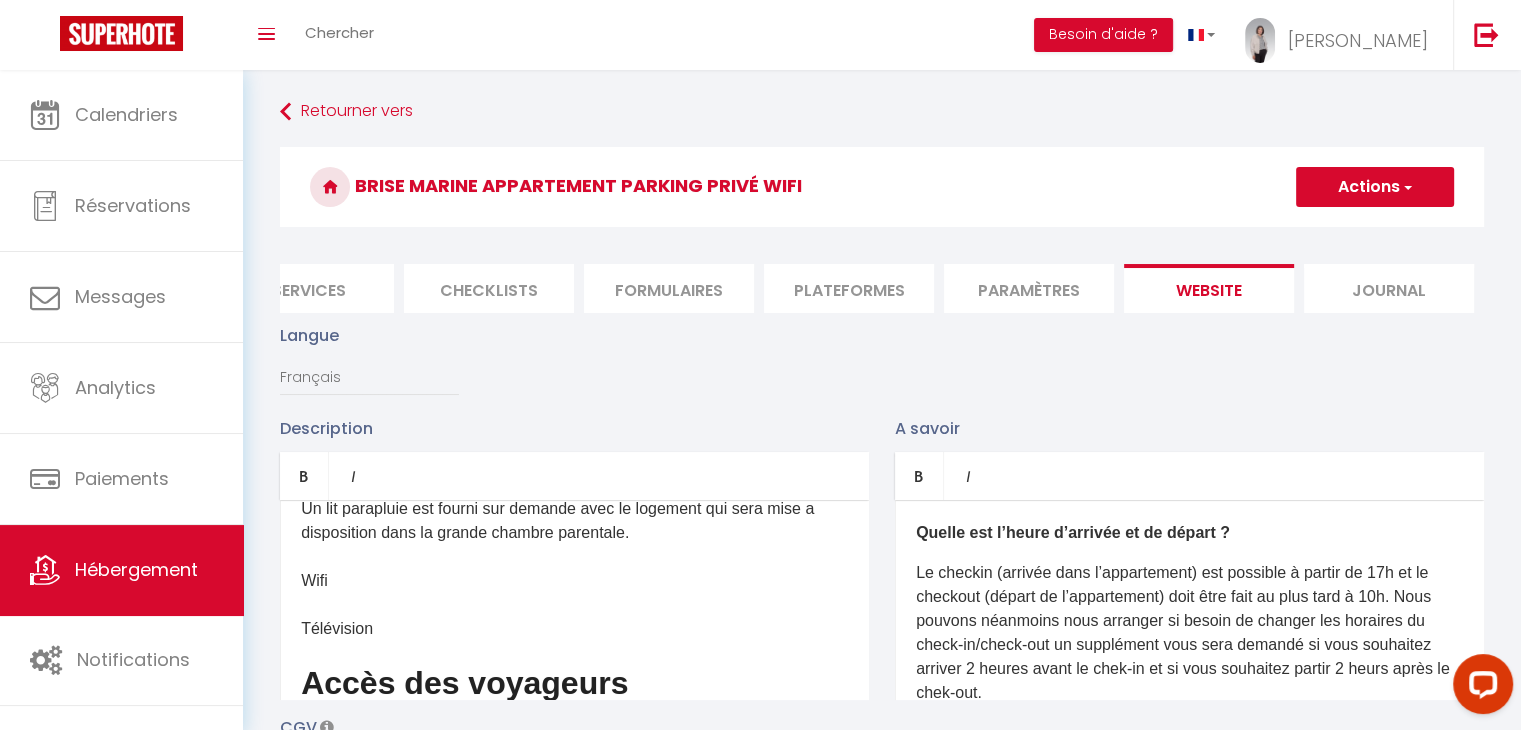 scroll, scrollTop: 900, scrollLeft: 0, axis: vertical 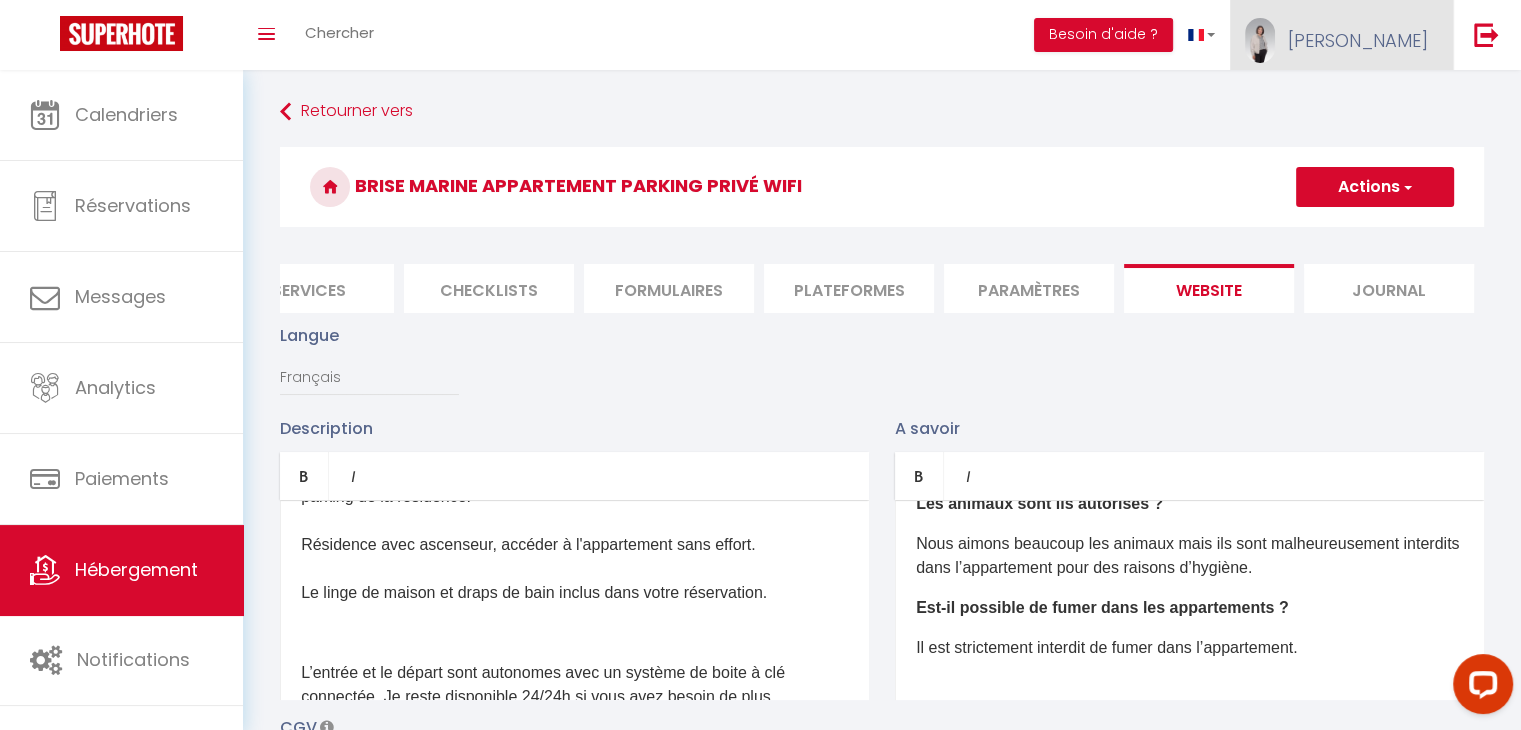 click on "Christina" at bounding box center [1358, 40] 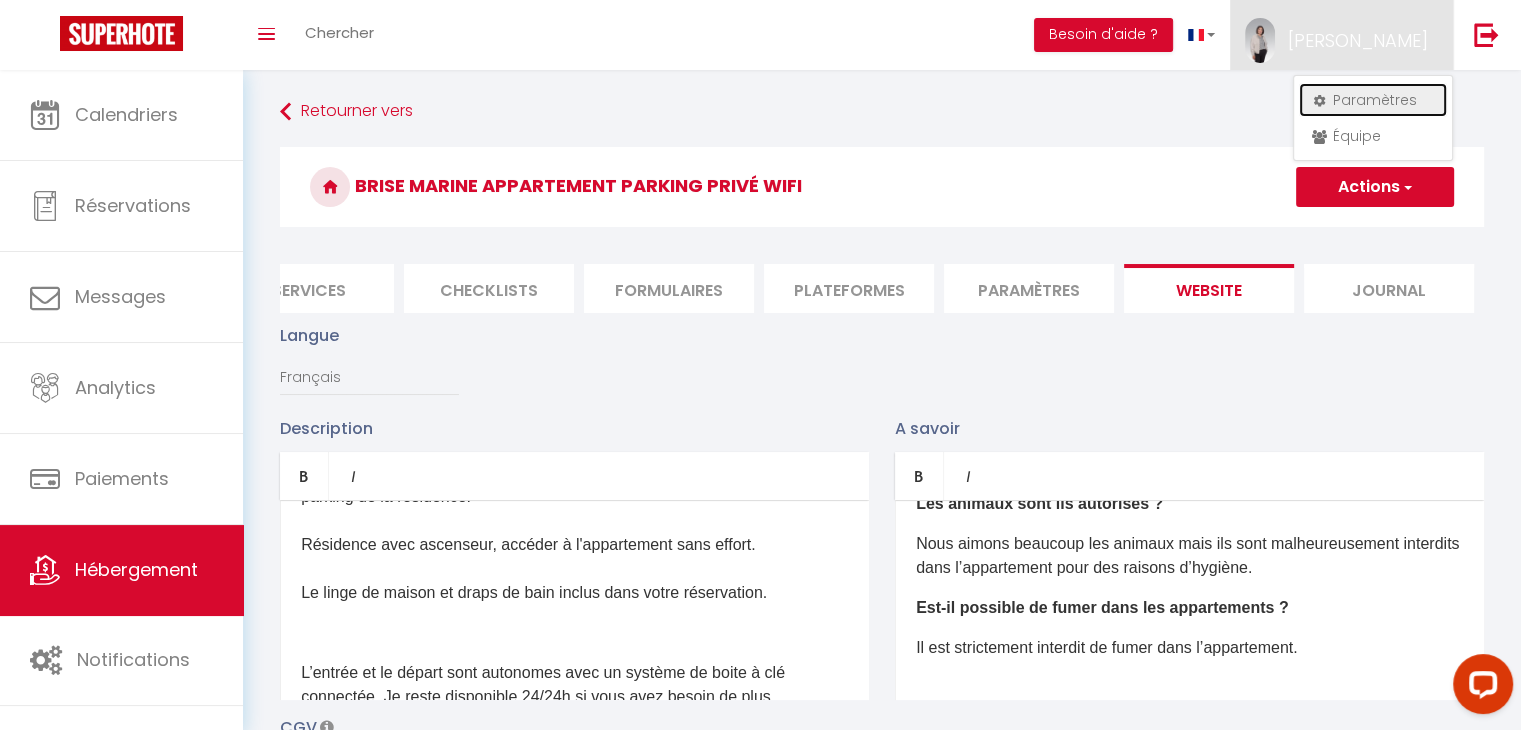 click on "Paramètres" at bounding box center [1373, 100] 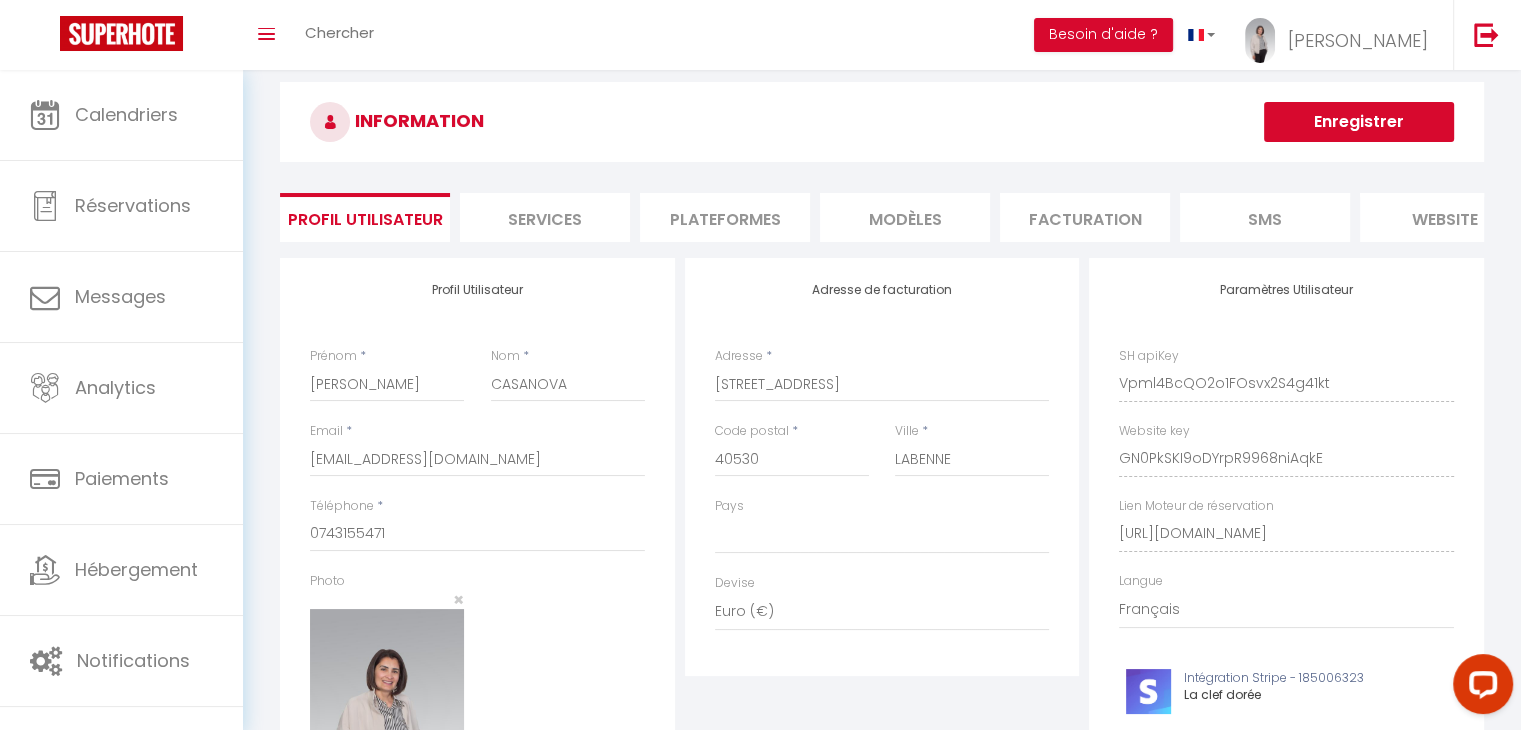 scroll, scrollTop: 0, scrollLeft: 0, axis: both 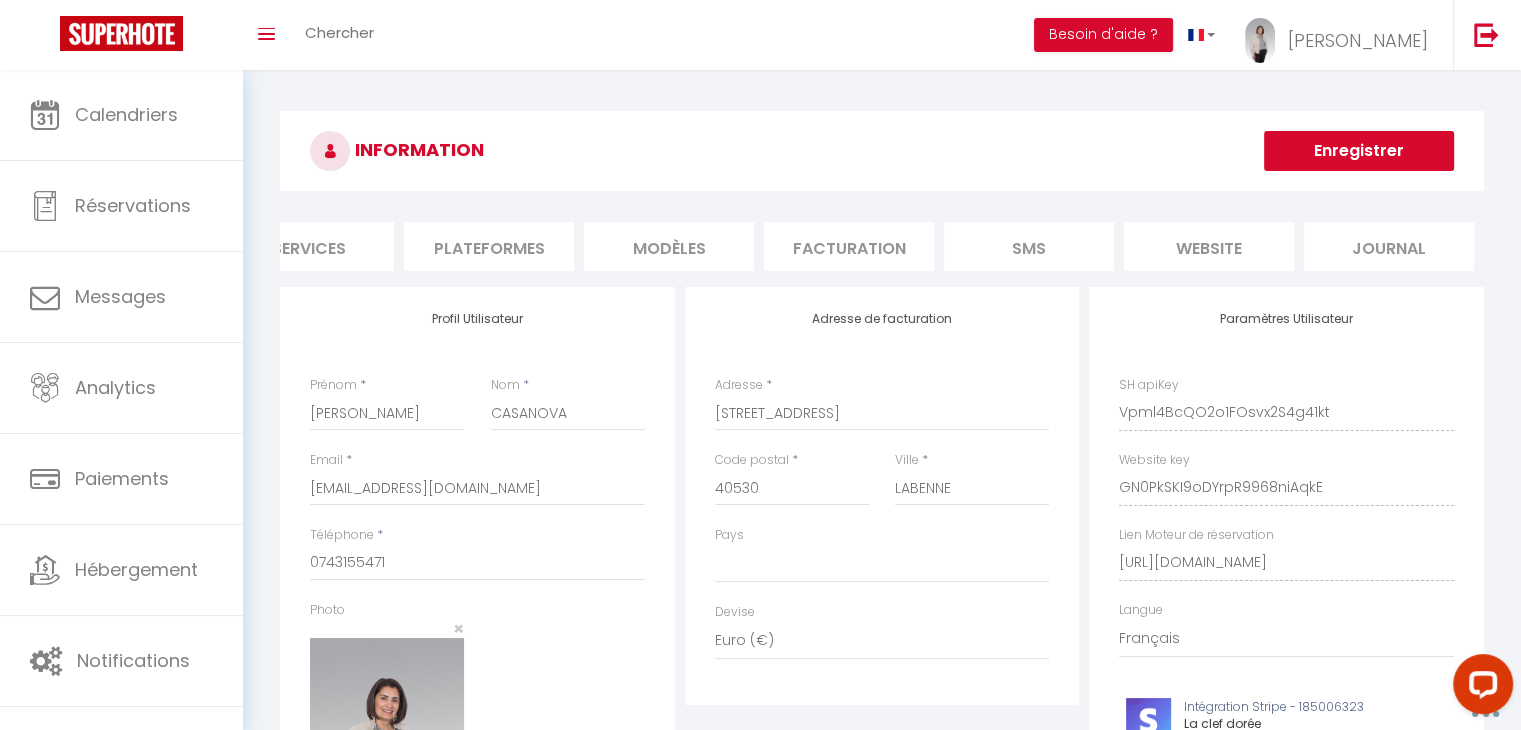 click on "website" at bounding box center (1209, 246) 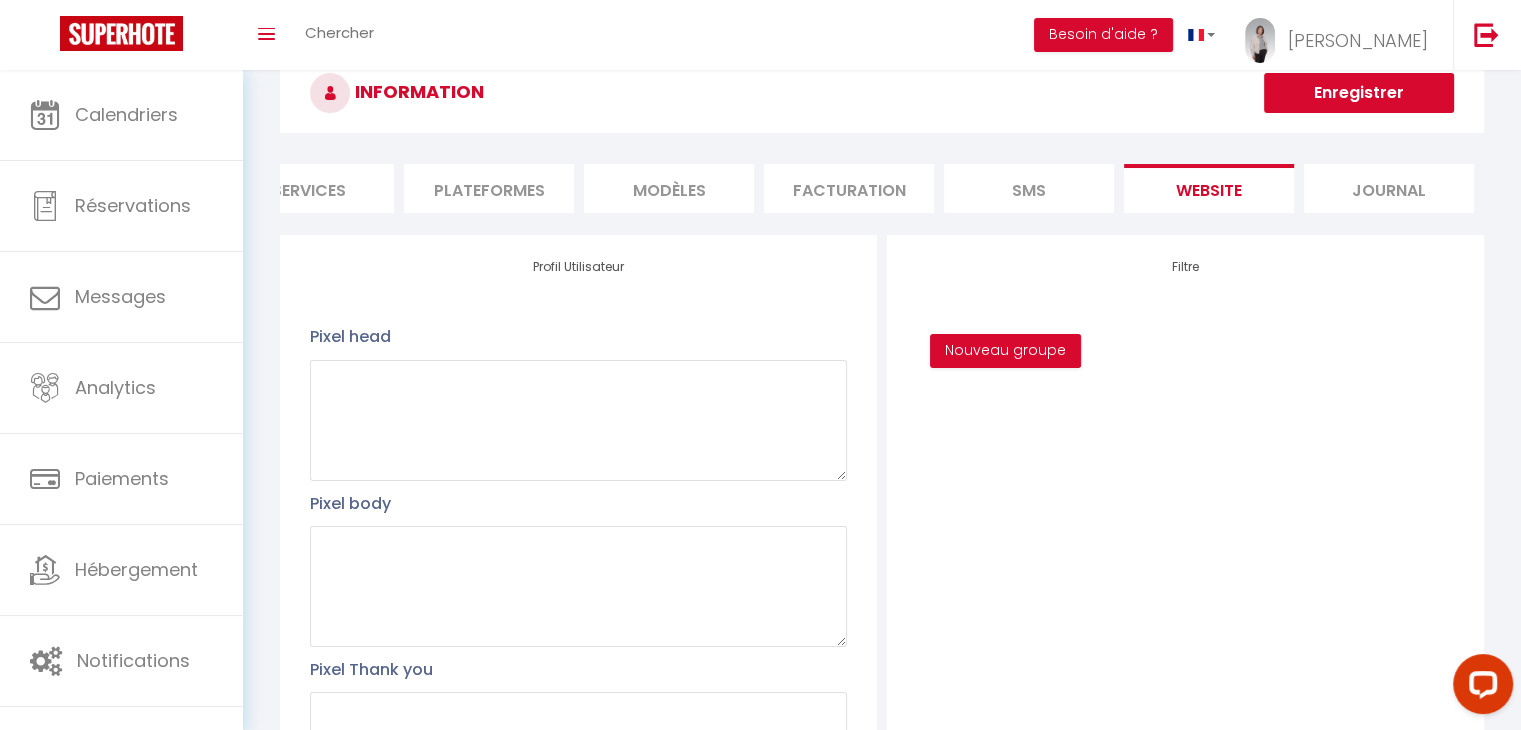 scroll, scrollTop: 0, scrollLeft: 0, axis: both 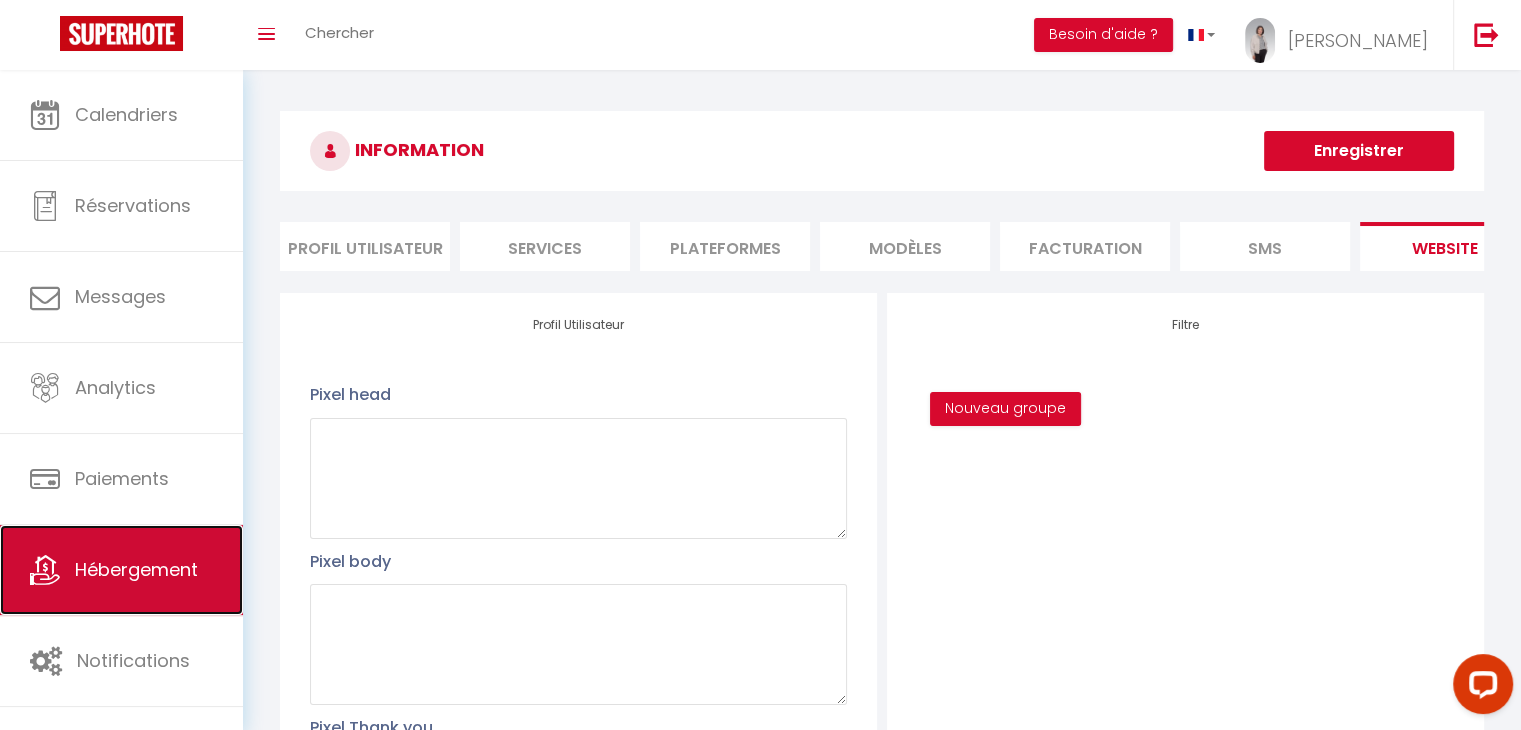 click on "Hébergement" at bounding box center [136, 569] 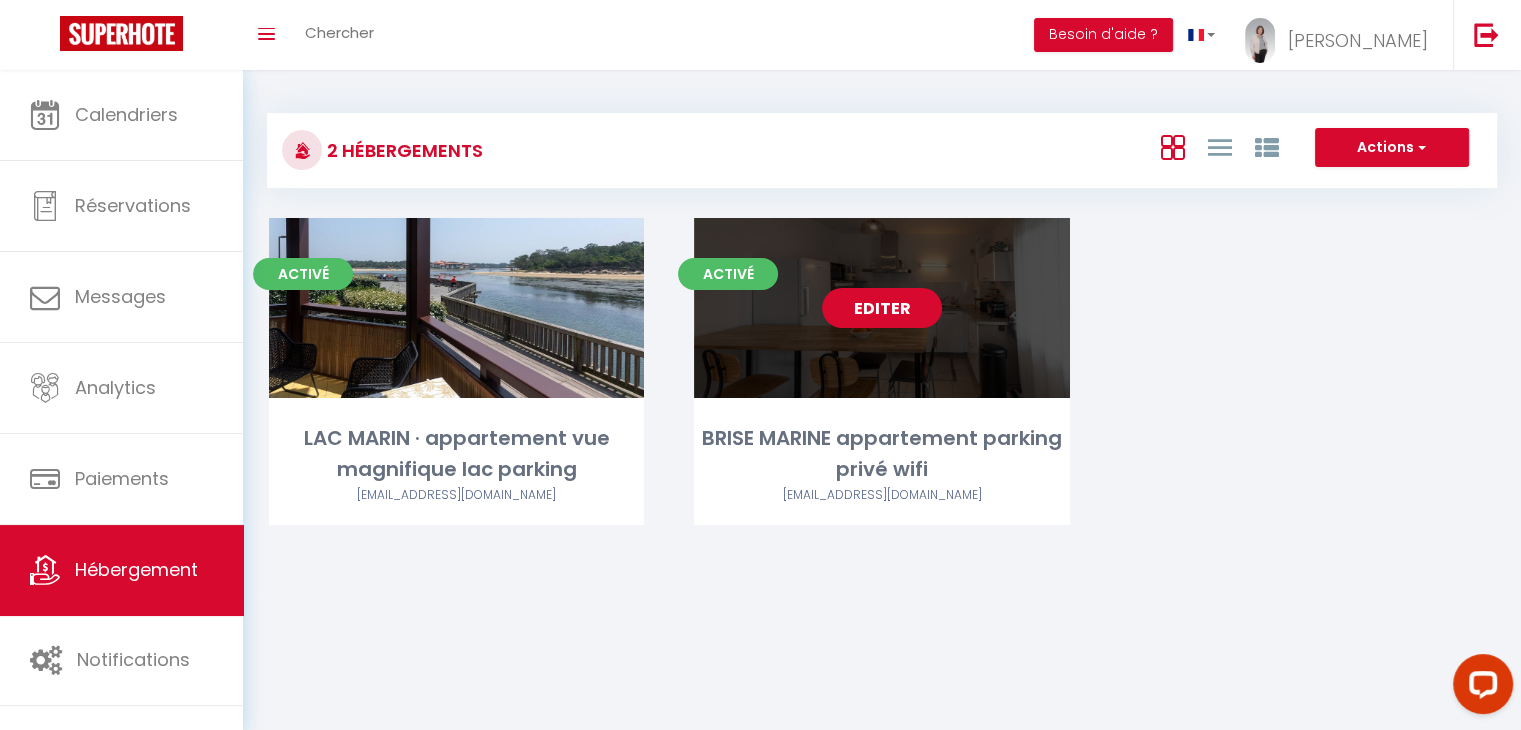 click on "Editer" at bounding box center [882, 308] 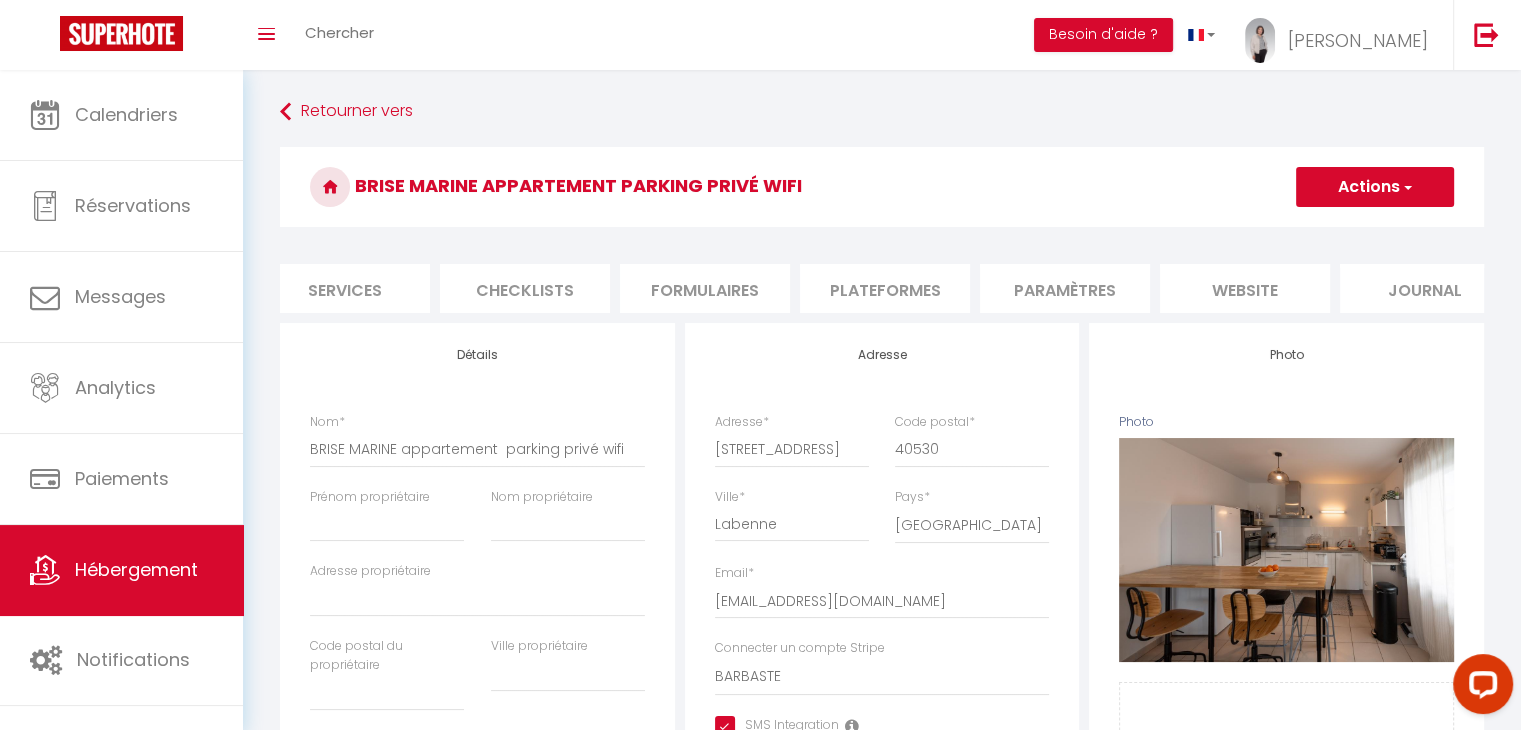 scroll, scrollTop: 0, scrollLeft: 596, axis: horizontal 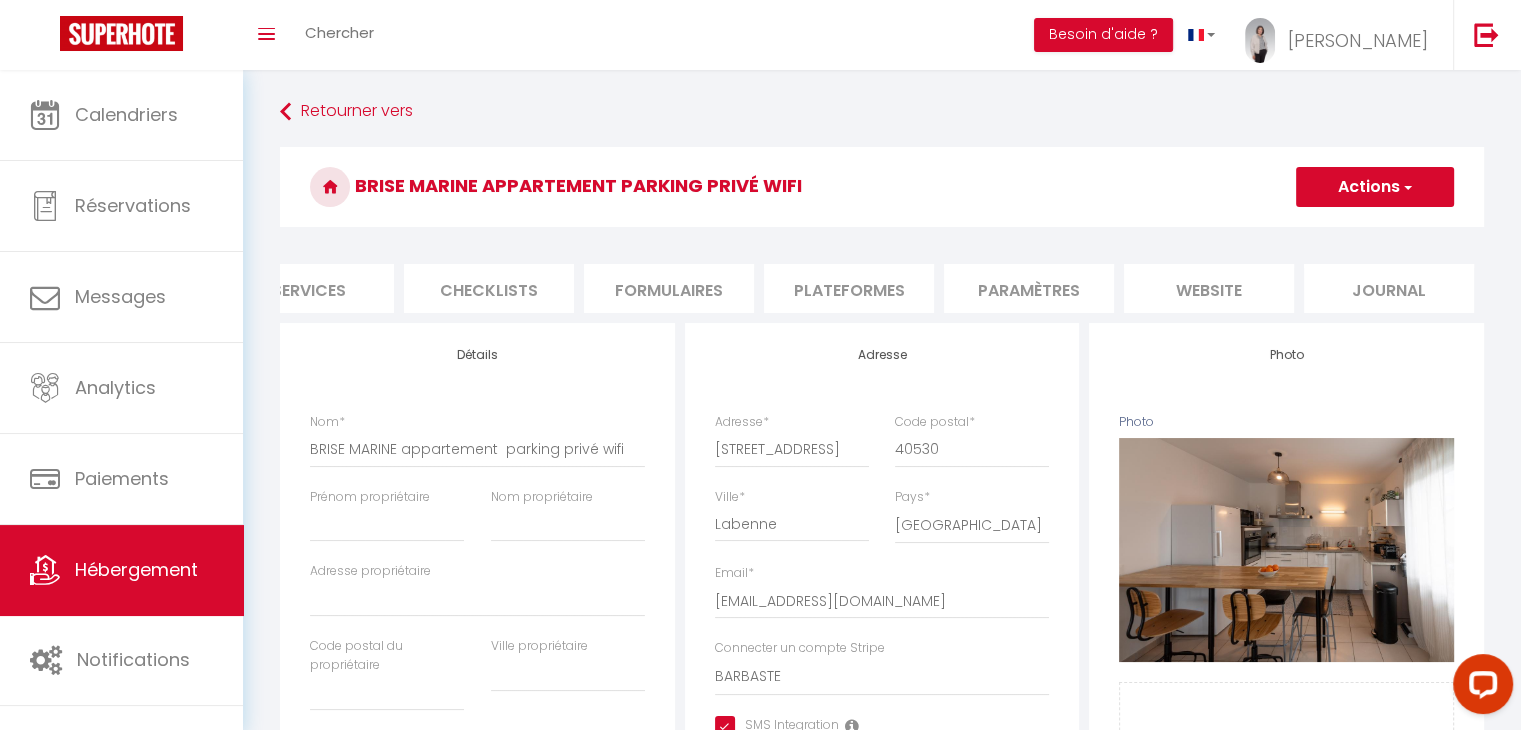 drag, startPoint x: 1218, startPoint y: 296, endPoint x: 1236, endPoint y: 288, distance: 19.697716 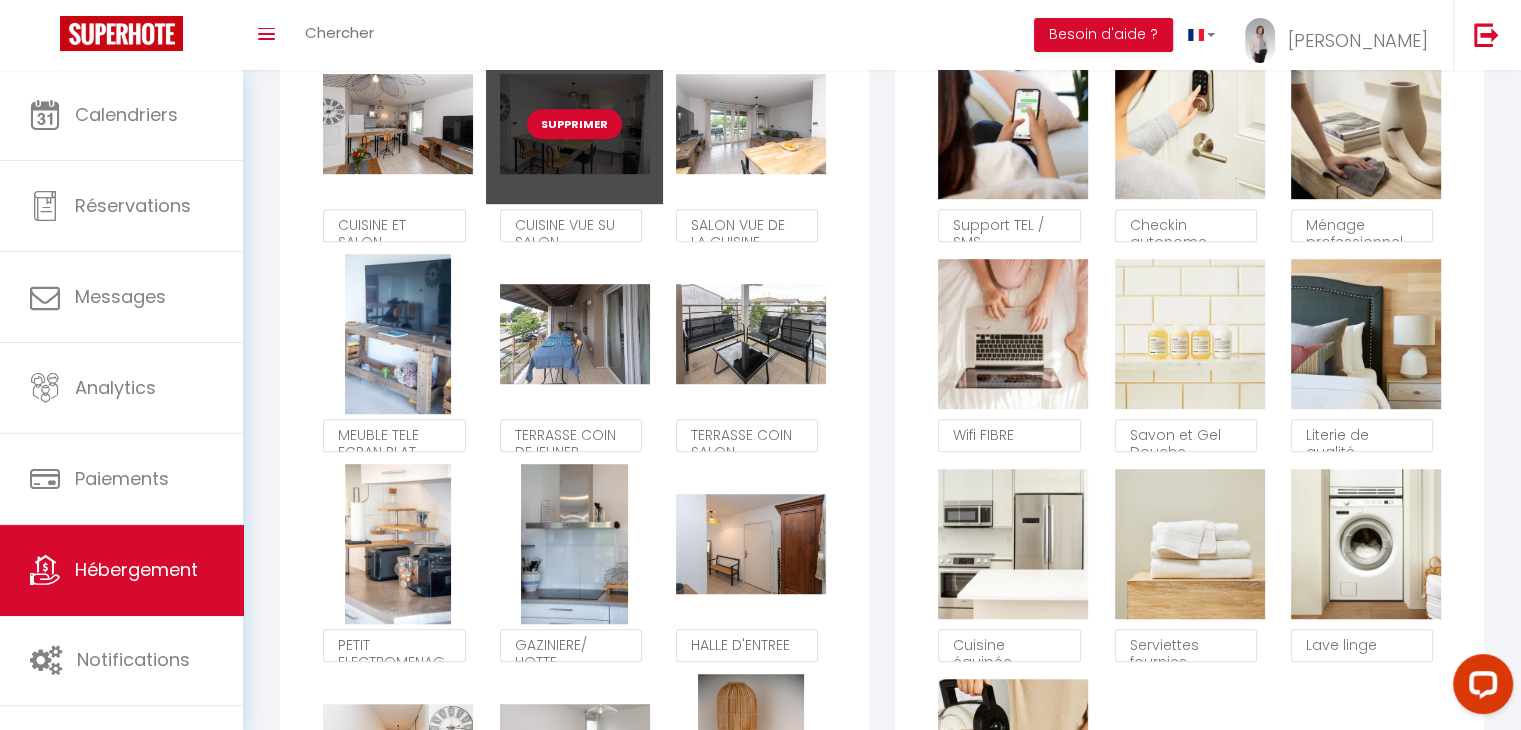 scroll, scrollTop: 1100, scrollLeft: 0, axis: vertical 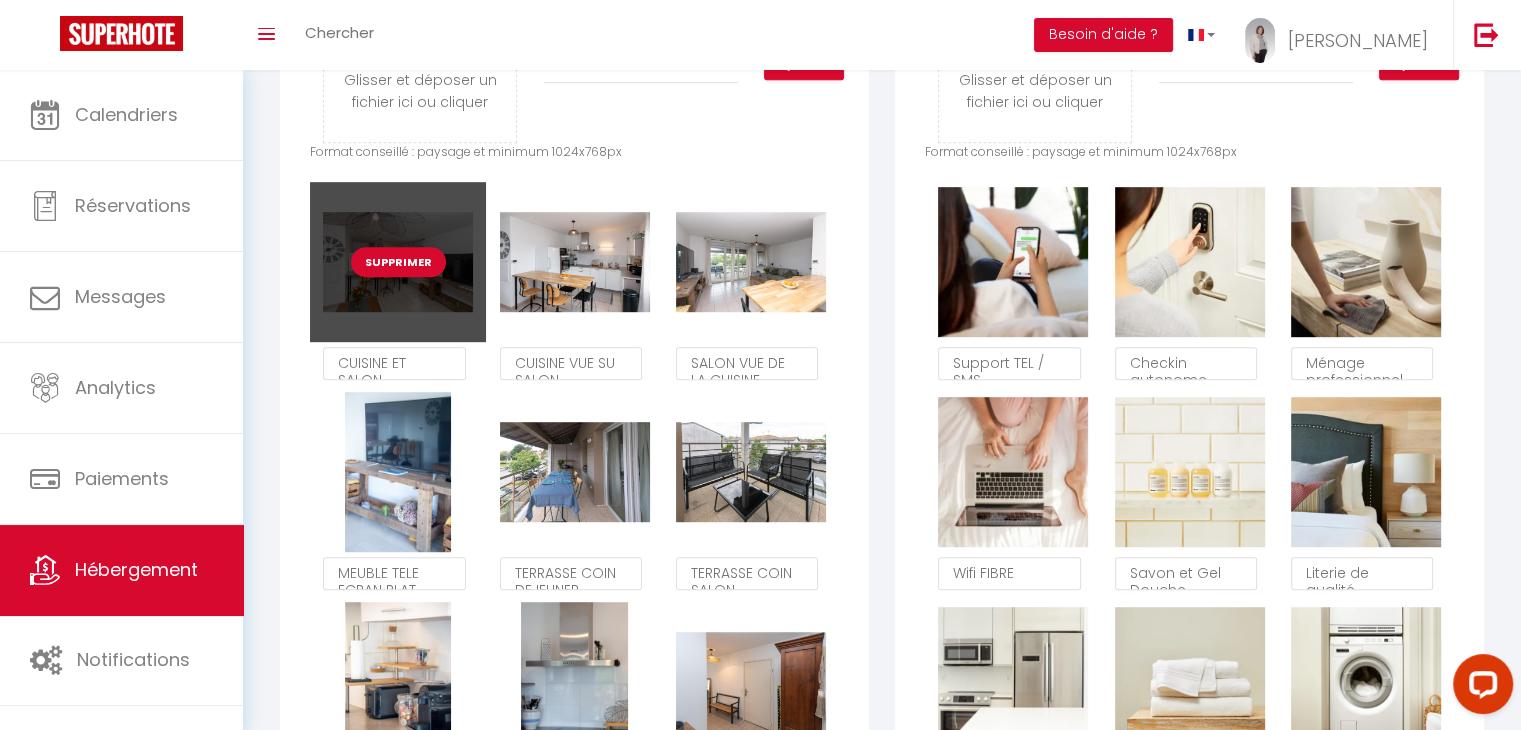 click on "Supprimer" at bounding box center (398, 262) 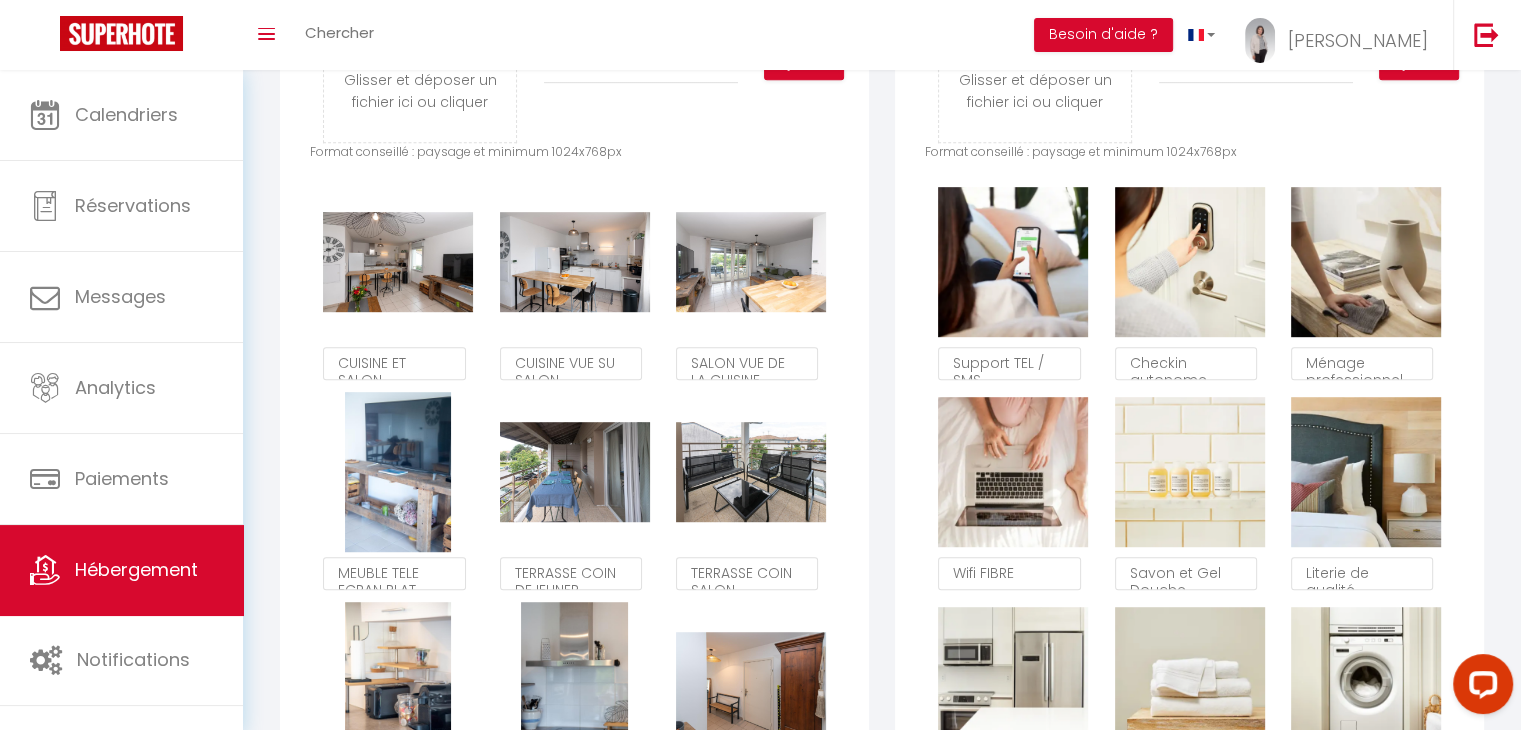drag, startPoint x: 457, startPoint y: 315, endPoint x: 684, endPoint y: 141, distance: 286.01575 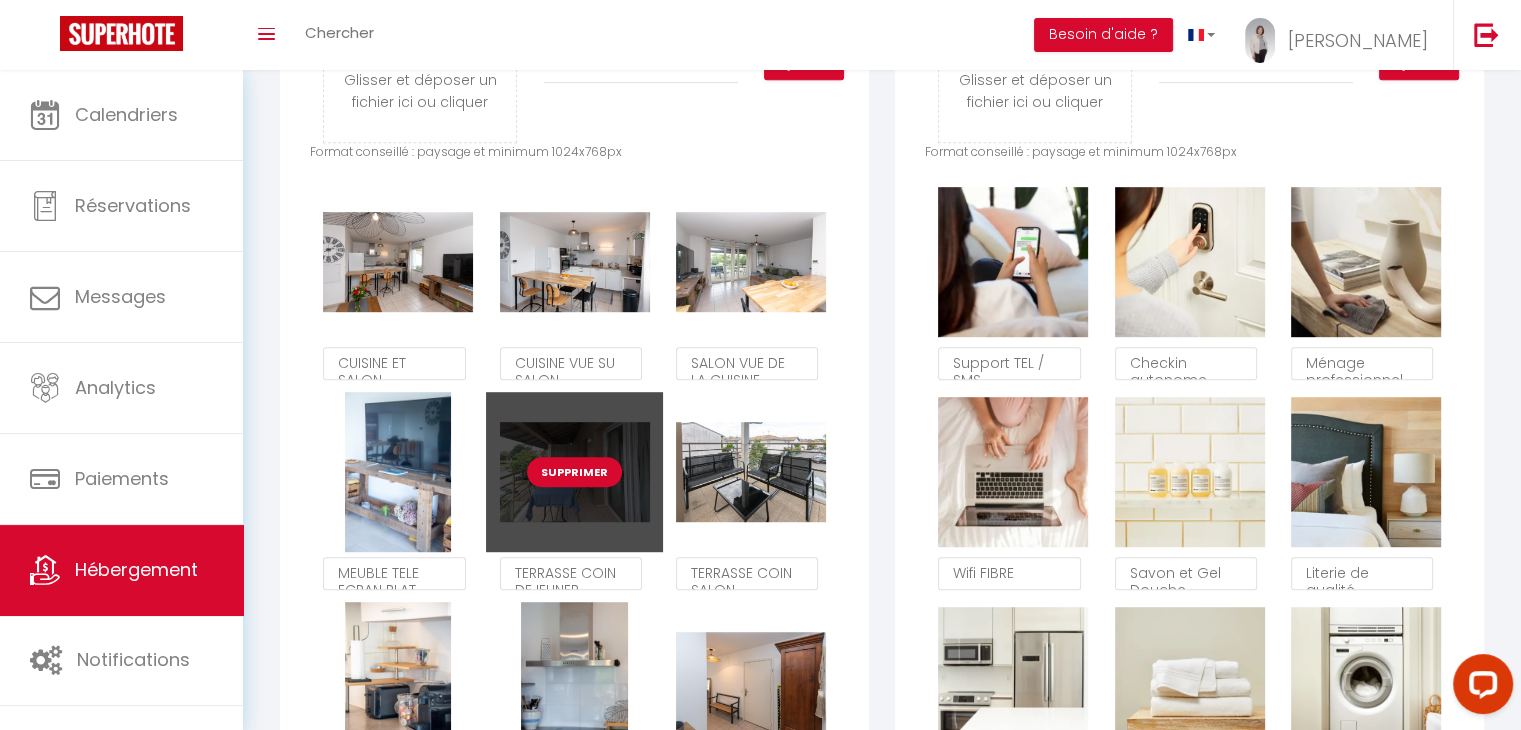 scroll, scrollTop: 400, scrollLeft: 0, axis: vertical 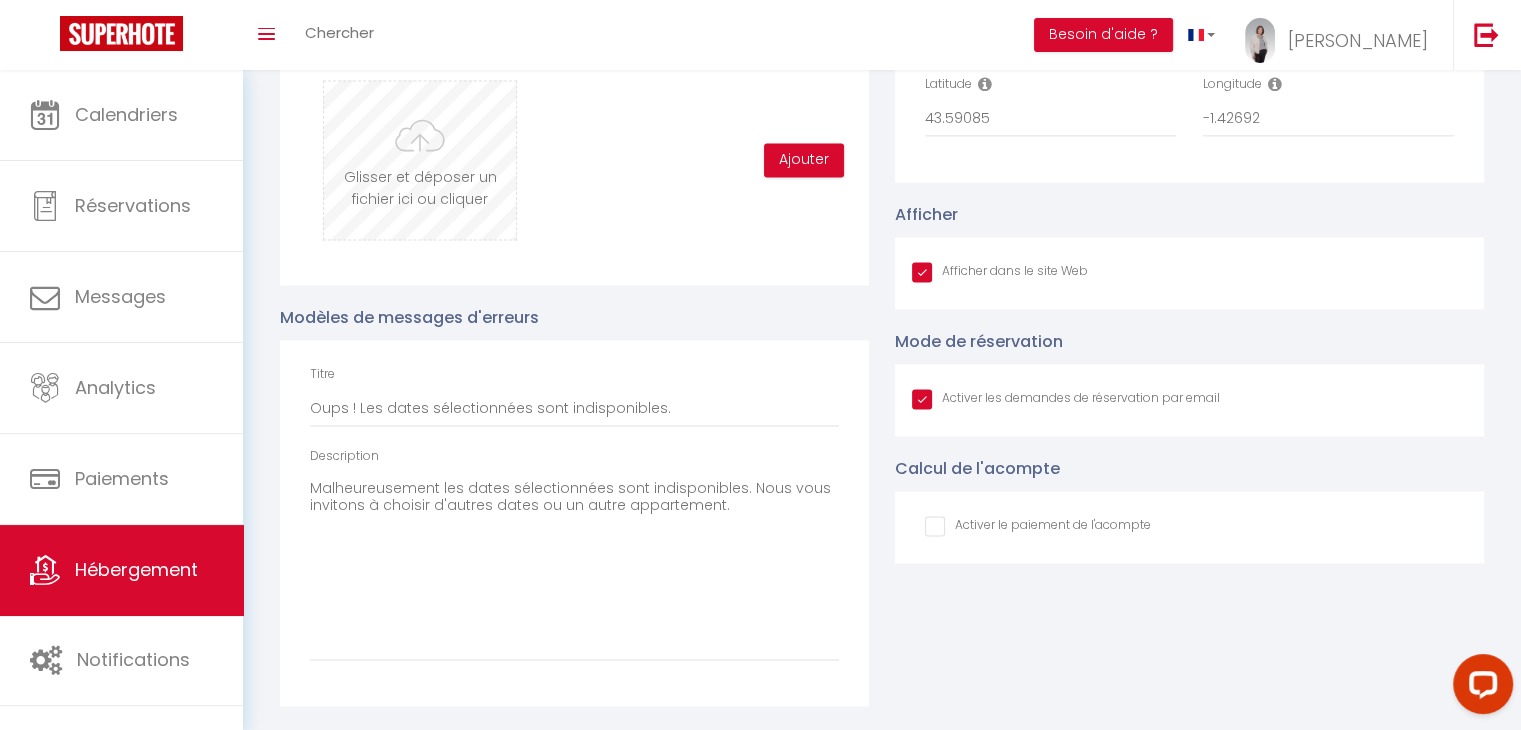 click at bounding box center (420, 160) 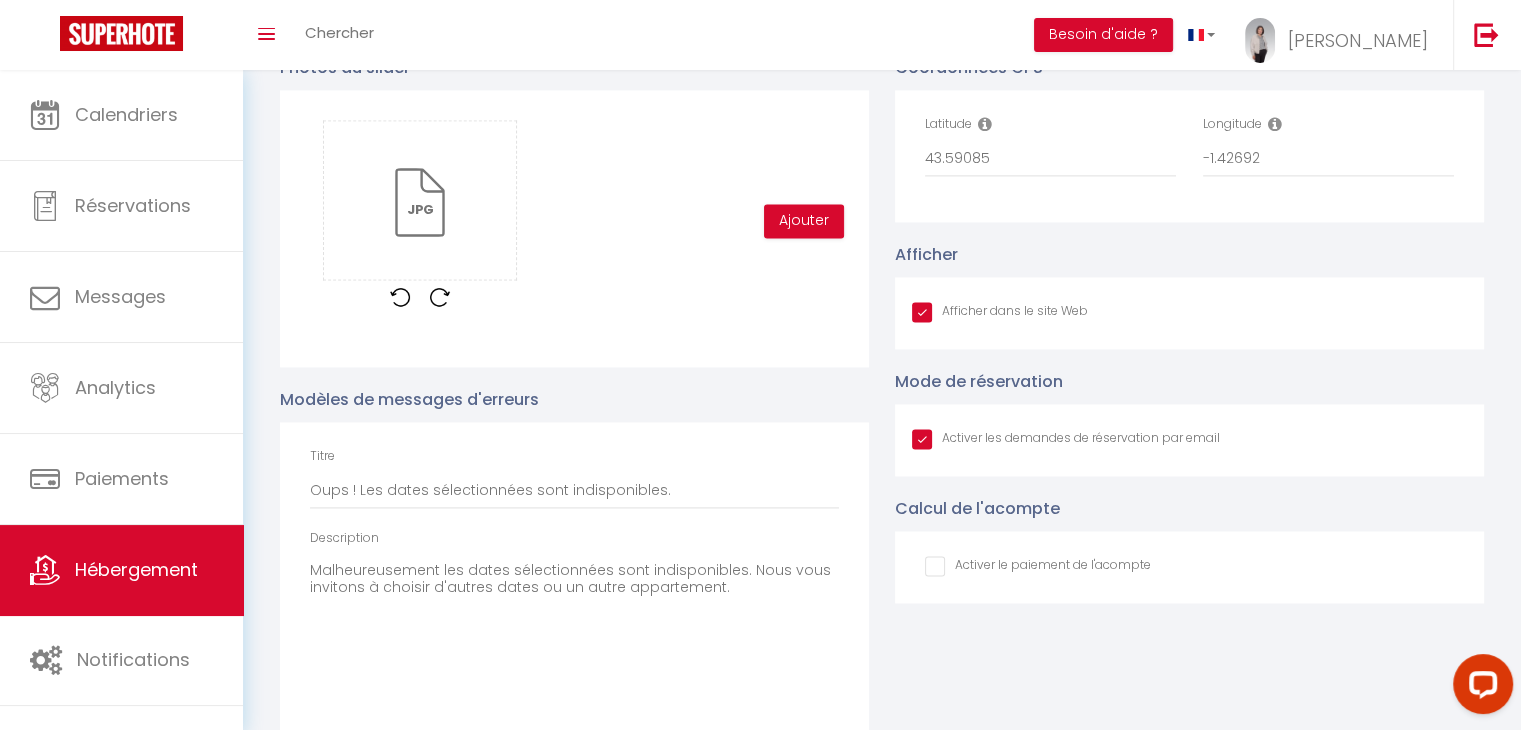 scroll, scrollTop: 2722, scrollLeft: 0, axis: vertical 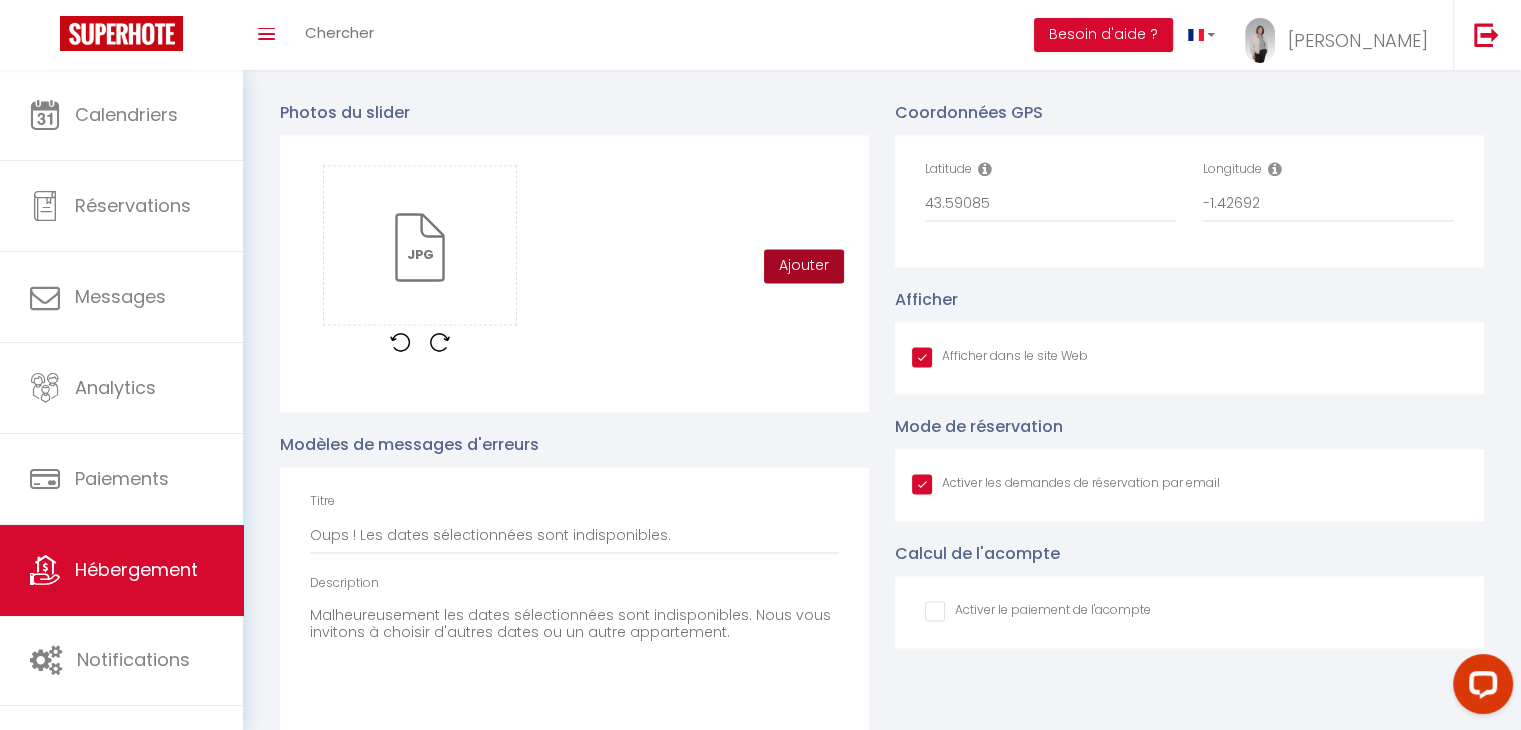 click on "Ajouter" at bounding box center [804, 266] 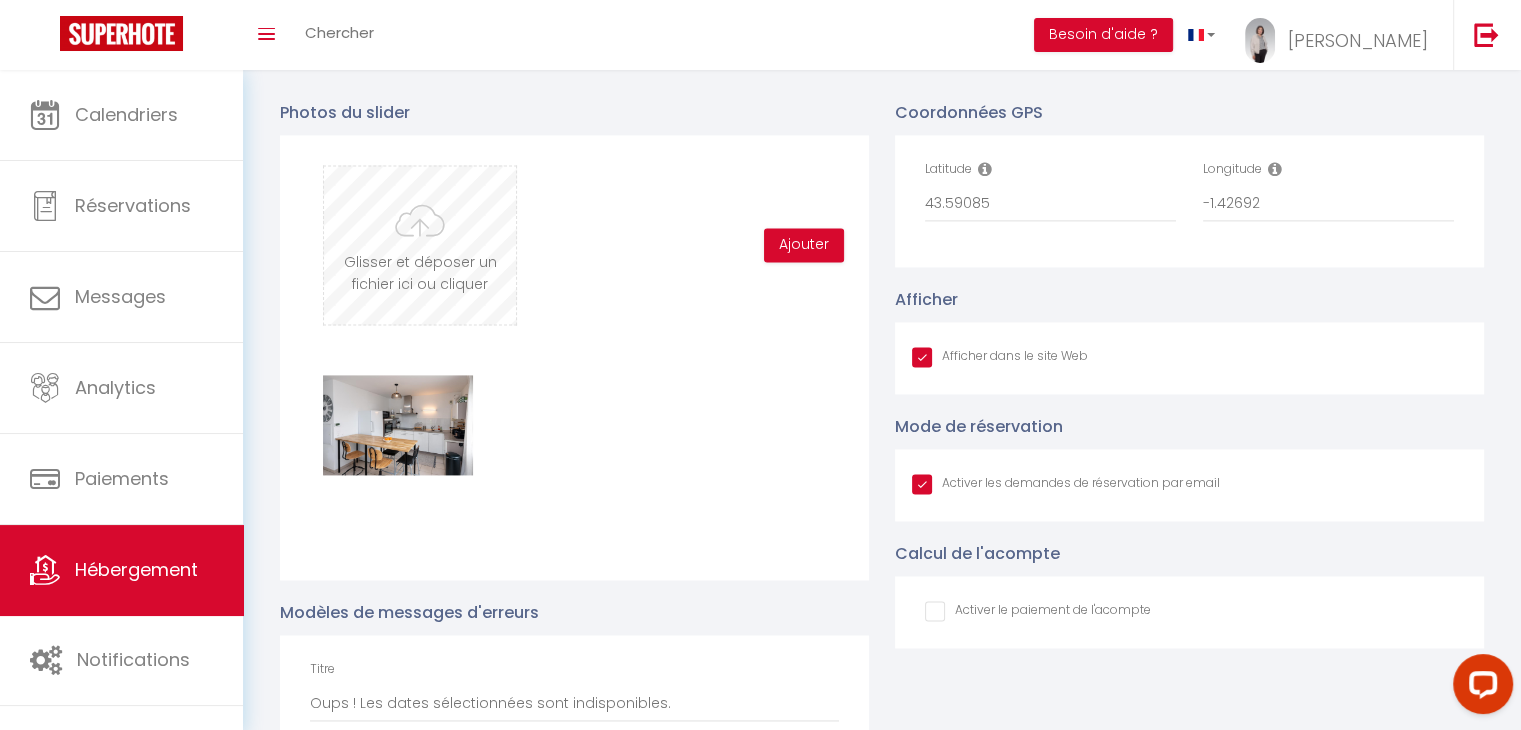 click at bounding box center [420, 245] 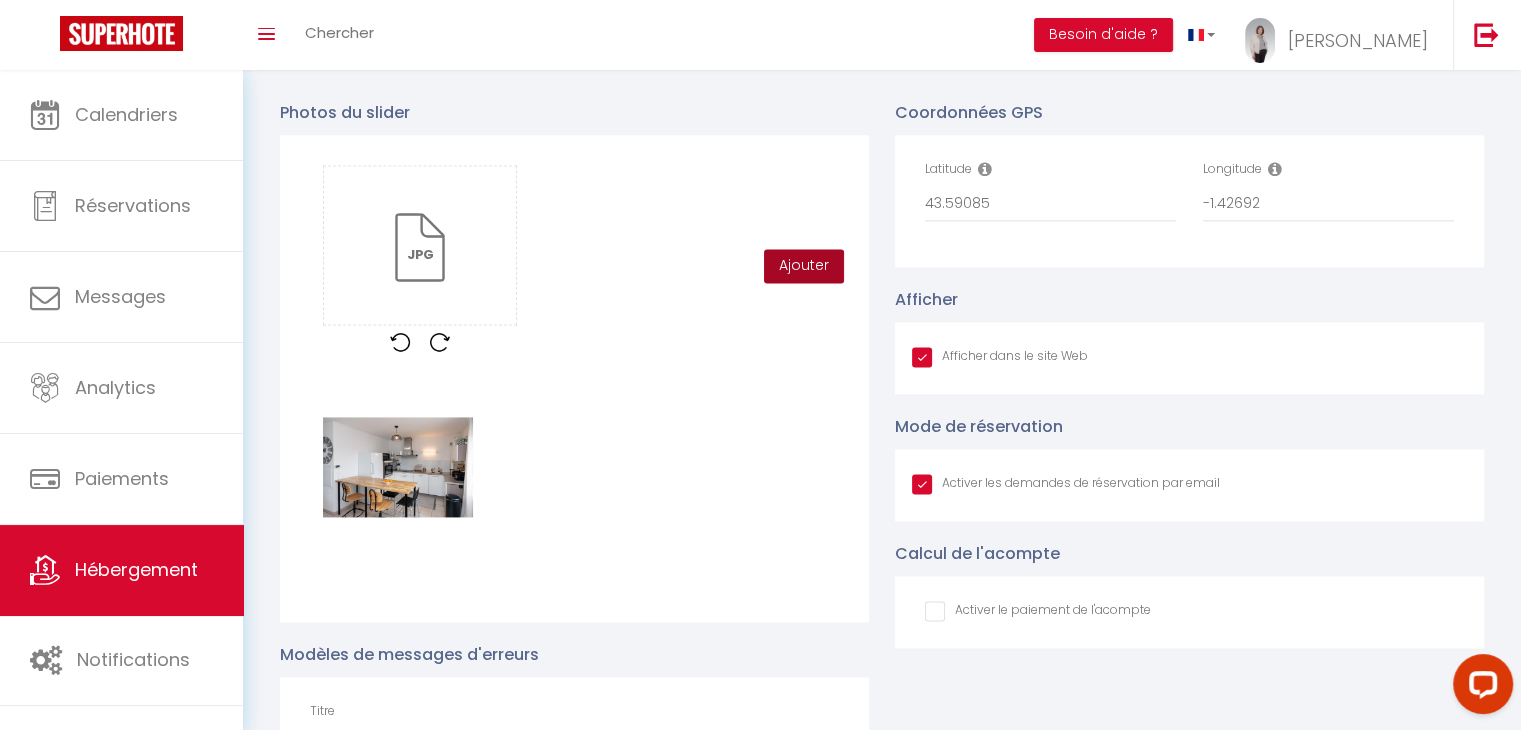 click on "Ajouter" at bounding box center (804, 266) 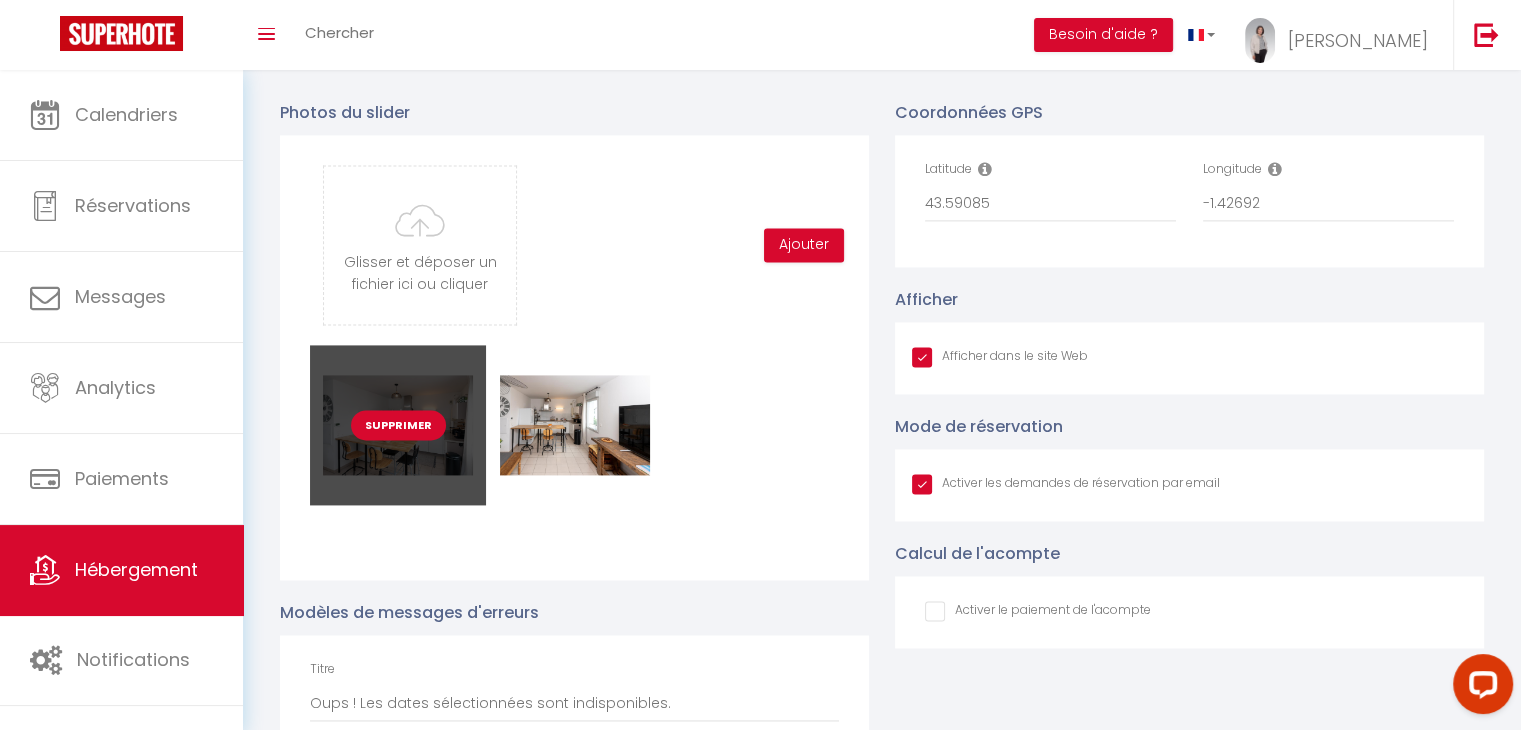 click on "Supprimer" at bounding box center [398, 425] 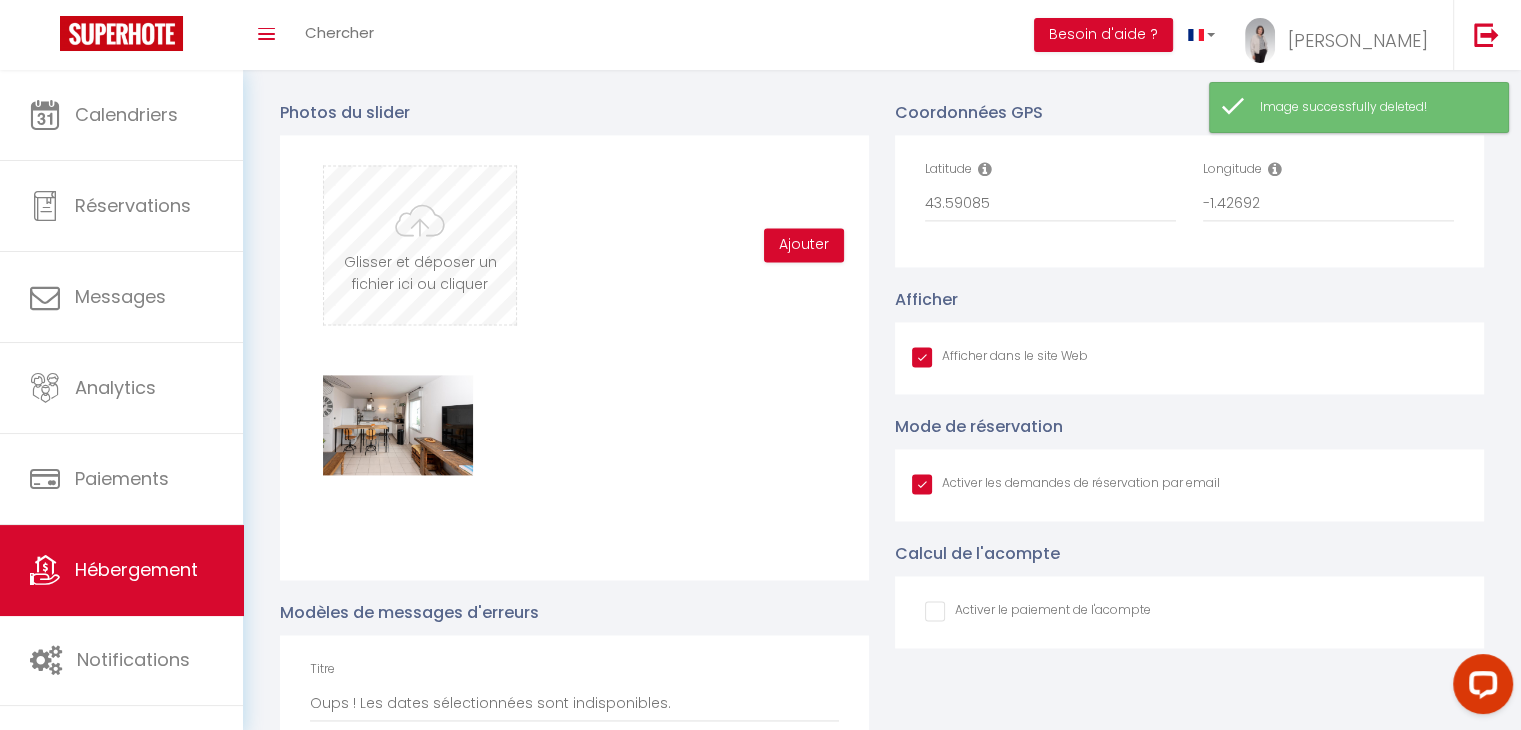 click at bounding box center [420, 245] 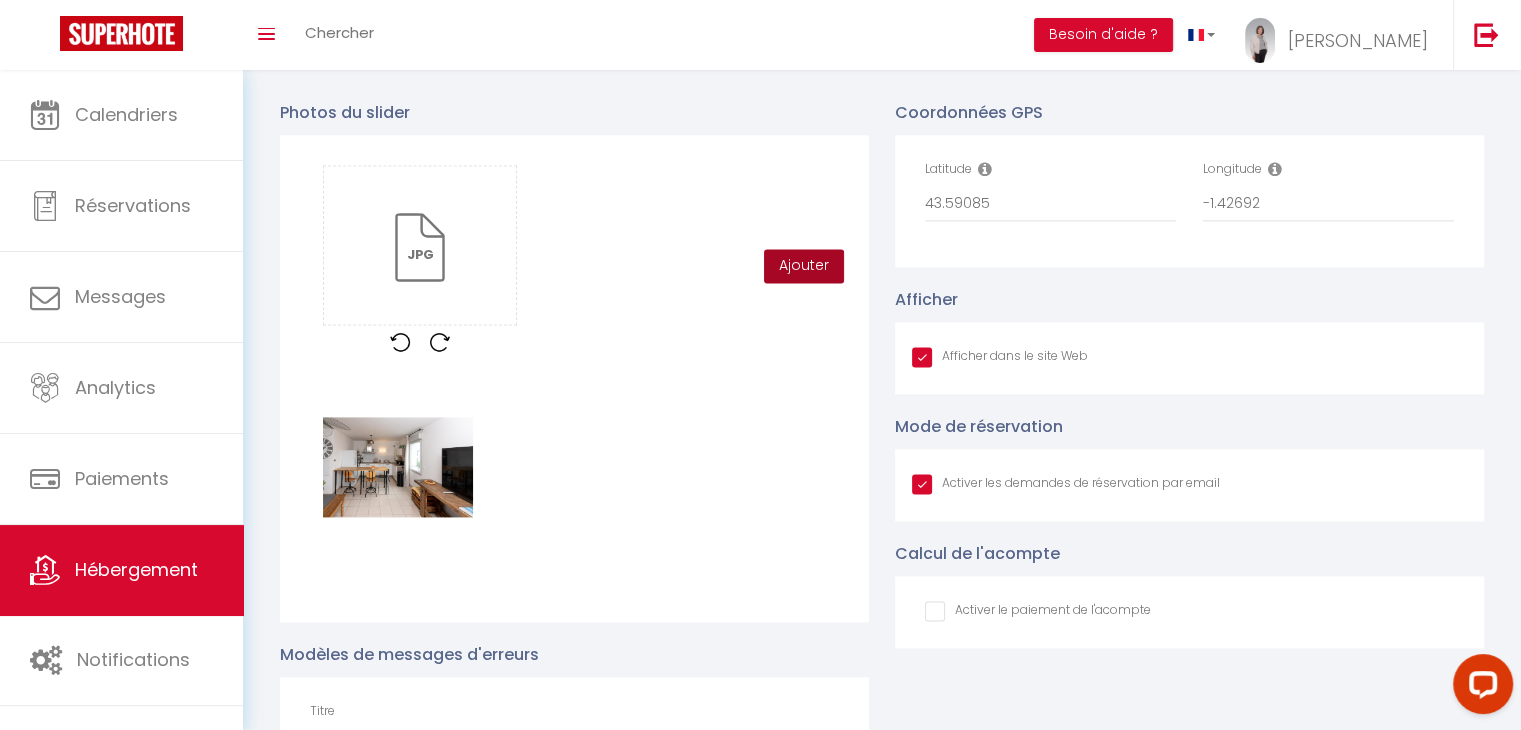 click on "Ajouter" at bounding box center [804, 266] 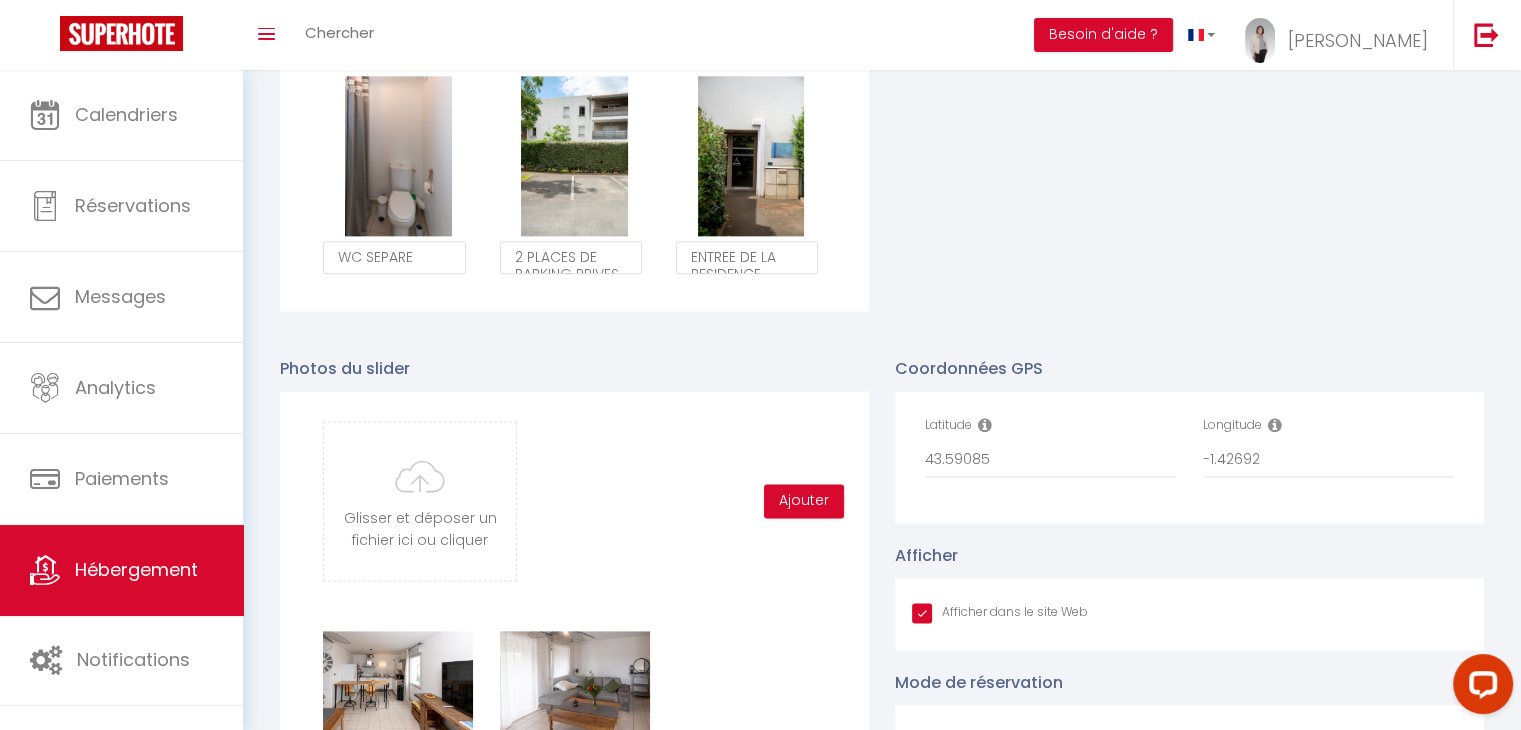 scroll, scrollTop: 2522, scrollLeft: 0, axis: vertical 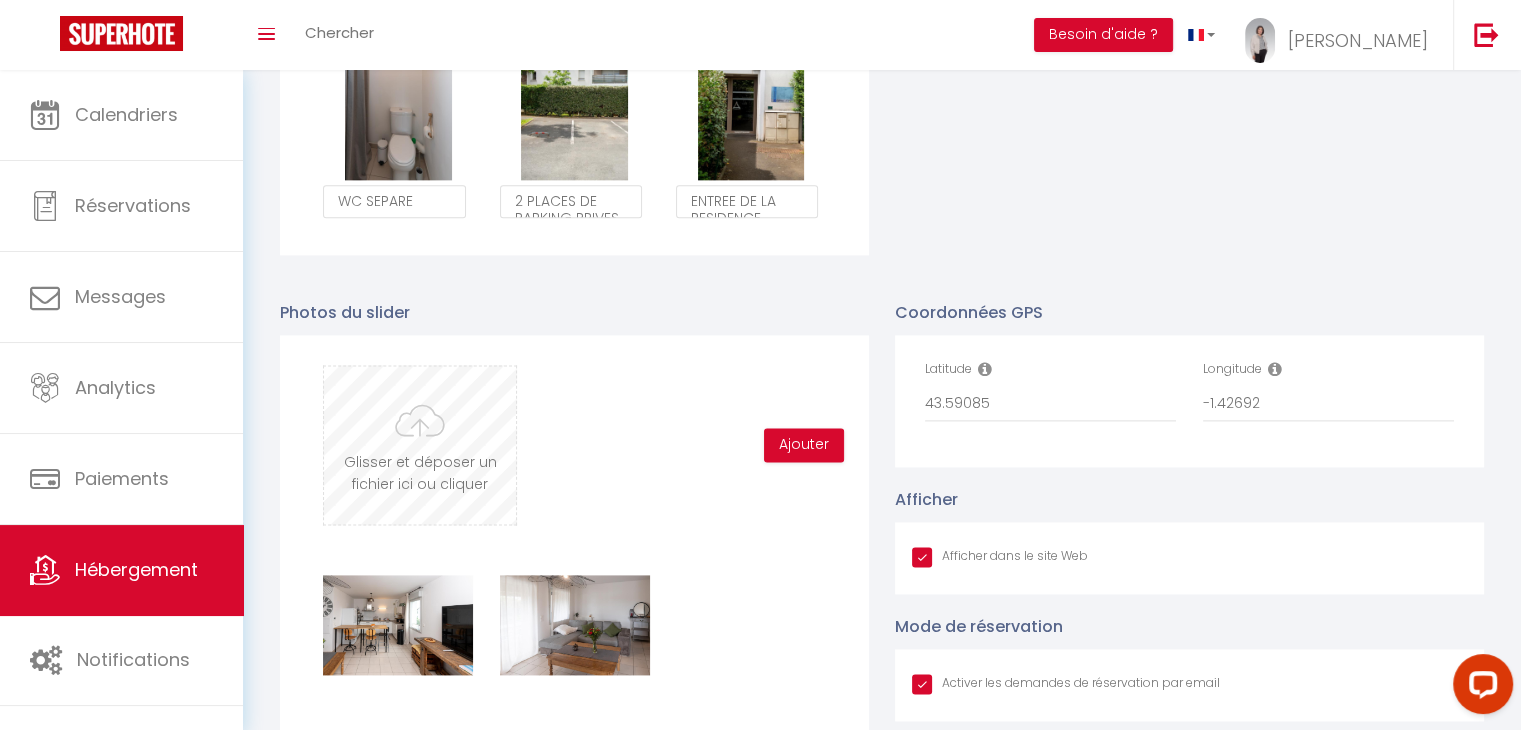 click at bounding box center [420, 445] 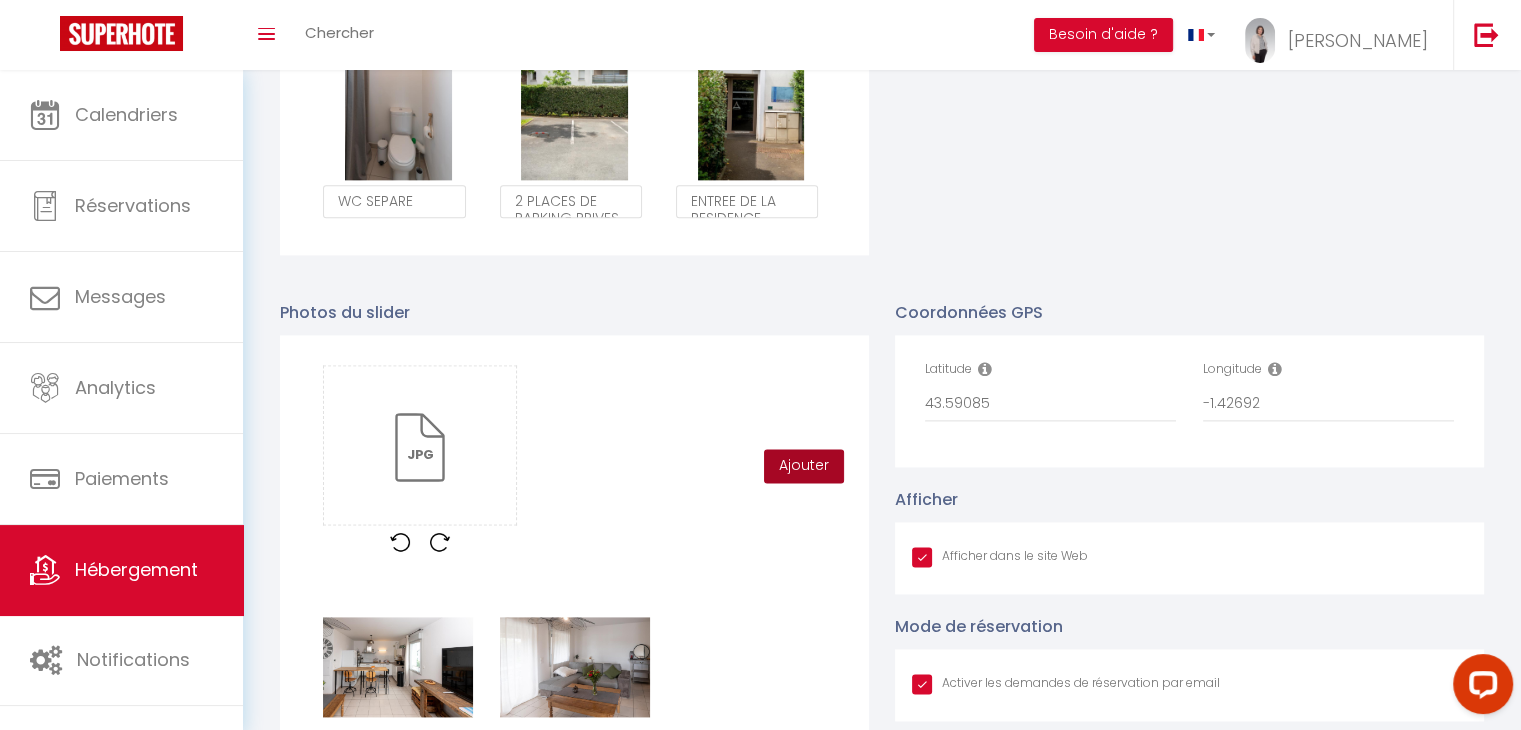 click on "Ajouter" at bounding box center (804, 466) 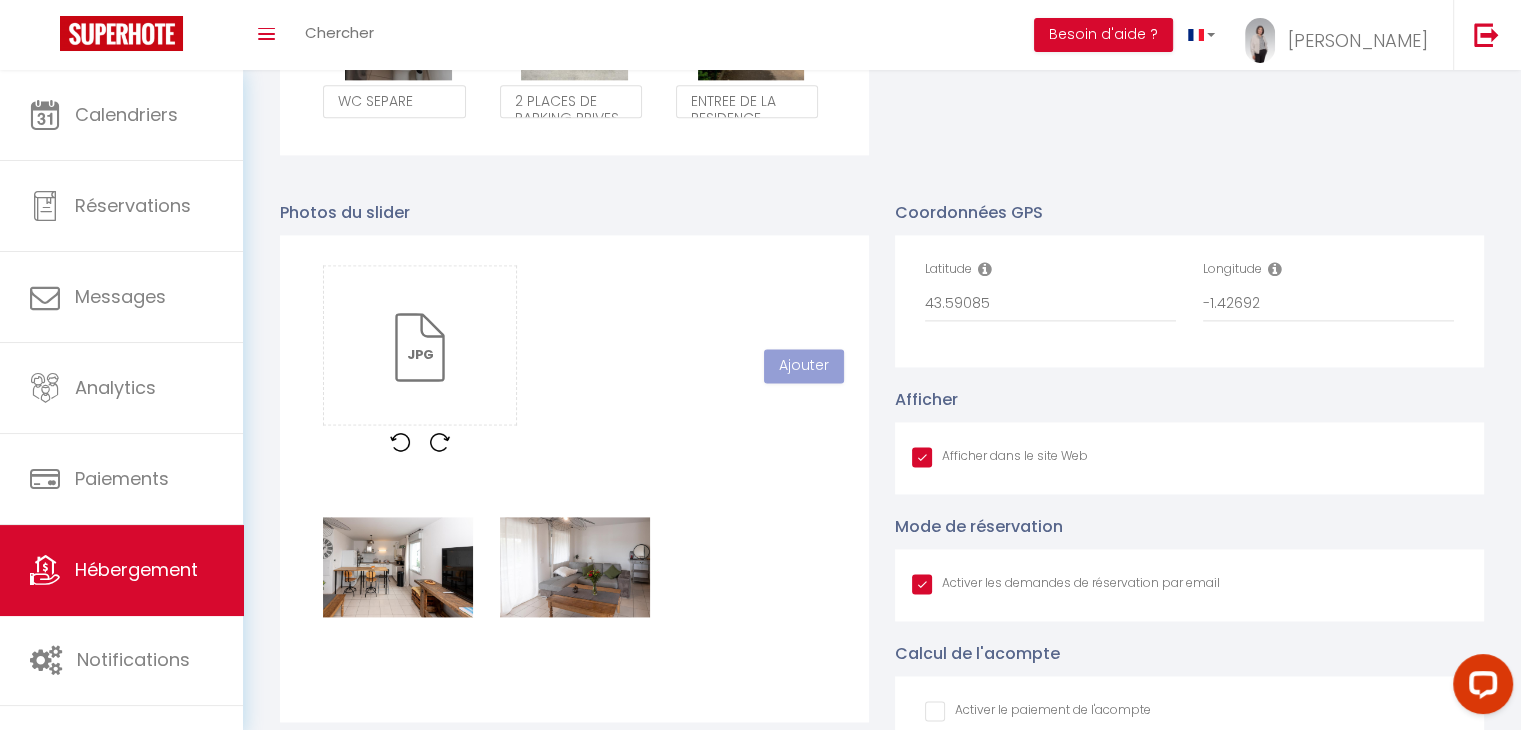 scroll, scrollTop: 2722, scrollLeft: 0, axis: vertical 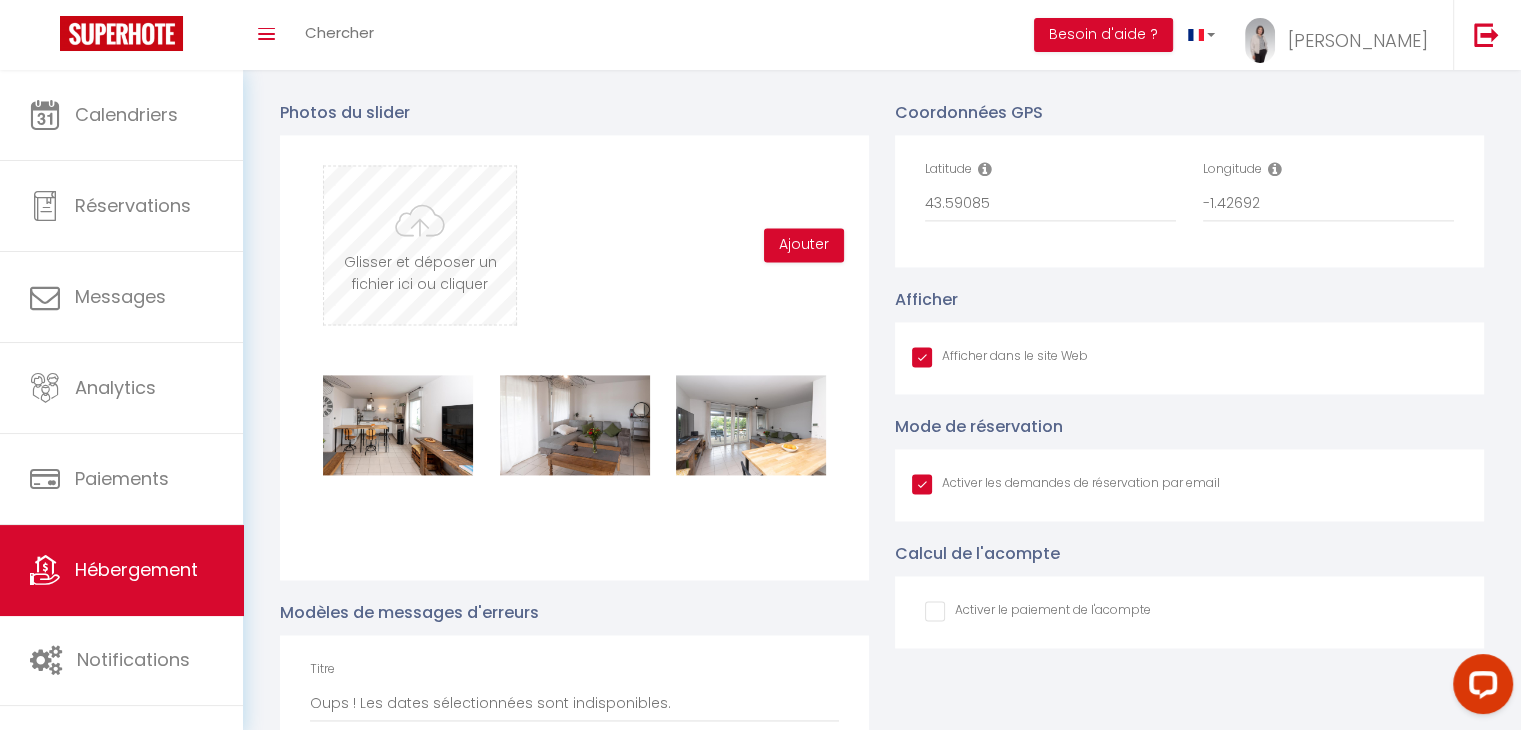 click at bounding box center [420, 245] 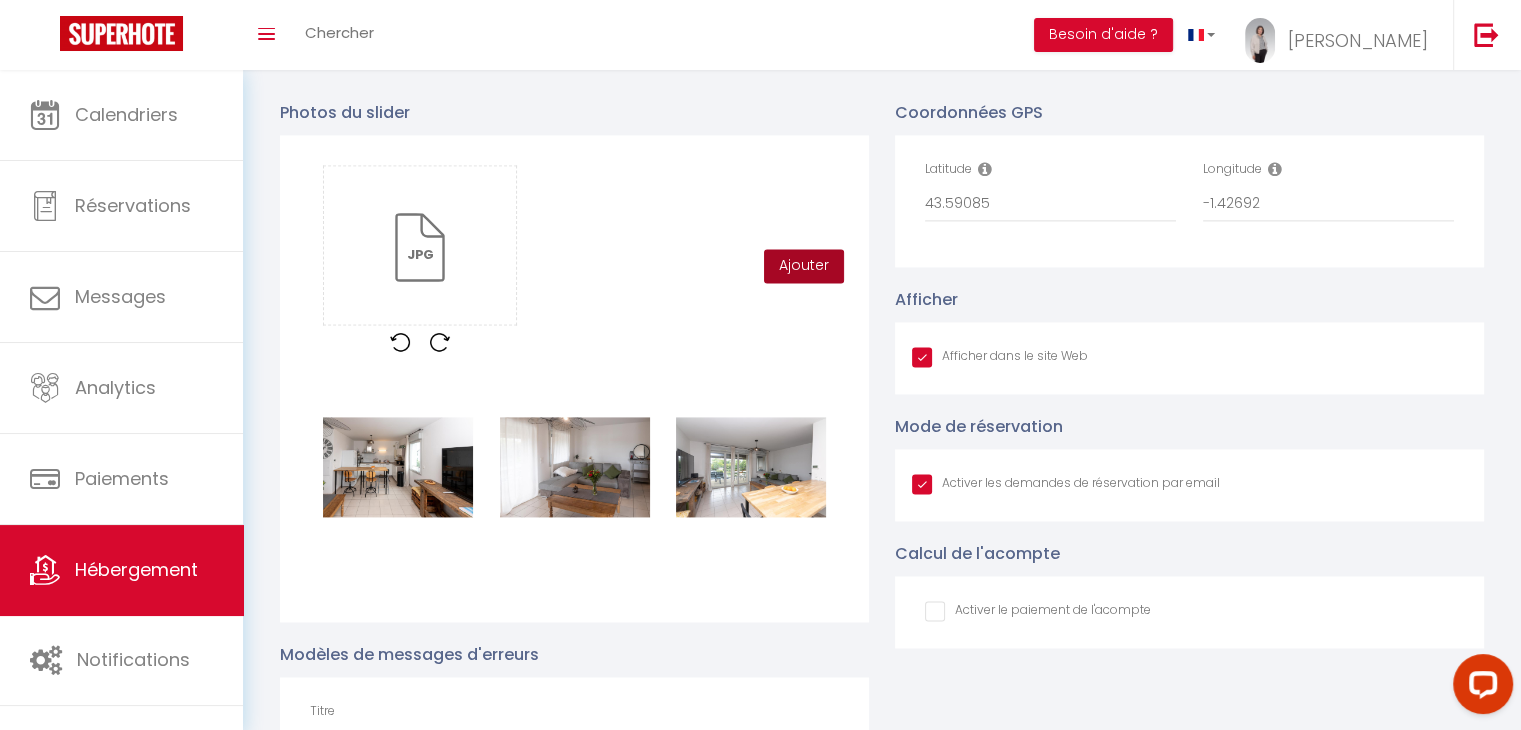 click on "Ajouter" at bounding box center [804, 266] 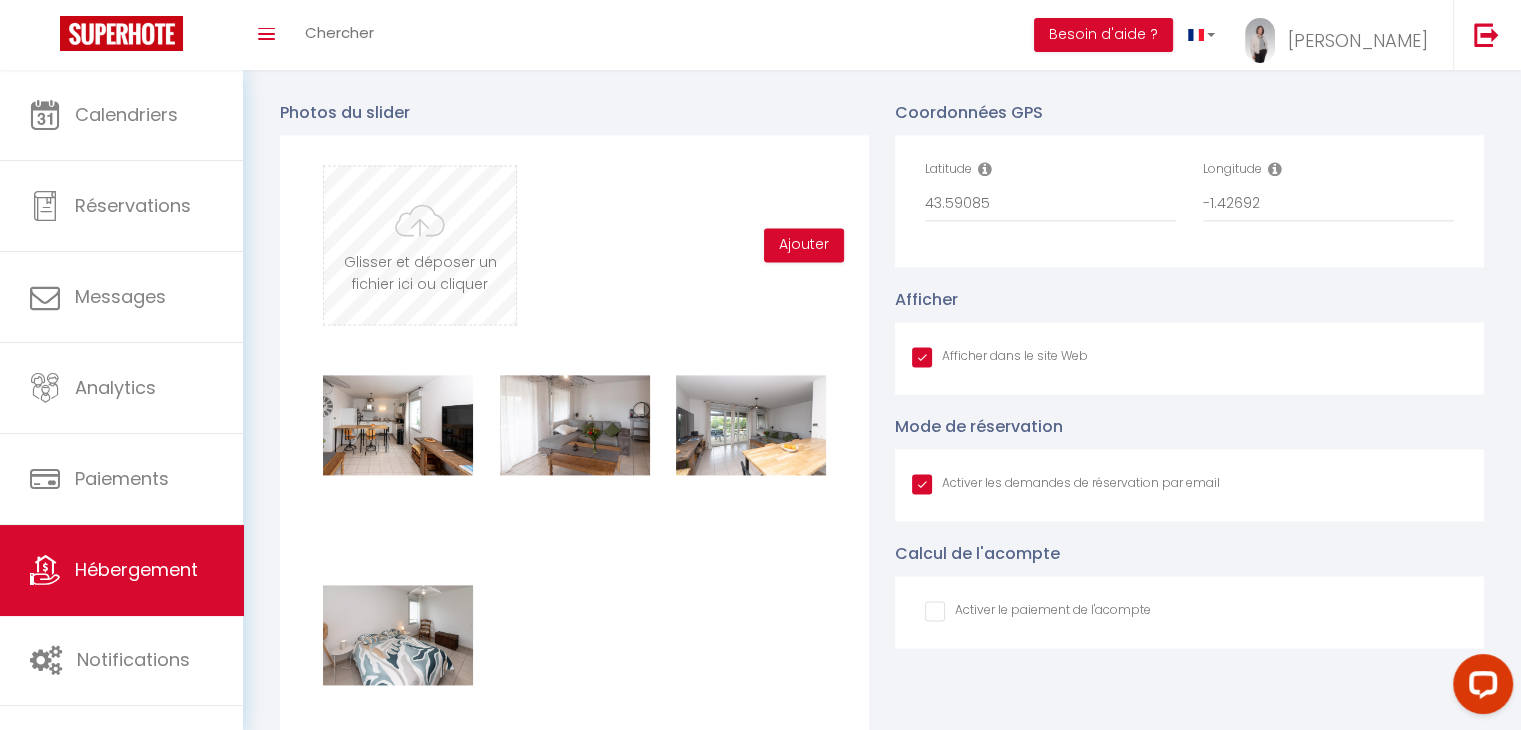click at bounding box center [420, 245] 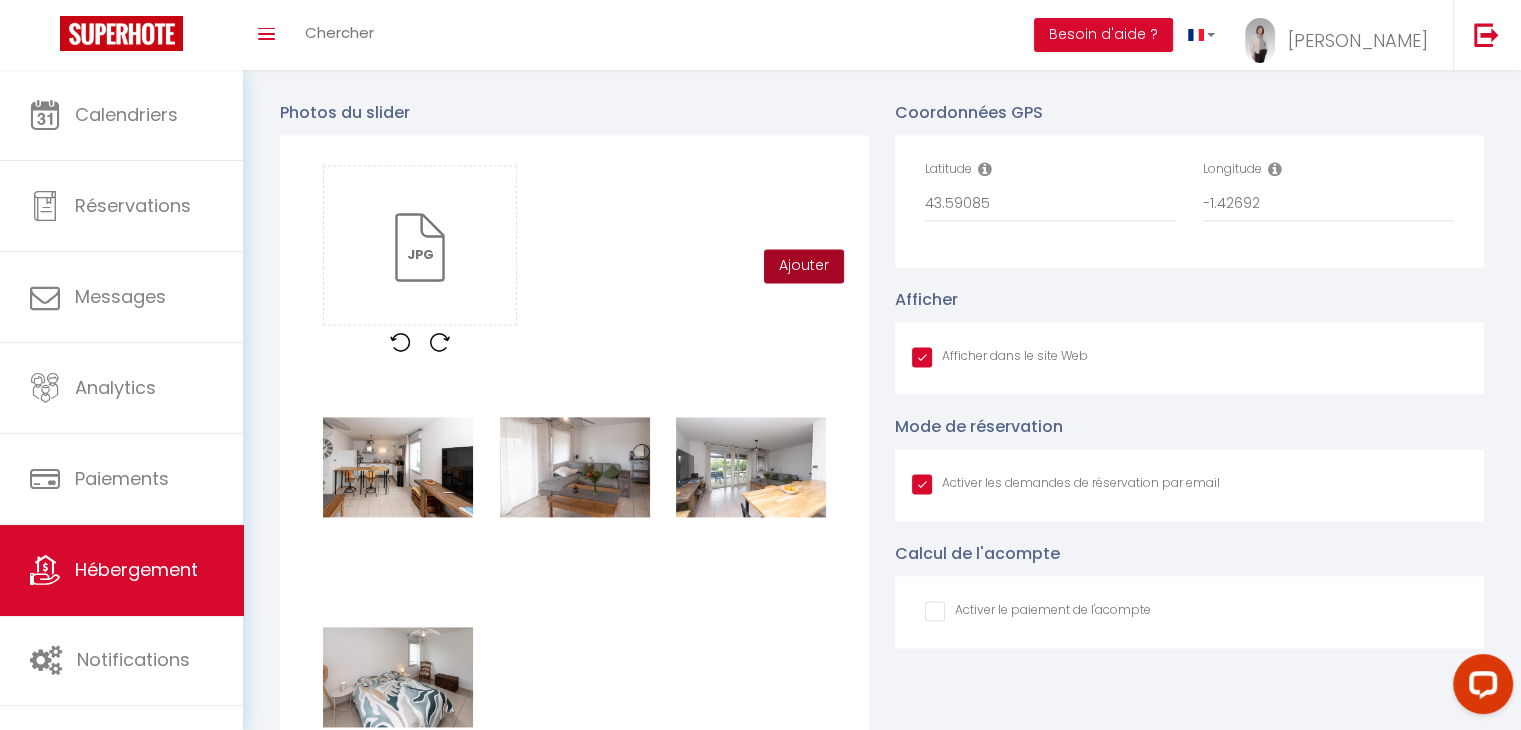 click on "Ajouter" at bounding box center (804, 266) 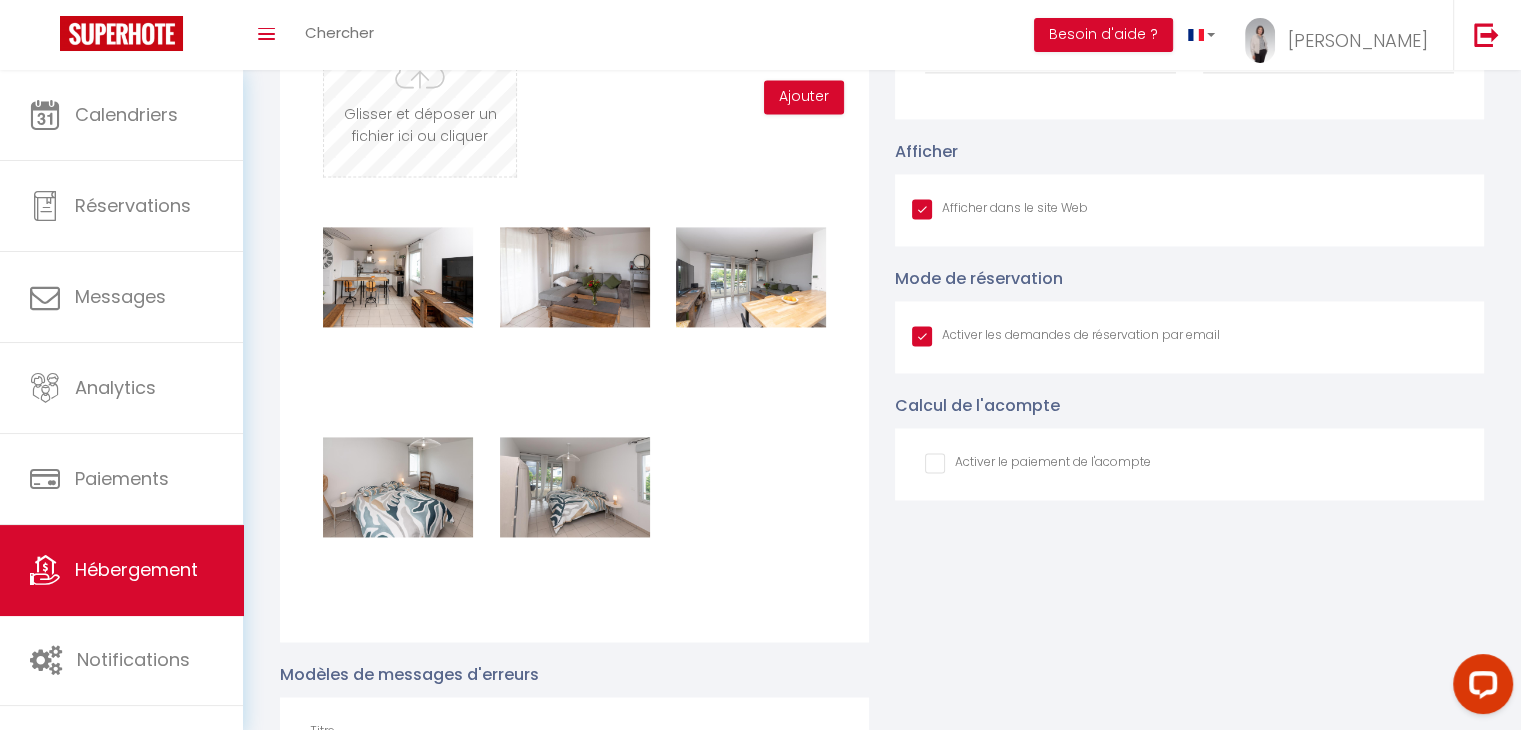 scroll, scrollTop: 2822, scrollLeft: 0, axis: vertical 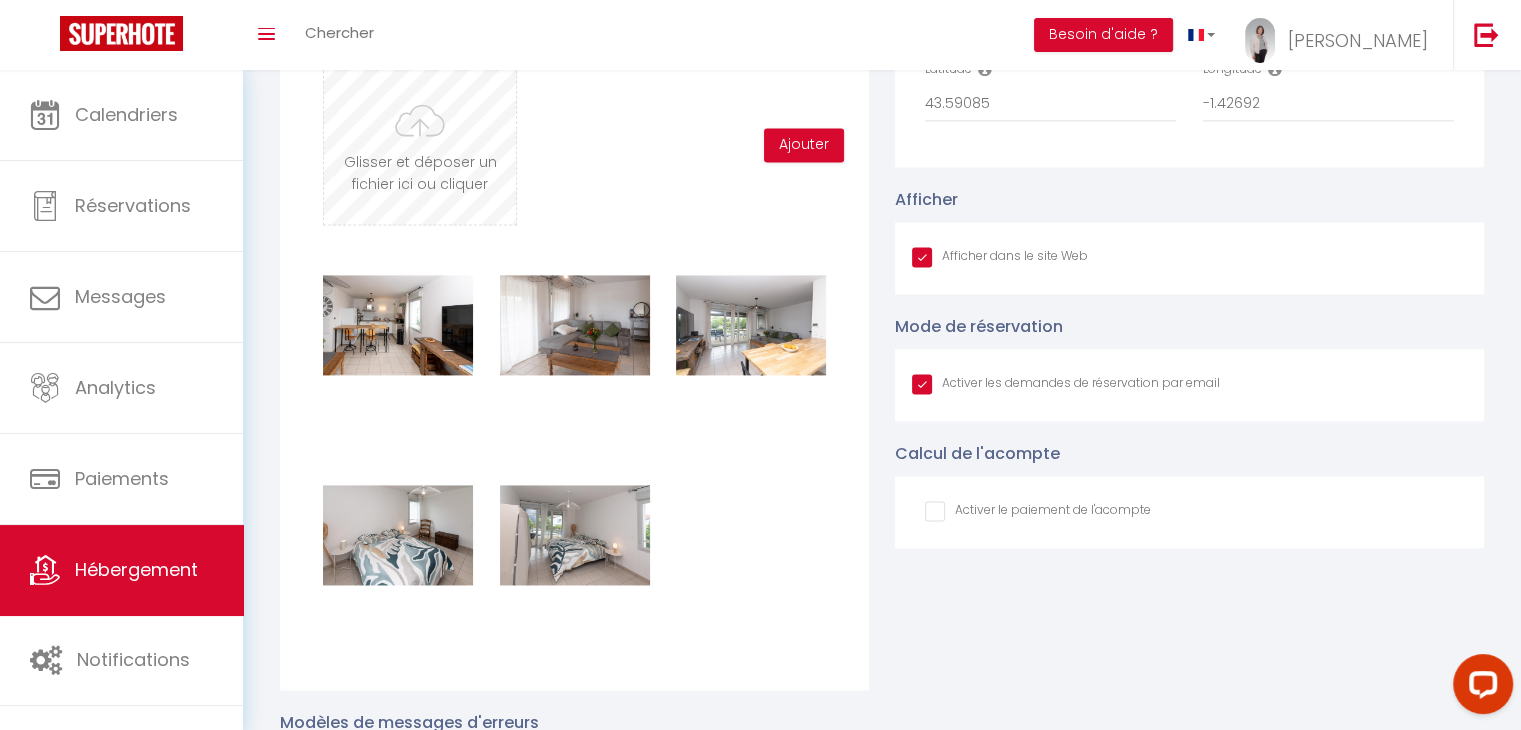 click at bounding box center (420, 145) 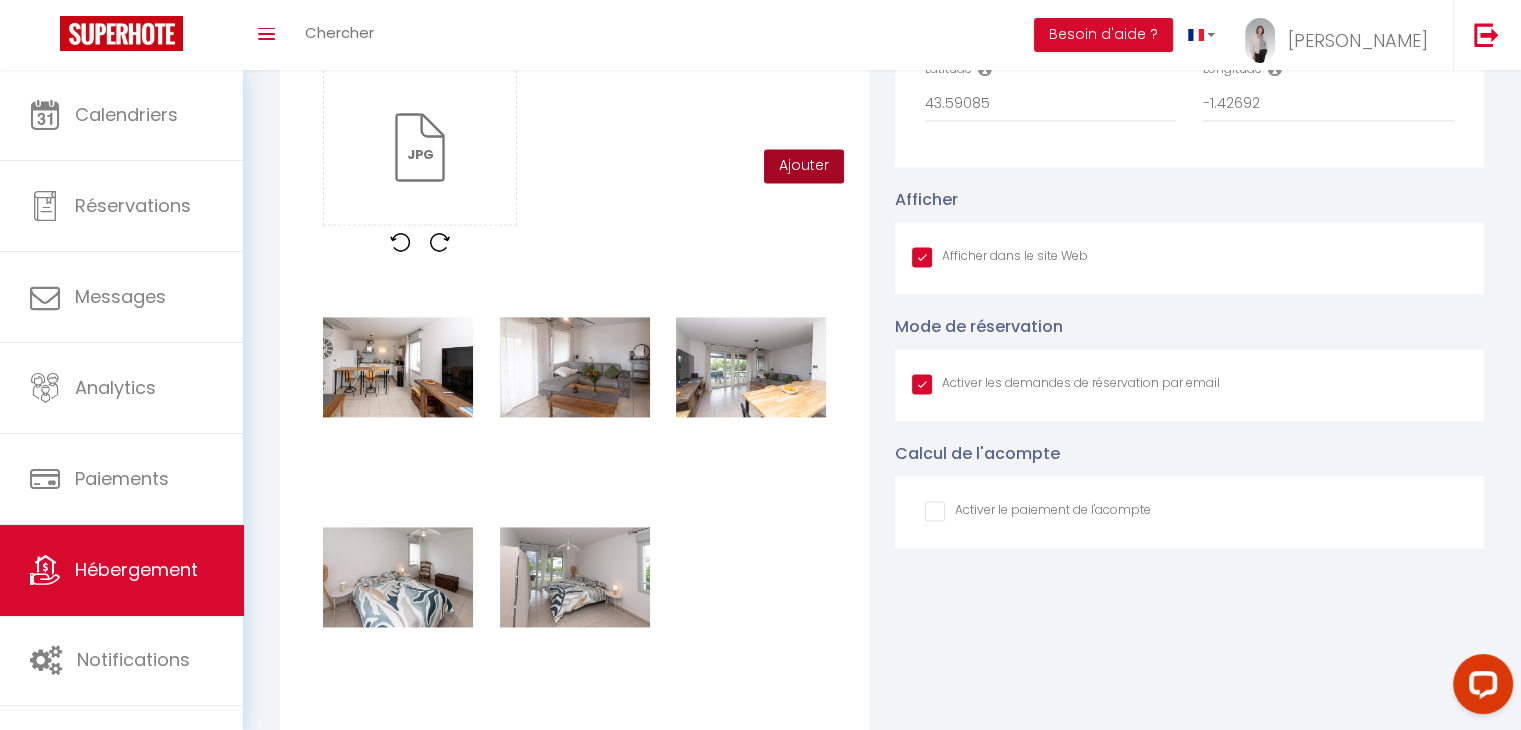 click on "Ajouter" at bounding box center [804, 166] 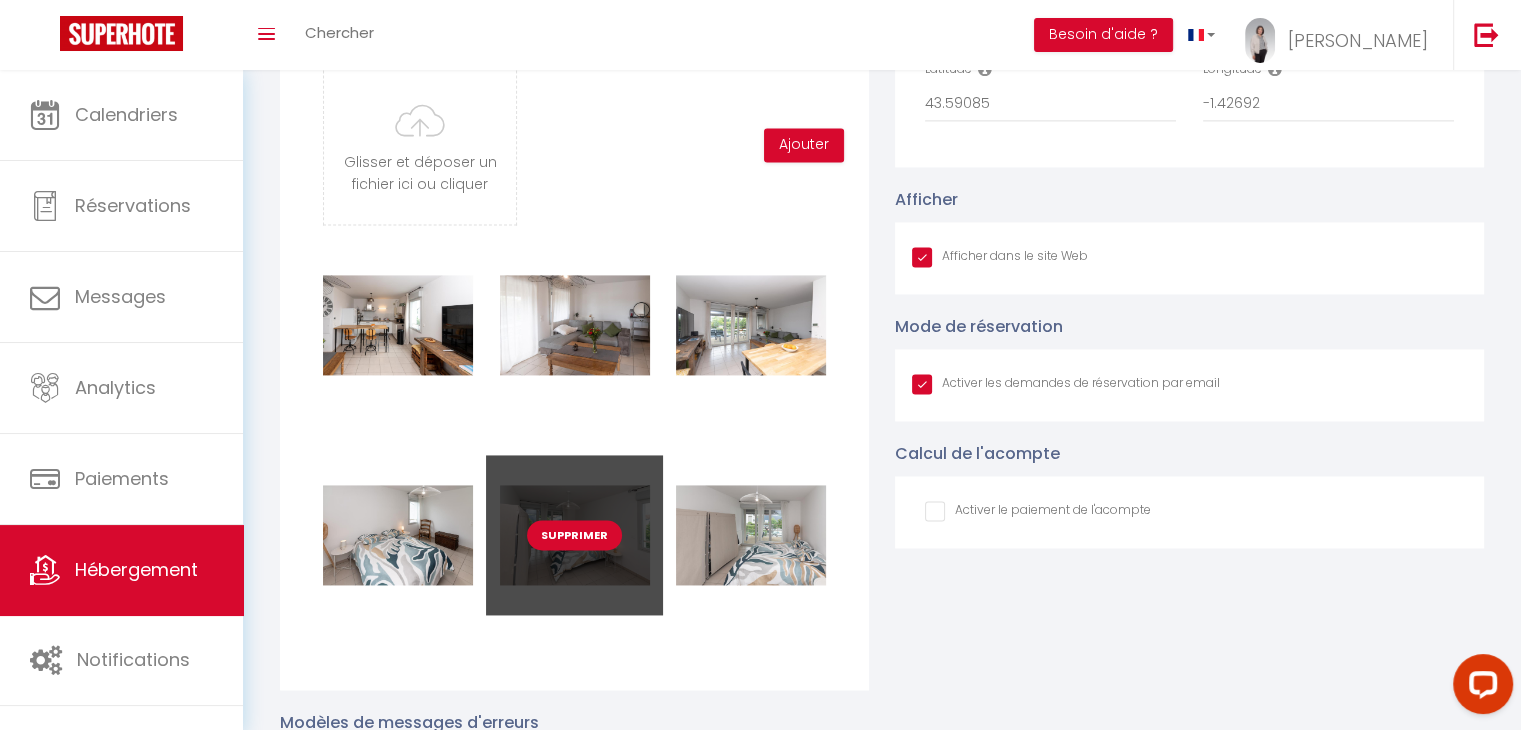 click on "Supprimer" at bounding box center (574, 535) 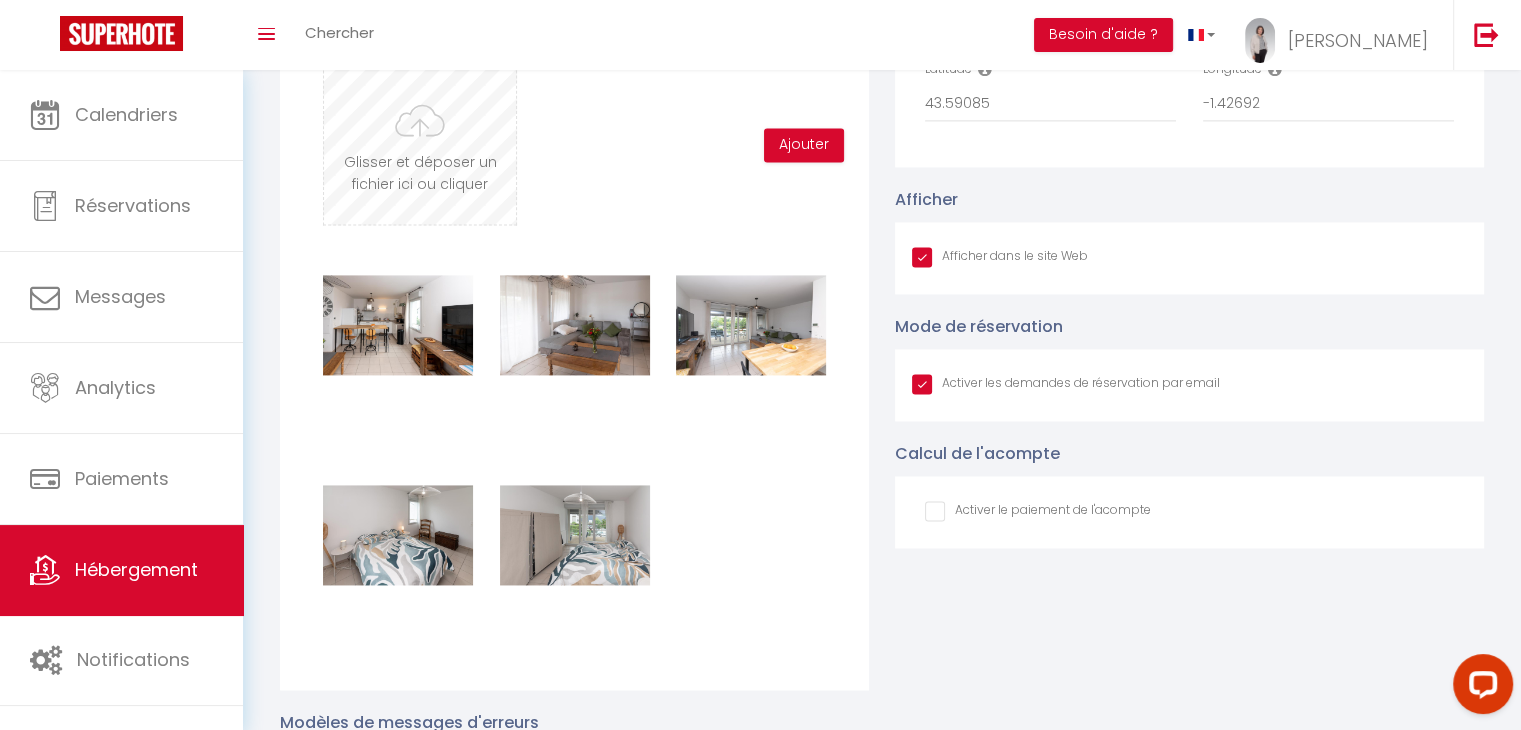click at bounding box center (420, 145) 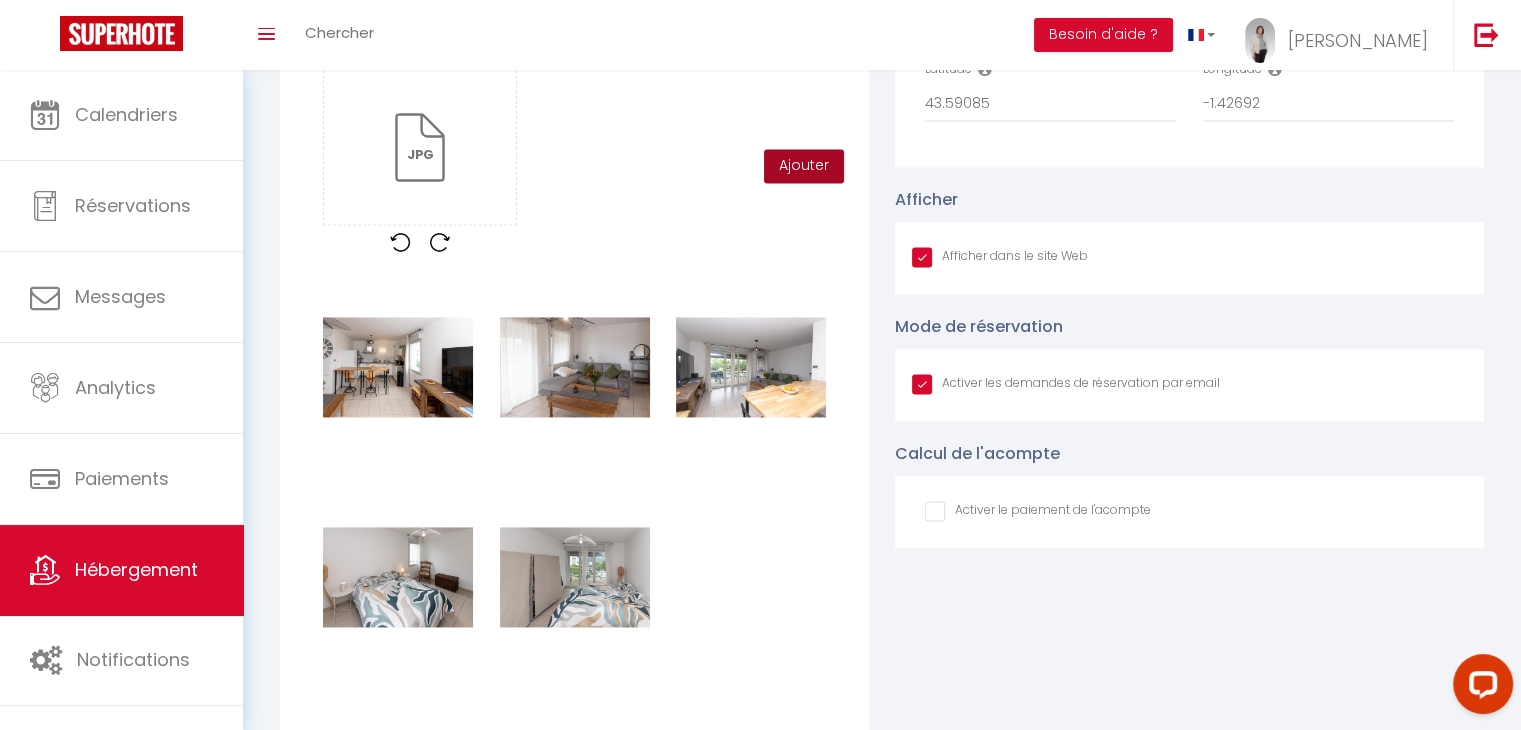 click on "Ajouter" at bounding box center (804, 166) 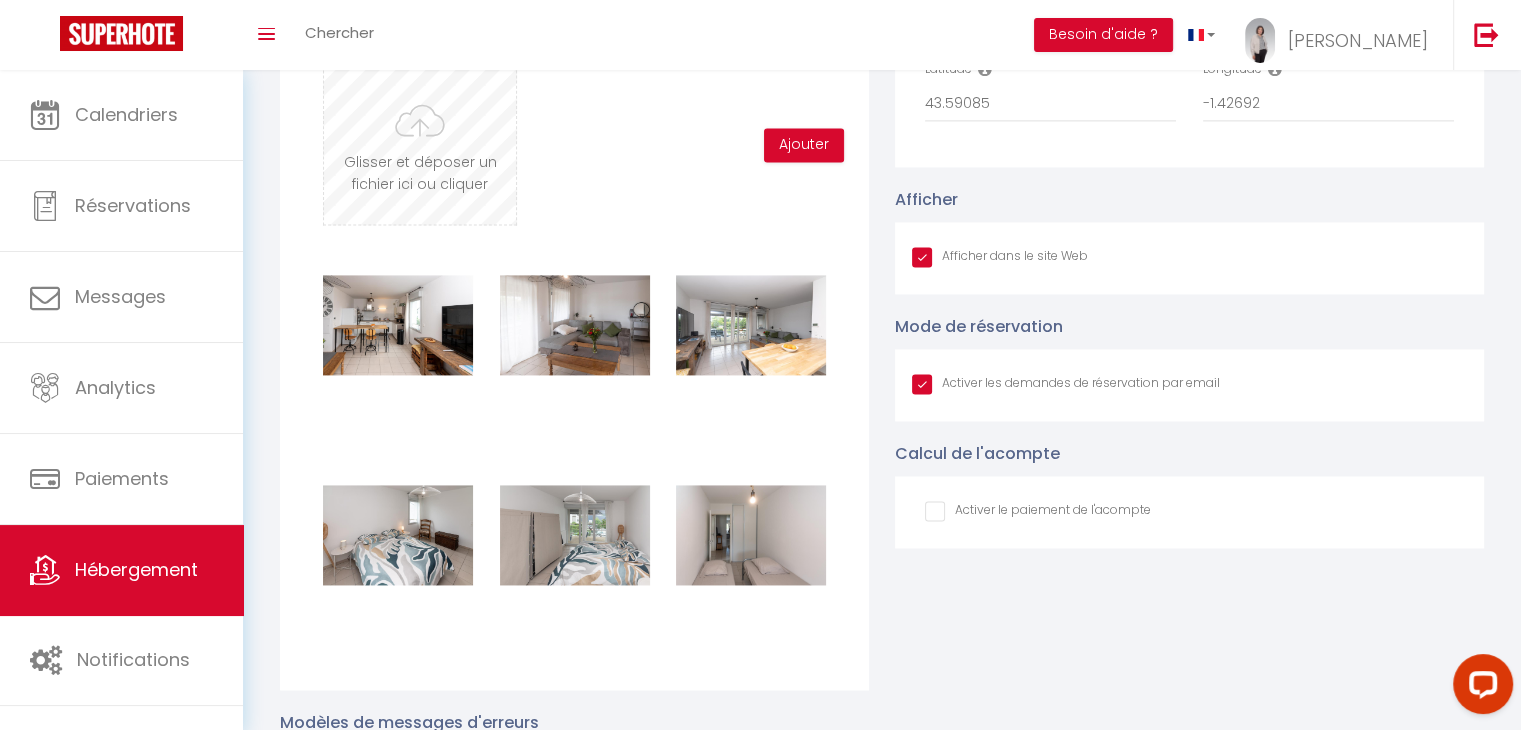 click at bounding box center (420, 145) 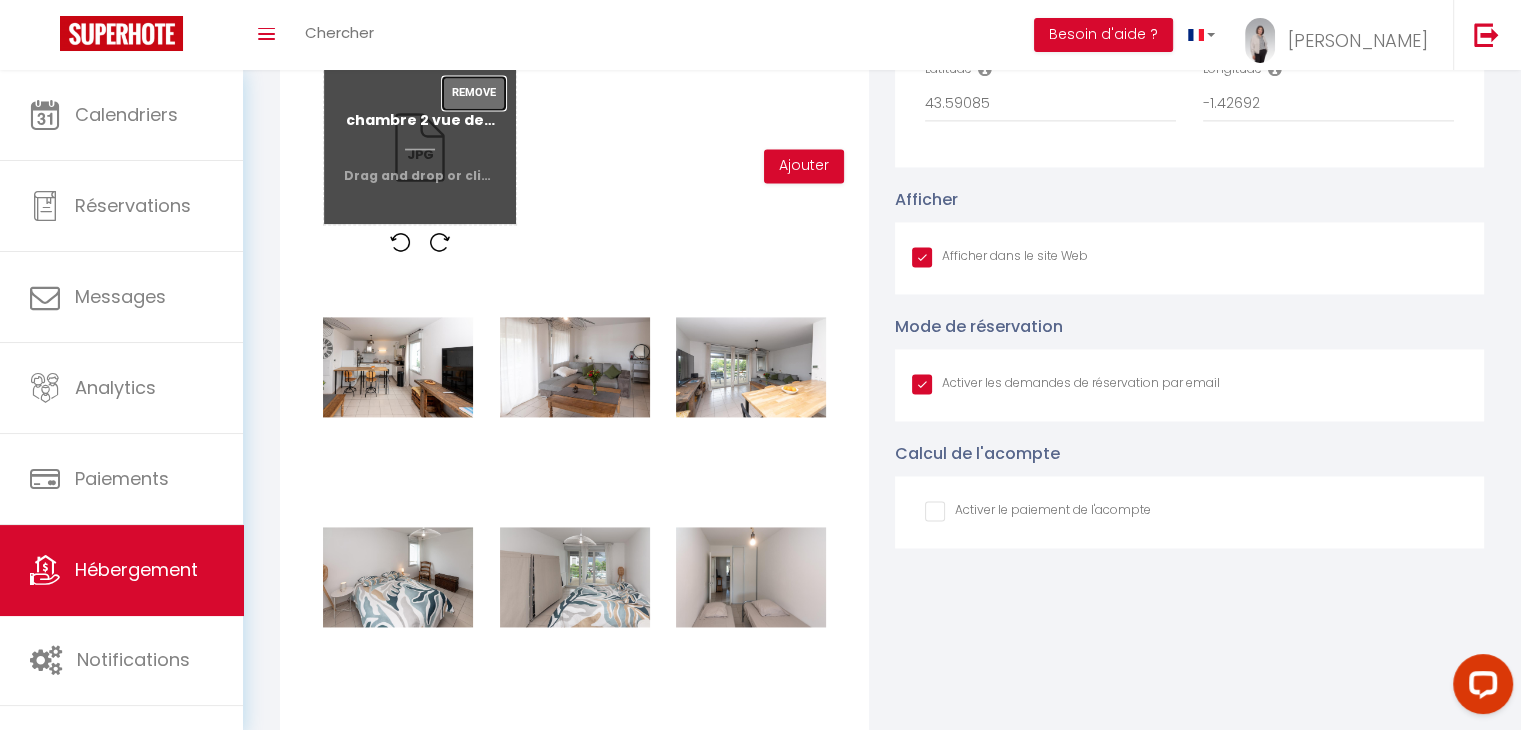 click on "Remove" at bounding box center (474, 93) 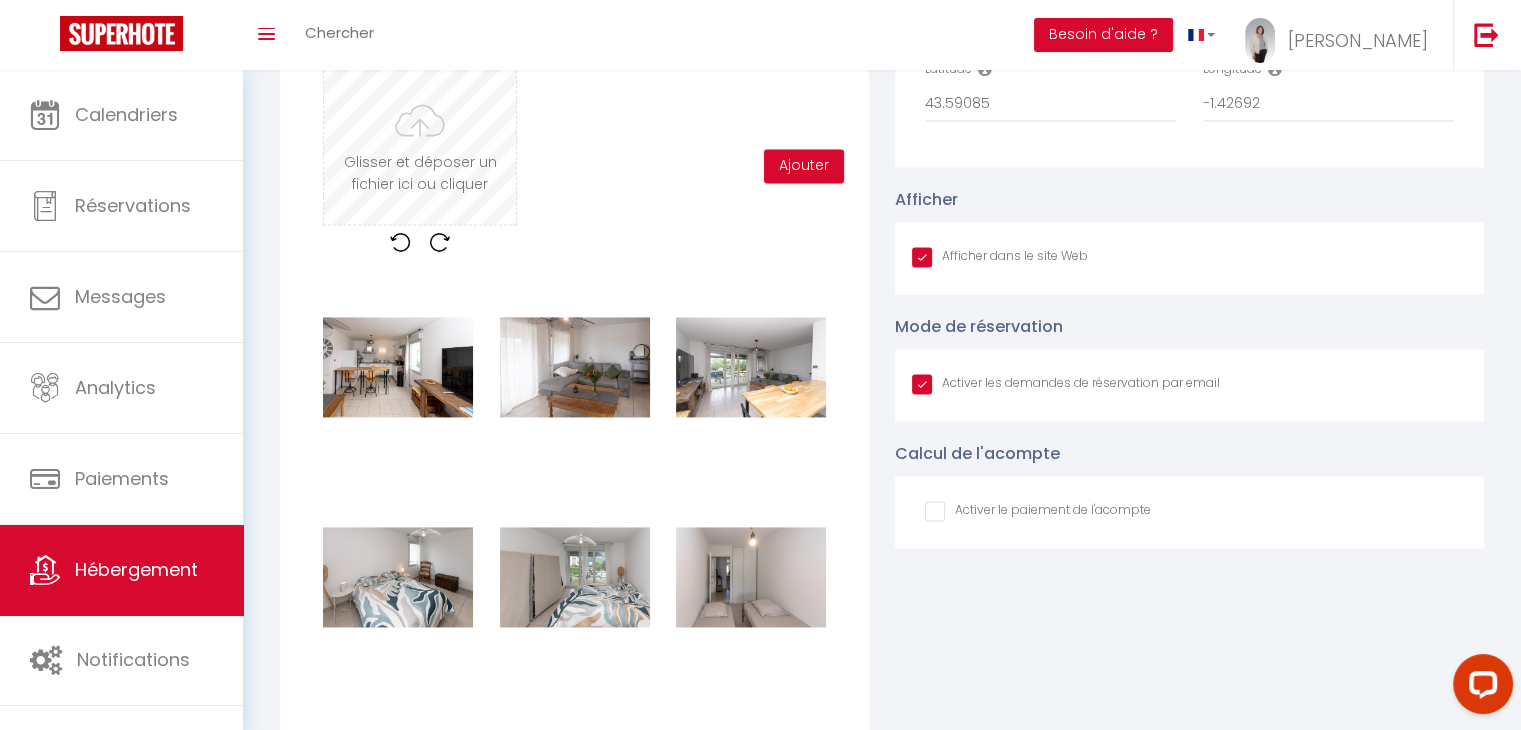 click at bounding box center [420, 145] 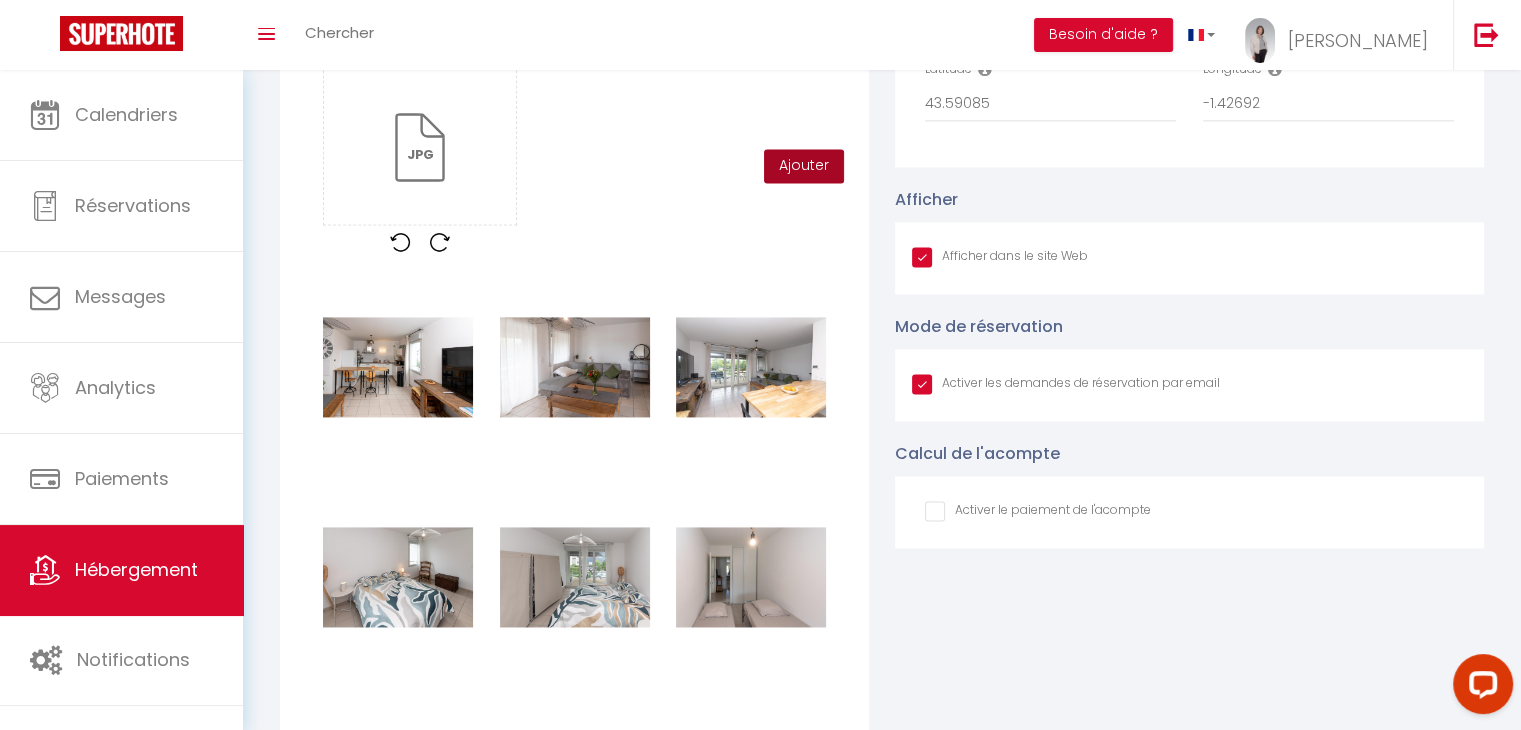 click on "Ajouter" at bounding box center (804, 166) 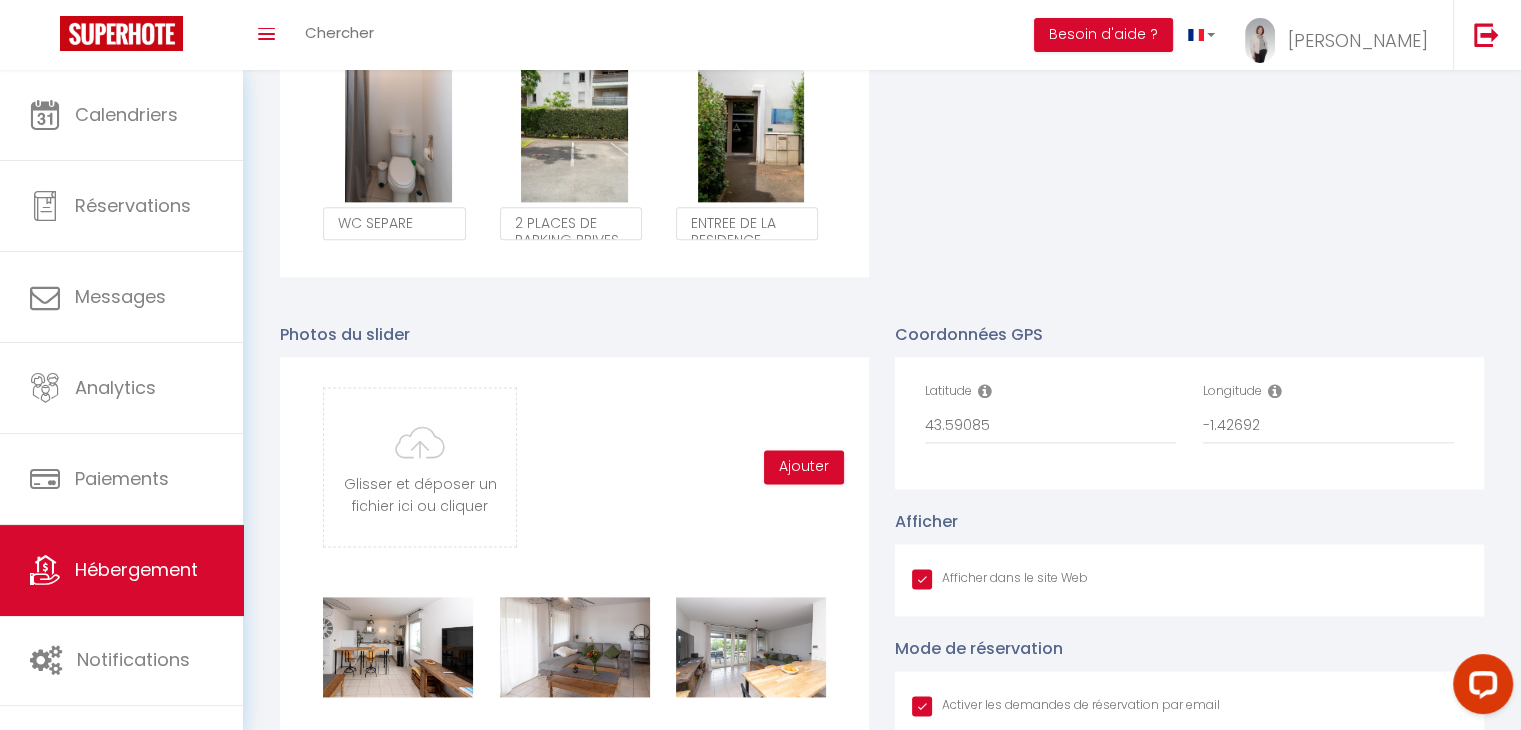 scroll, scrollTop: 2722, scrollLeft: 0, axis: vertical 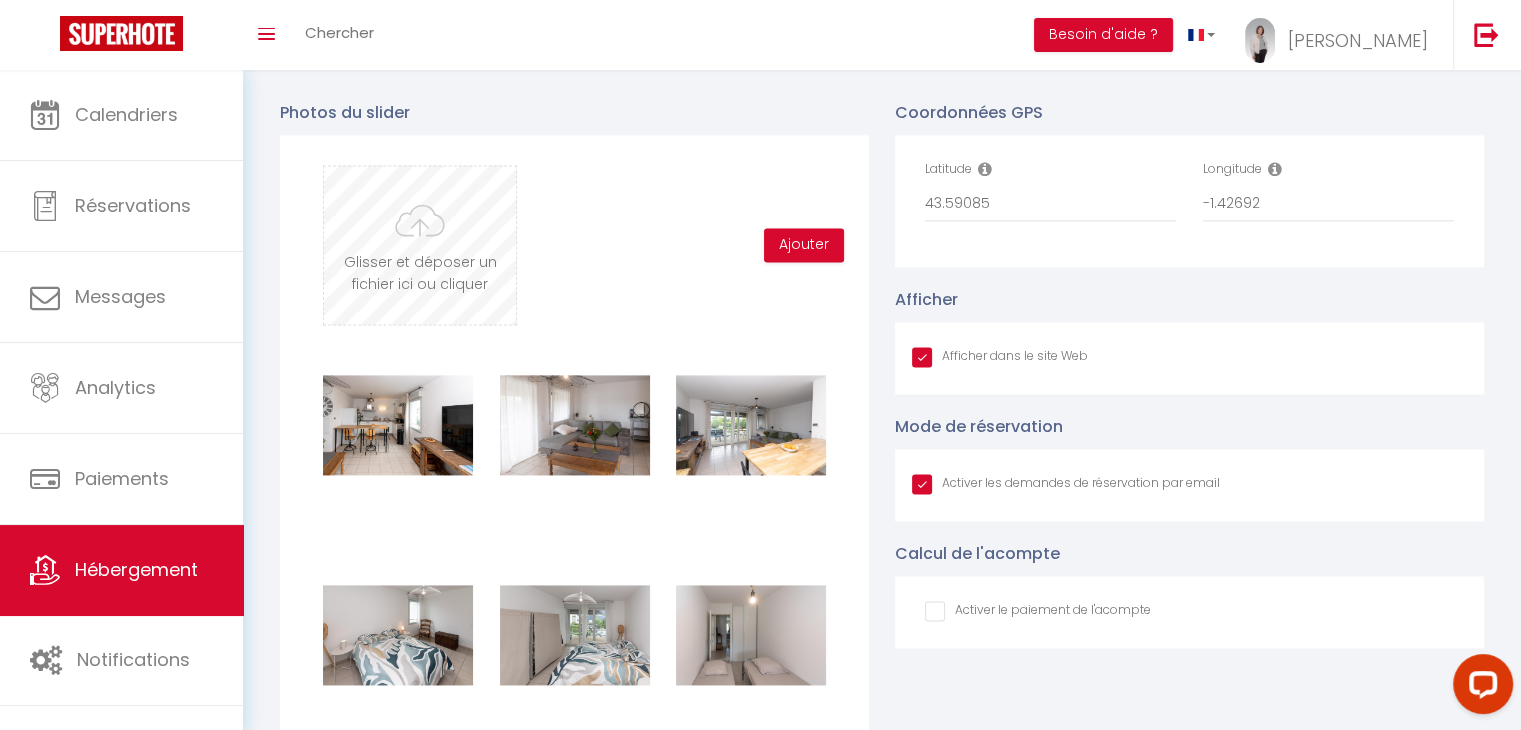 click at bounding box center (420, 245) 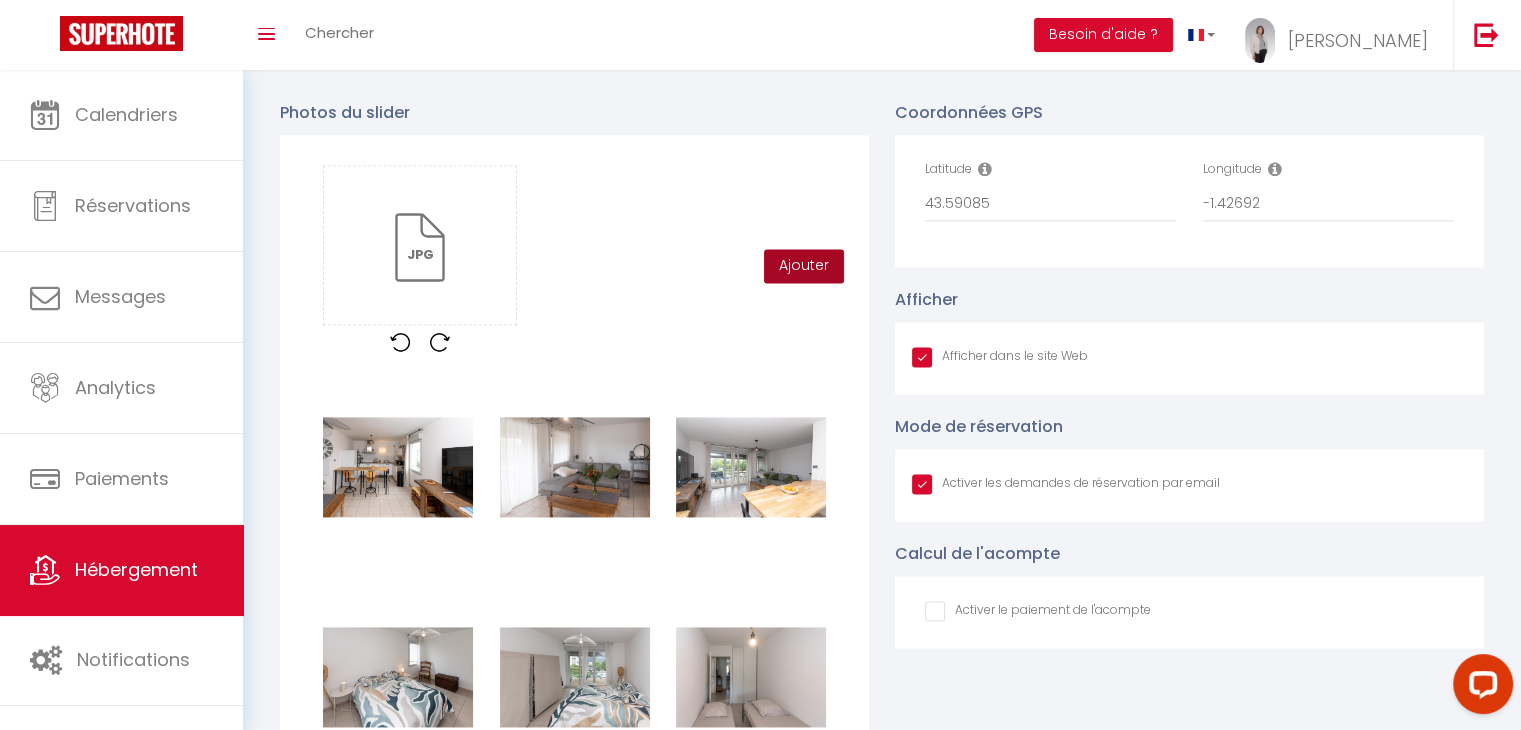 click on "Ajouter" at bounding box center (804, 266) 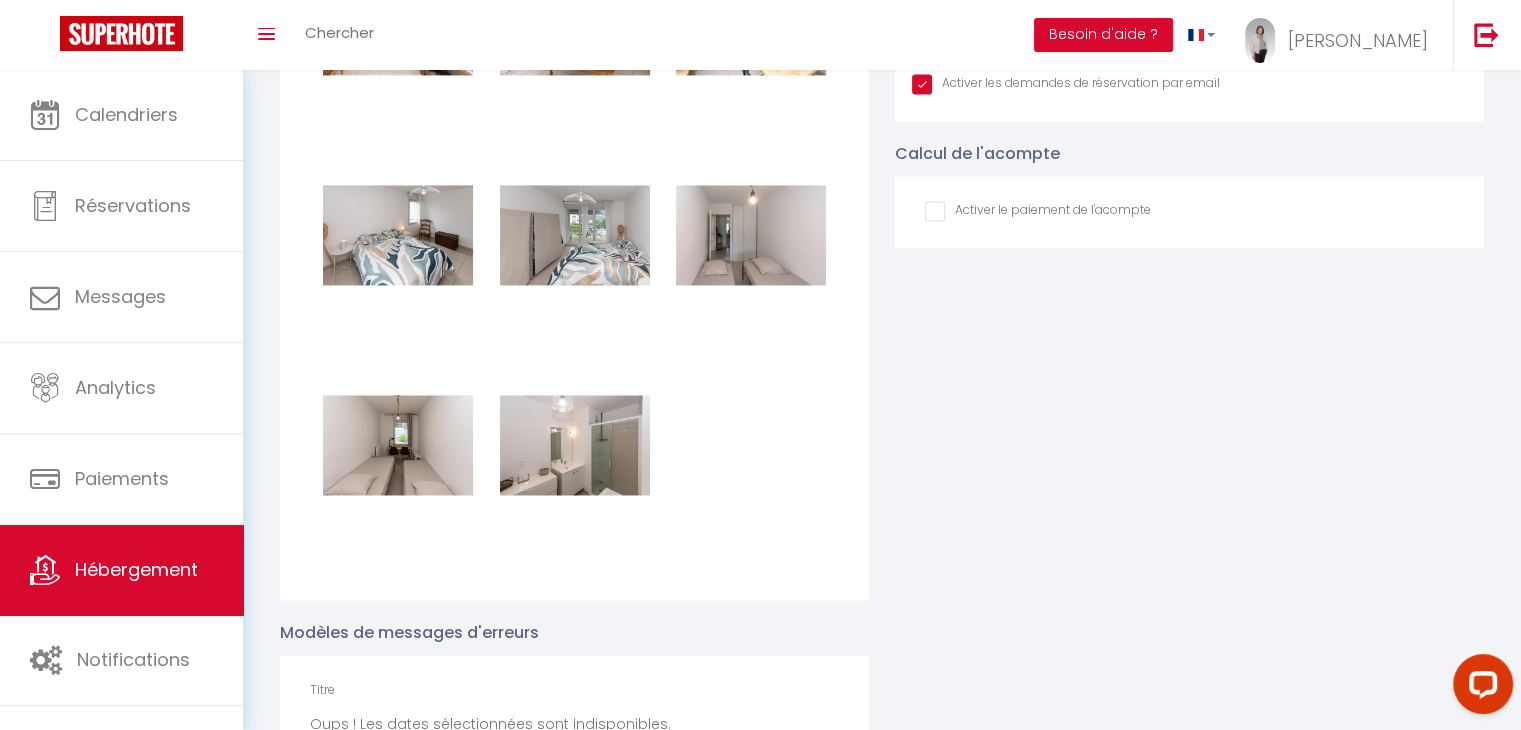 scroll, scrollTop: 3080, scrollLeft: 0, axis: vertical 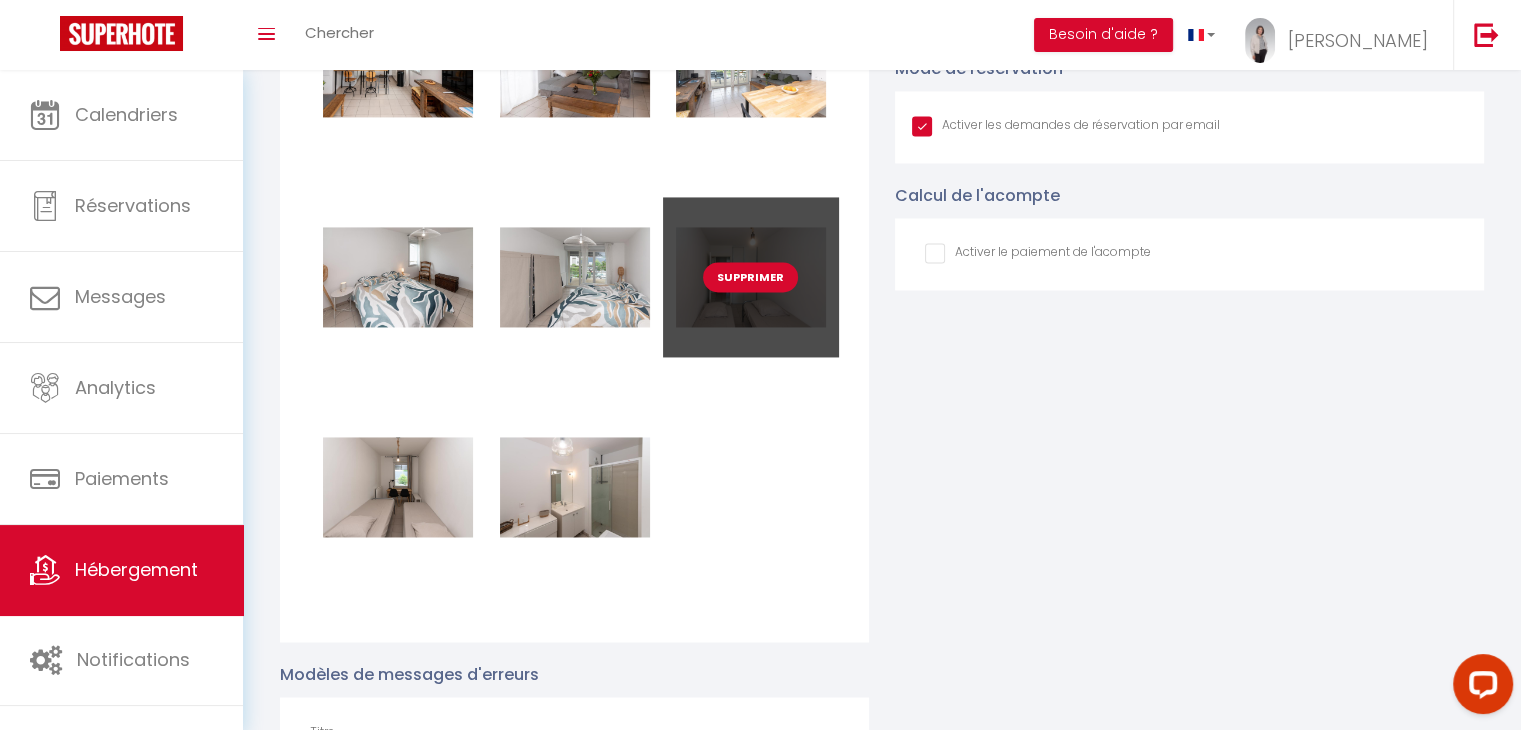click on "Supprimer" at bounding box center (750, 277) 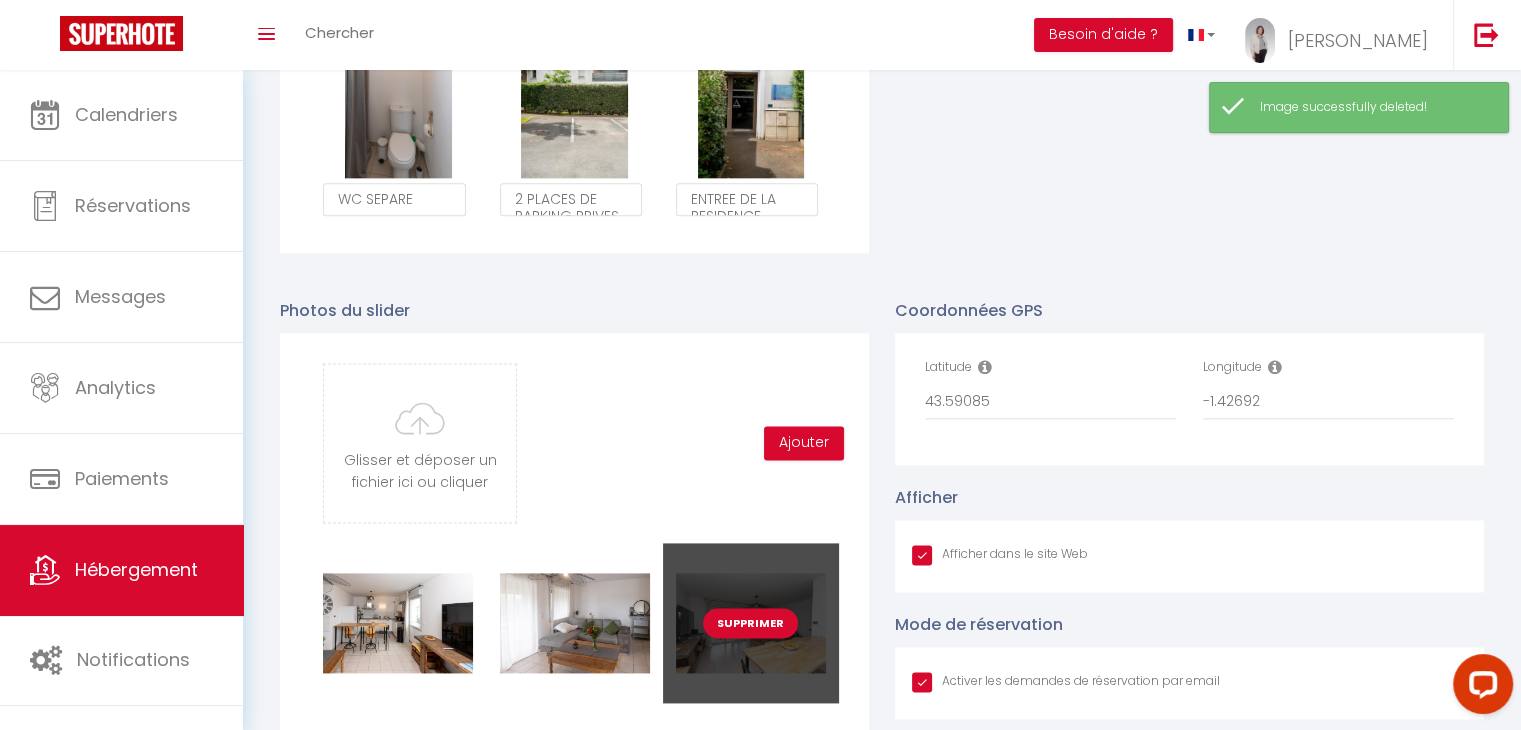 scroll, scrollTop: 2380, scrollLeft: 0, axis: vertical 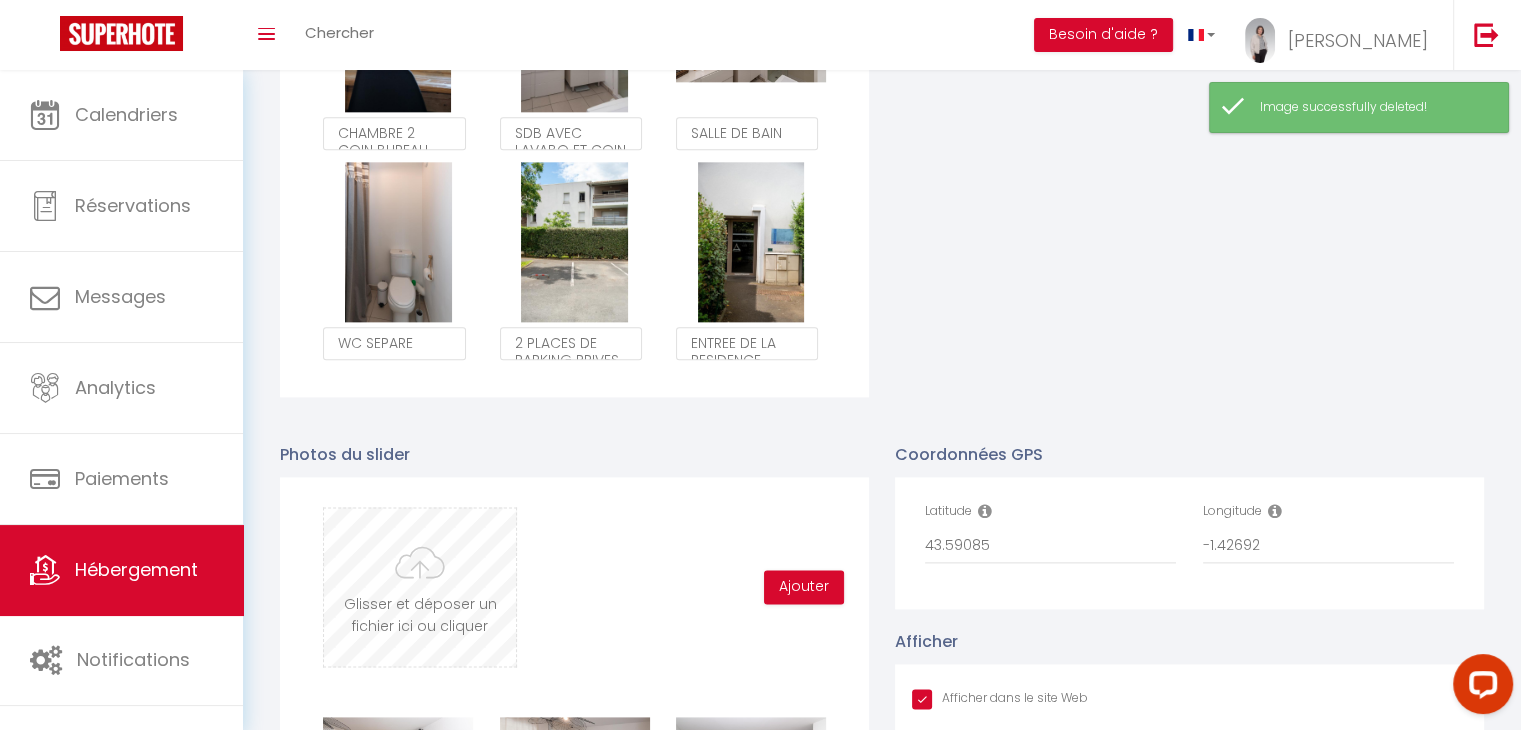 click at bounding box center [420, 587] 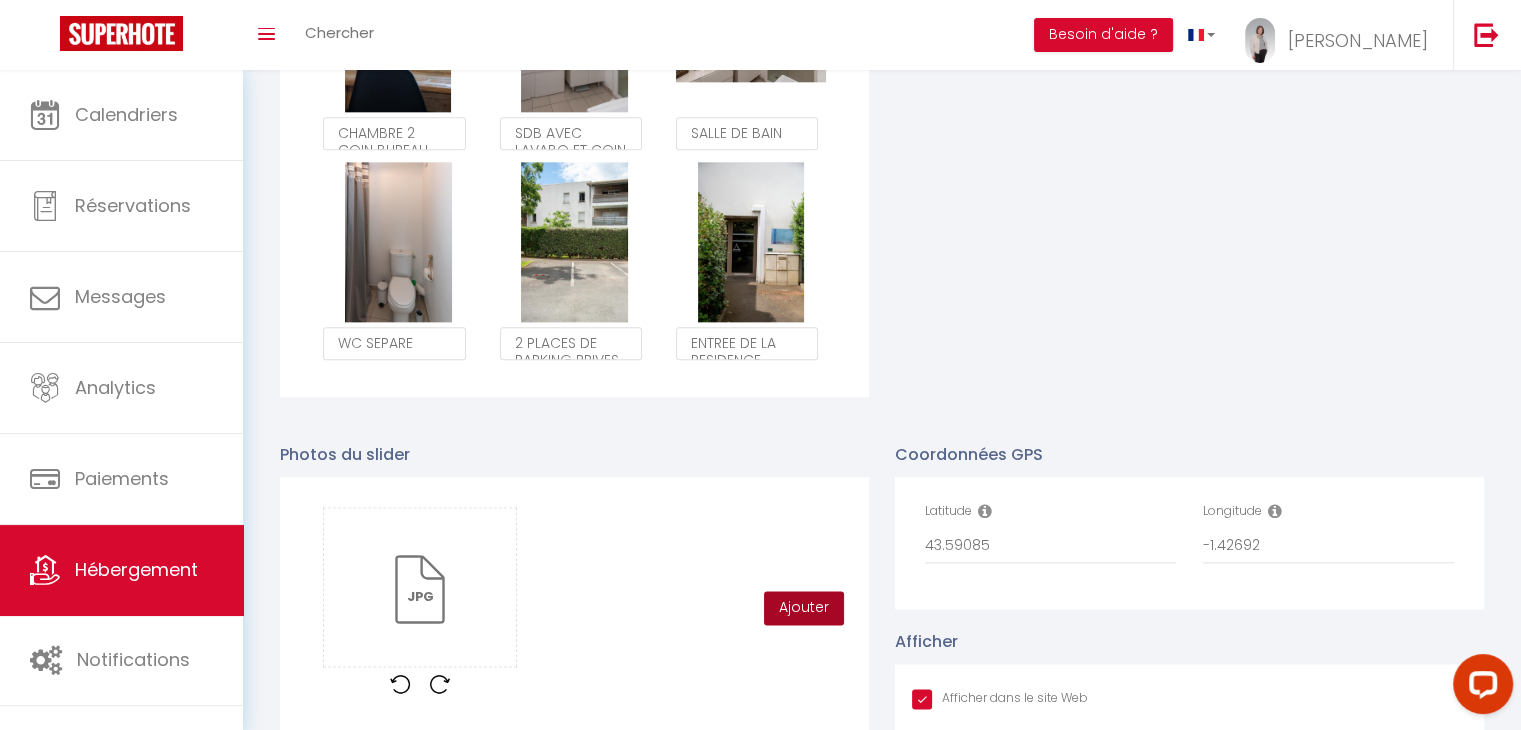 click on "Ajouter" at bounding box center [804, 608] 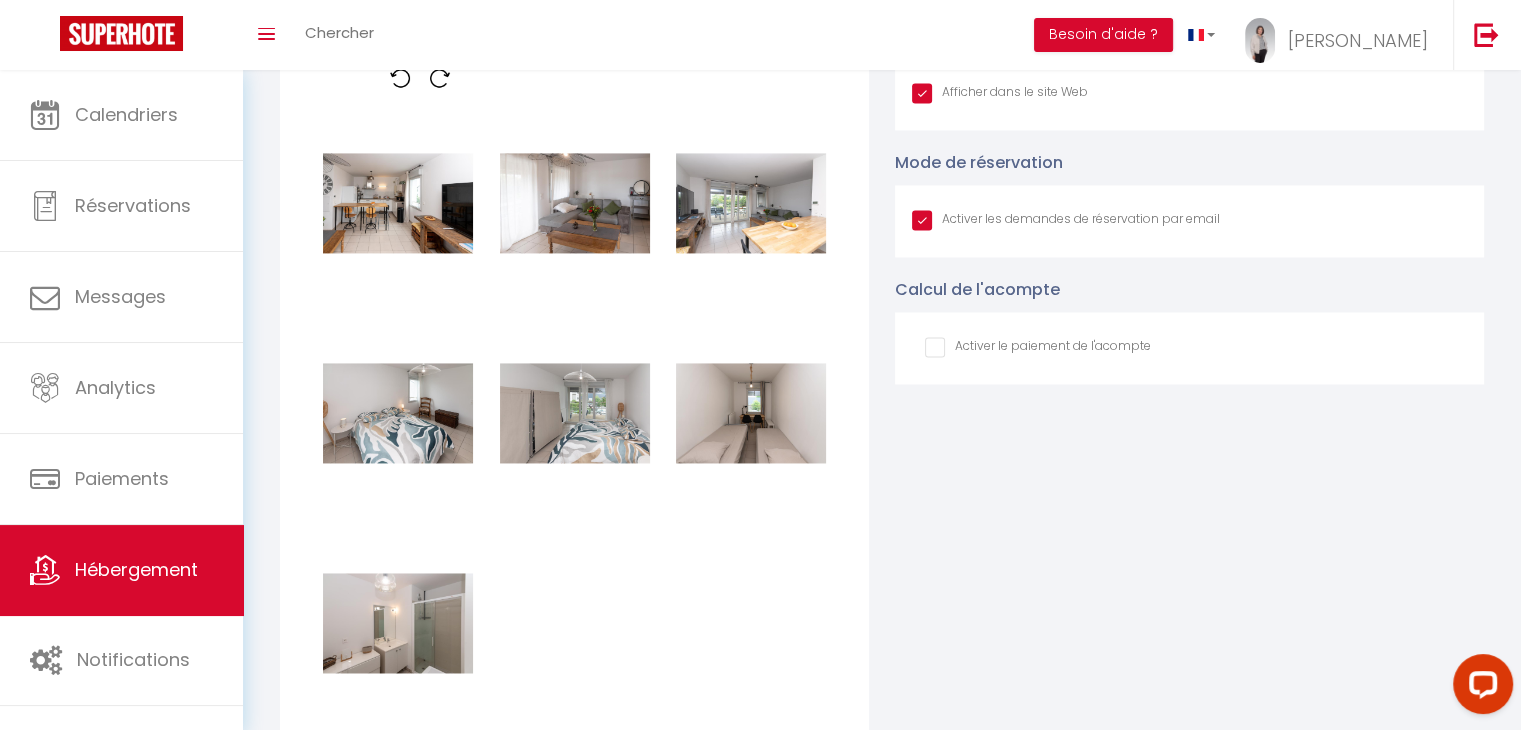 scroll, scrollTop: 3080, scrollLeft: 0, axis: vertical 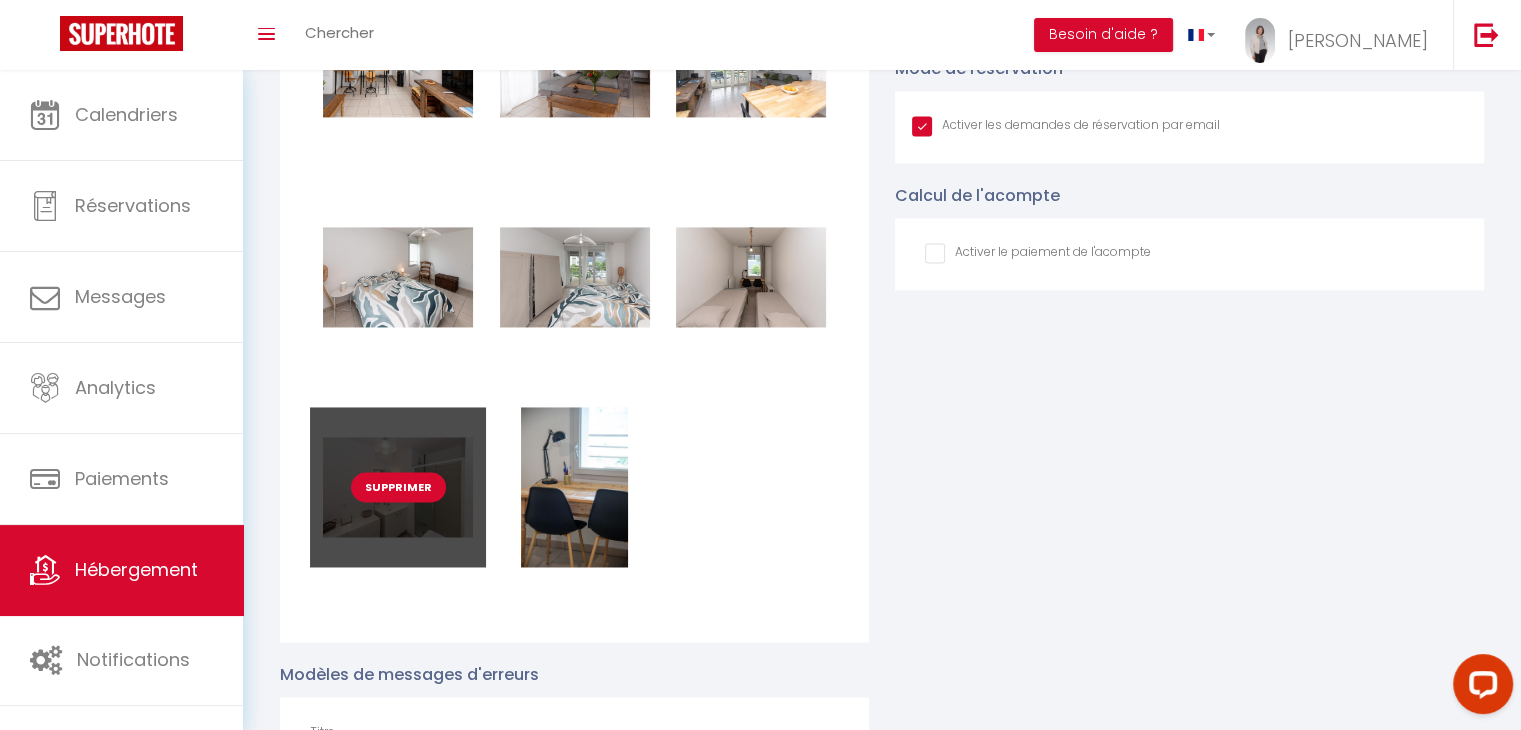 click on "Supprimer" at bounding box center [398, 487] 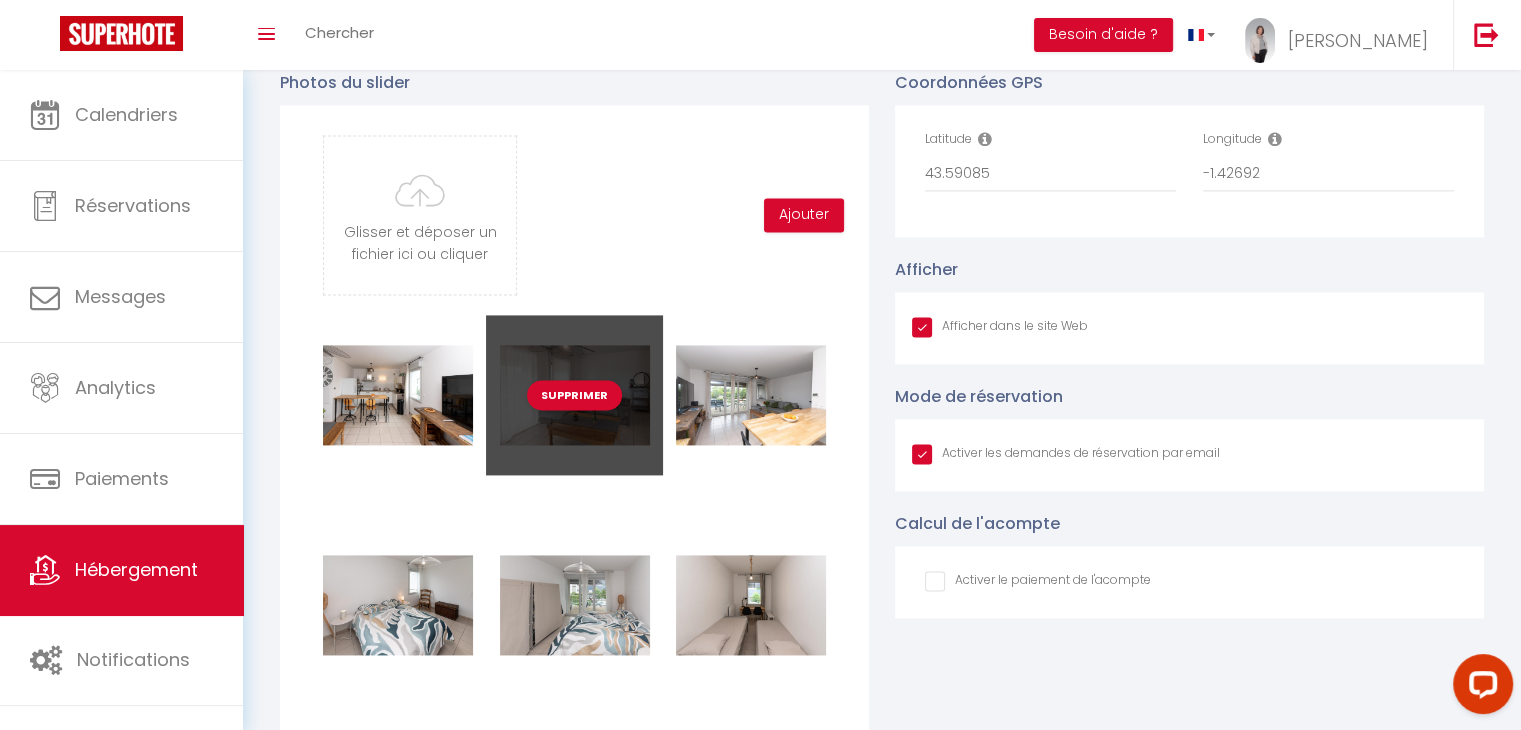 scroll, scrollTop: 2652, scrollLeft: 0, axis: vertical 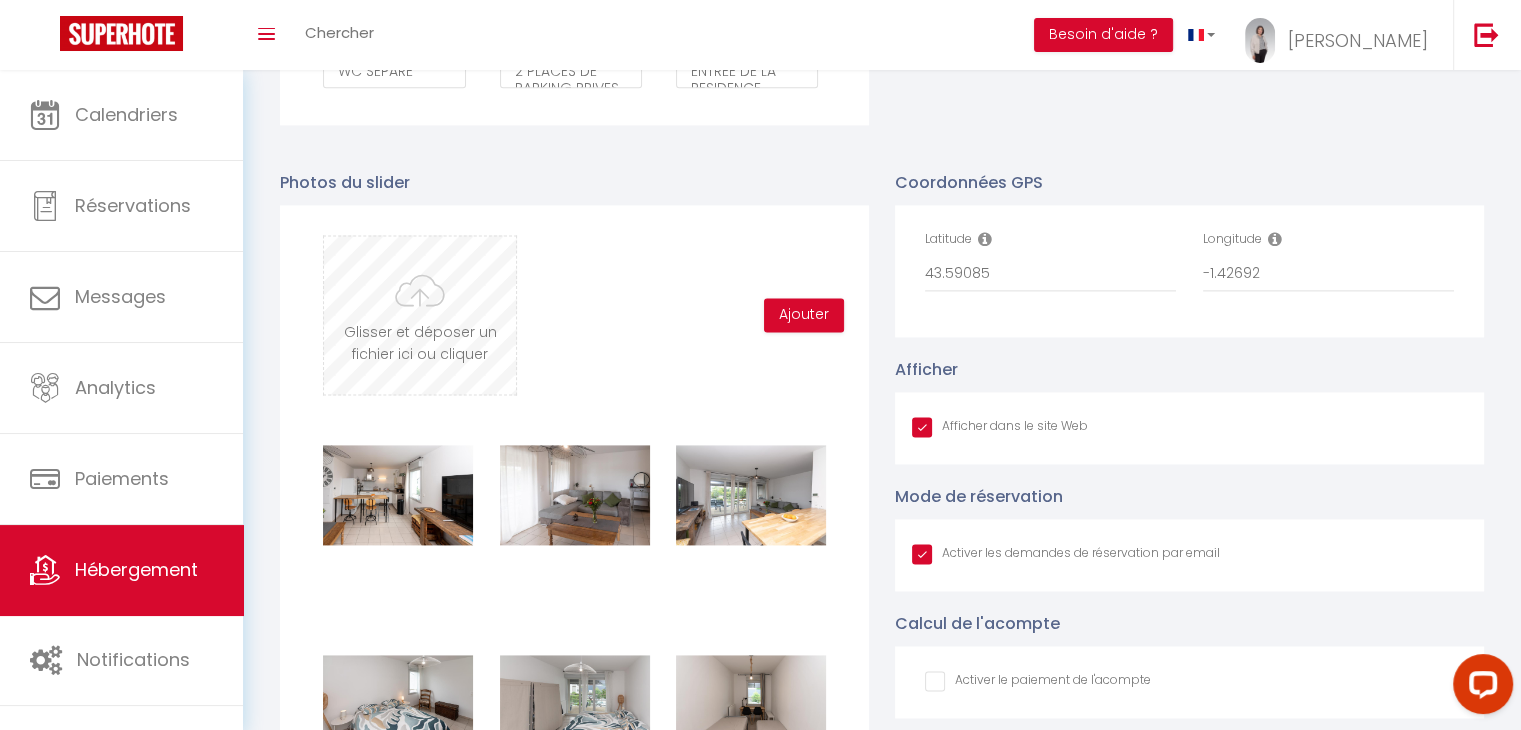 click at bounding box center (420, 315) 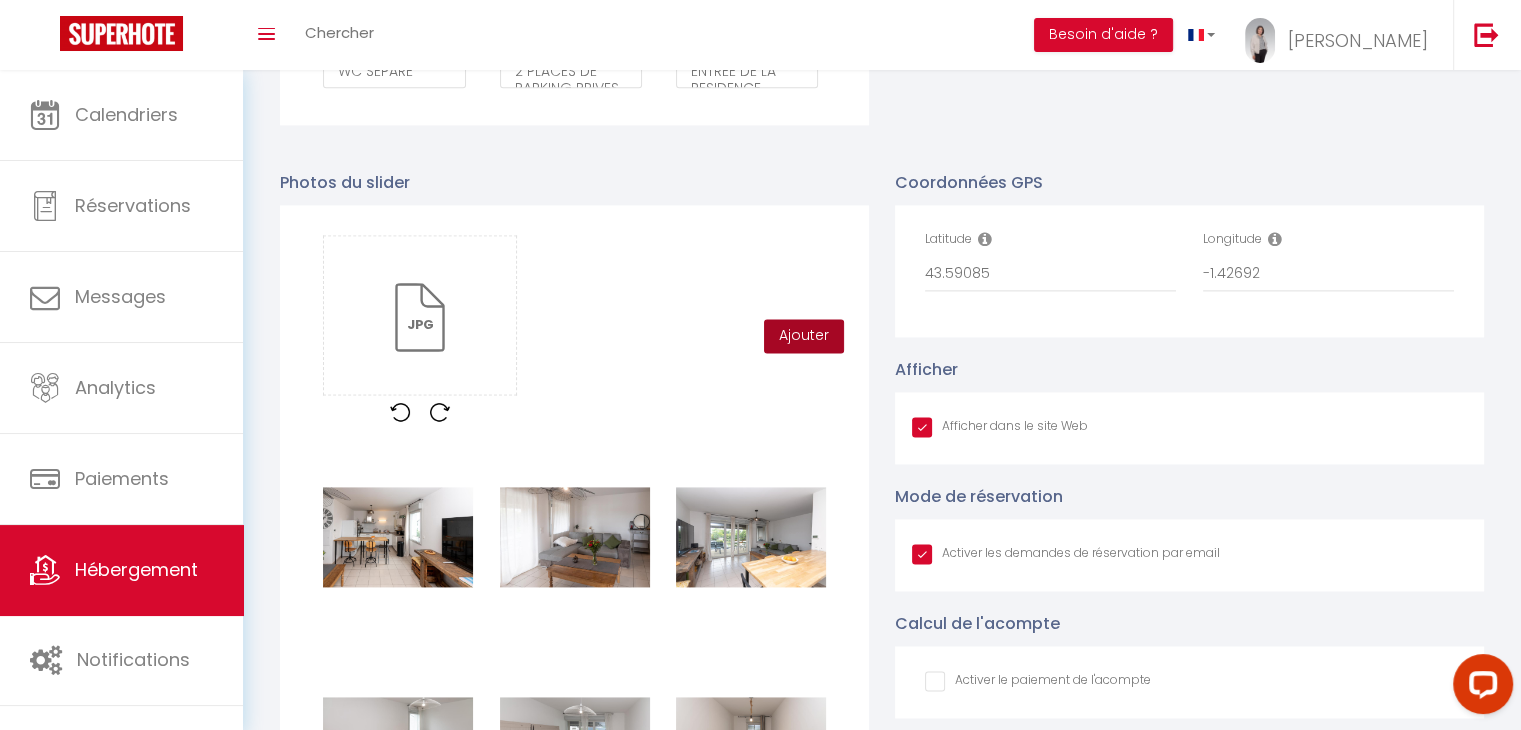 click on "Ajouter" at bounding box center (804, 336) 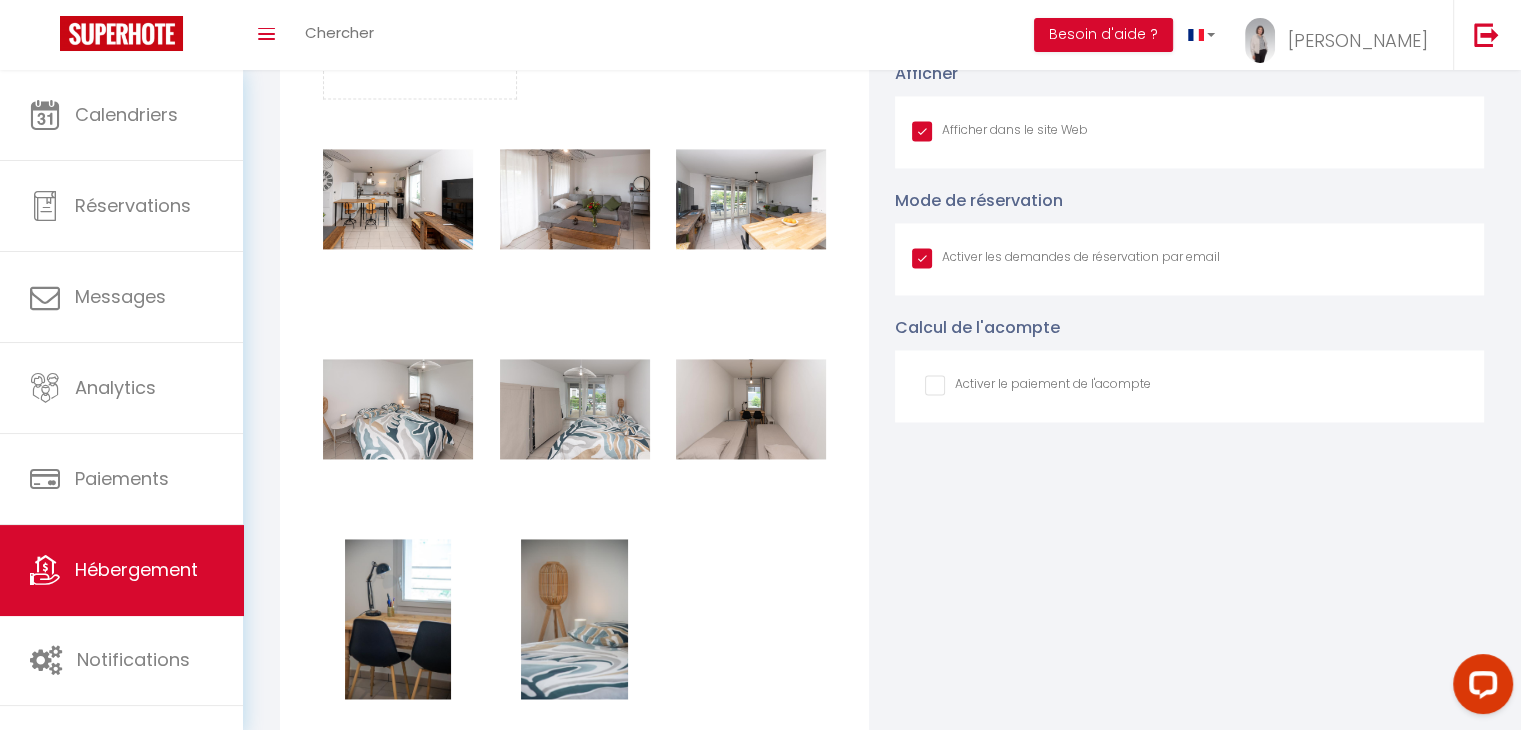 scroll, scrollTop: 2752, scrollLeft: 0, axis: vertical 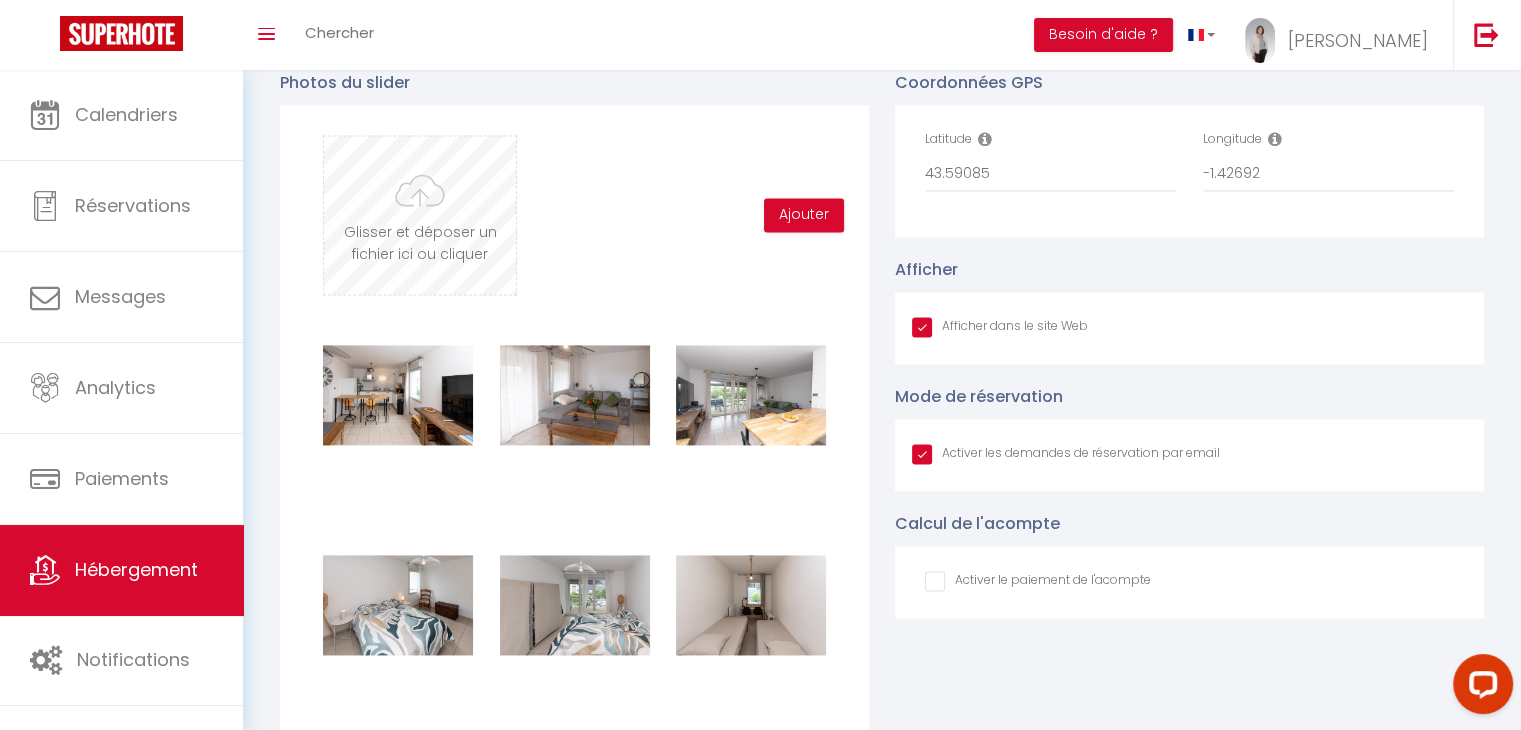 click at bounding box center (420, 215) 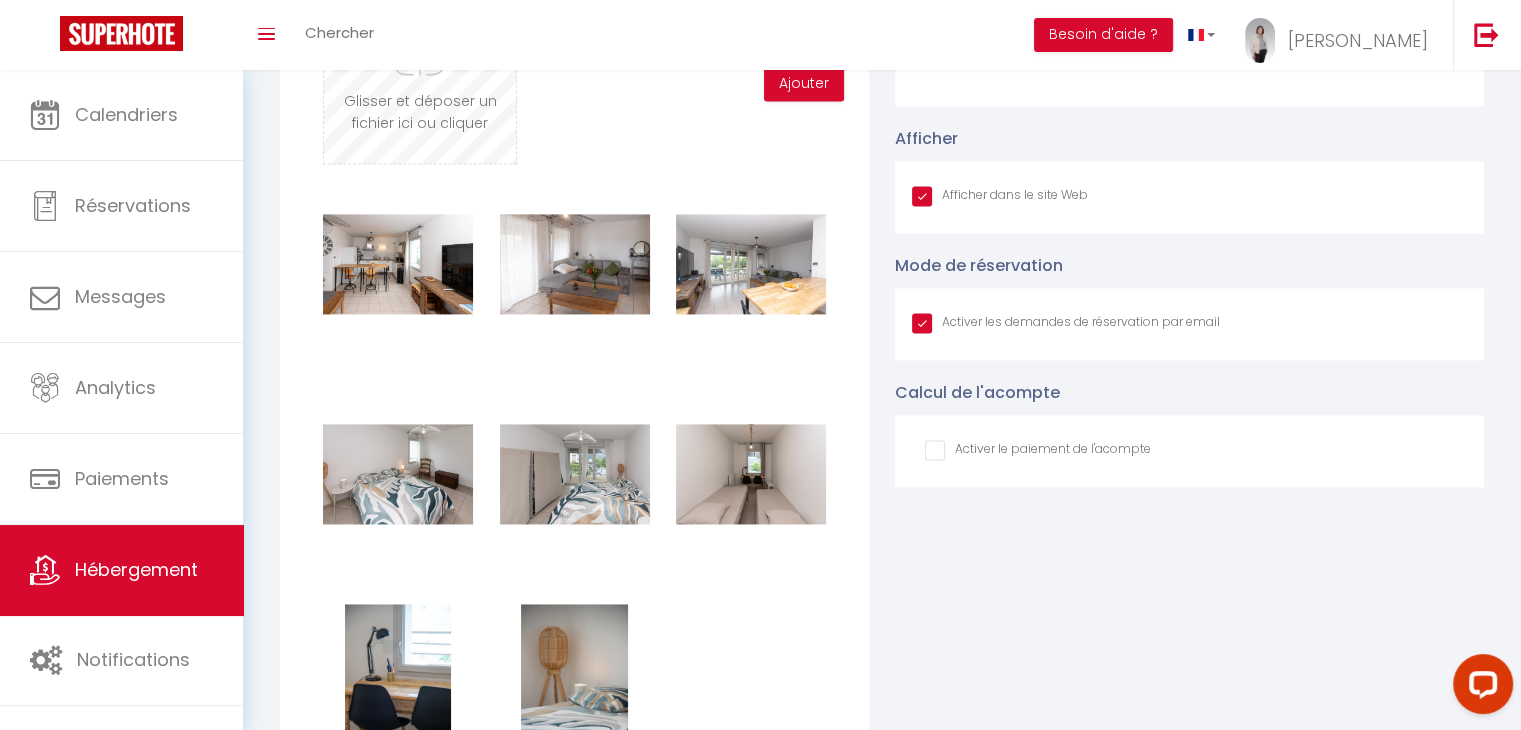 scroll, scrollTop: 2852, scrollLeft: 0, axis: vertical 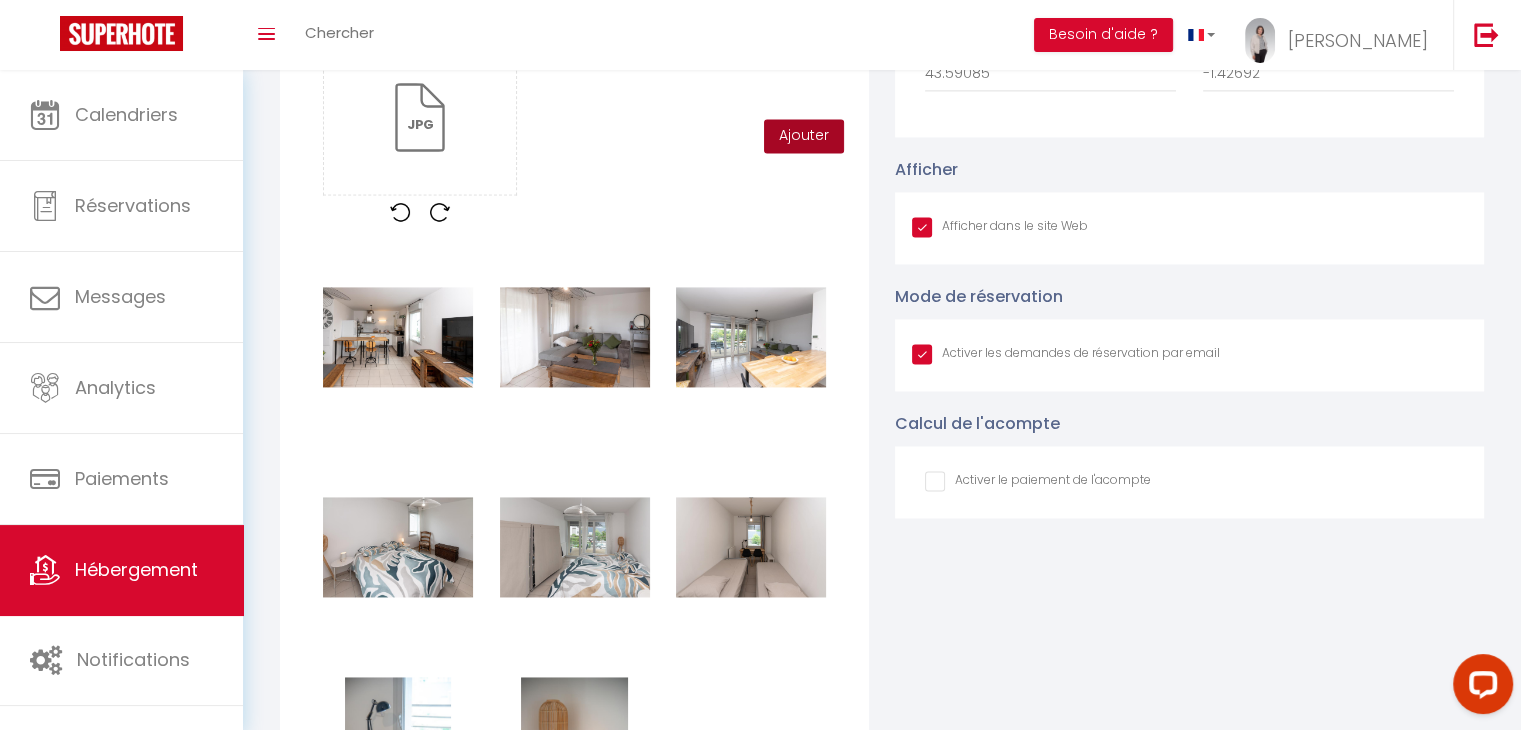 click on "Ajouter" at bounding box center [804, 136] 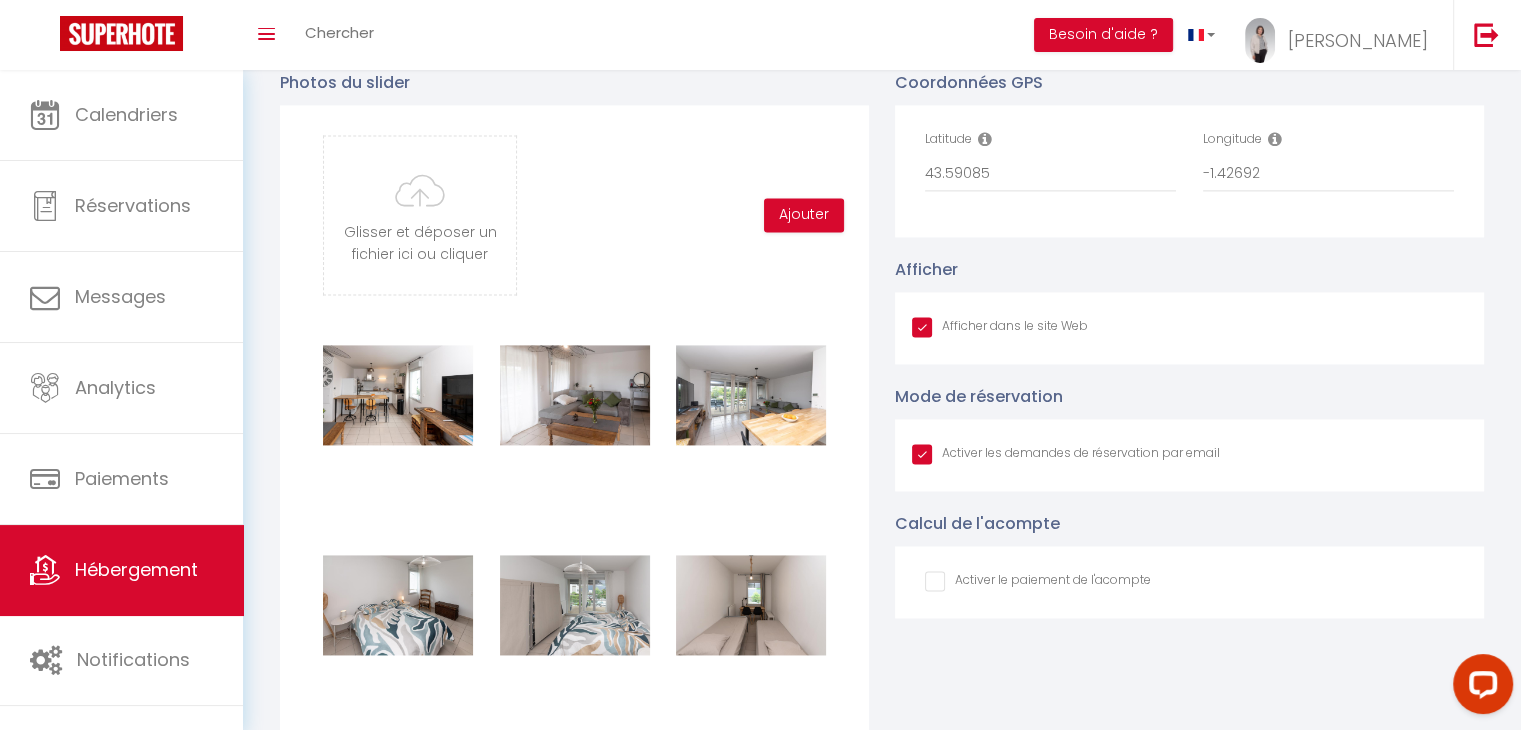 scroll, scrollTop: 2552, scrollLeft: 0, axis: vertical 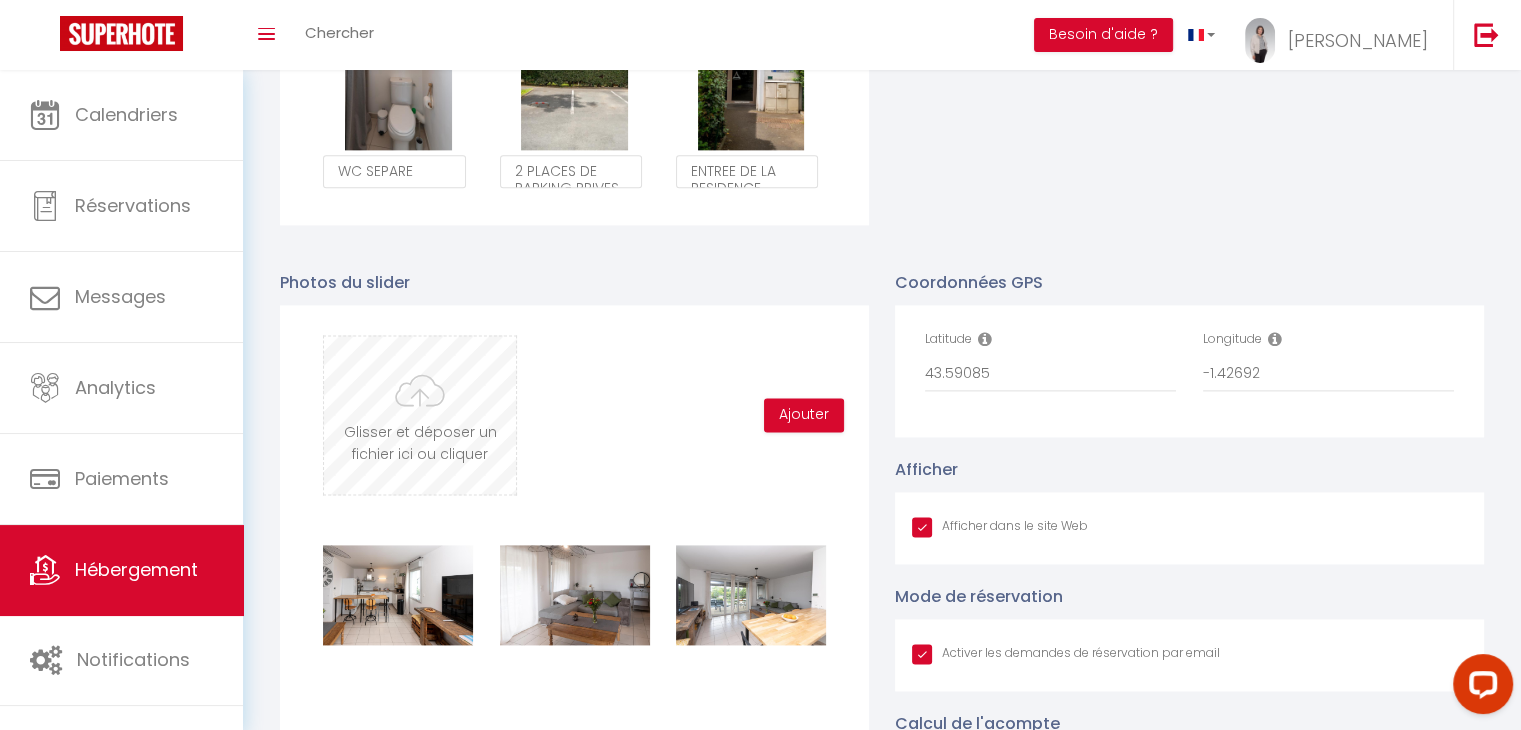 click at bounding box center [420, 415] 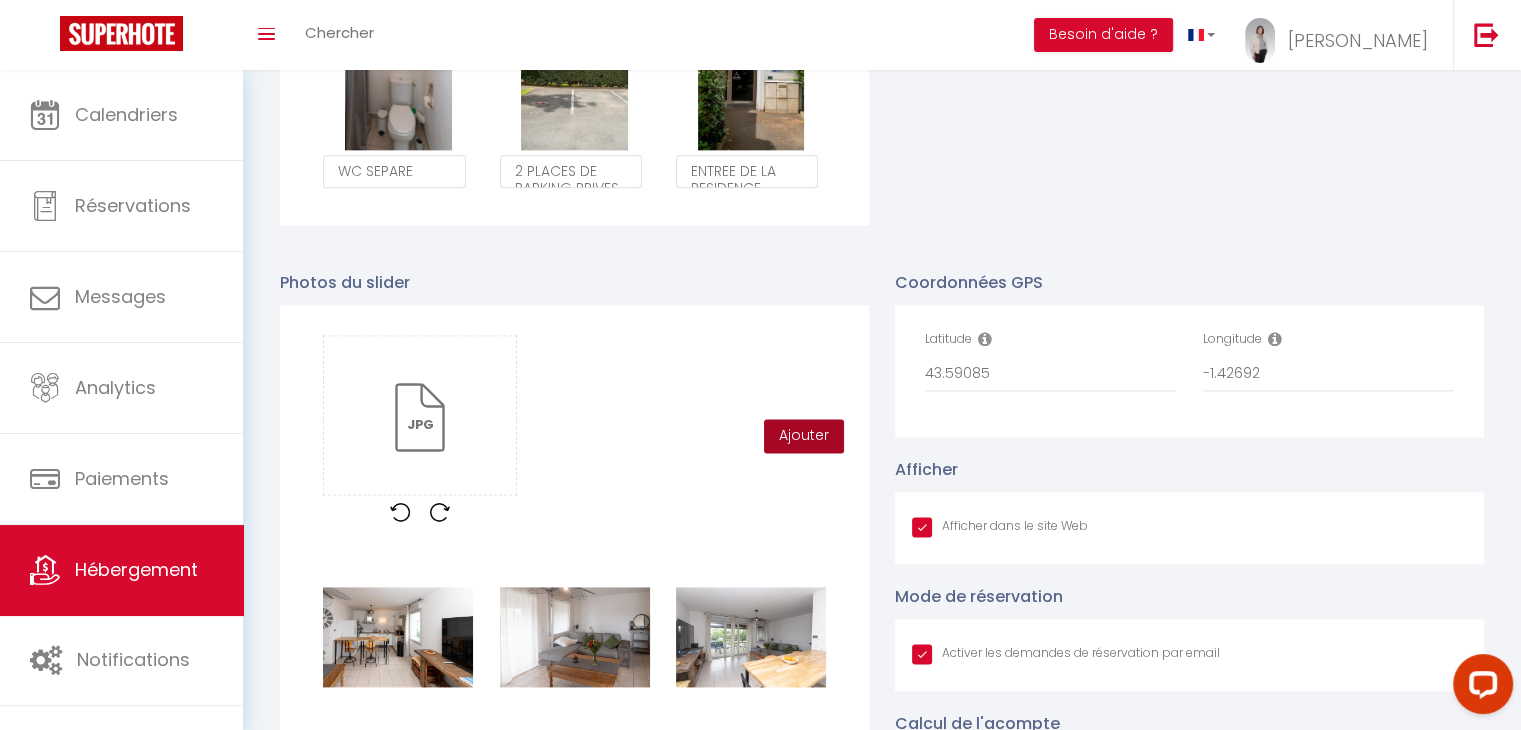 click on "Ajouter" at bounding box center [804, 436] 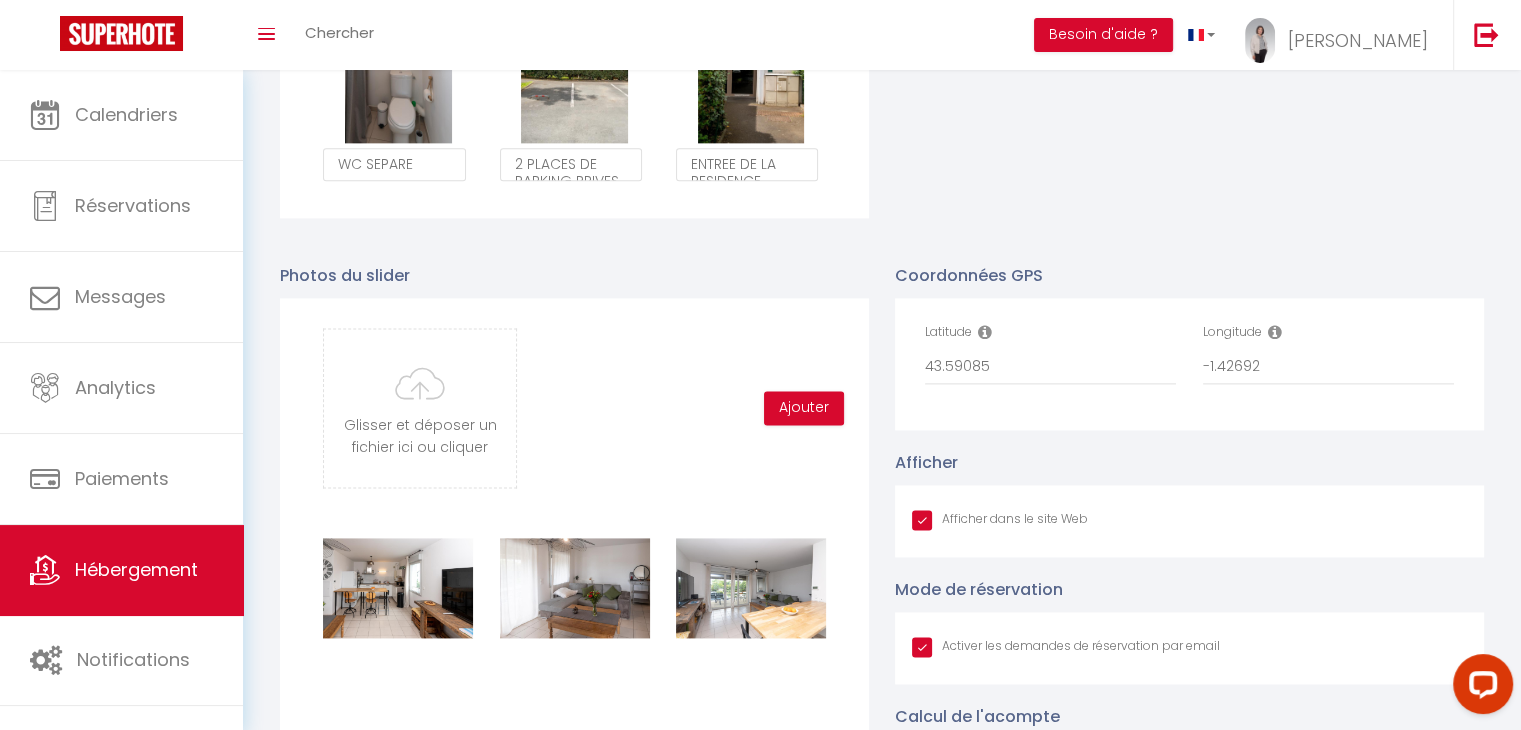 scroll, scrollTop: 2452, scrollLeft: 0, axis: vertical 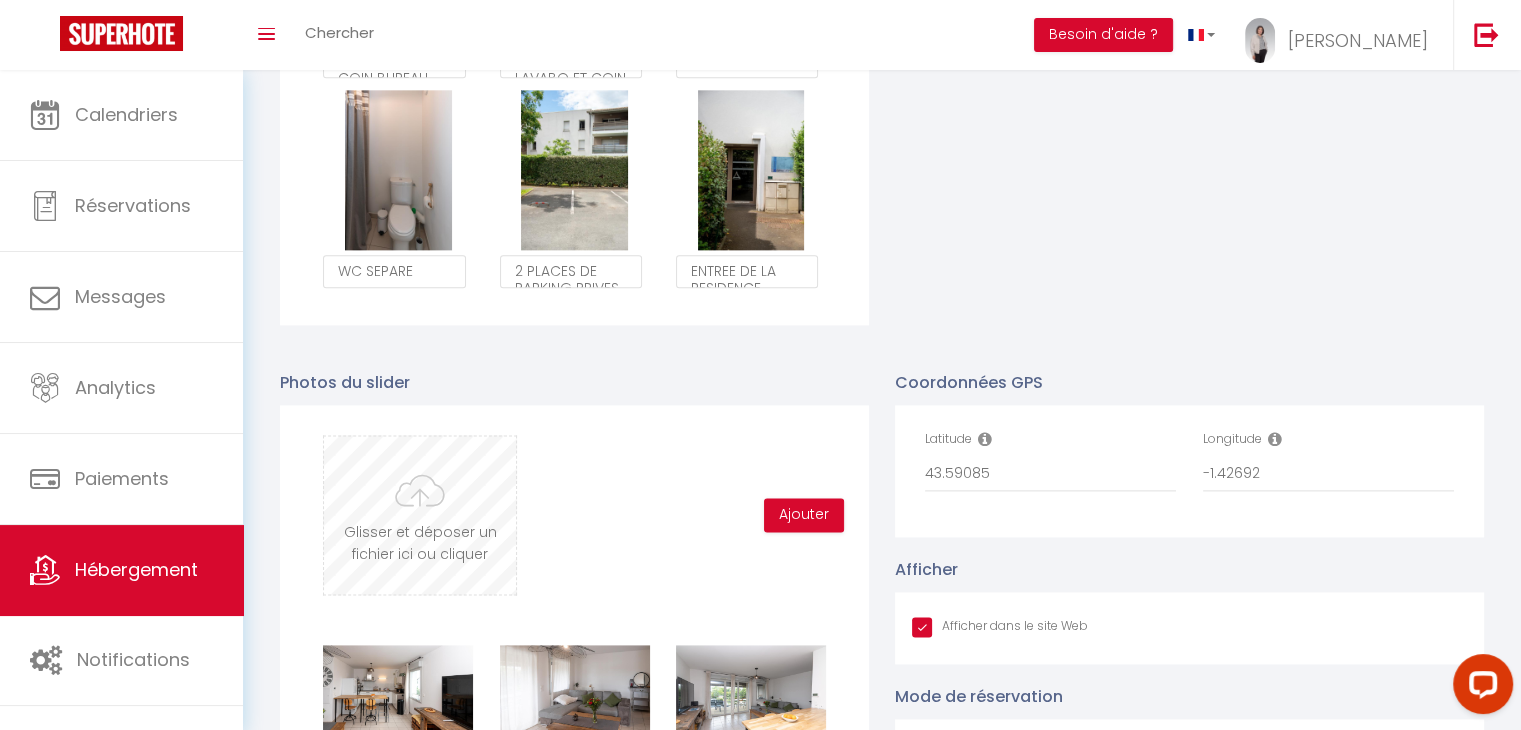 click at bounding box center (420, 515) 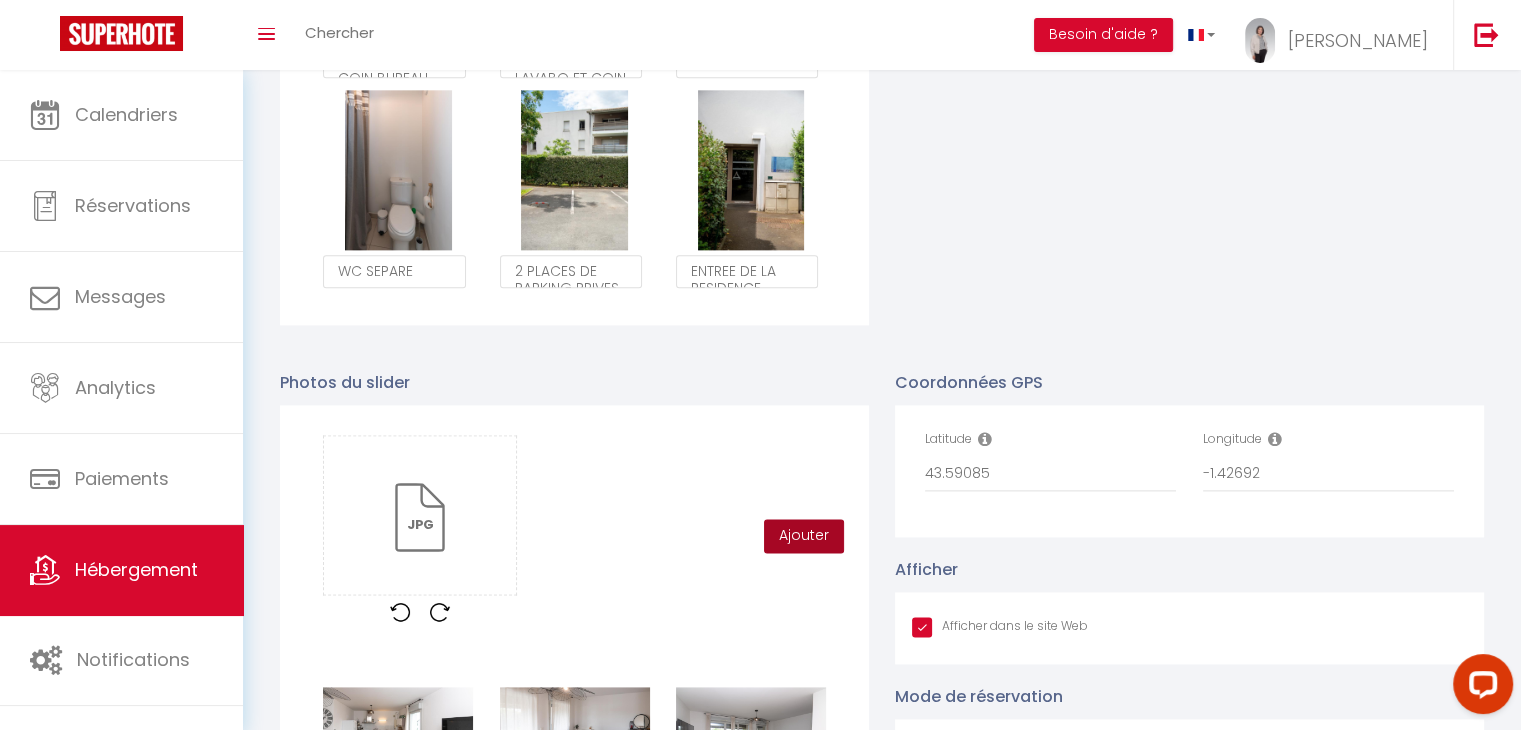 click on "Ajouter" at bounding box center (804, 536) 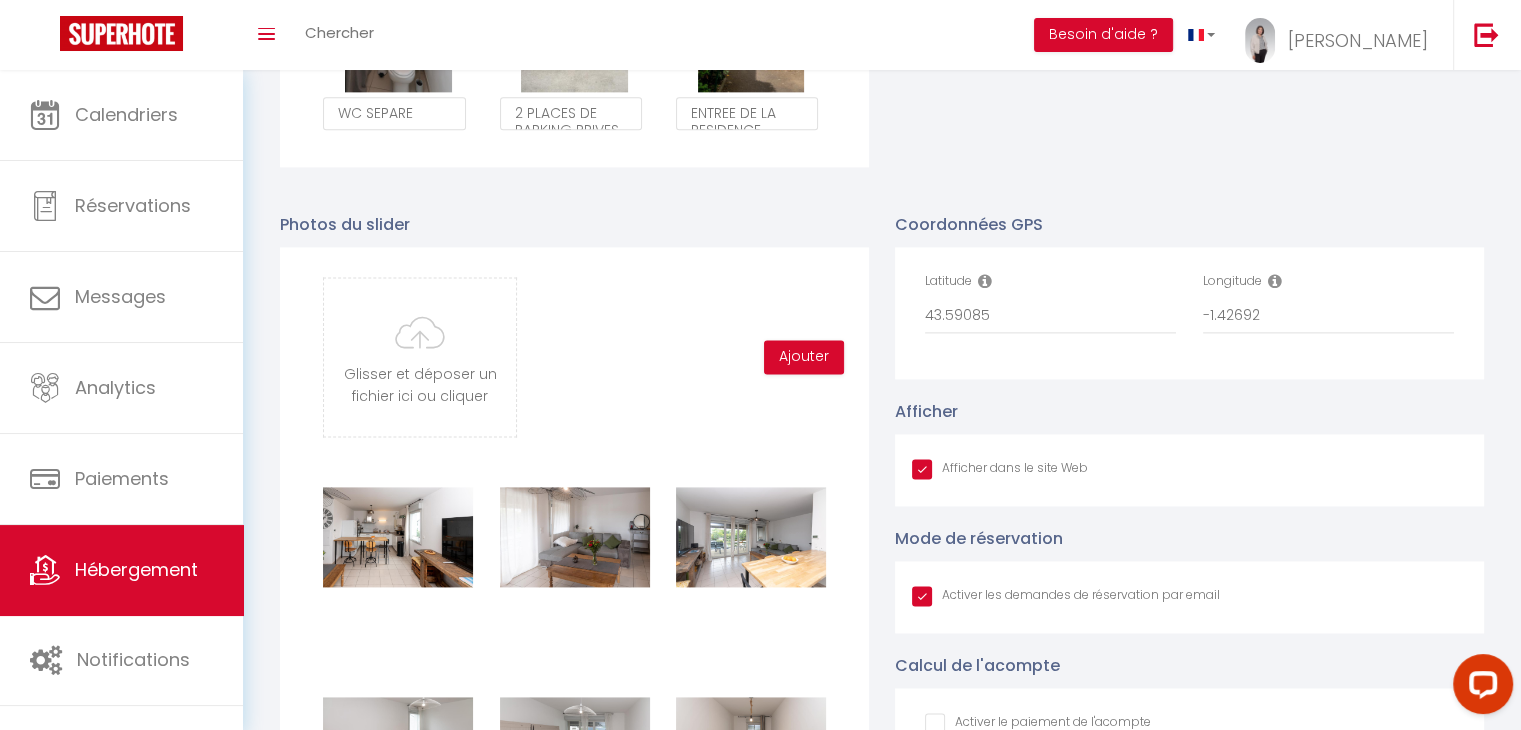 scroll, scrollTop: 2609, scrollLeft: 0, axis: vertical 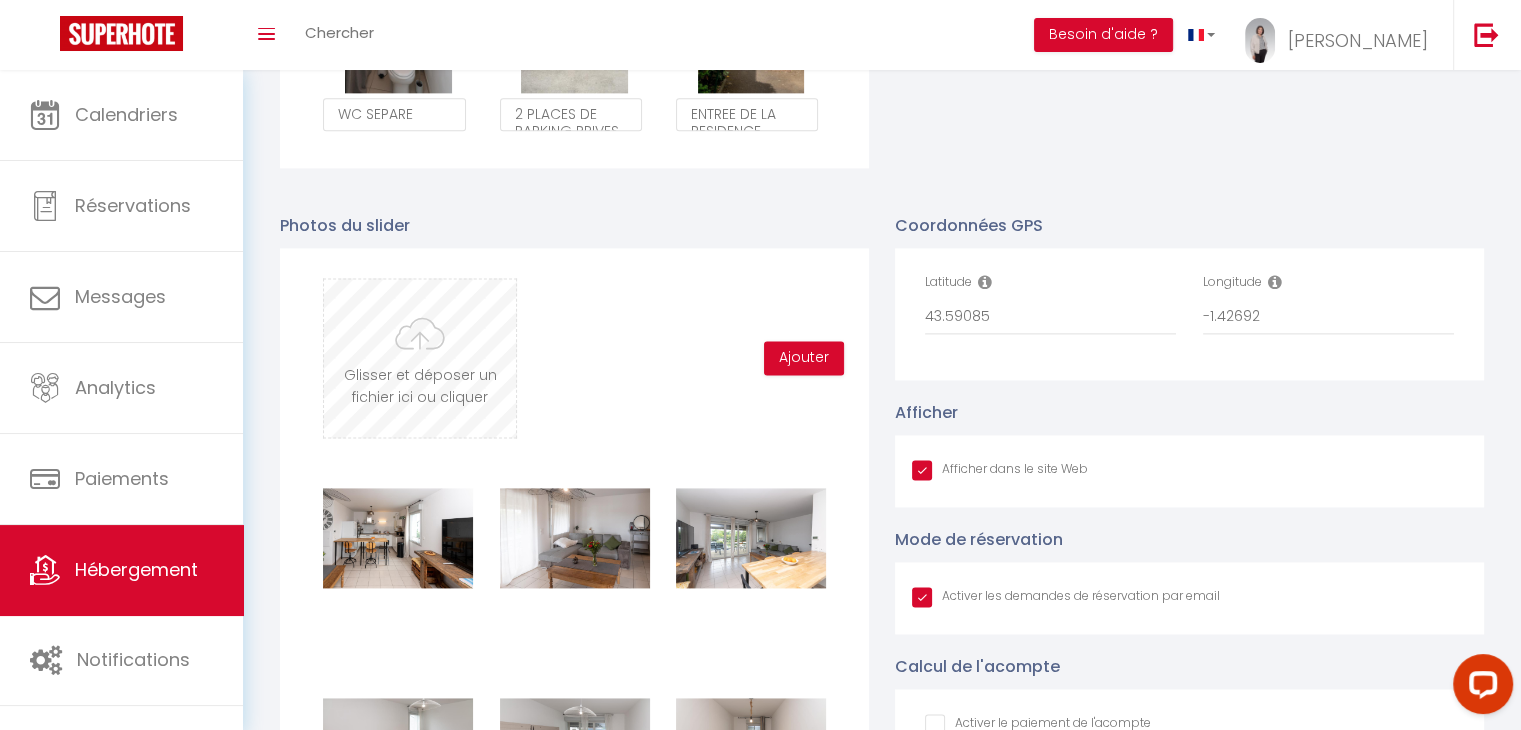 click at bounding box center (420, 358) 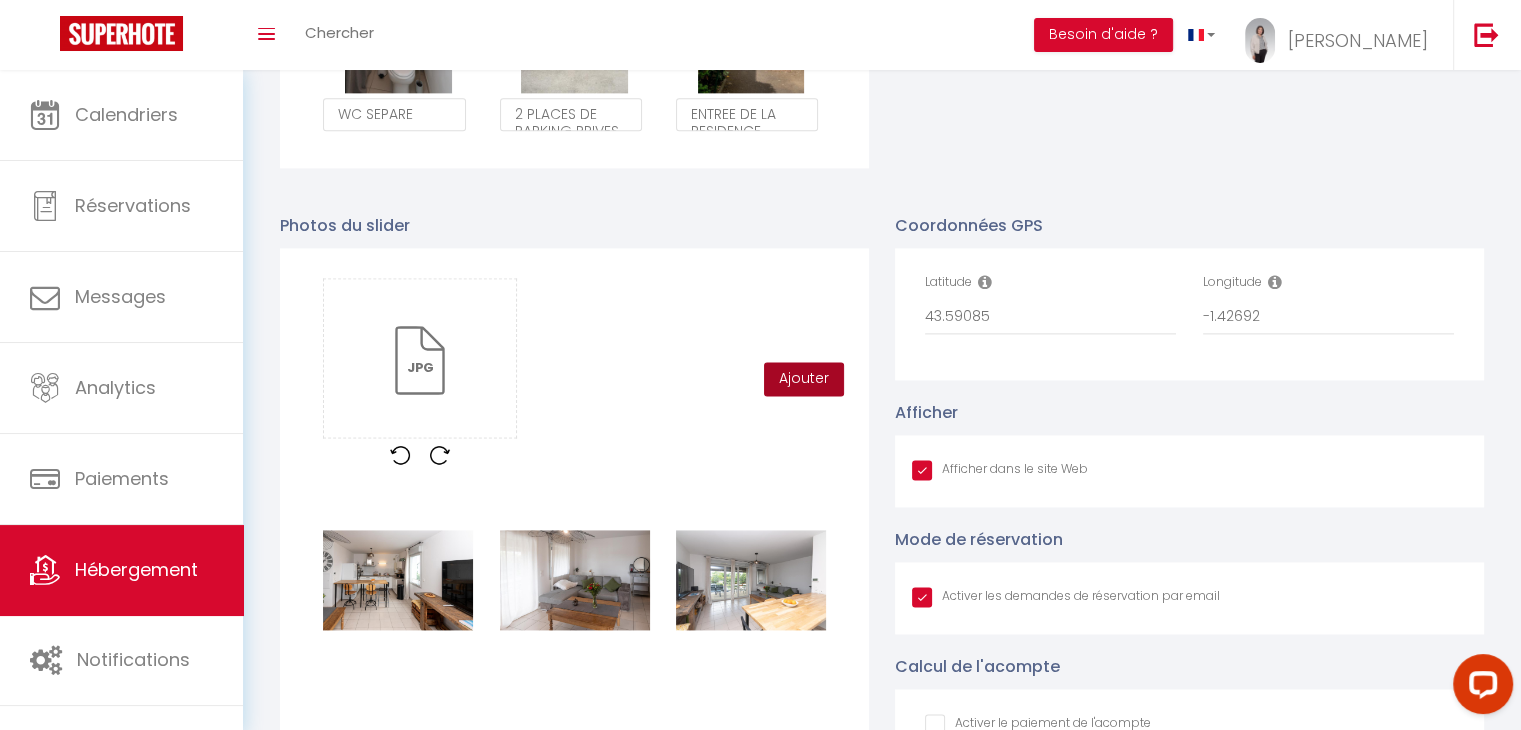 drag, startPoint x: 808, startPoint y: 396, endPoint x: 825, endPoint y: 387, distance: 19.235384 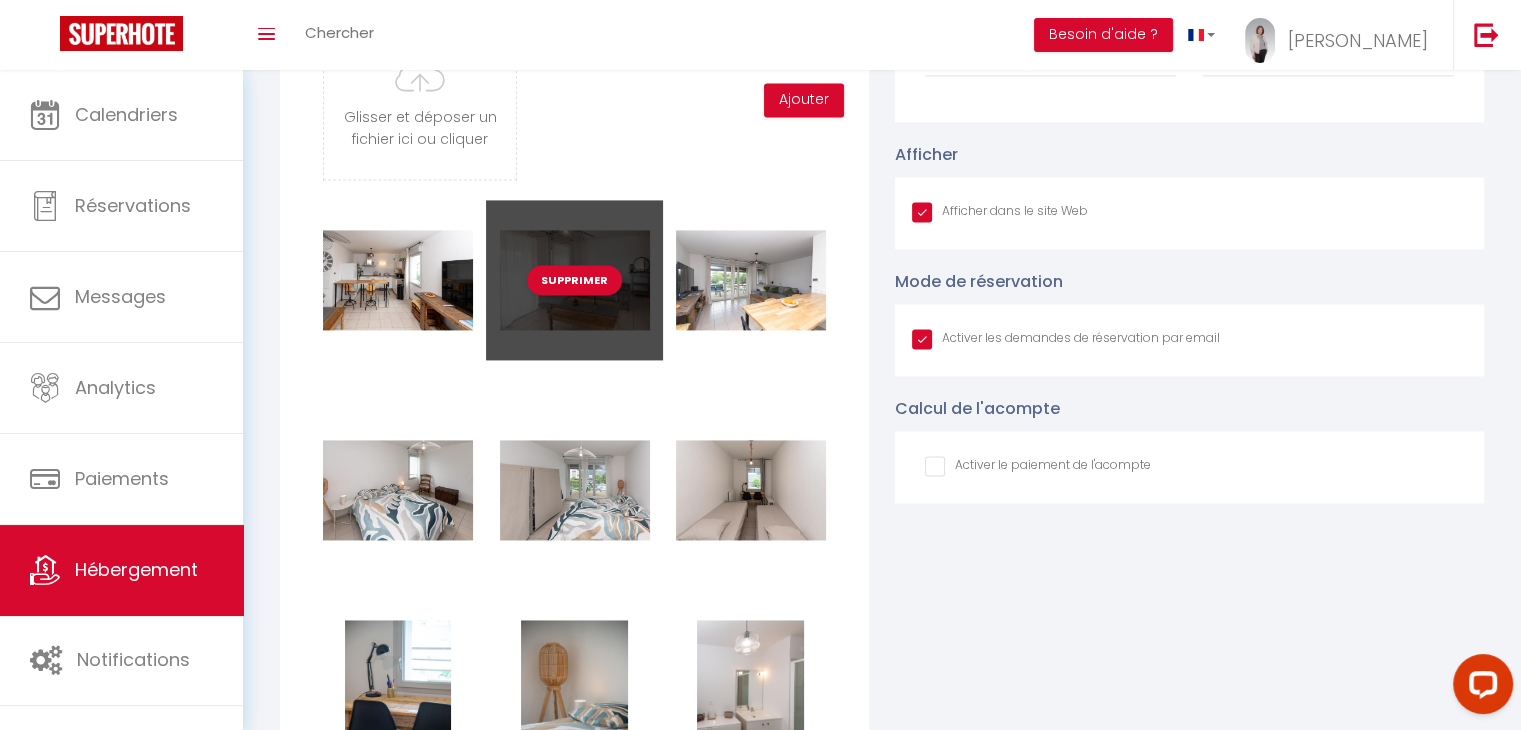 scroll, scrollTop: 2668, scrollLeft: 0, axis: vertical 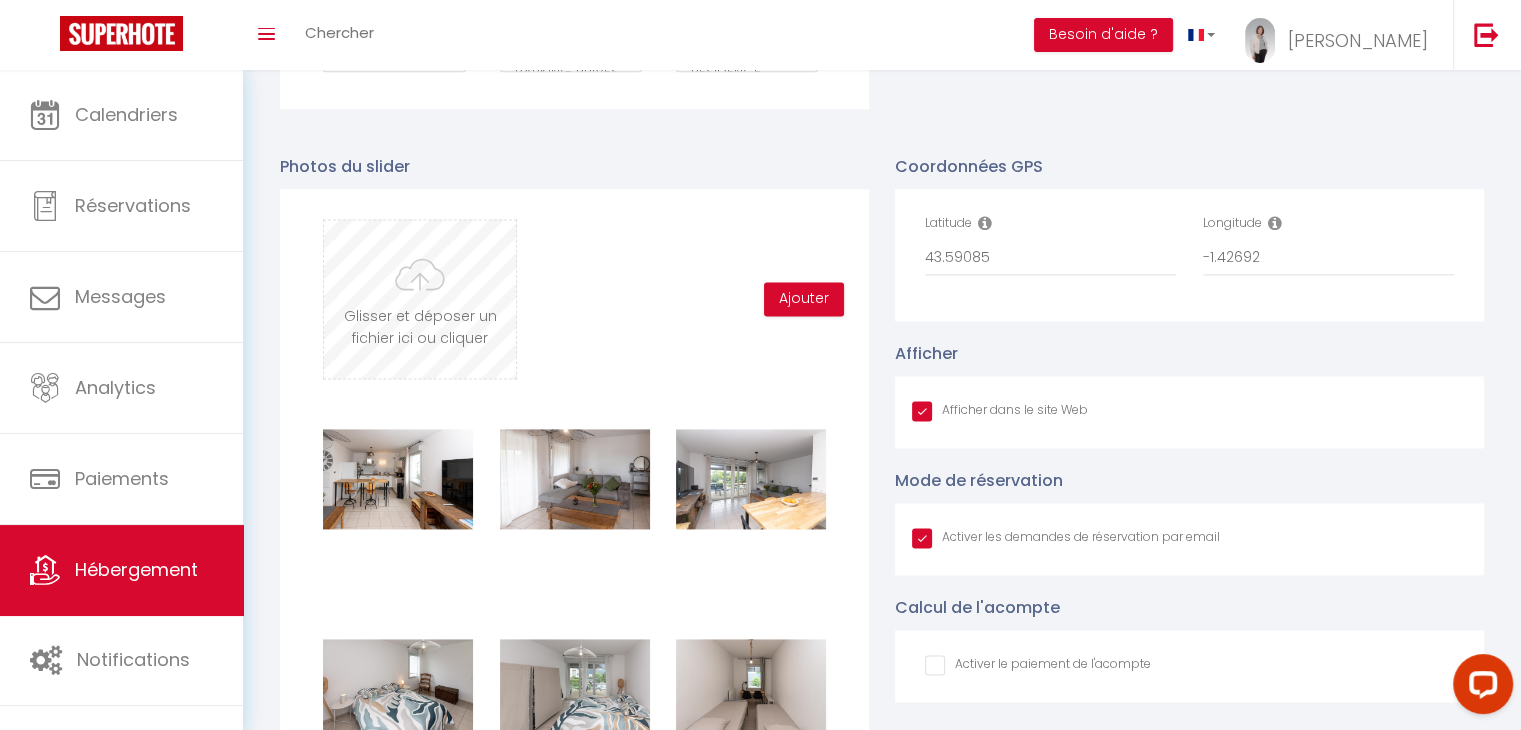 click at bounding box center (420, 299) 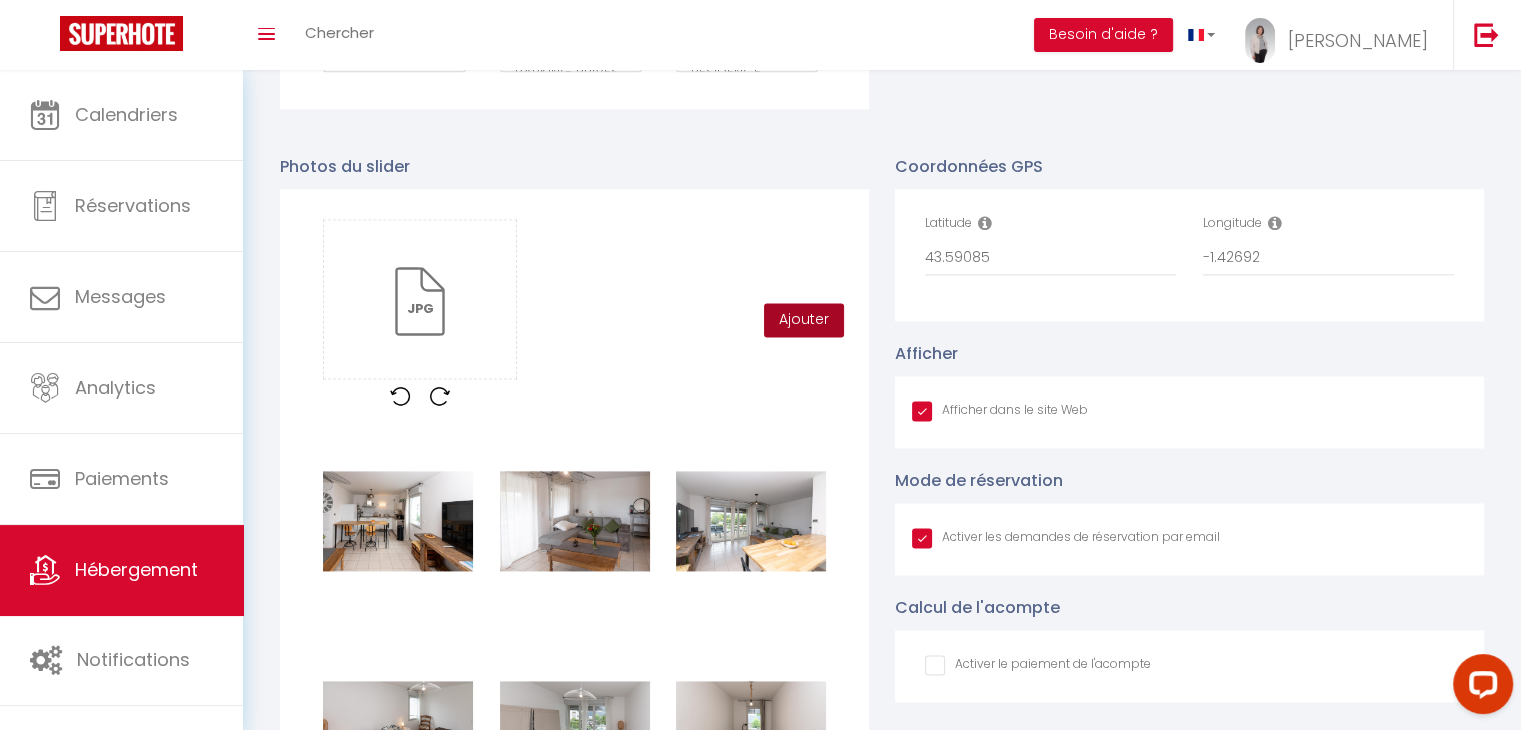 click on "Ajouter" at bounding box center [804, 320] 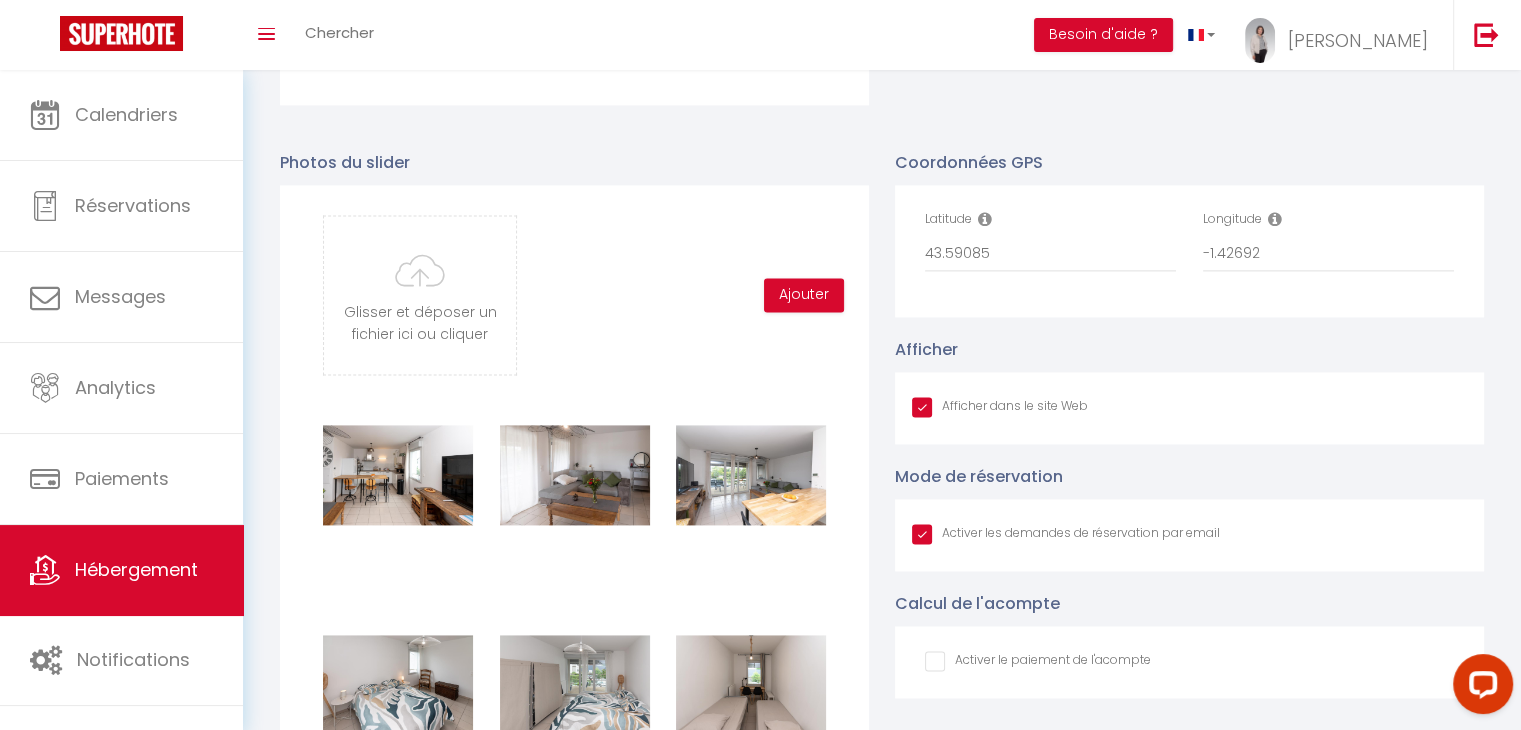 scroll, scrollTop: 2668, scrollLeft: 0, axis: vertical 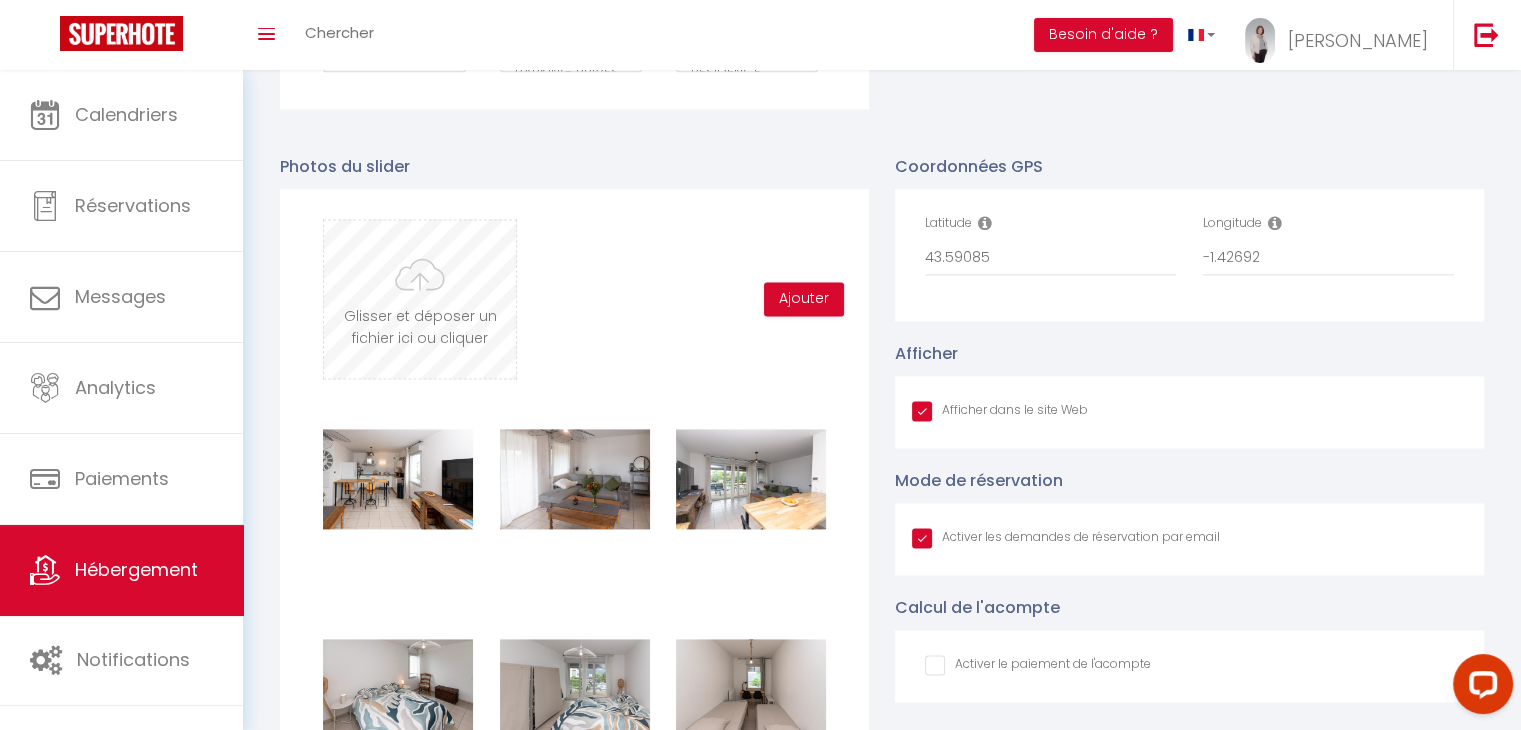 click at bounding box center [420, 299] 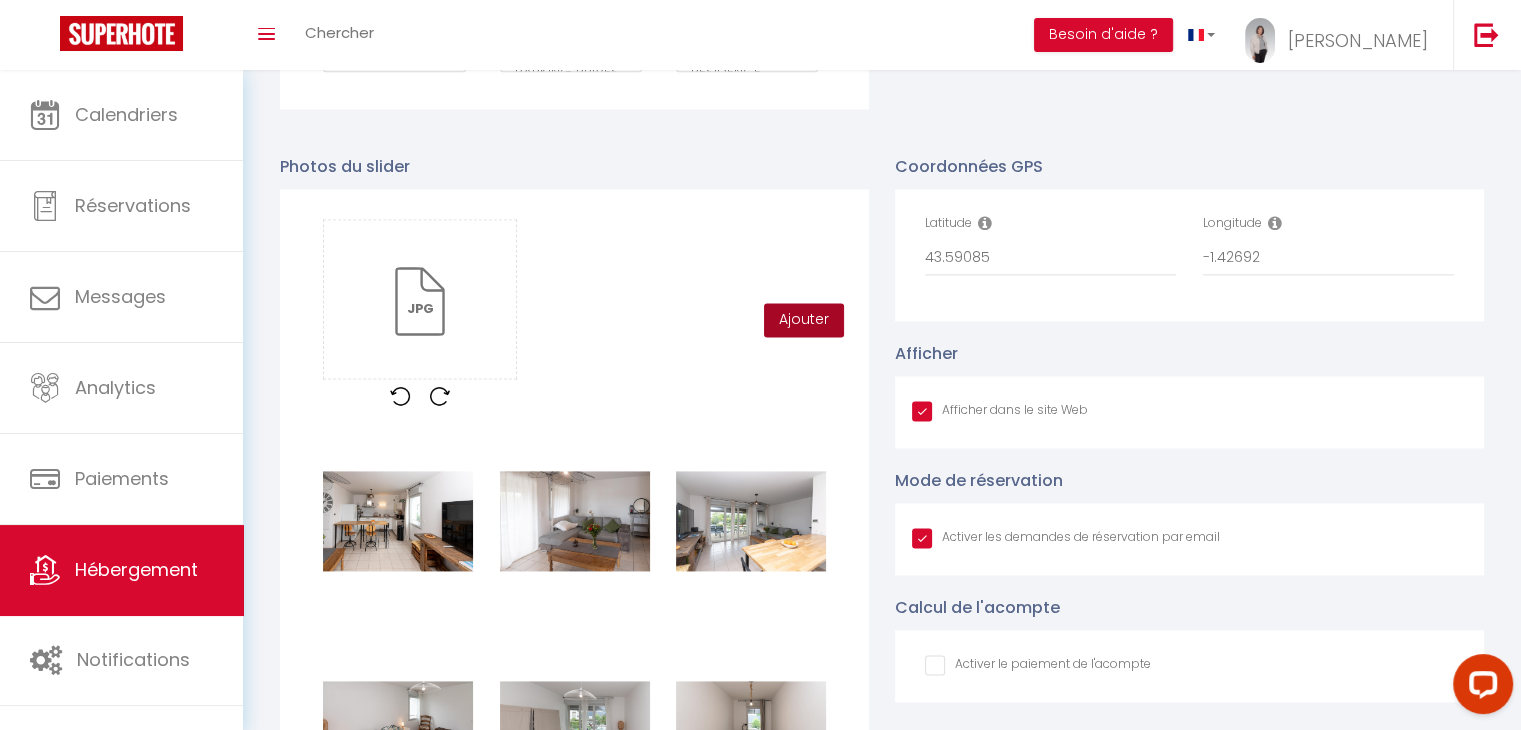 click on "Ajouter" at bounding box center (804, 320) 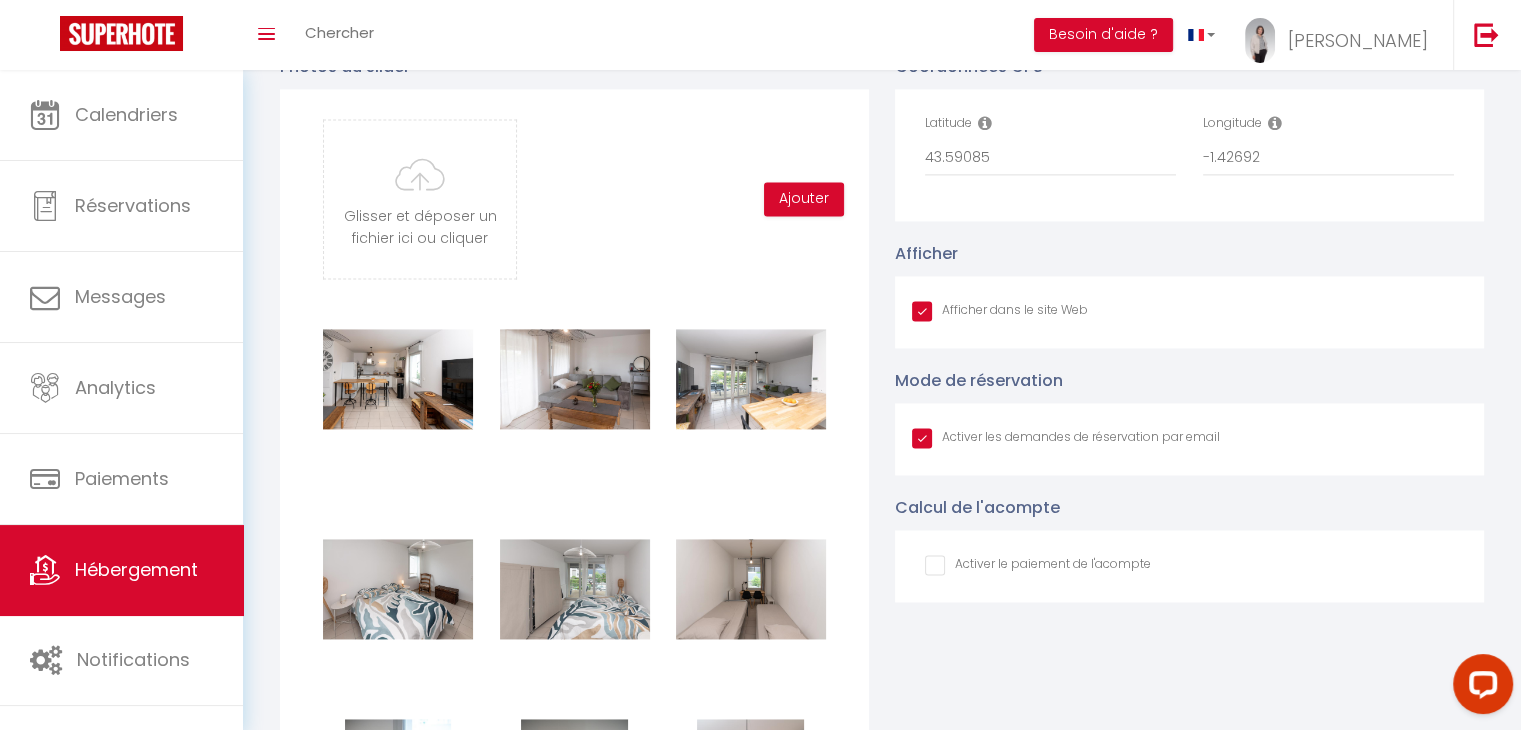 scroll, scrollTop: 2568, scrollLeft: 0, axis: vertical 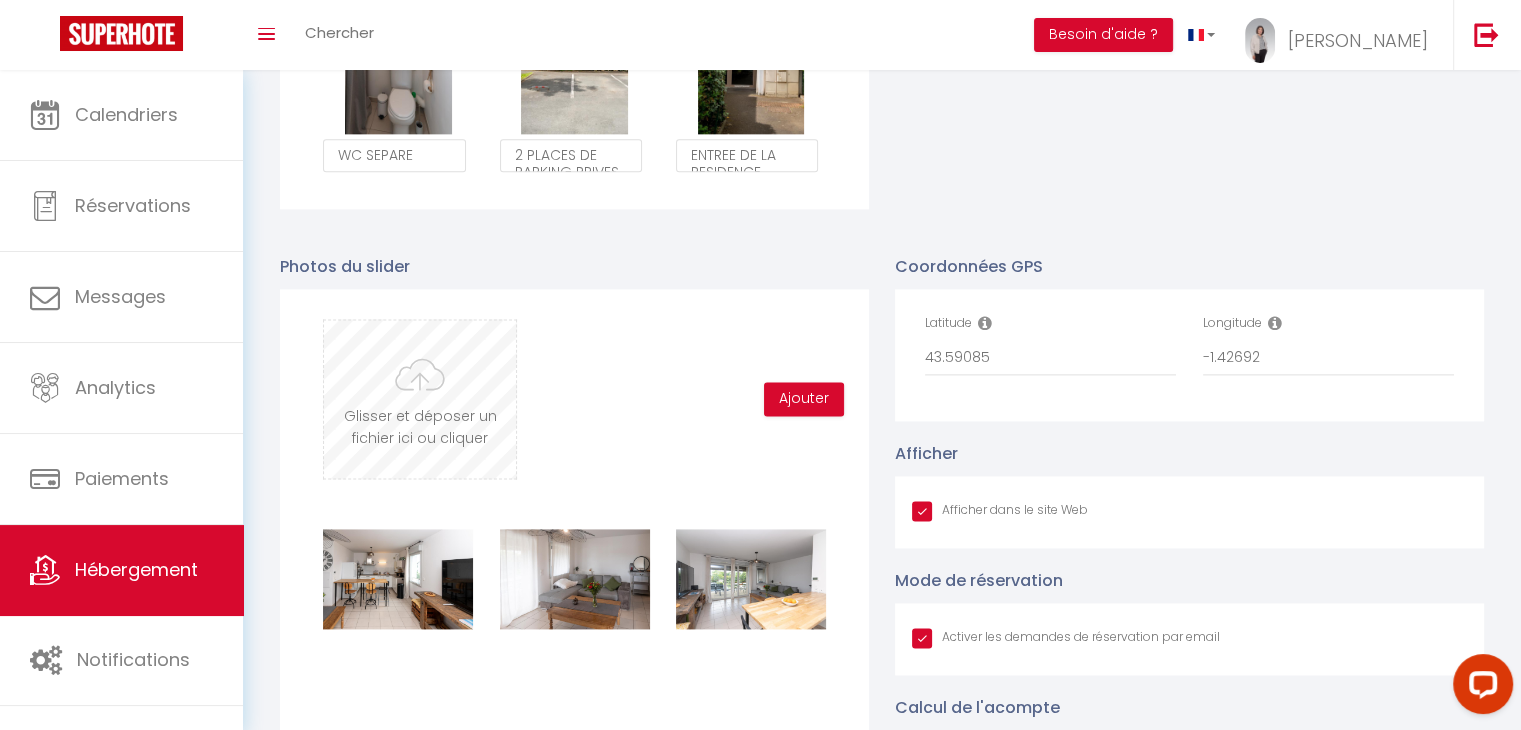 click at bounding box center [420, 399] 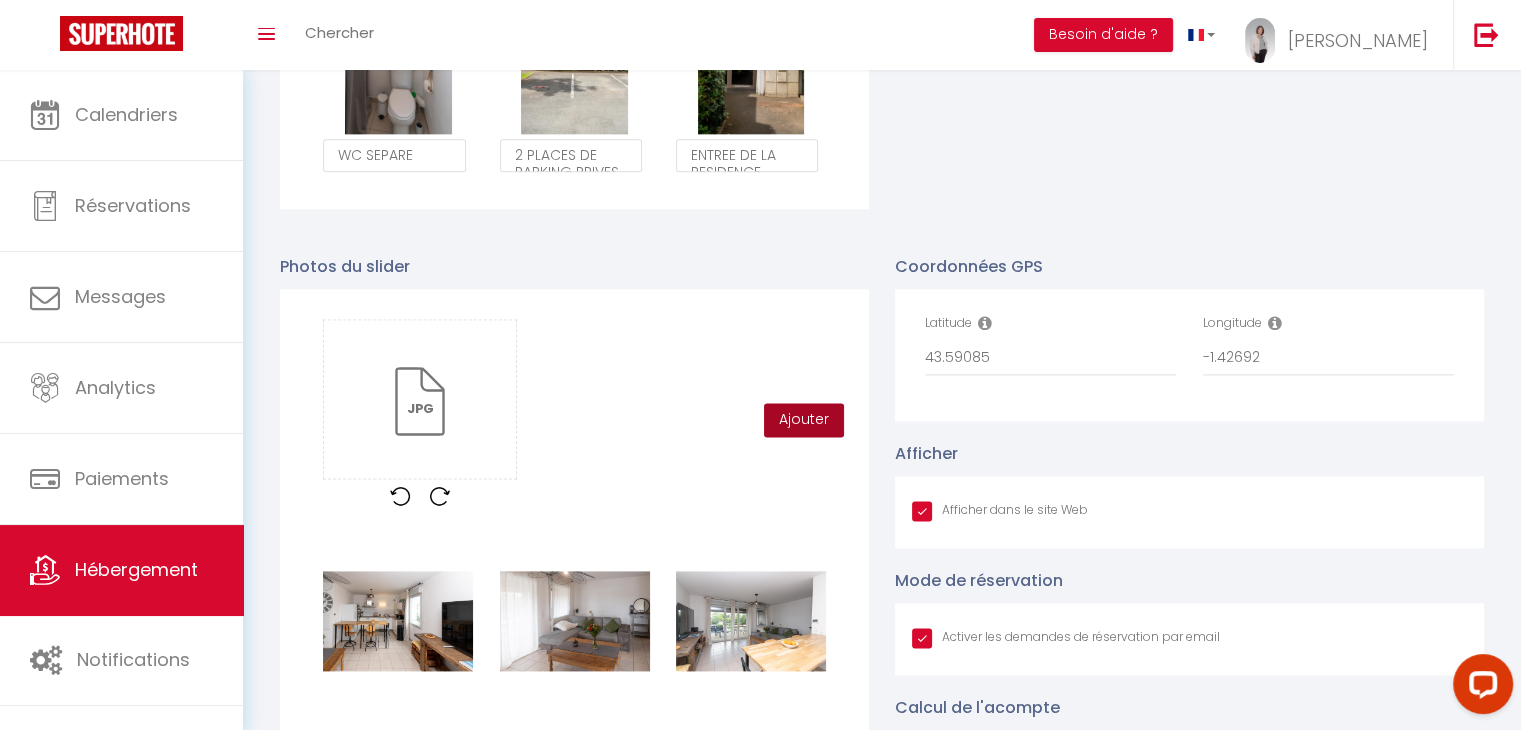 click on "Ajouter" at bounding box center (804, 420) 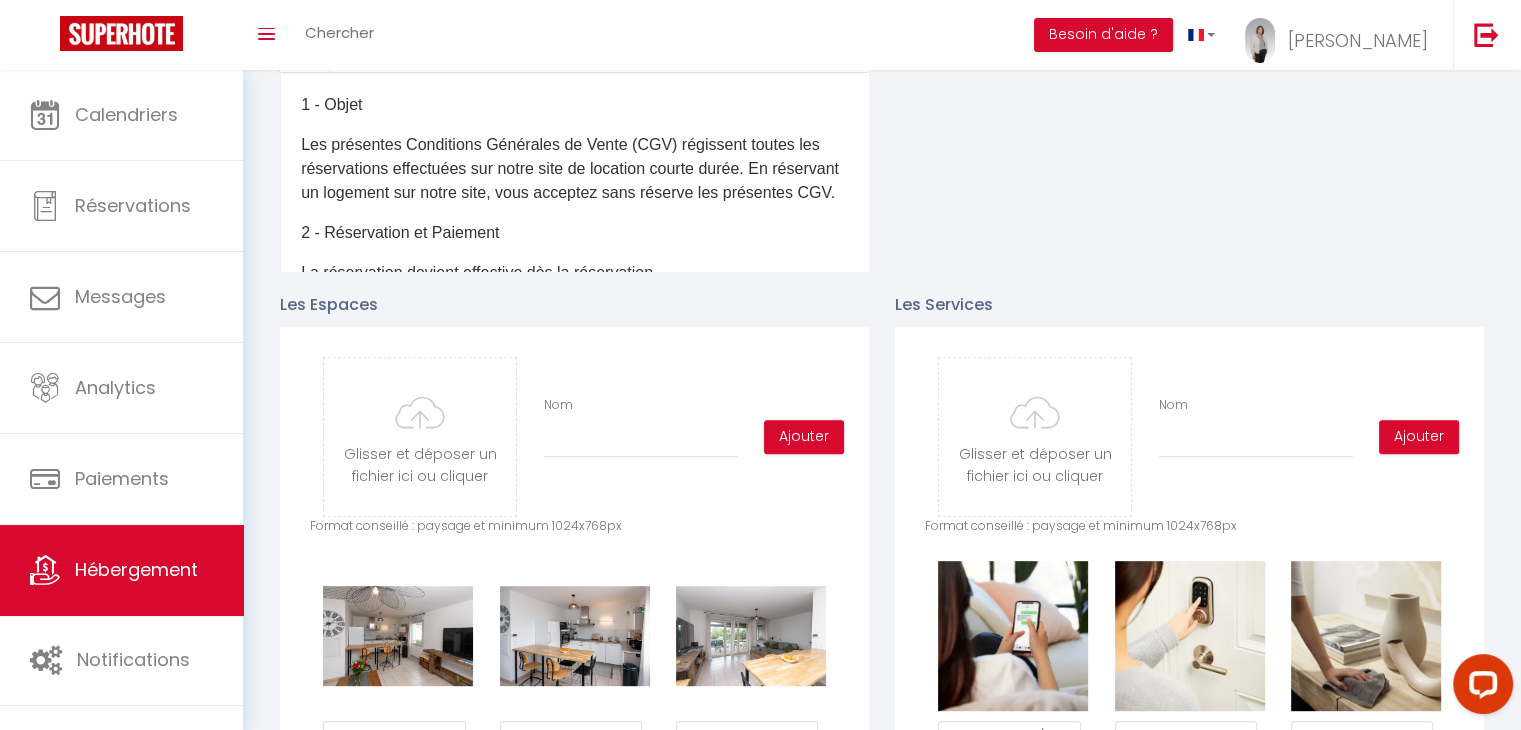 scroll, scrollTop: 0, scrollLeft: 0, axis: both 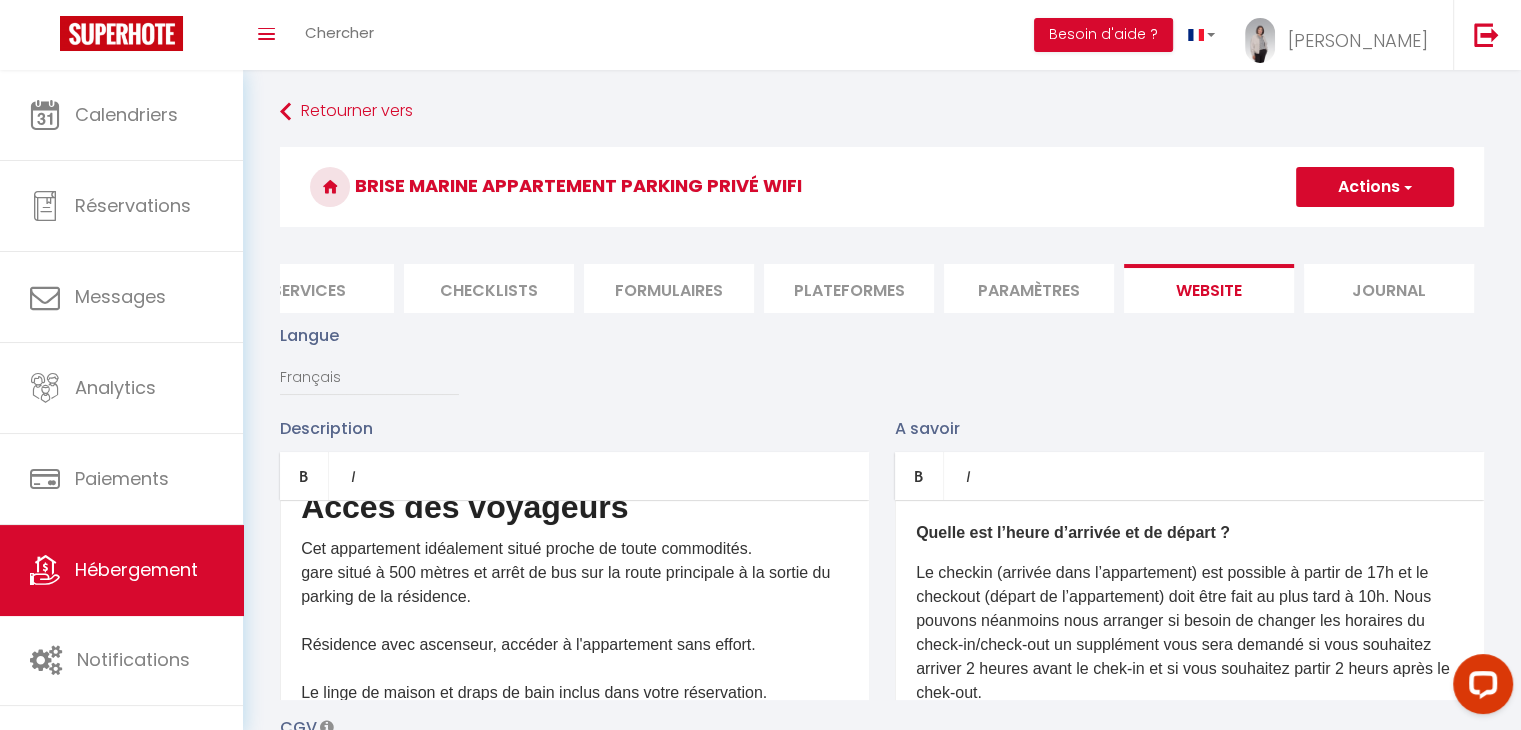 click on "Actions" at bounding box center [1375, 187] 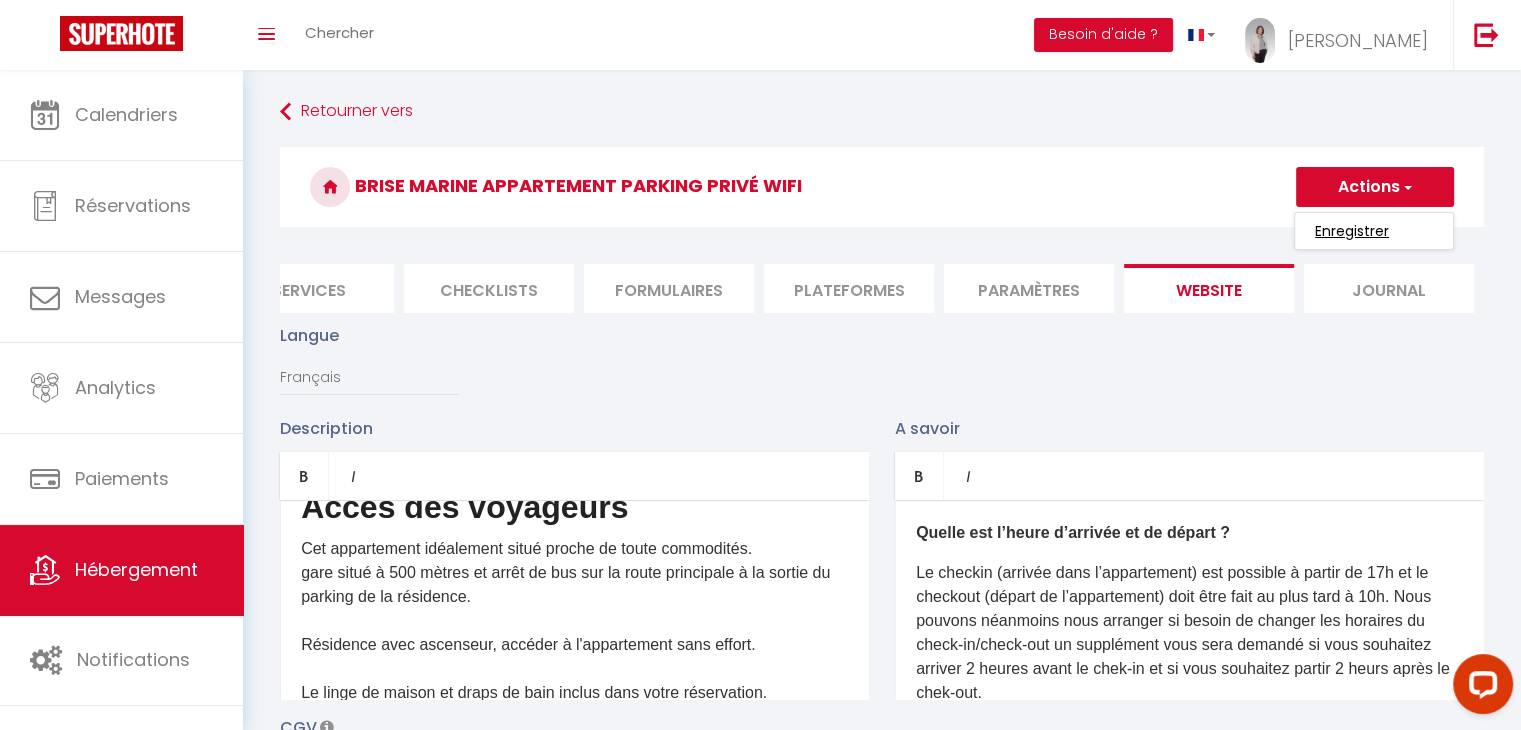 click on "Enregistrer" at bounding box center [1352, 231] 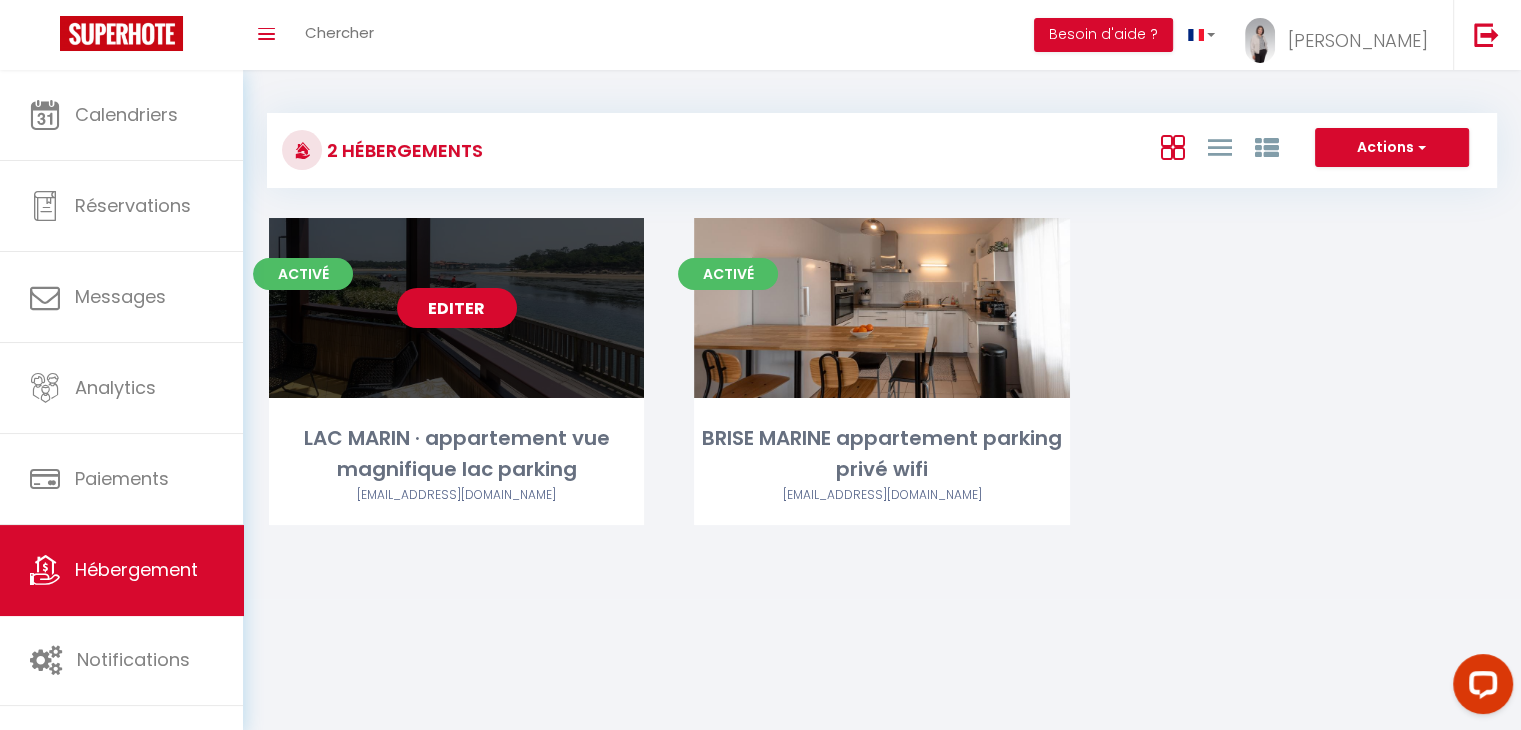 click on "Editer" at bounding box center [457, 308] 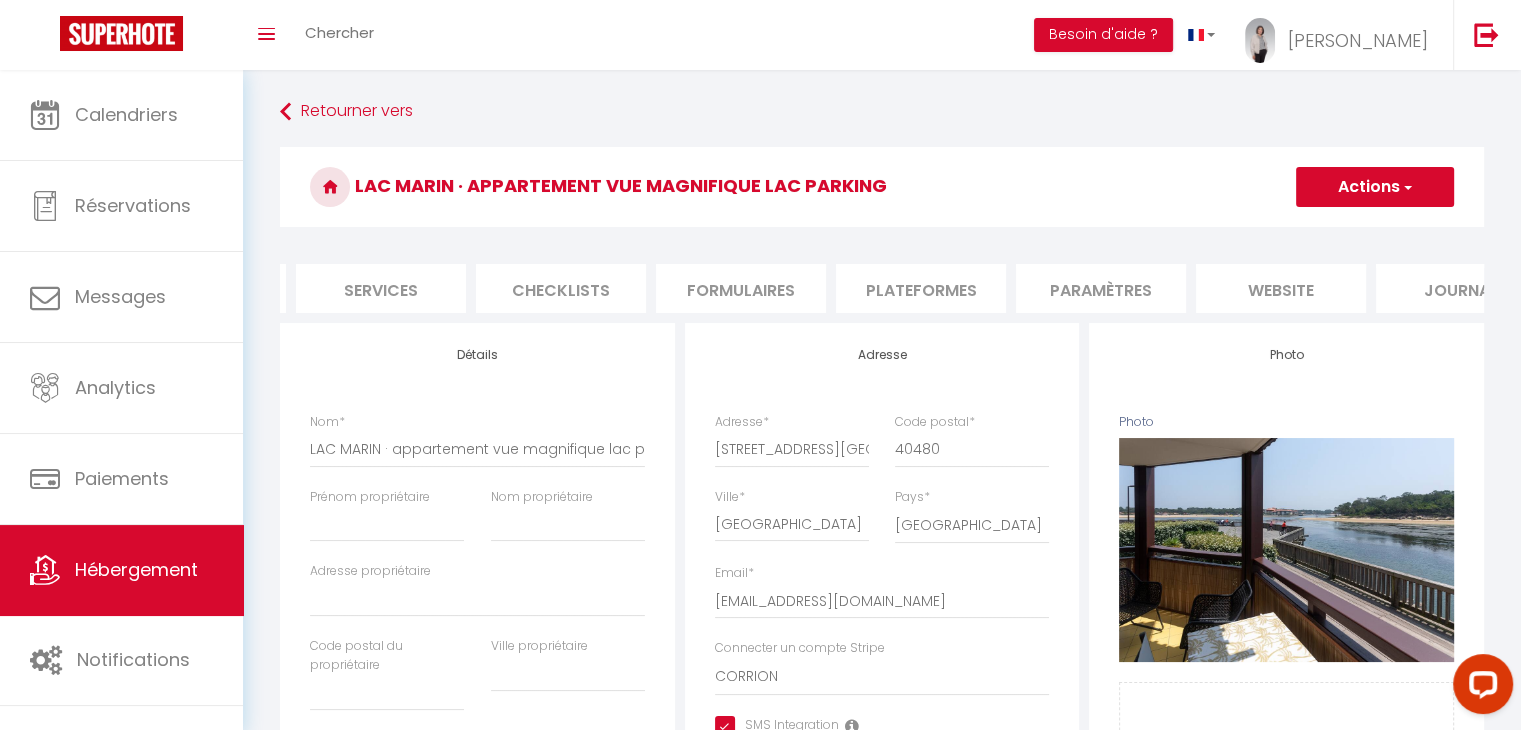 scroll, scrollTop: 0, scrollLeft: 546, axis: horizontal 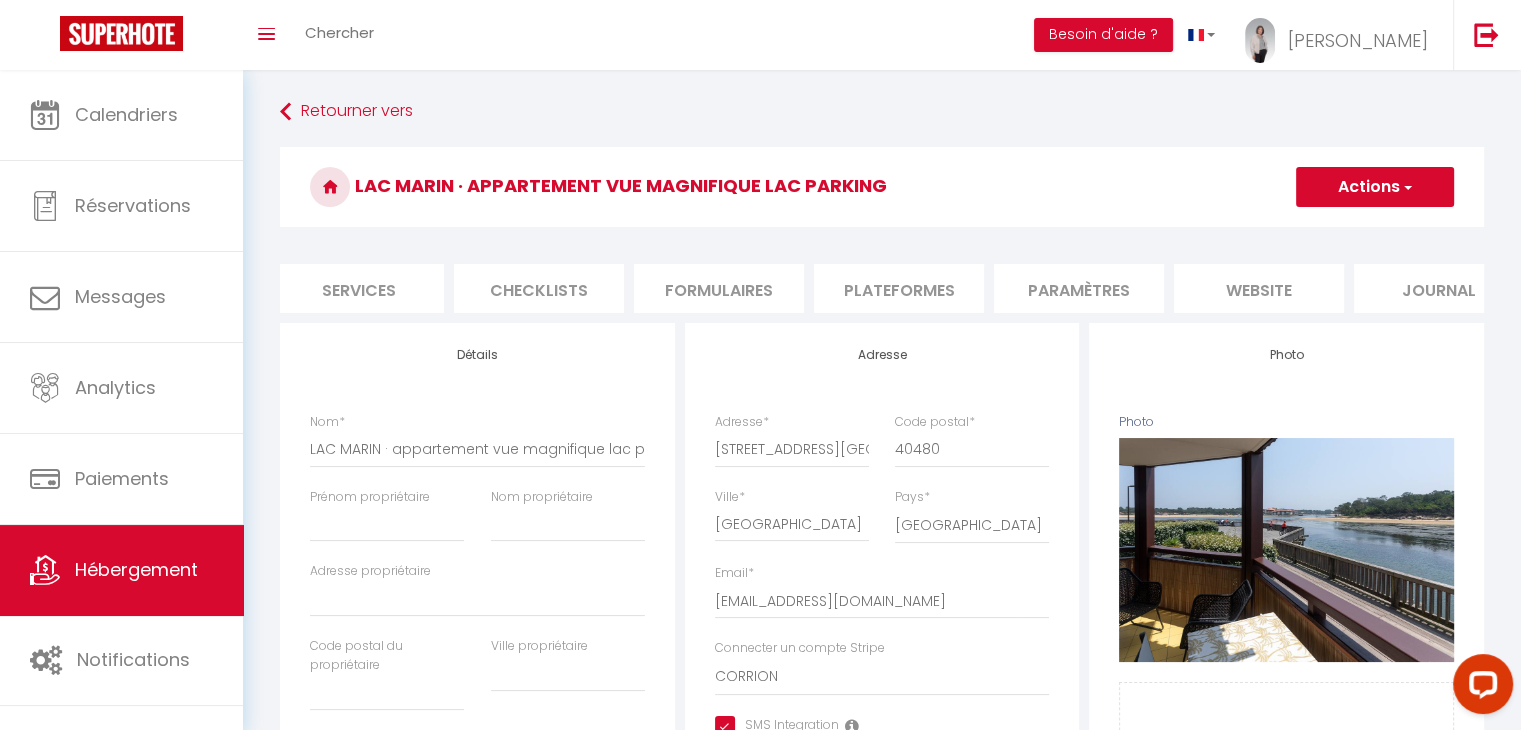 click on "website" at bounding box center (1259, 288) 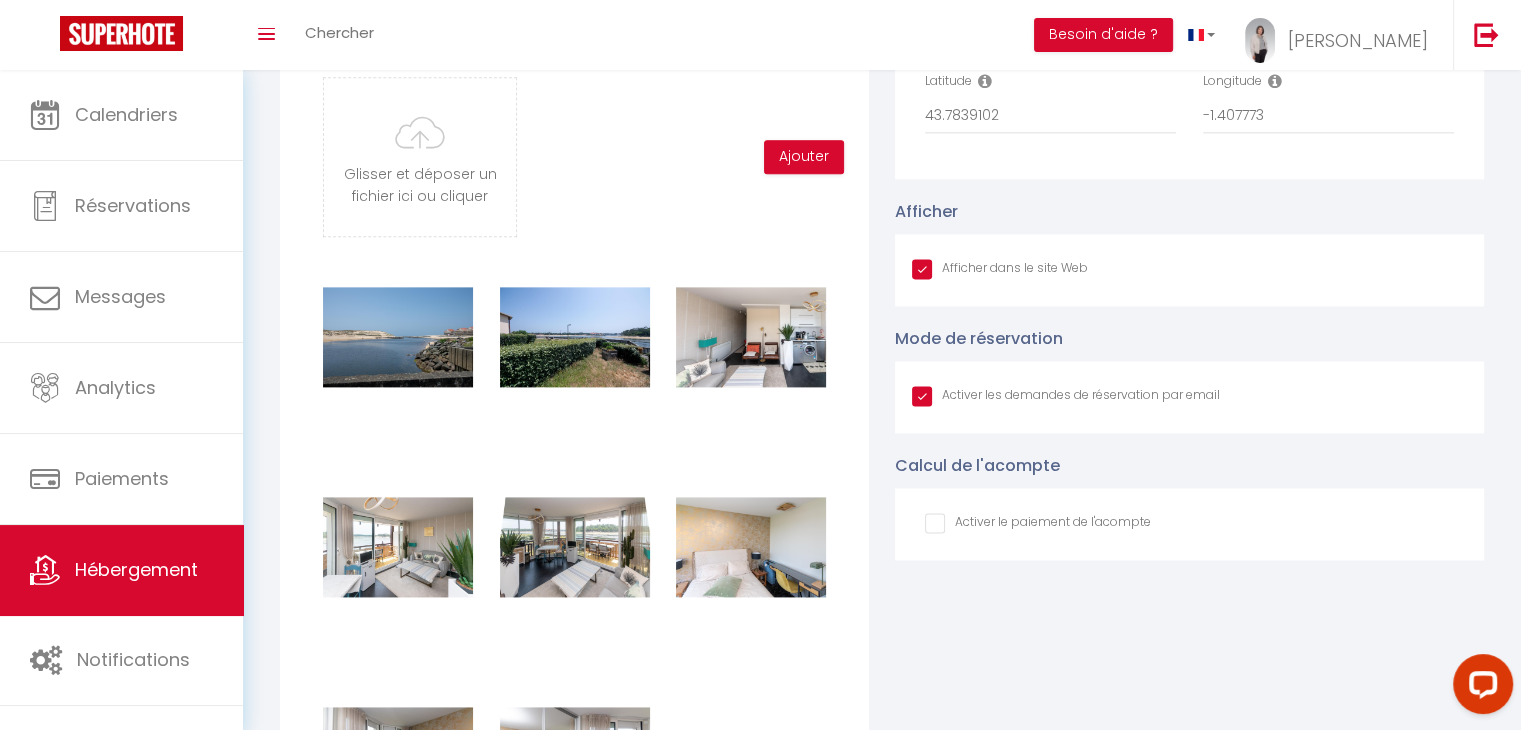 scroll, scrollTop: 2500, scrollLeft: 0, axis: vertical 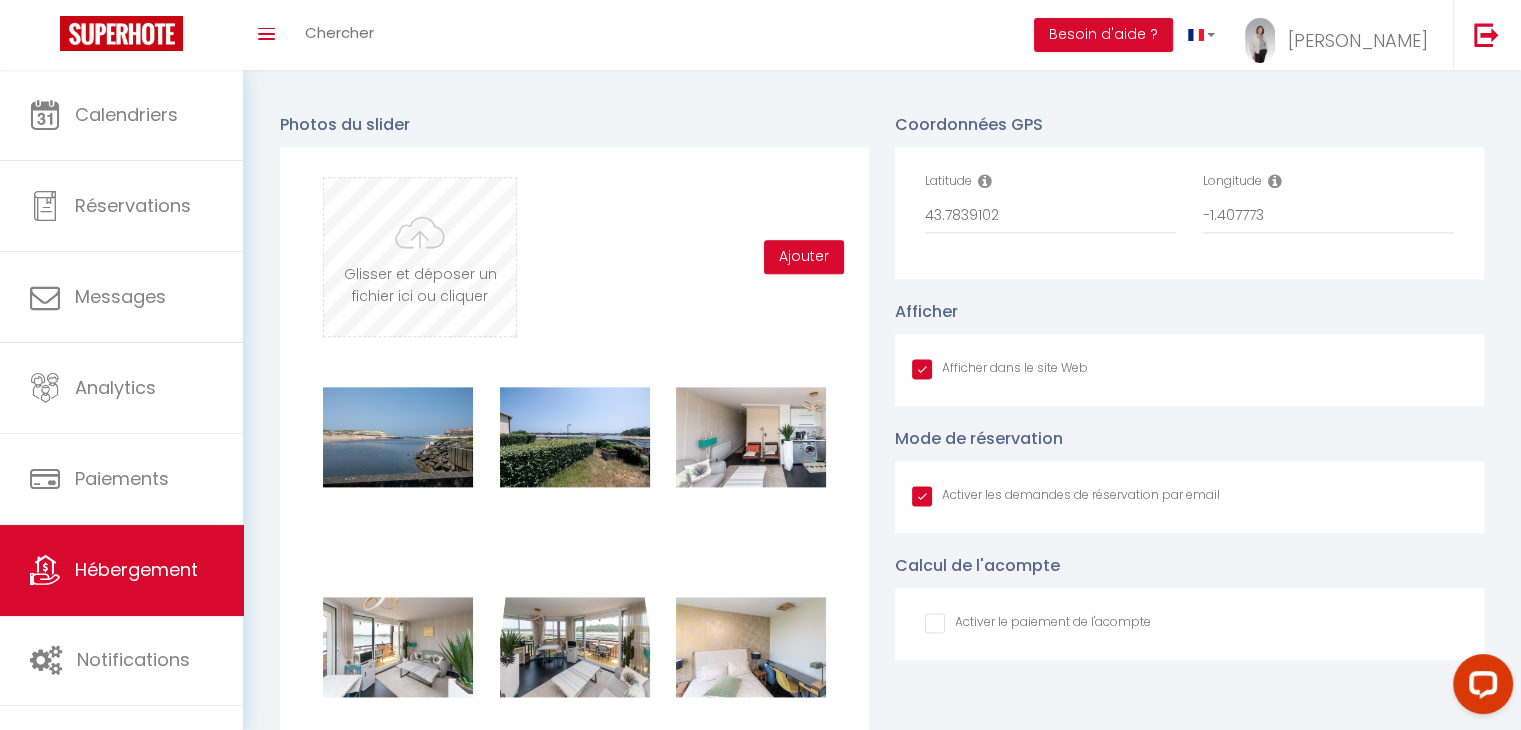 click at bounding box center [420, 257] 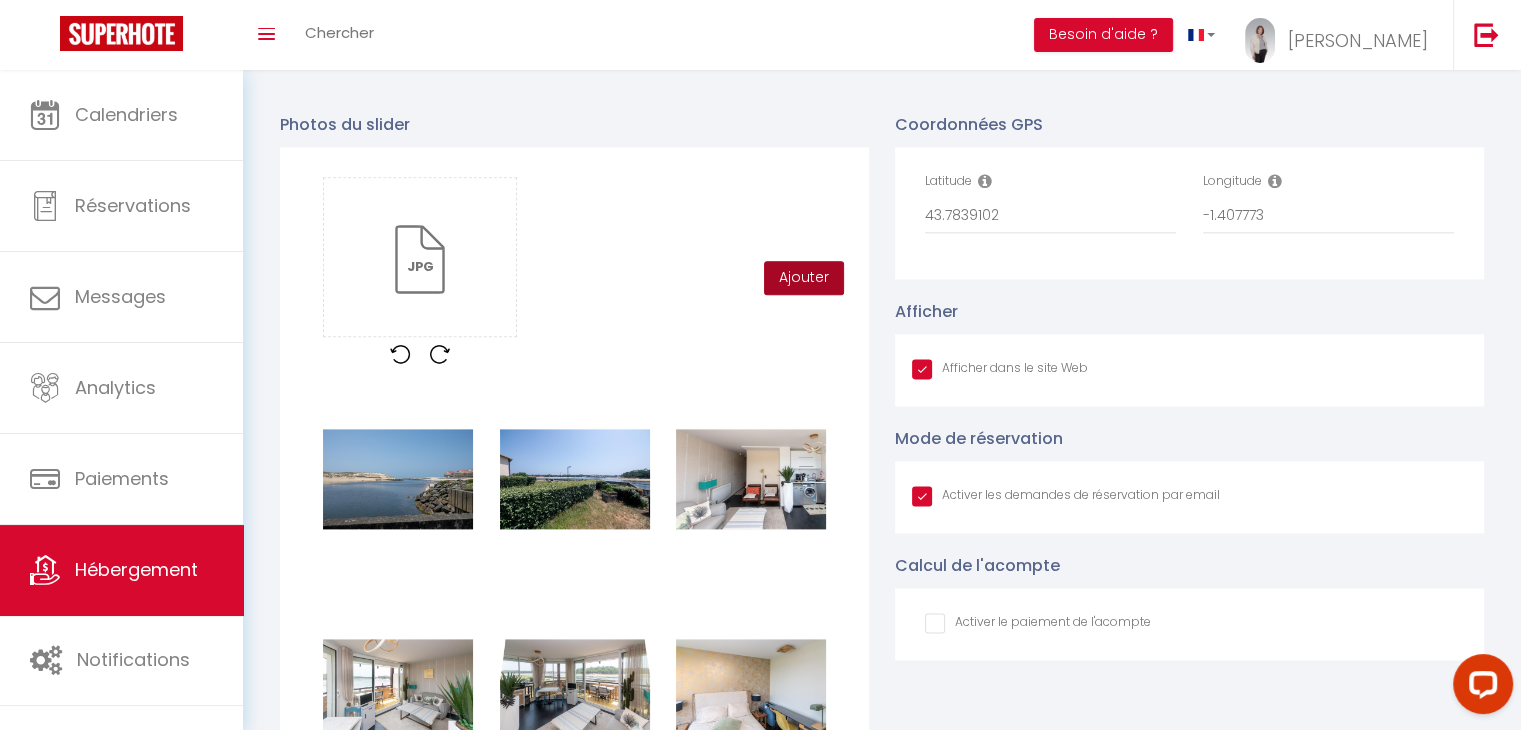 click on "Ajouter" at bounding box center (804, 278) 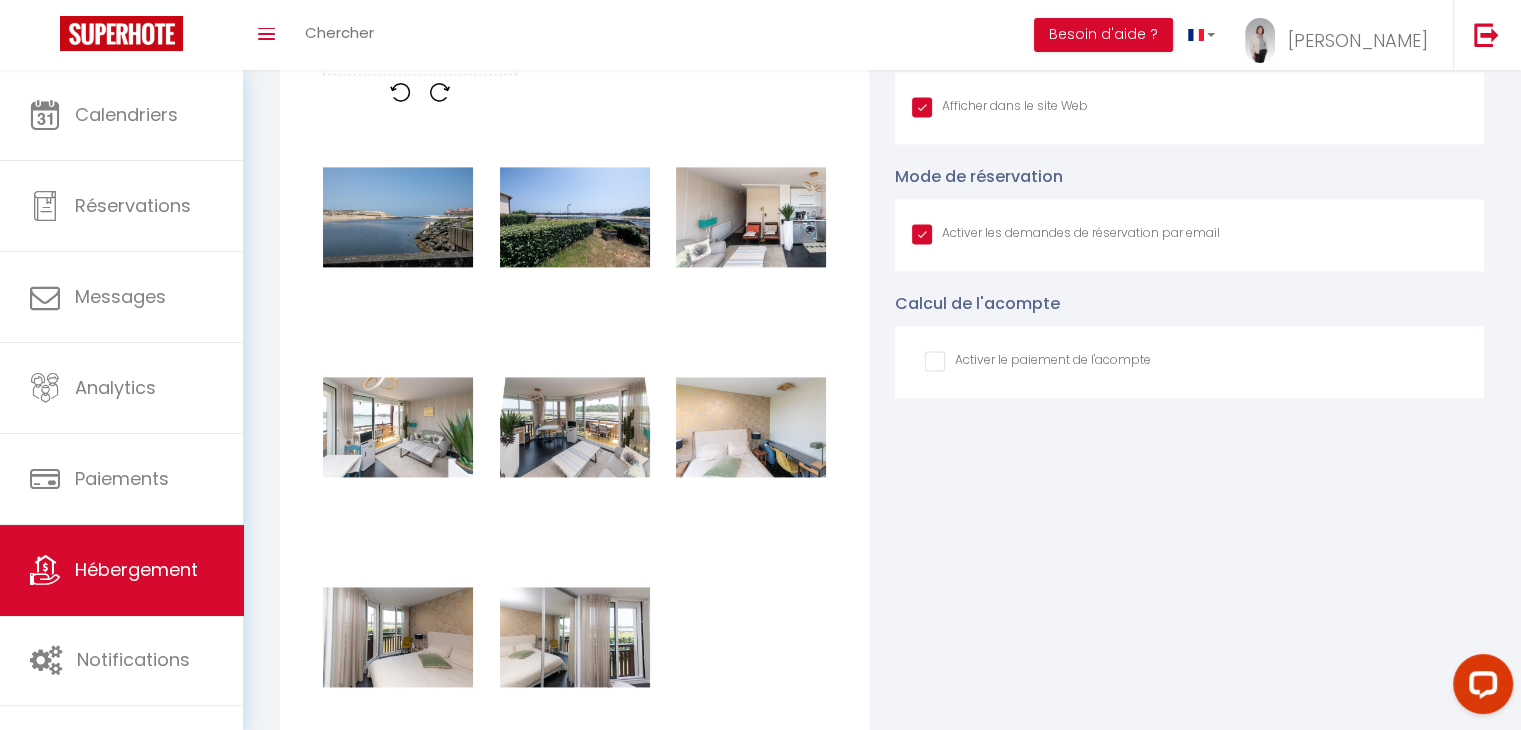 scroll, scrollTop: 2784, scrollLeft: 0, axis: vertical 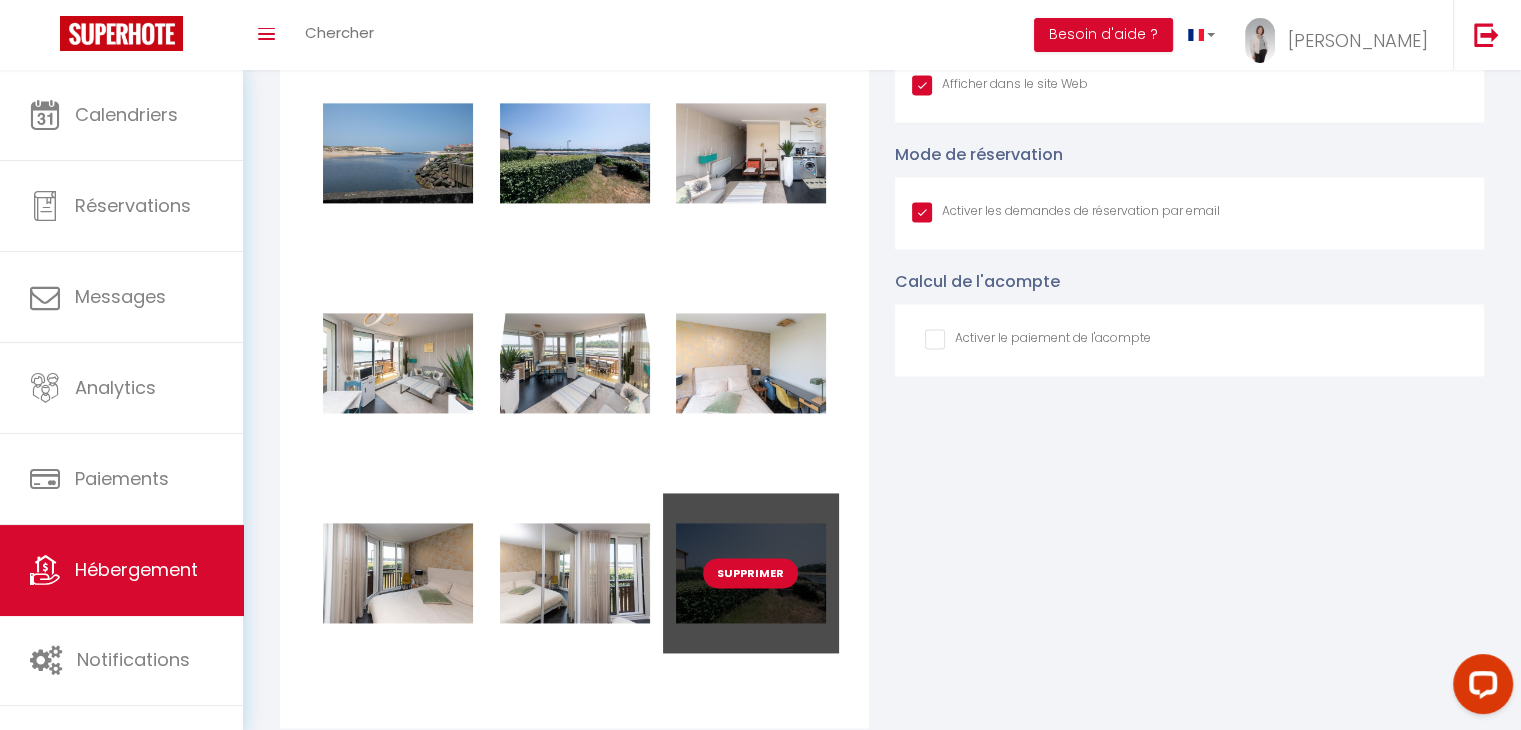 click on "Supprimer" at bounding box center (750, 573) 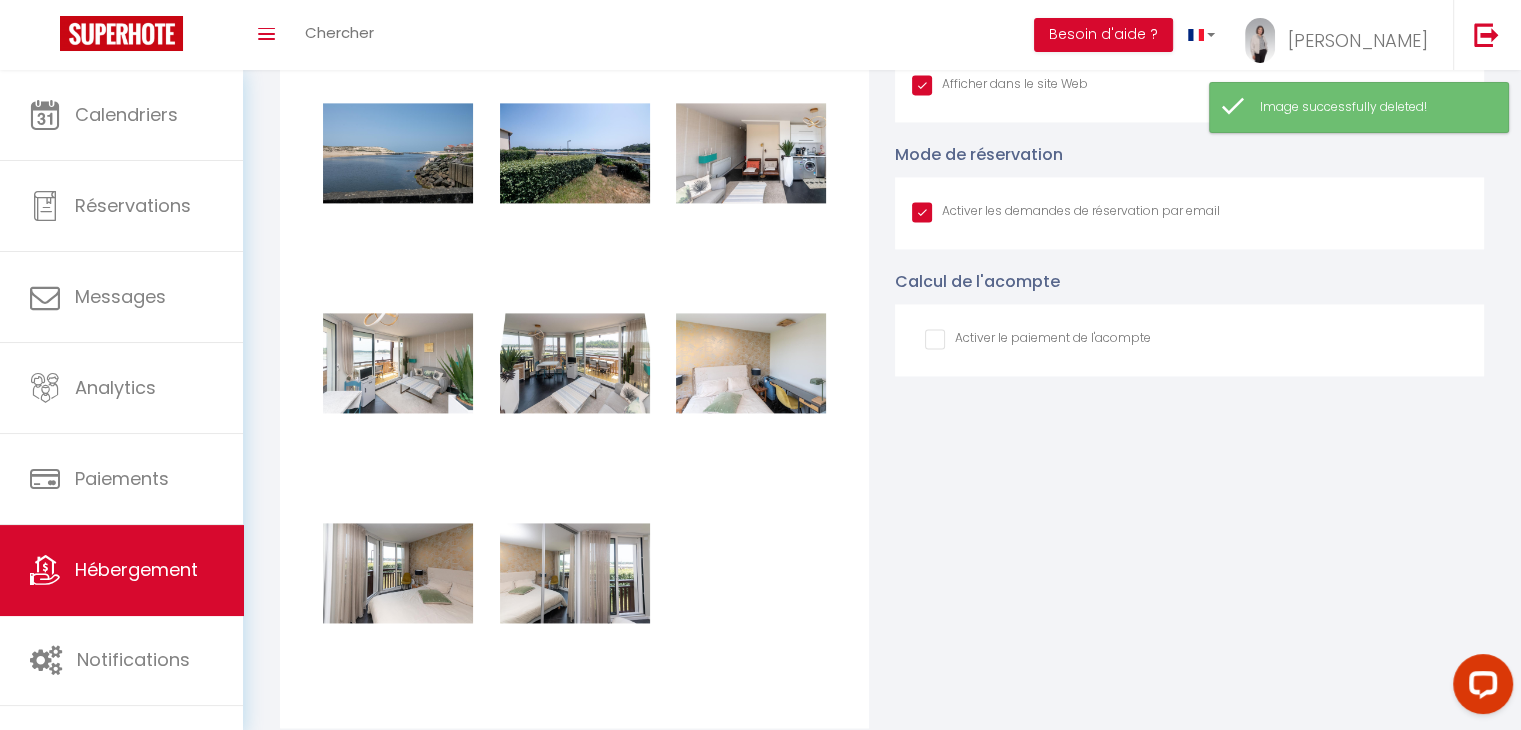 scroll, scrollTop: 2384, scrollLeft: 0, axis: vertical 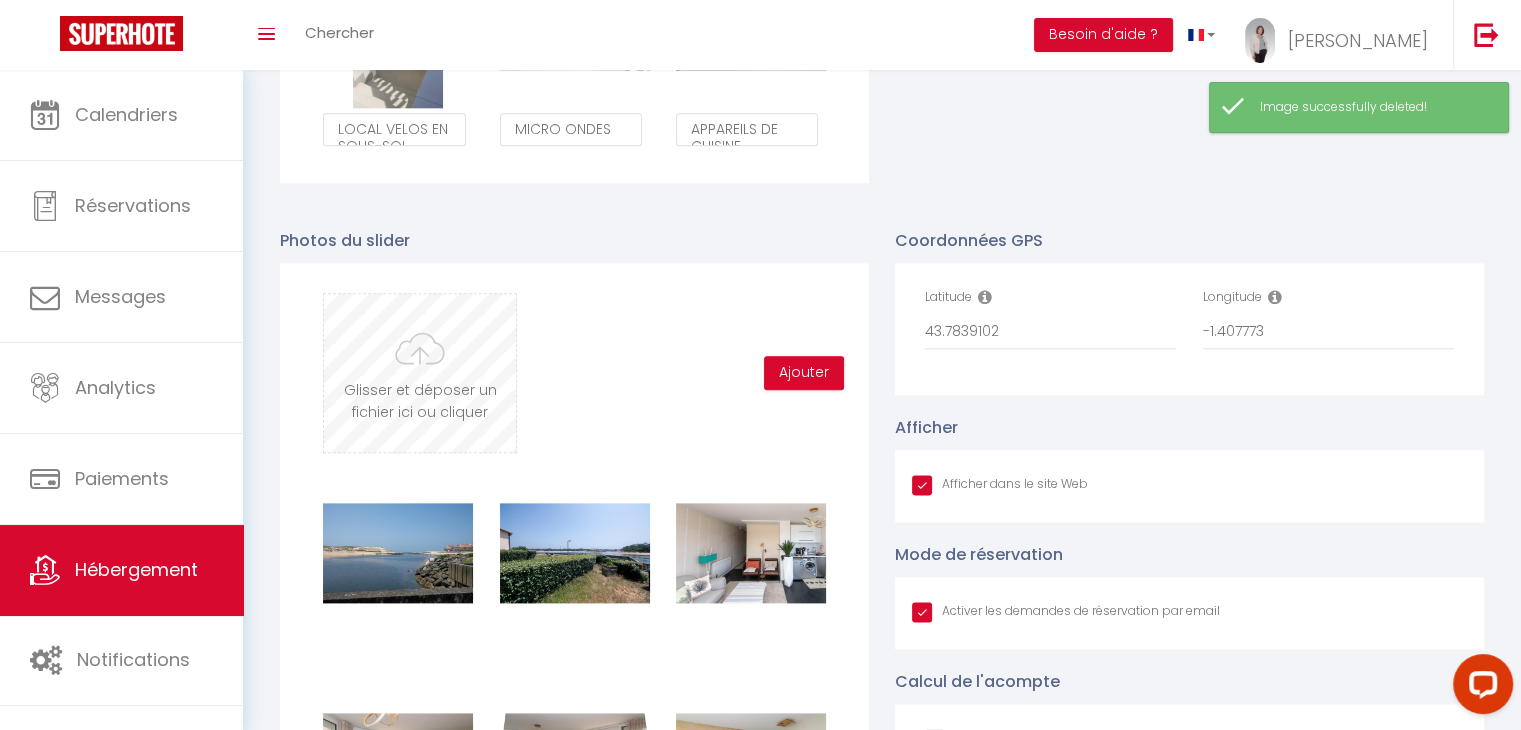 click at bounding box center [420, 373] 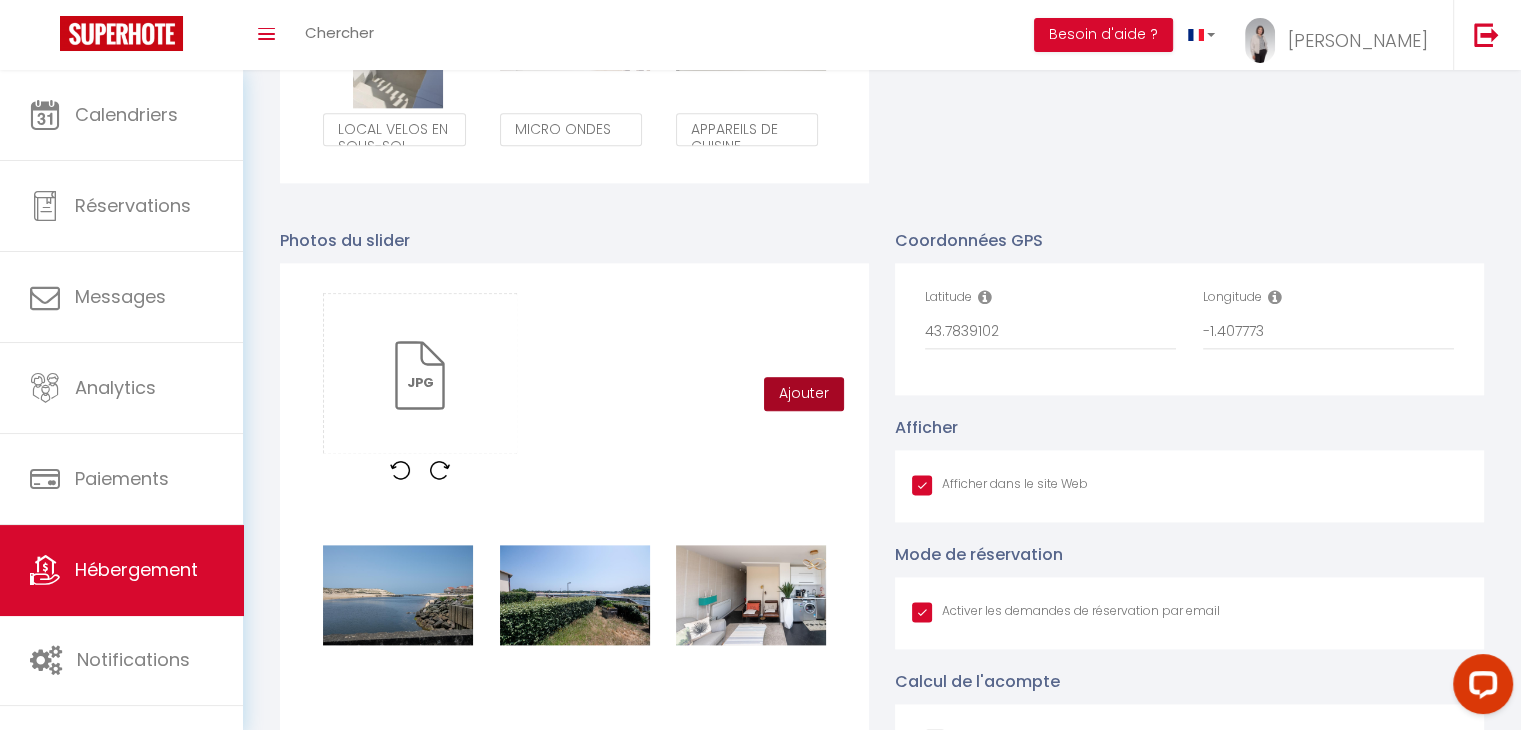 click on "Ajouter" at bounding box center [804, 394] 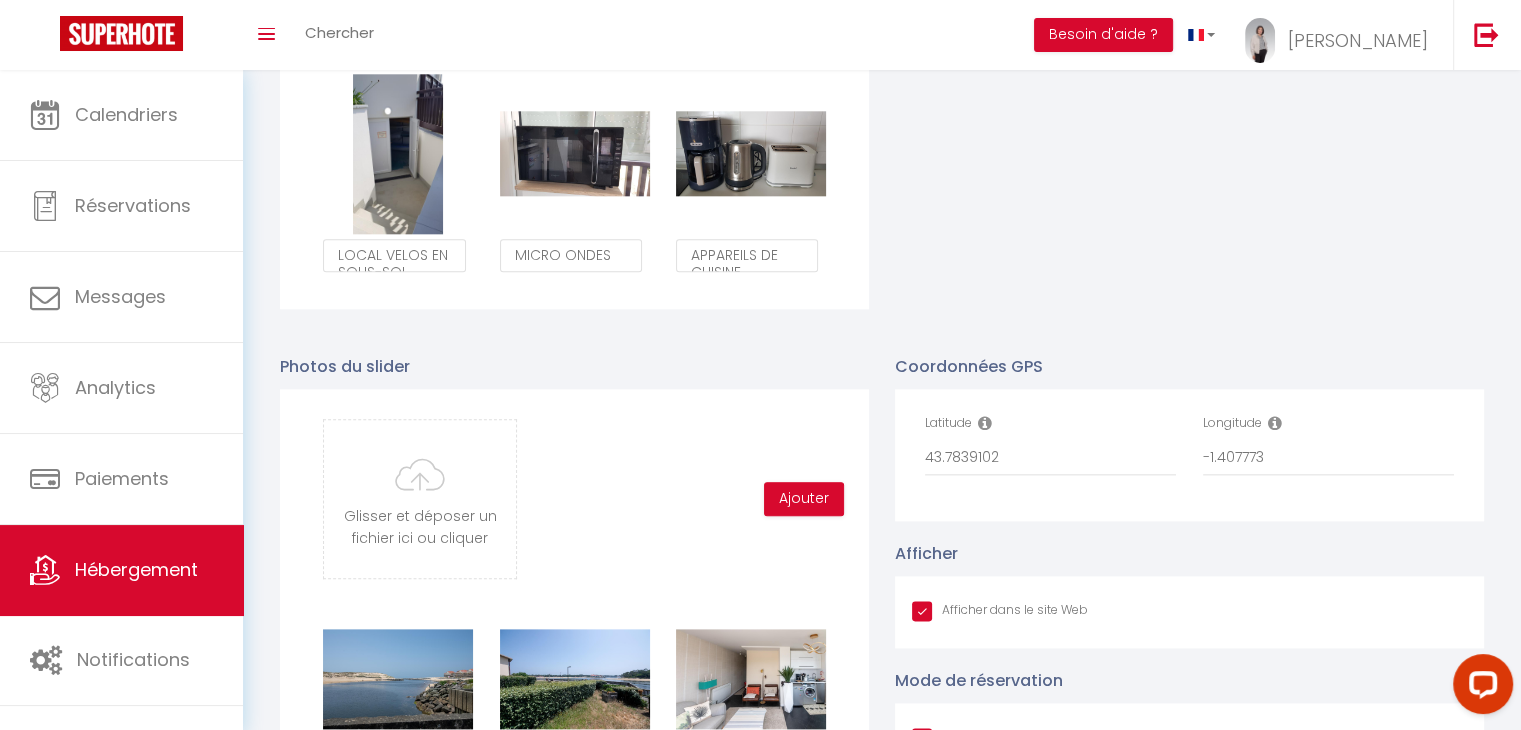 scroll, scrollTop: 2442, scrollLeft: 0, axis: vertical 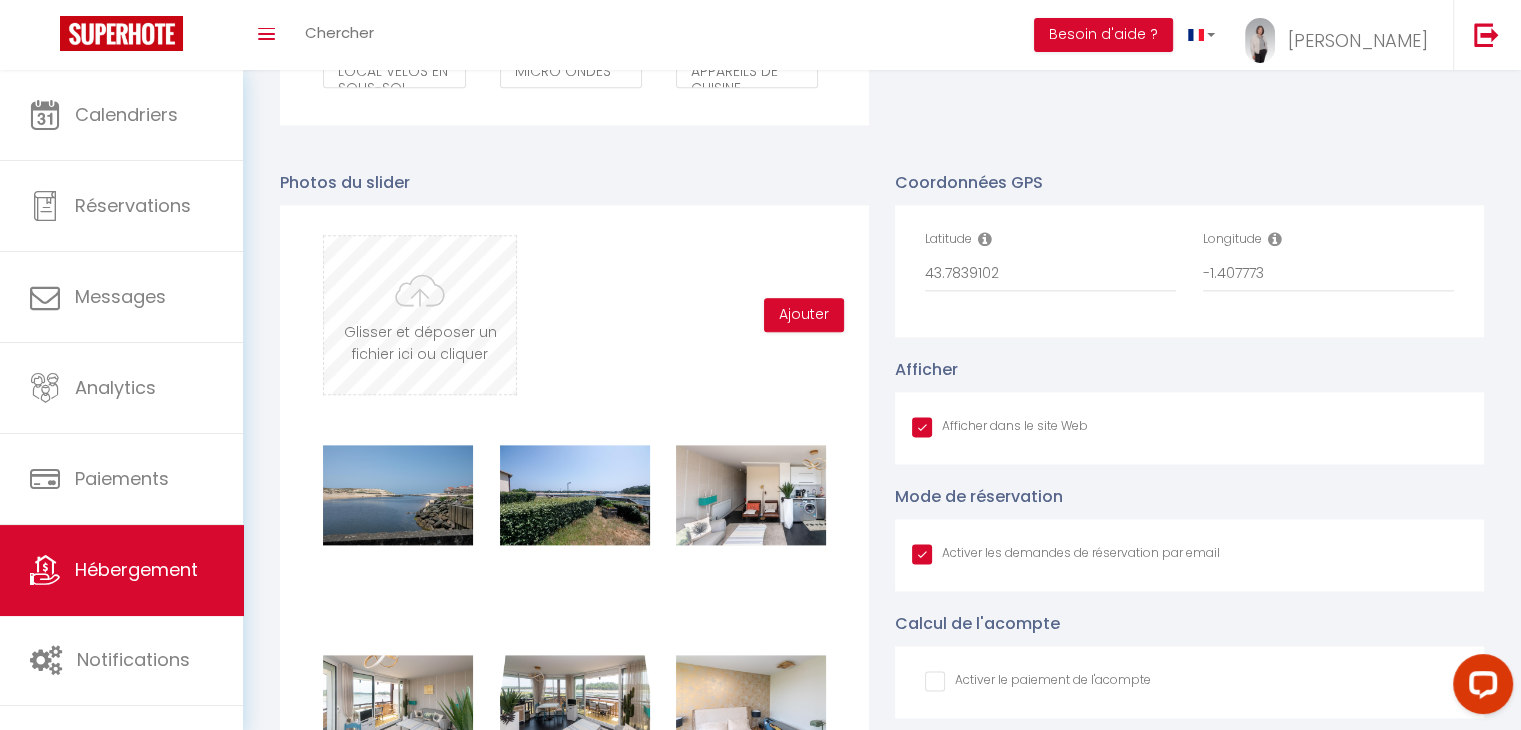 click at bounding box center (420, 315) 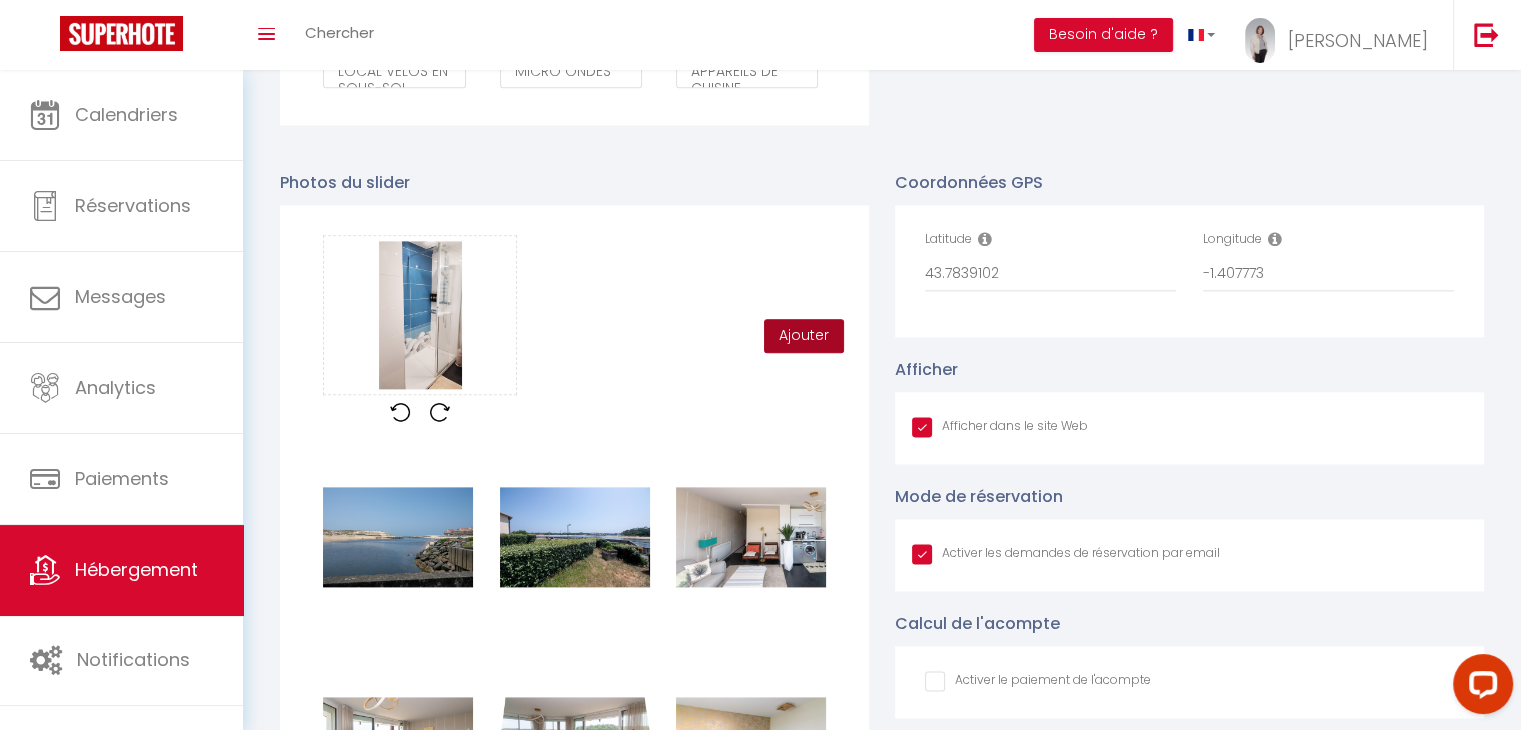 click on "Ajouter" at bounding box center [804, 336] 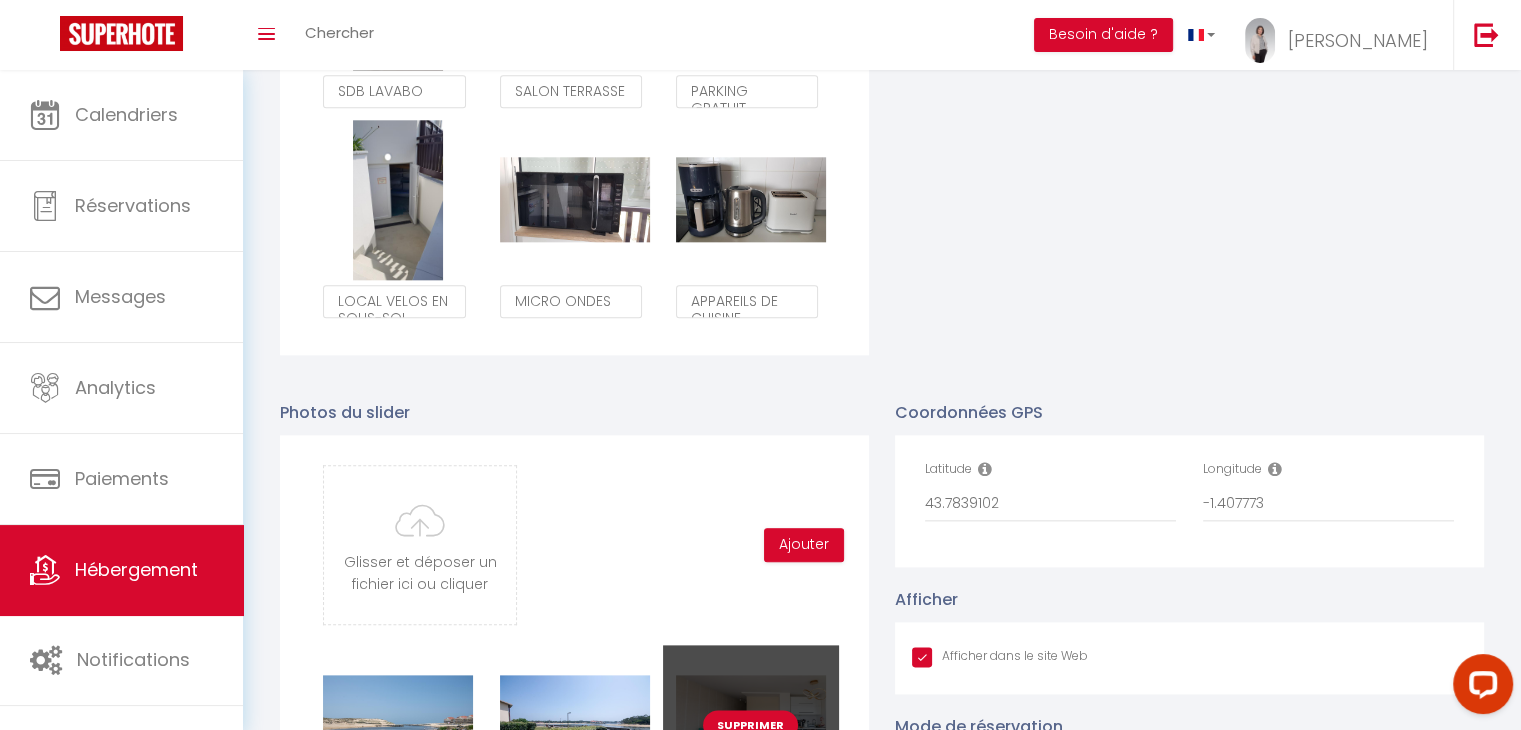 scroll, scrollTop: 2400, scrollLeft: 0, axis: vertical 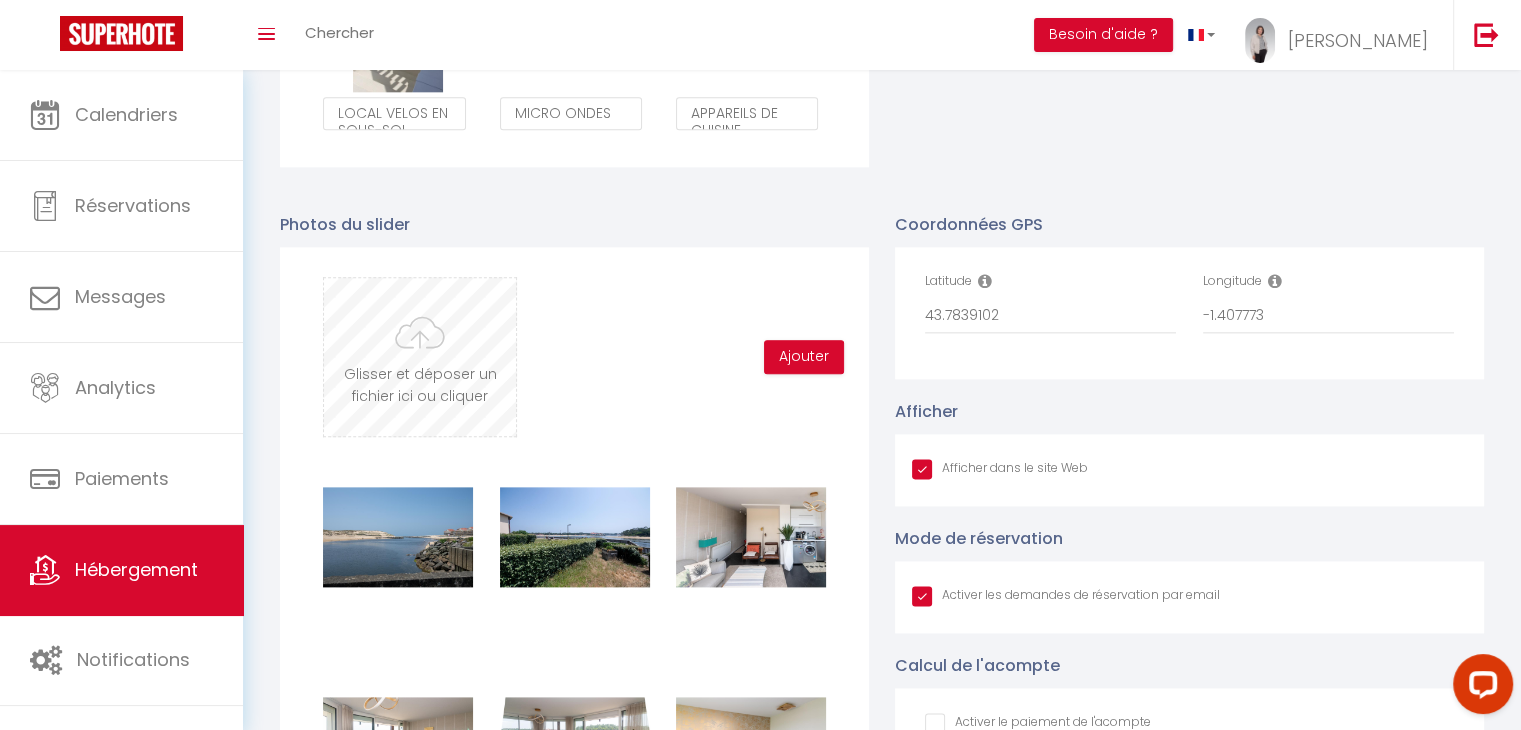click at bounding box center [420, 357] 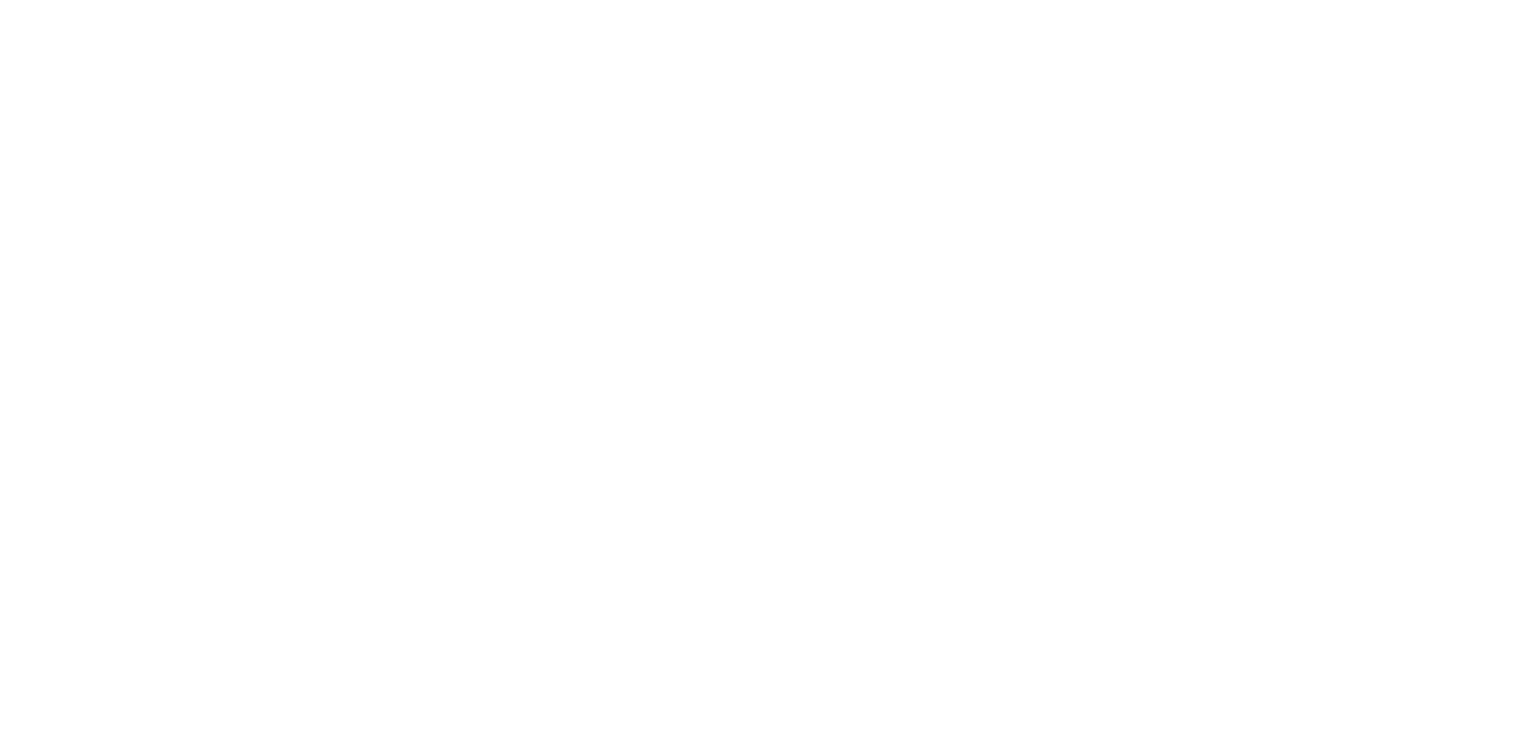 scroll, scrollTop: 0, scrollLeft: 0, axis: both 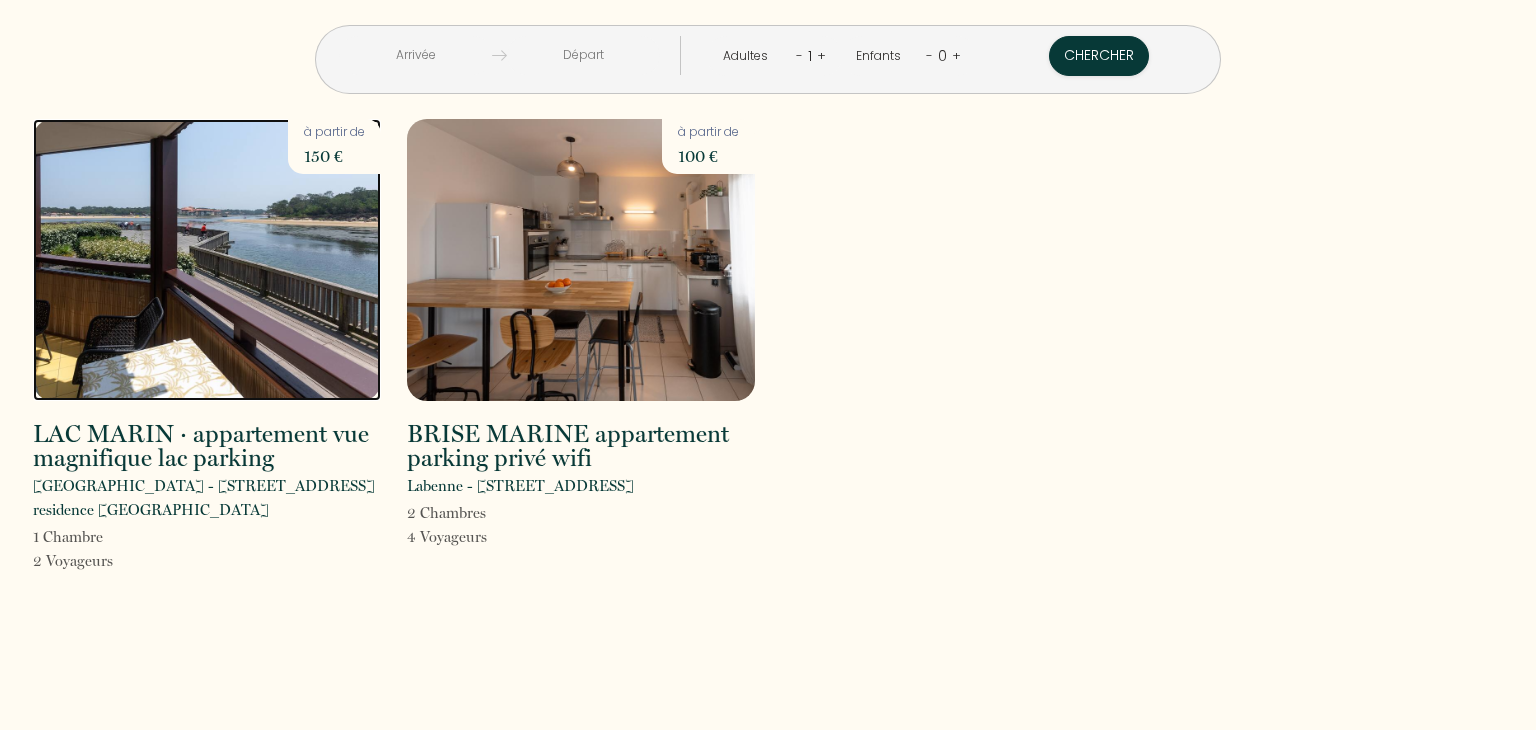 click at bounding box center [207, 260] 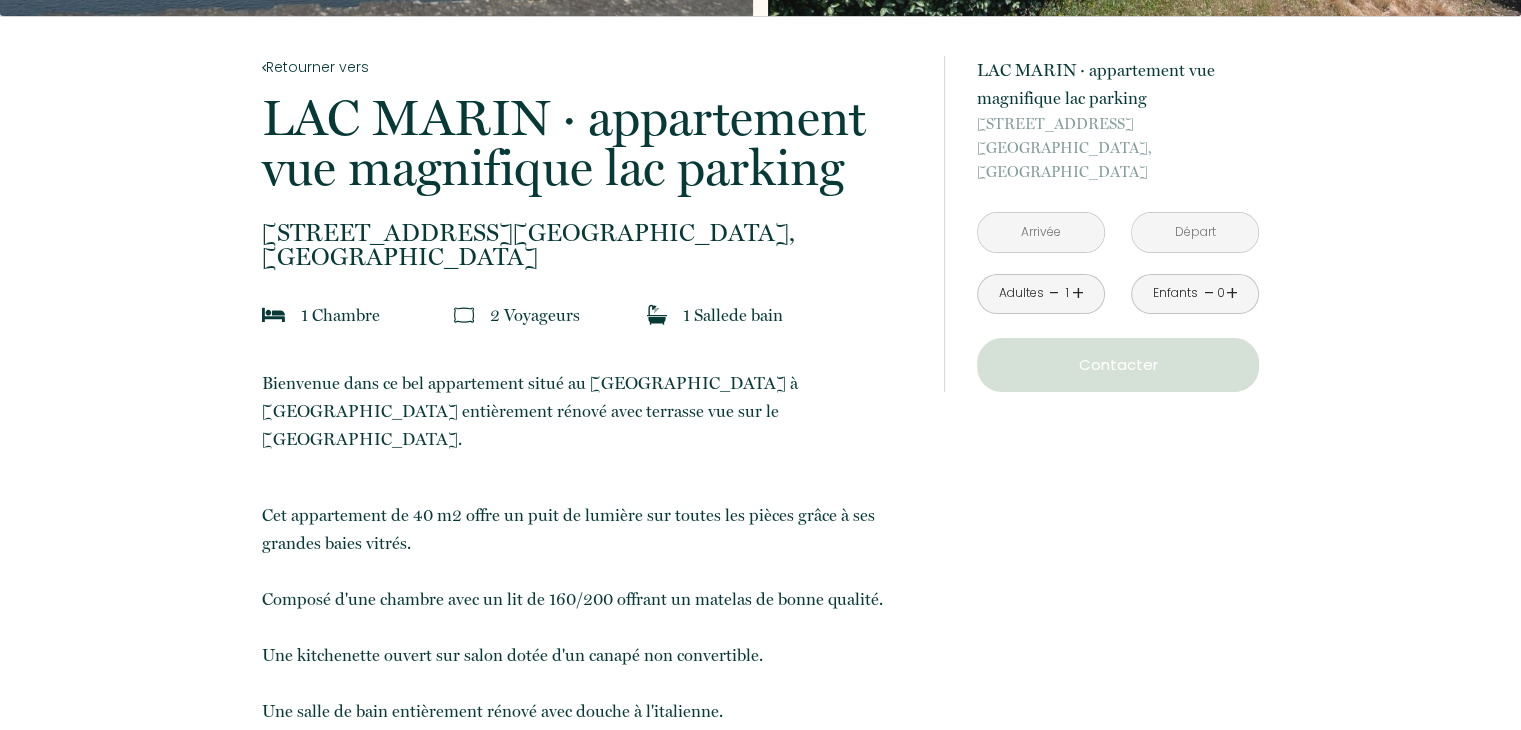 scroll, scrollTop: 0, scrollLeft: 0, axis: both 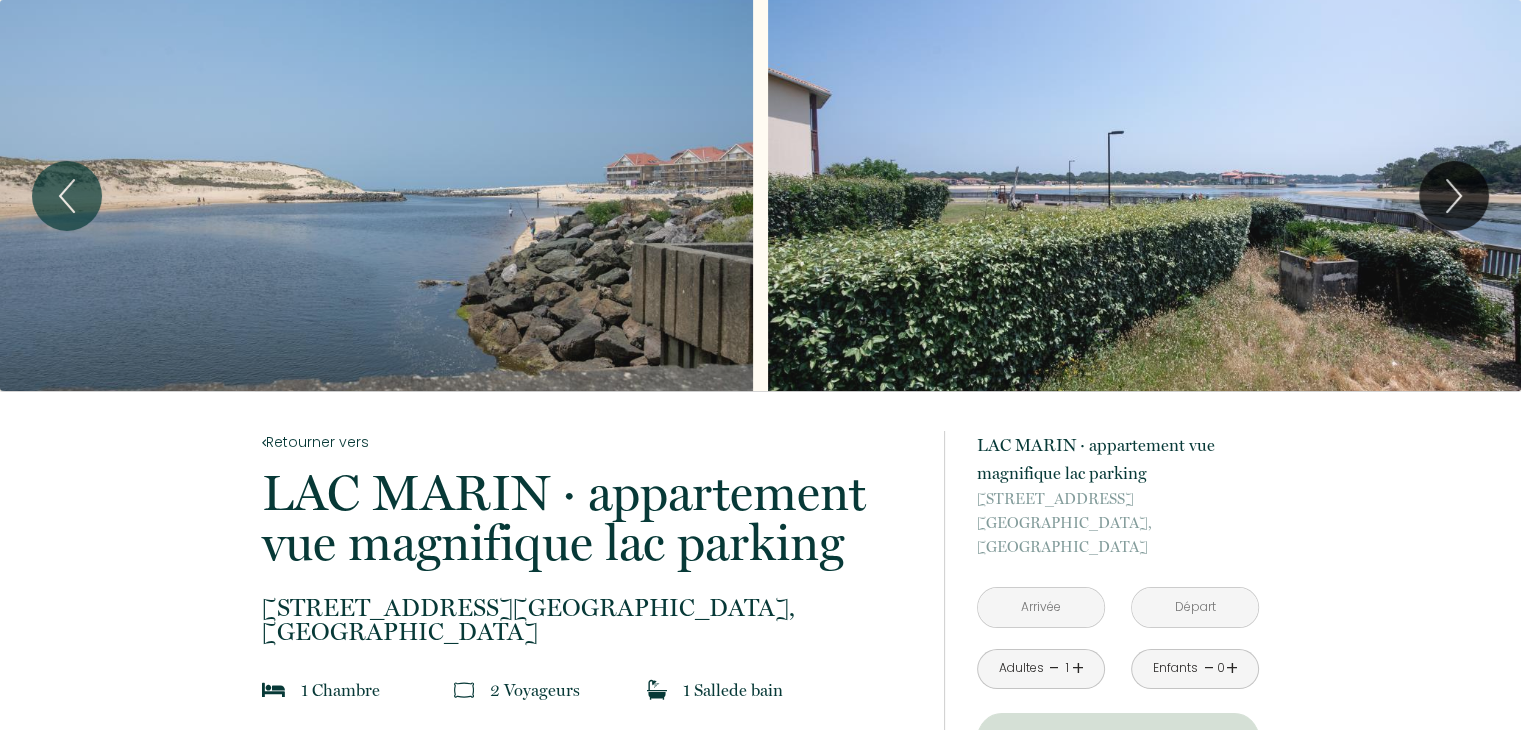 click at bounding box center (1041, 607) 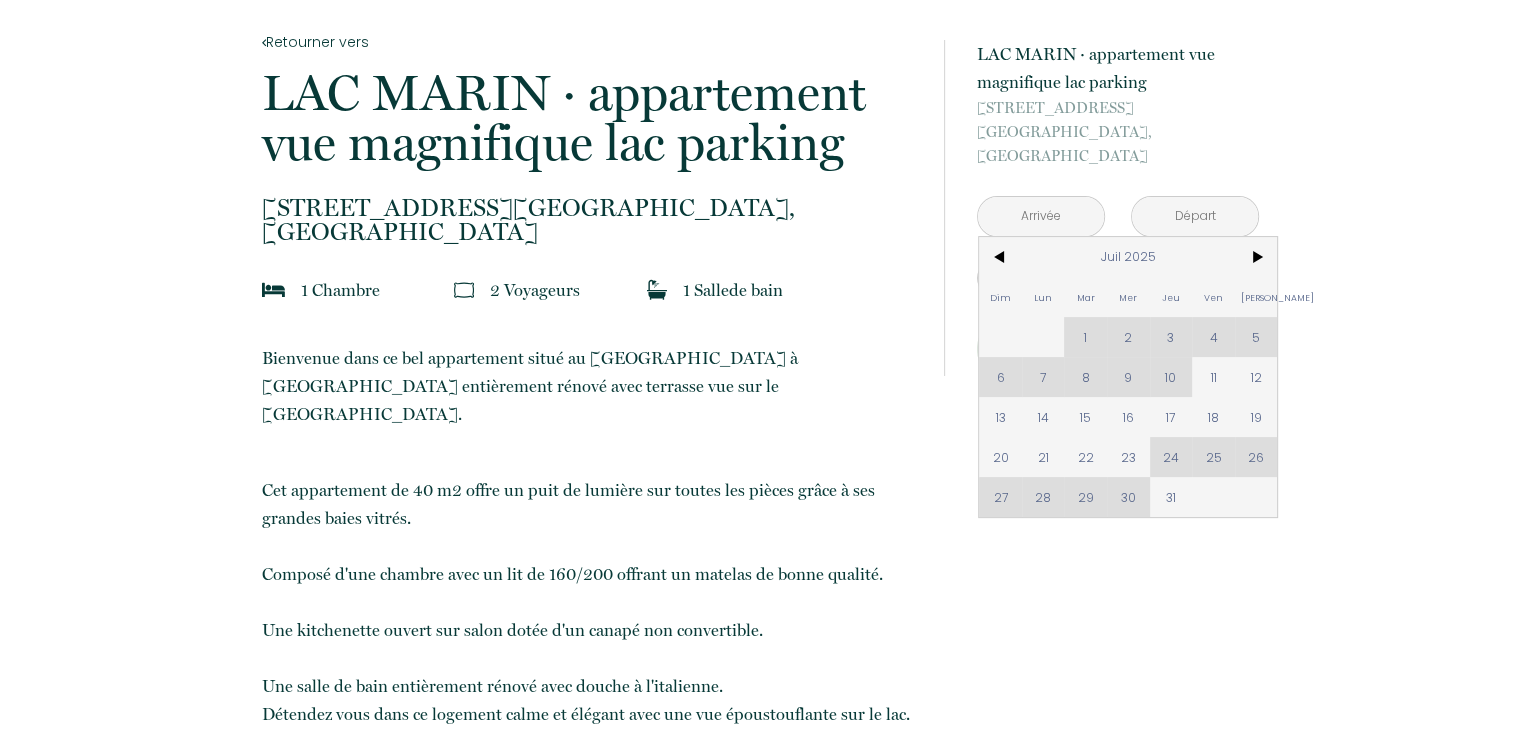scroll, scrollTop: 0, scrollLeft: 0, axis: both 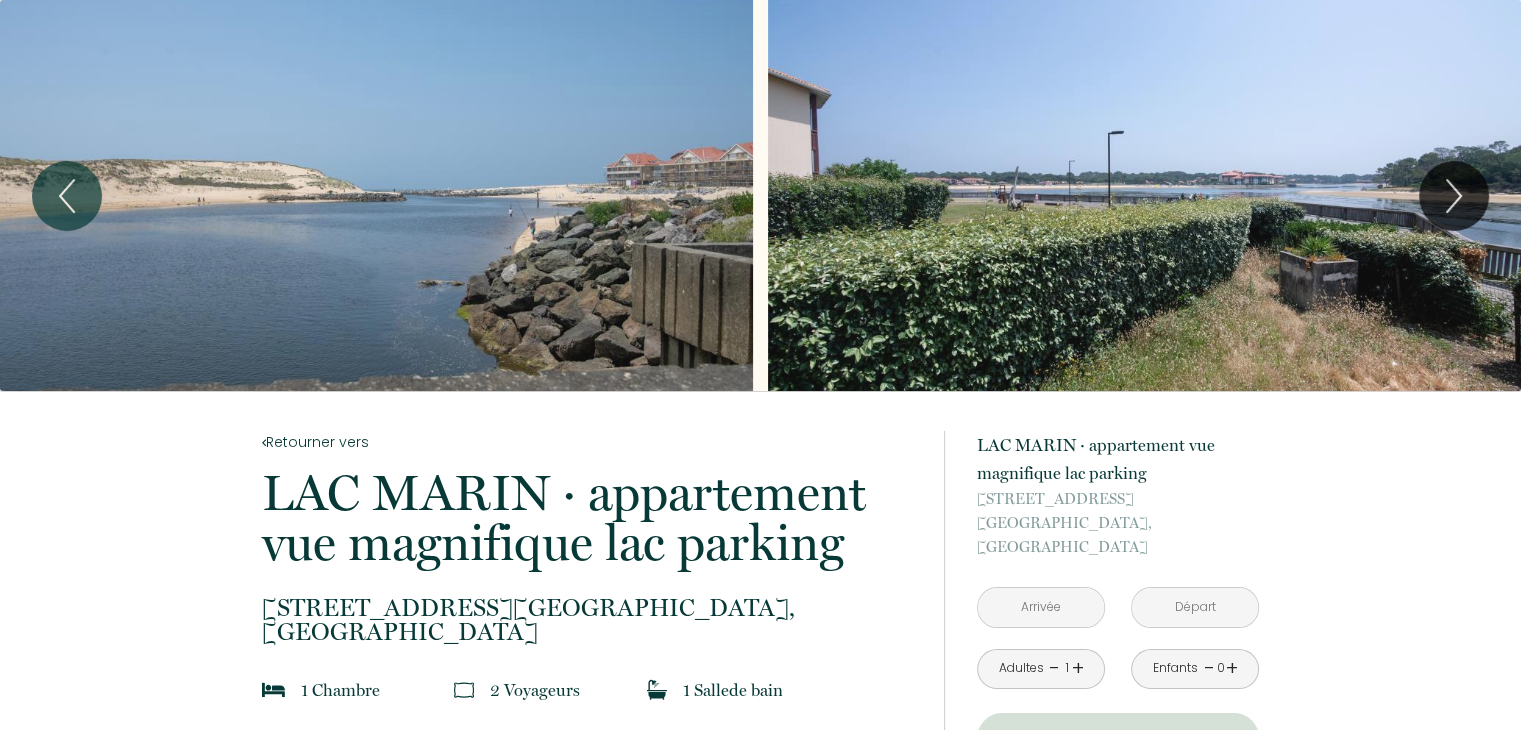 drag, startPoint x: 57, startPoint y: 190, endPoint x: 329, endPoint y: 106, distance: 284.67526 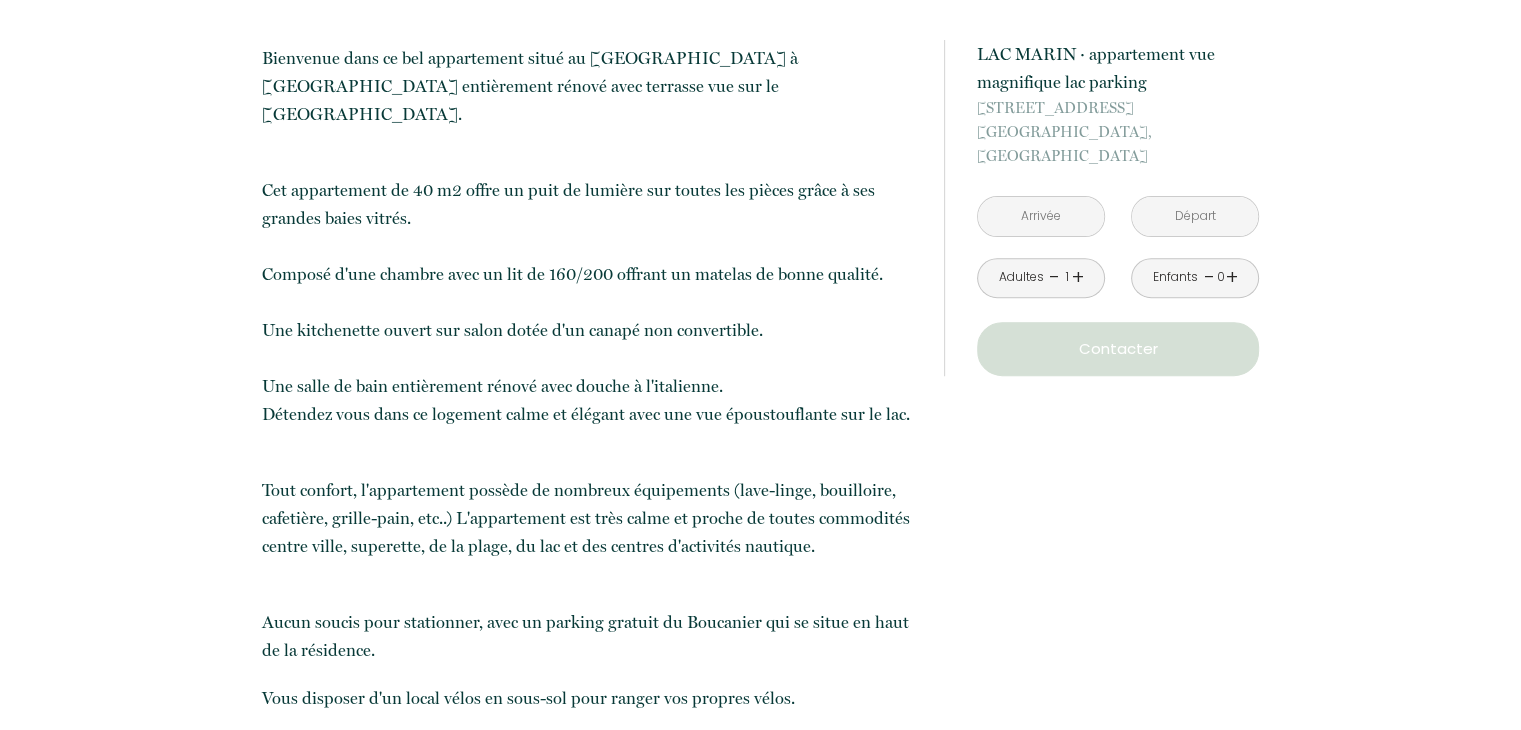 scroll, scrollTop: 0, scrollLeft: 0, axis: both 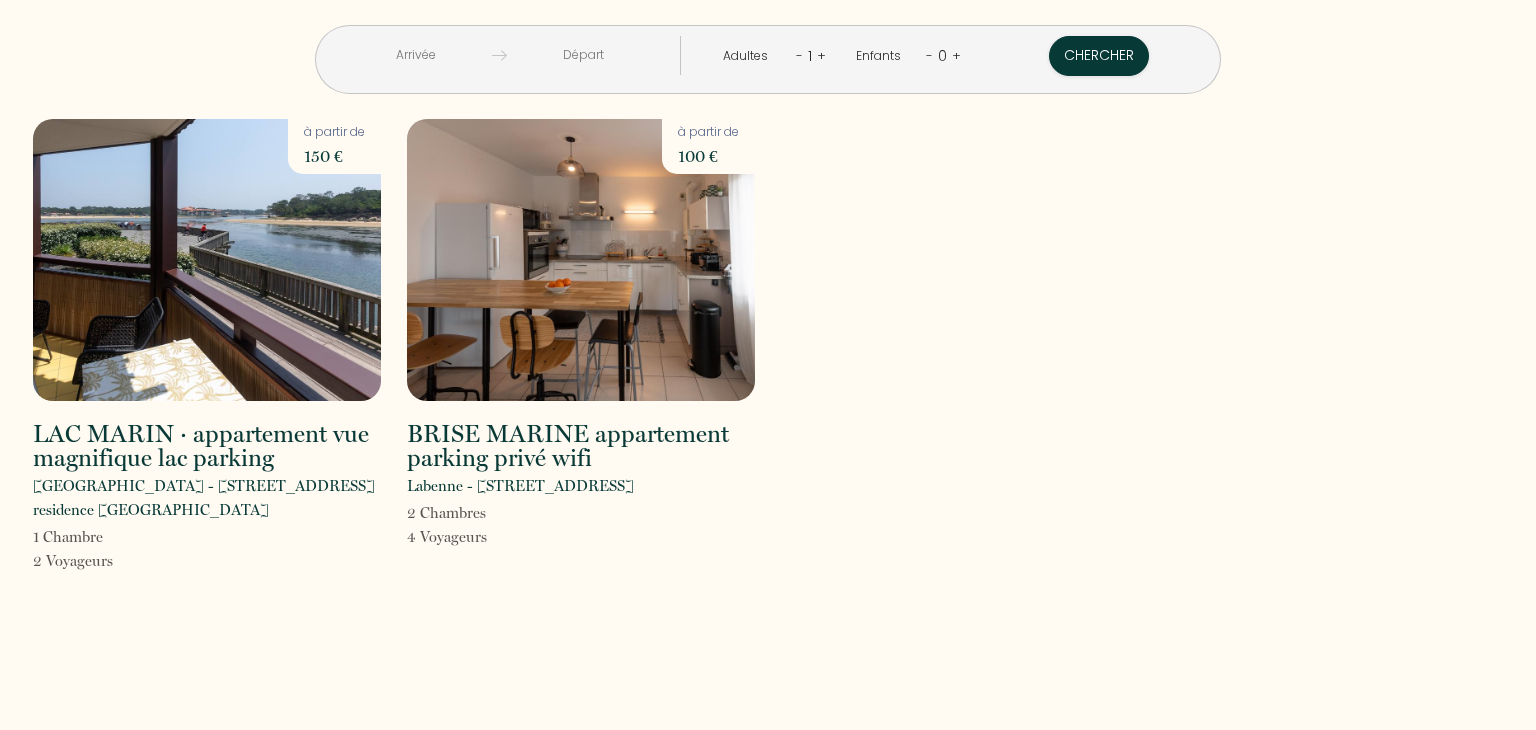 click on "LAC MARIN · appartement vue magnifique lac parking
Vieux-Boucau-les-Bains - 12 rue Belvedère residence Lake and Sea
1 Chambre
2 Voyageur s   à partir de
150 €
BRISE MARINE appartement  parking privé wifi
Labenne - 1 rue des oyats appartement 111A
2 Chambre s
4 Voyageur s   à partir de
100 €" at bounding box center [768, 359] 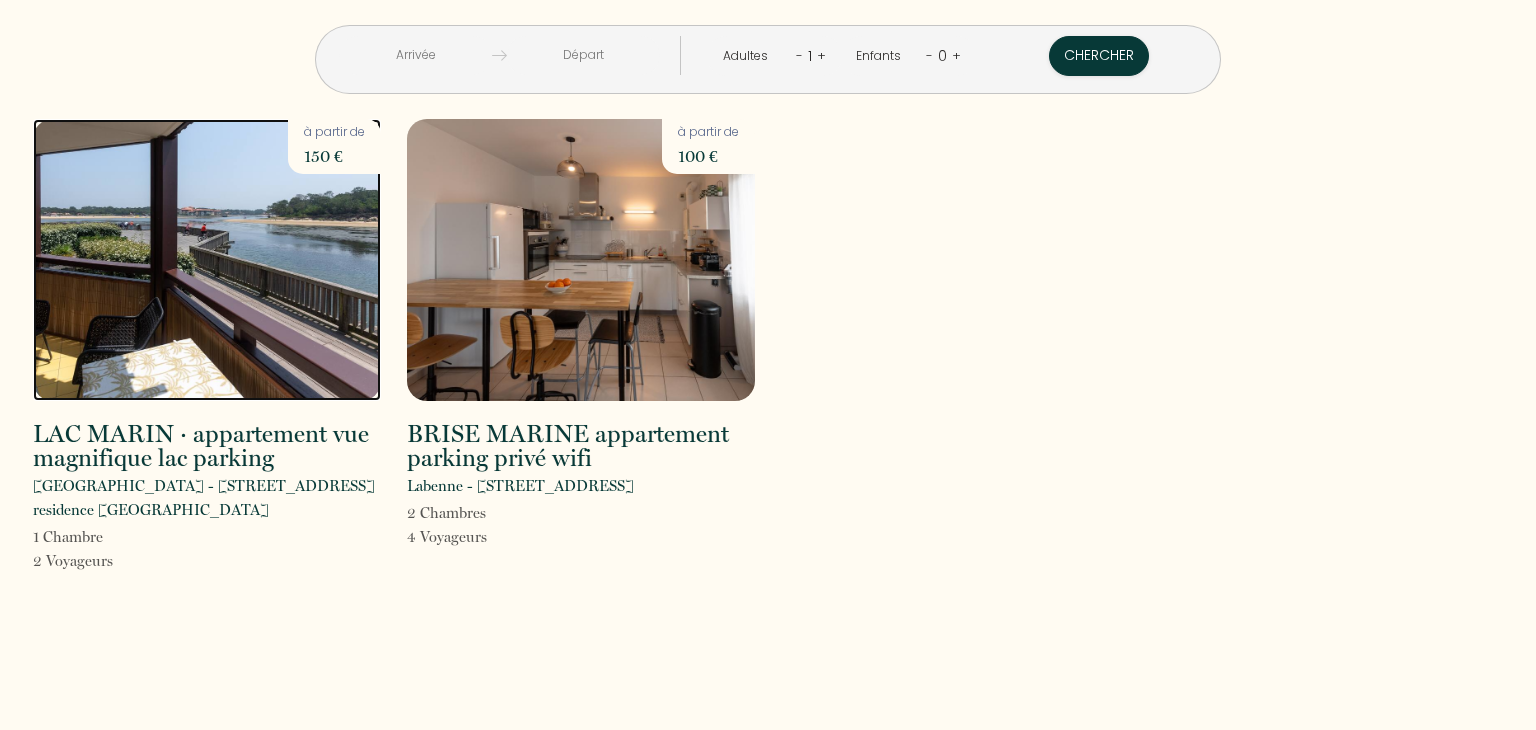 click at bounding box center (207, 260) 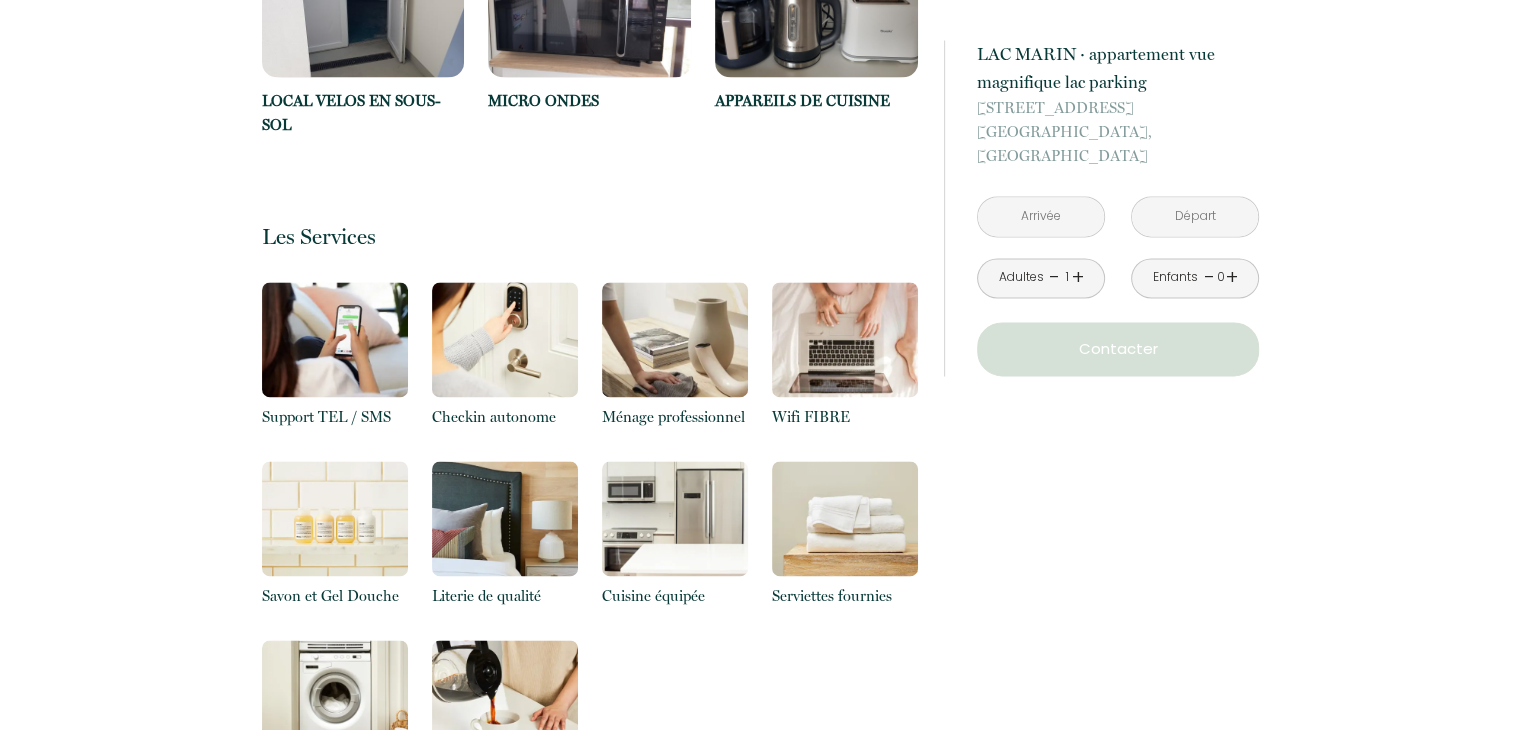 scroll, scrollTop: 2280, scrollLeft: 0, axis: vertical 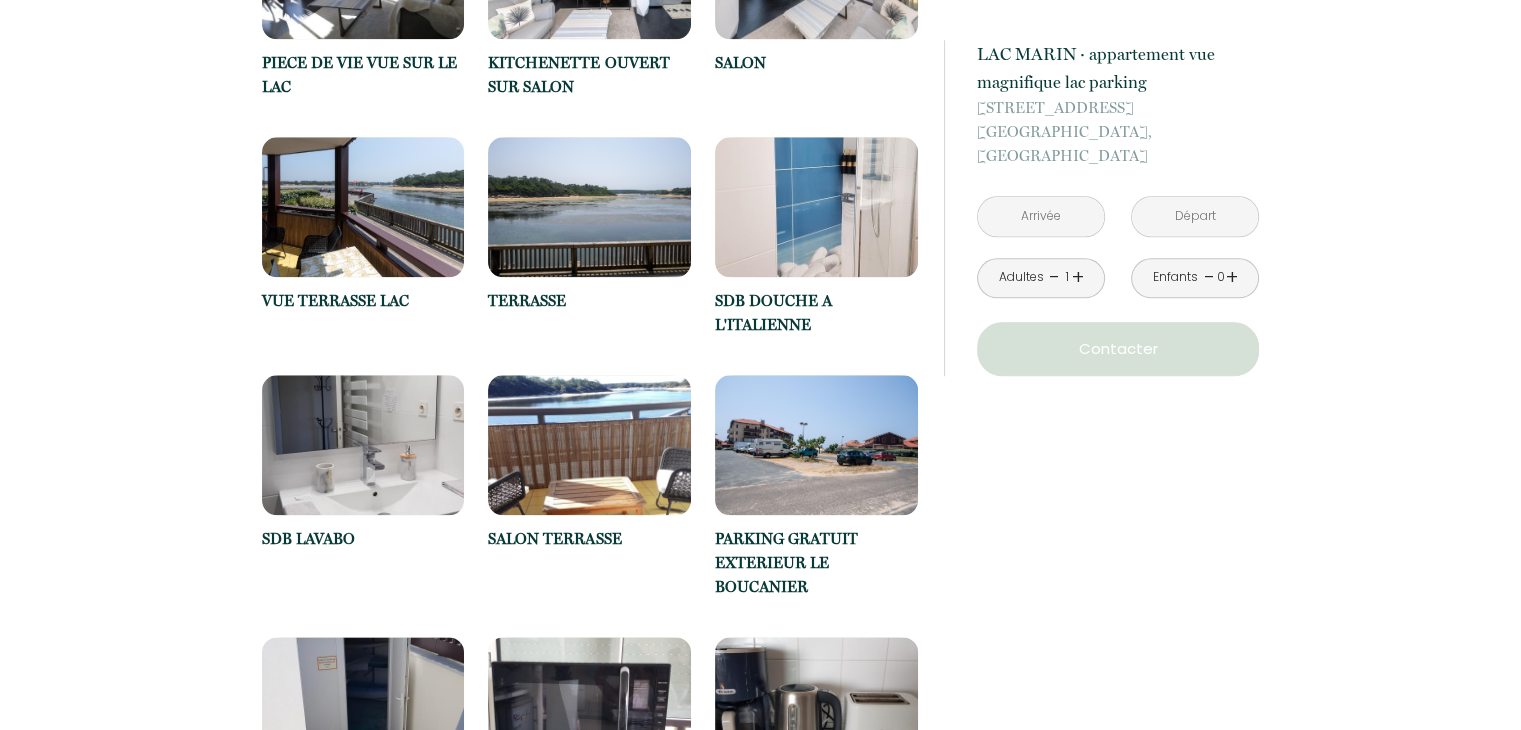click at bounding box center [1041, 216] 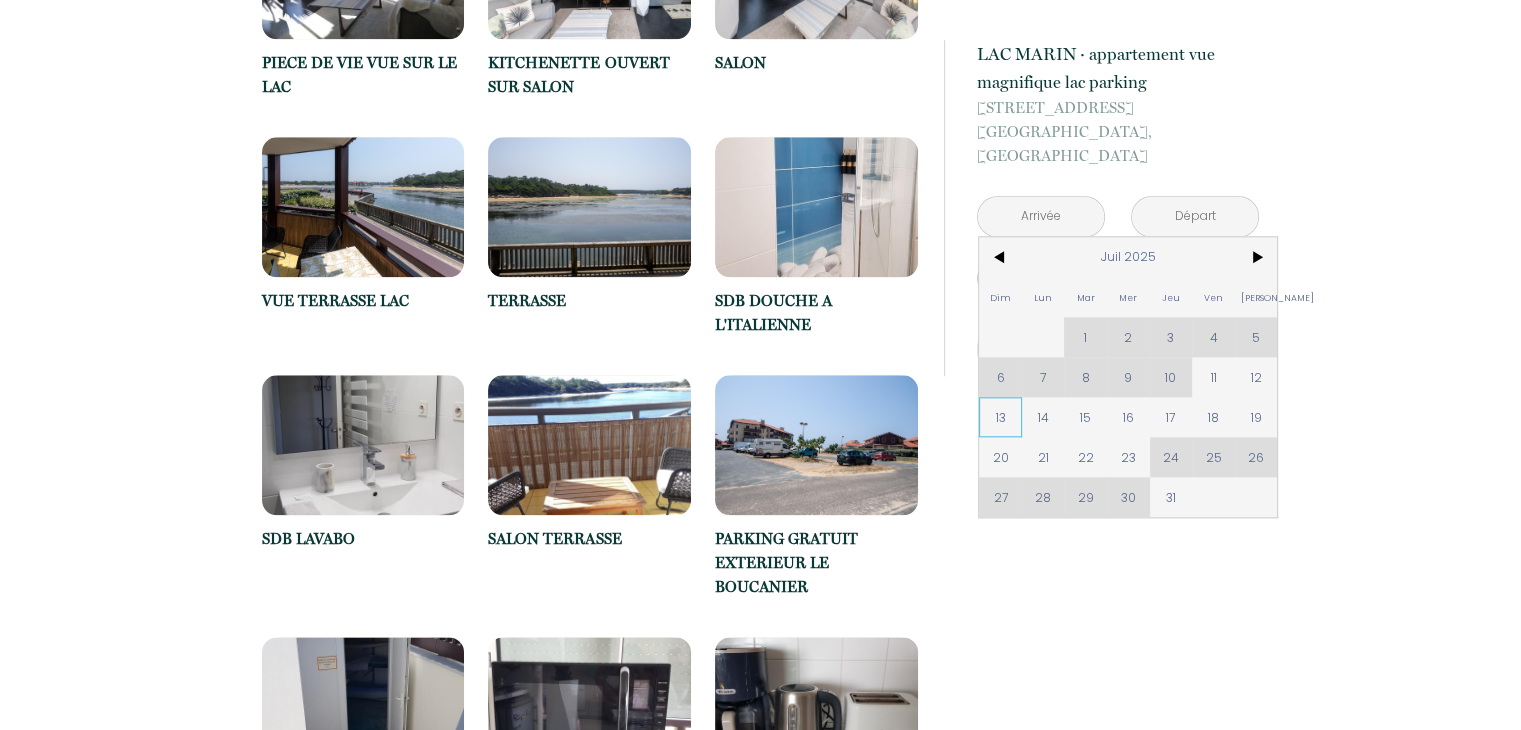 click on "13" at bounding box center (1000, 417) 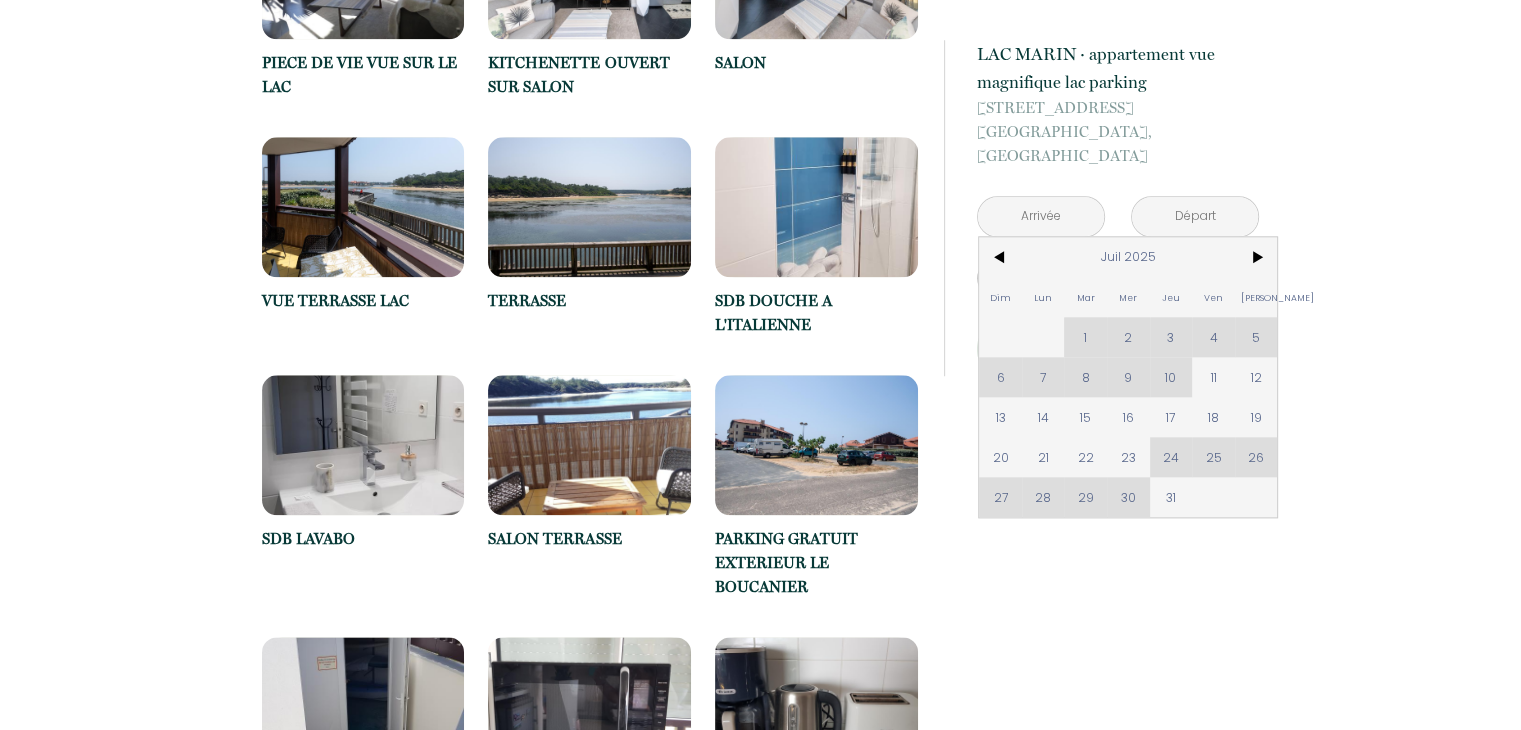 click on "à partir de   150 €
LAC MARIN · appartement vue magnifique lac parking
12 rue Belvedère residence Lake and Sea,  Vieux-Boucau-les-Bains
<   Juil 2025   >   Dim Lun Mar Mer Jeu Ven Sam   1 2 3 4 5 6 7 8 9 10 11 12 13 14 15 16 17 18 19 20 21 22 23 24 25 26 27 28 29 30 31     <   2025   >   Janvier Février Mars Avril Mai Juin Juillet Août Septembre Octobre Novembre Décembre     <   2020 - 2029   >   2020 2021 2022 2023 2024 2025 2026 2027 2028 2029             <   Juil 2025   >   Dim Lun Mar Mer Jeu Ven Sam   1 2 3 4 5 6 7 8 9 10 11 12 13 14 15 16 17 18 19 20 21 22 23 24 25 26 27 28 29 30 31     <   2025   >   Janvier Février Mars Avril Mai Juin Juillet Août Septembre Octobre Novembre Décembre     <   2020 - 2029   >   2020 2021 2022 2023 2024 2025 2026 2027 2028 2029   Adultes   -   1   +   Enfants   -   0   +
NaN € ×   nuit
NaN €" at bounding box center [1101, 434] 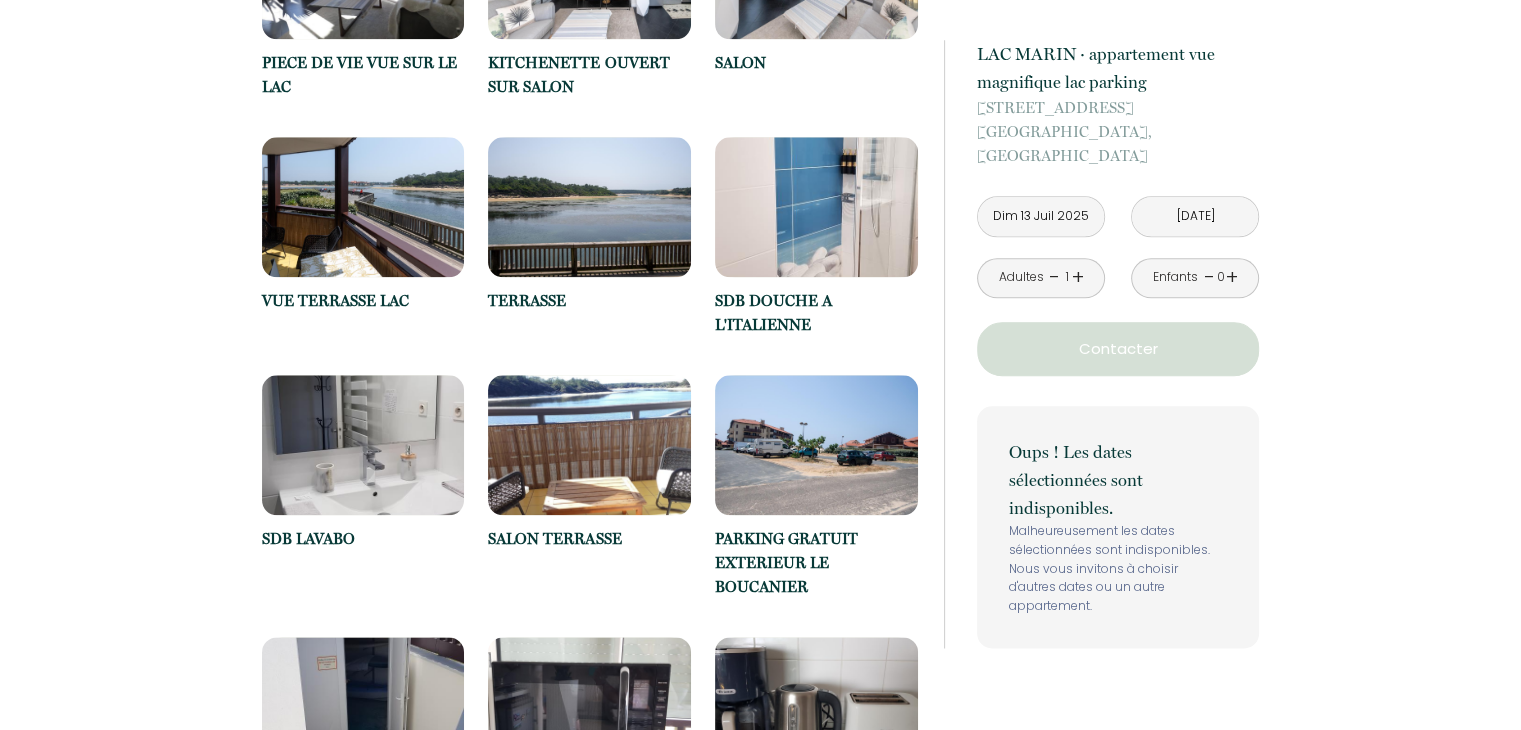 click on "Lun 14 Juil 2025" at bounding box center (1195, 216) 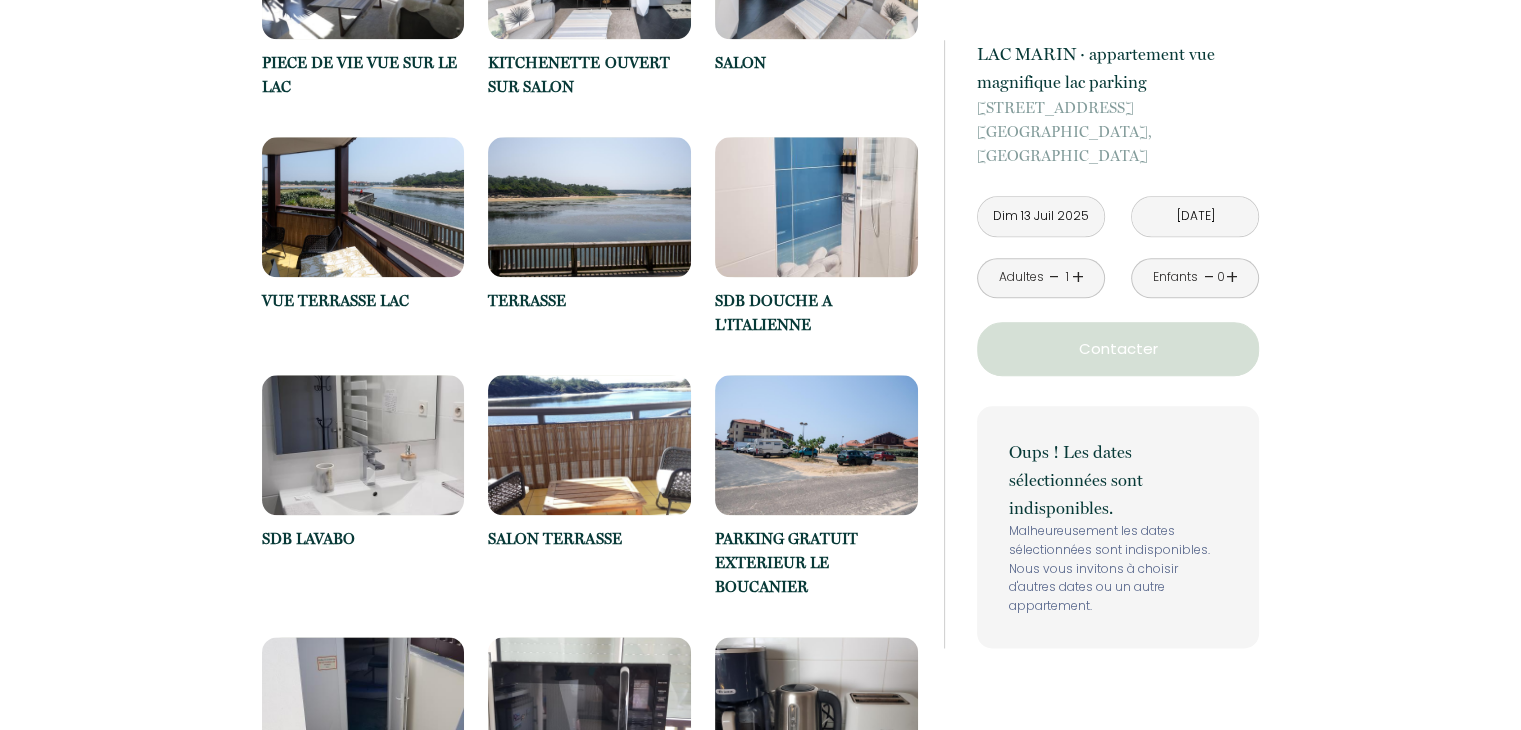 click on "Lun 14 Juil 2025" at bounding box center [1195, 216] 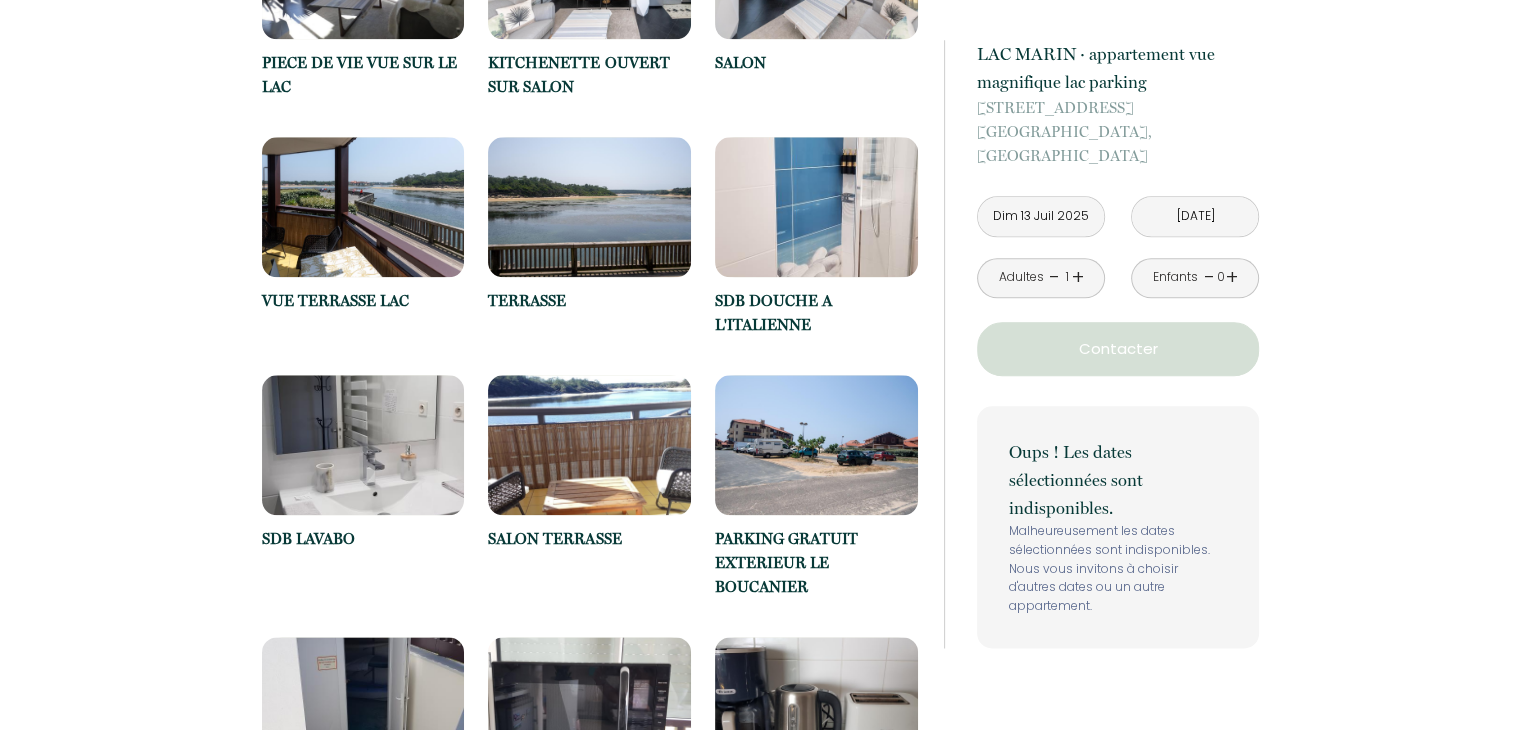 click on "Lun 14 Juil 2025" at bounding box center [1195, 216] 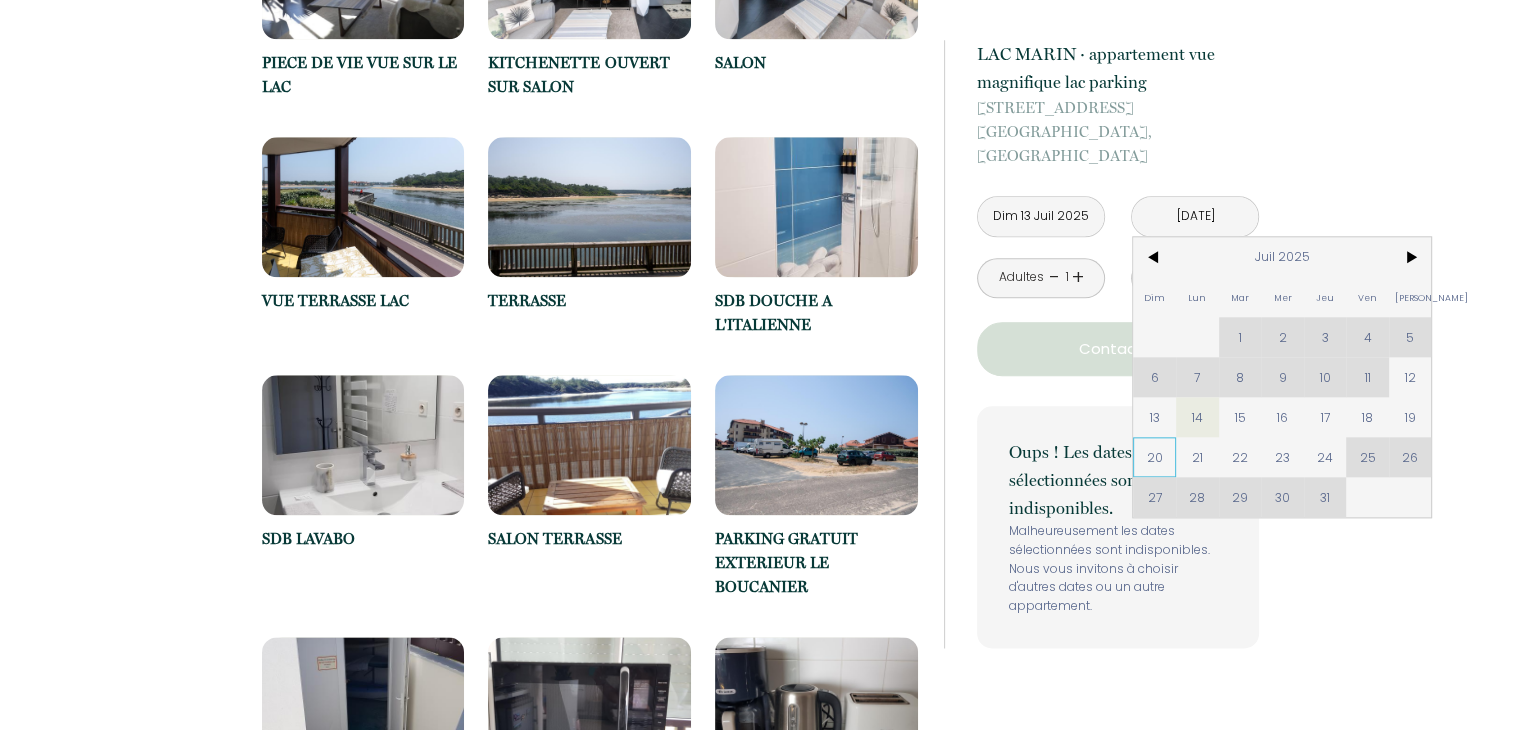 click on "20" at bounding box center [1154, 457] 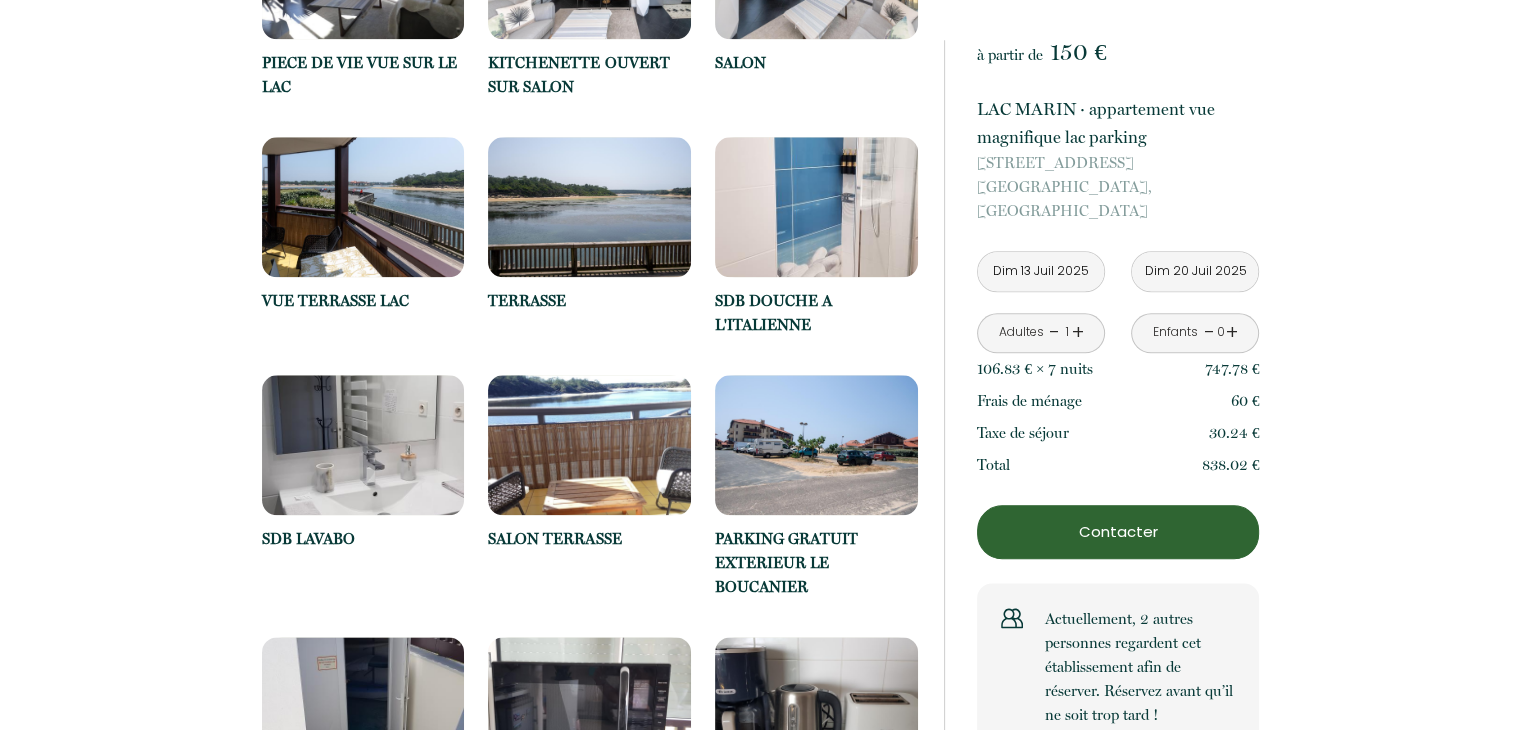 drag, startPoint x: 1158, startPoint y: 436, endPoint x: 1060, endPoint y: 375, distance: 115.43397 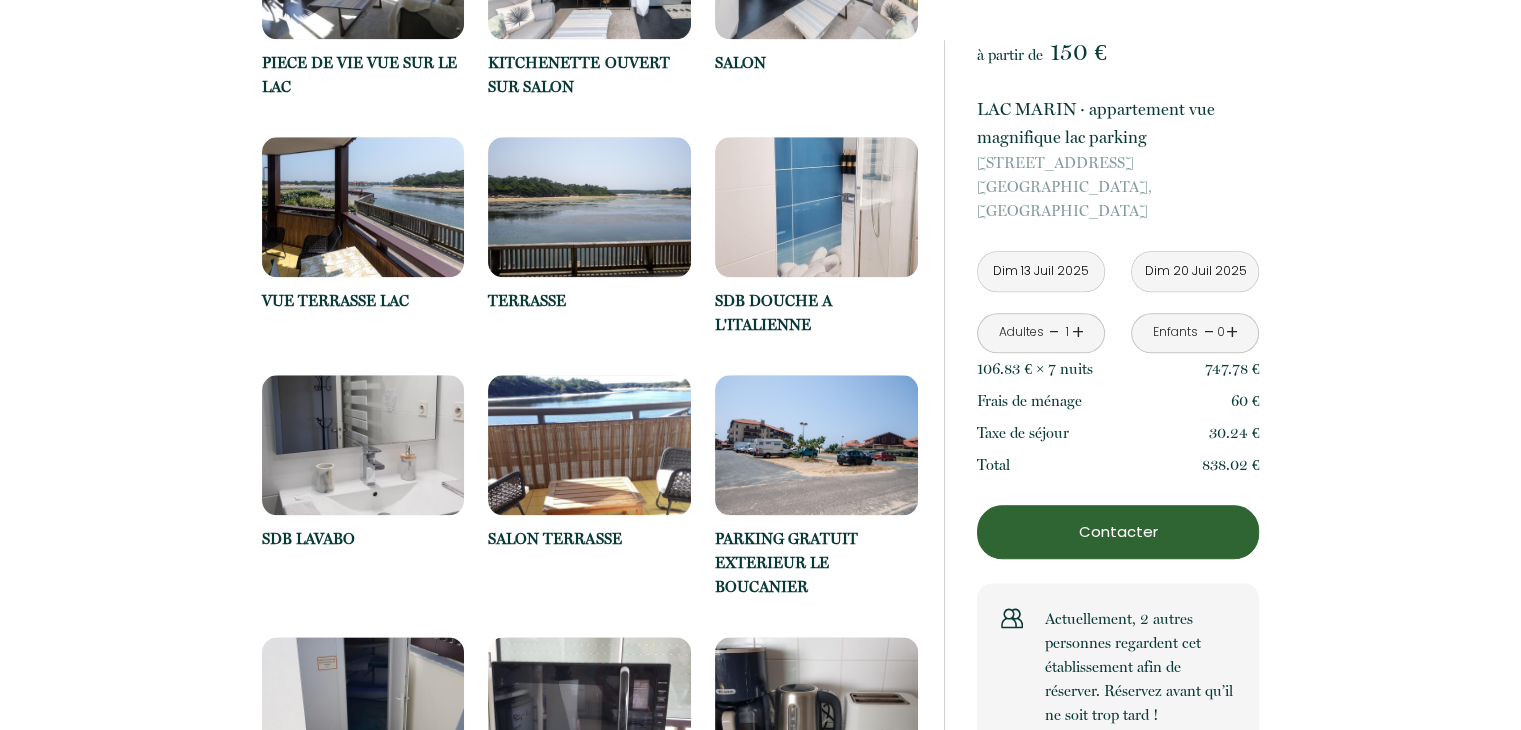 click on "à partir de   150 €
LAC MARIN · appartement vue magnifique lac parking
12 rue Belvedère residence Lake and Sea,  Vieux-Boucau-les-Bains
Dim 13 Juil 2025         <   Juil 2025   >   Dim Lun Mar Mer Jeu Ven Sam   1 2 3 4 5 6 7 8 9 10 11 12 13 14 15 16 17 18 19 20 21 22 23 24 25 26 27 28 29 30 31     <   2025   >   Janvier Février Mars Avril Mai Juin Juillet Août Septembre Octobre Novembre Décembre     <   2020 - 2029   >   2020 2021 2022 2023 2024 2025 2026 2027 2028 2029     Dim 20 Juil 2025         <   Juil 2025   >   Dim Lun Mar Mer Jeu Ven Sam   1 2 3 4 5 6 7 8 9 10 11 12 13 14 15 16 17 18 19 20 21 22 23 24 25 26 27 28 29 30 31     <   2025   >   Janvier Février Mars Avril Mai Juin Juillet Août Septembre Octobre Novembre Décembre     <   2020 - 2029   >   2020 2021 2022 2023 2024 2025 2026 2027 2028 2029   Adultes   -   1   +   Enfants   -   0   +
106.83 € × 7  nuit s" at bounding box center [1118, 395] 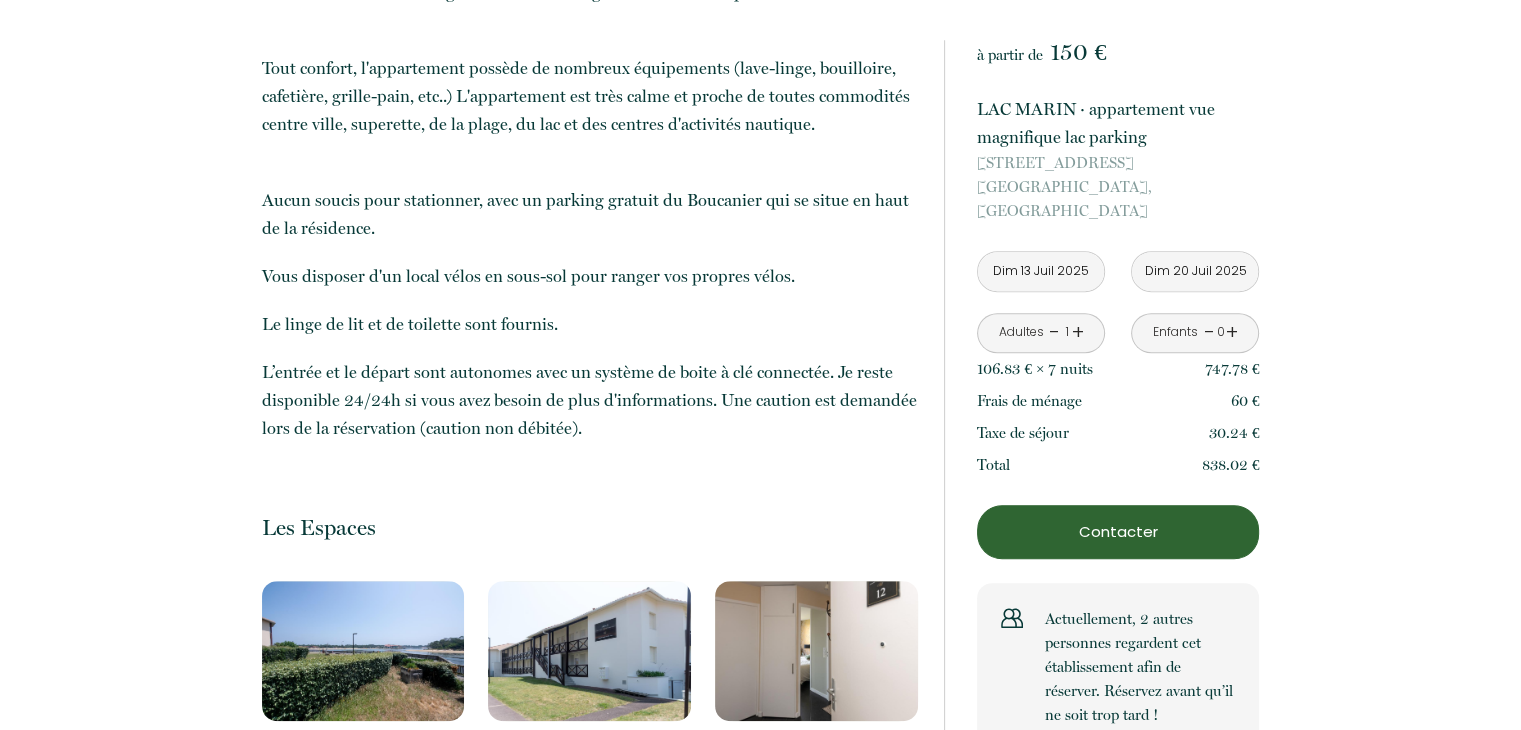 scroll, scrollTop: 1200, scrollLeft: 0, axis: vertical 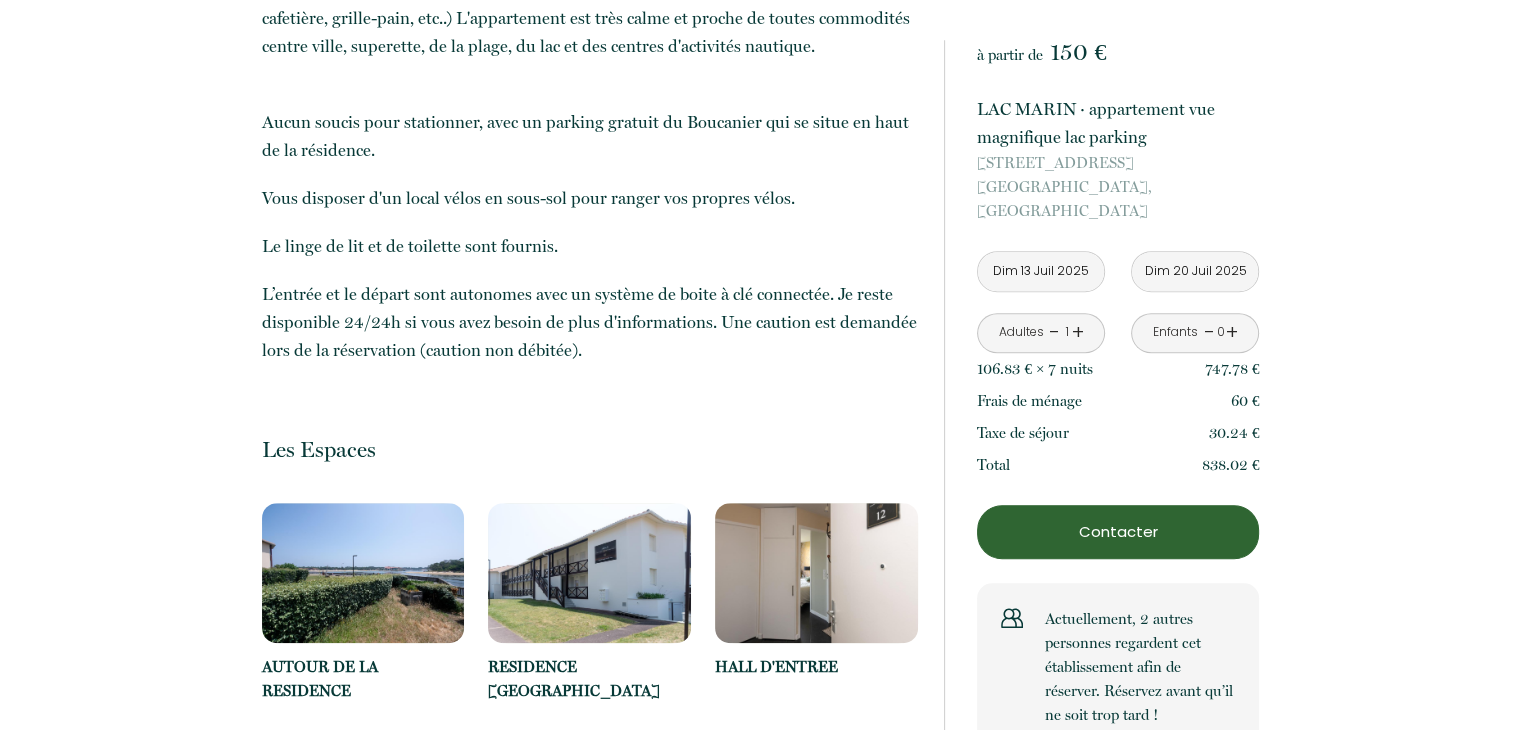 click on "Contacter" at bounding box center (1118, 532) 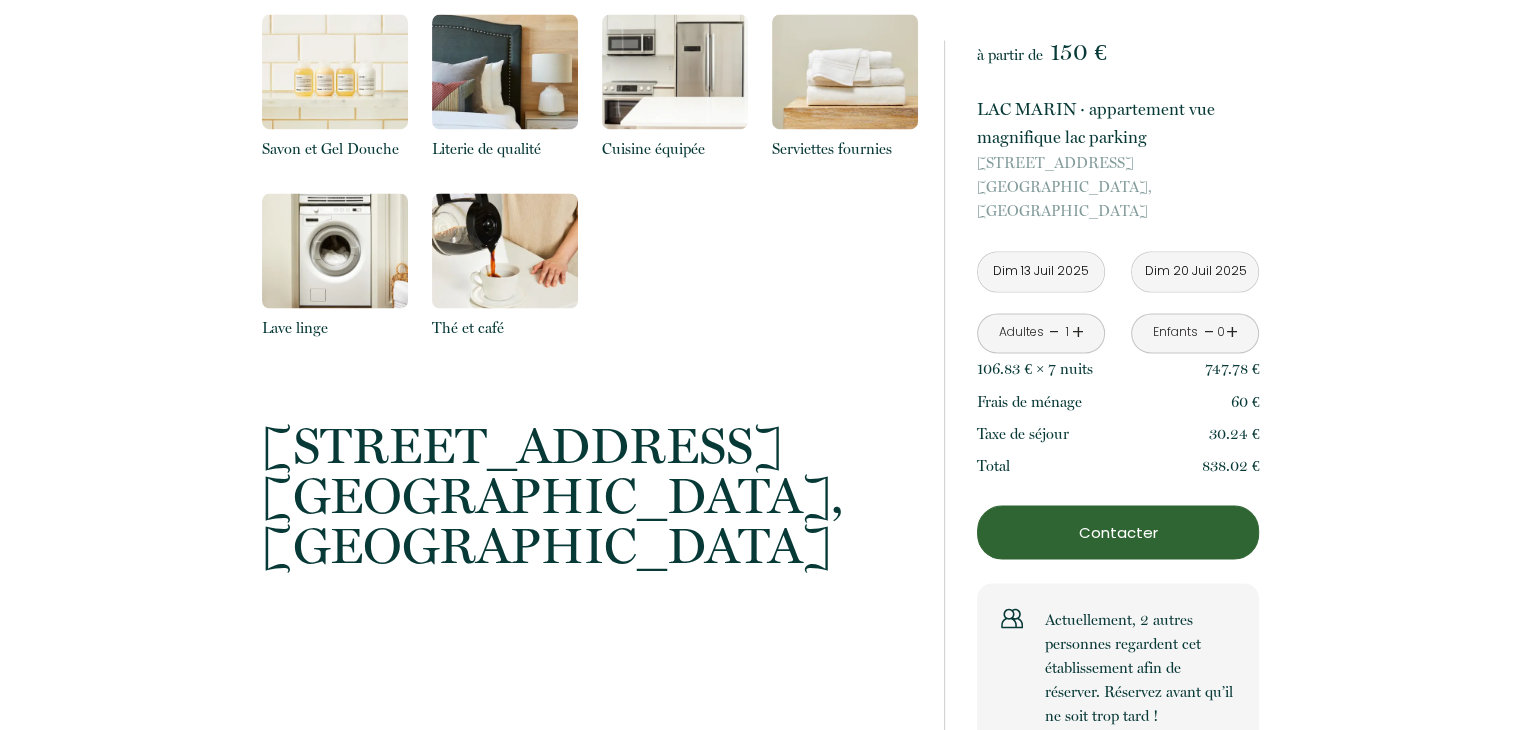 scroll, scrollTop: 3380, scrollLeft: 0, axis: vertical 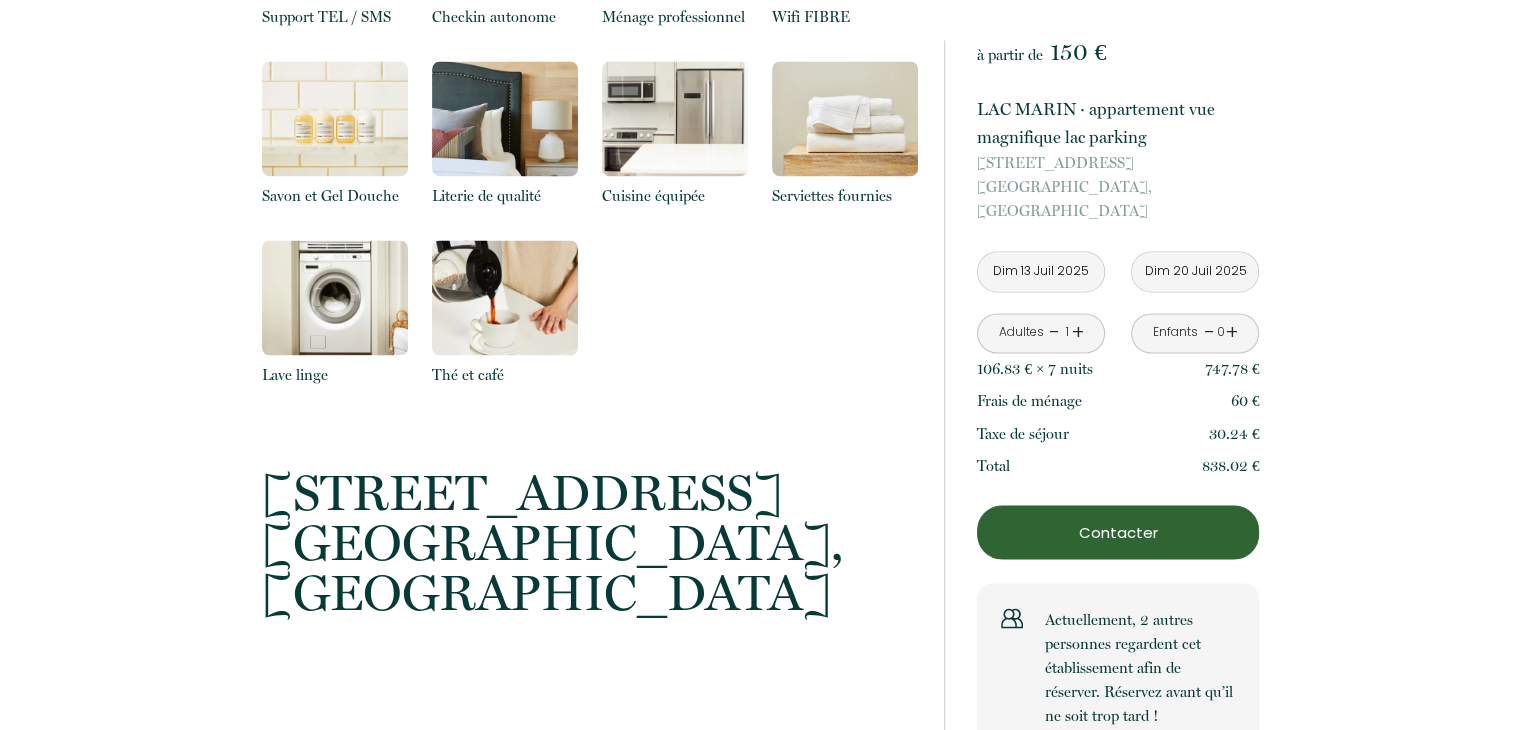 click on "+" at bounding box center (1078, 332) 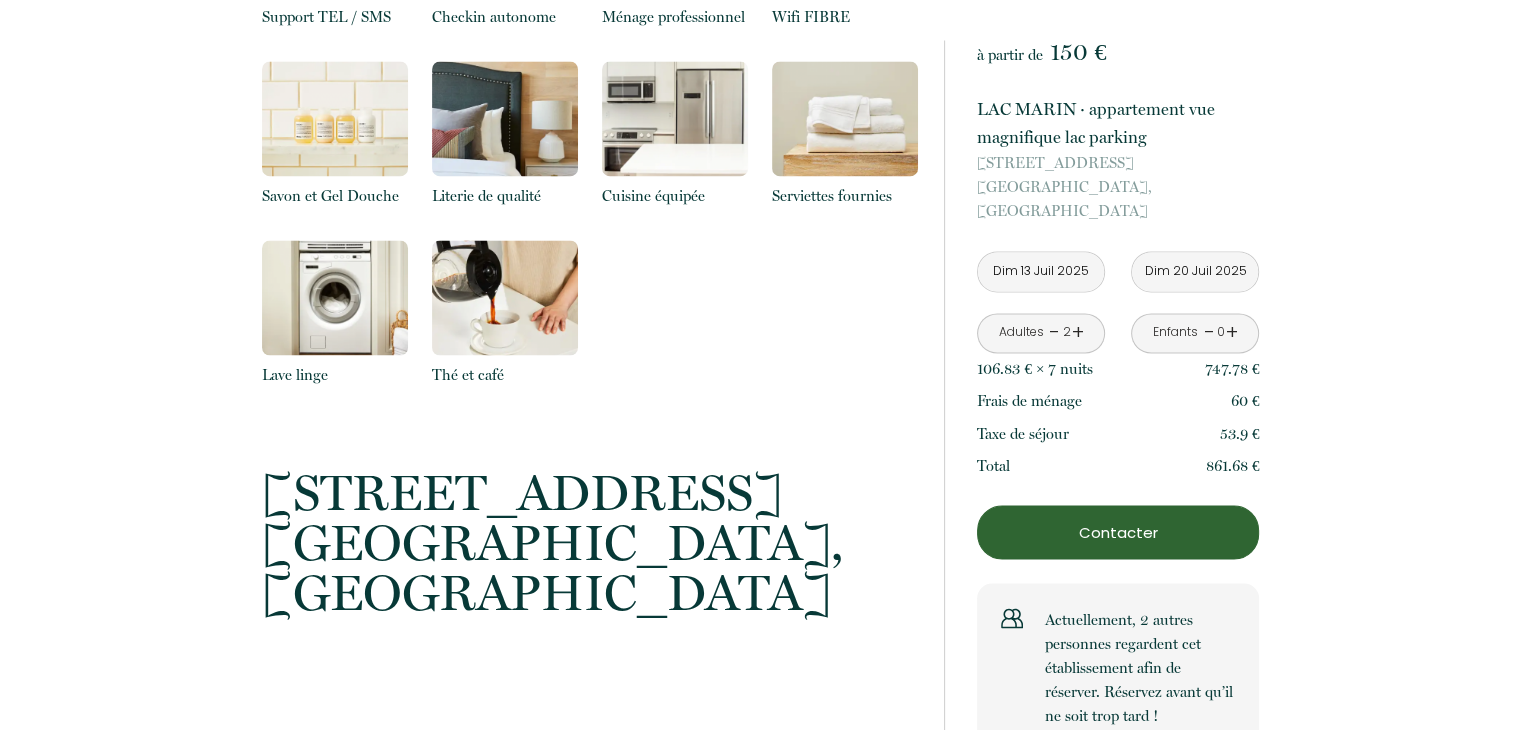 click on "-" at bounding box center (1054, 332) 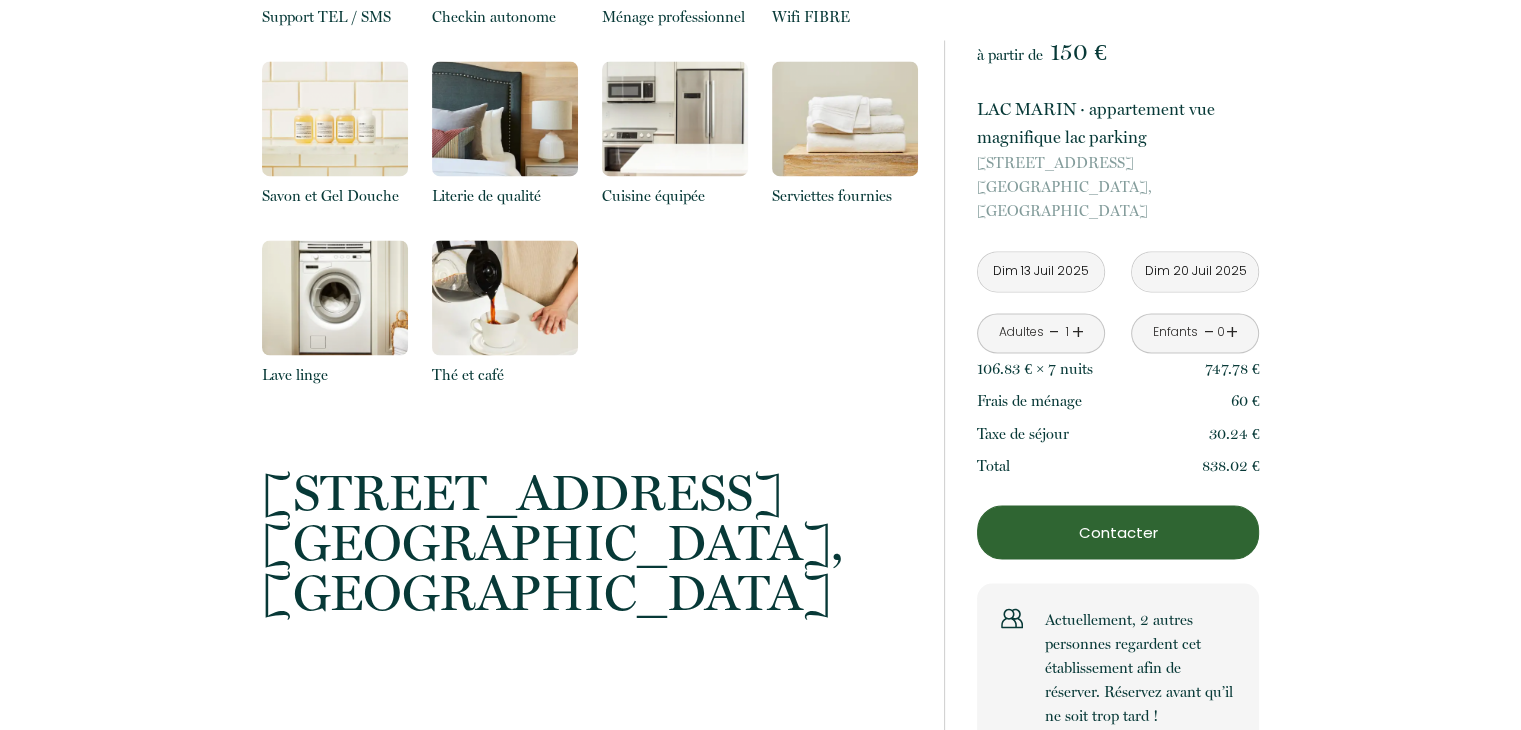 click on "+" at bounding box center [1078, 332] 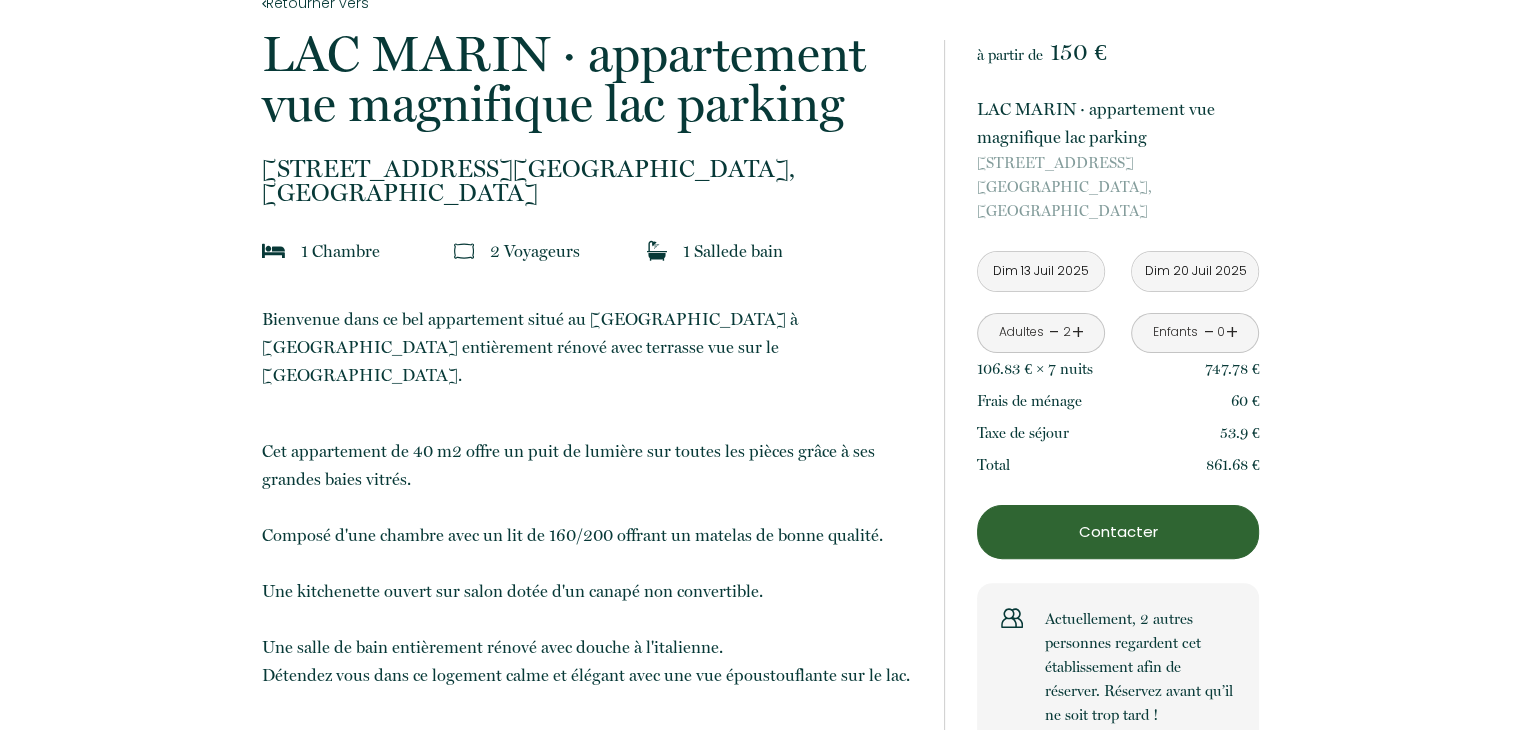 scroll, scrollTop: 0, scrollLeft: 0, axis: both 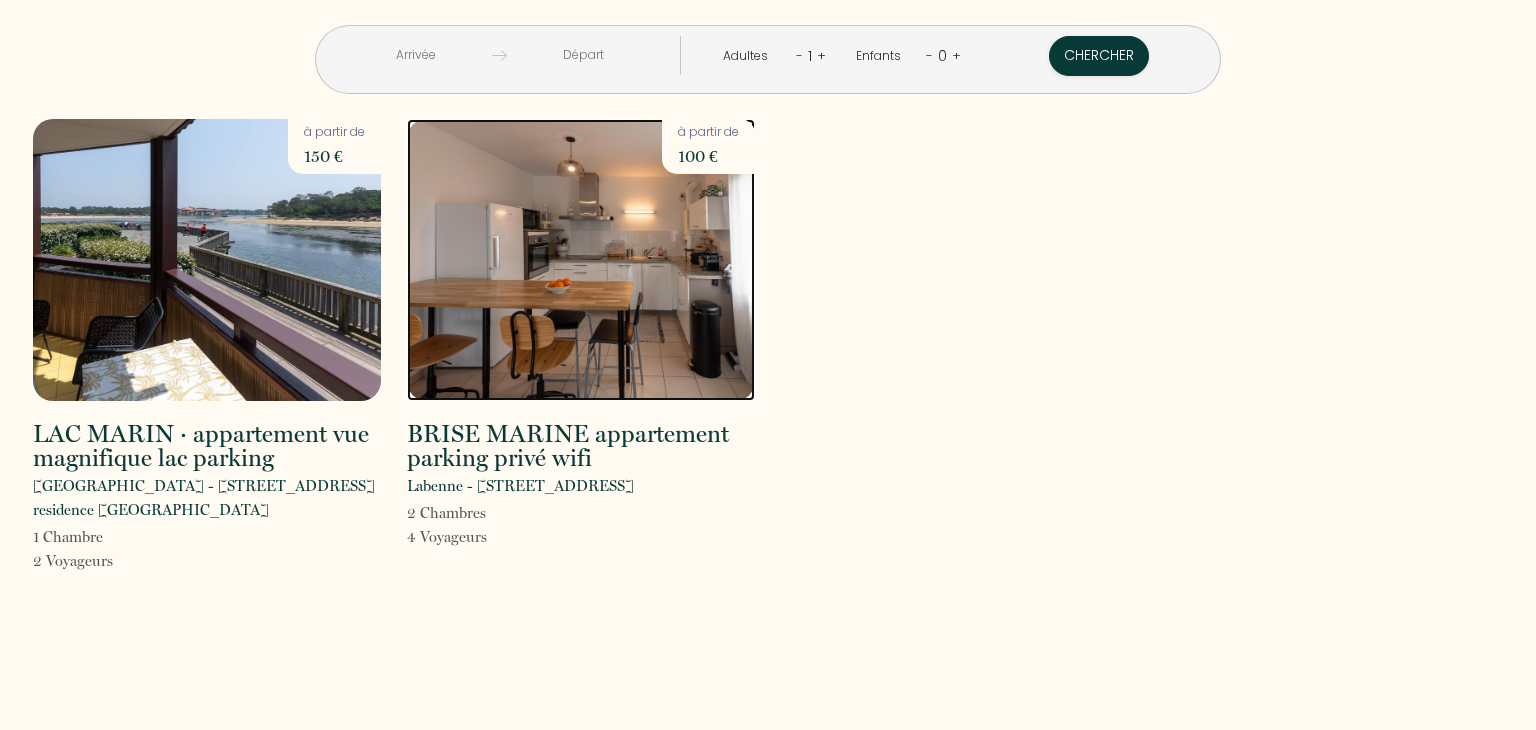 click at bounding box center (581, 260) 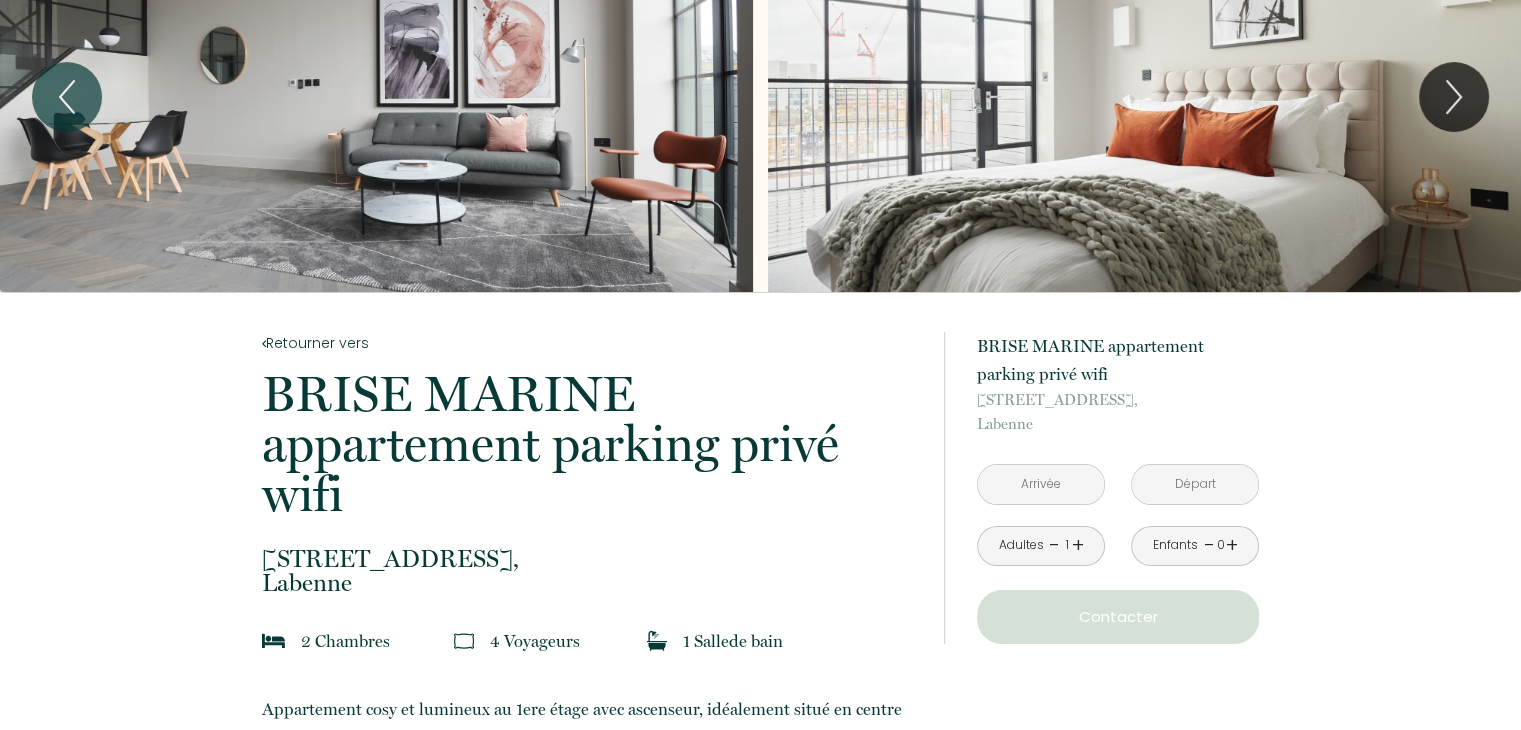 scroll, scrollTop: 0, scrollLeft: 0, axis: both 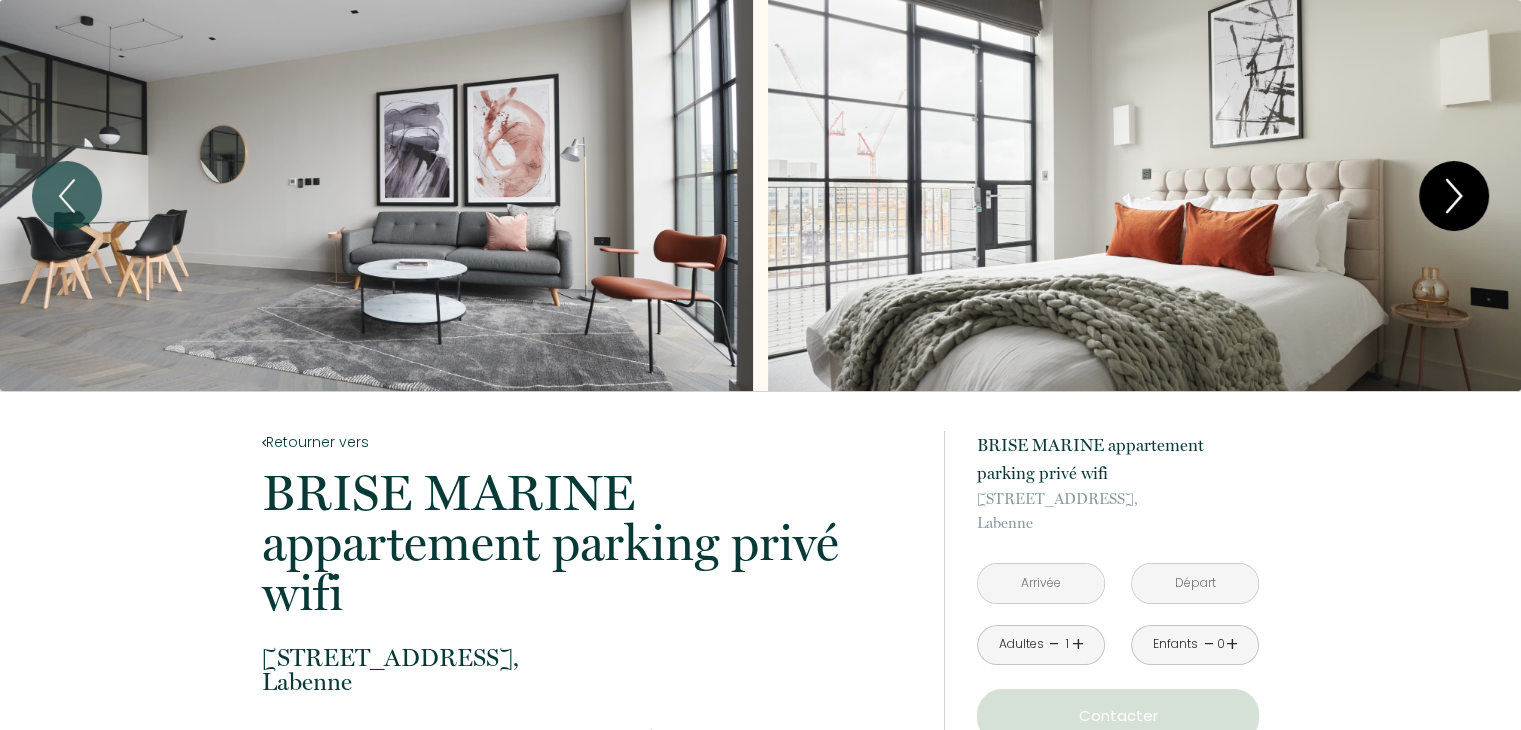 click 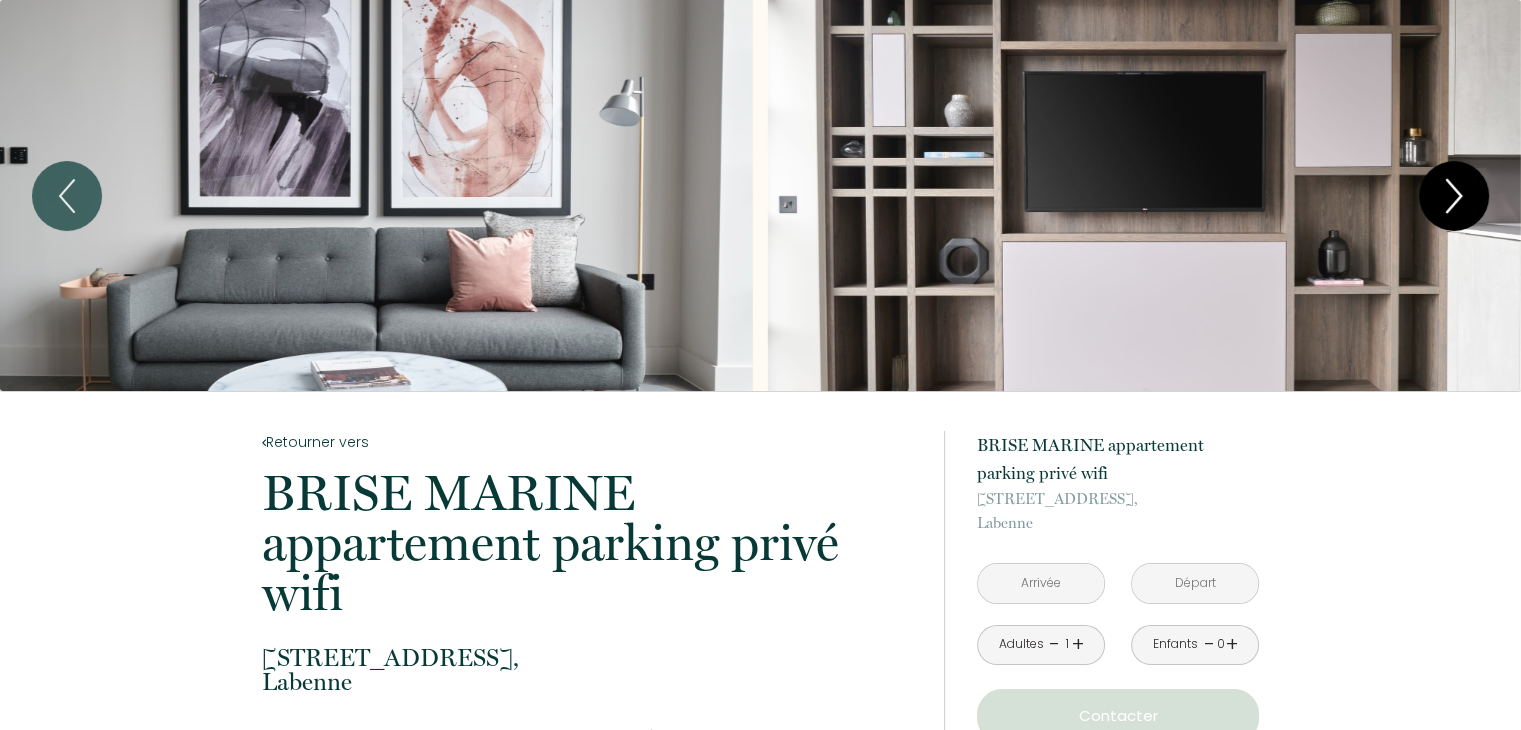 click 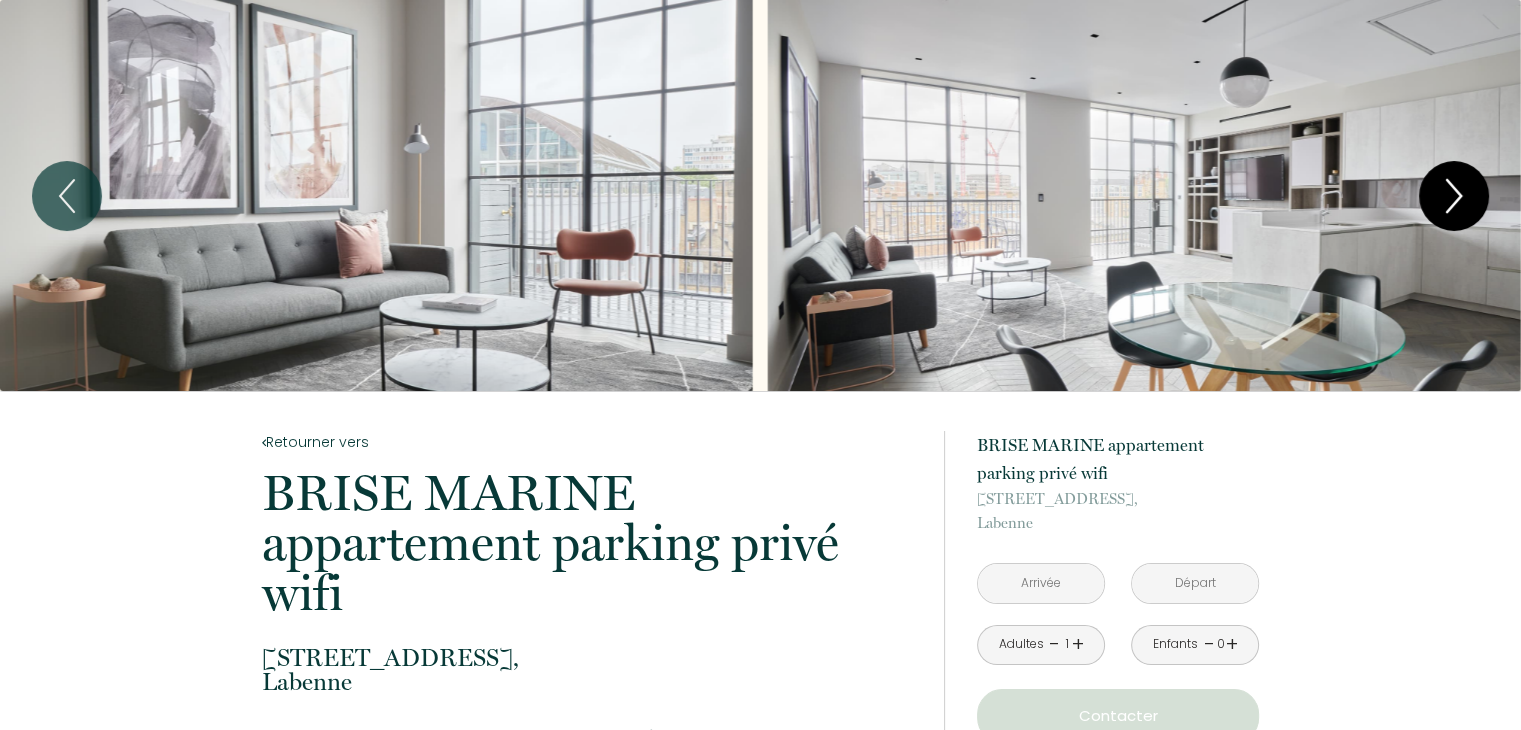 click 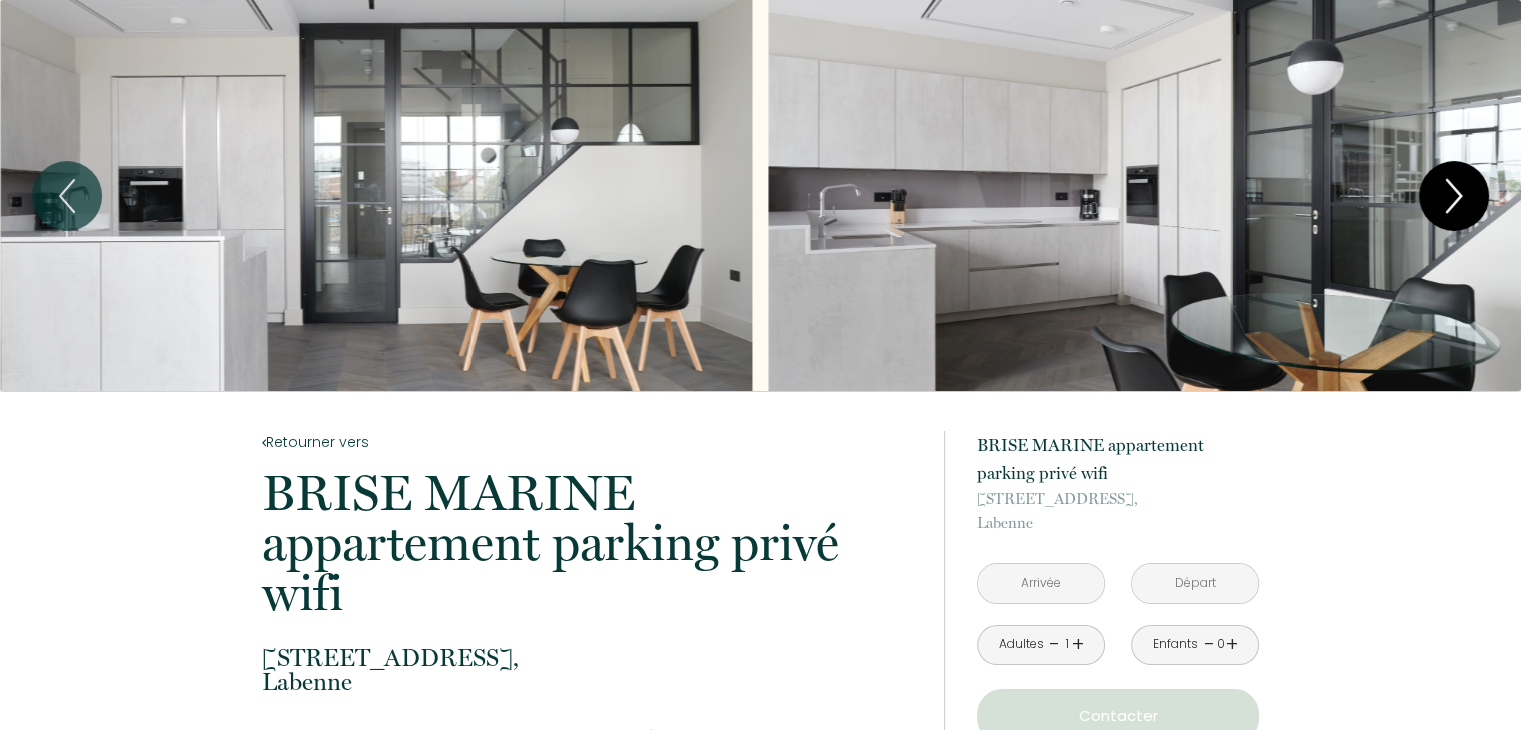 click 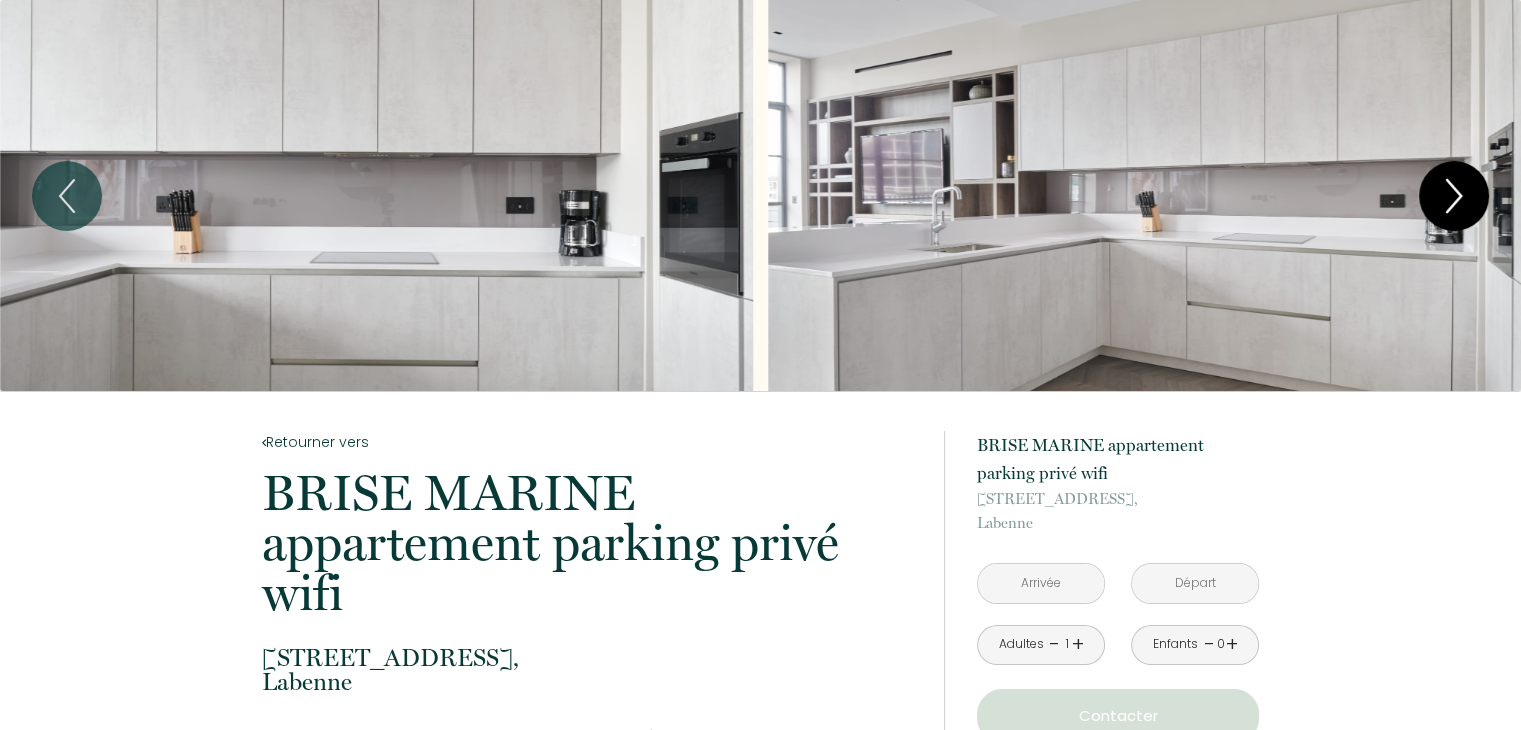 click 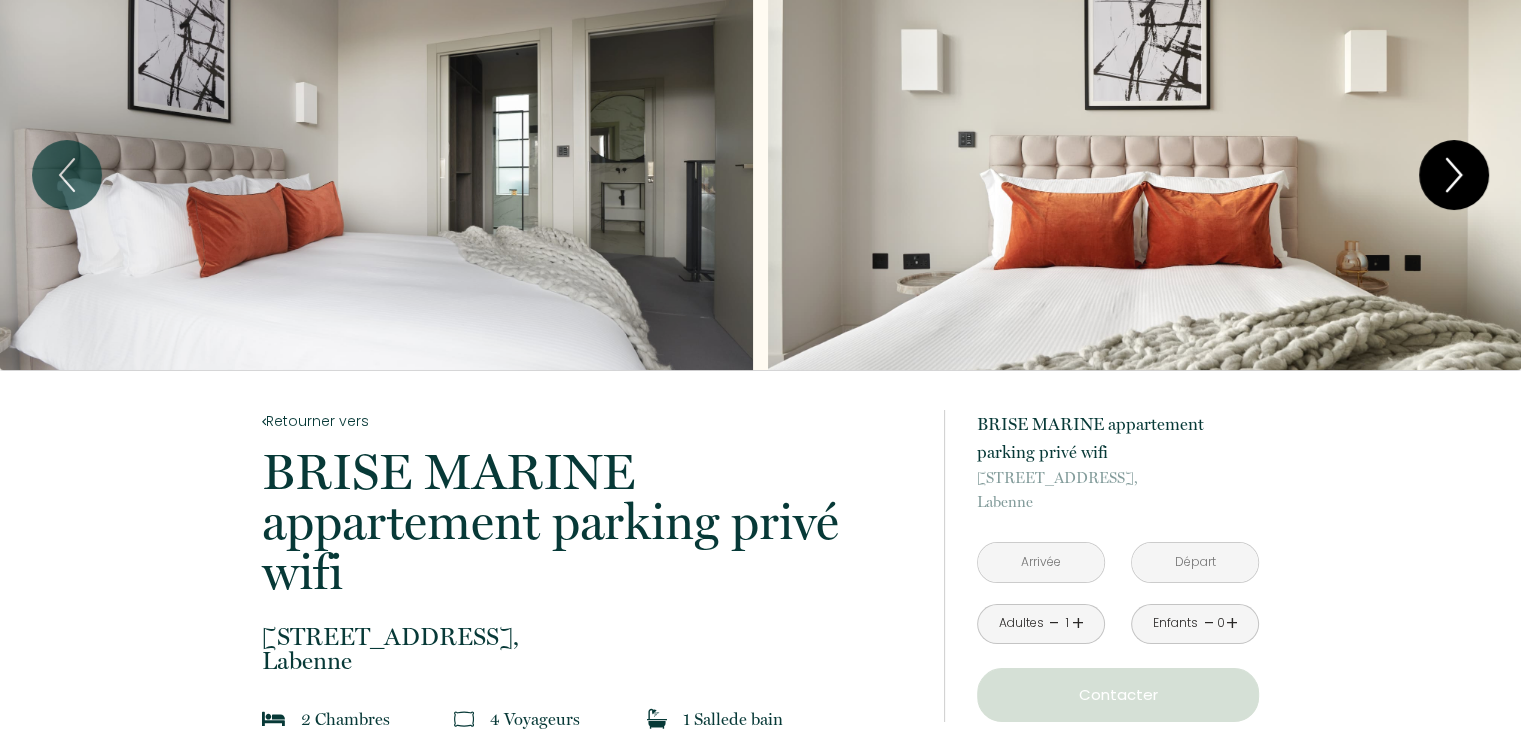 scroll, scrollTop: 0, scrollLeft: 0, axis: both 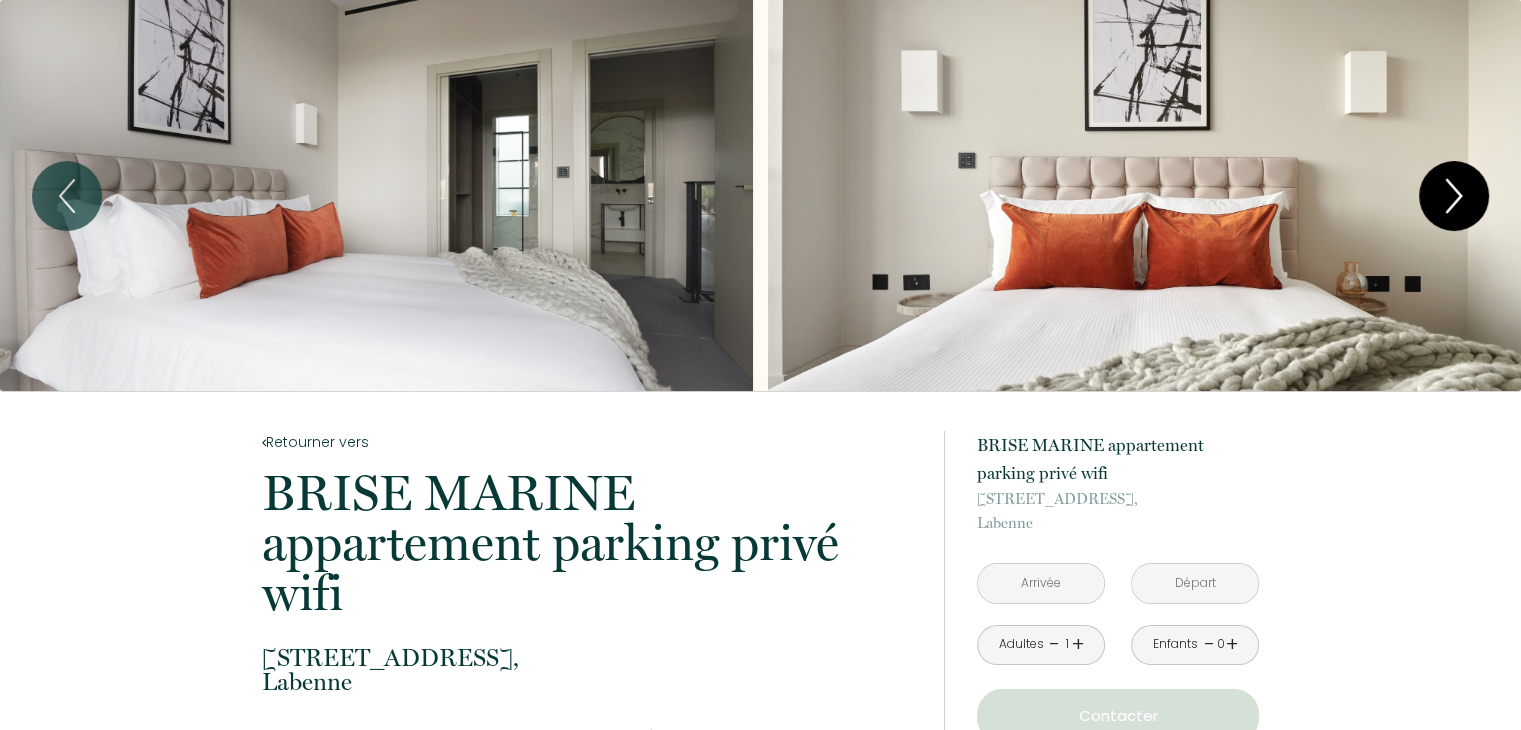 click 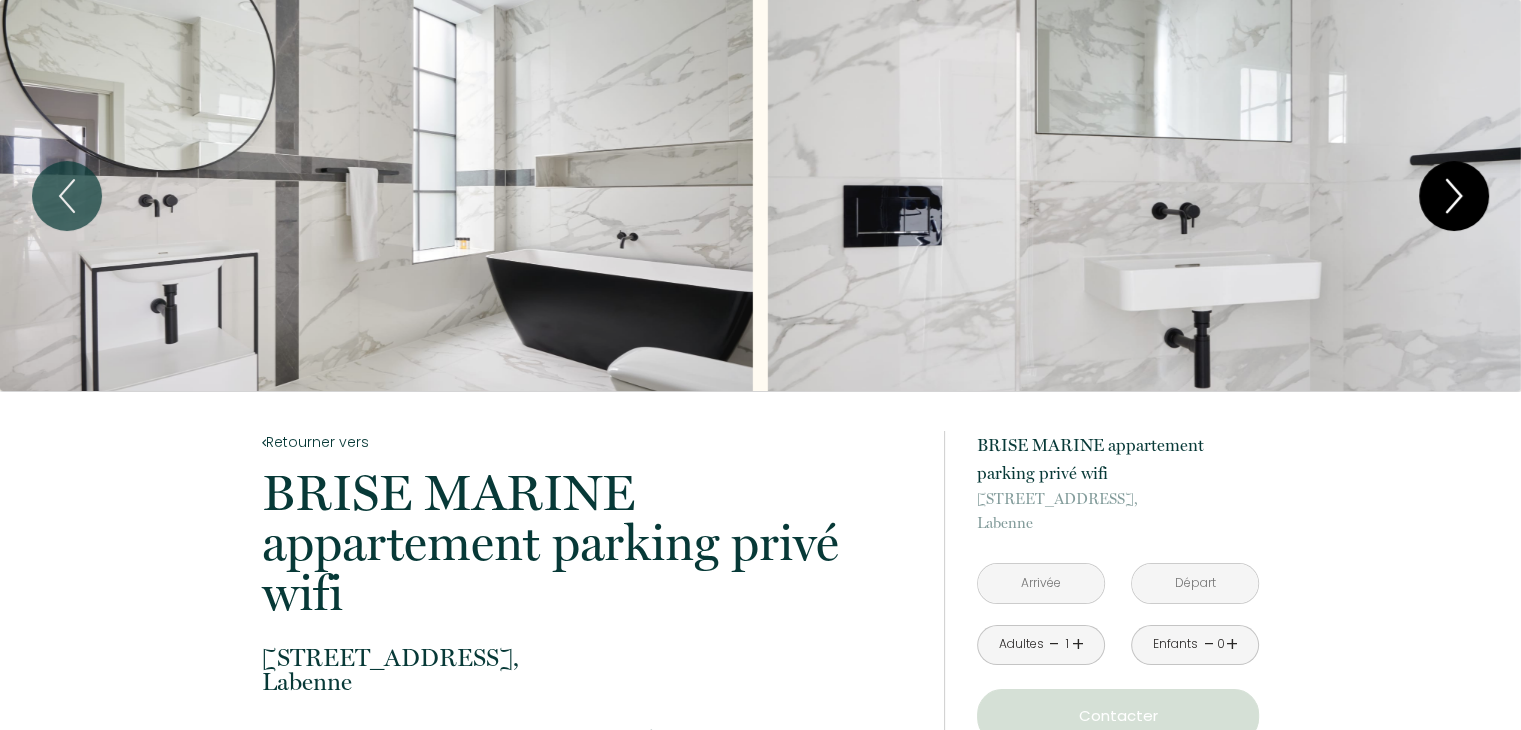 click 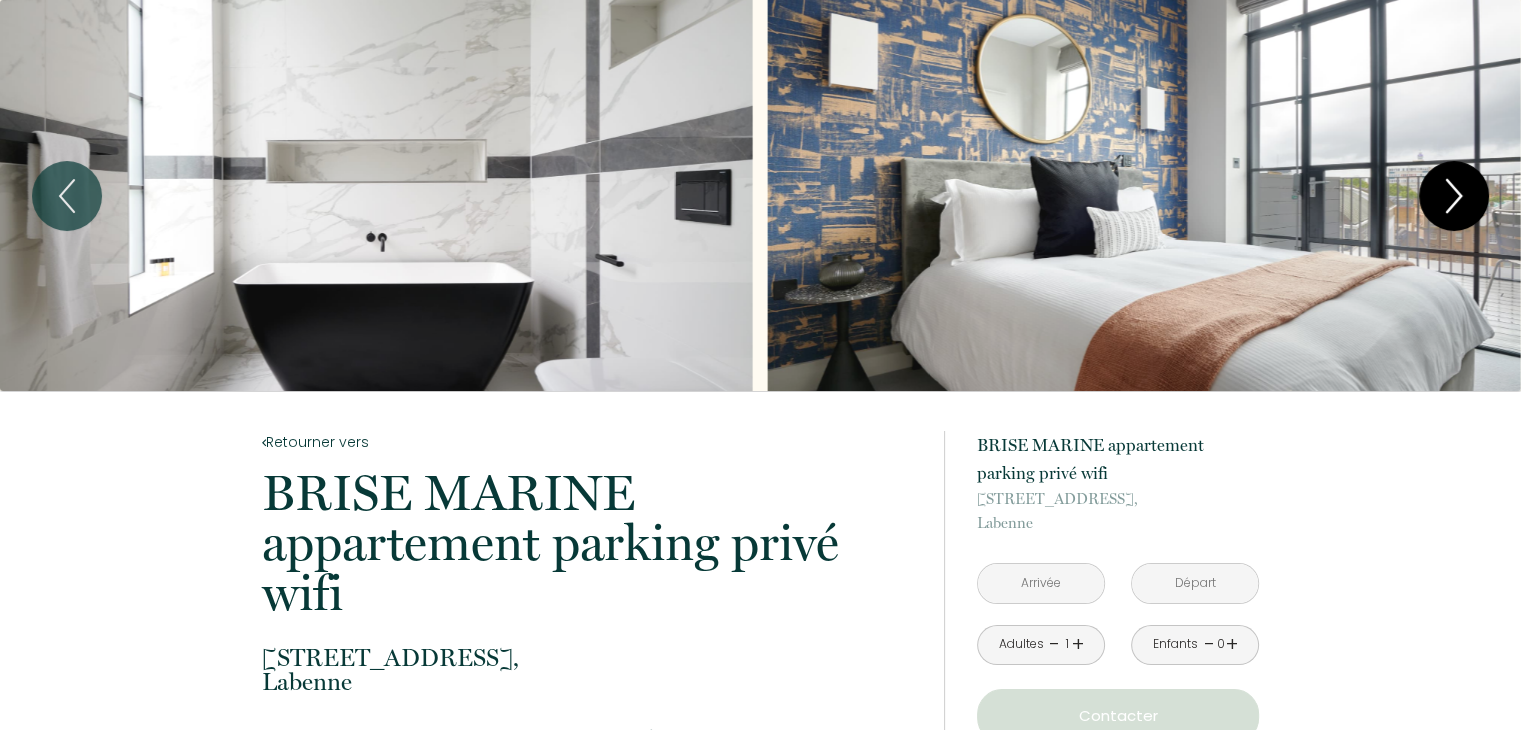 click 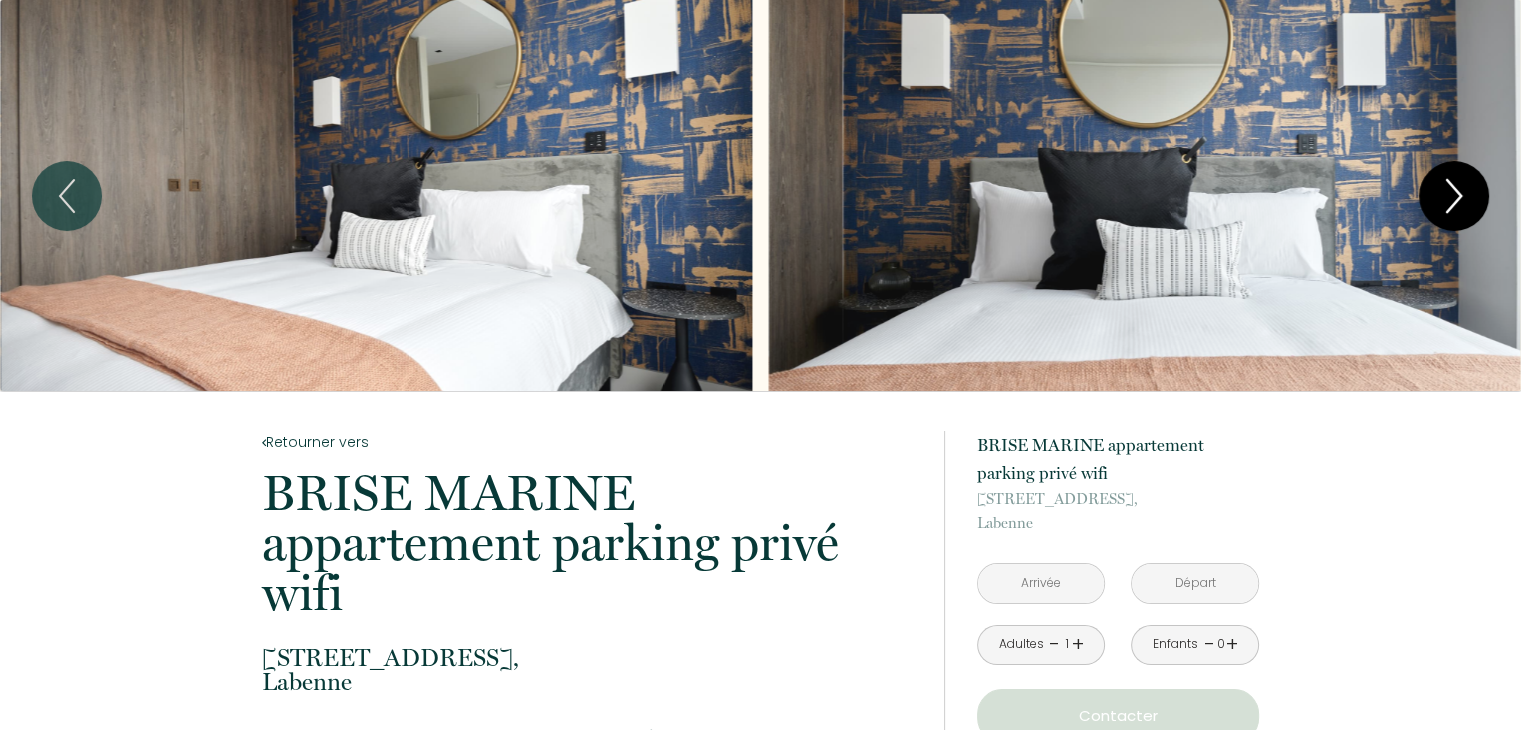 click 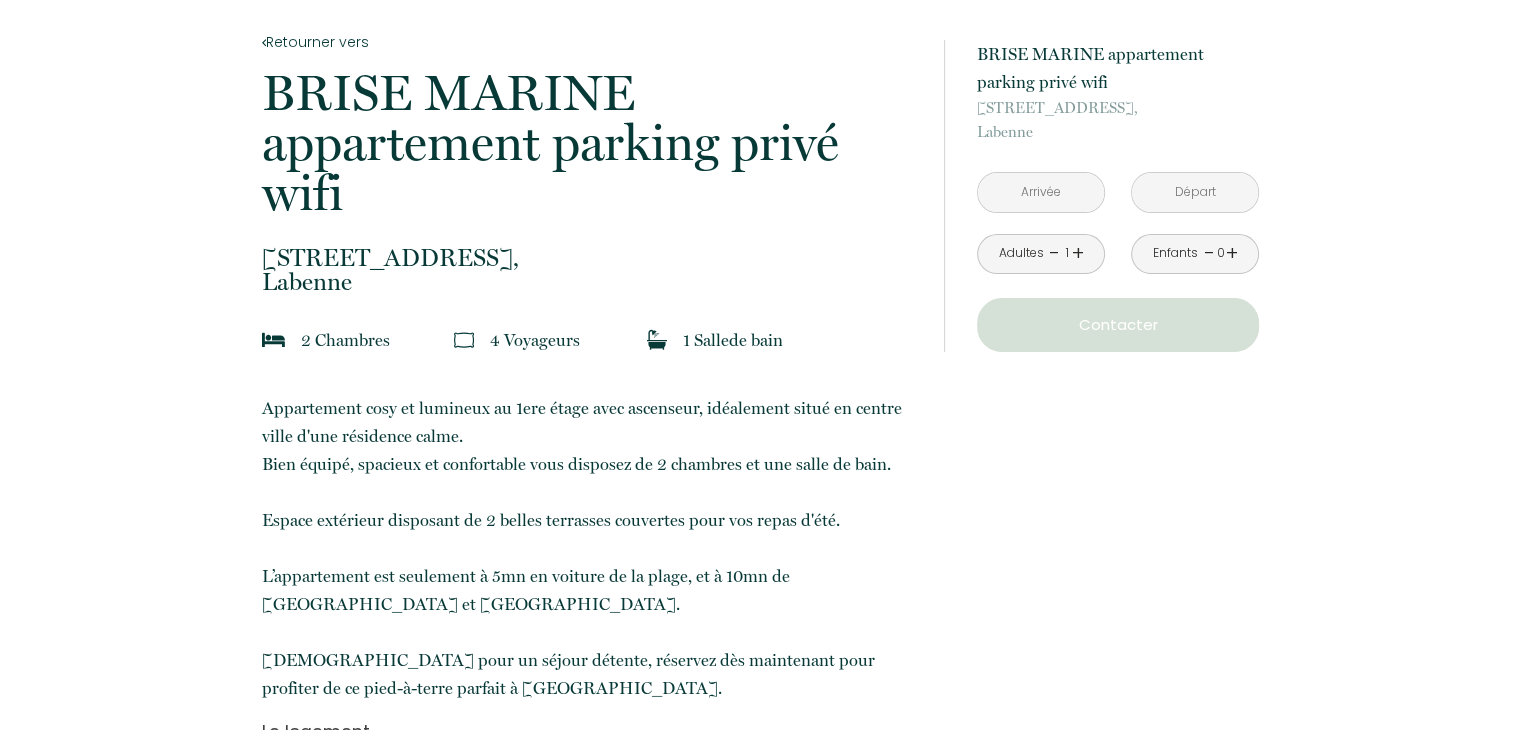 scroll, scrollTop: 0, scrollLeft: 0, axis: both 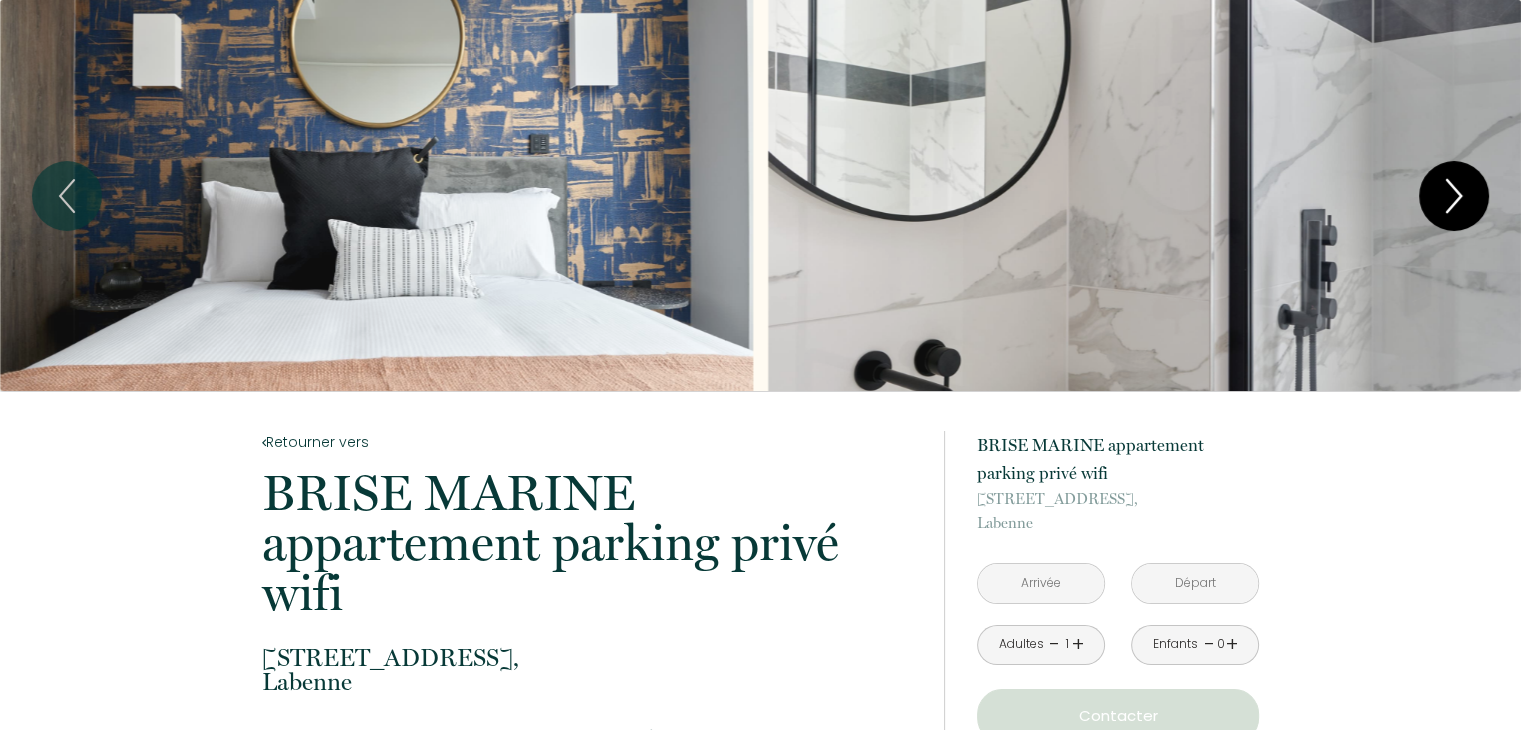 click 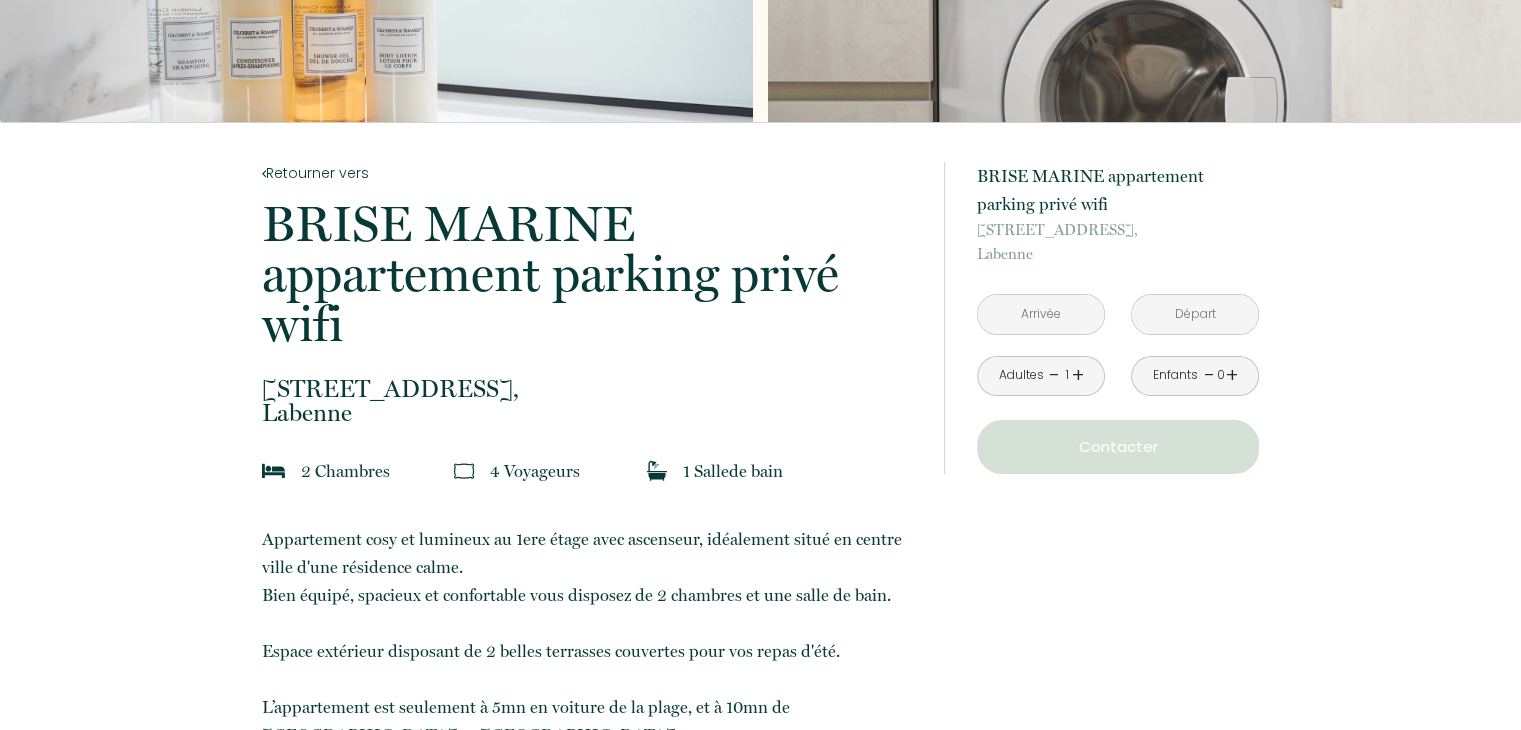 scroll, scrollTop: 0, scrollLeft: 0, axis: both 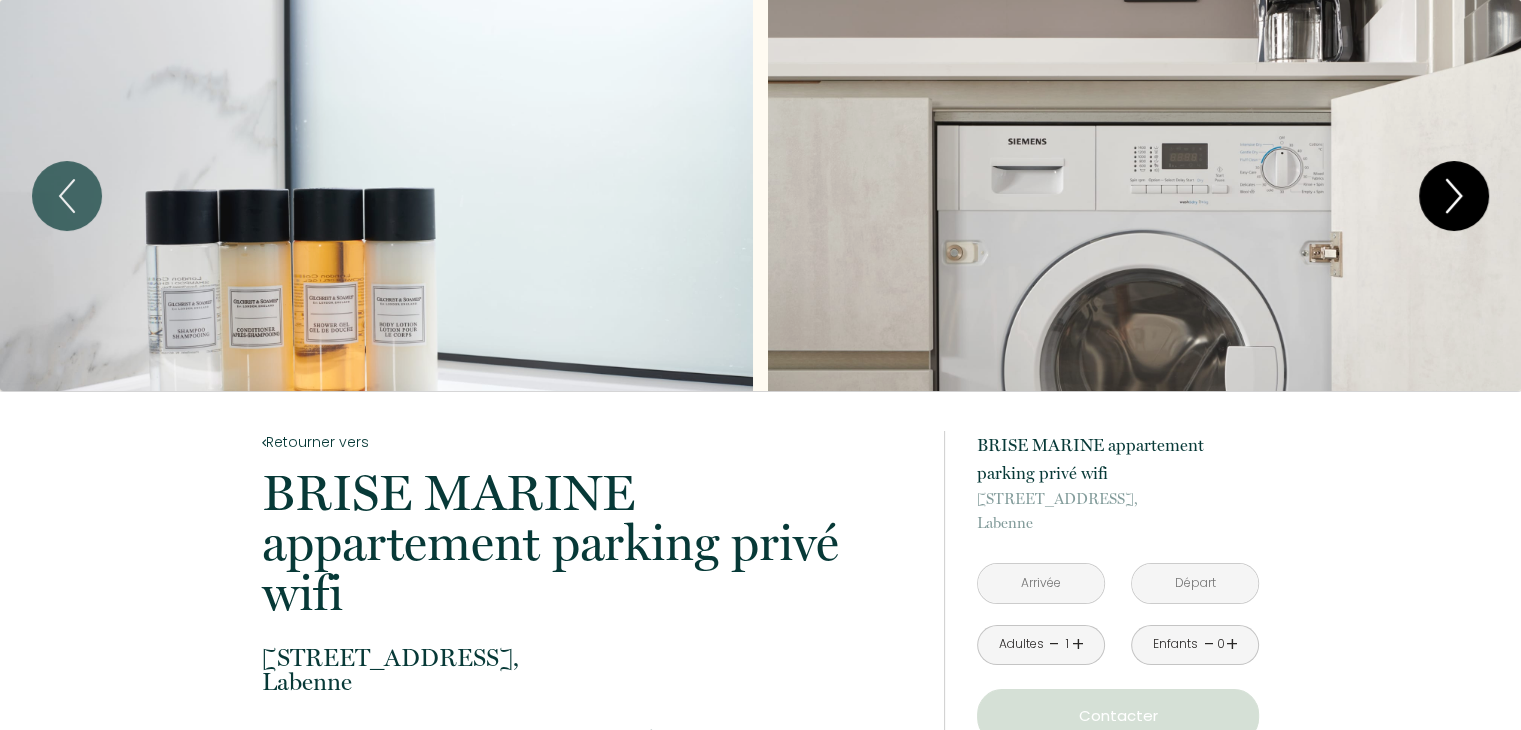 click 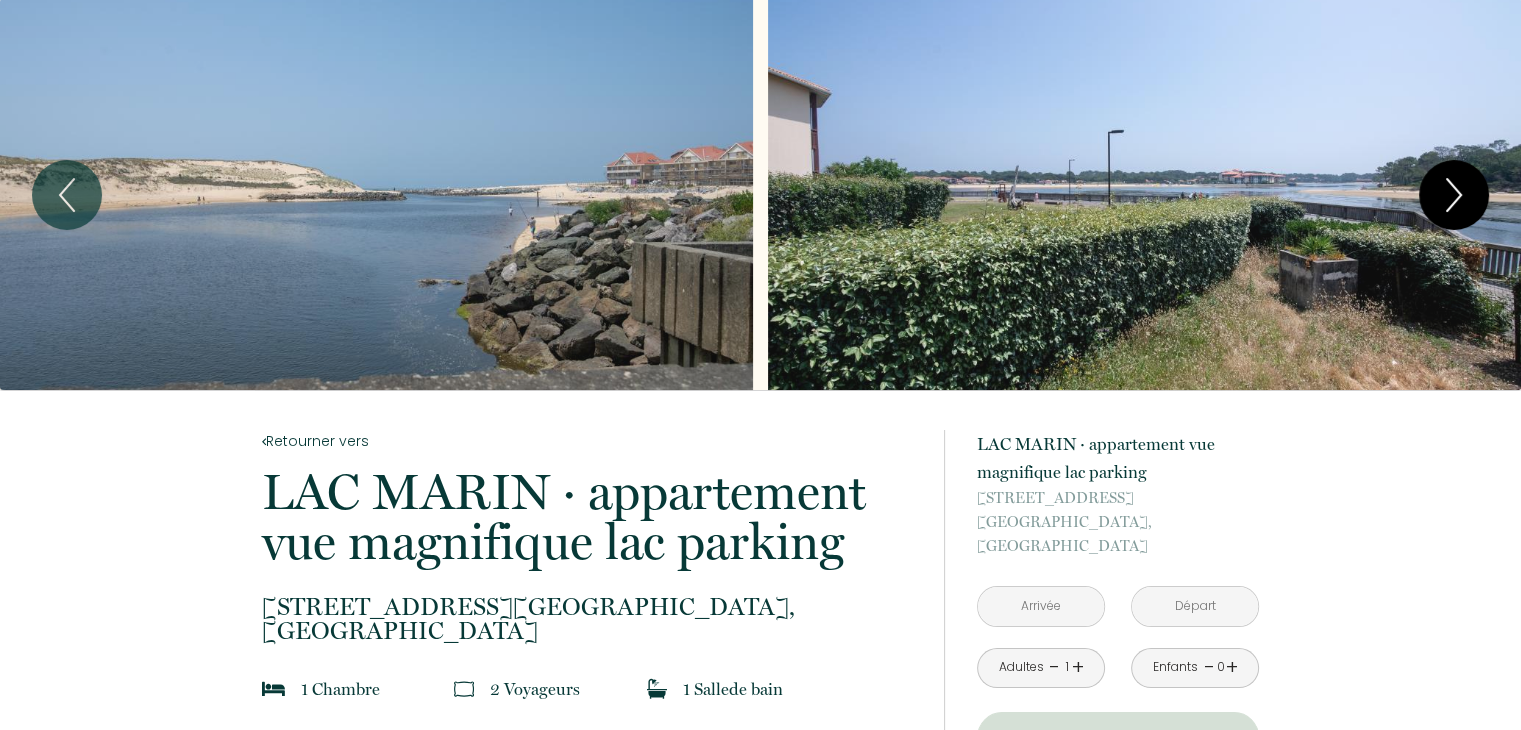 scroll, scrollTop: 0, scrollLeft: 0, axis: both 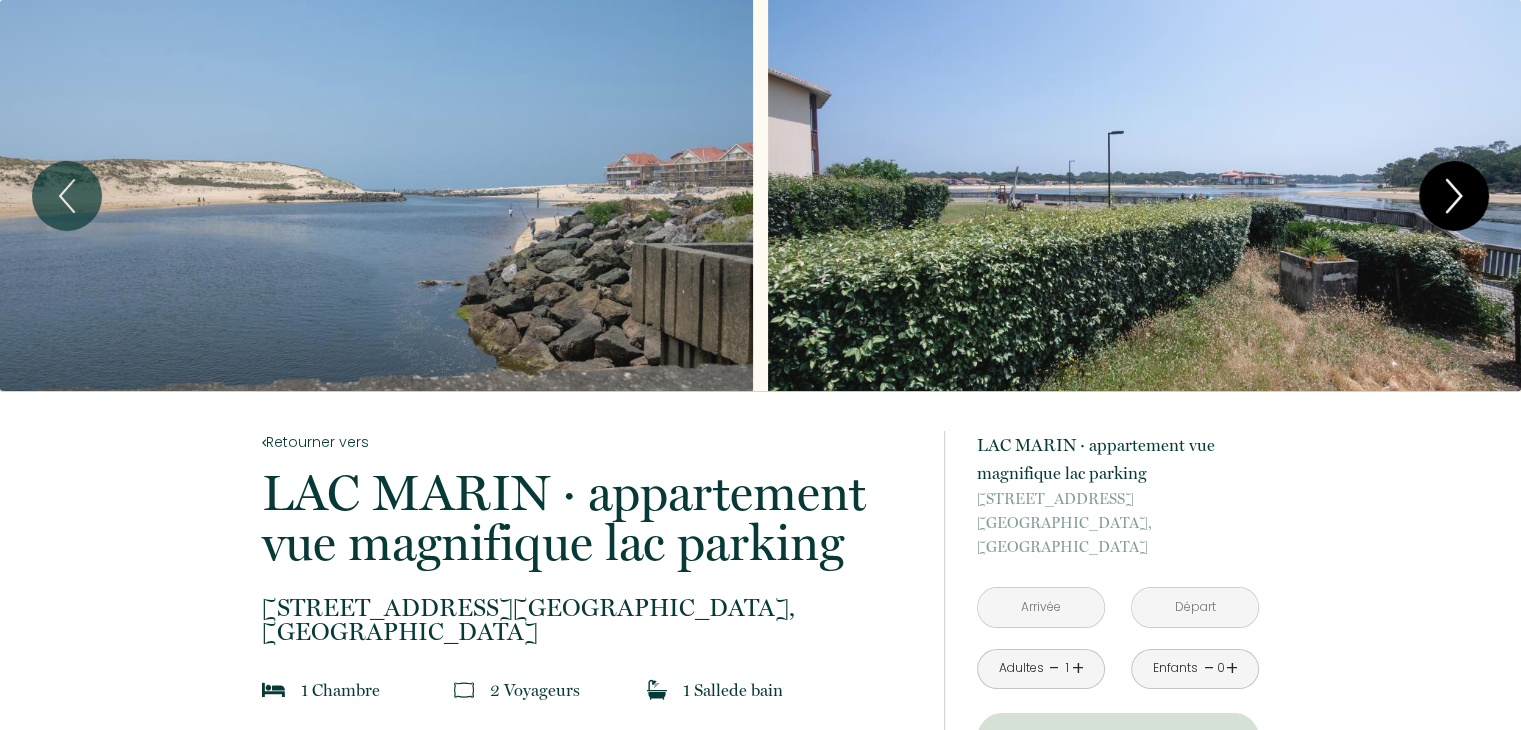click 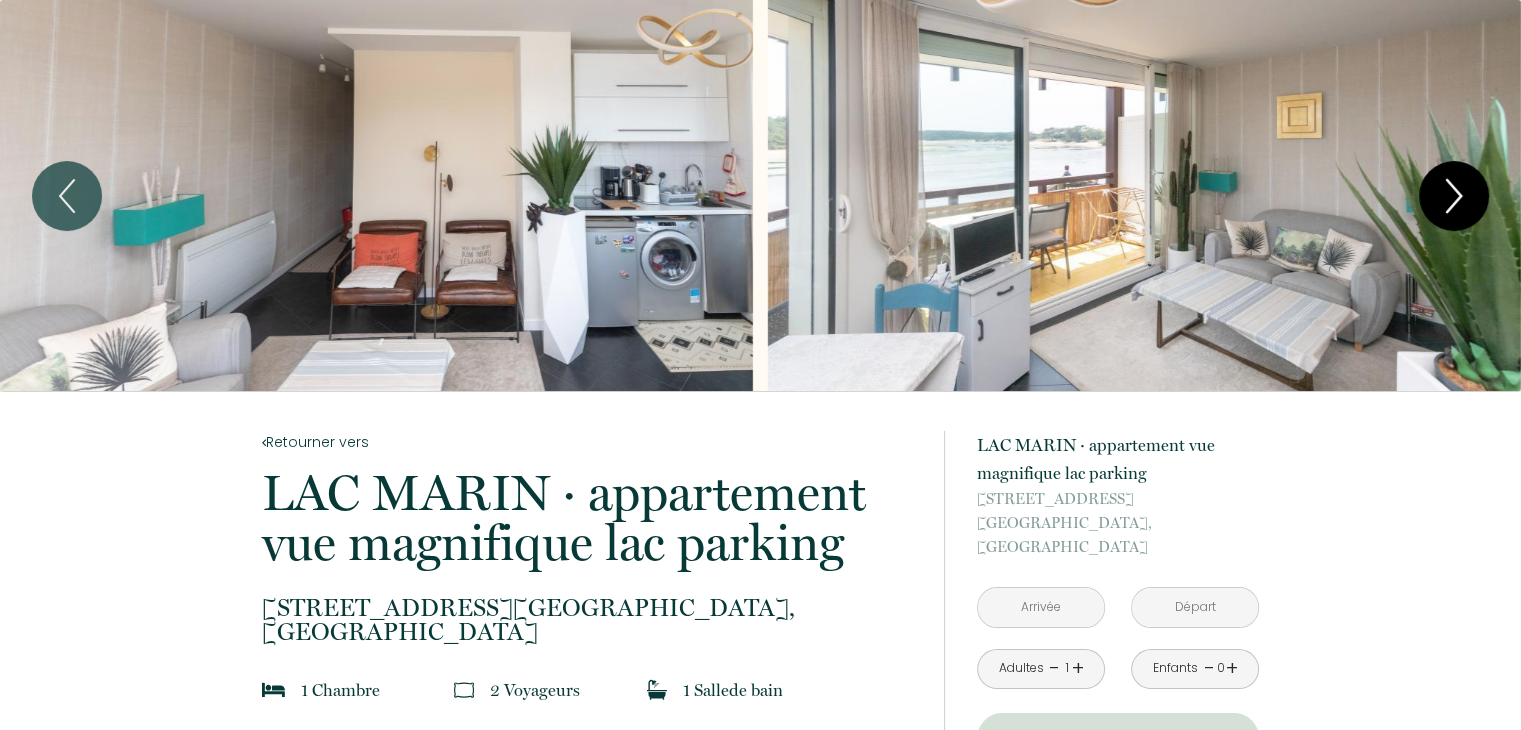click 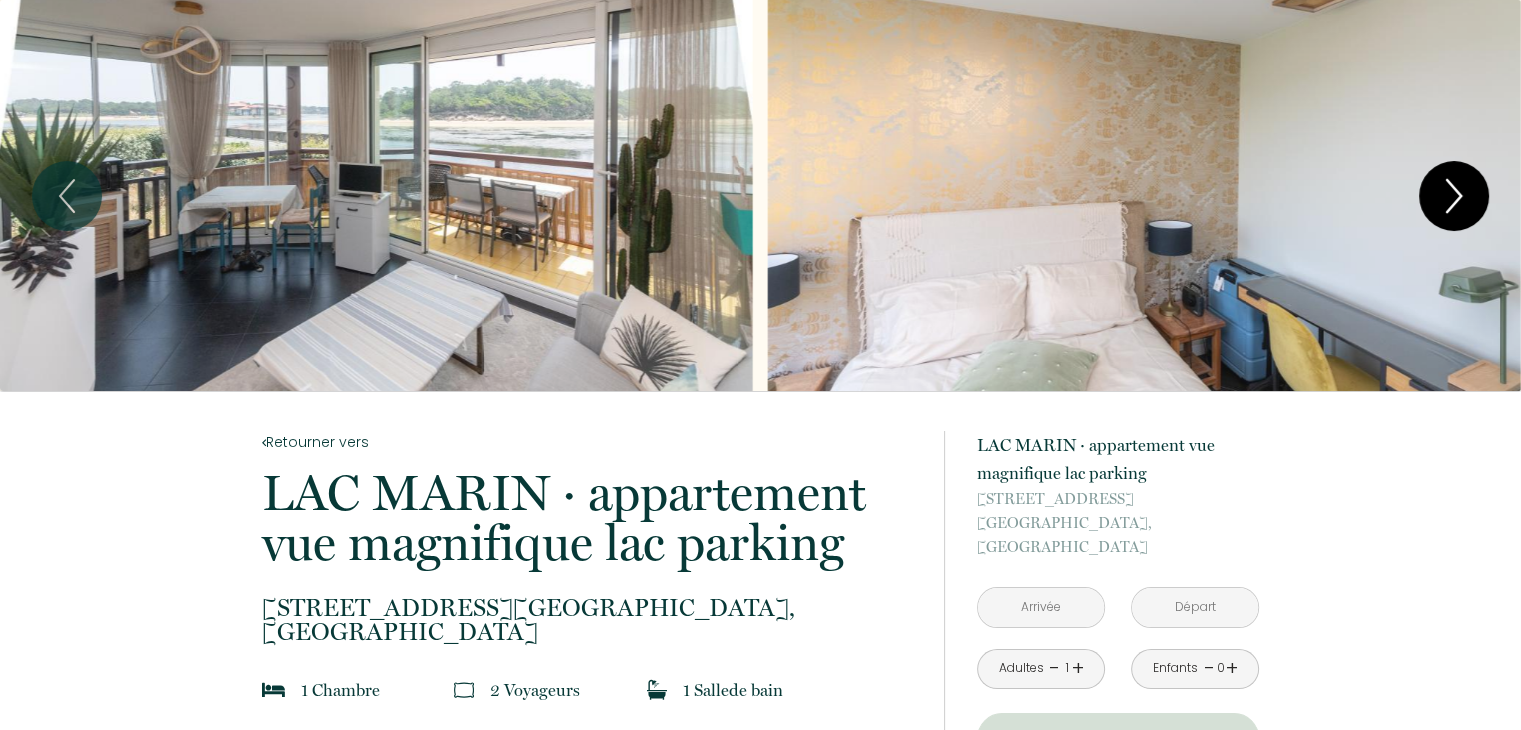 click 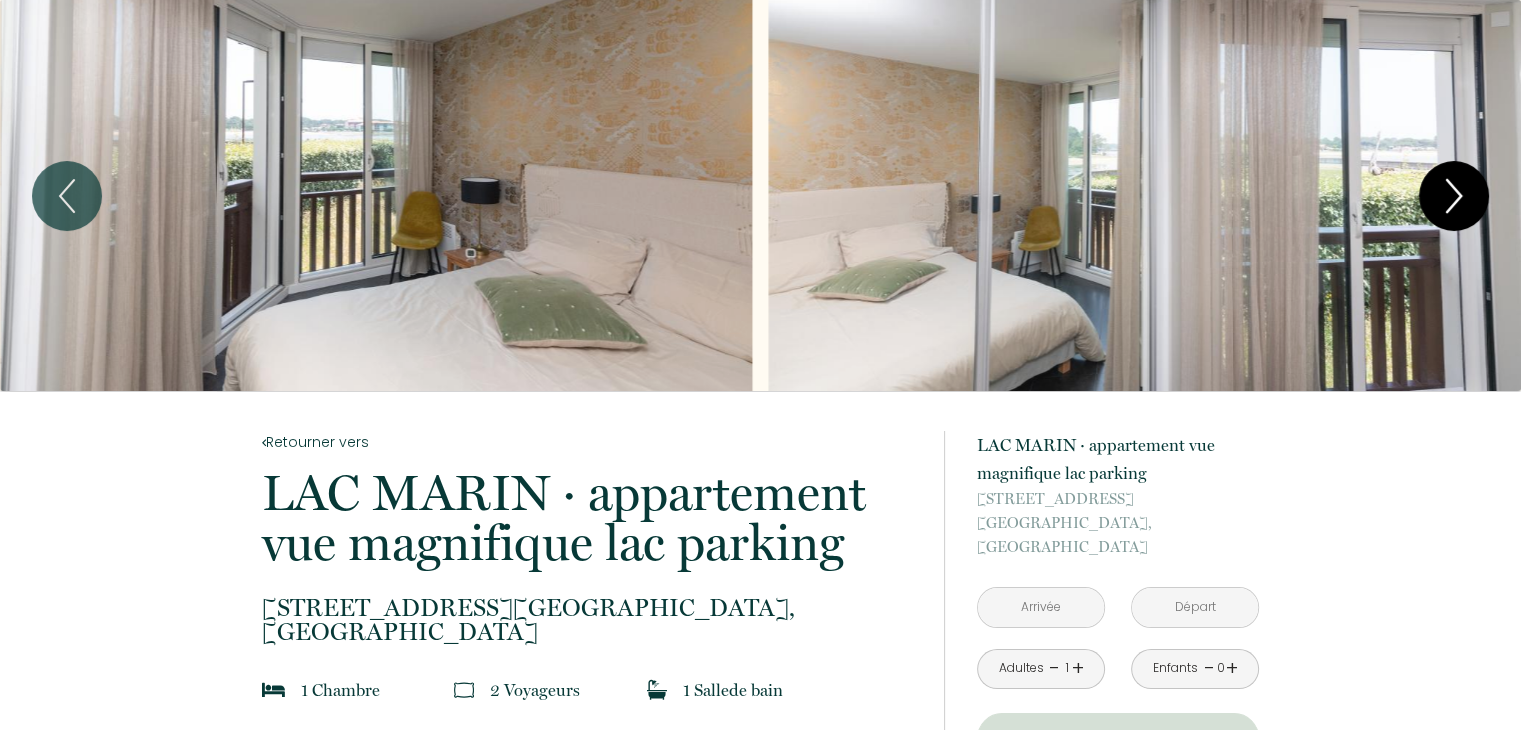 click 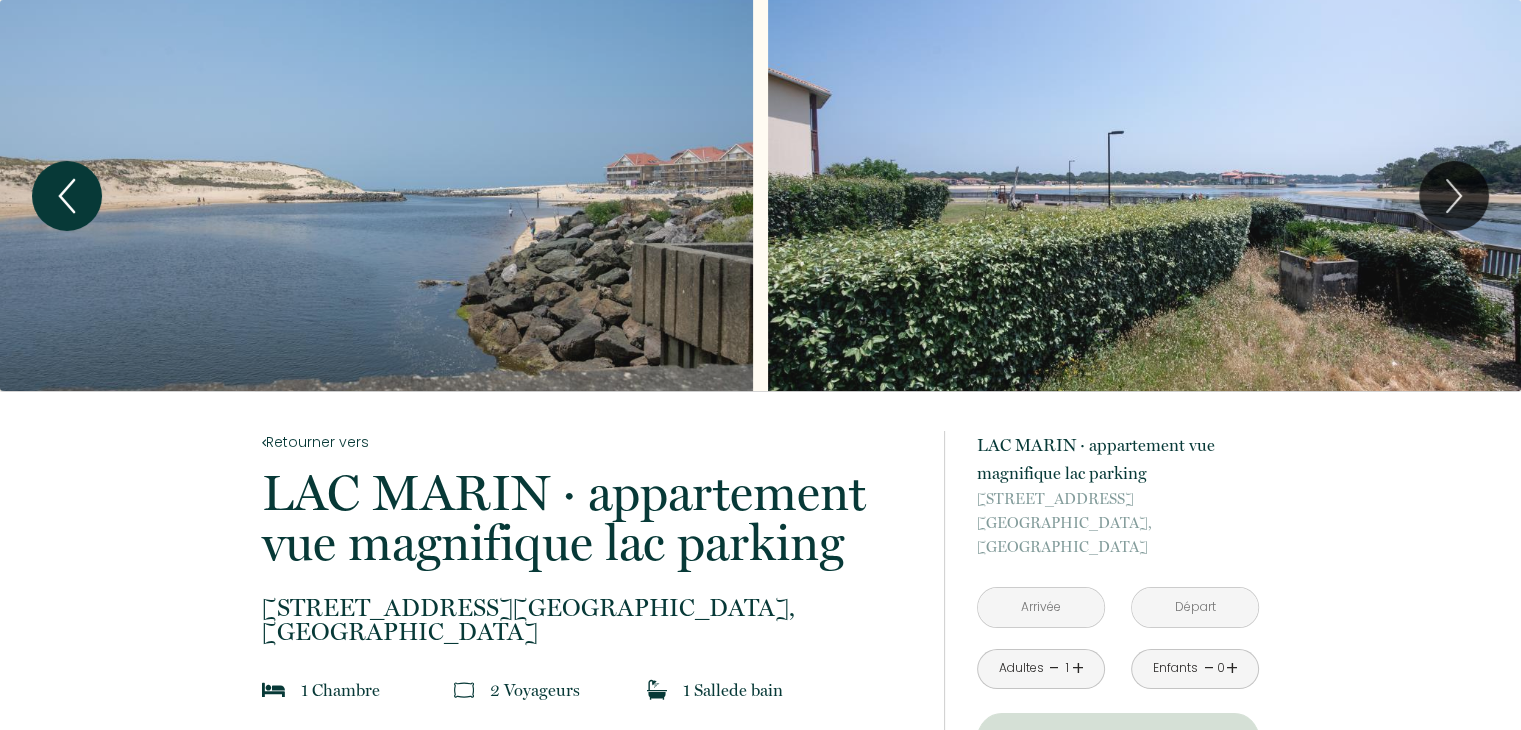click 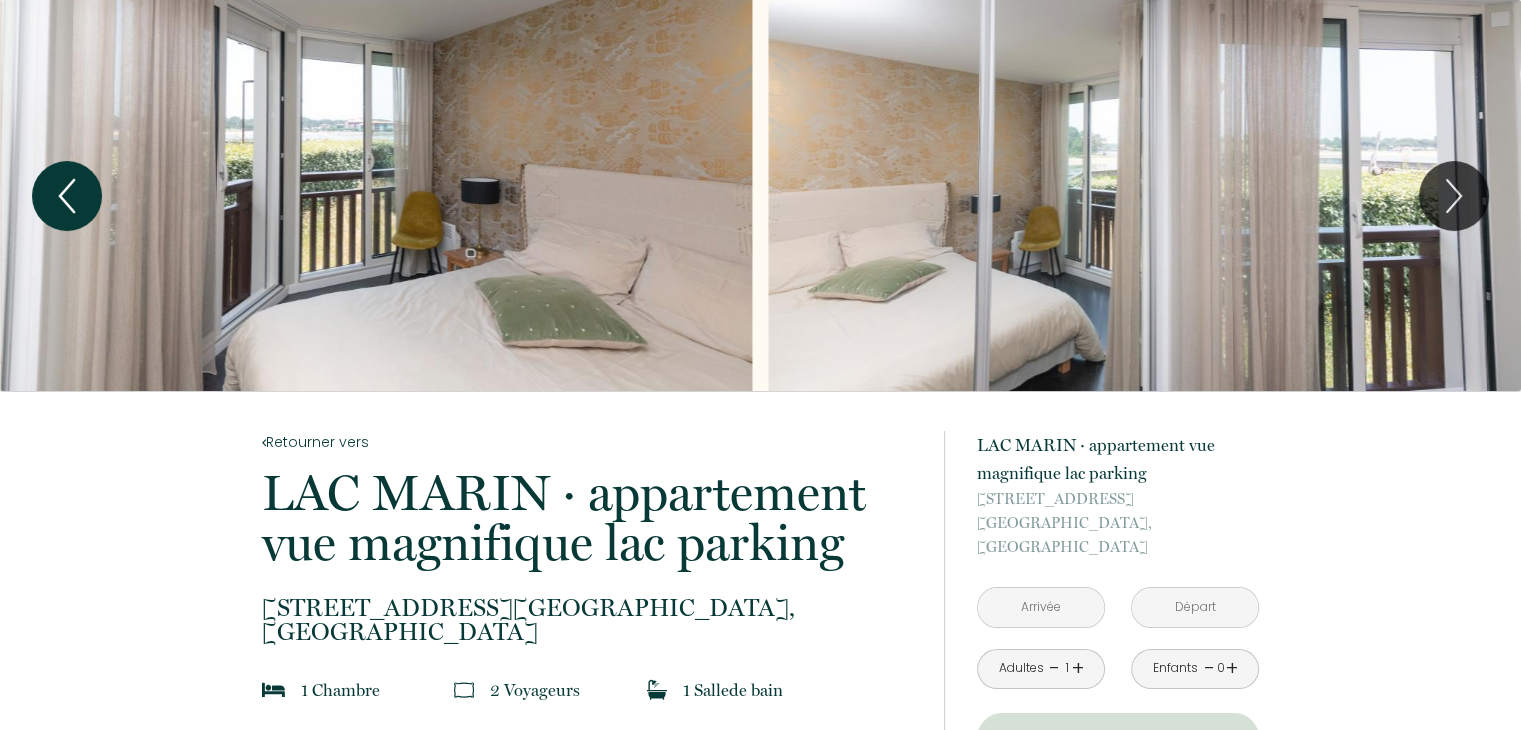 click 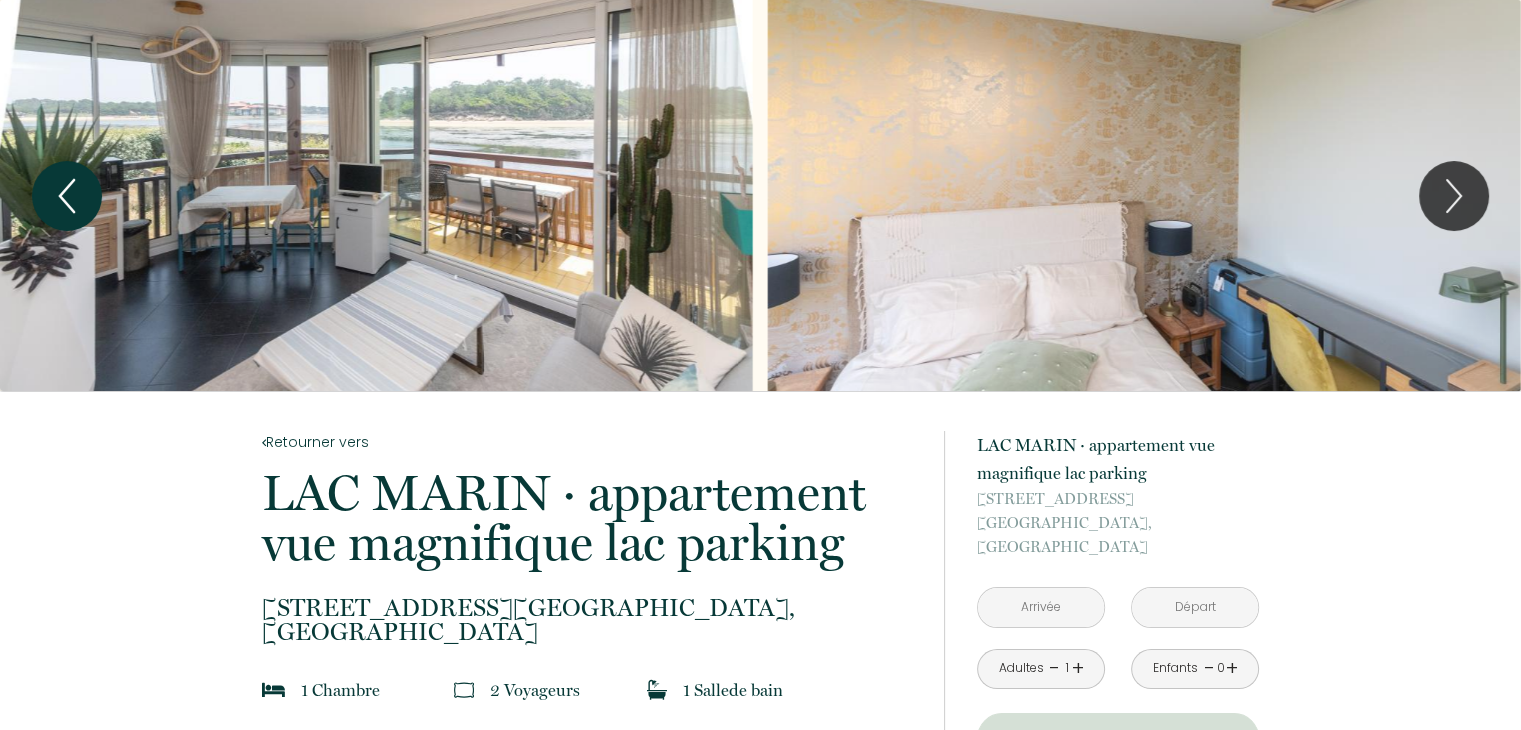 click 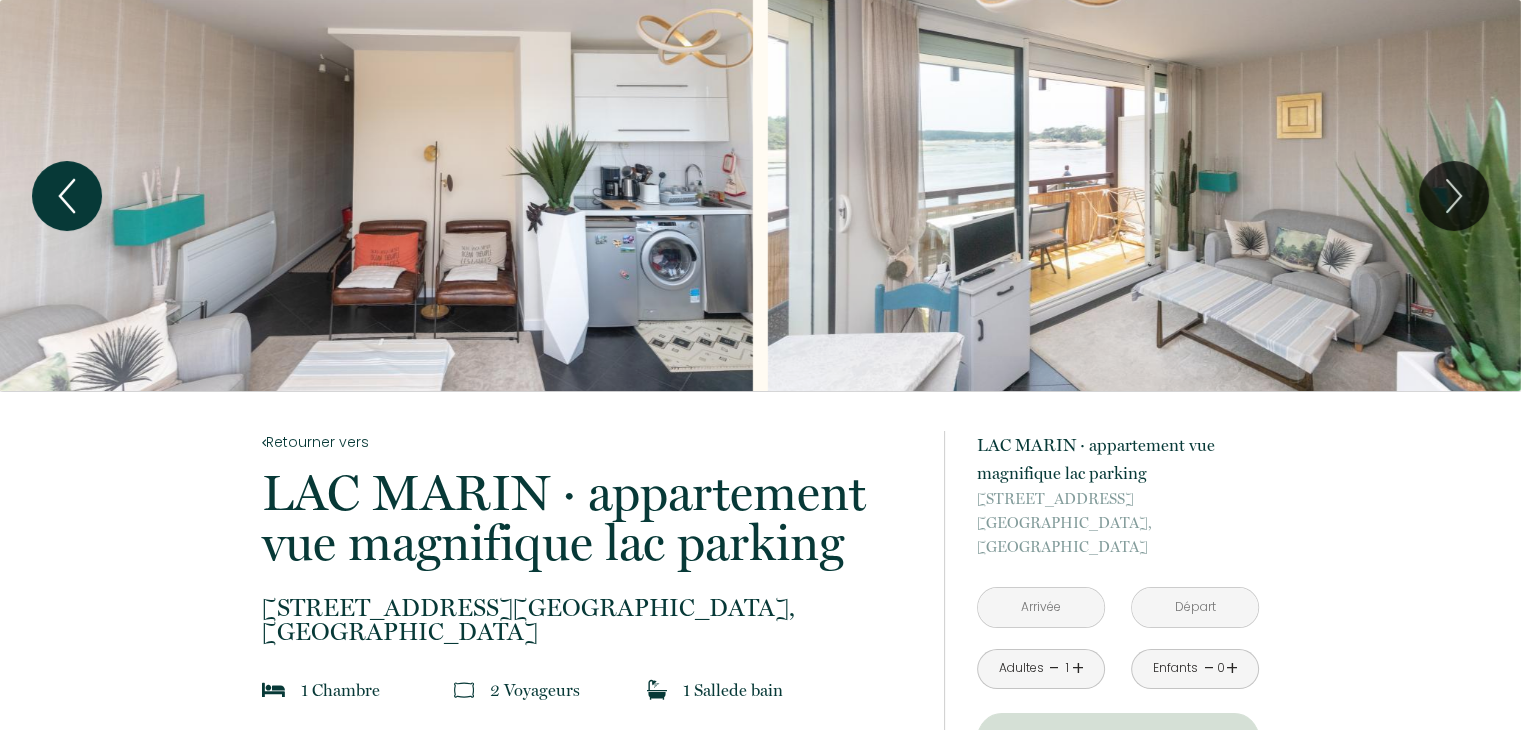 click 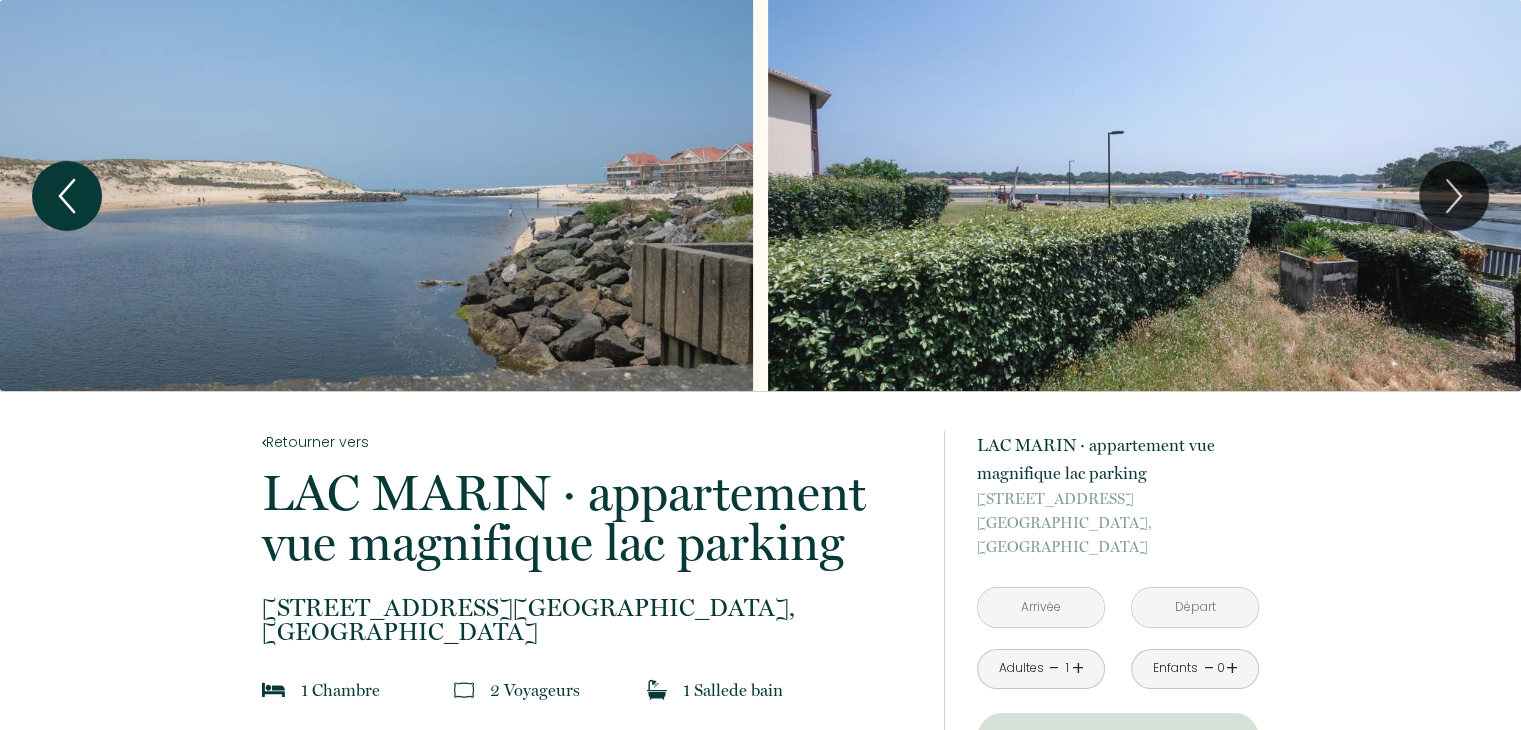 click 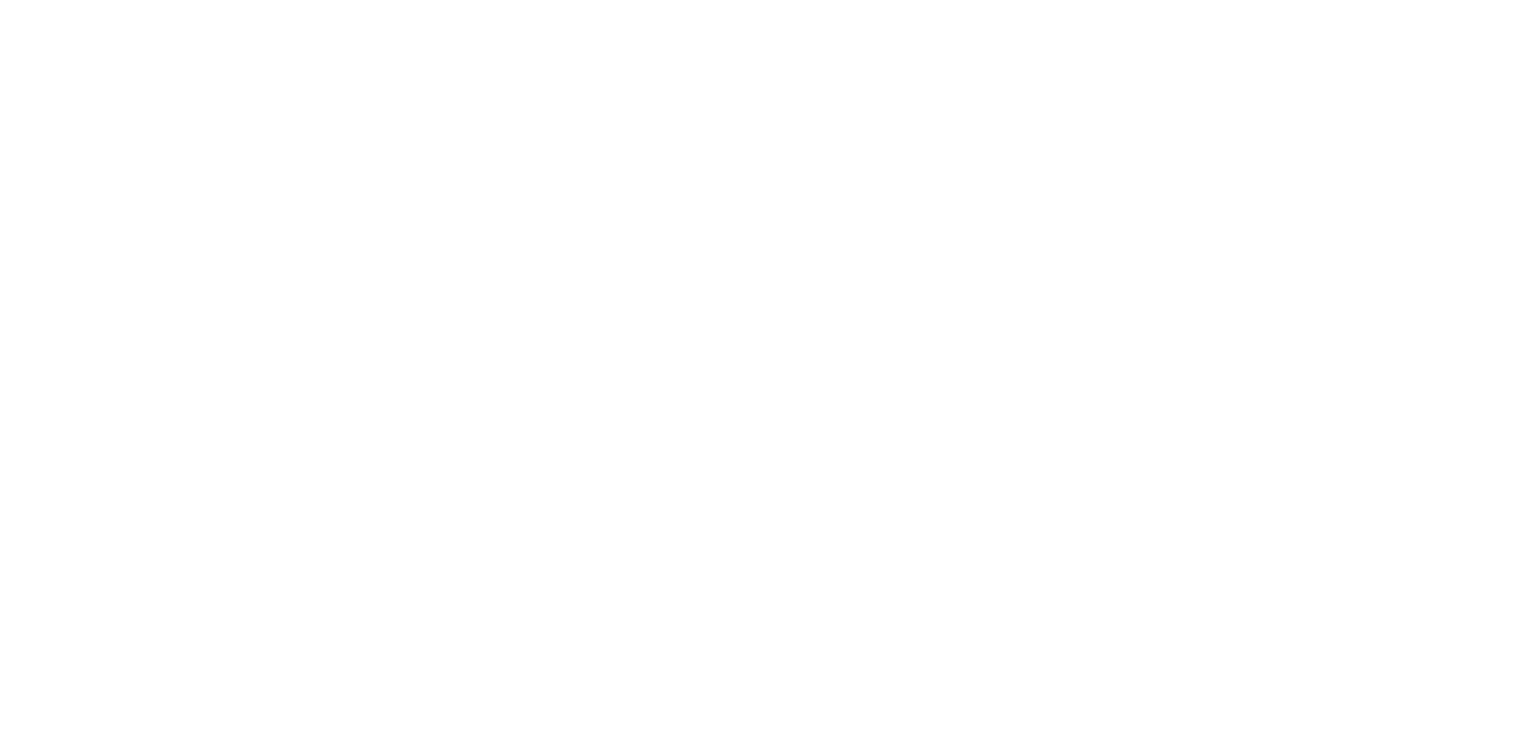 scroll, scrollTop: 0, scrollLeft: 0, axis: both 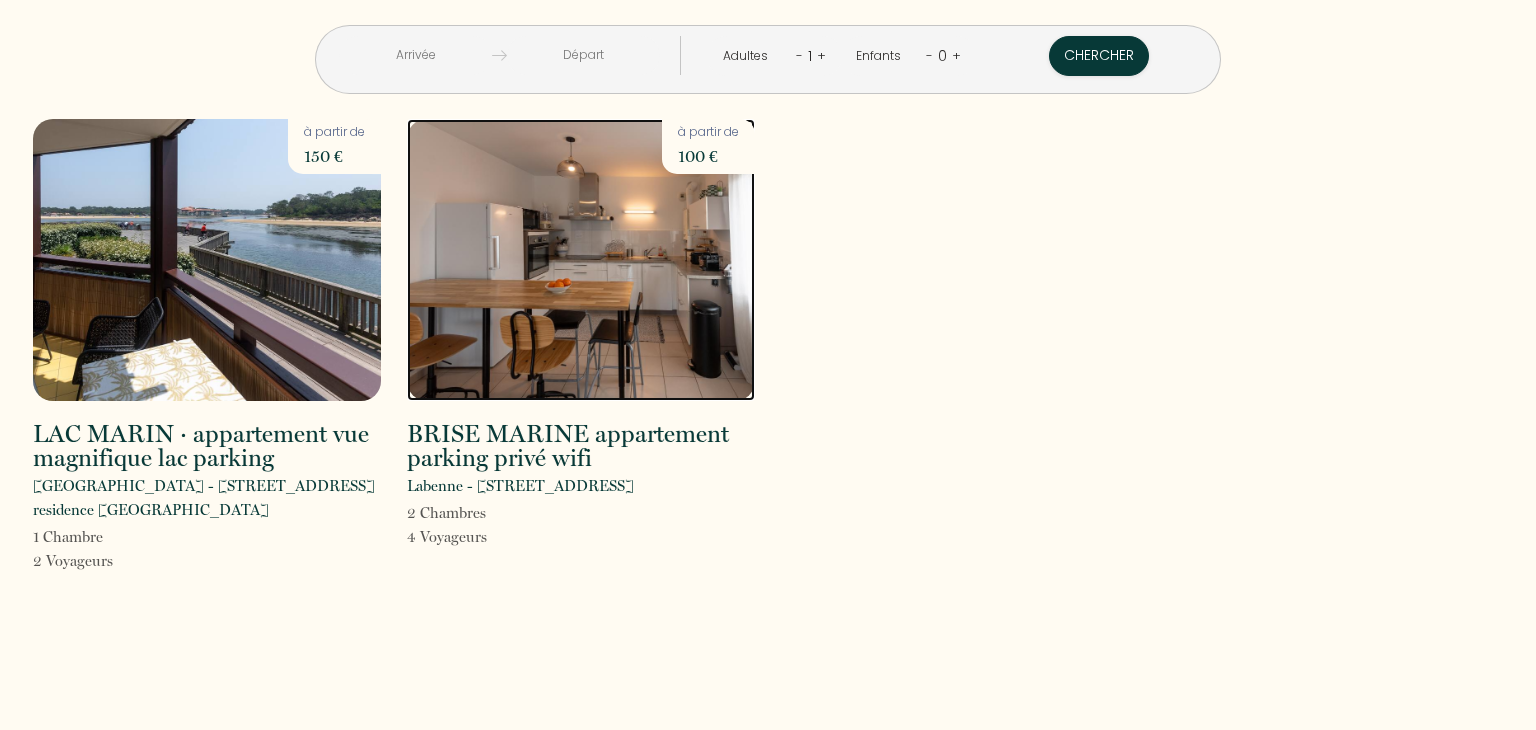 click at bounding box center (581, 260) 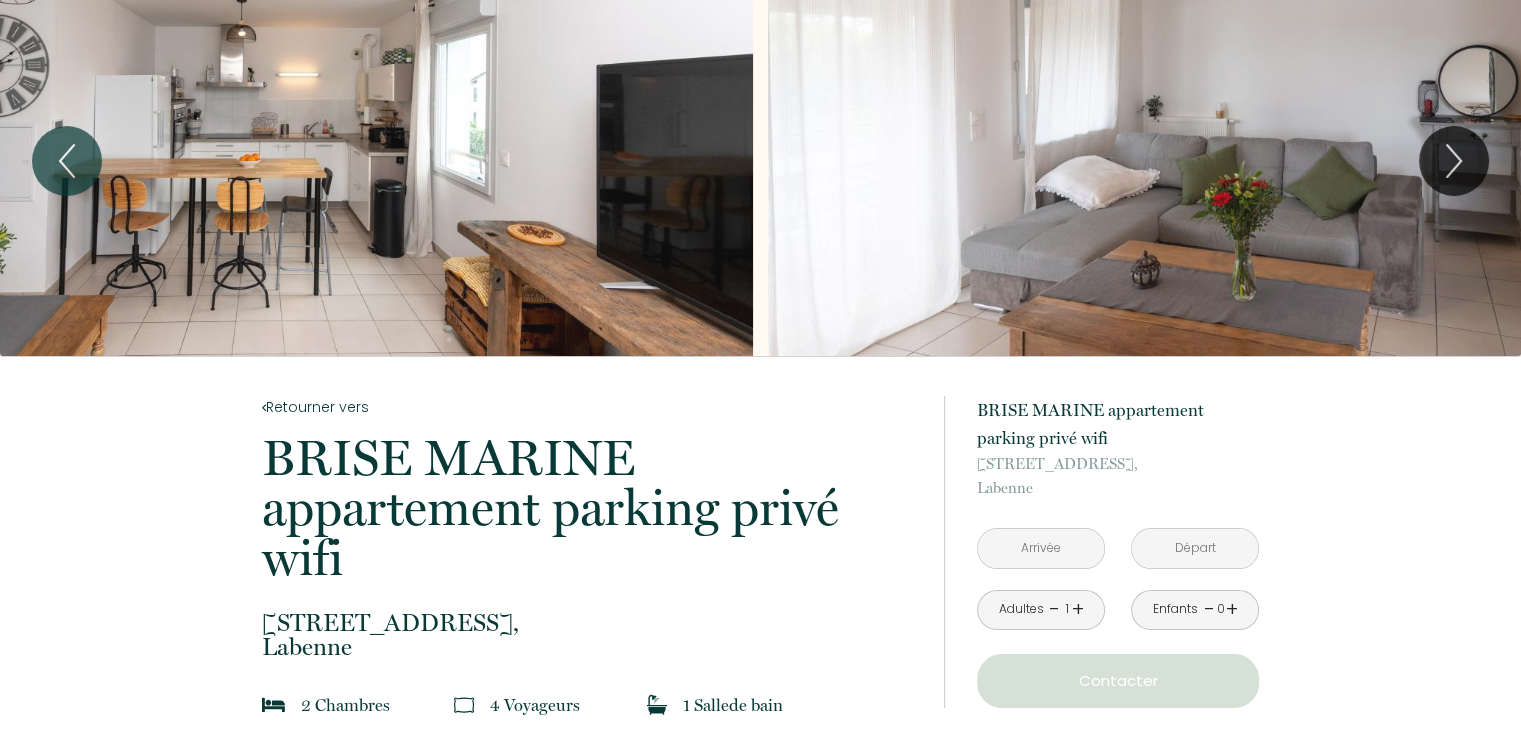 scroll, scrollTop: 0, scrollLeft: 0, axis: both 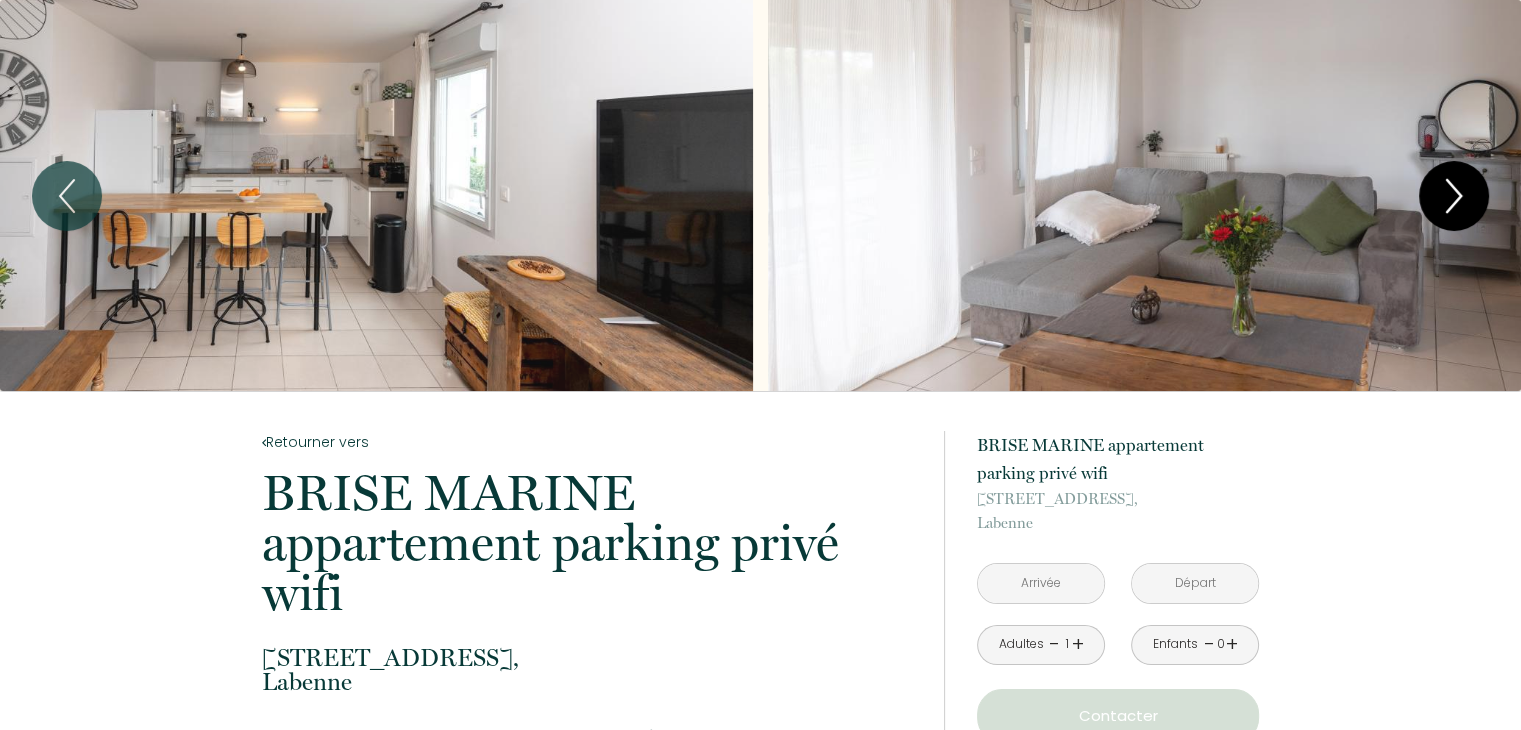 click 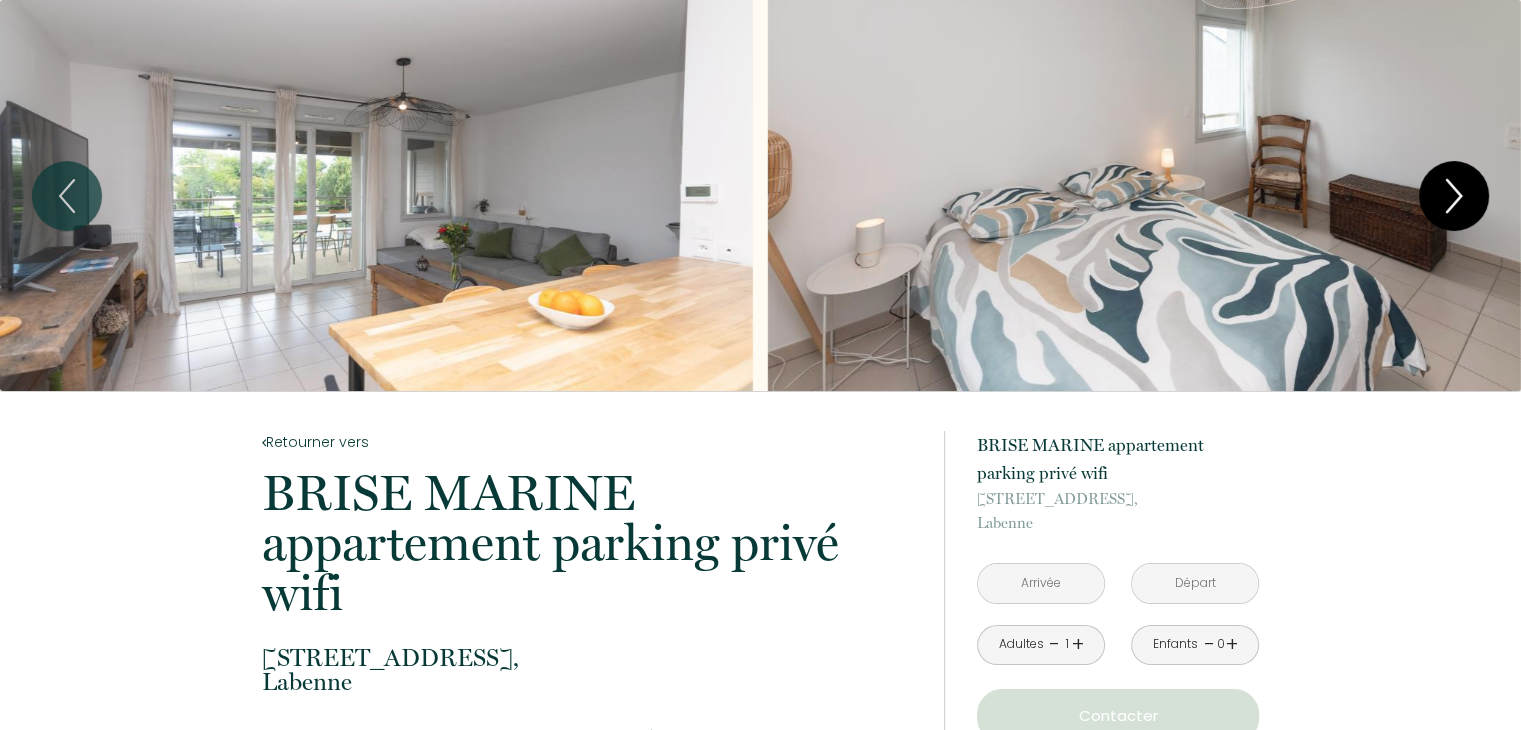 click 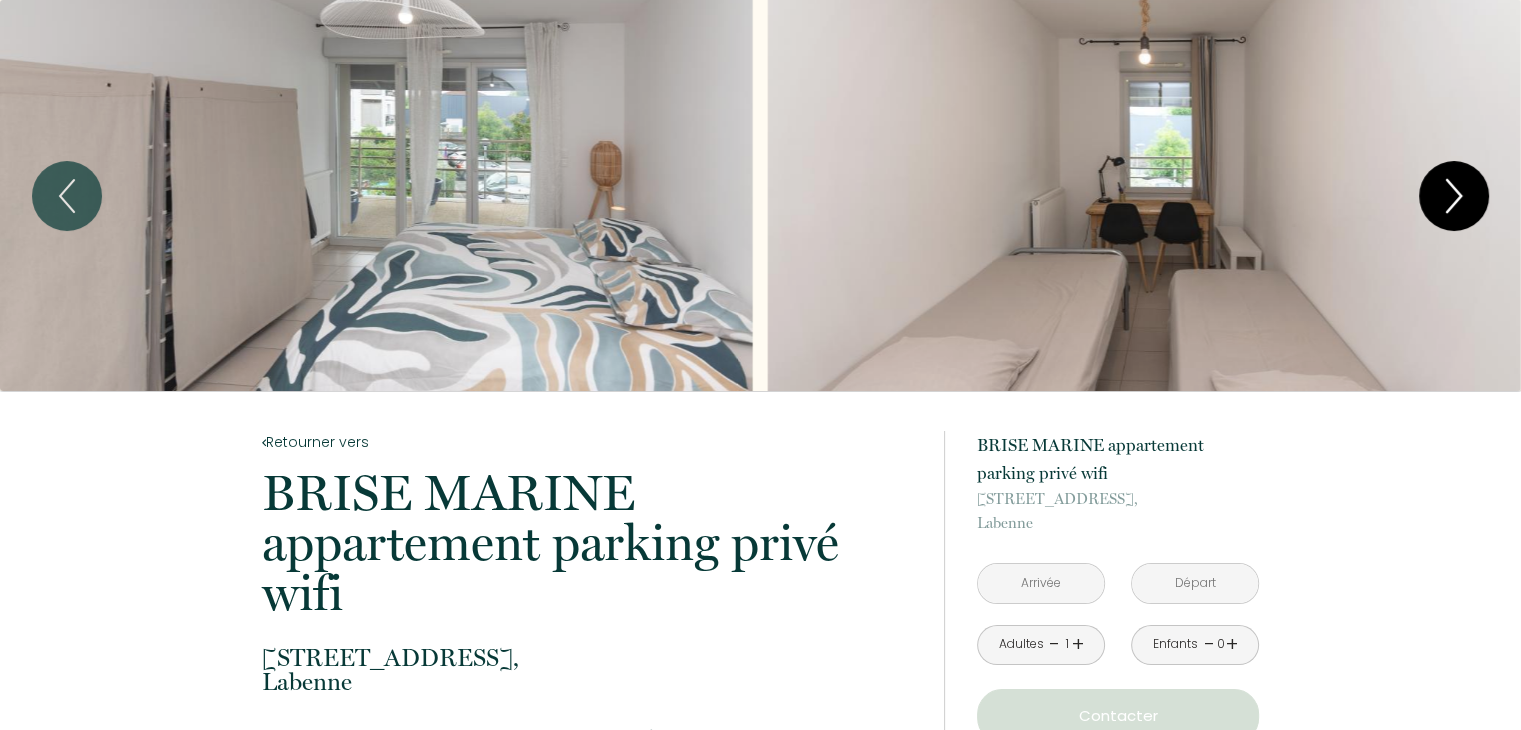 click 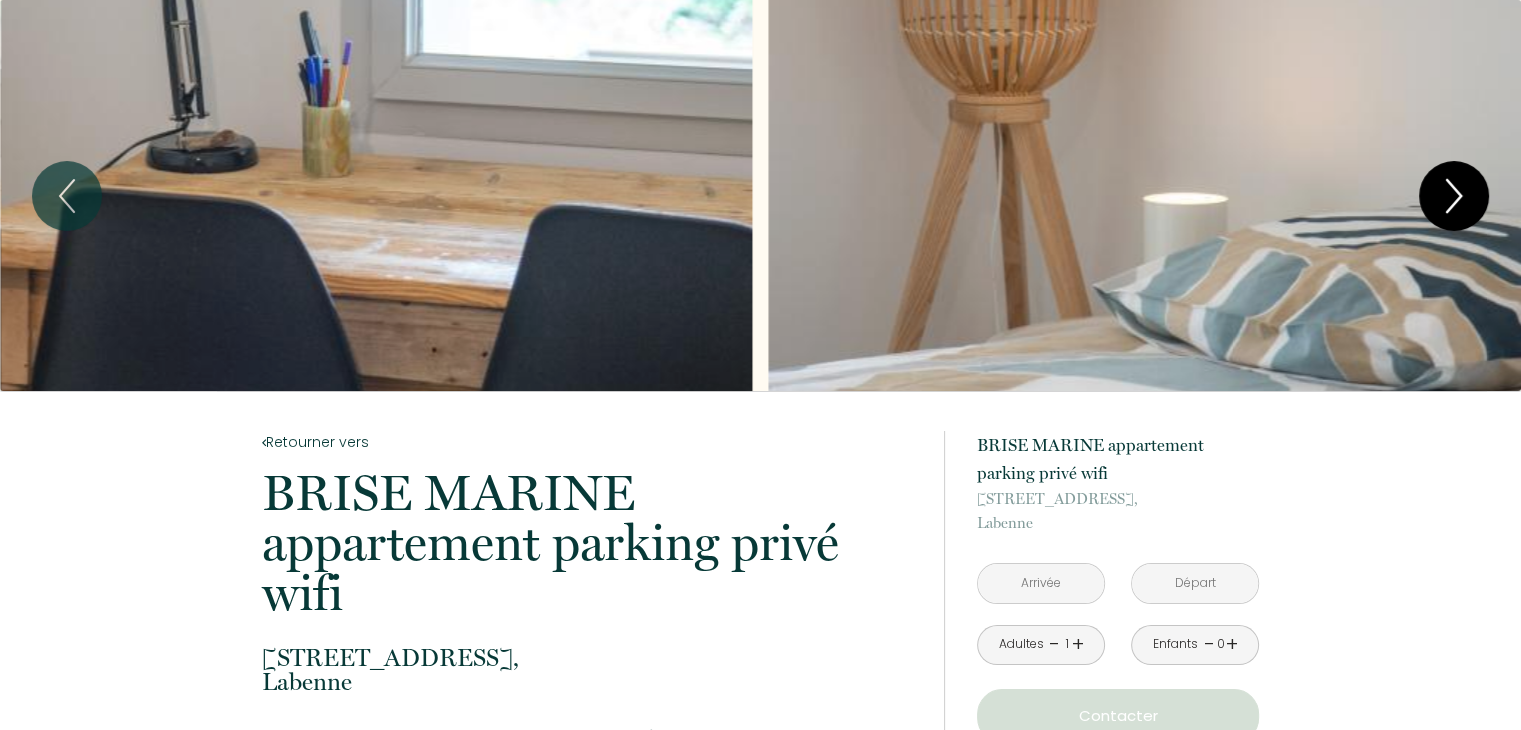 click 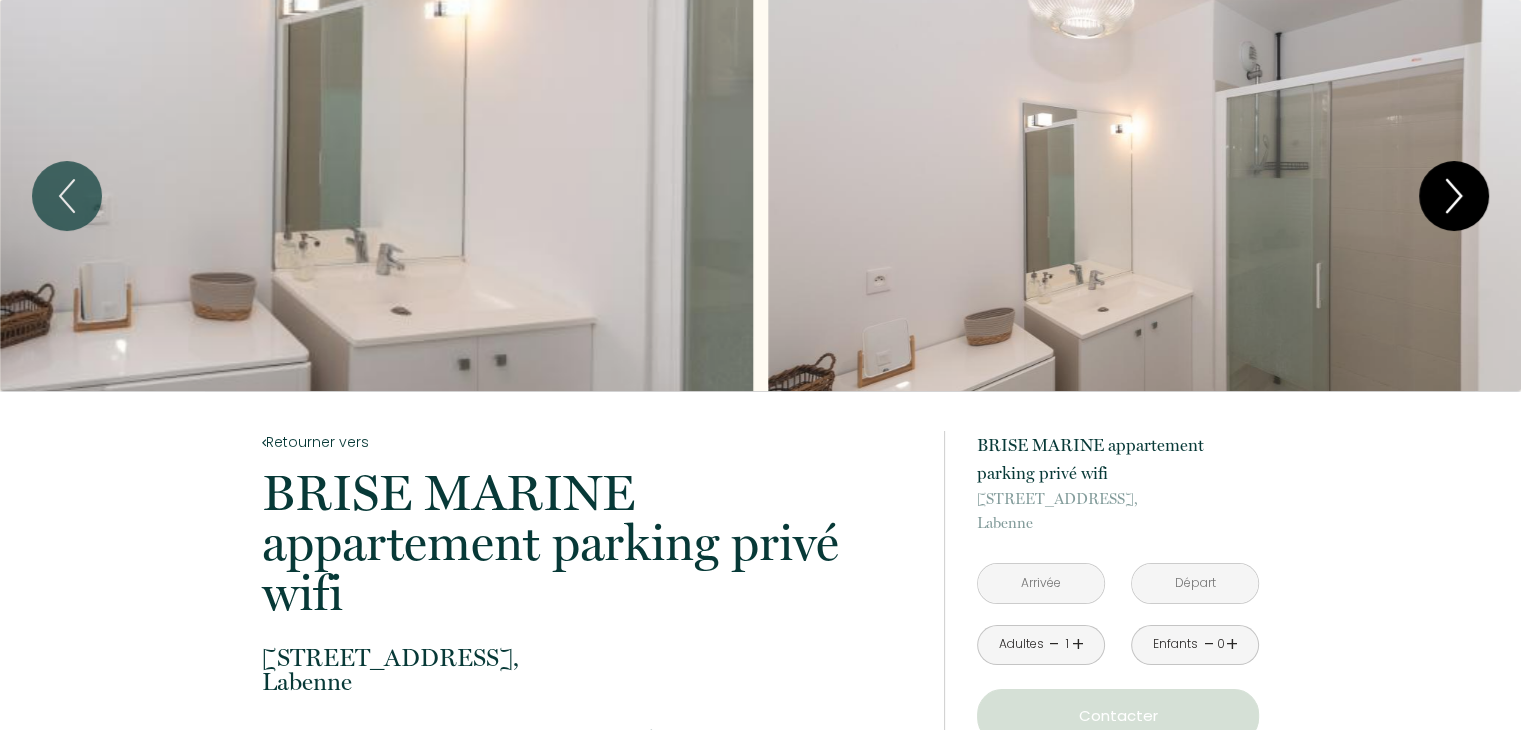 click 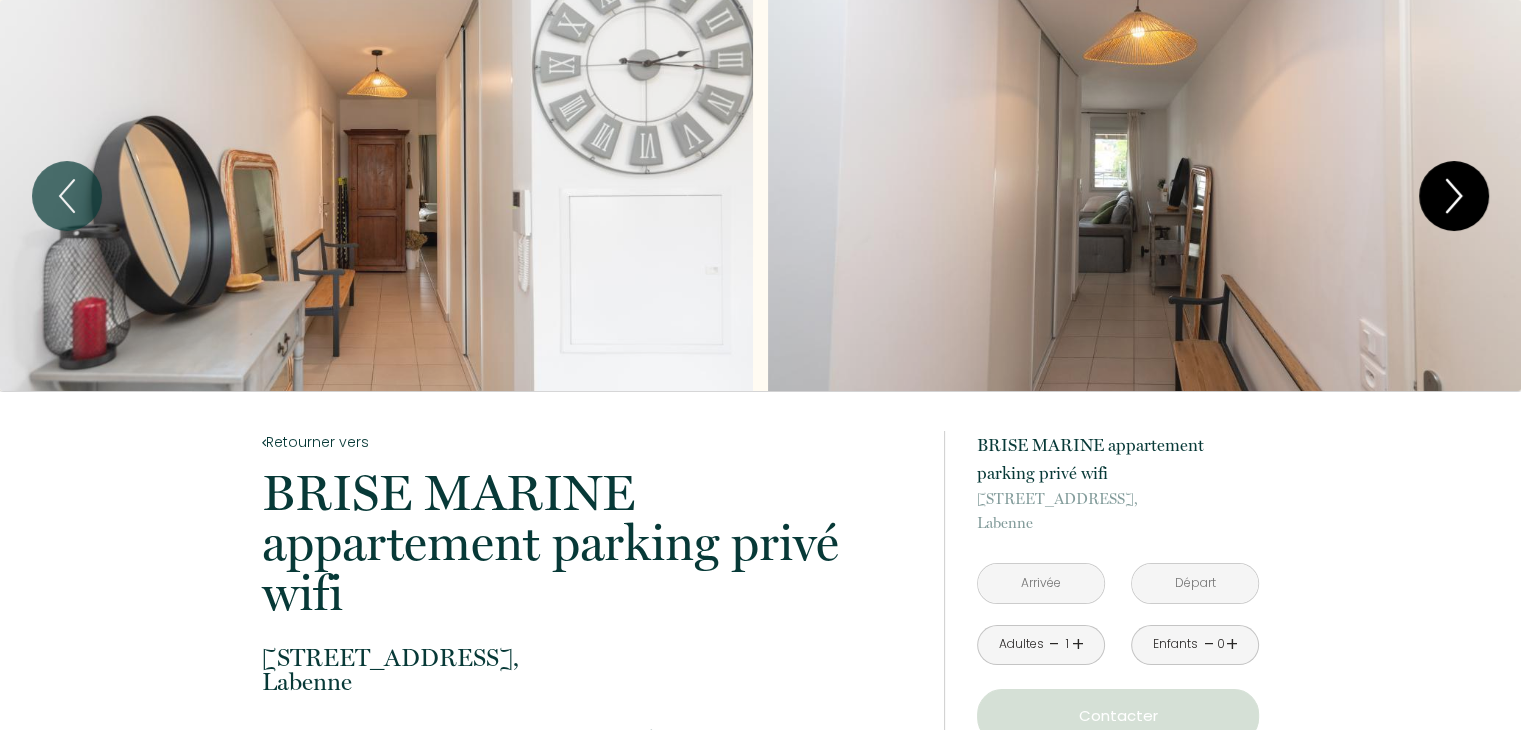 click 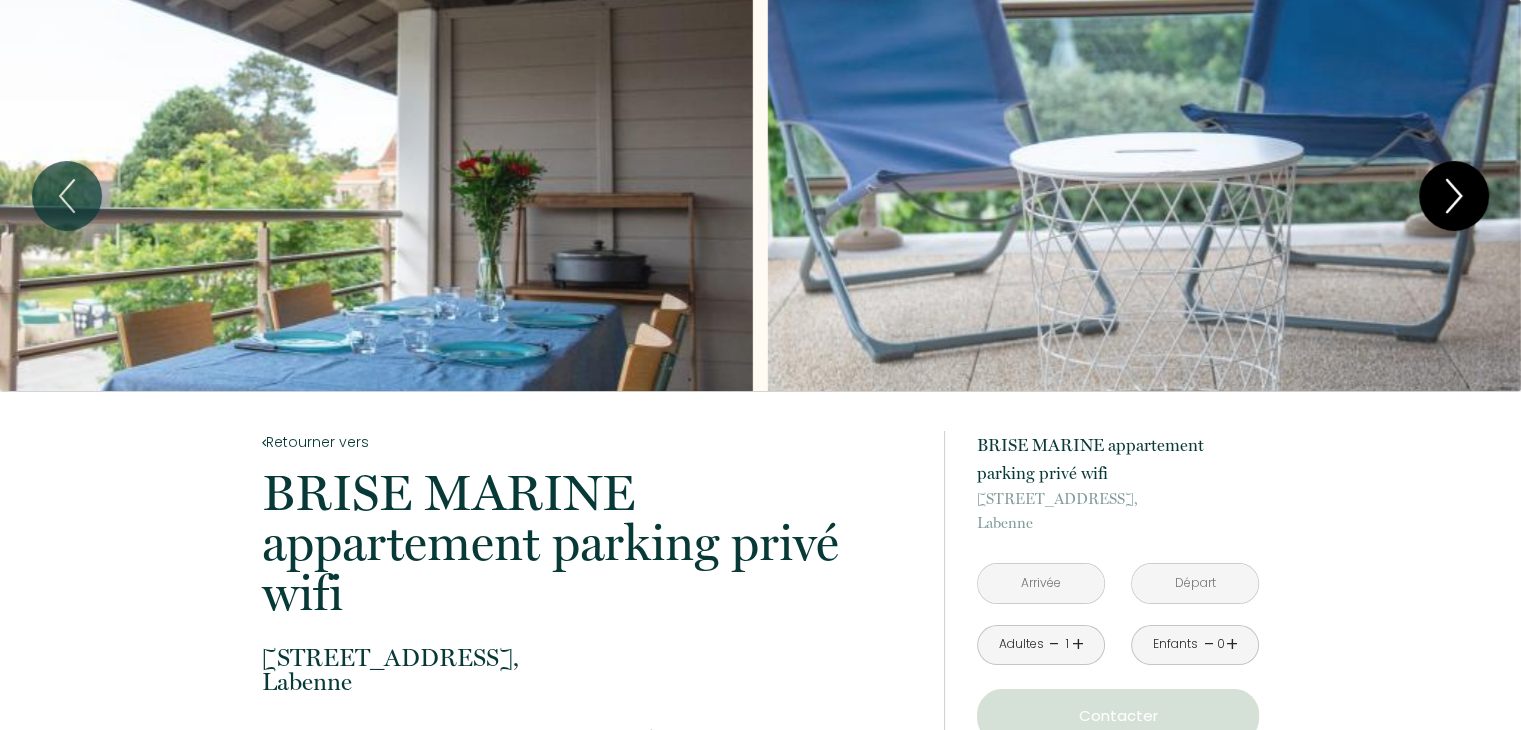 click 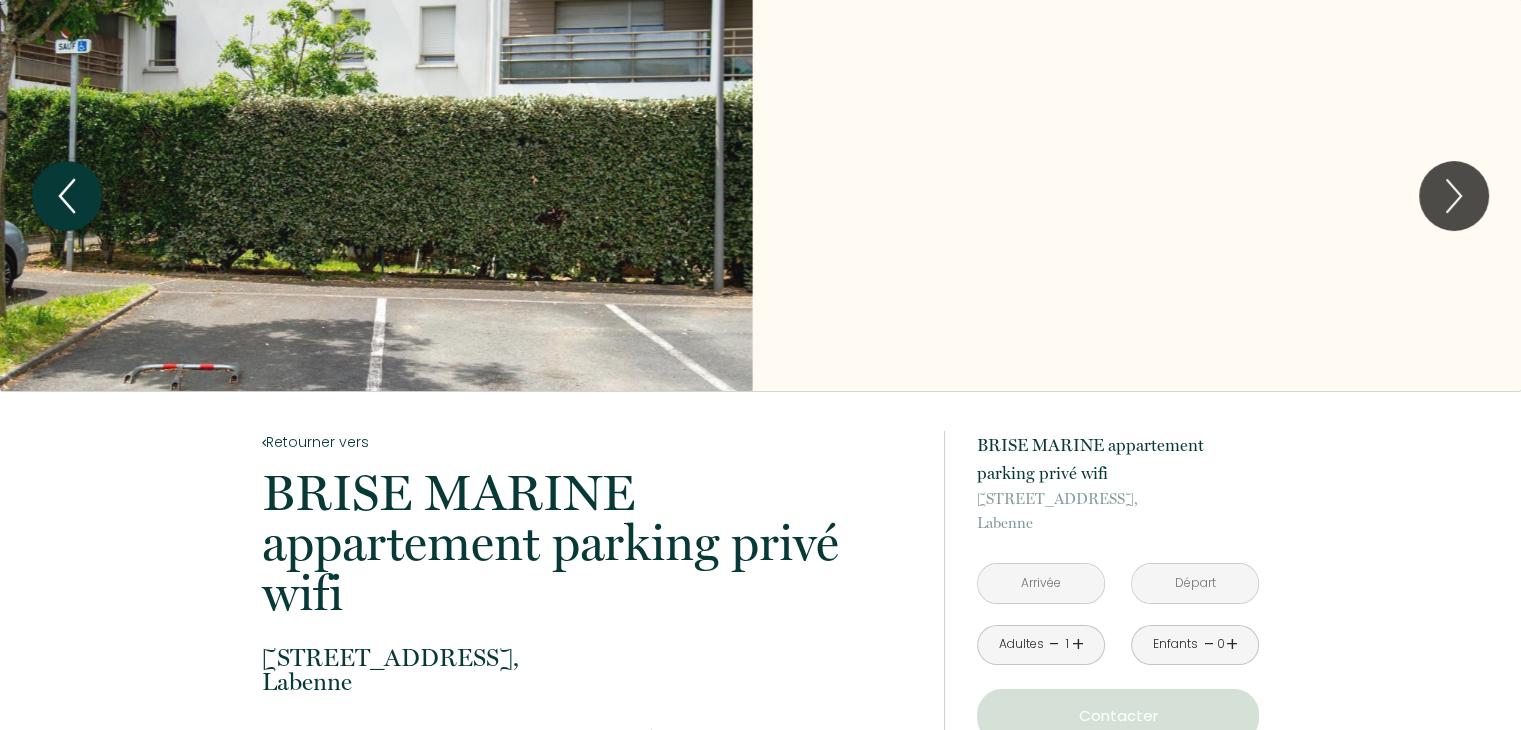 click 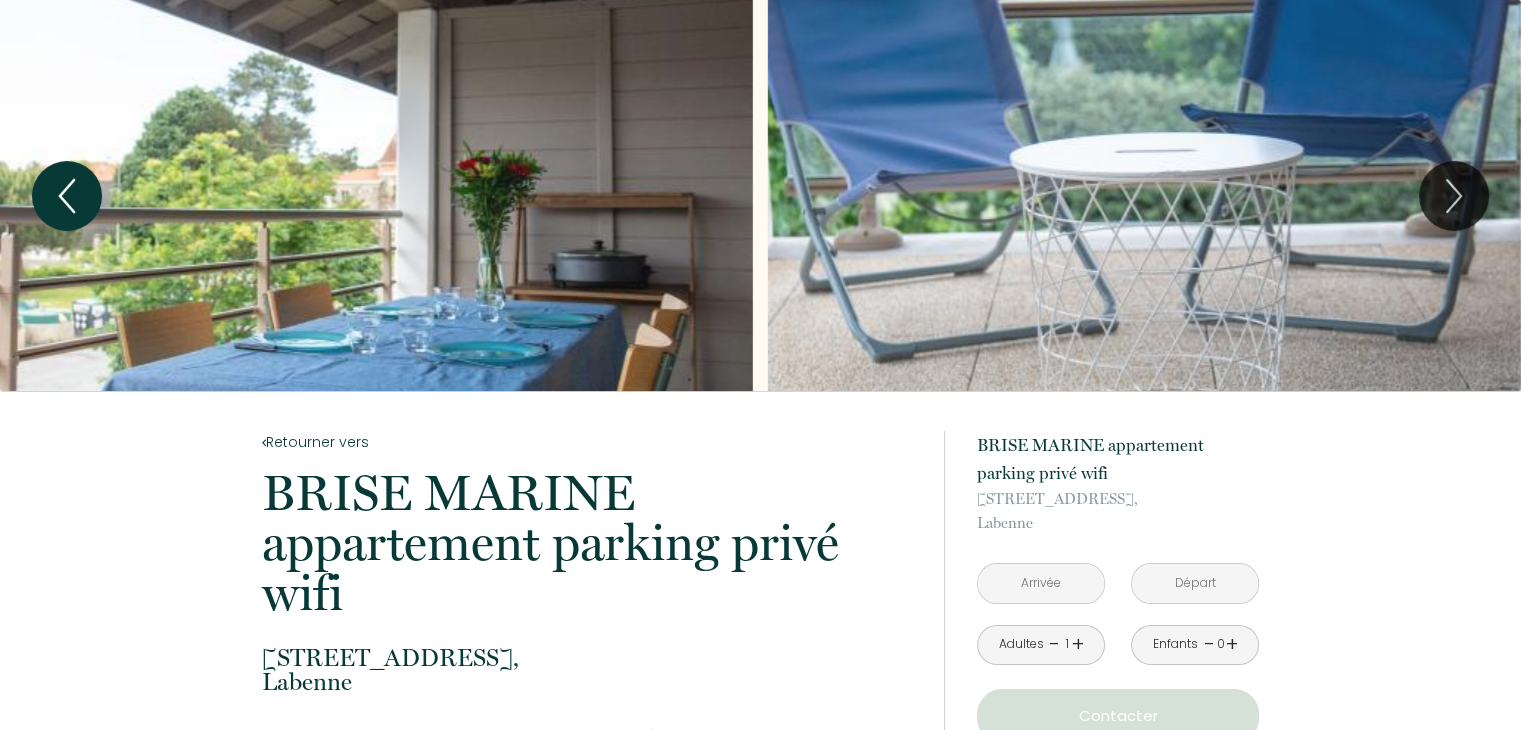 click 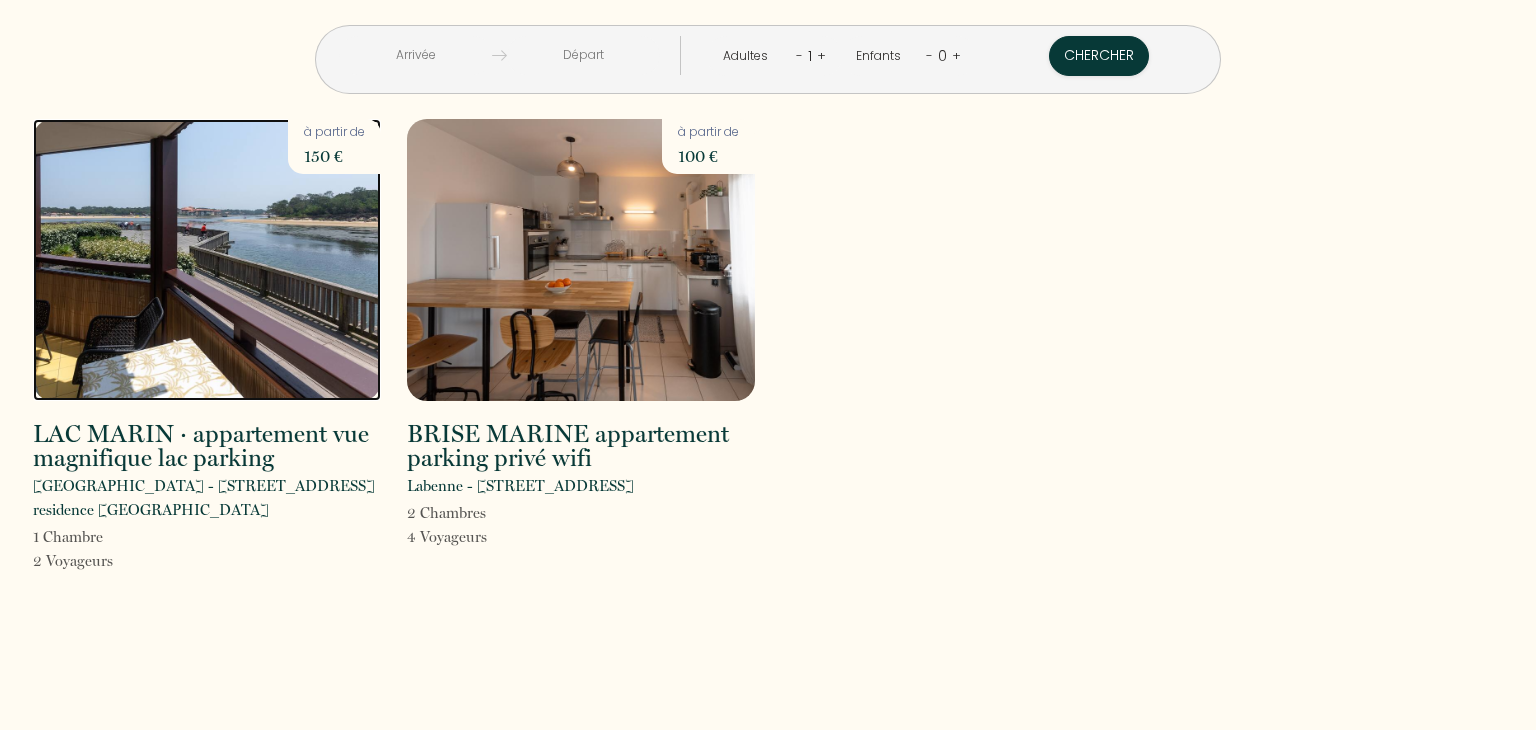 click at bounding box center [207, 260] 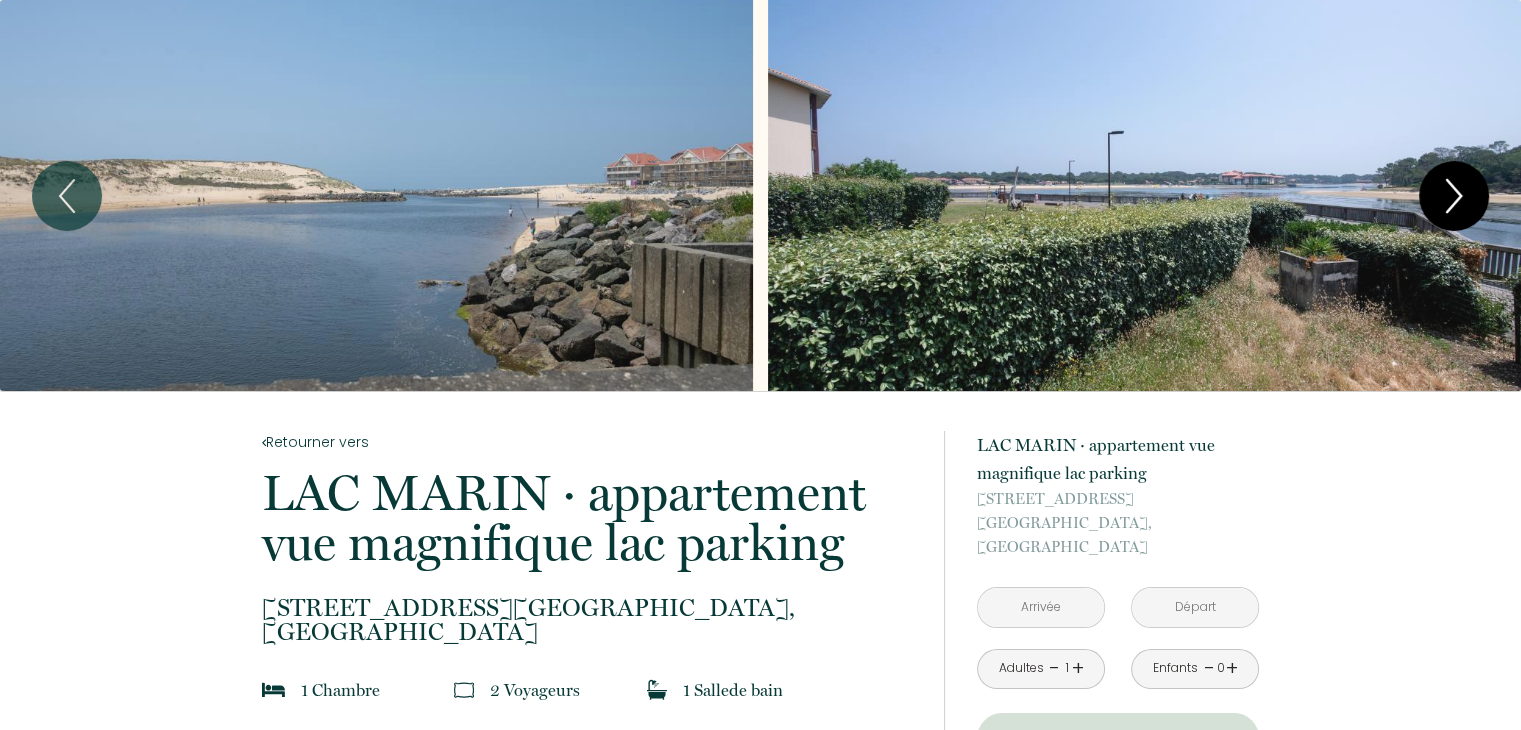 click 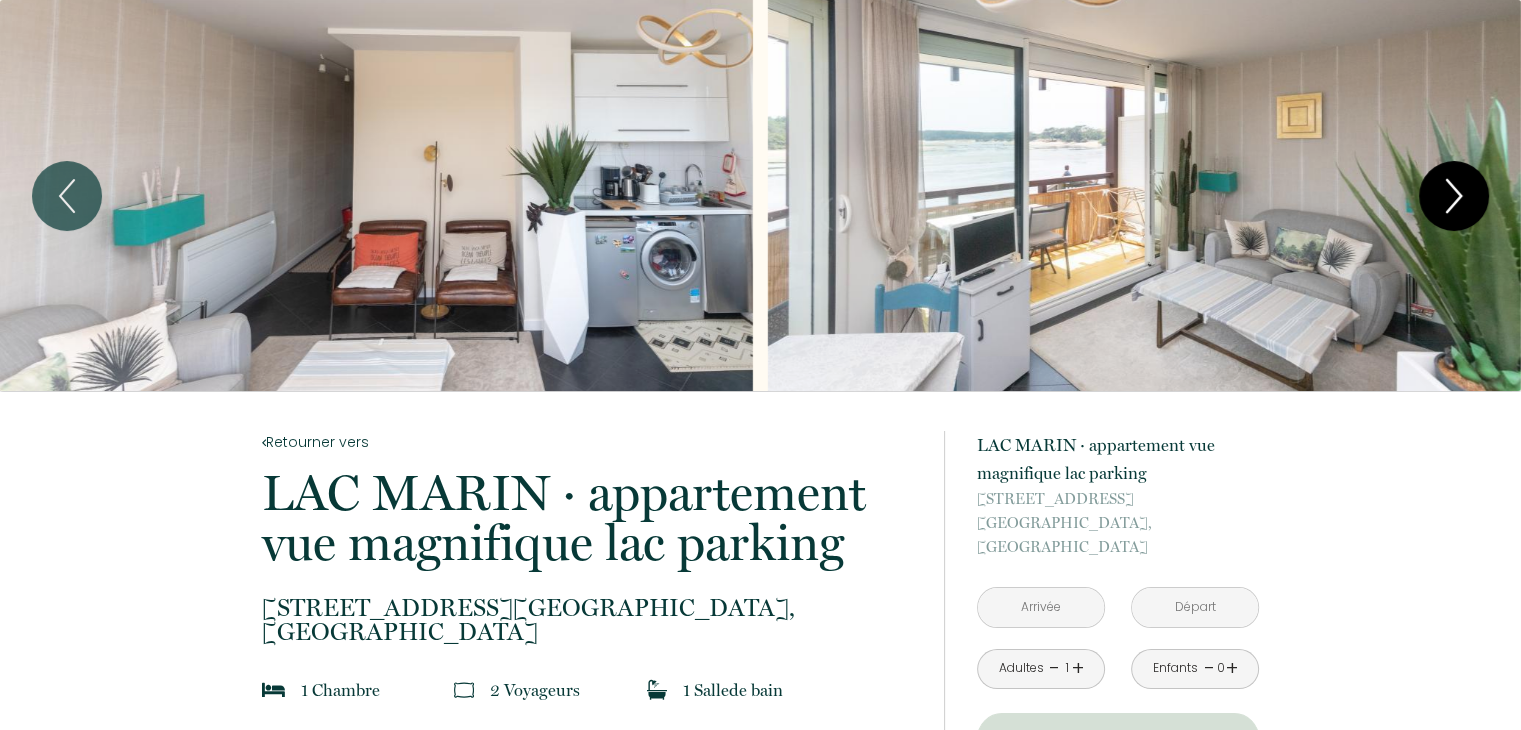 click 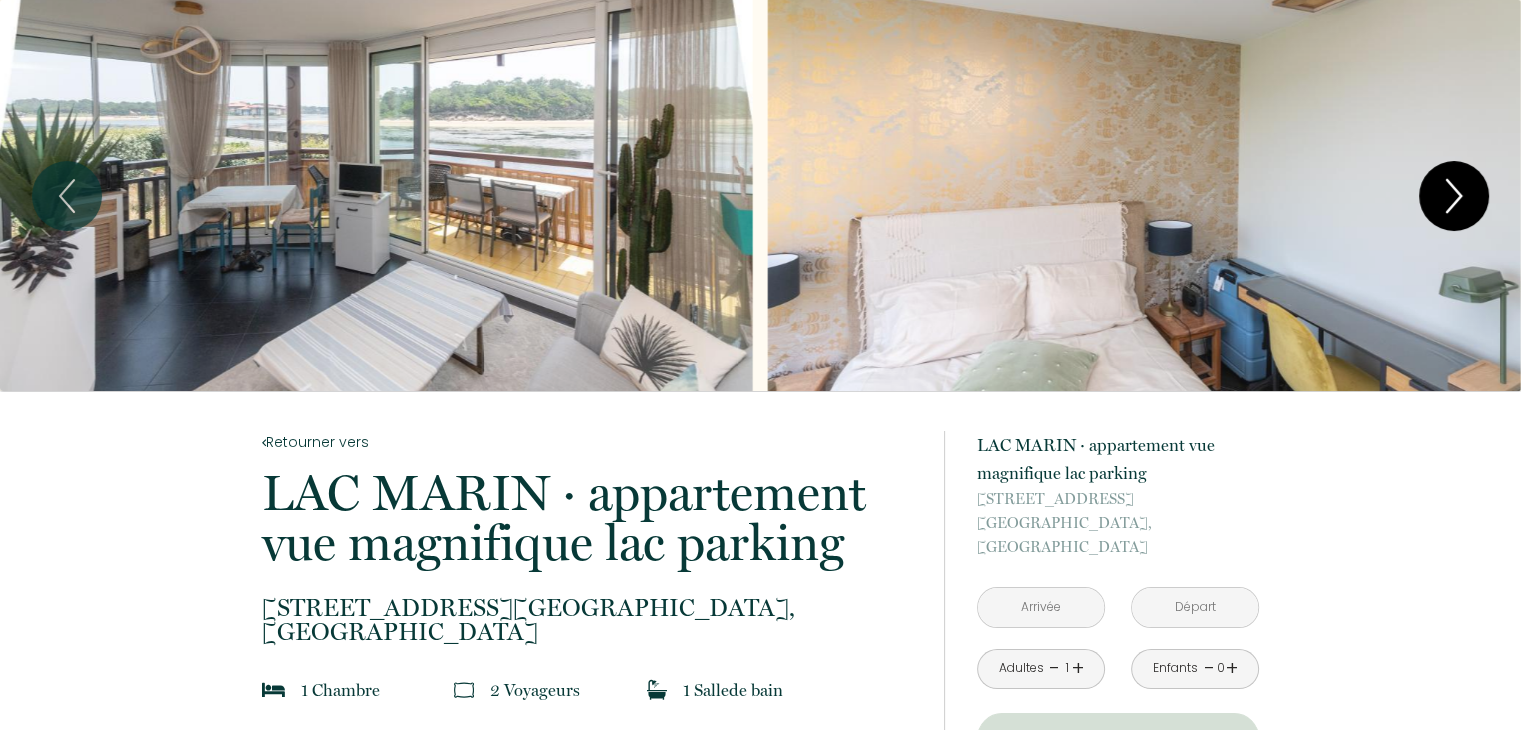 click 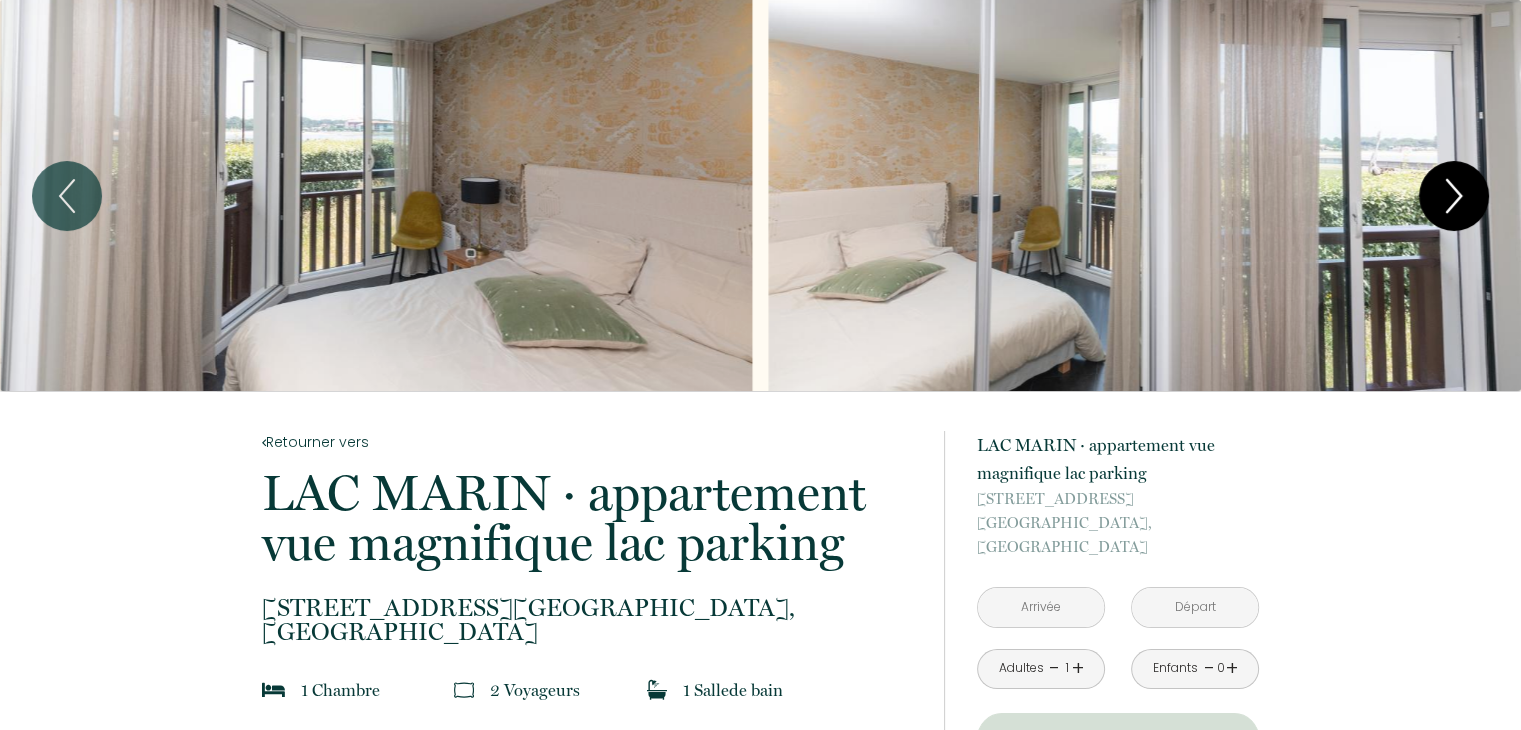 click 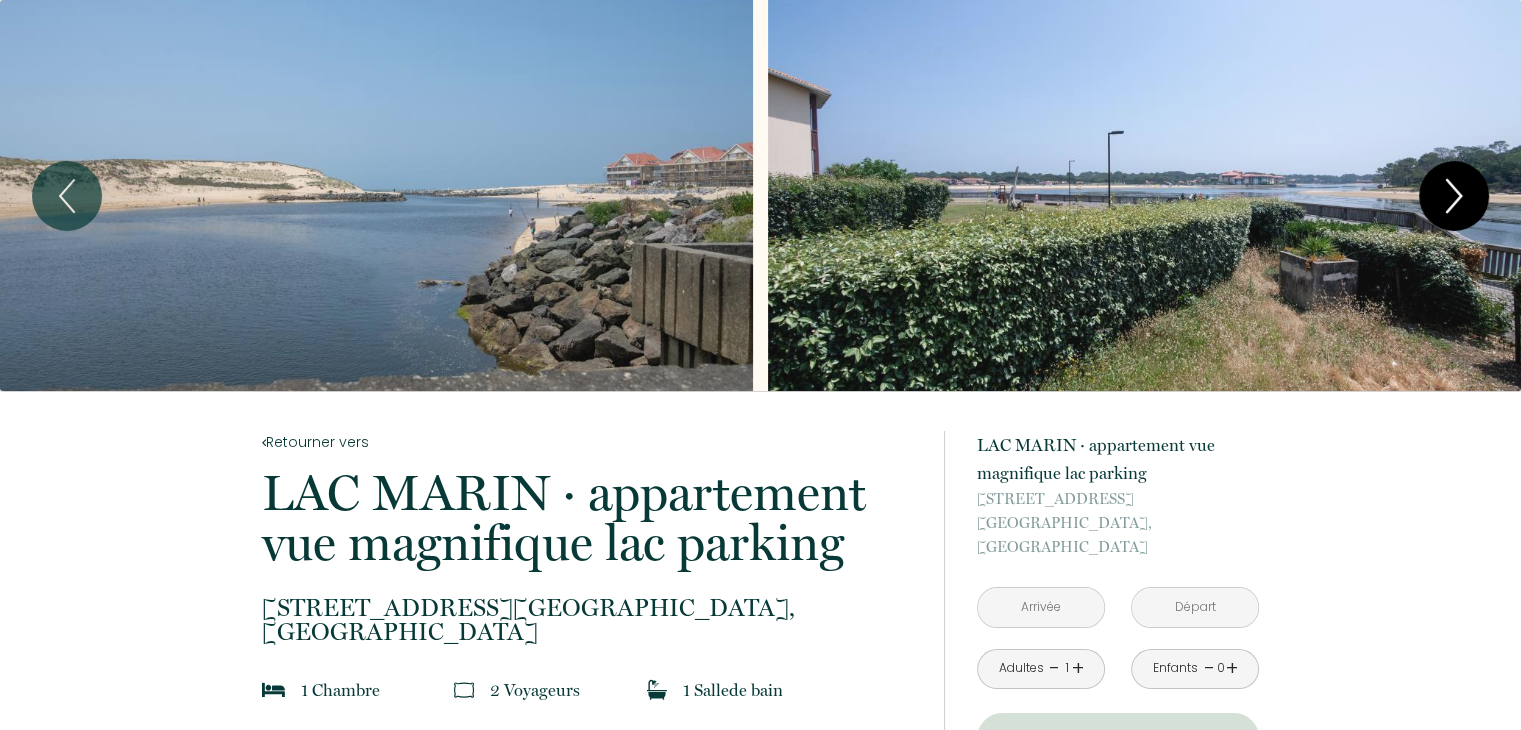 click 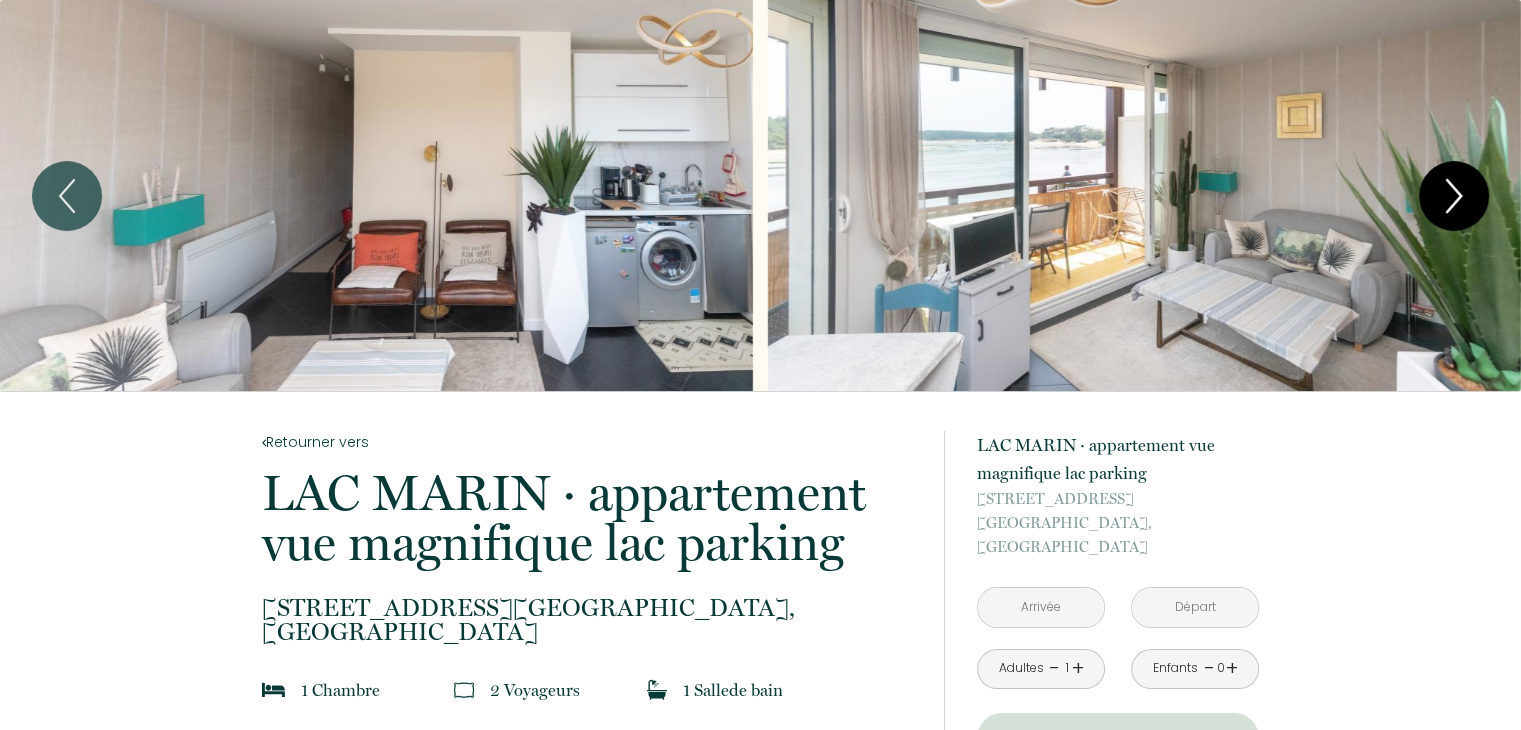 click 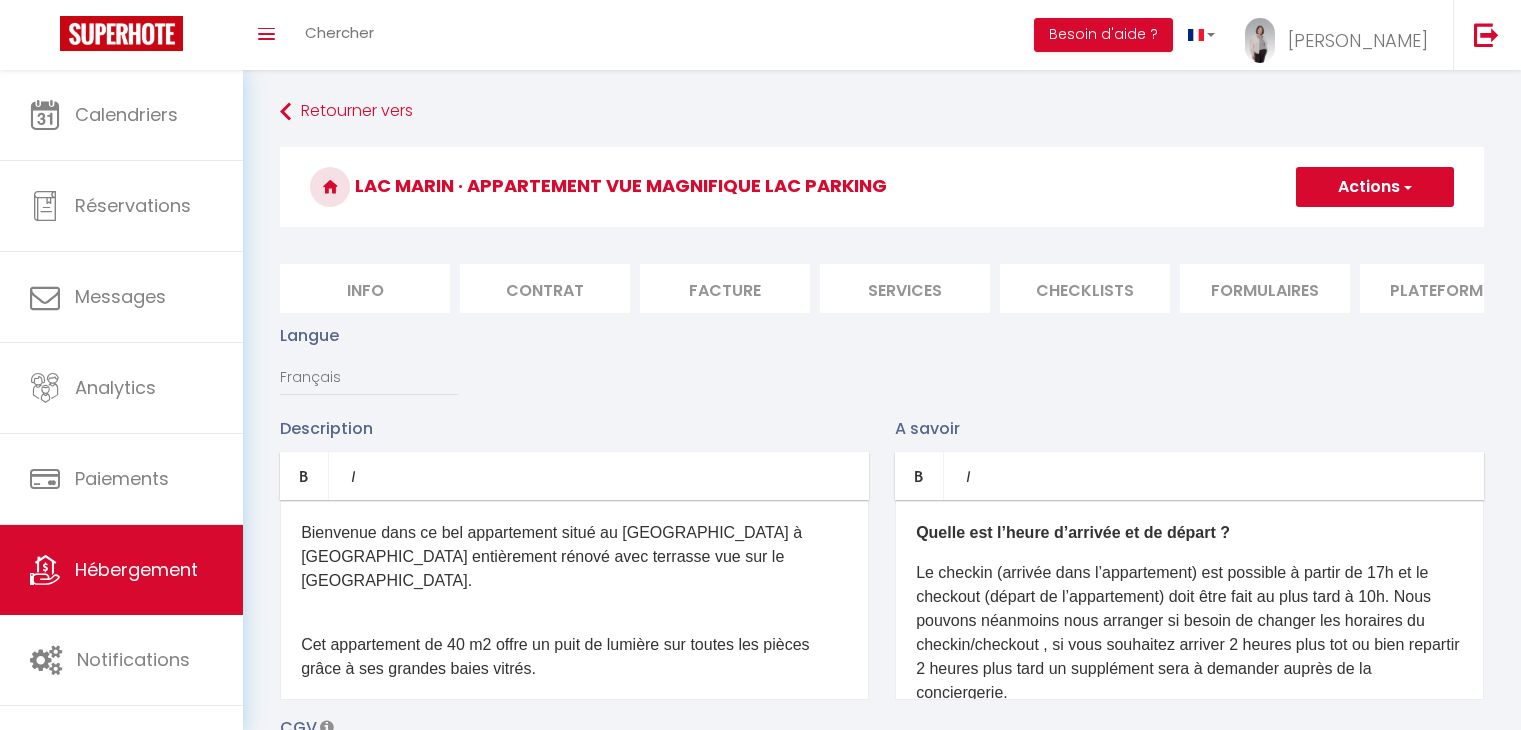 scroll, scrollTop: 2400, scrollLeft: 0, axis: vertical 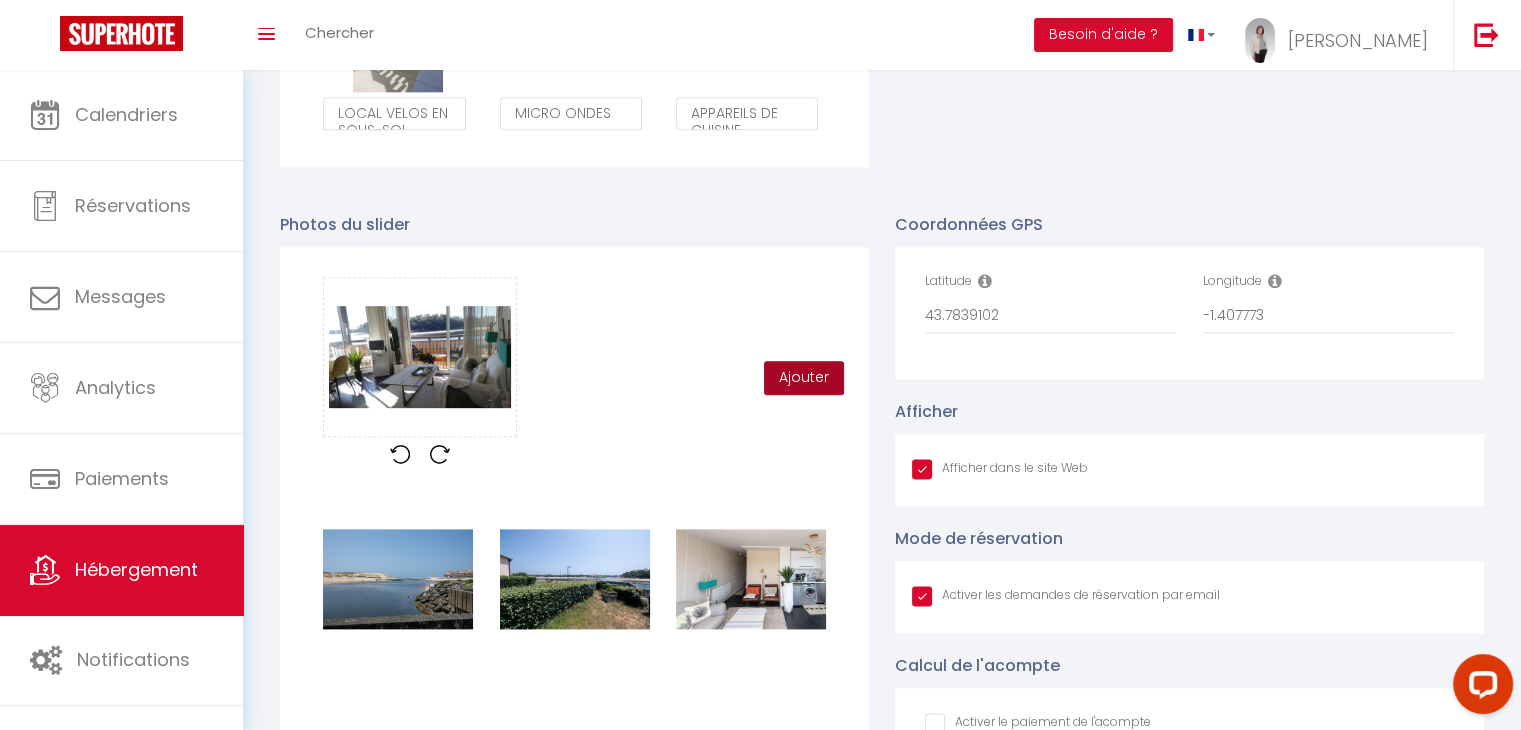 click on "Ajouter" at bounding box center (804, 378) 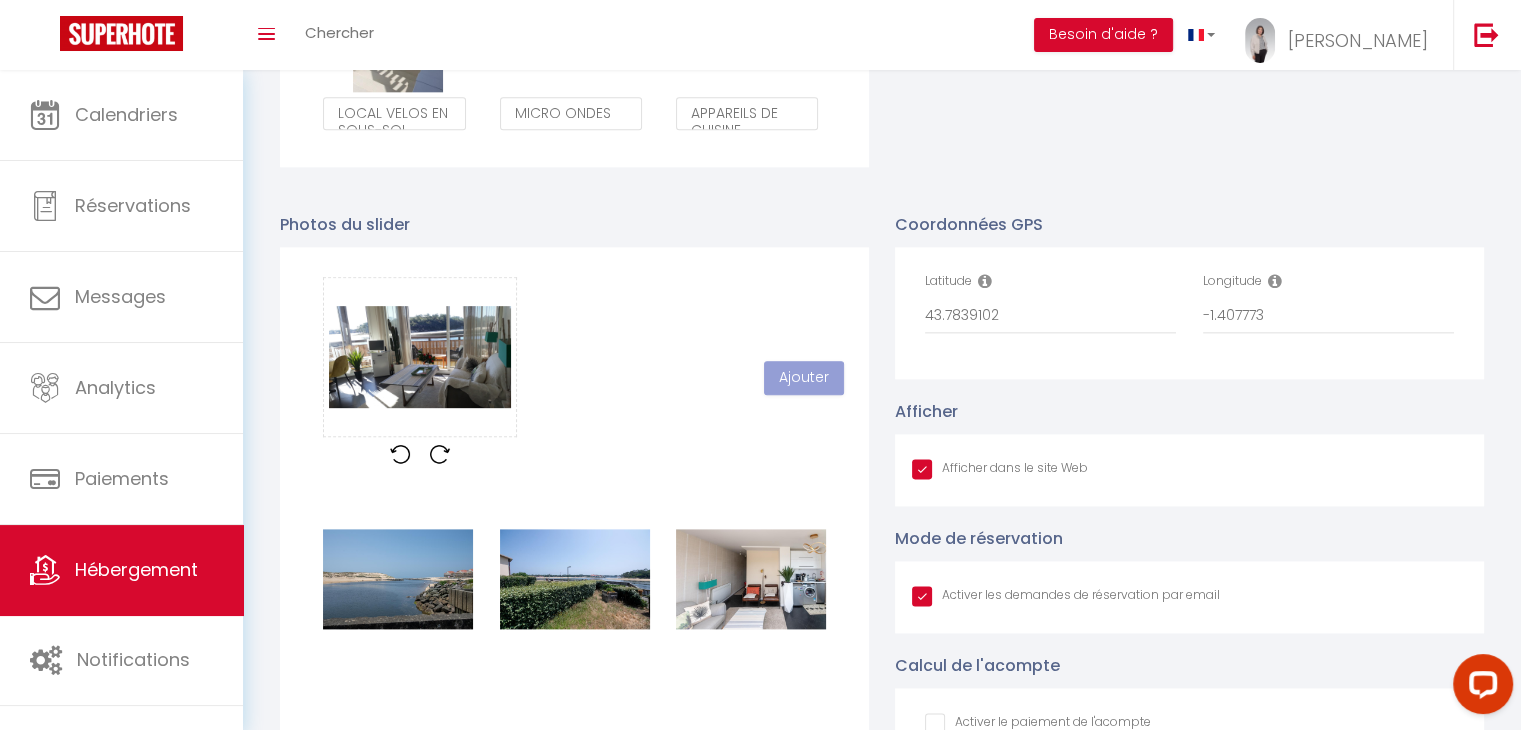 type 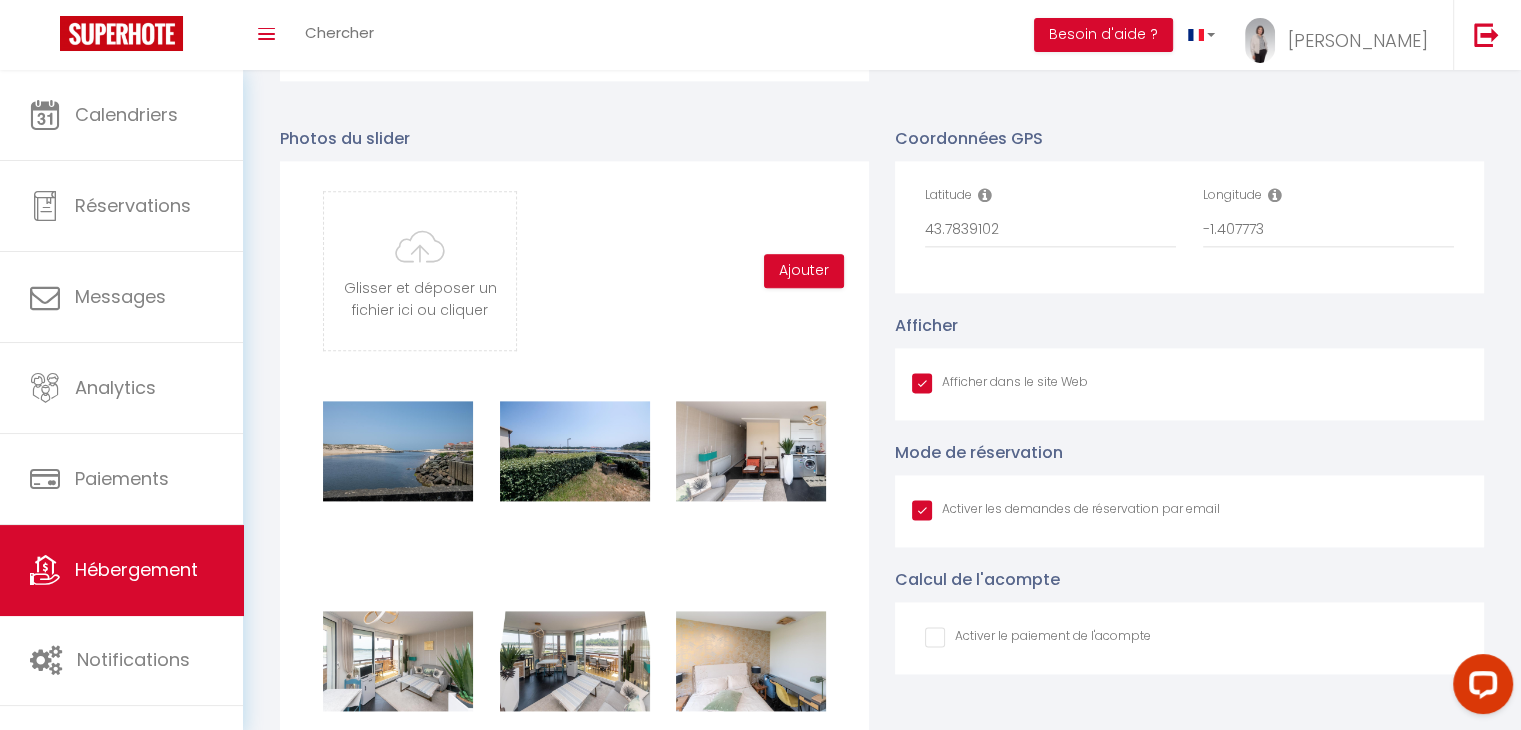 scroll, scrollTop: 2400, scrollLeft: 0, axis: vertical 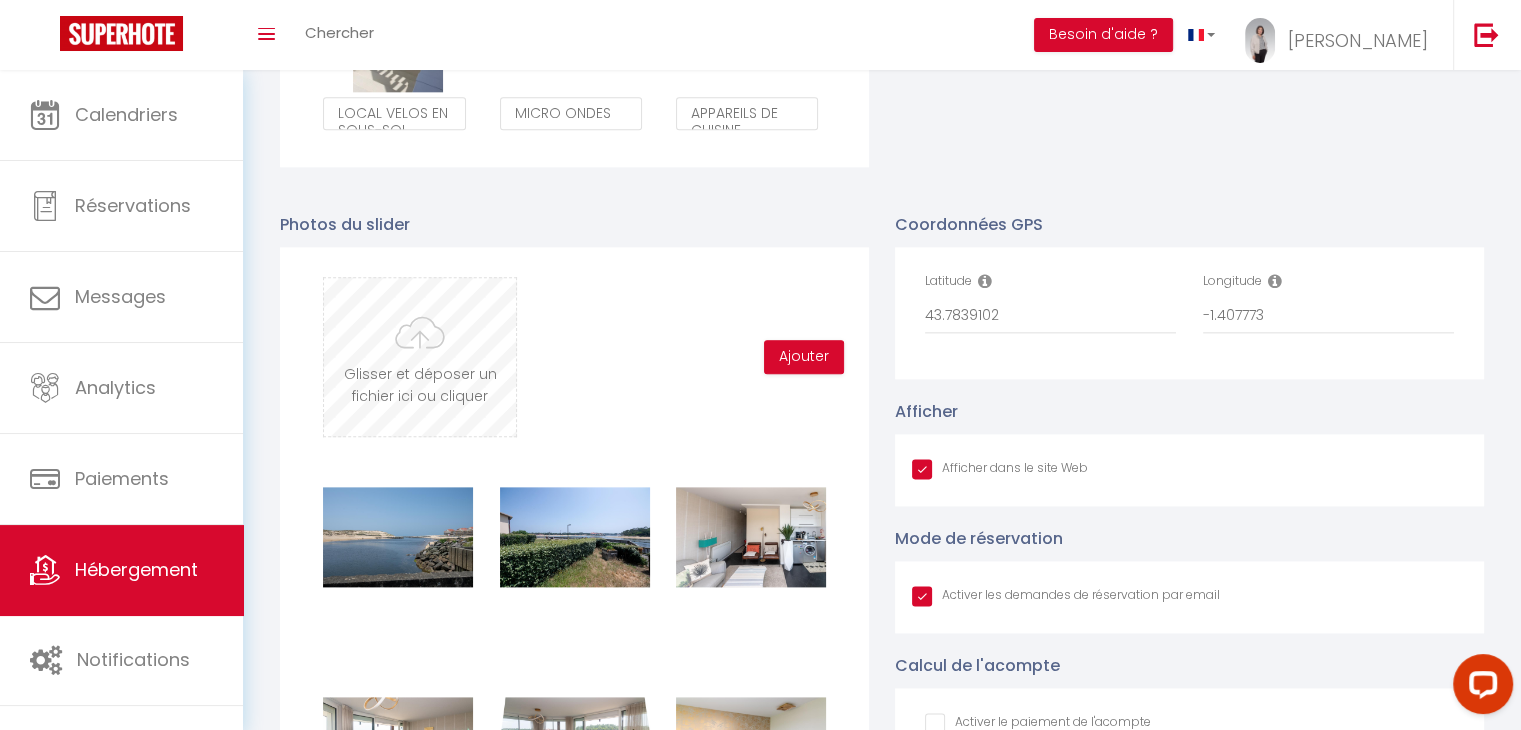 click at bounding box center [420, 357] 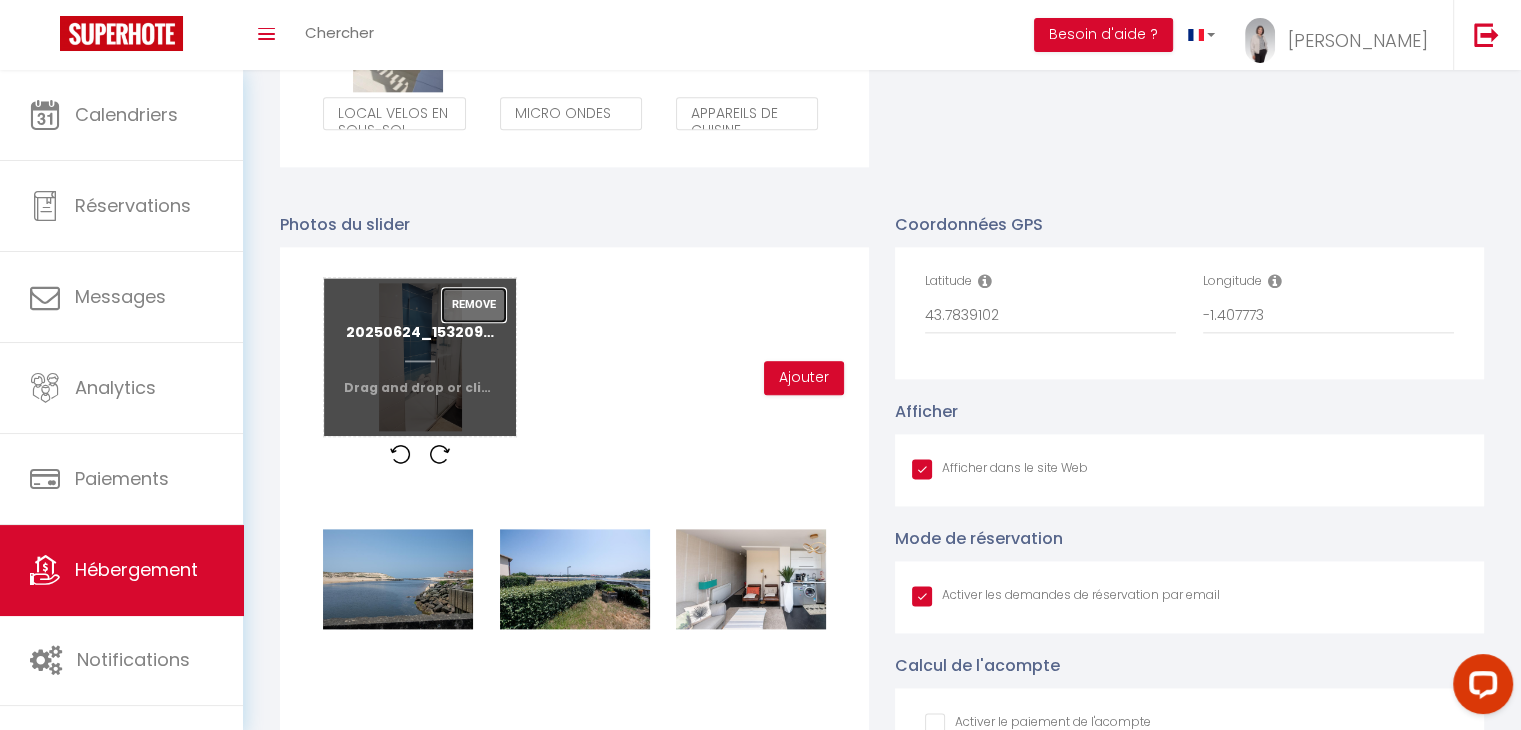 click on "Remove" at bounding box center [474, 305] 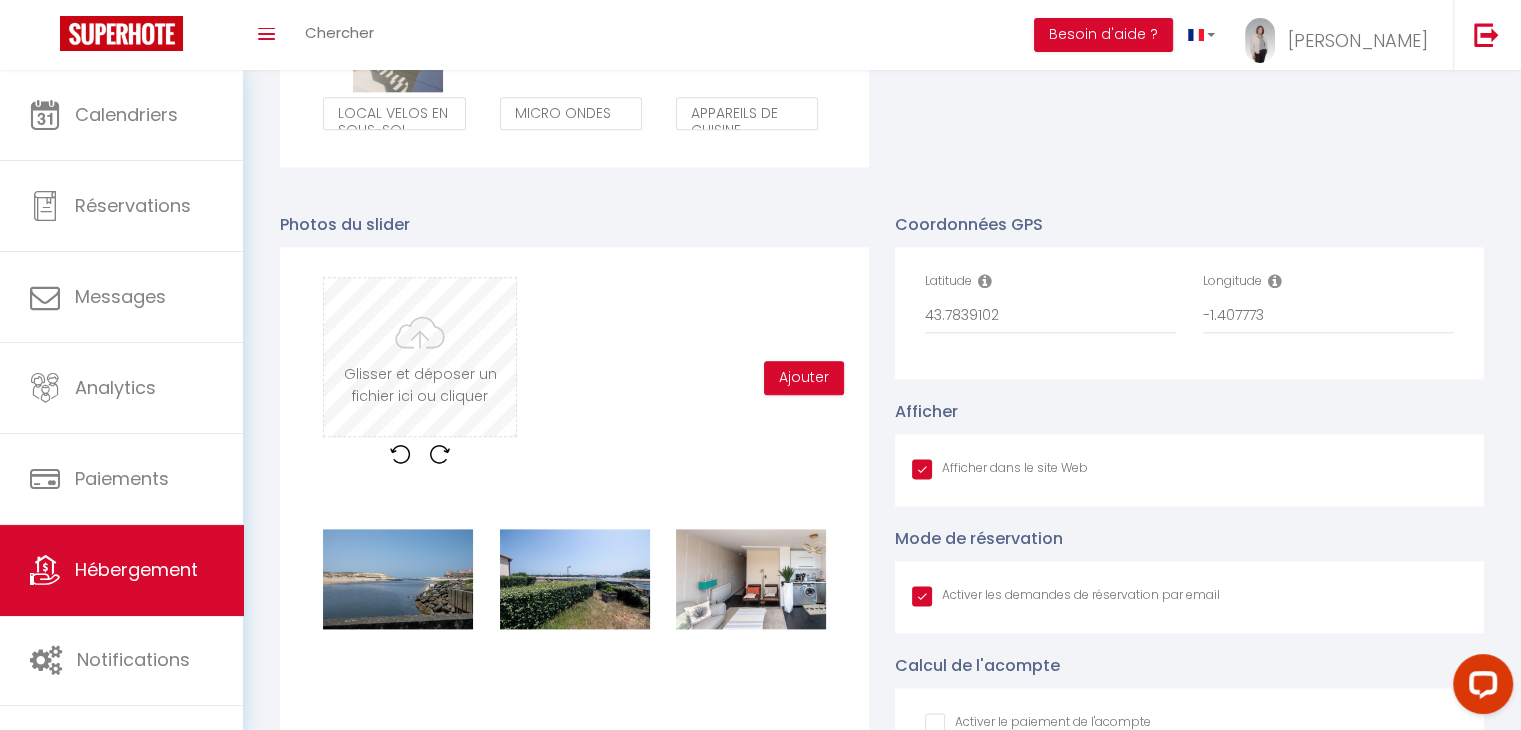click at bounding box center (420, 357) 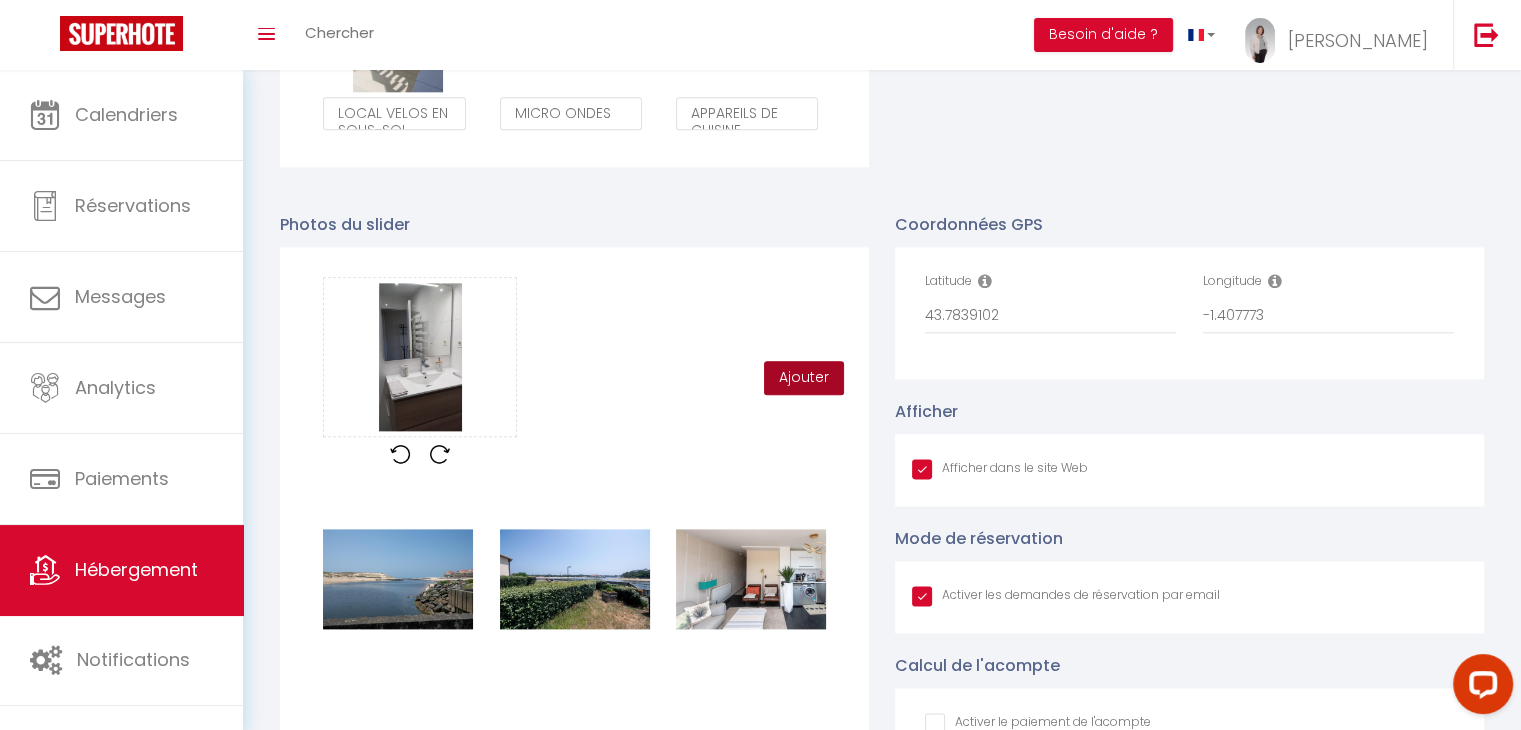 click on "Ajouter" at bounding box center (804, 378) 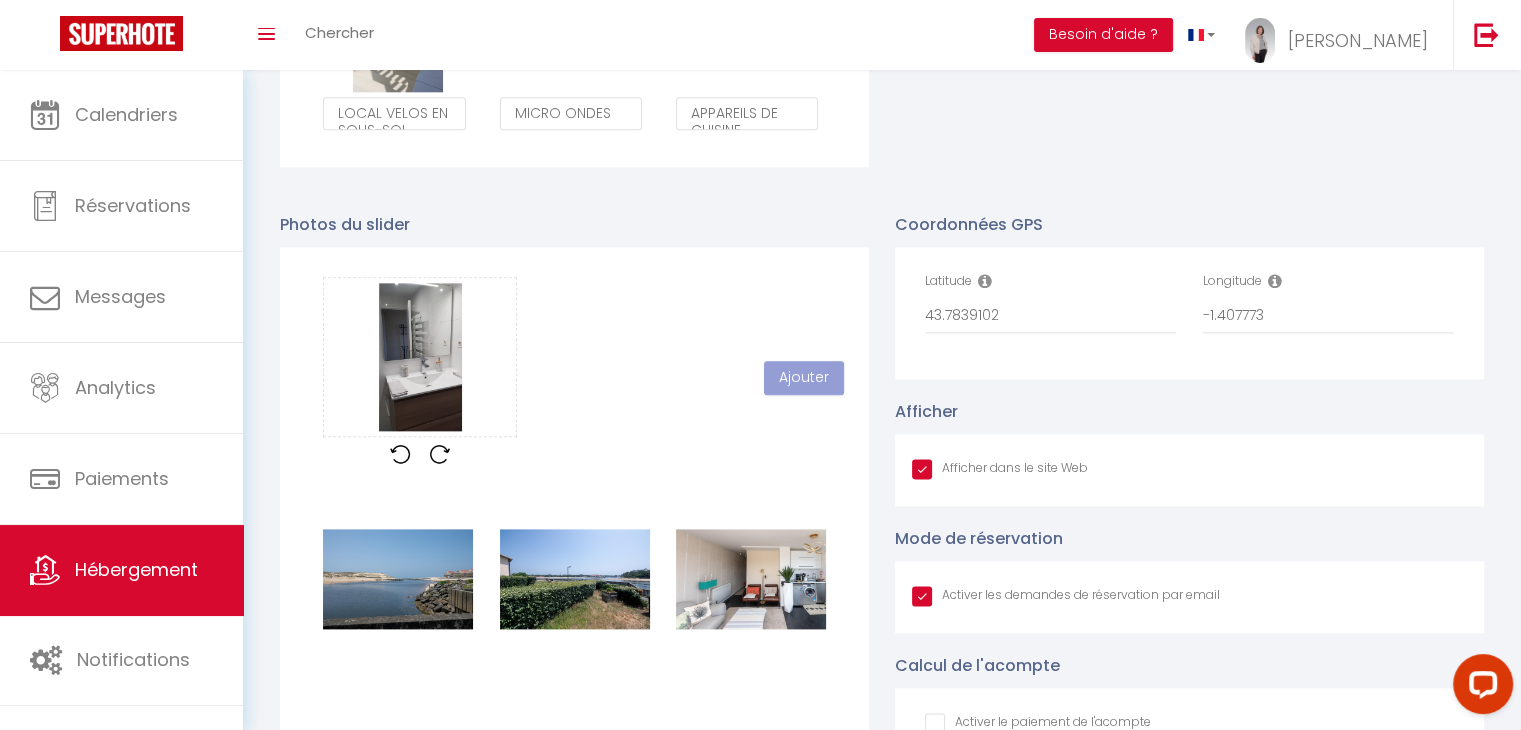 type 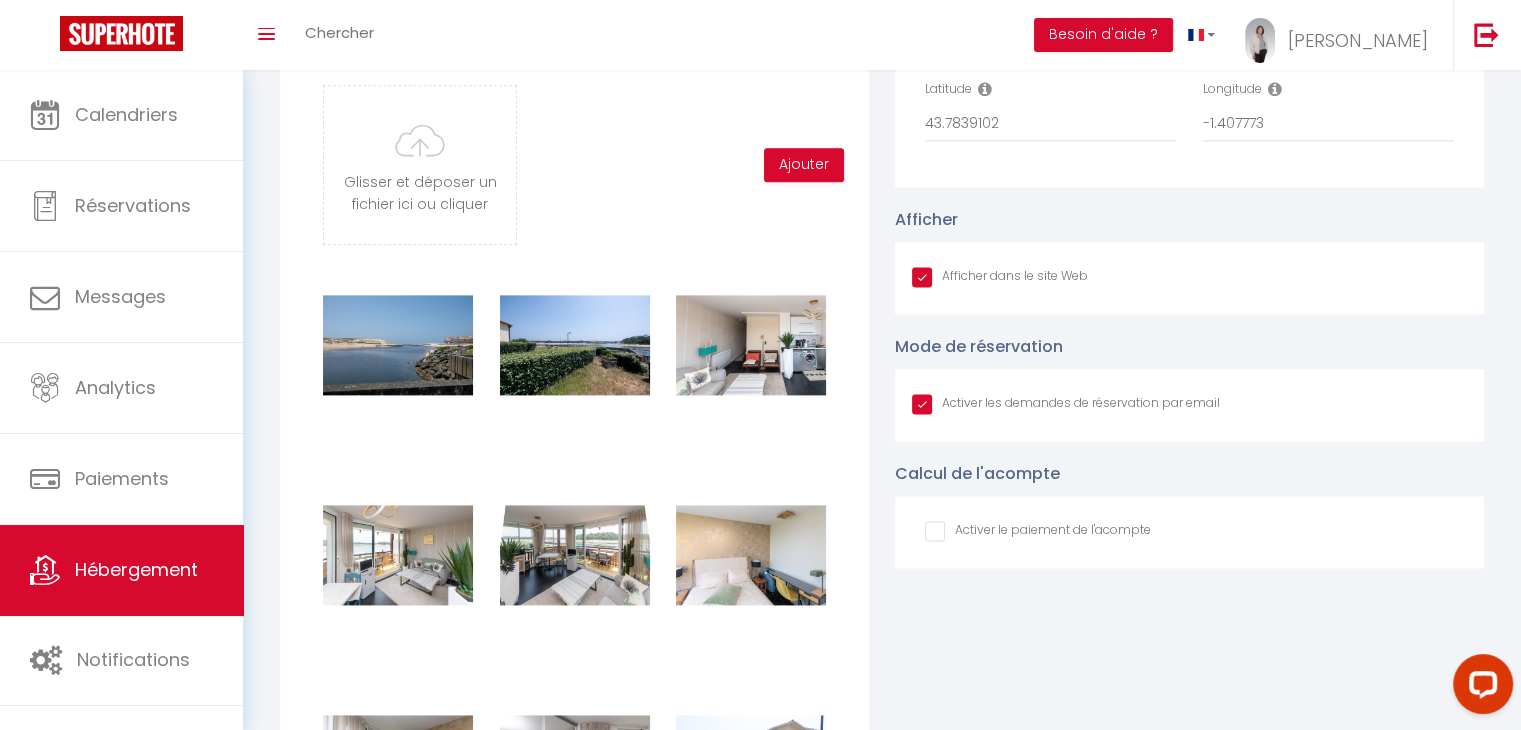 scroll, scrollTop: 2500, scrollLeft: 0, axis: vertical 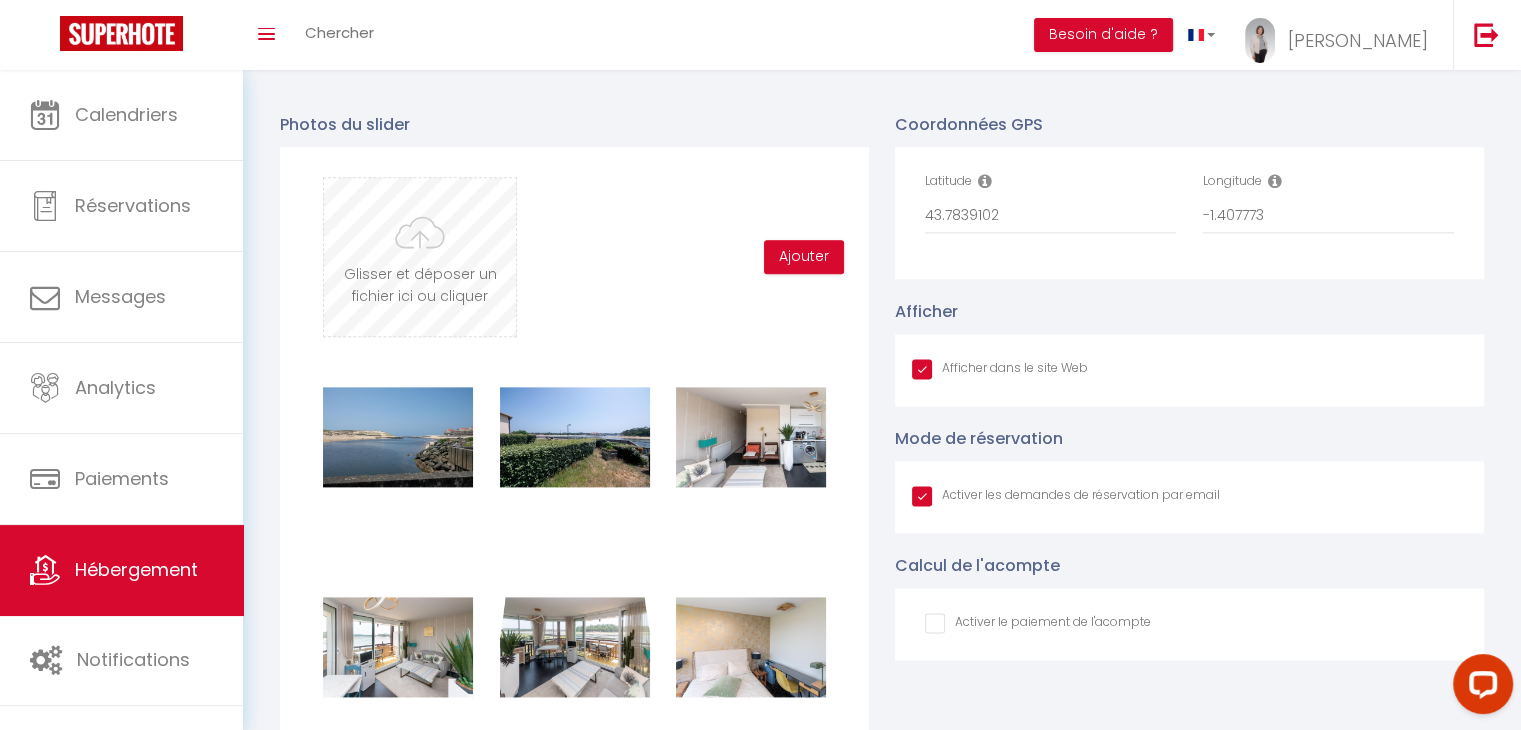 click at bounding box center [420, 257] 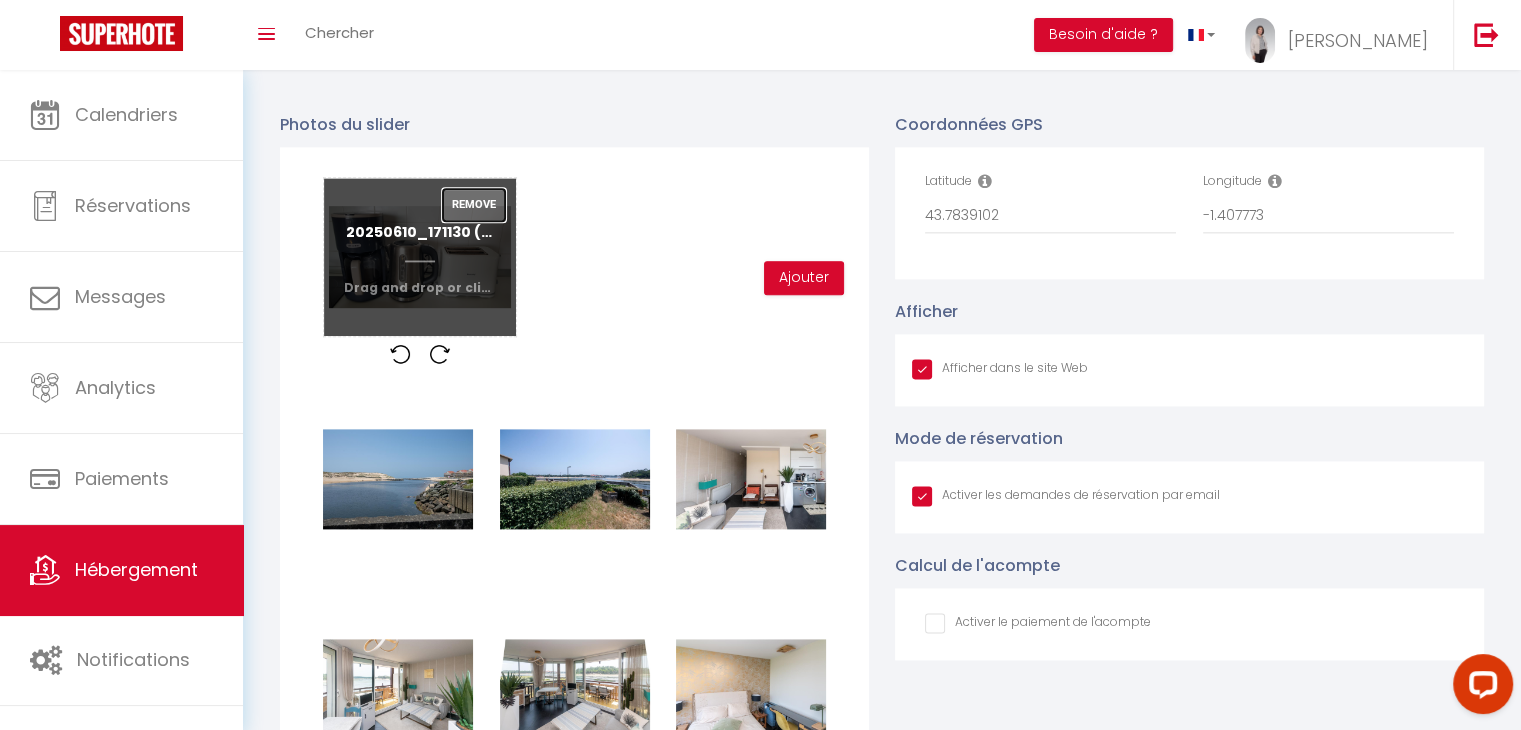 click on "Remove" at bounding box center [474, 205] 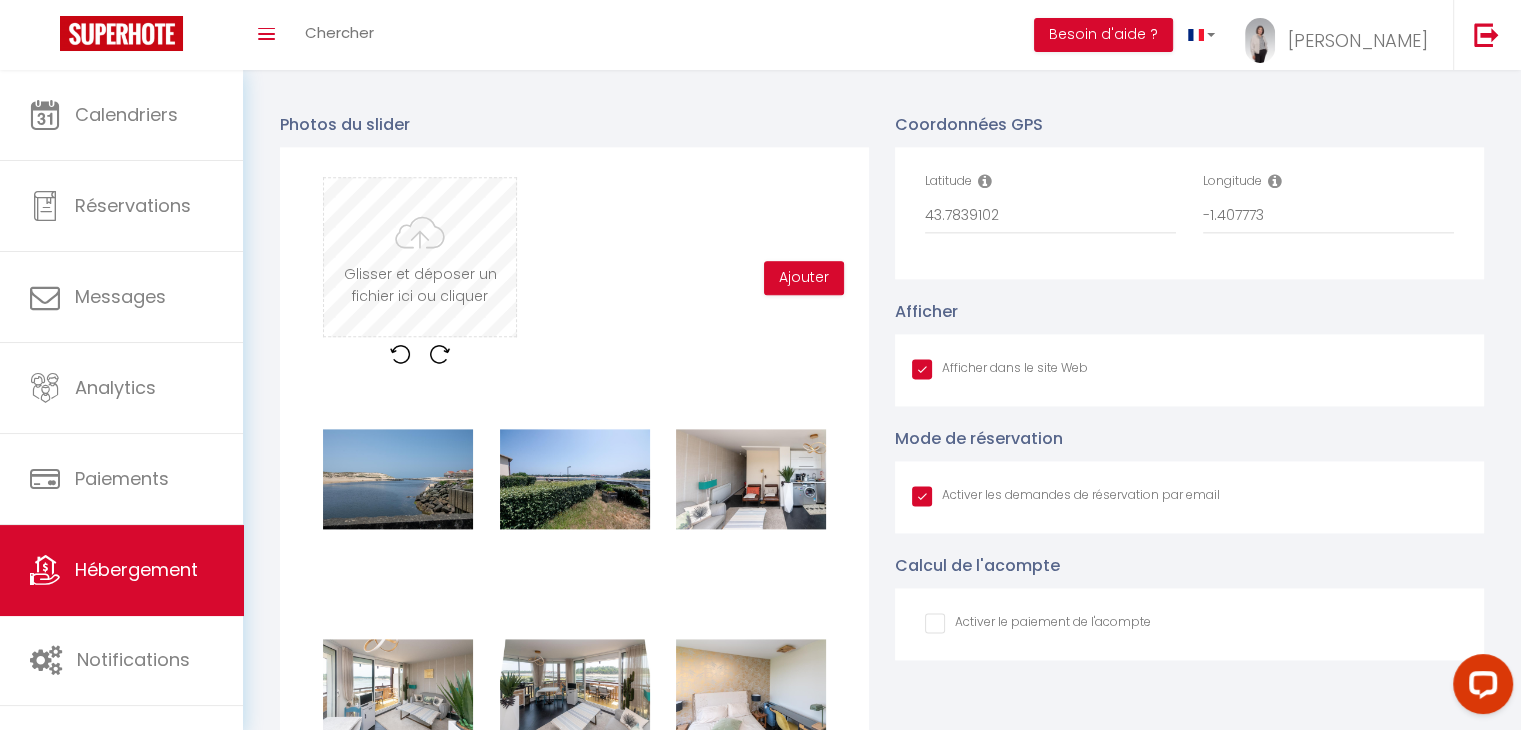 click at bounding box center [420, 257] 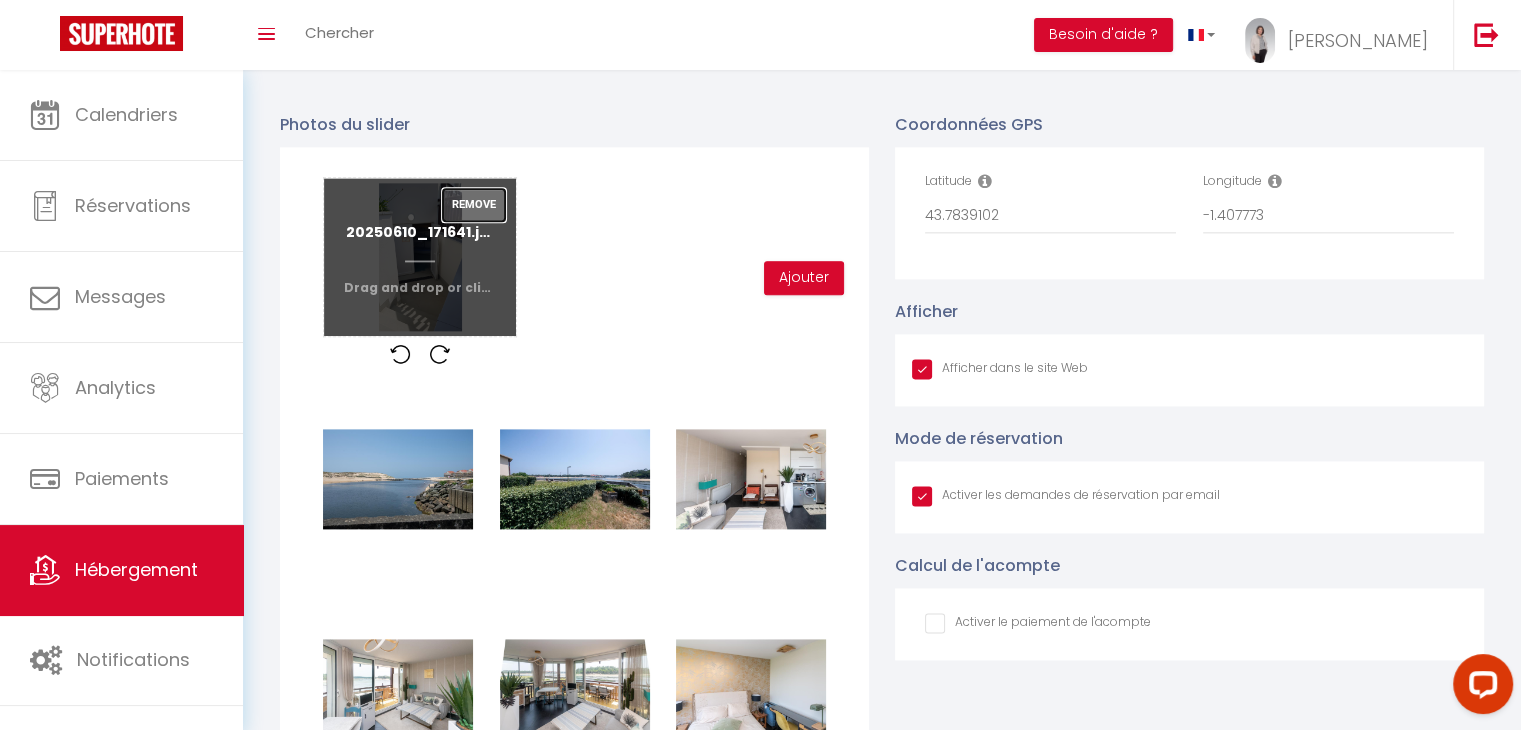 click on "Remove" at bounding box center [474, 205] 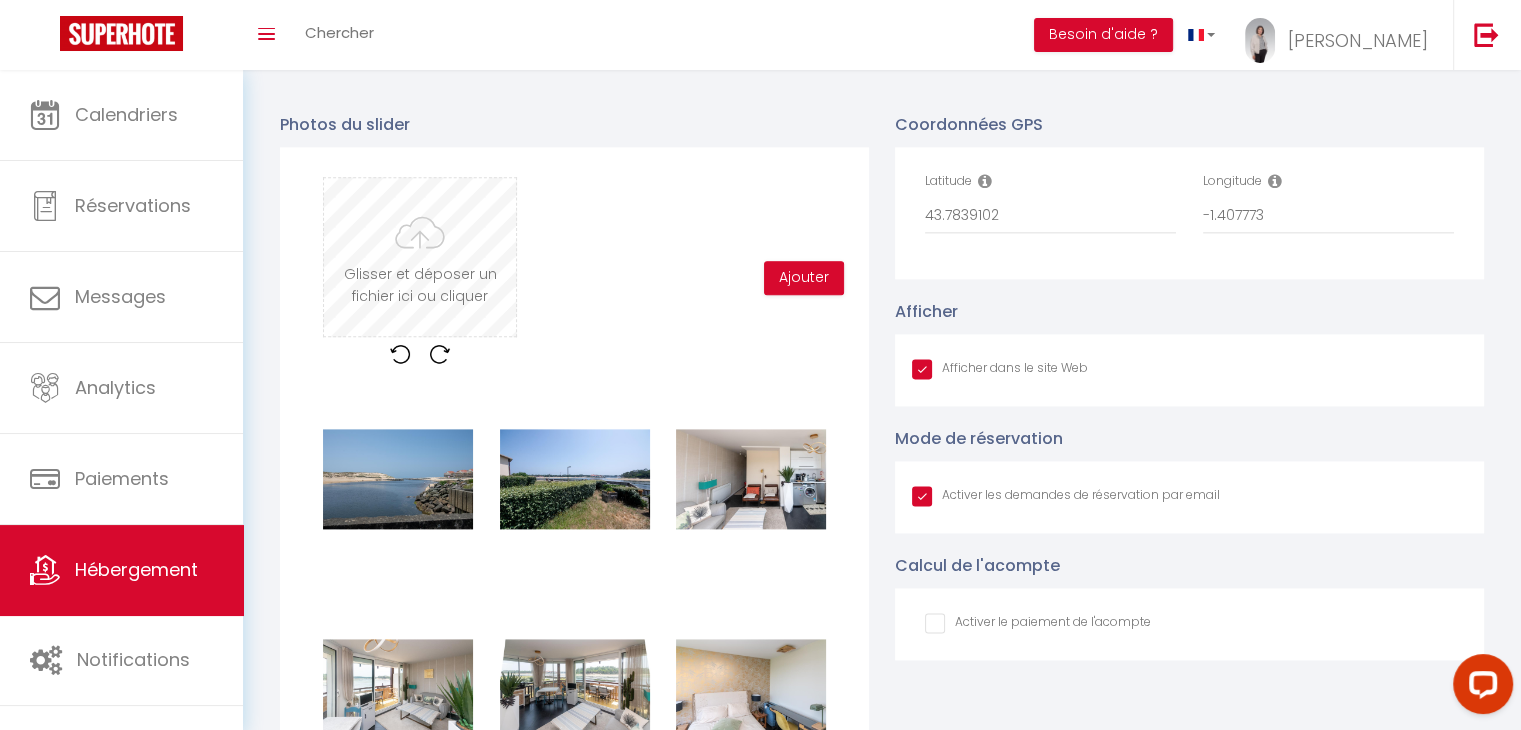 click at bounding box center [420, 257] 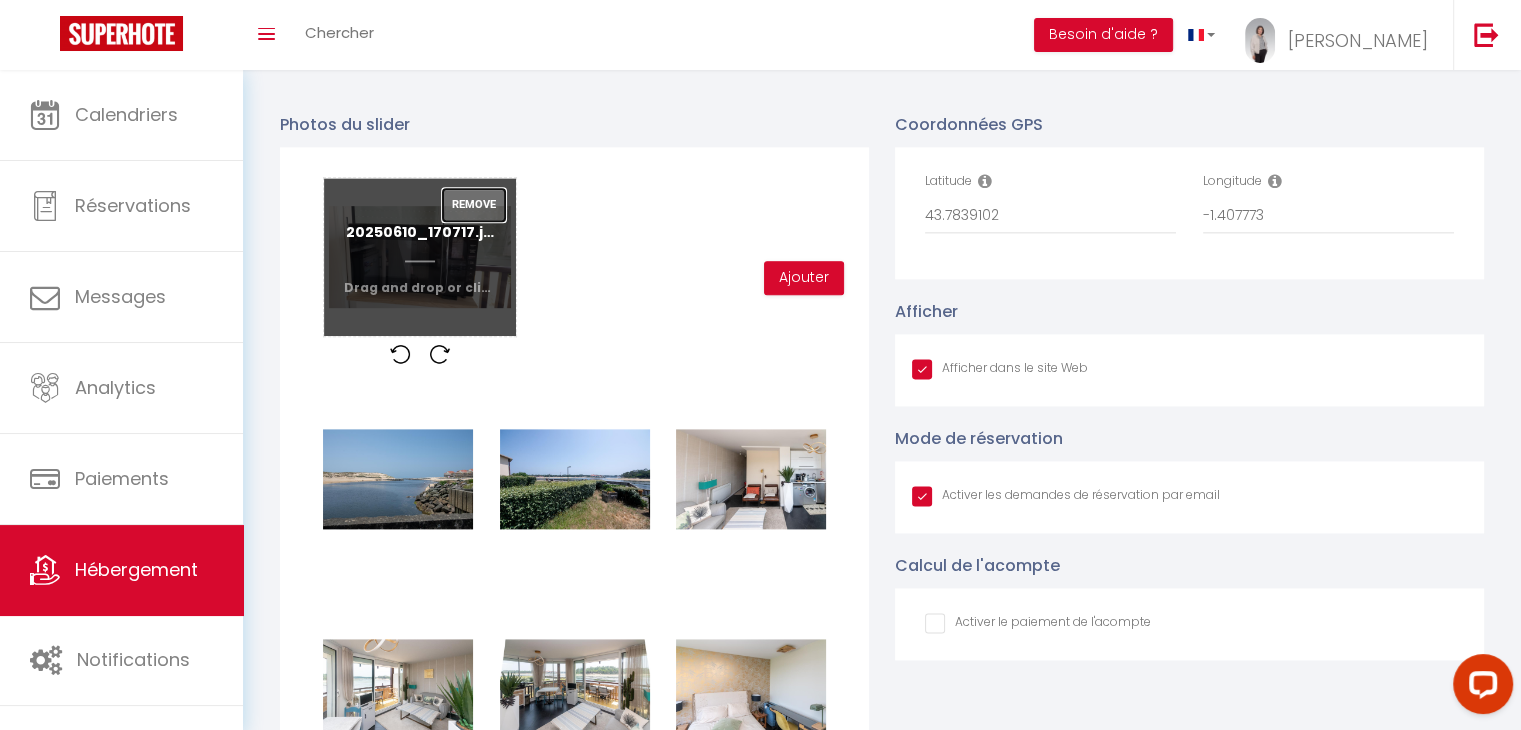 click on "Remove" at bounding box center (474, 205) 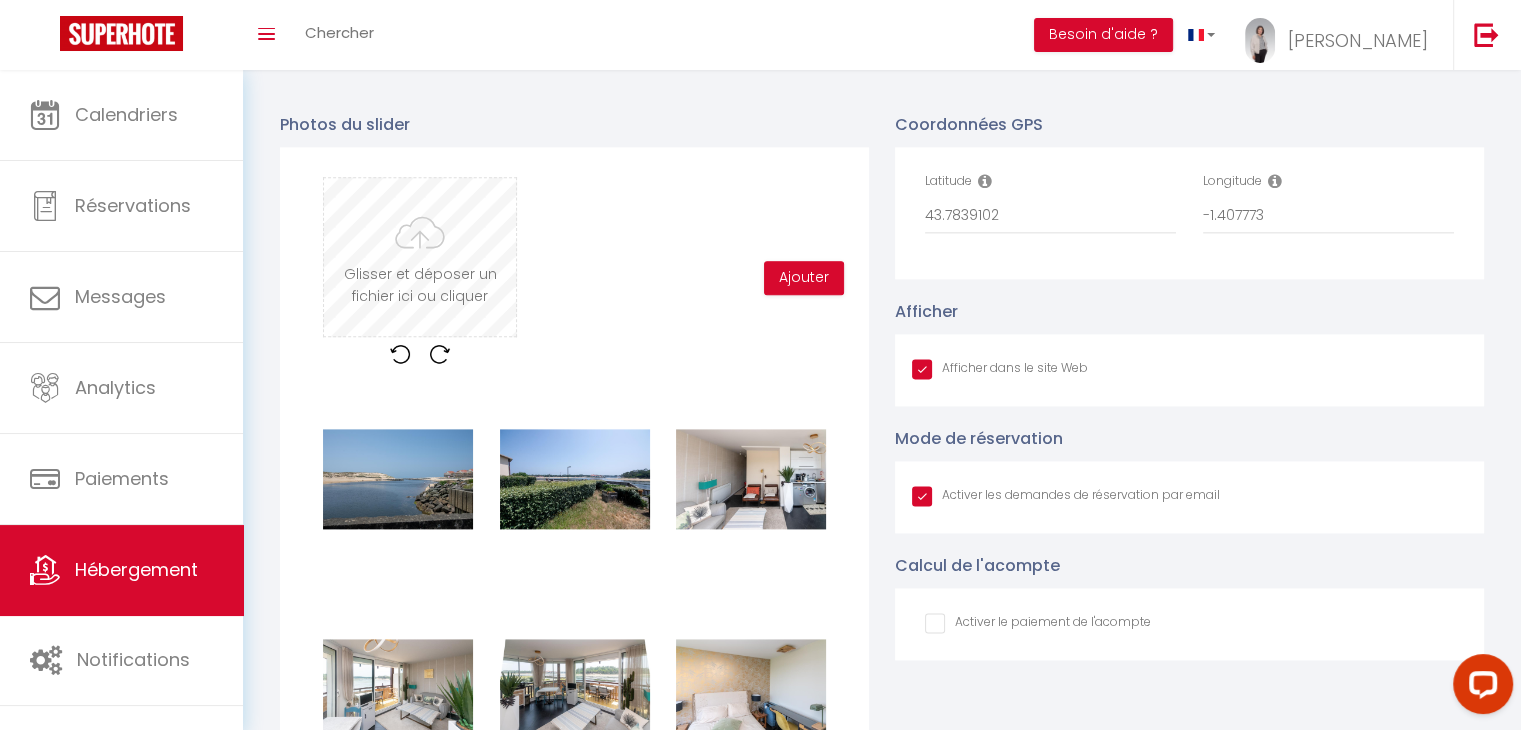 click at bounding box center [420, 257] 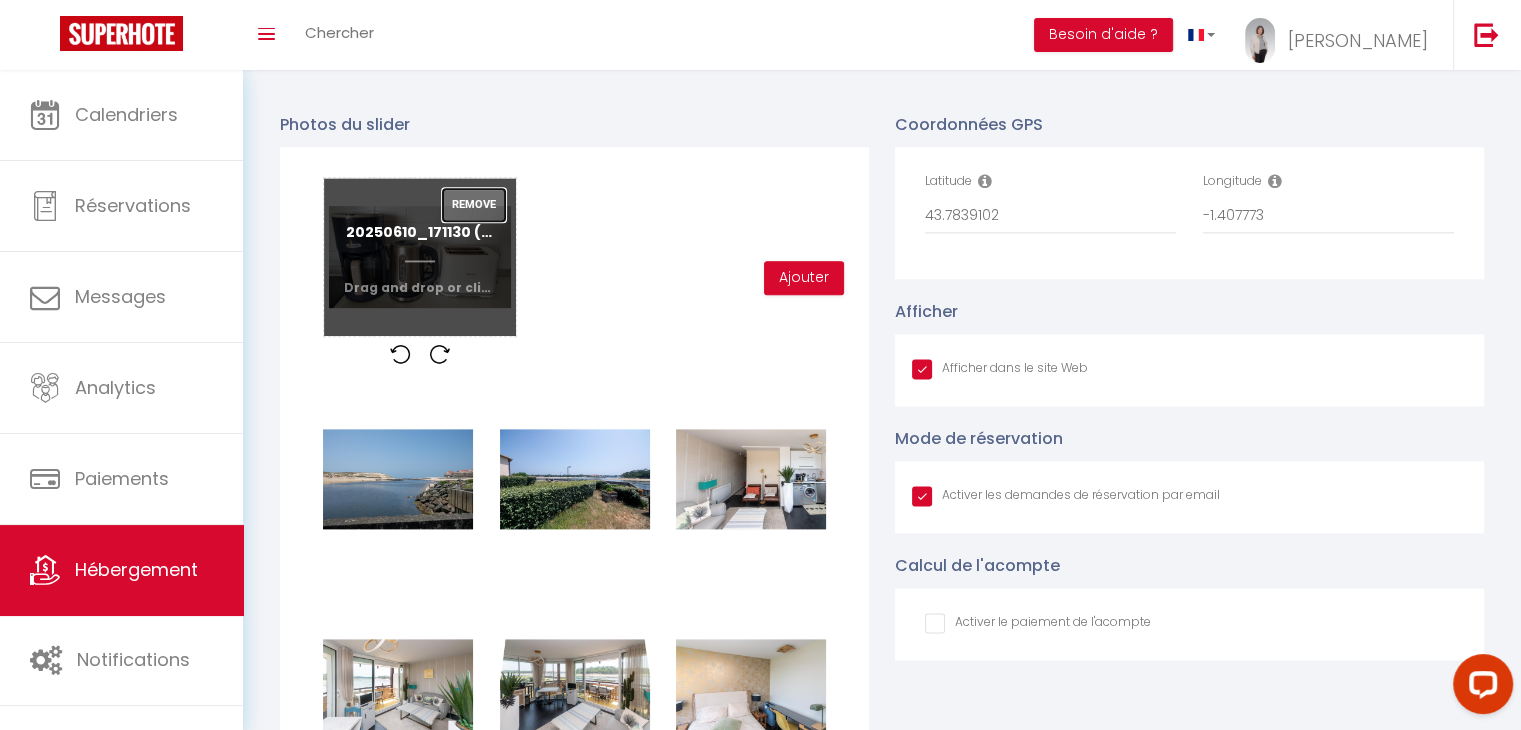 click on "Remove" at bounding box center [474, 205] 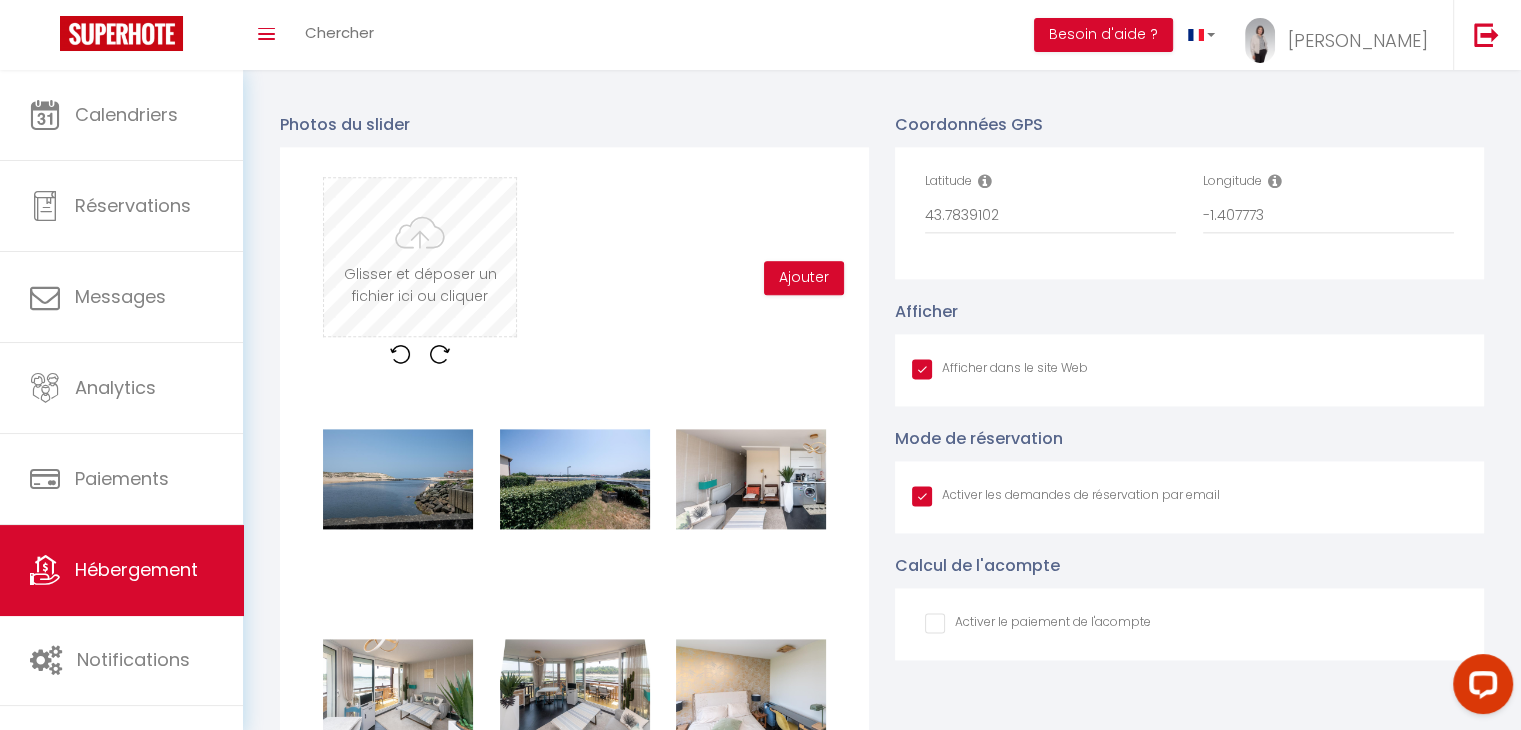 click at bounding box center [420, 257] 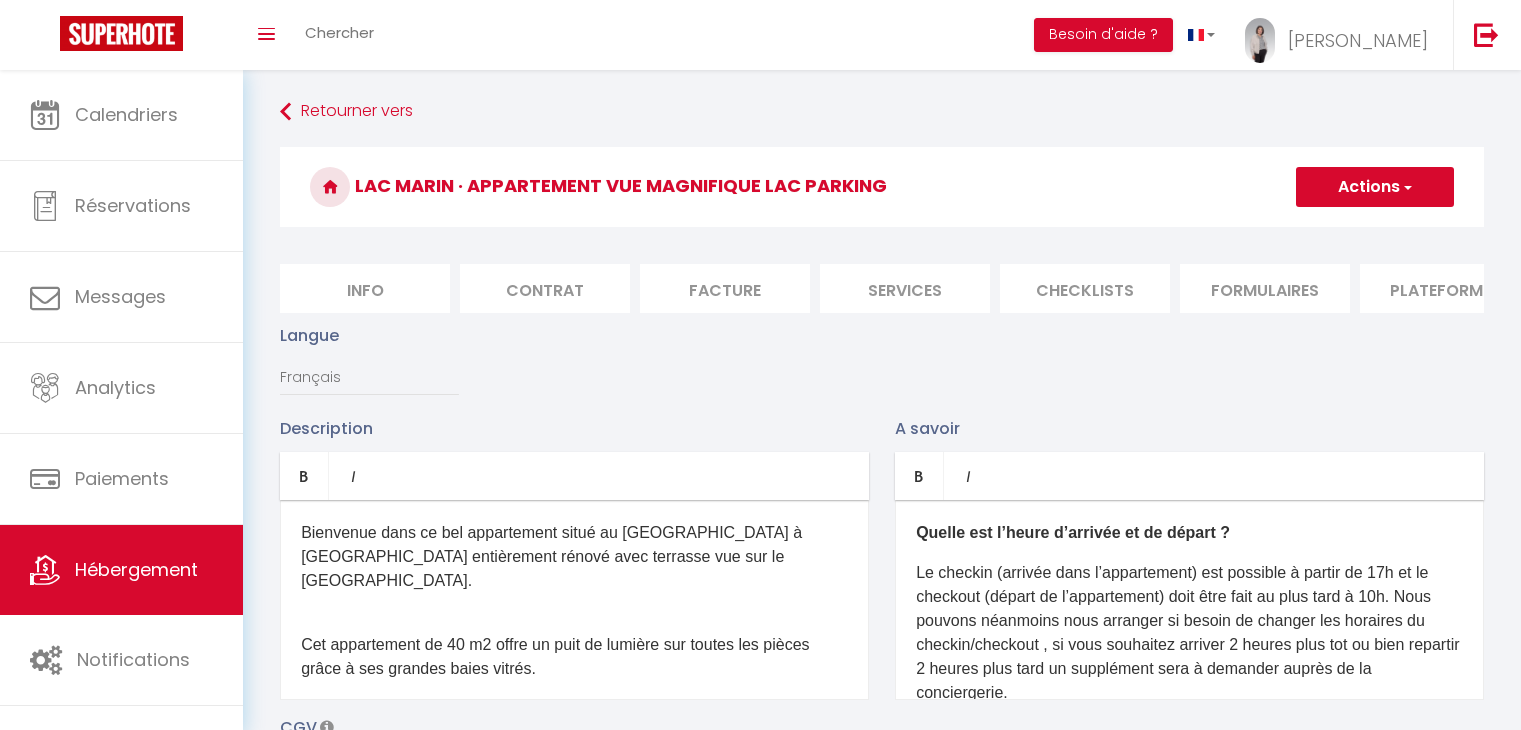 scroll, scrollTop: 2500, scrollLeft: 0, axis: vertical 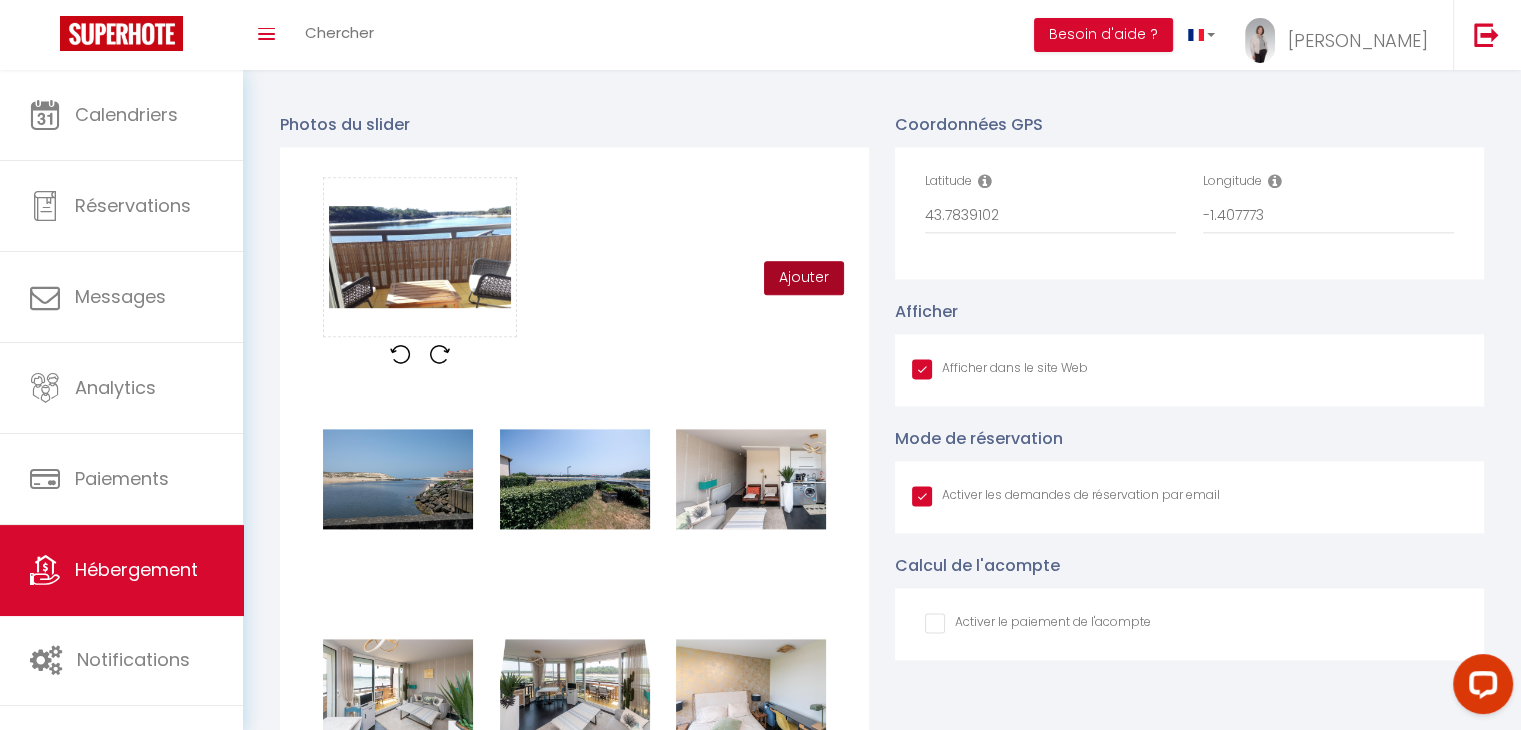 click on "Ajouter" at bounding box center (804, 278) 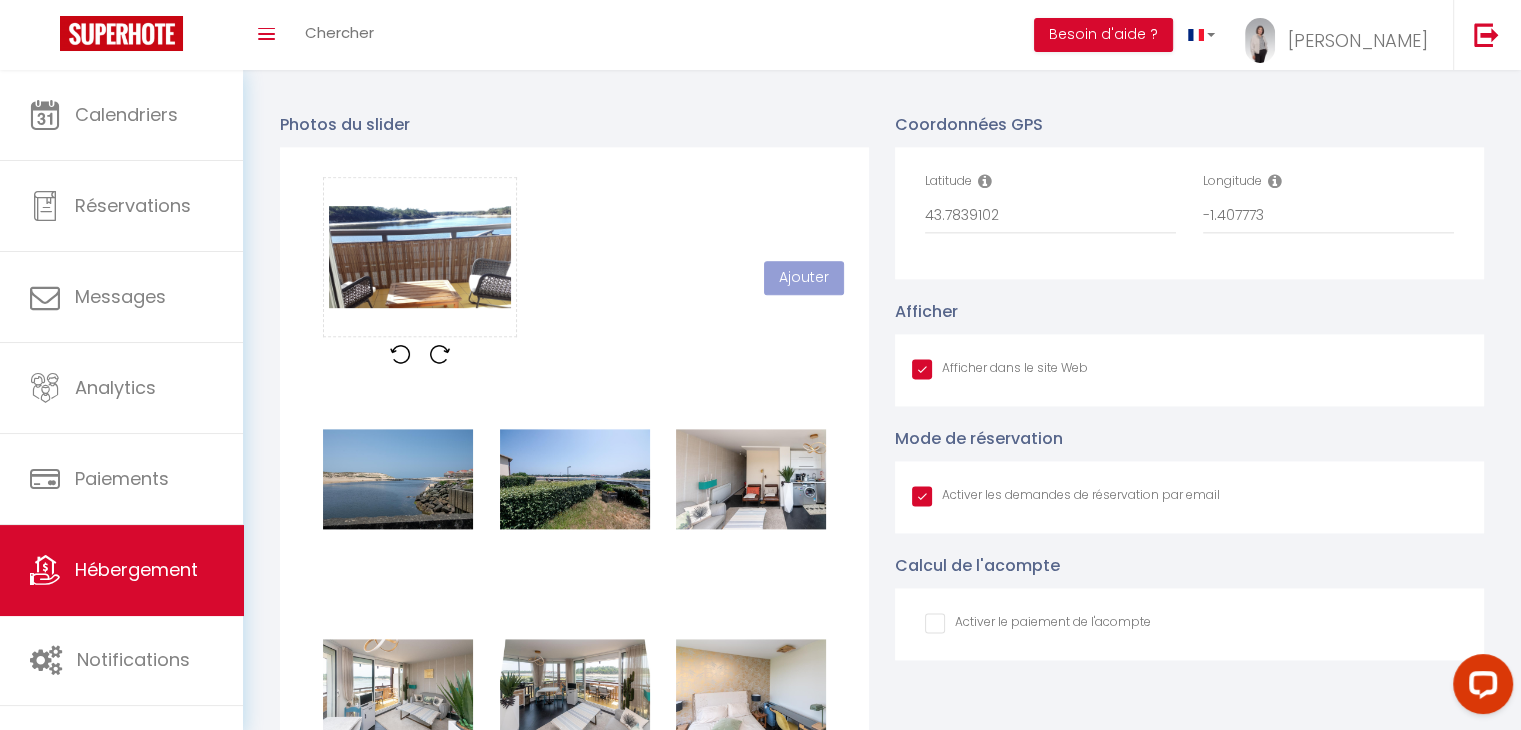 type 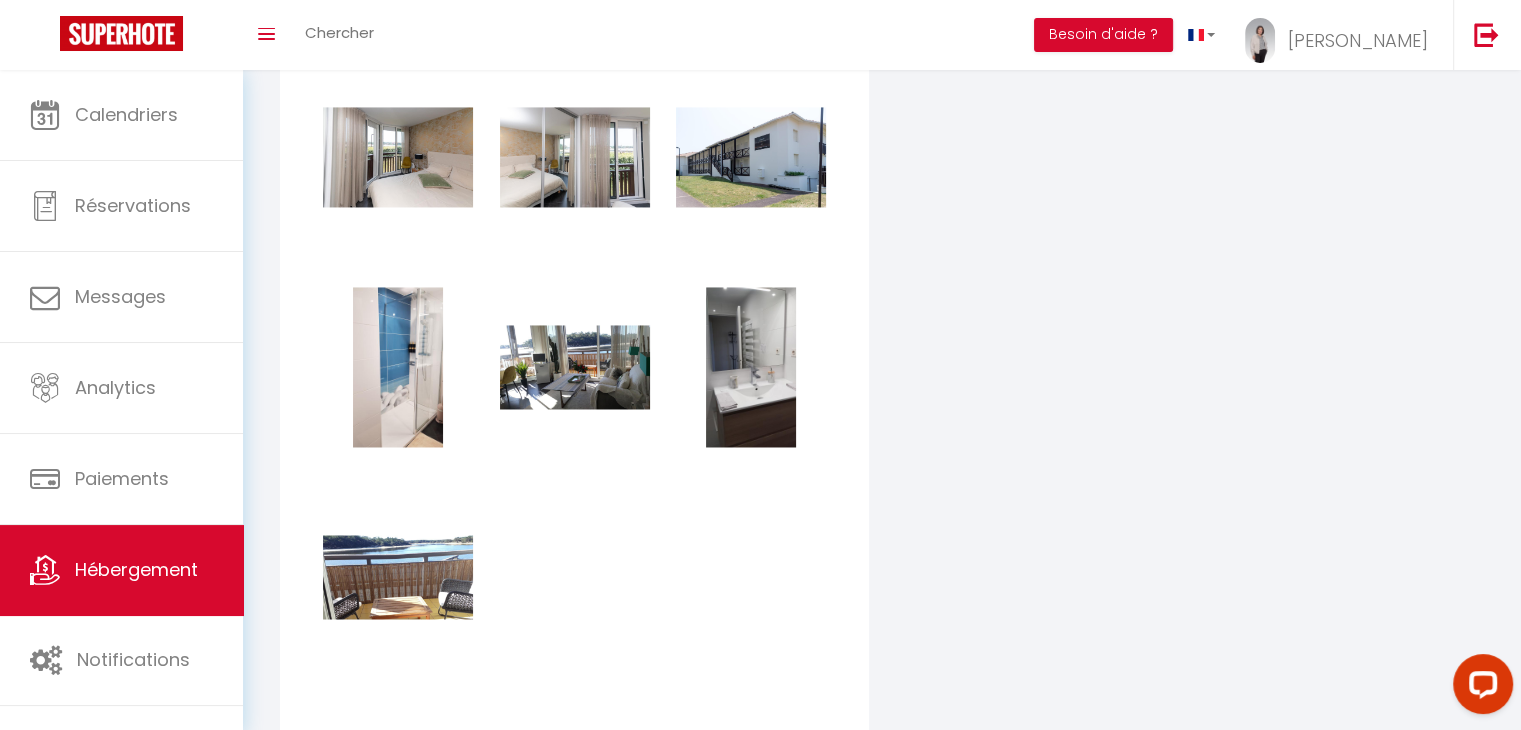scroll, scrollTop: 3300, scrollLeft: 0, axis: vertical 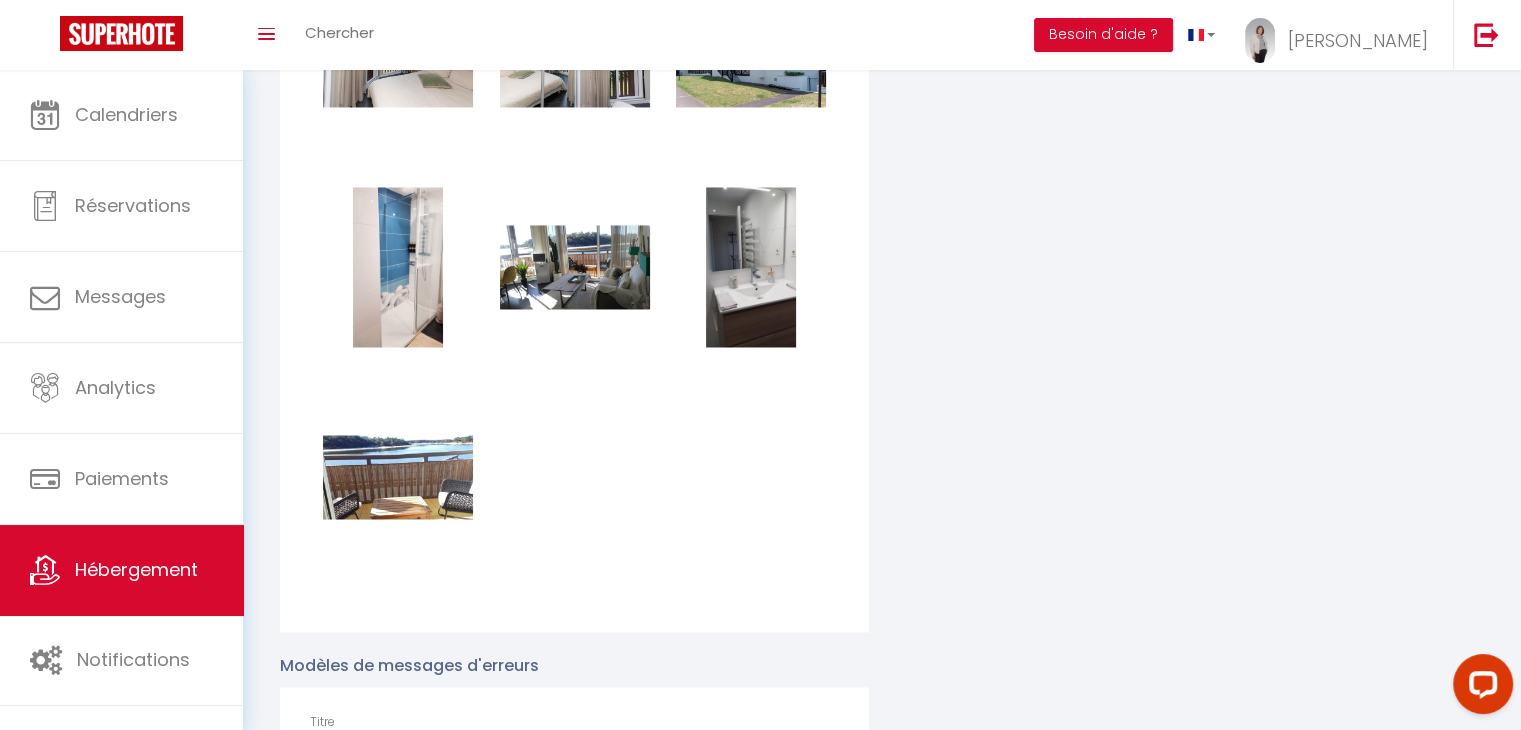 drag, startPoint x: 573, startPoint y: 321, endPoint x: 536, endPoint y: 409, distance: 95.462036 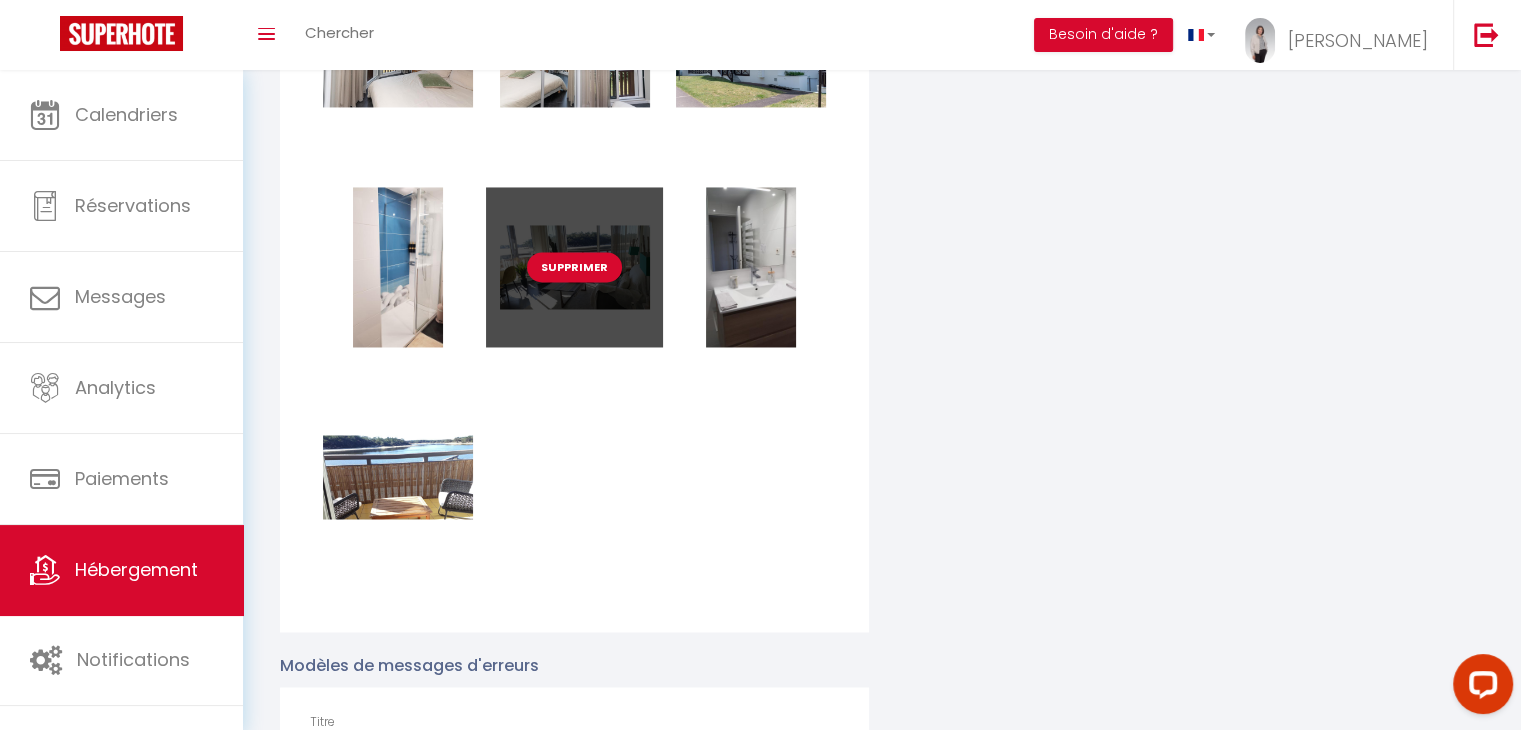 click on "Supprimer" at bounding box center (574, 267) 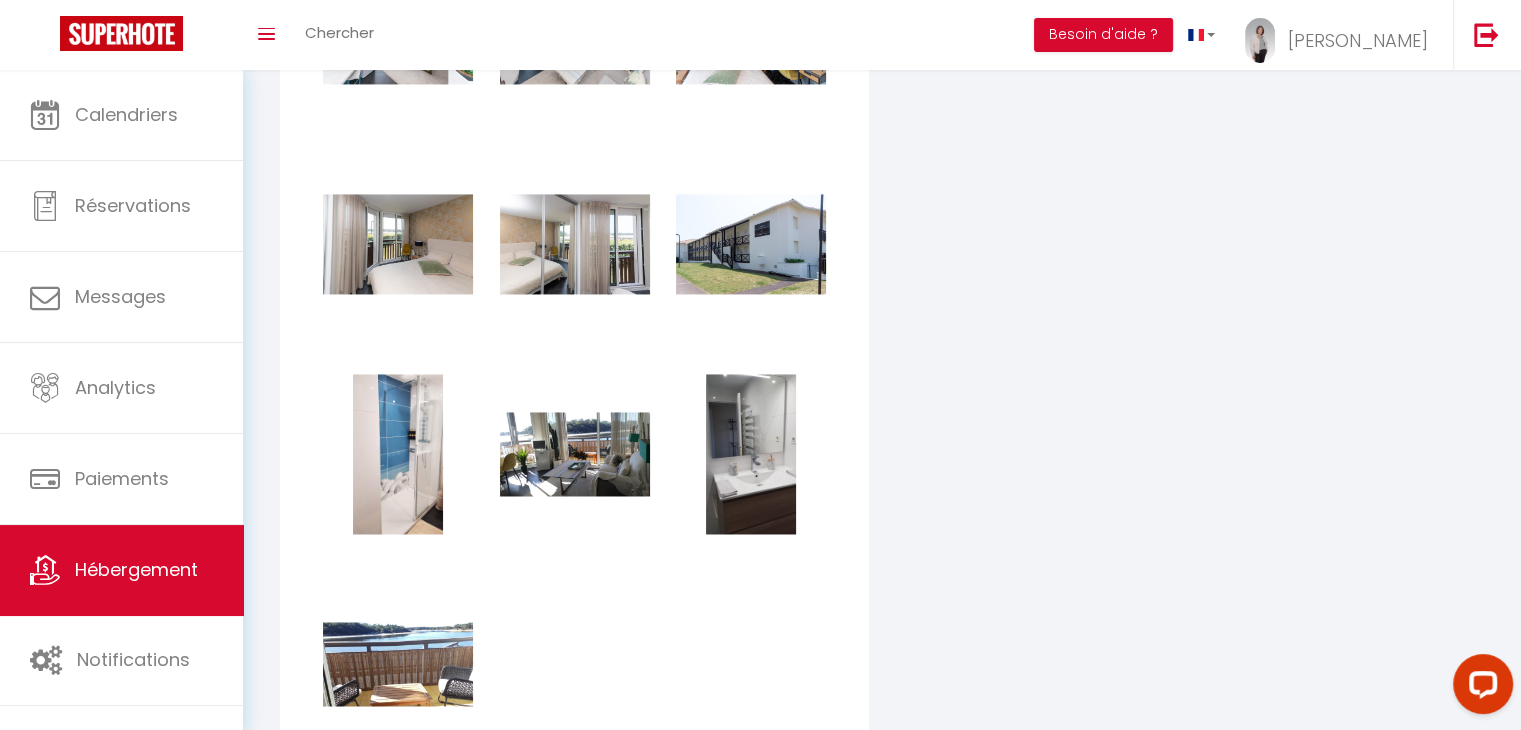 checkbox on "true" 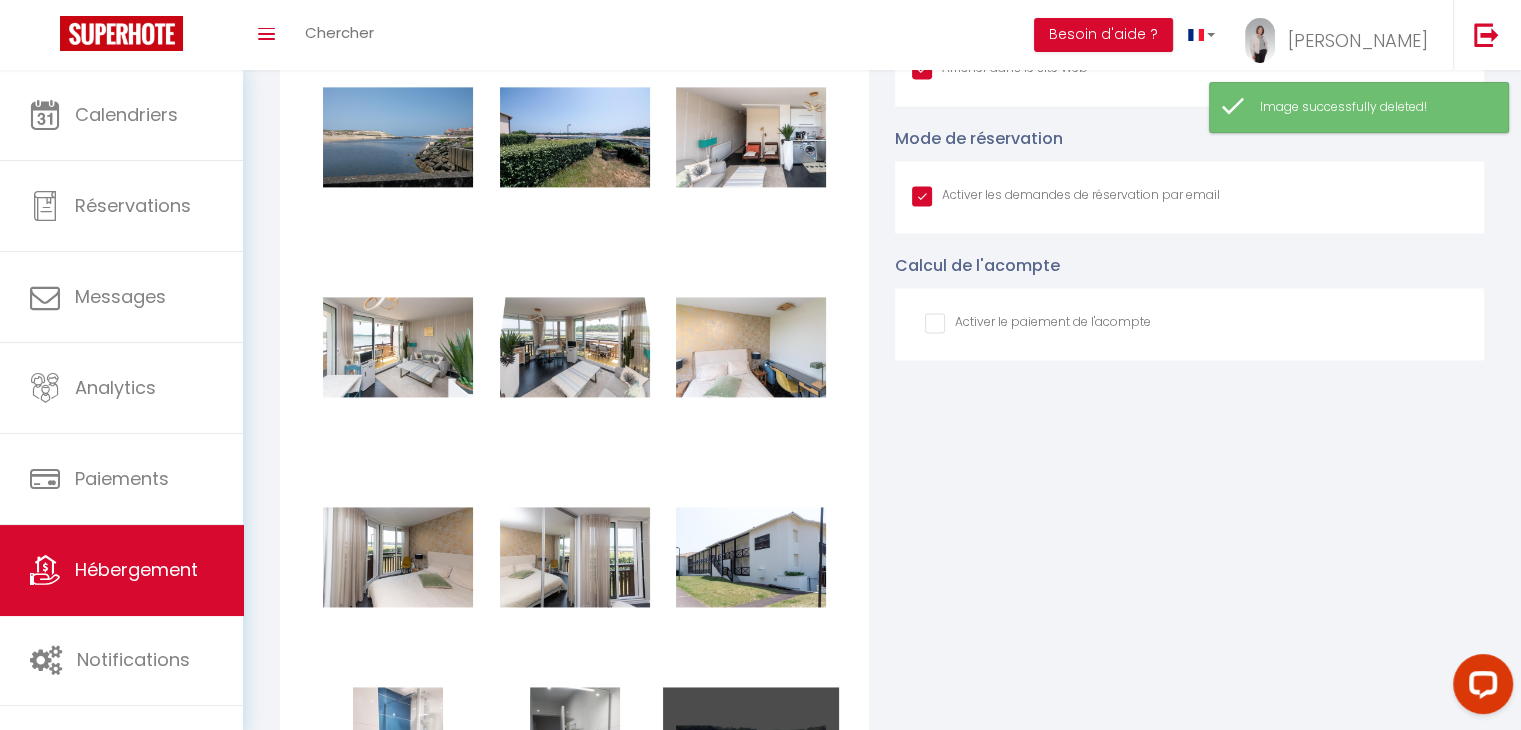 scroll, scrollTop: 2900, scrollLeft: 0, axis: vertical 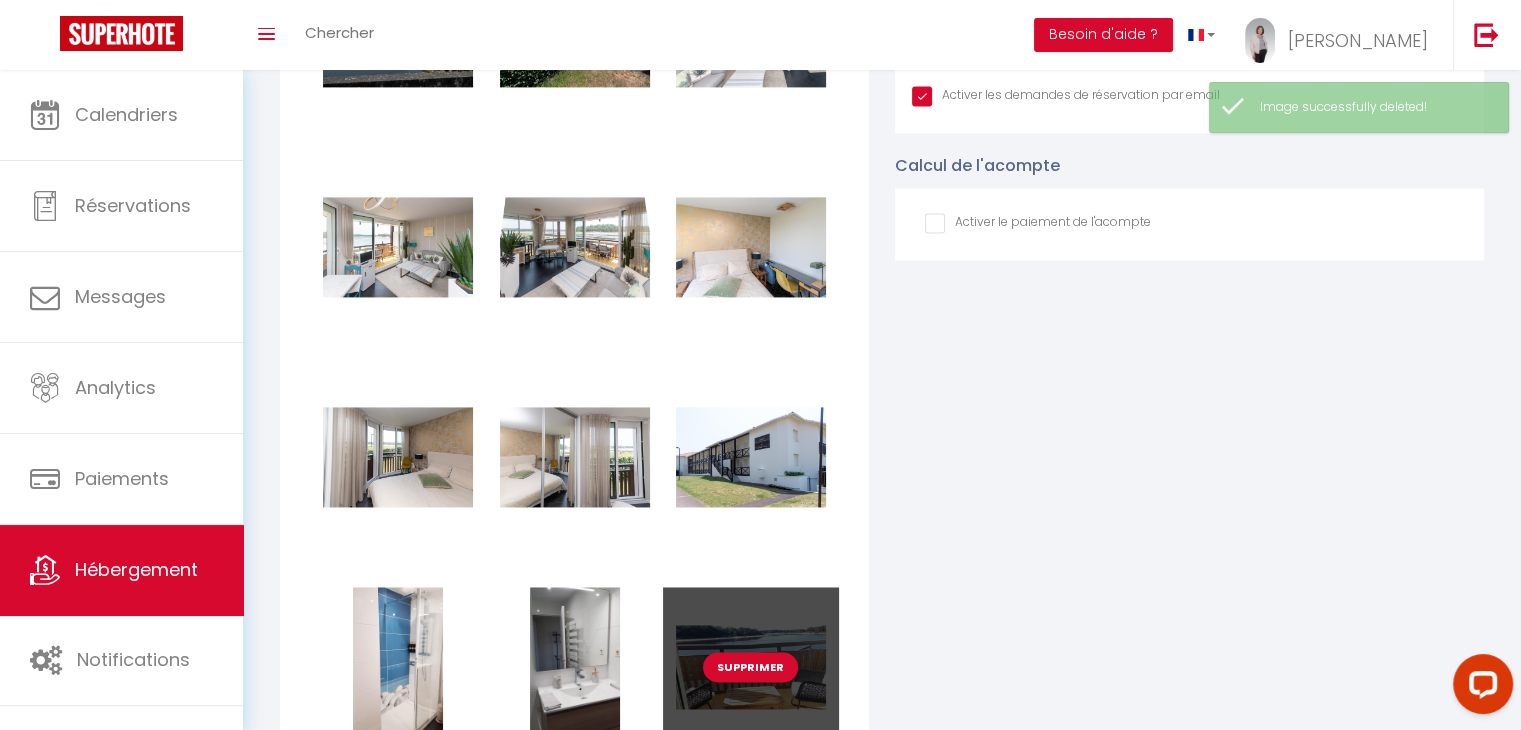 type 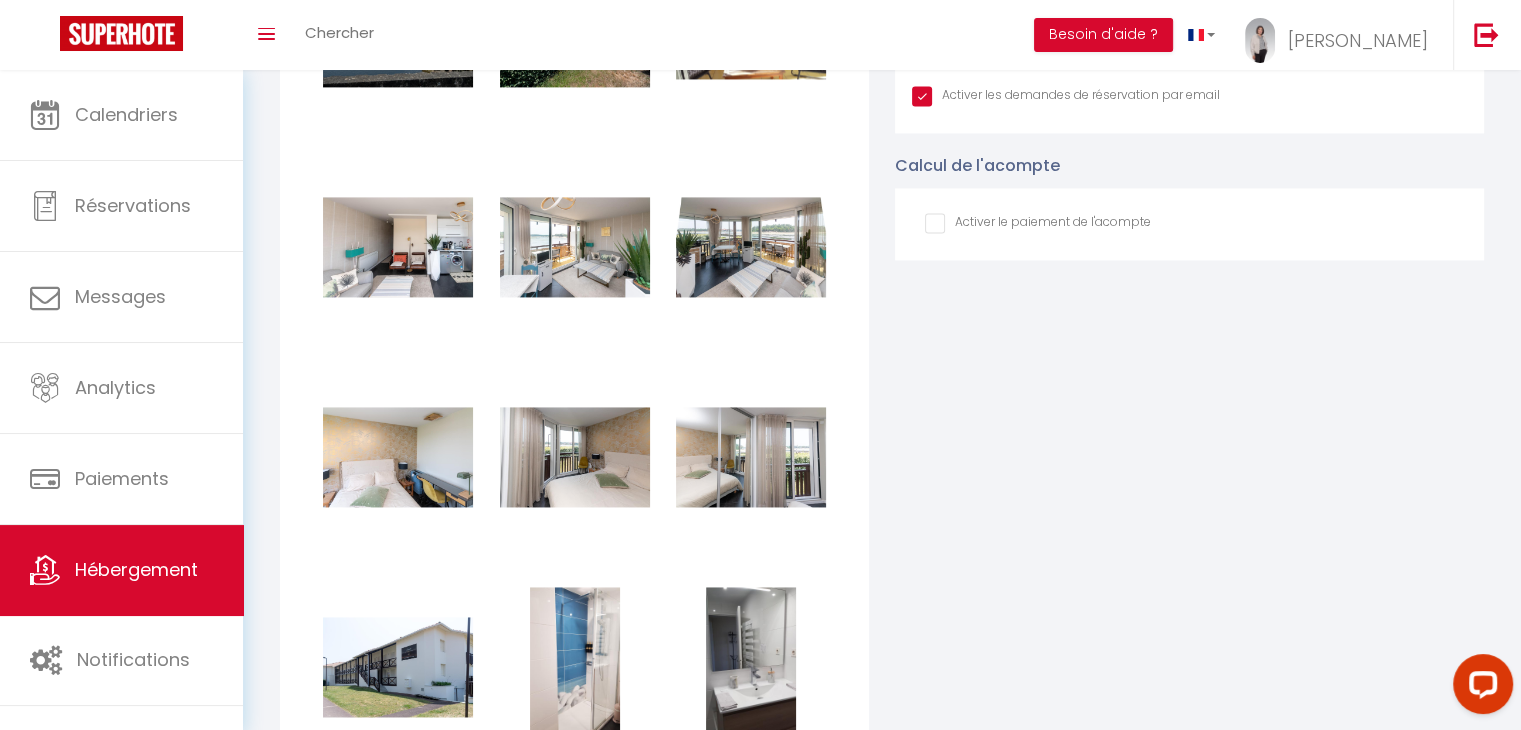 checkbox on "true" 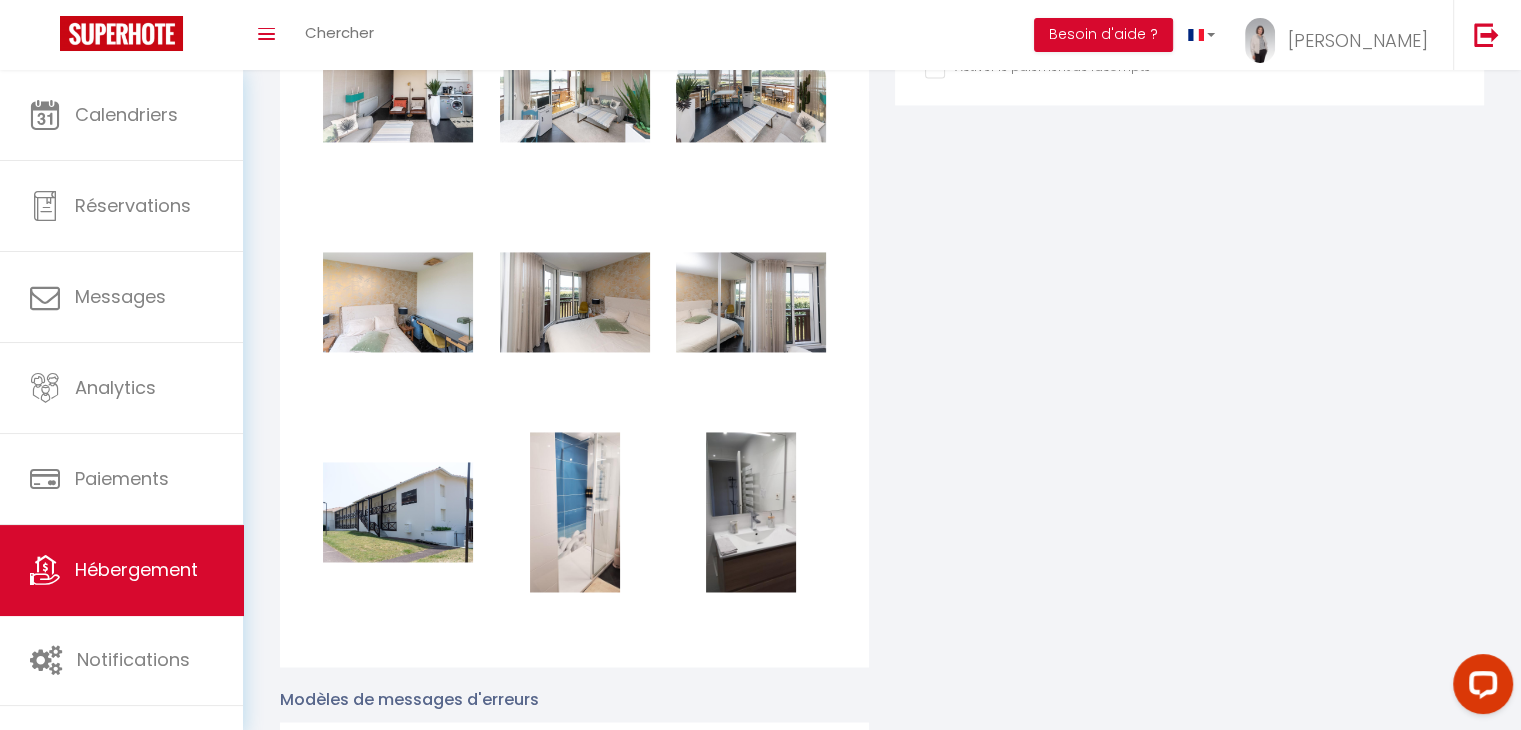 scroll, scrollTop: 3100, scrollLeft: 0, axis: vertical 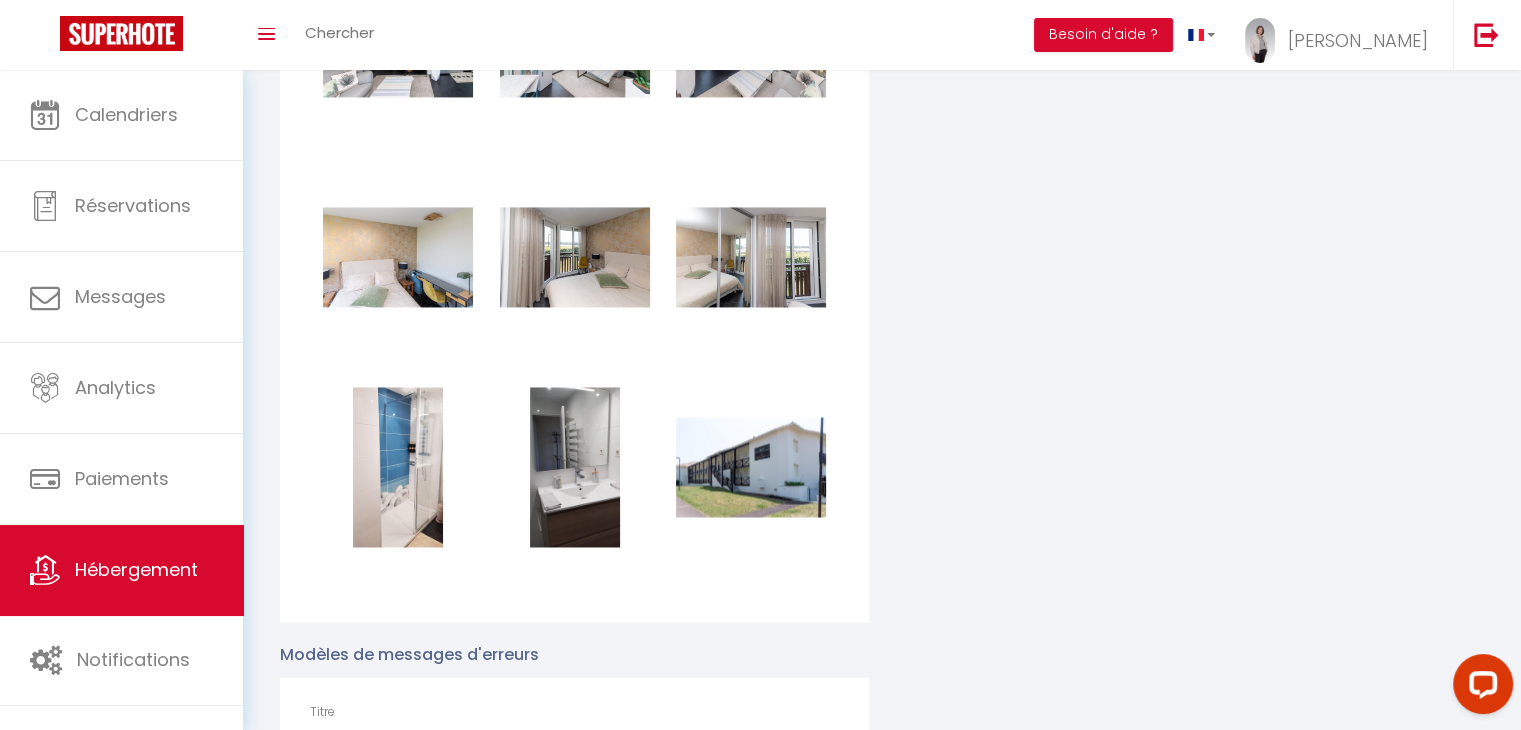 checkbox on "true" 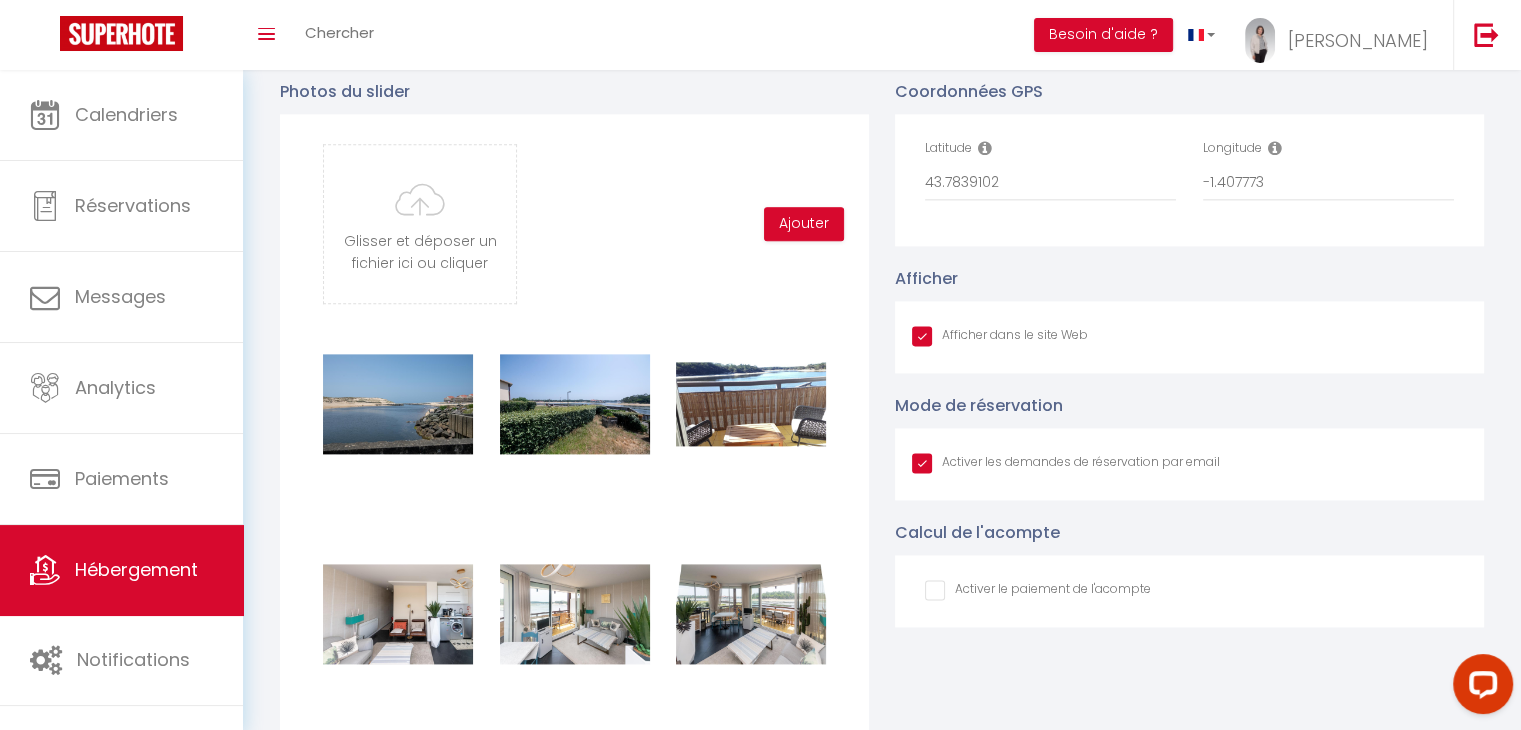 scroll, scrollTop: 2500, scrollLeft: 0, axis: vertical 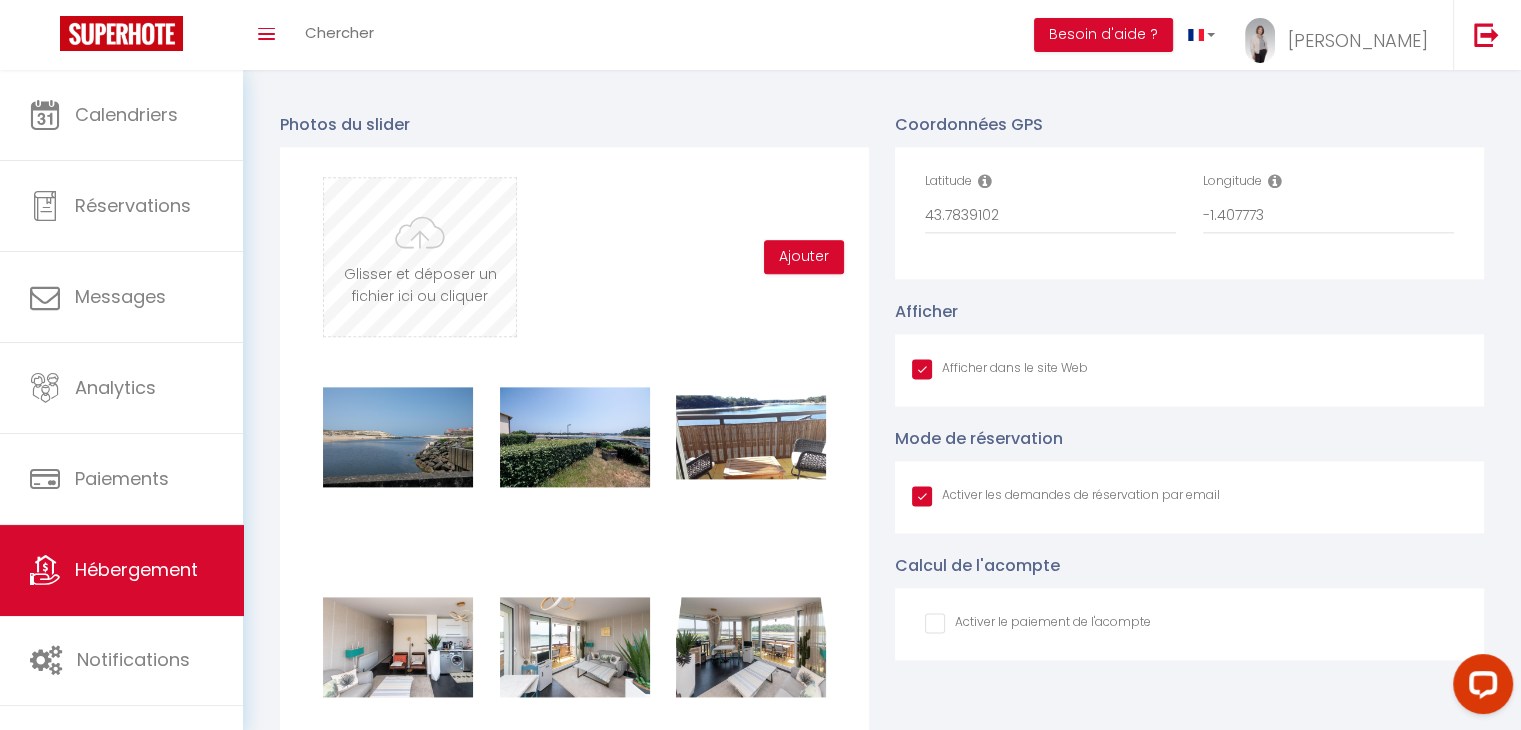 click at bounding box center (420, 257) 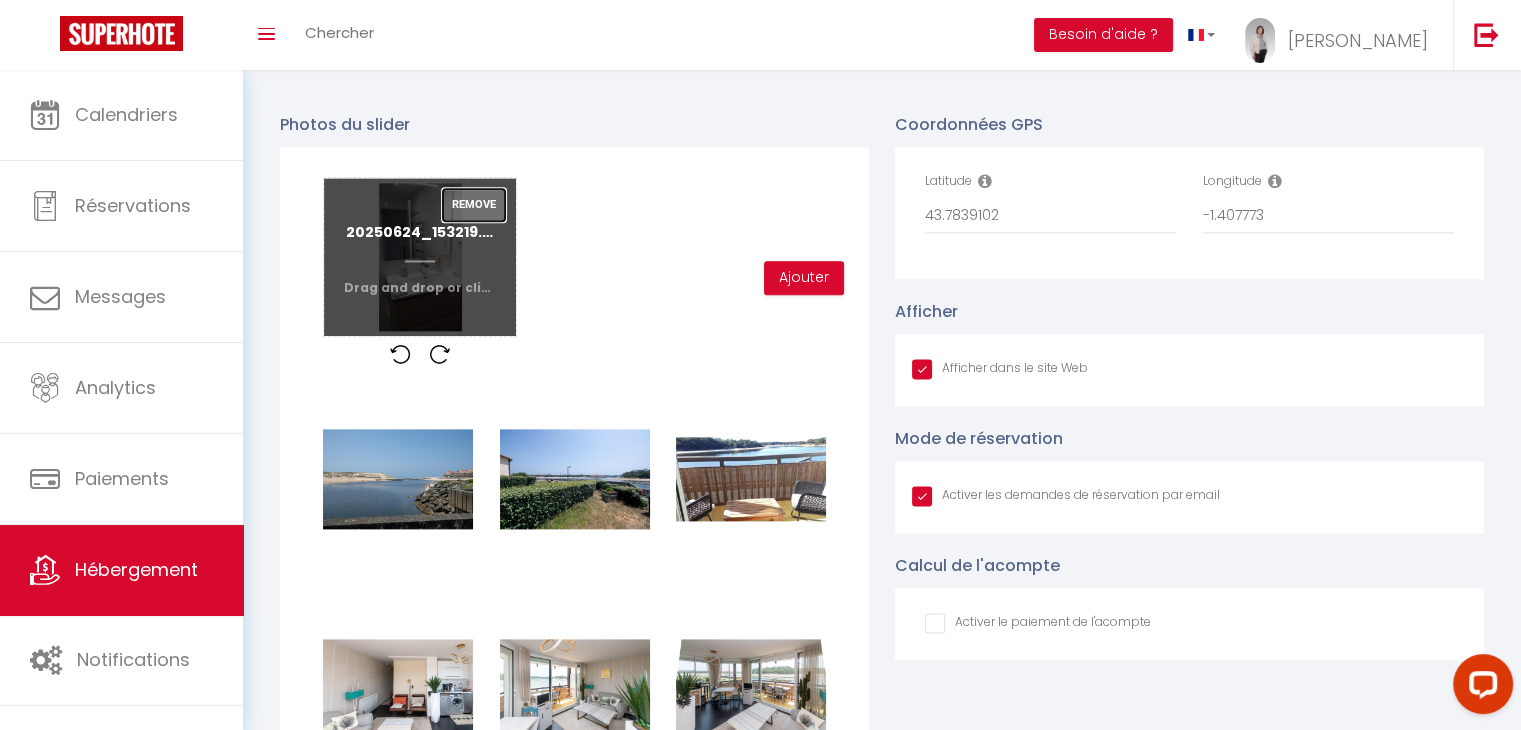 click on "Remove" at bounding box center (474, 205) 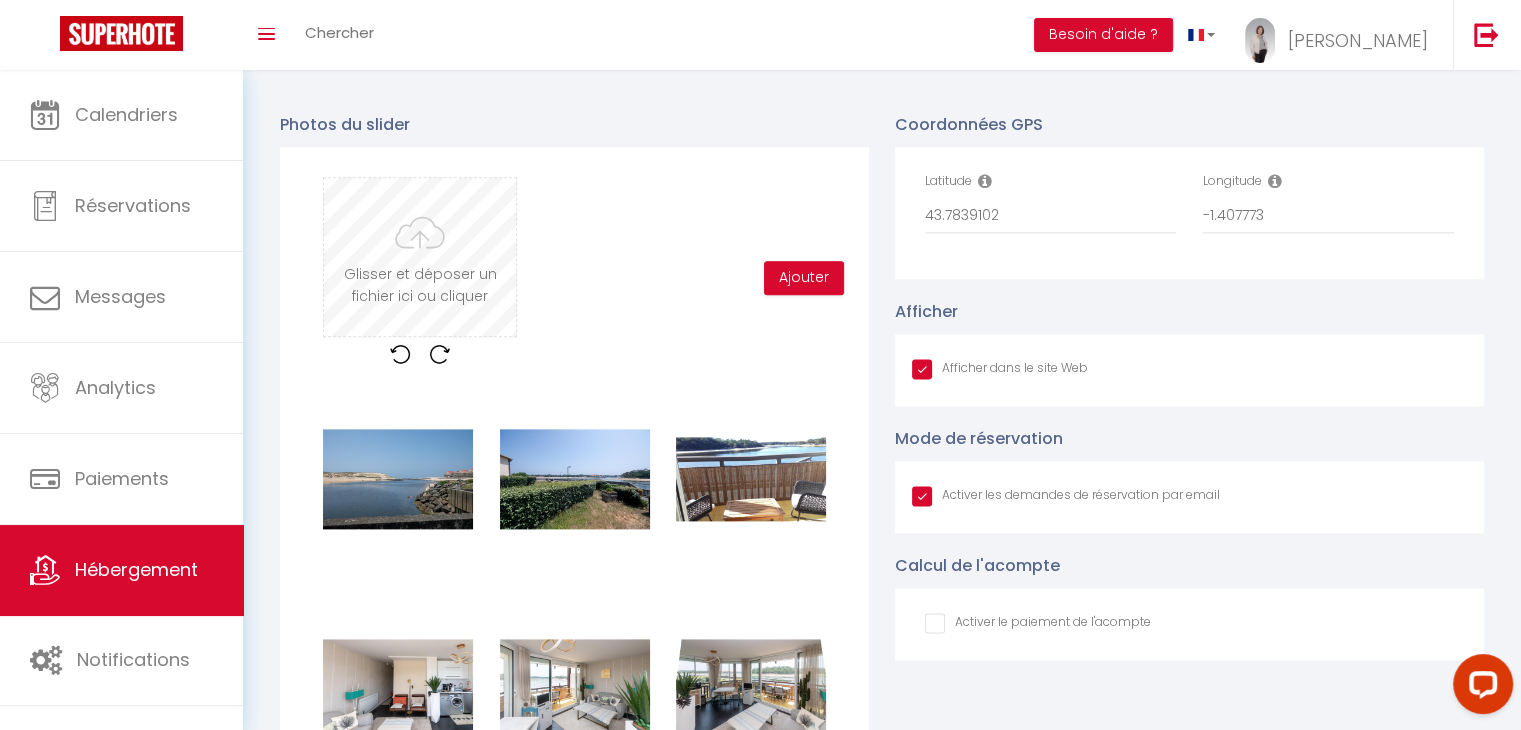 click at bounding box center [420, 257] 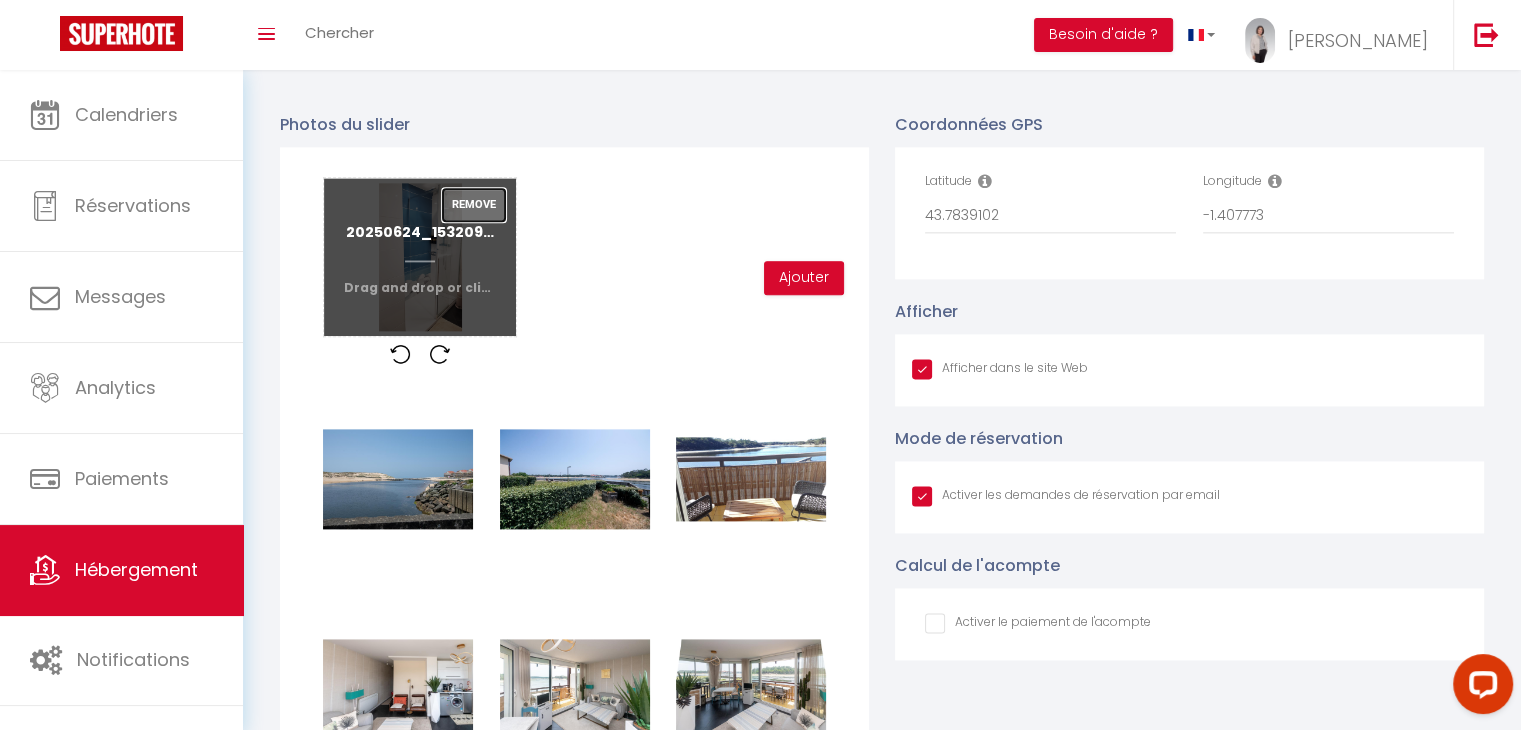 click on "Remove" at bounding box center (474, 205) 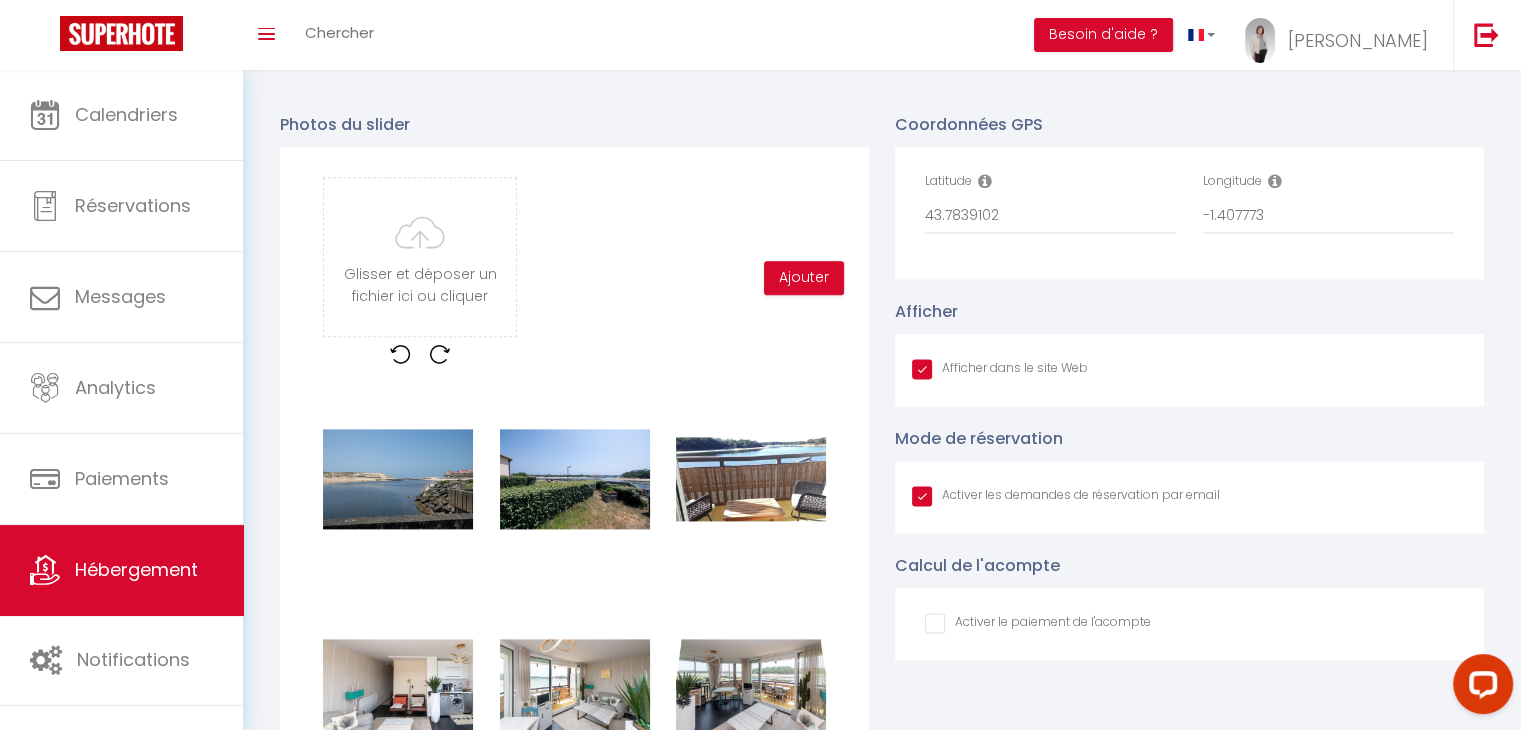 click on "Glisser et déposer un fichier ici ou cliquer Ooops, something wrong happened. Remove   20250624_153209 (1).jpg Drag and drop or click to replace
Ajouter" at bounding box center (574, 278) 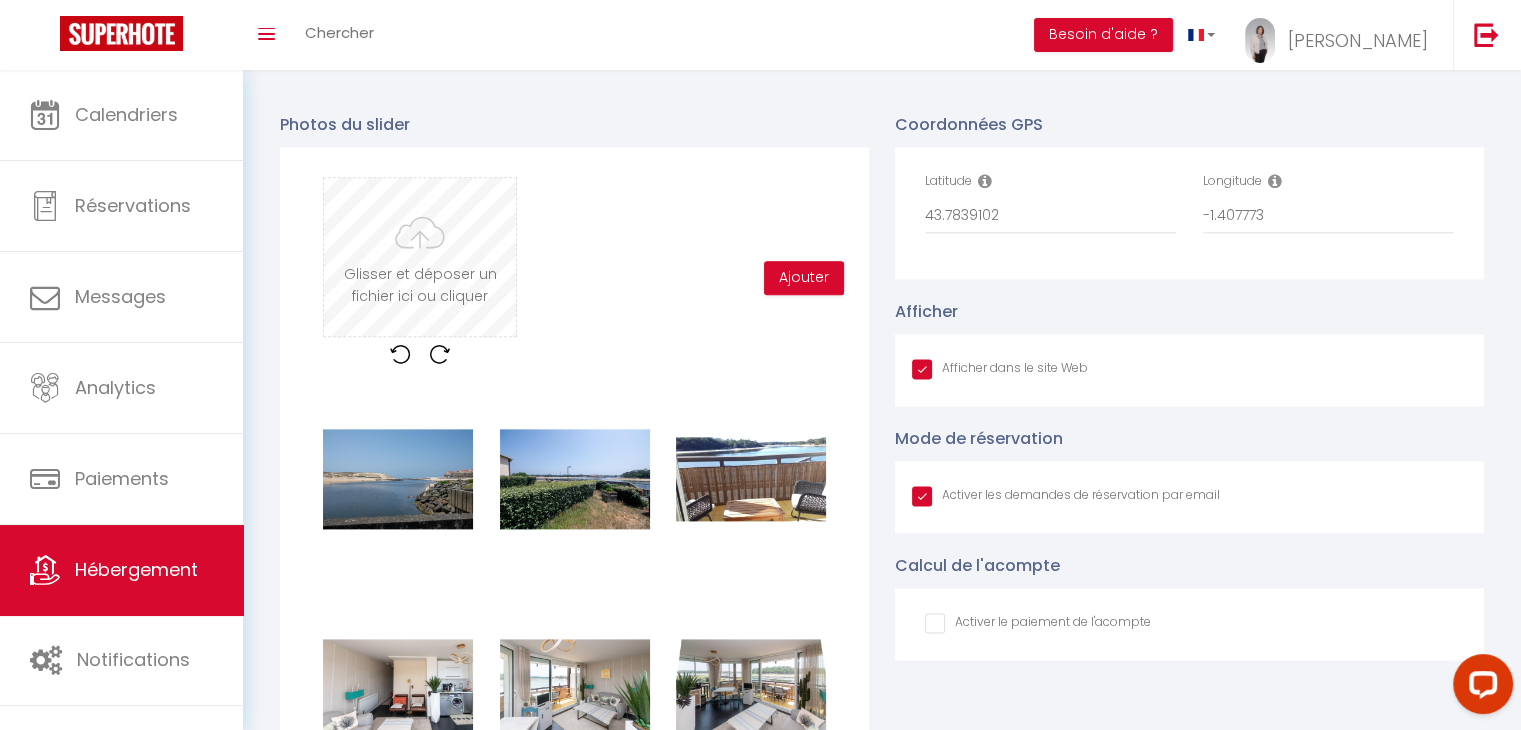 click at bounding box center (420, 257) 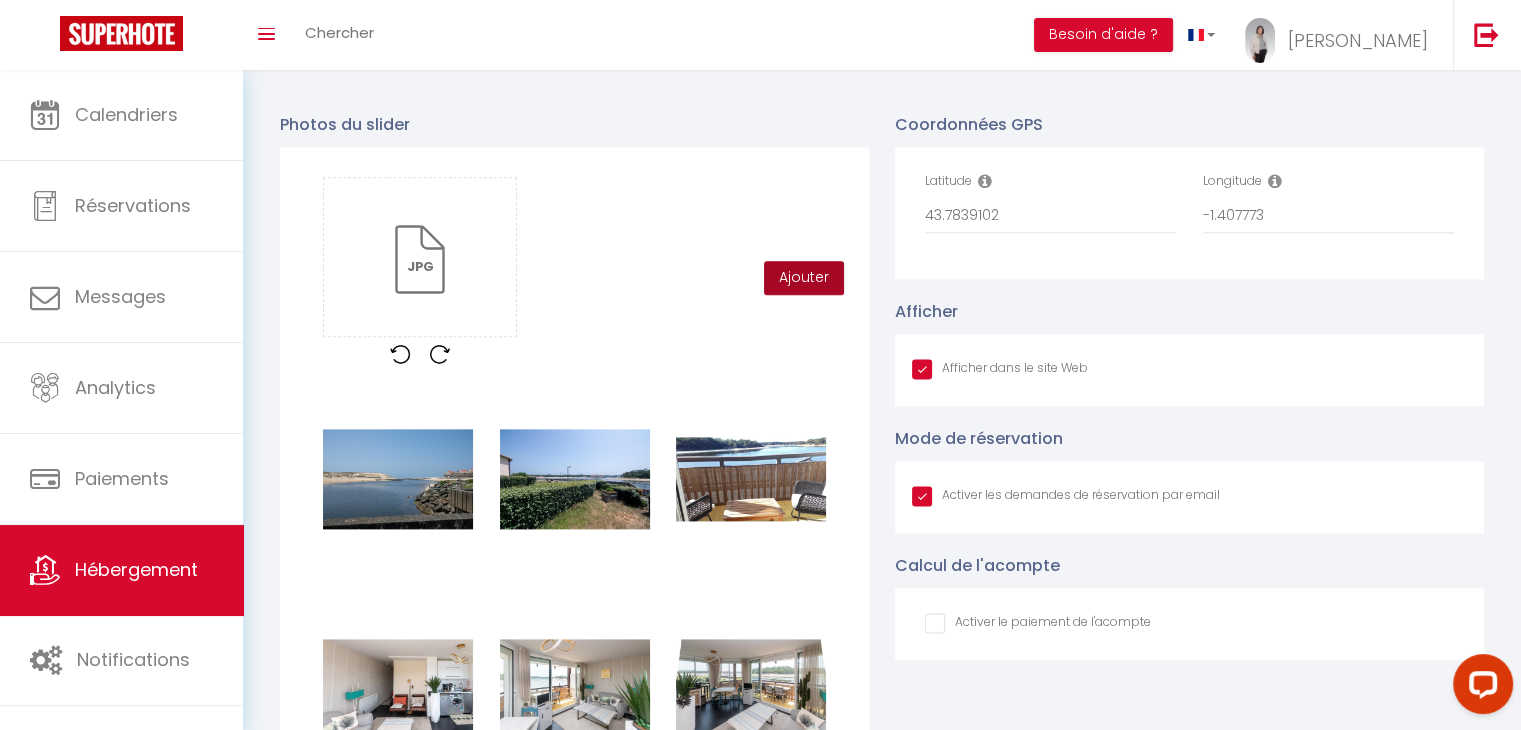 click on "Ajouter" at bounding box center (804, 278) 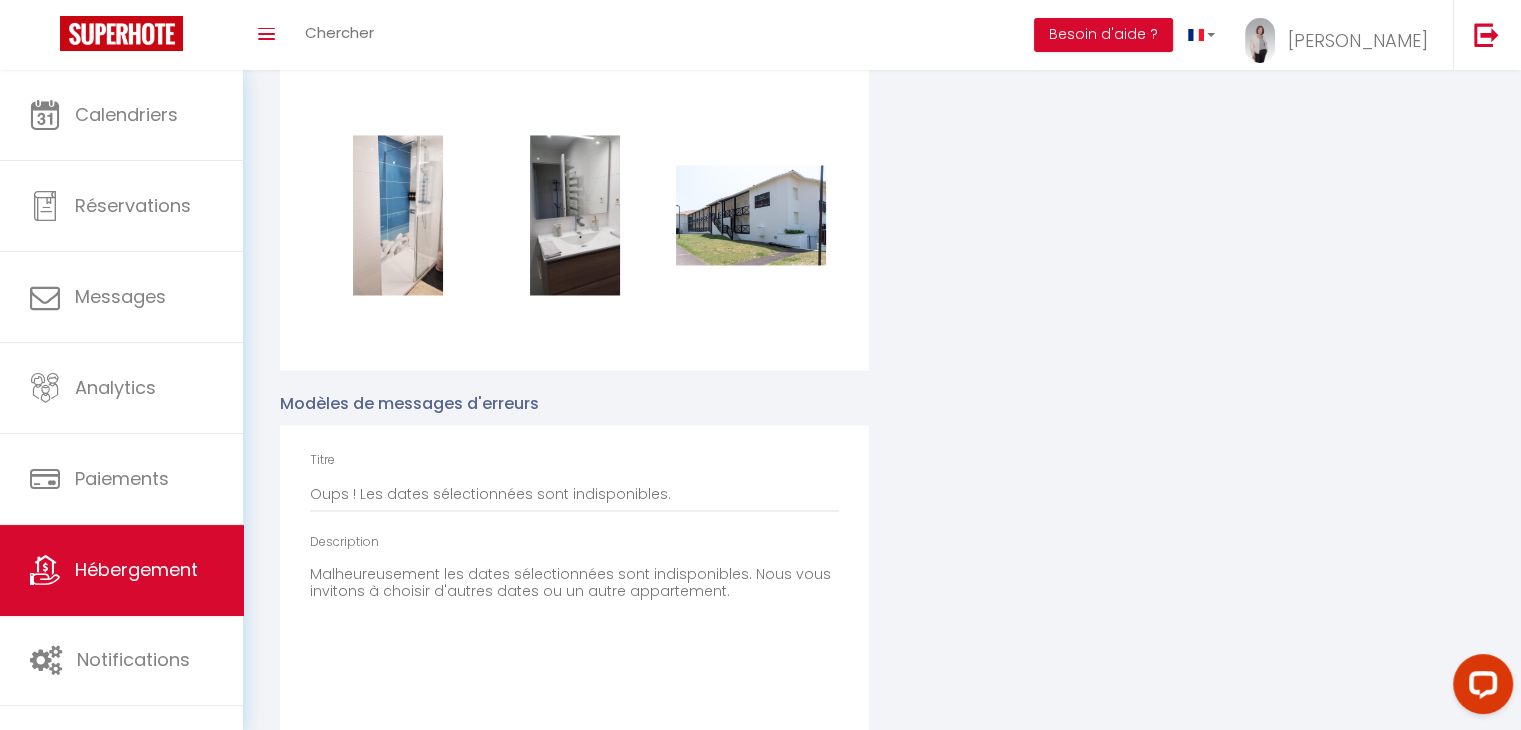 scroll, scrollTop: 3494, scrollLeft: 0, axis: vertical 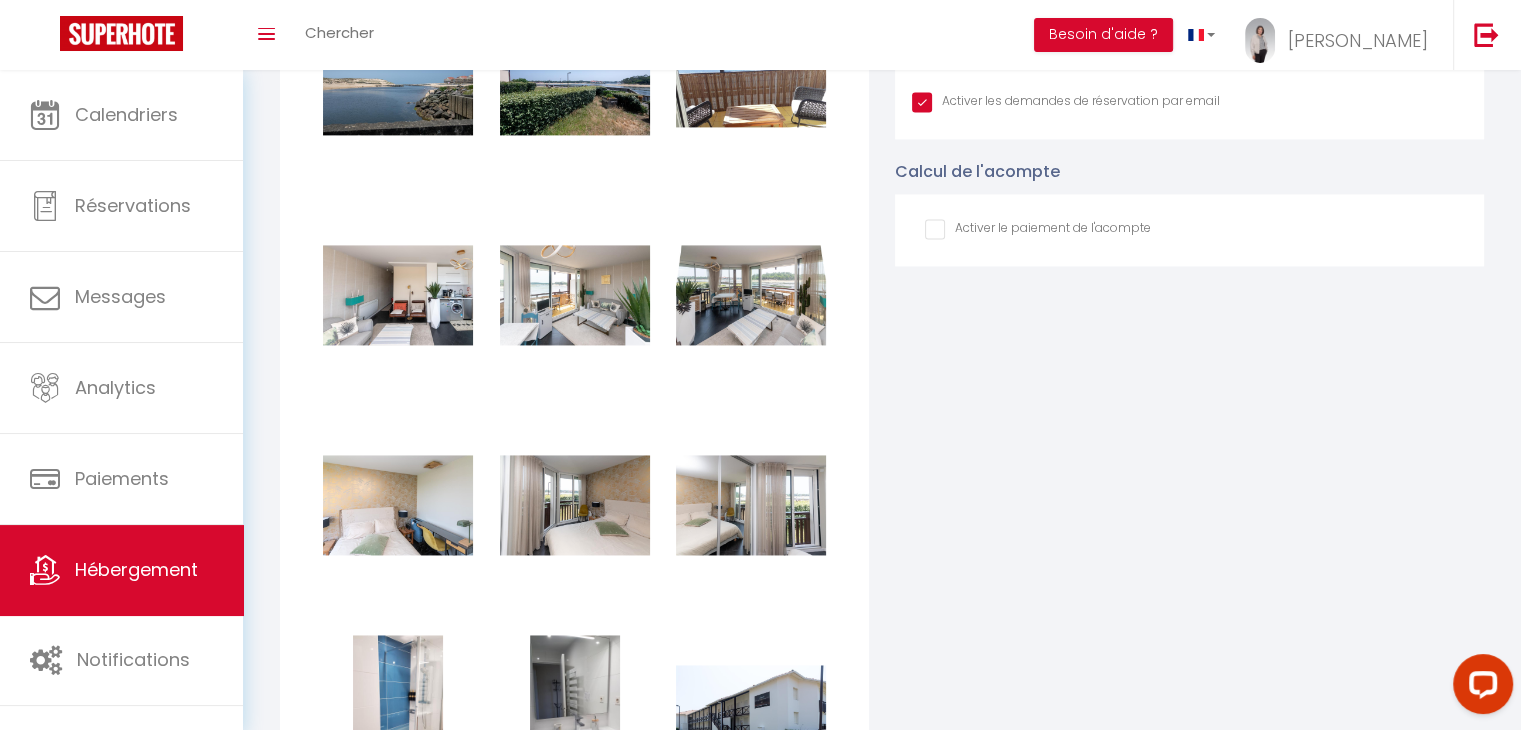 type 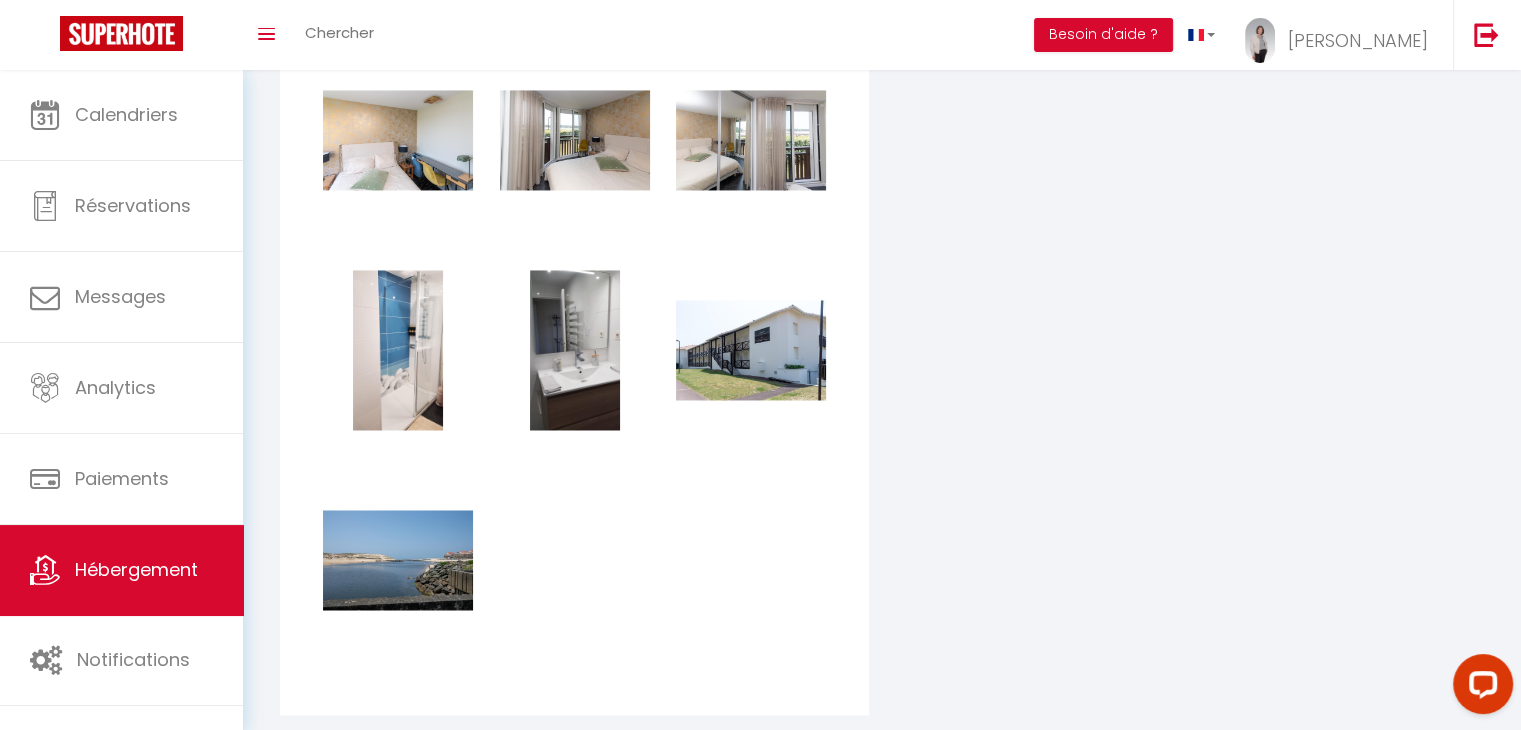scroll, scrollTop: 3252, scrollLeft: 0, axis: vertical 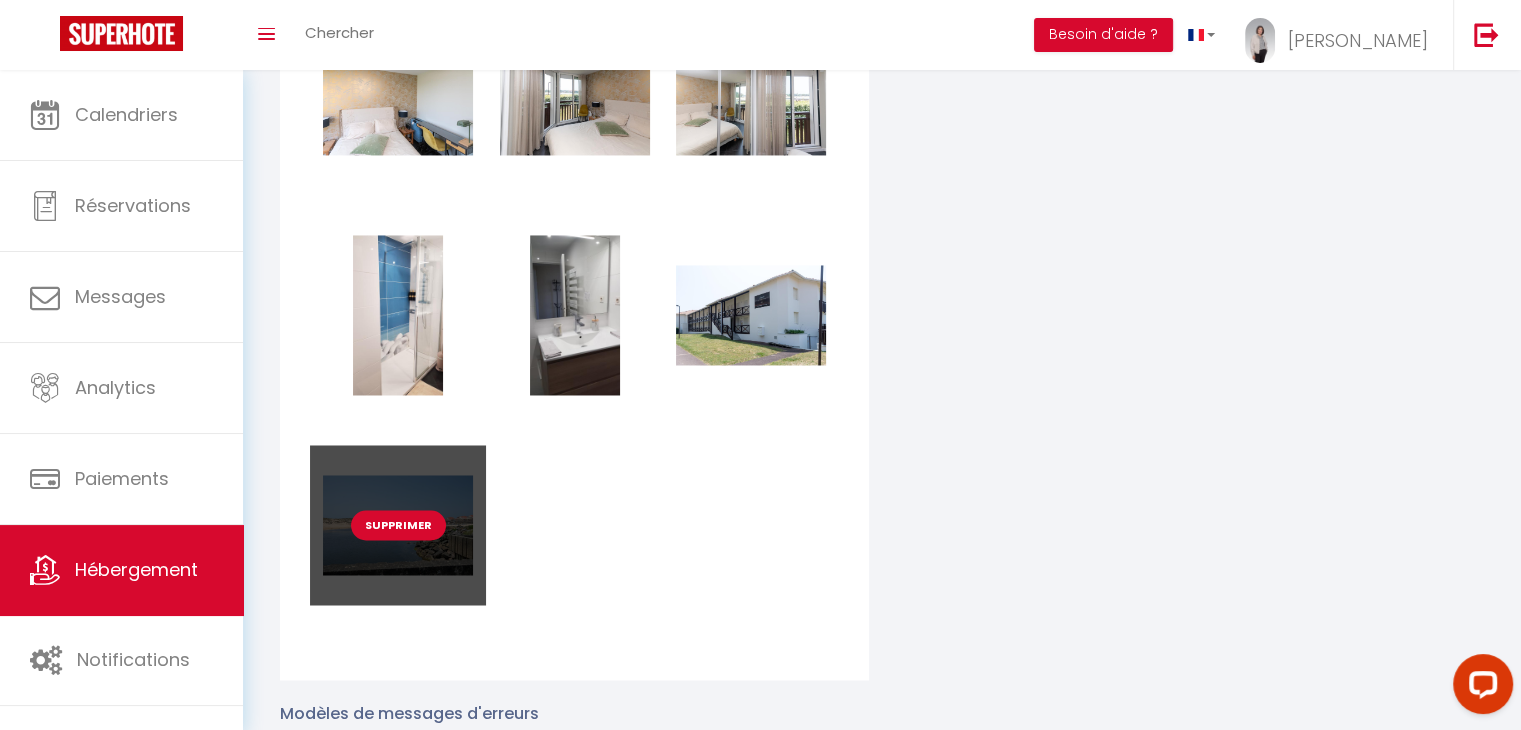 click on "Supprimer" at bounding box center (398, 525) 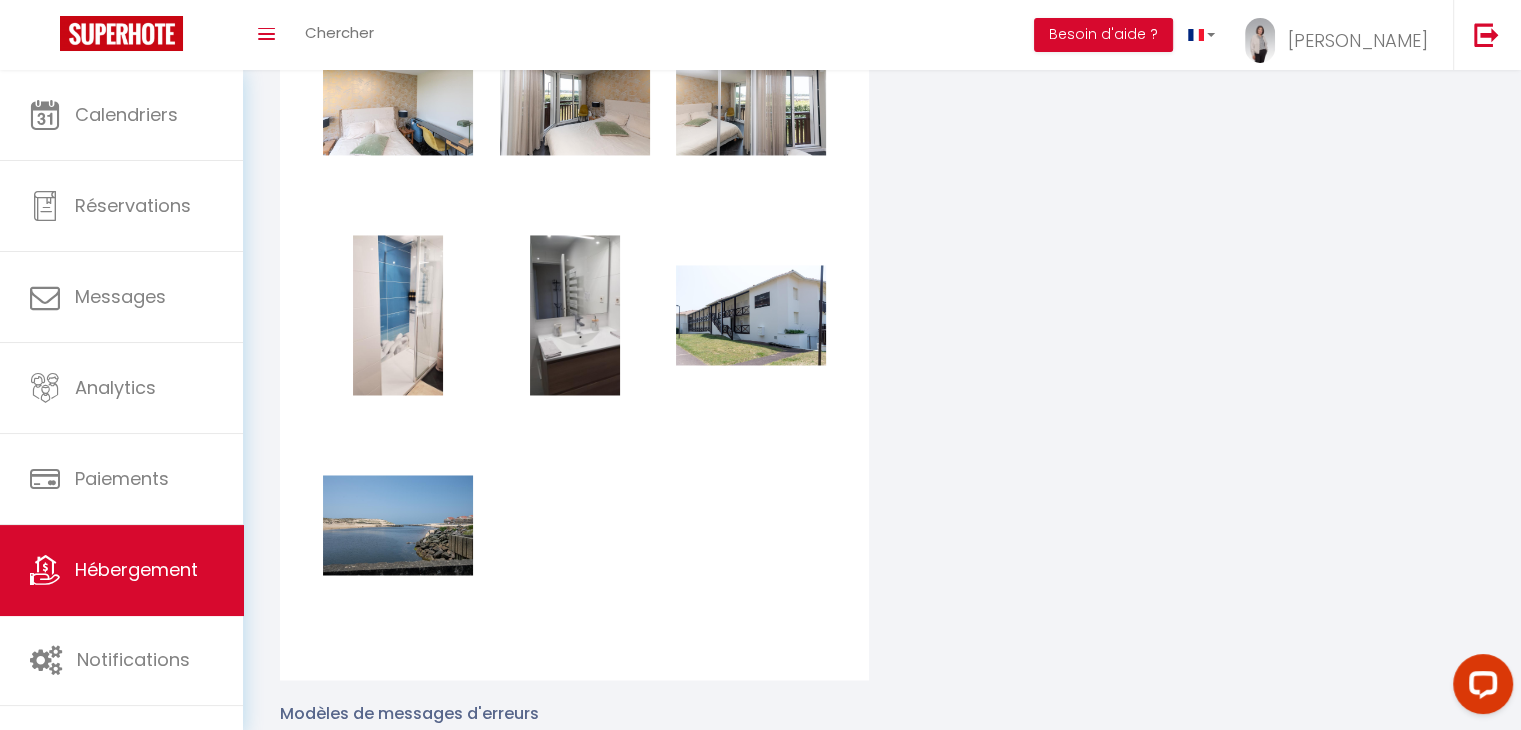 checkbox on "true" 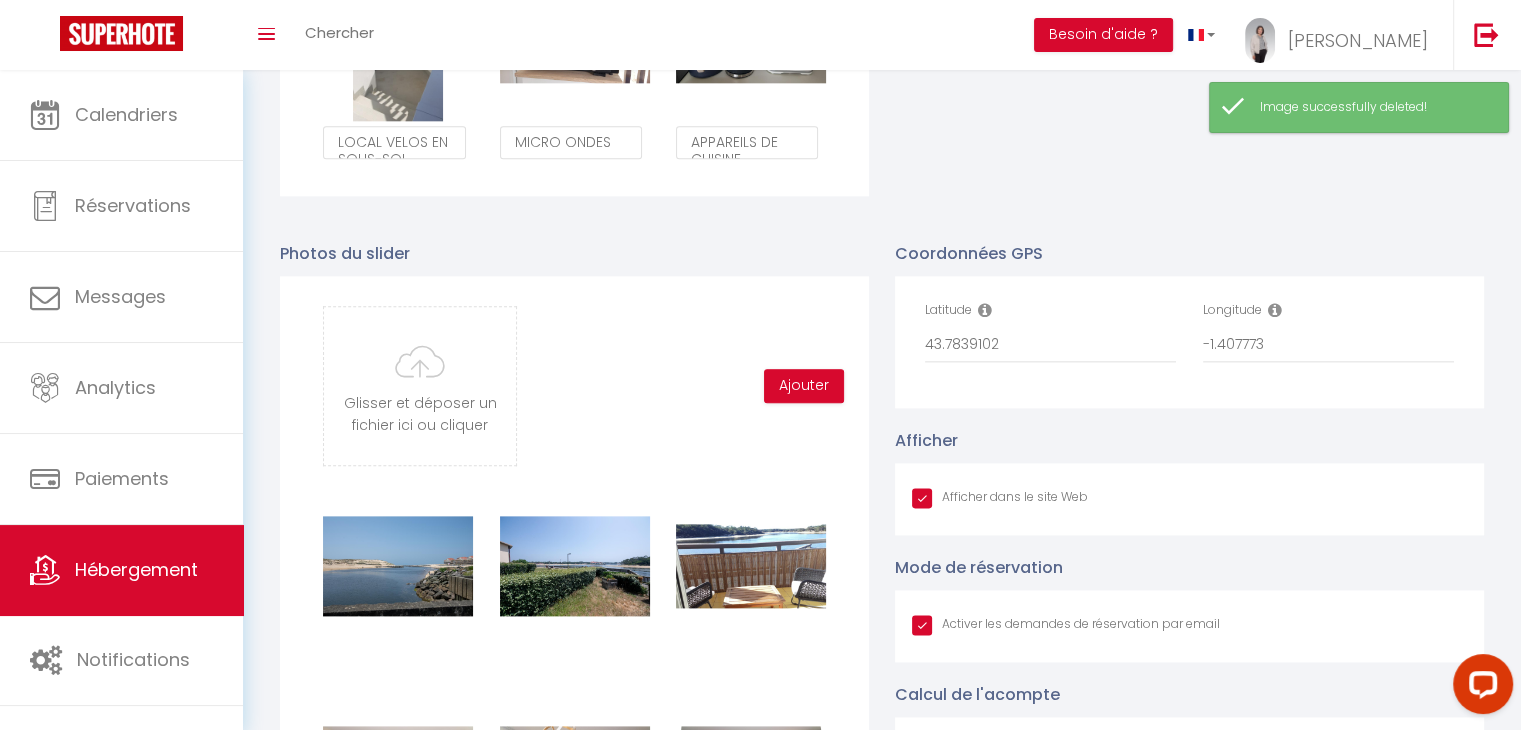 scroll, scrollTop: 2252, scrollLeft: 0, axis: vertical 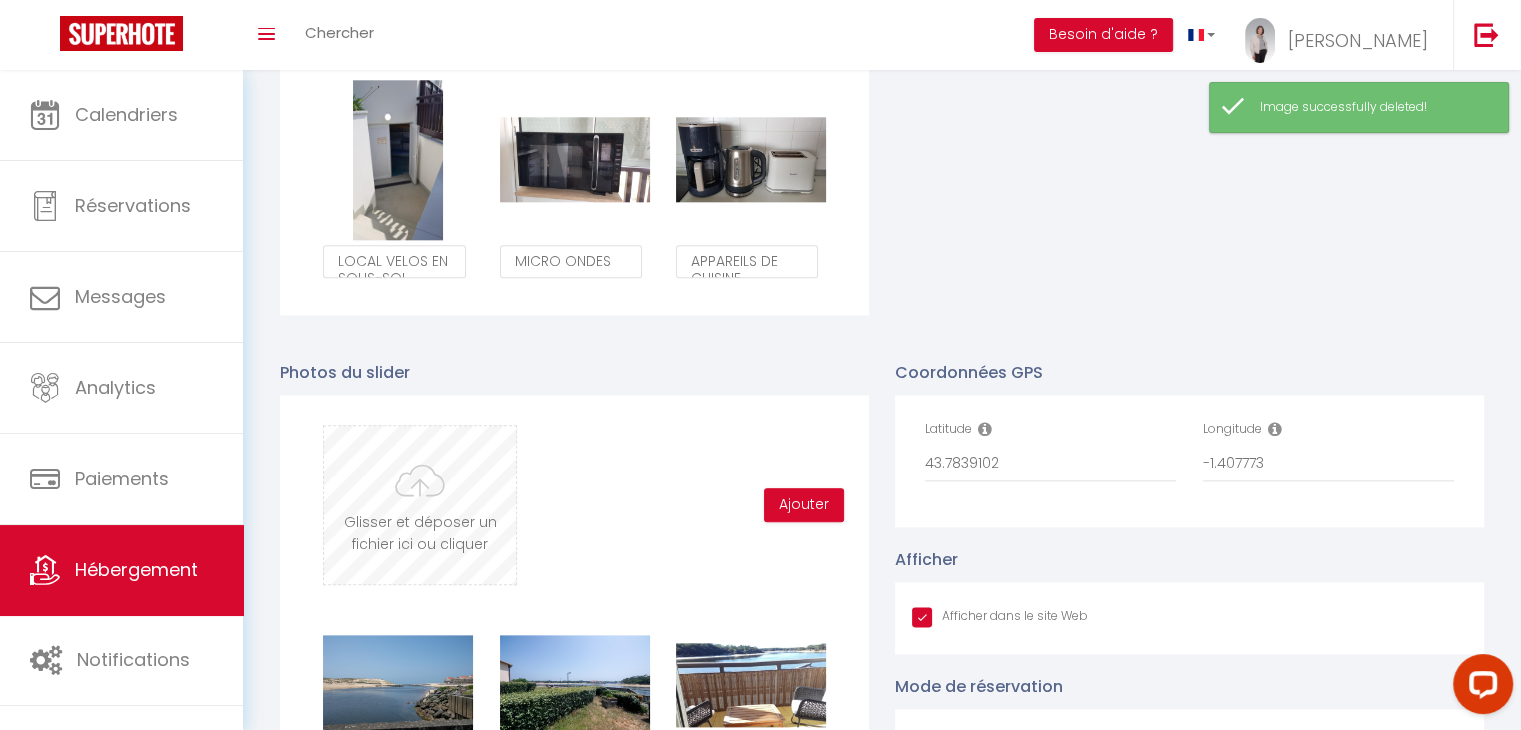 click at bounding box center [420, 505] 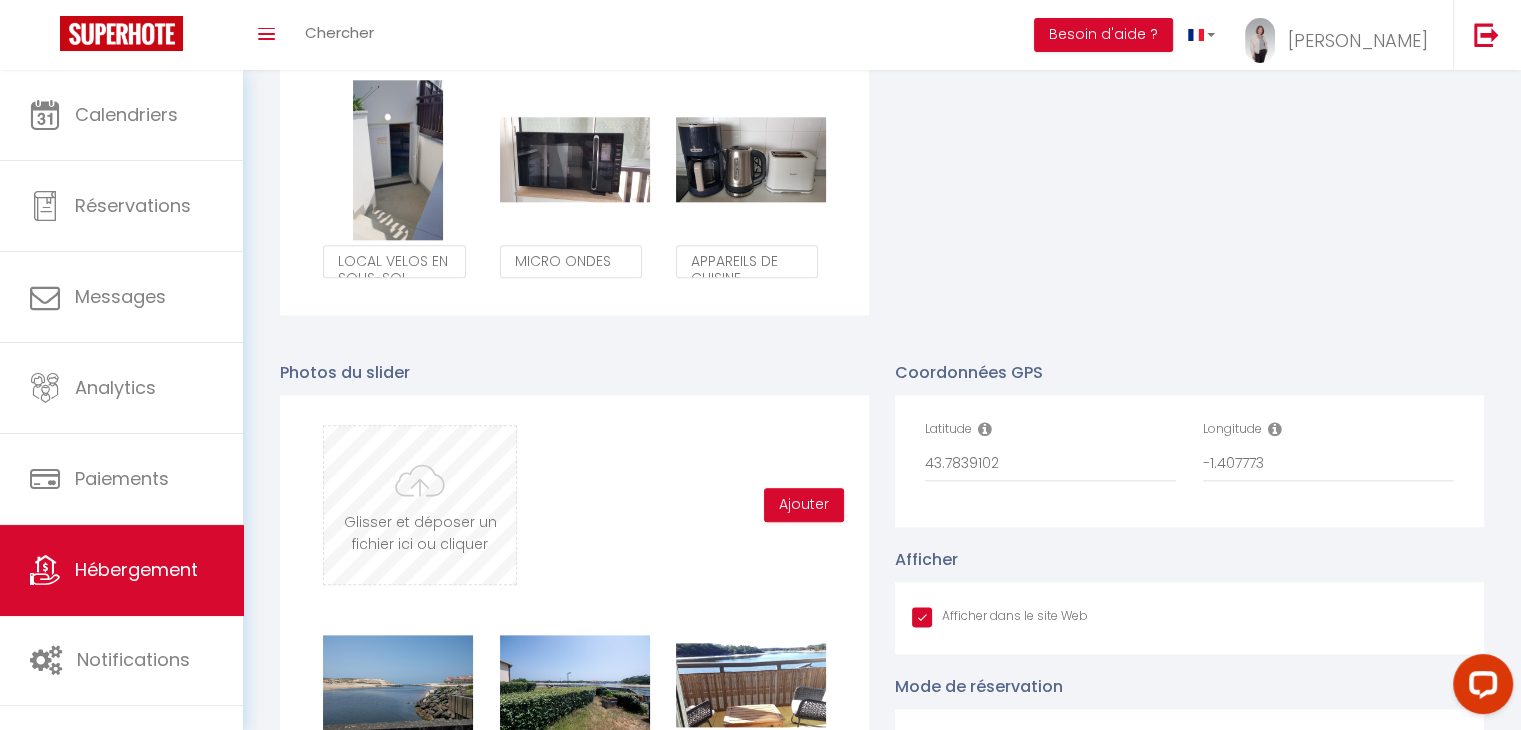 type on "C:\fakepath\hall d'entrée.jpg" 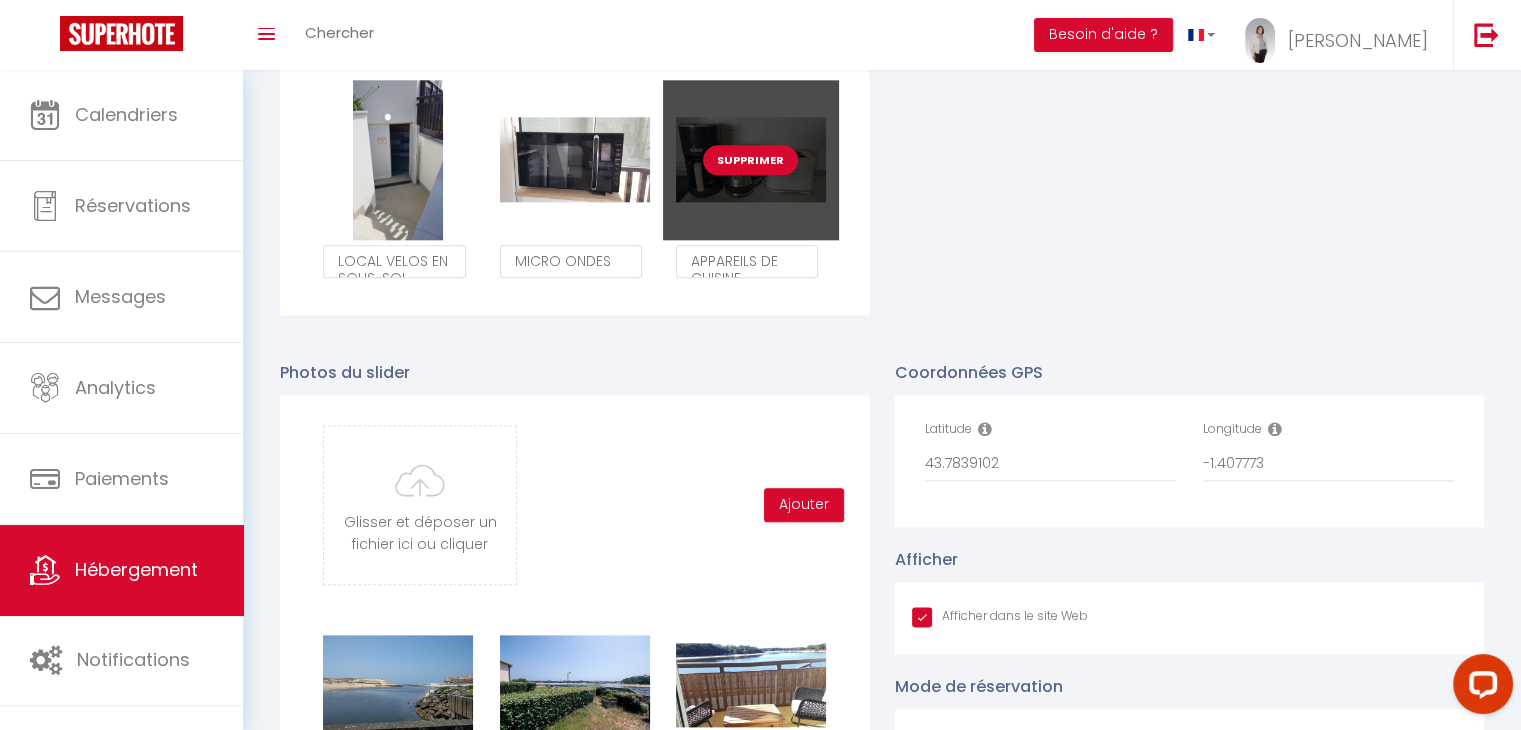 checkbox on "true" 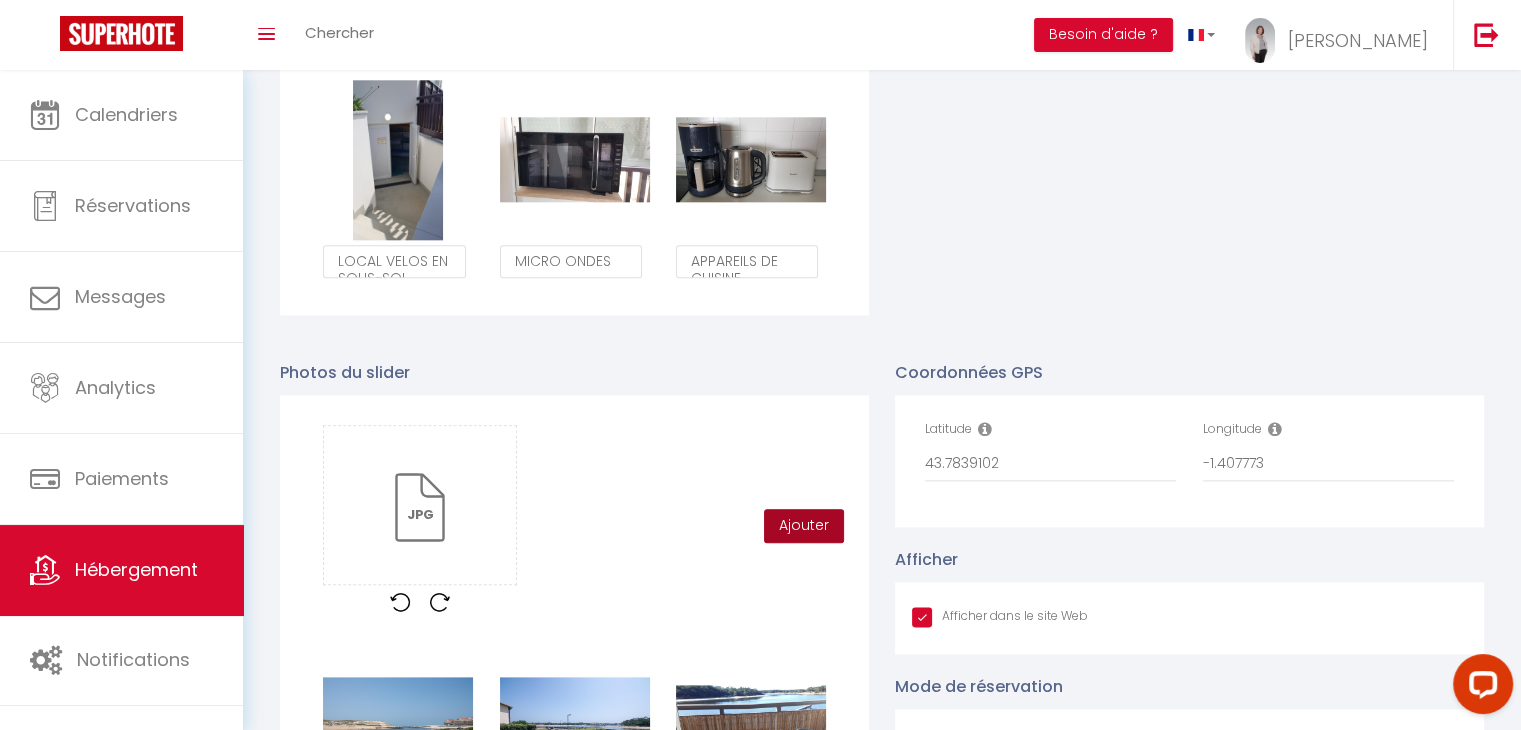 click on "Ajouter" at bounding box center (804, 526) 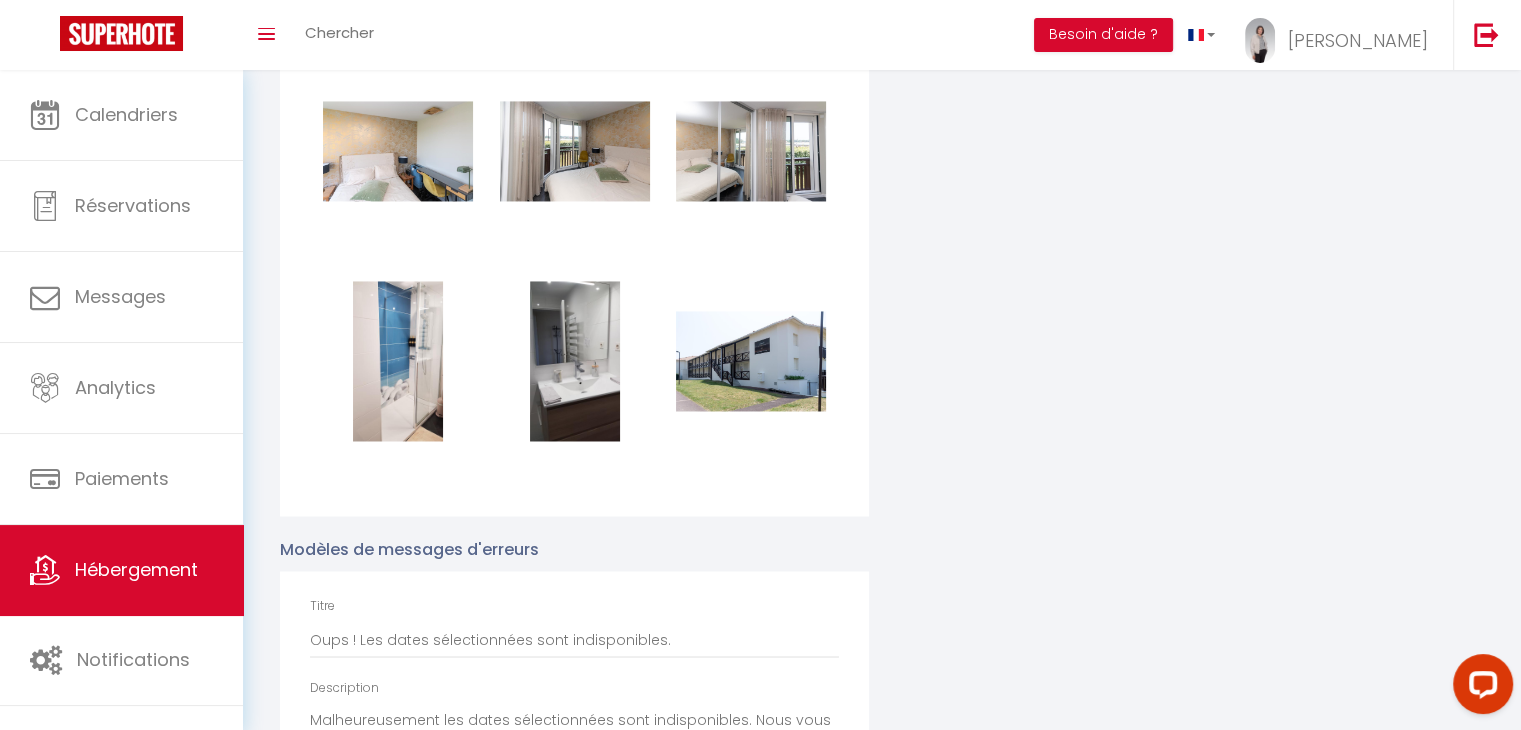 scroll, scrollTop: 3252, scrollLeft: 0, axis: vertical 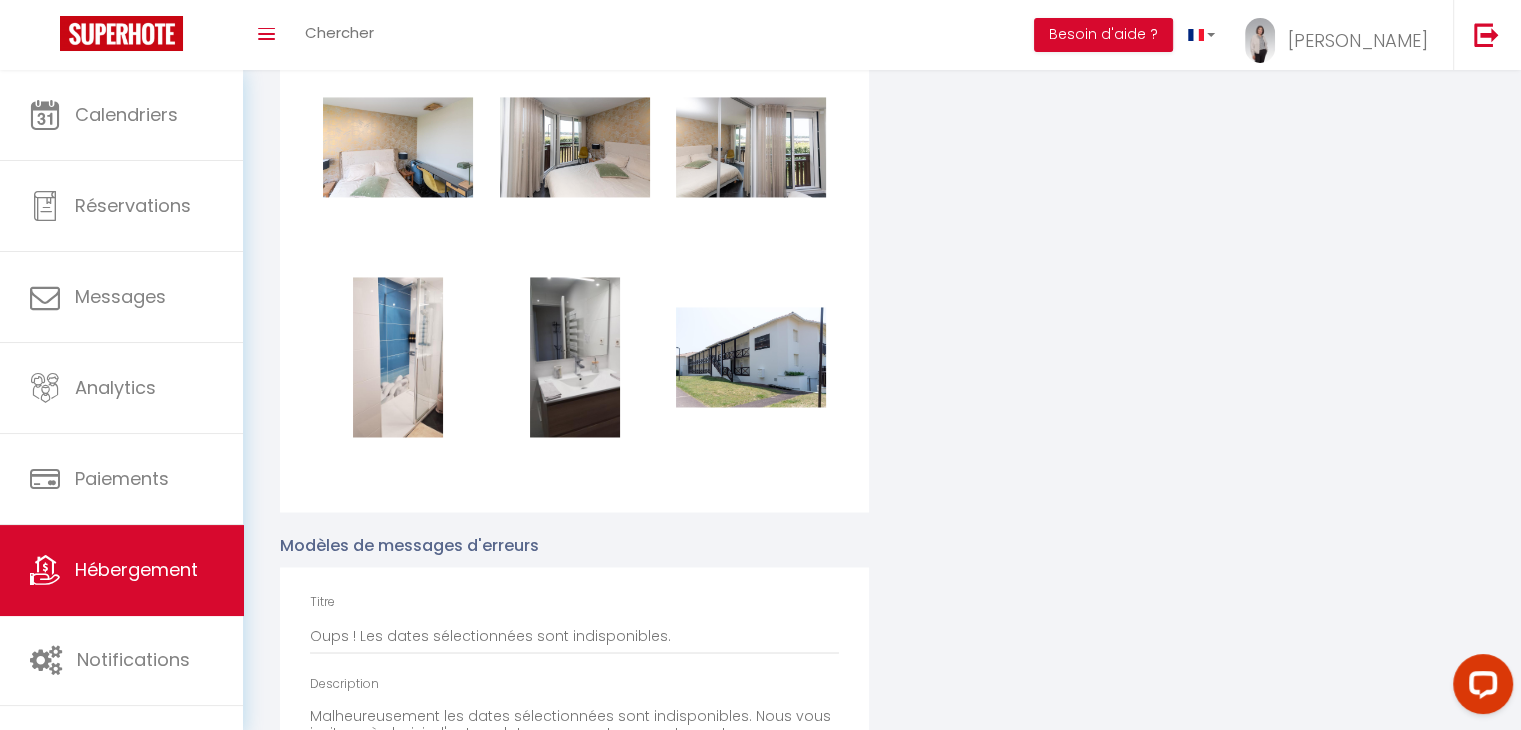 type 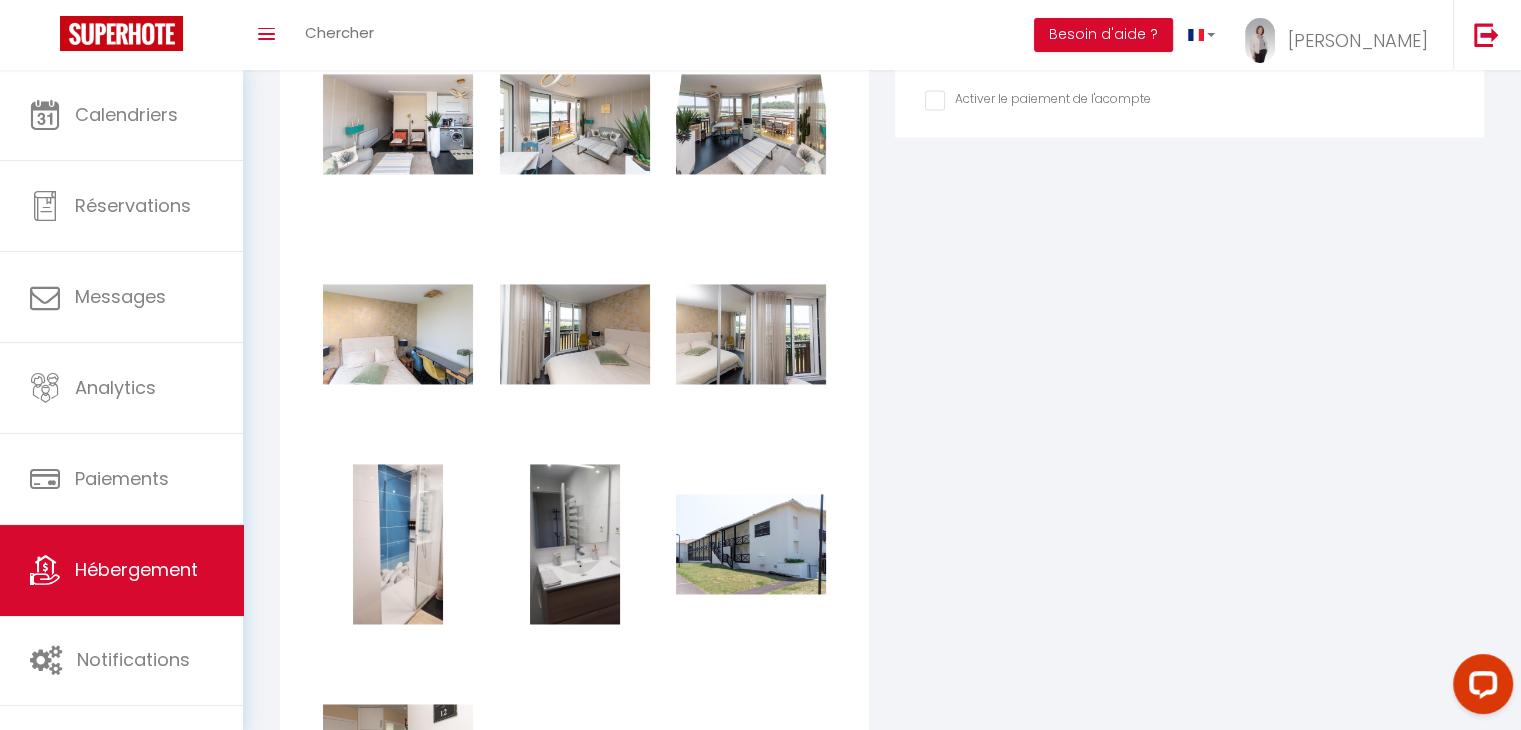 scroll, scrollTop: 3010, scrollLeft: 0, axis: vertical 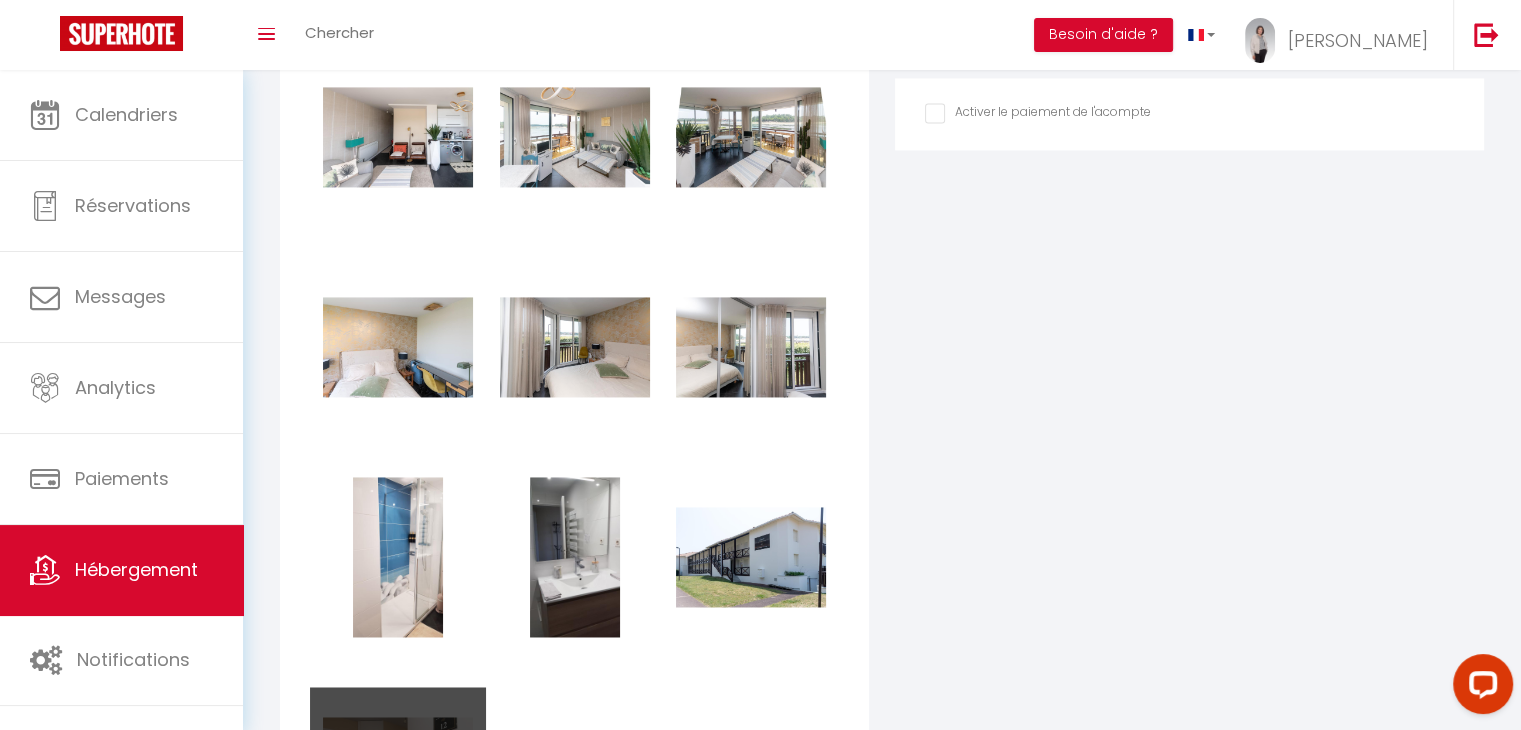 type 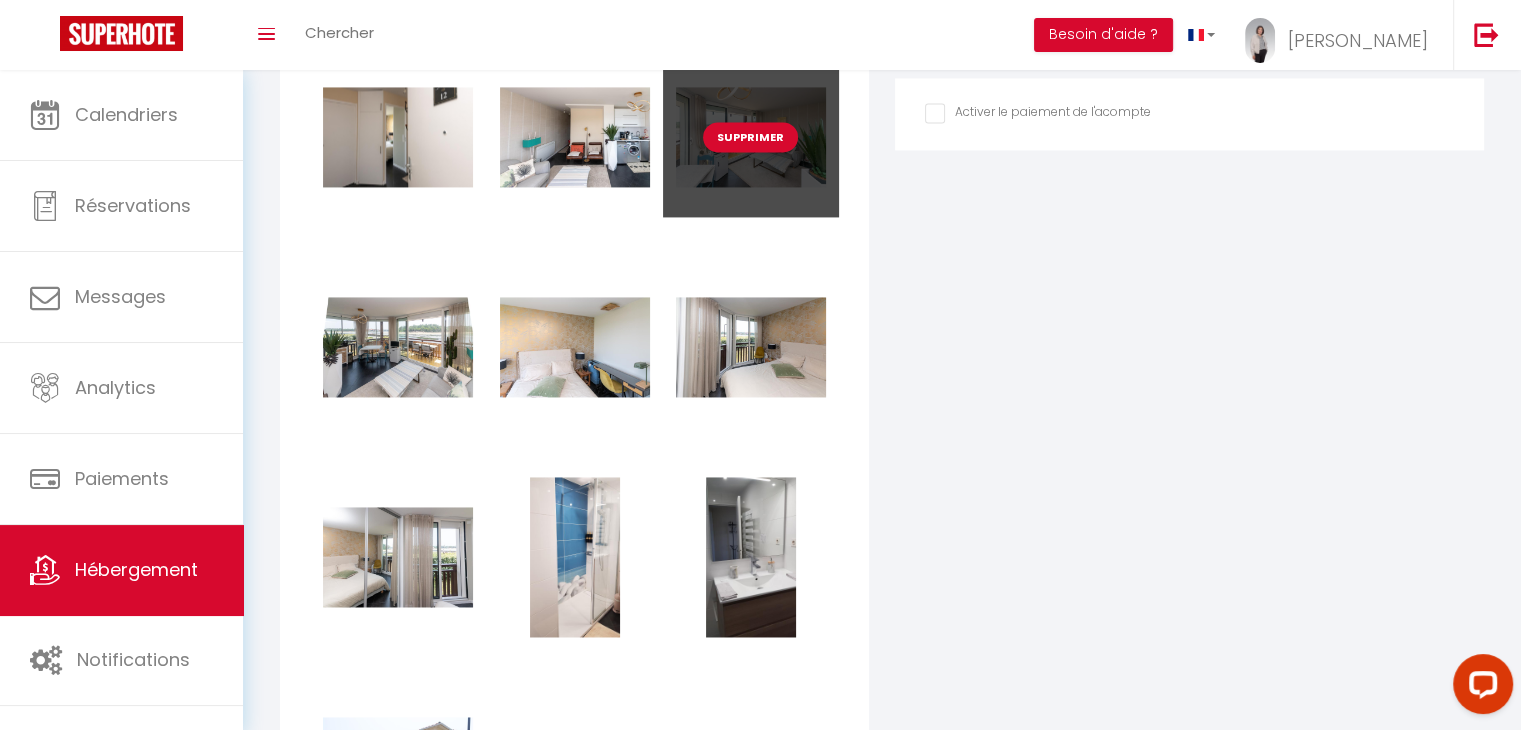 checkbox on "true" 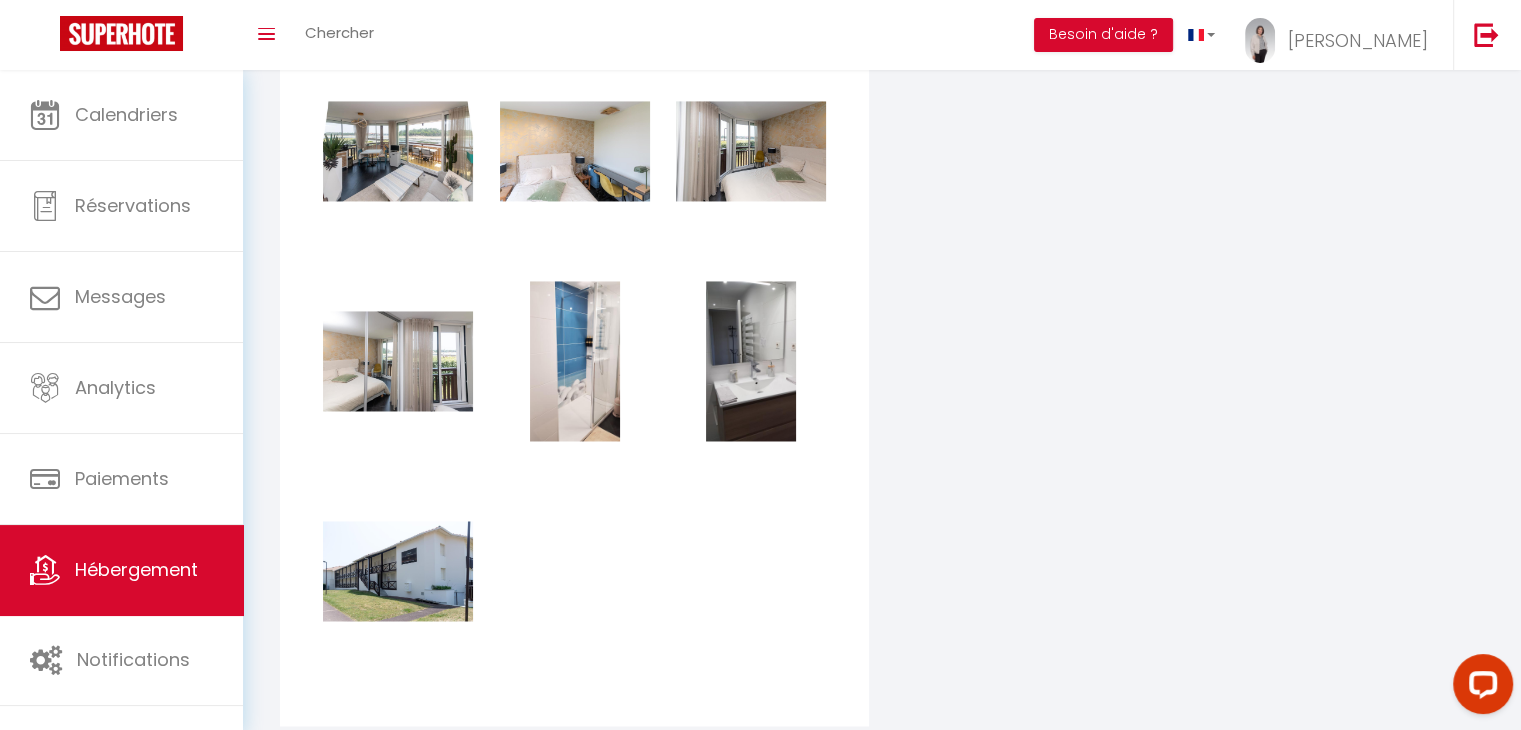 scroll, scrollTop: 3210, scrollLeft: 0, axis: vertical 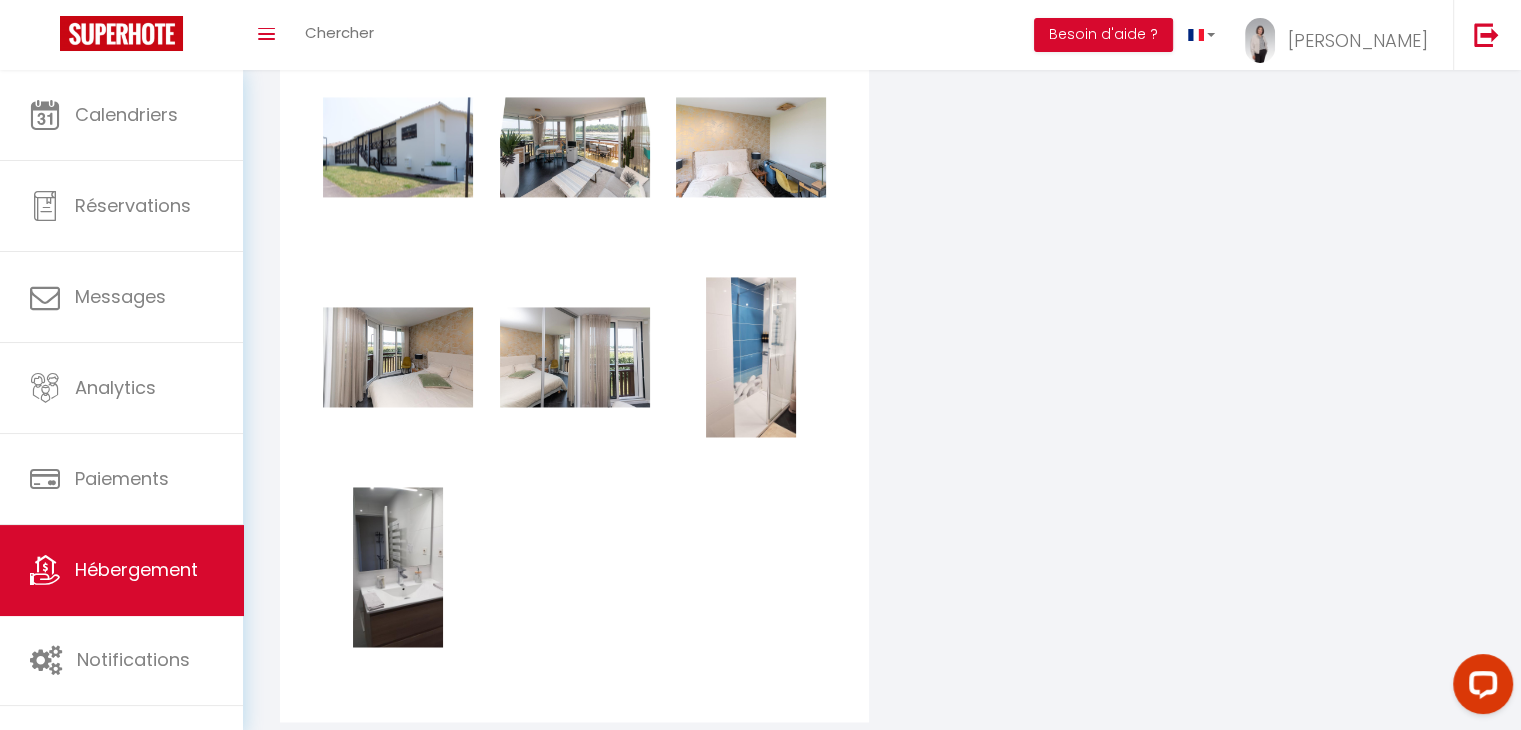checkbox on "true" 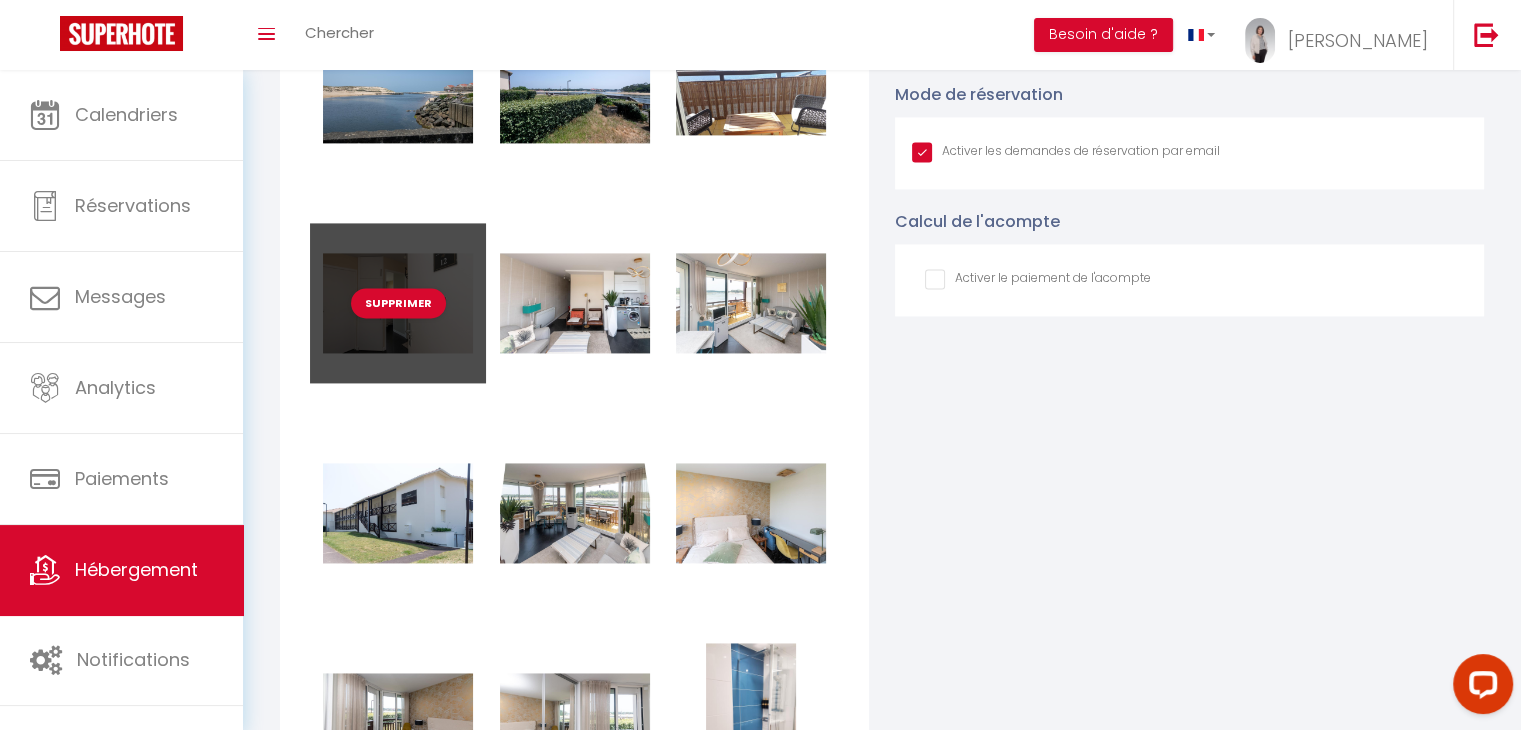 scroll, scrollTop: 2810, scrollLeft: 0, axis: vertical 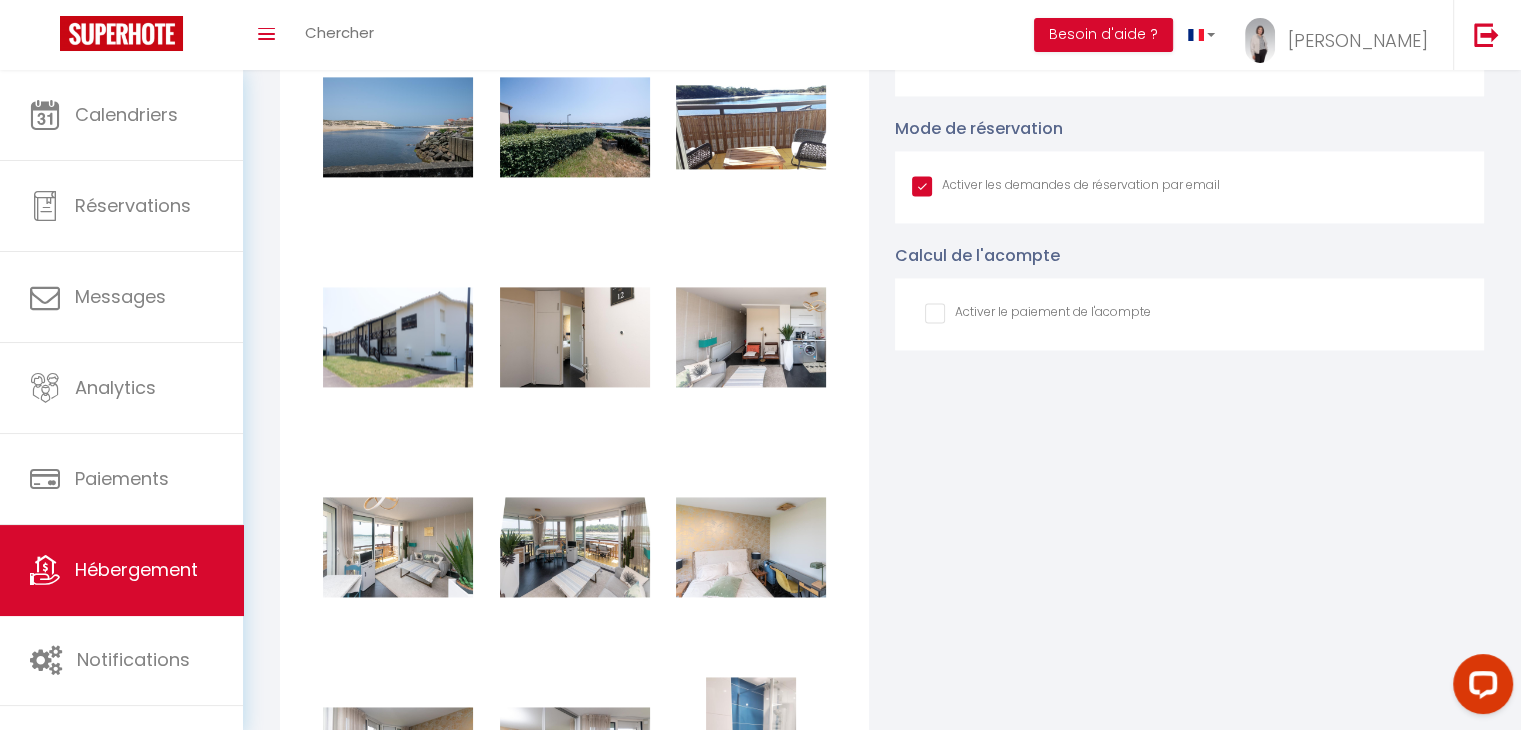checkbox on "true" 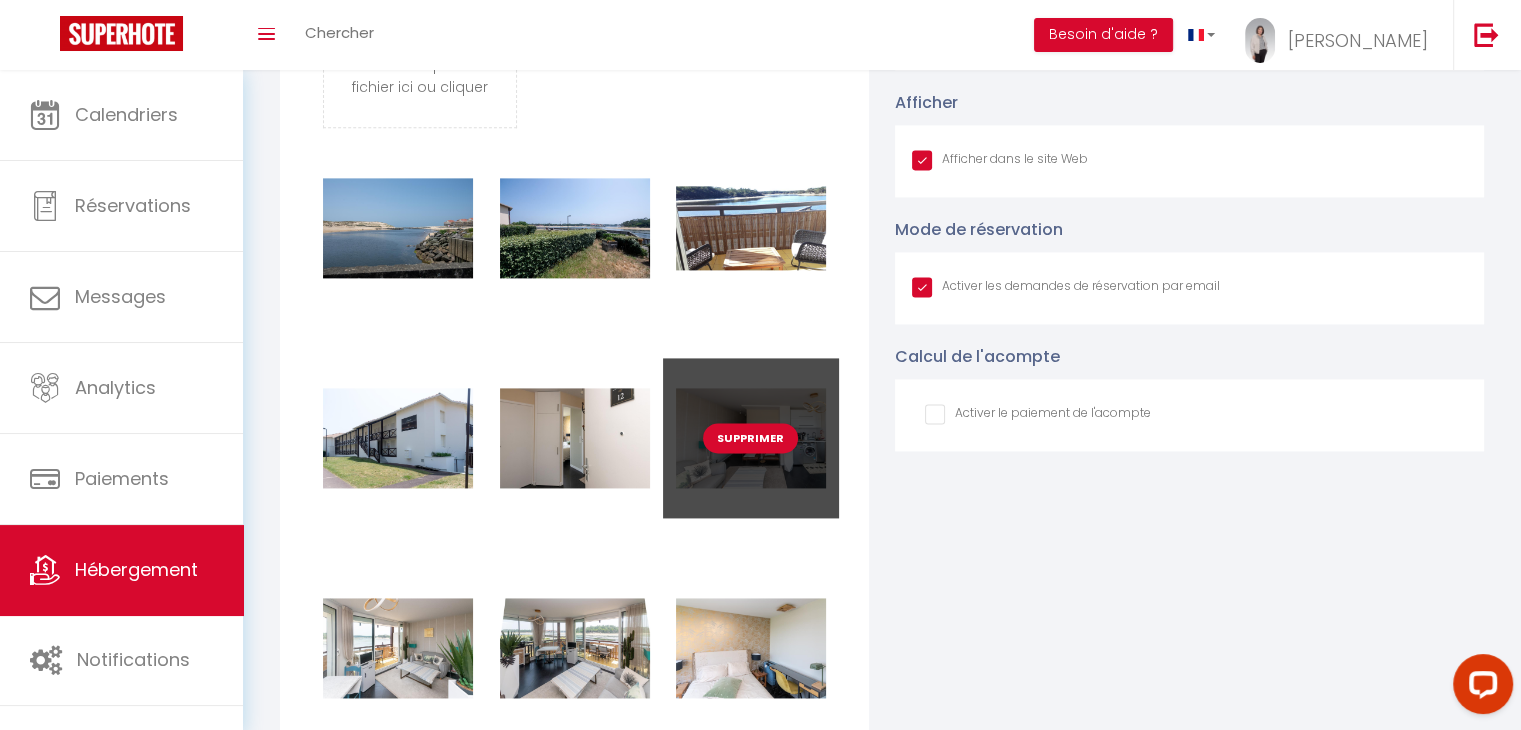 scroll, scrollTop: 2610, scrollLeft: 0, axis: vertical 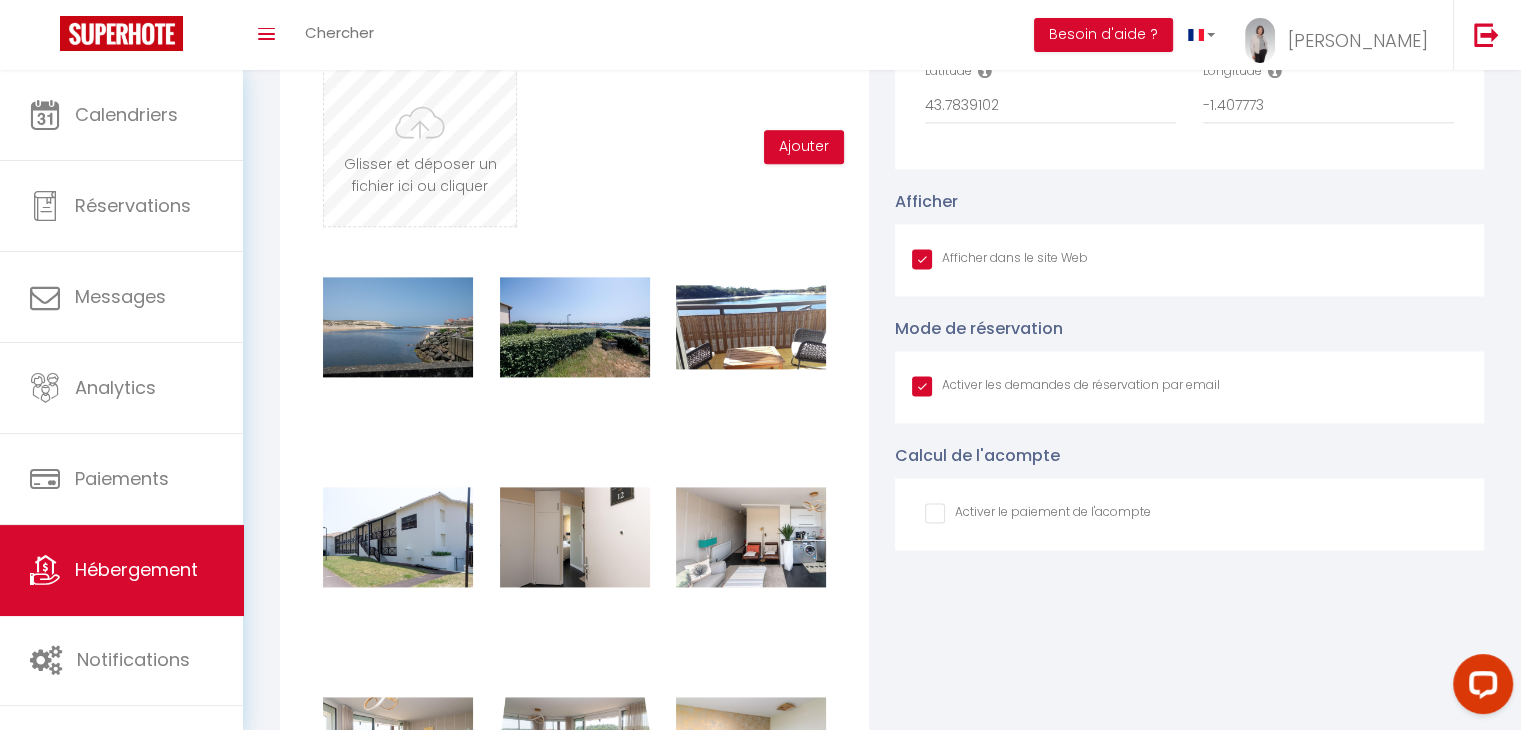 click at bounding box center (420, 147) 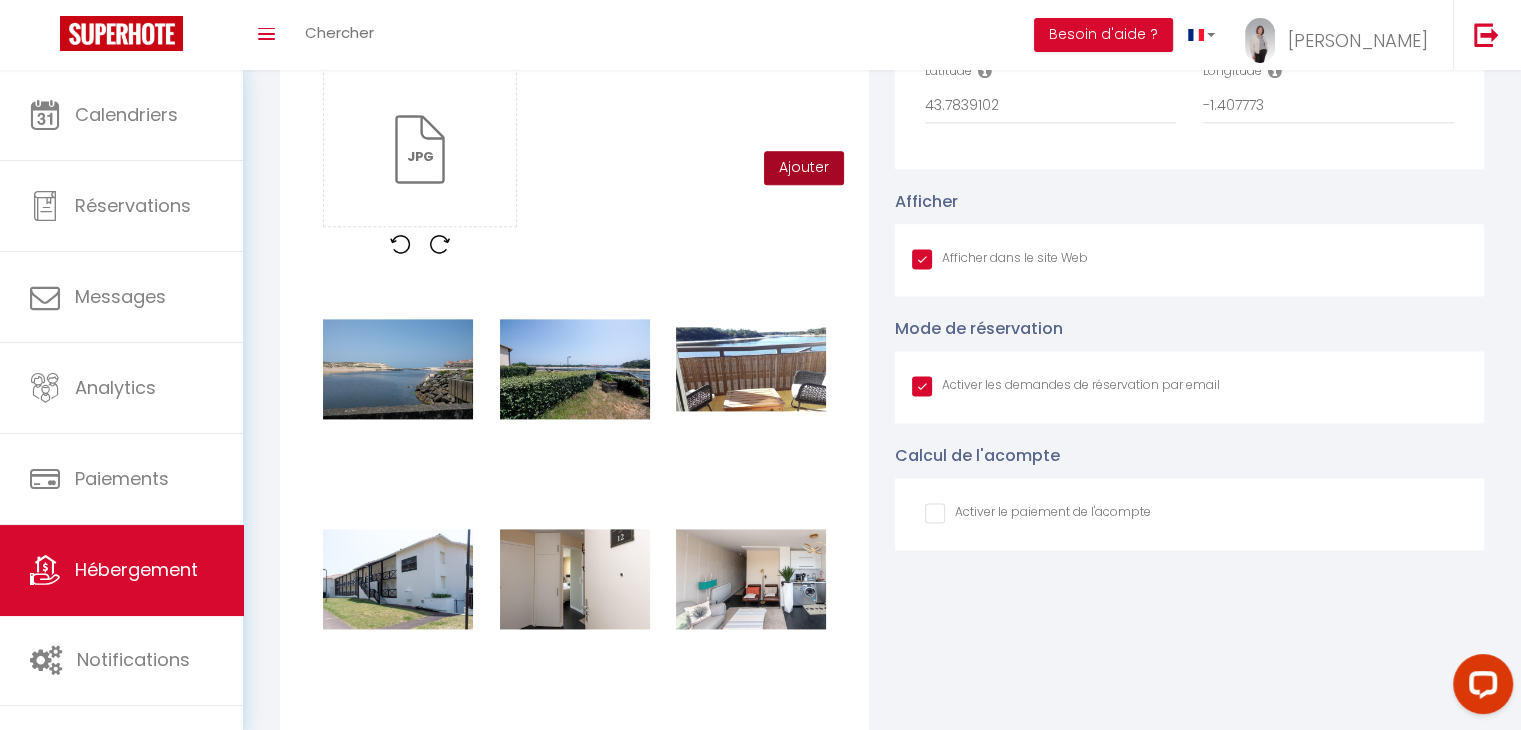 click on "Ajouter" at bounding box center [804, 168] 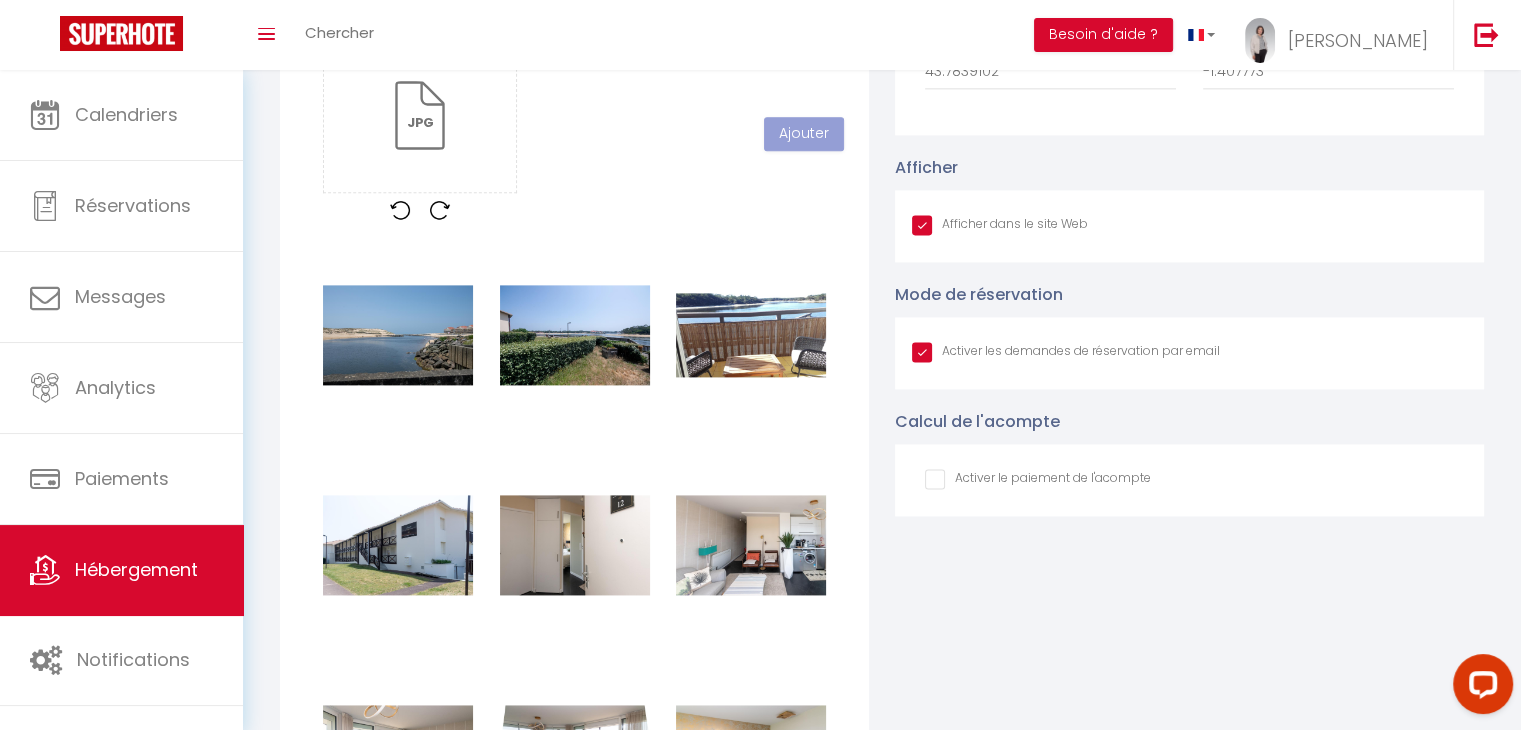 scroll, scrollTop: 2610, scrollLeft: 0, axis: vertical 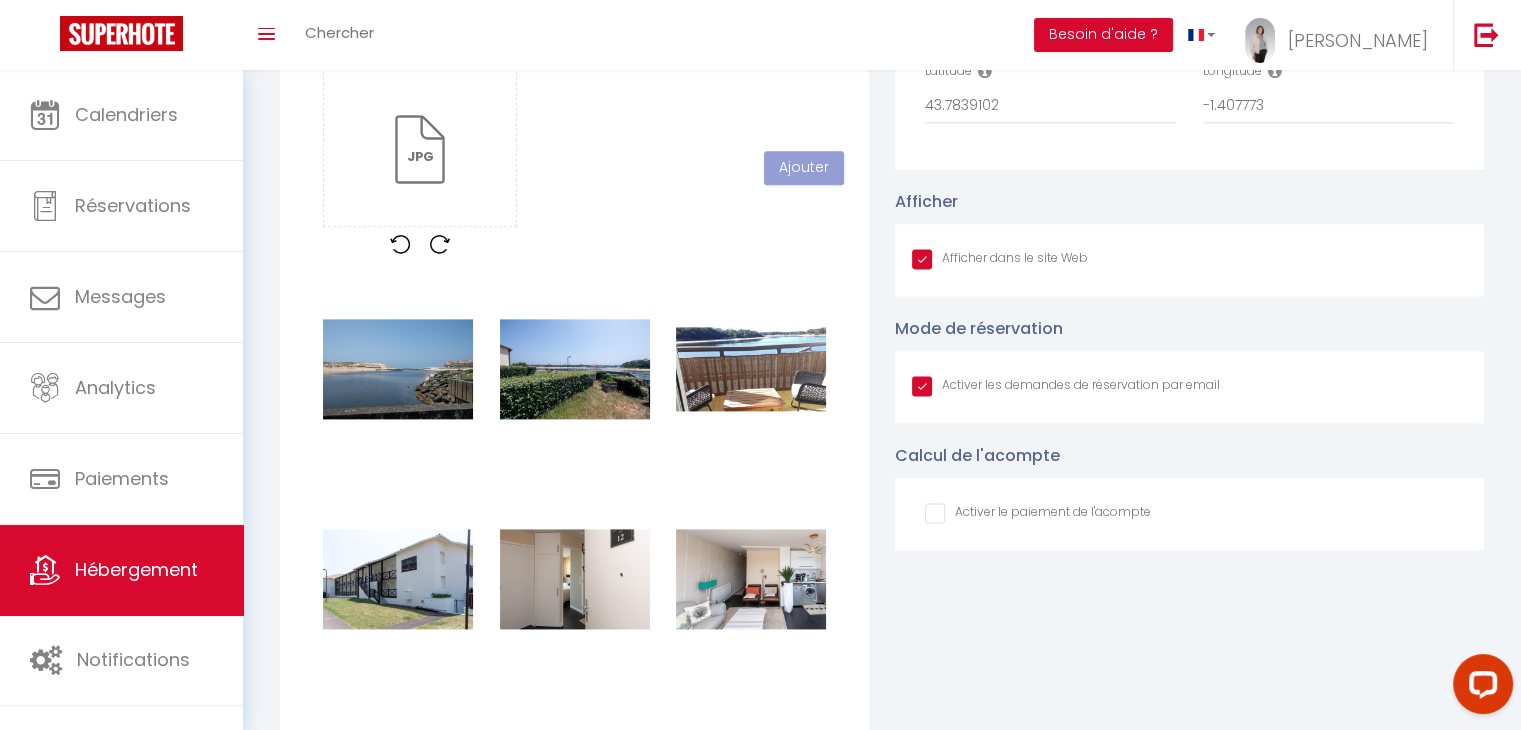 type 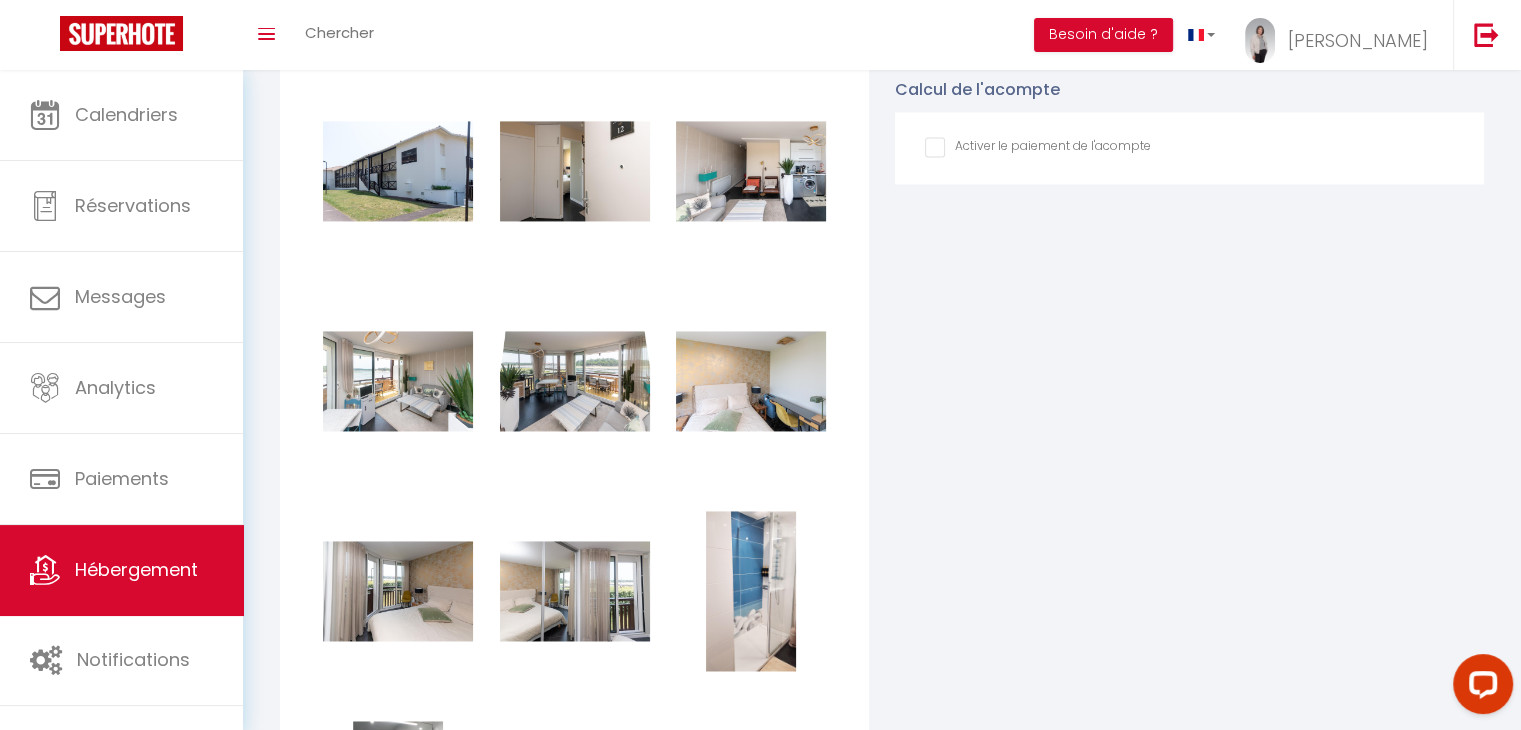 scroll, scrollTop: 3010, scrollLeft: 0, axis: vertical 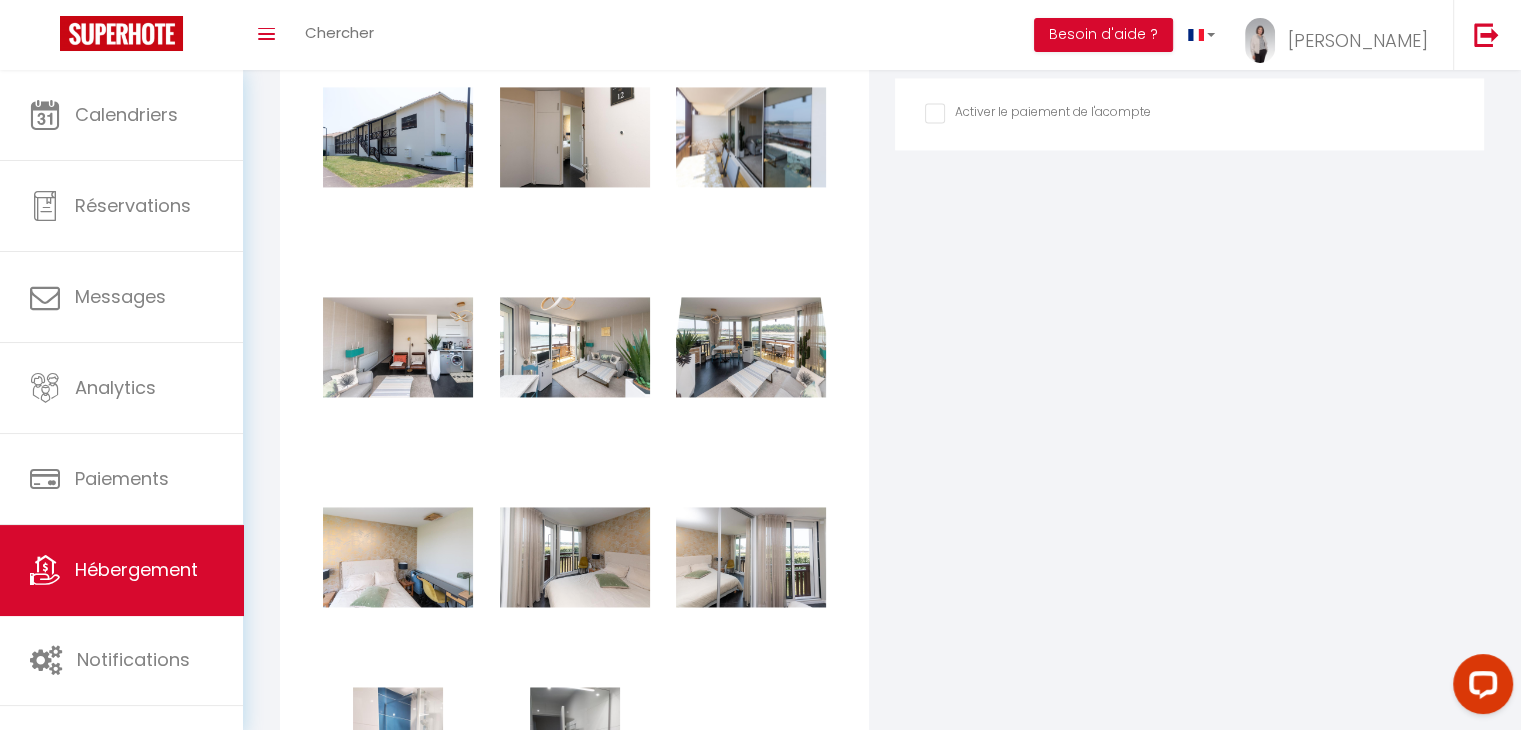 checkbox on "true" 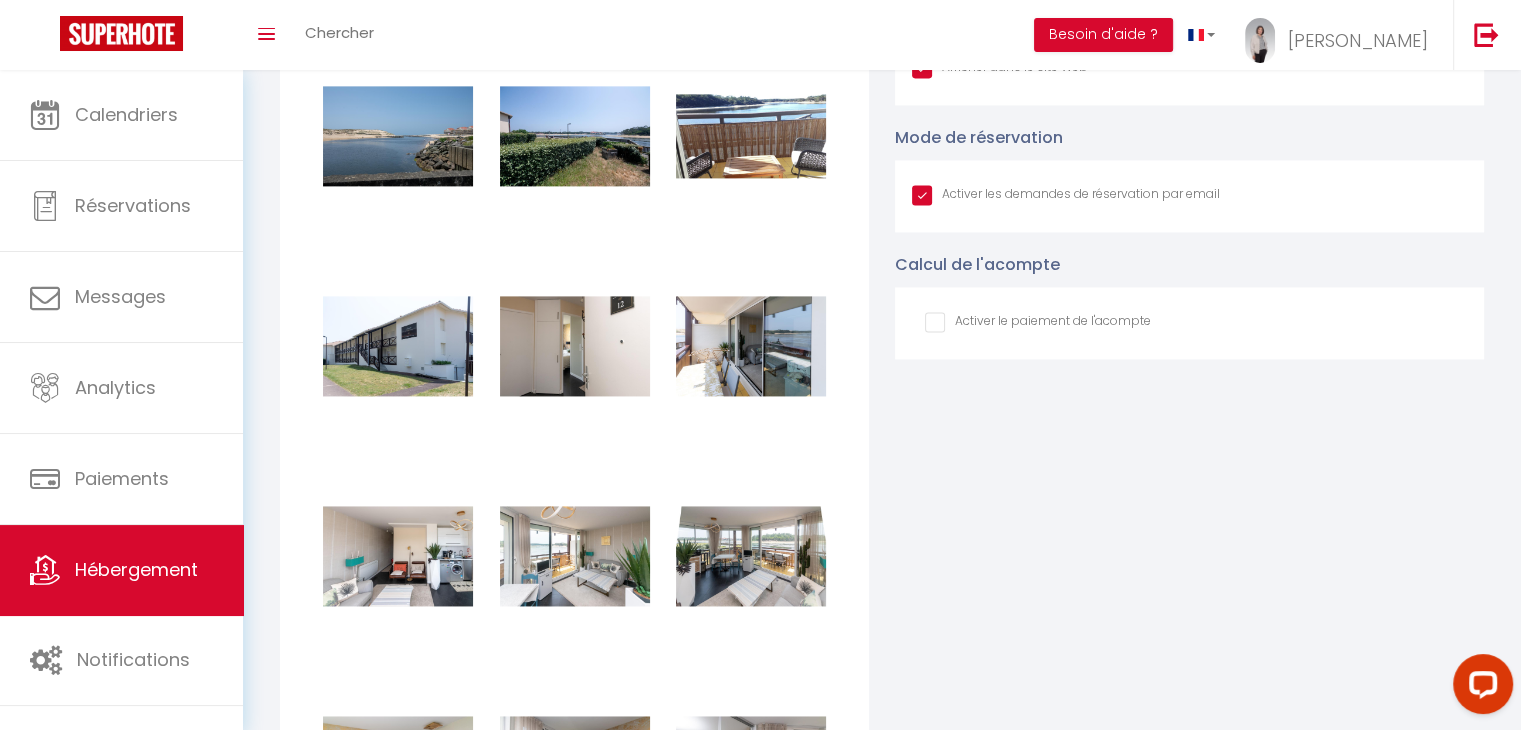 scroll, scrollTop: 2710, scrollLeft: 0, axis: vertical 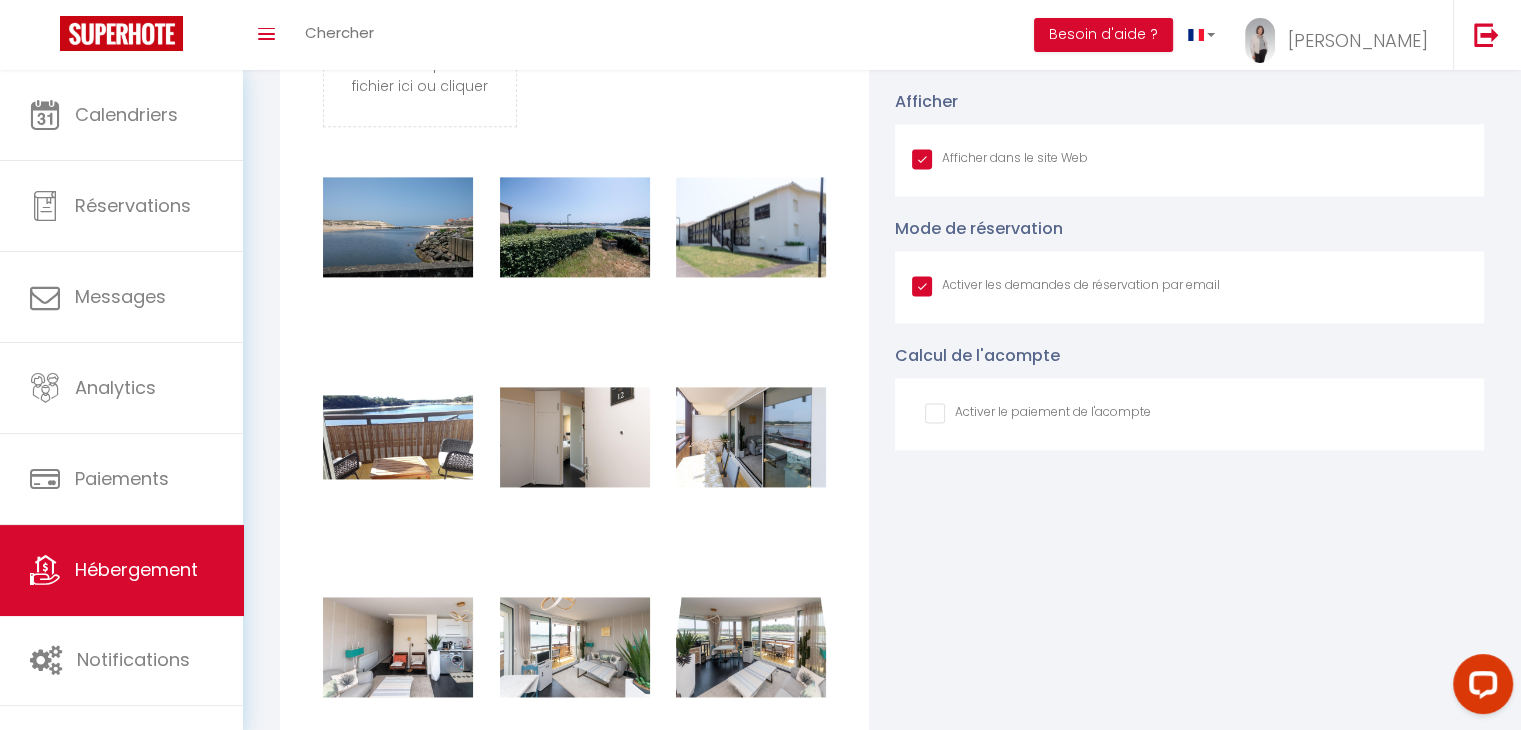 checkbox on "true" 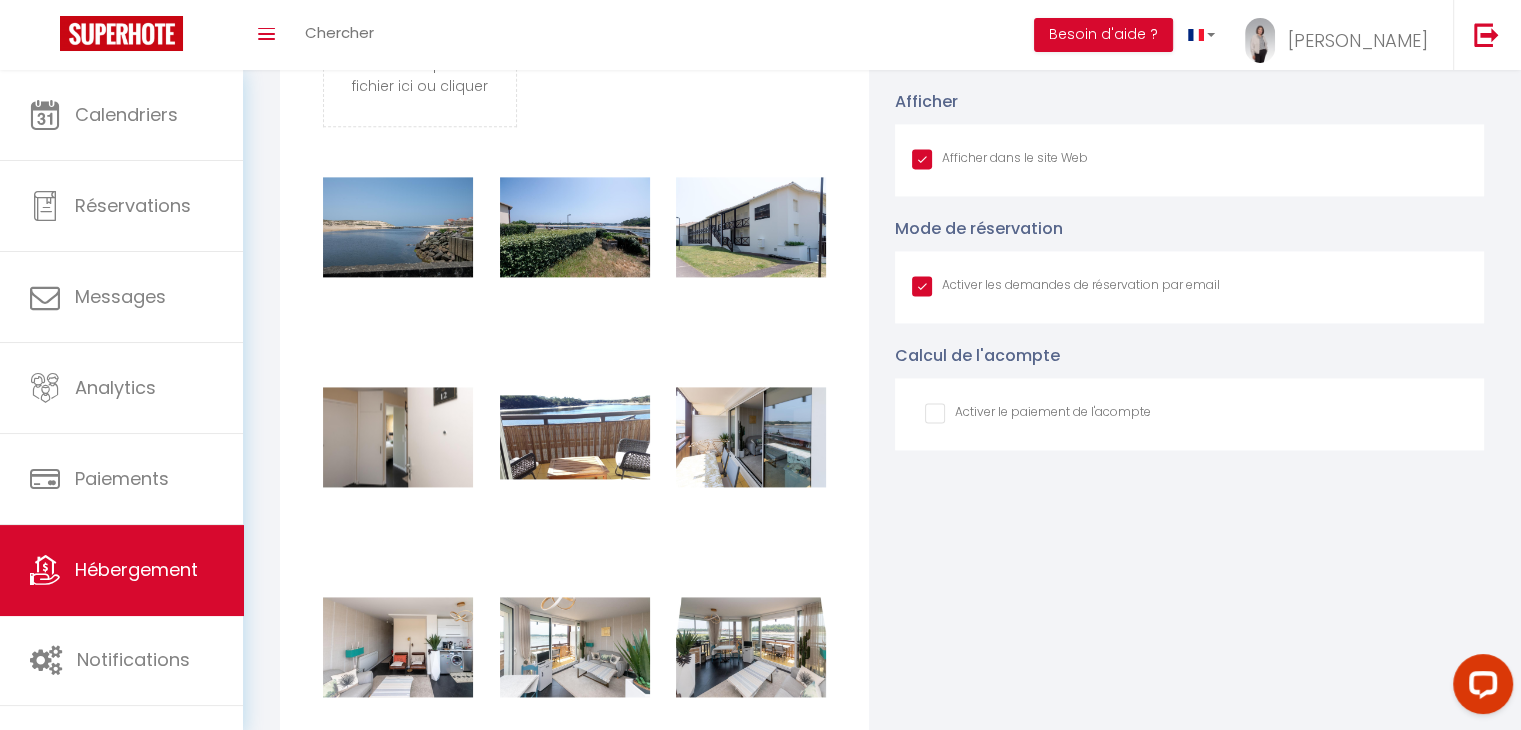 checkbox on "true" 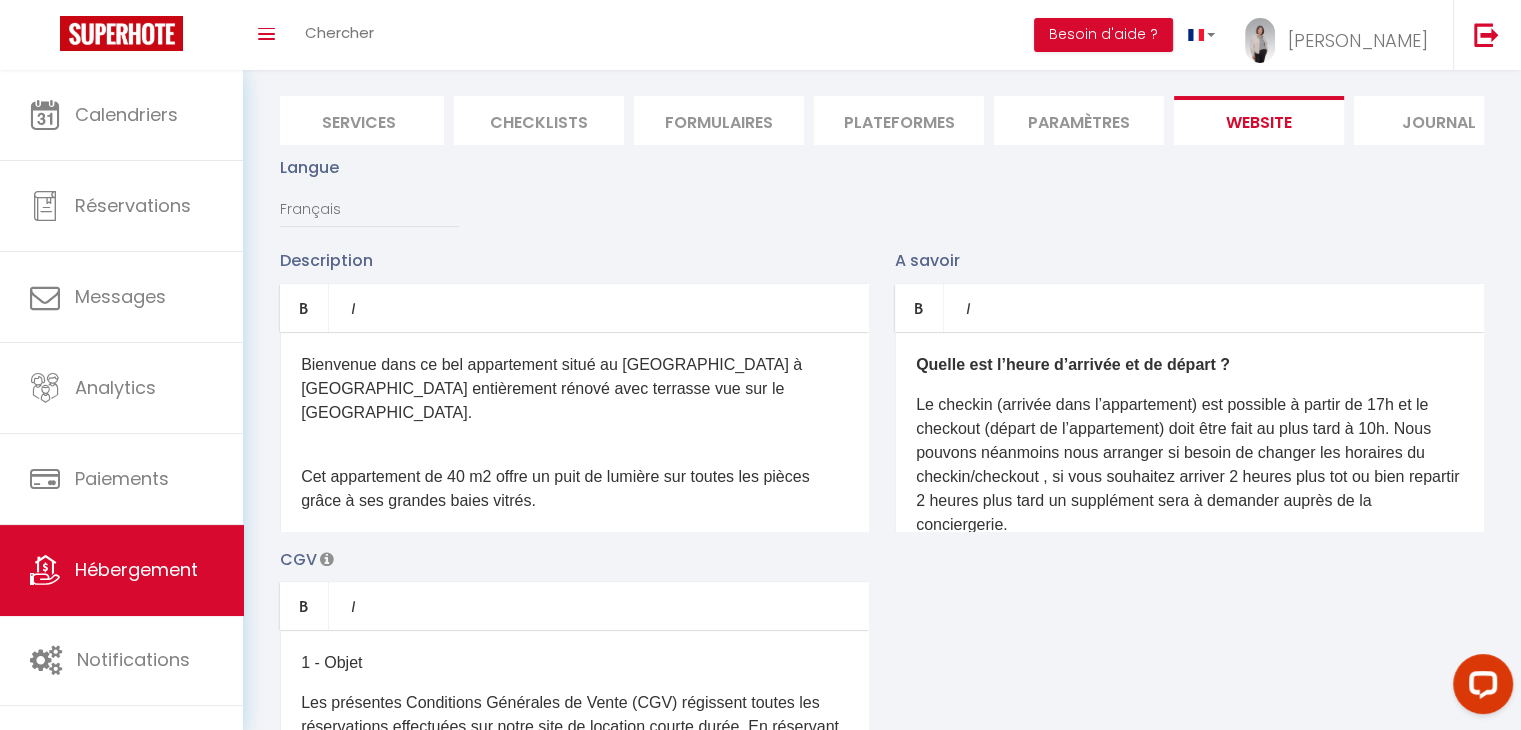 scroll, scrollTop: 0, scrollLeft: 0, axis: both 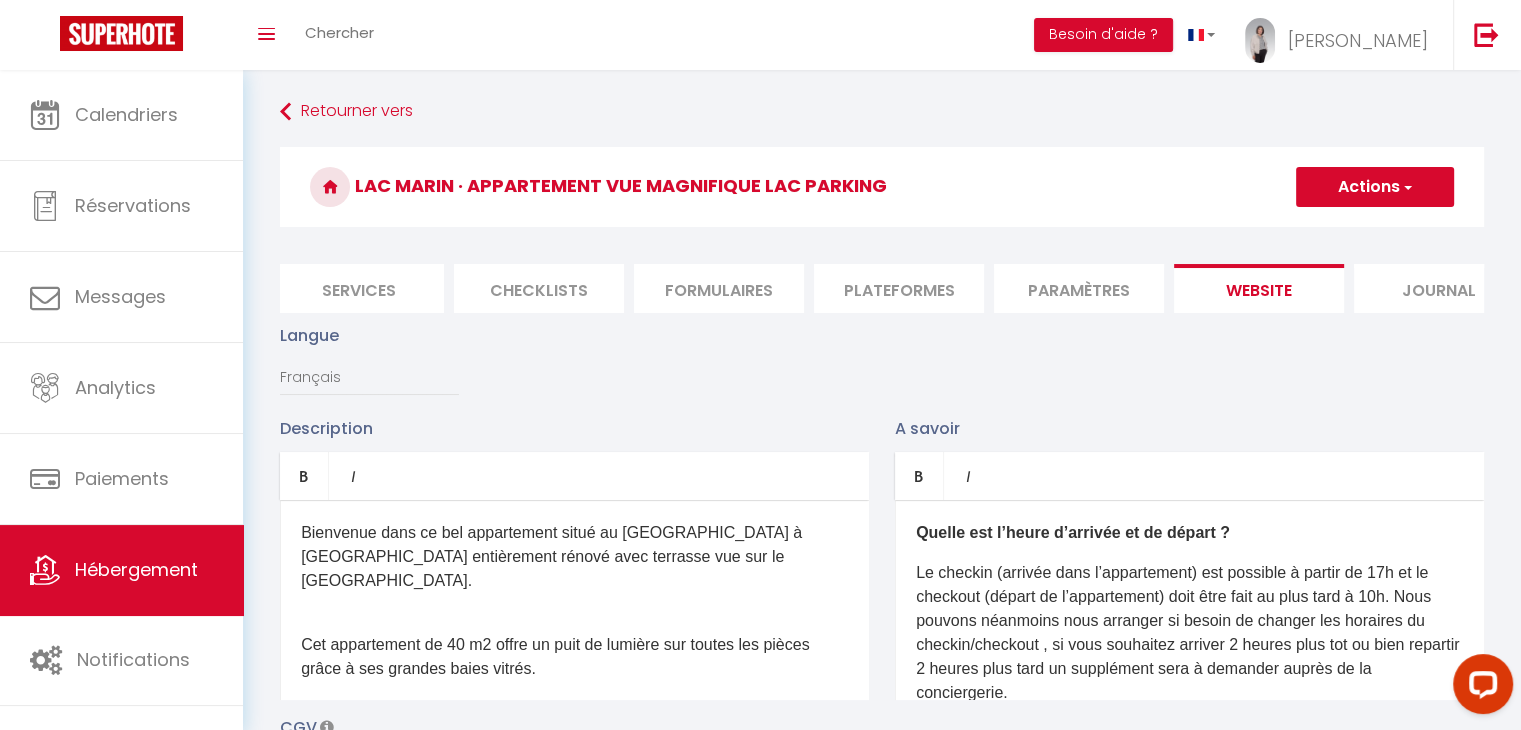 click on "Actions" at bounding box center [1375, 187] 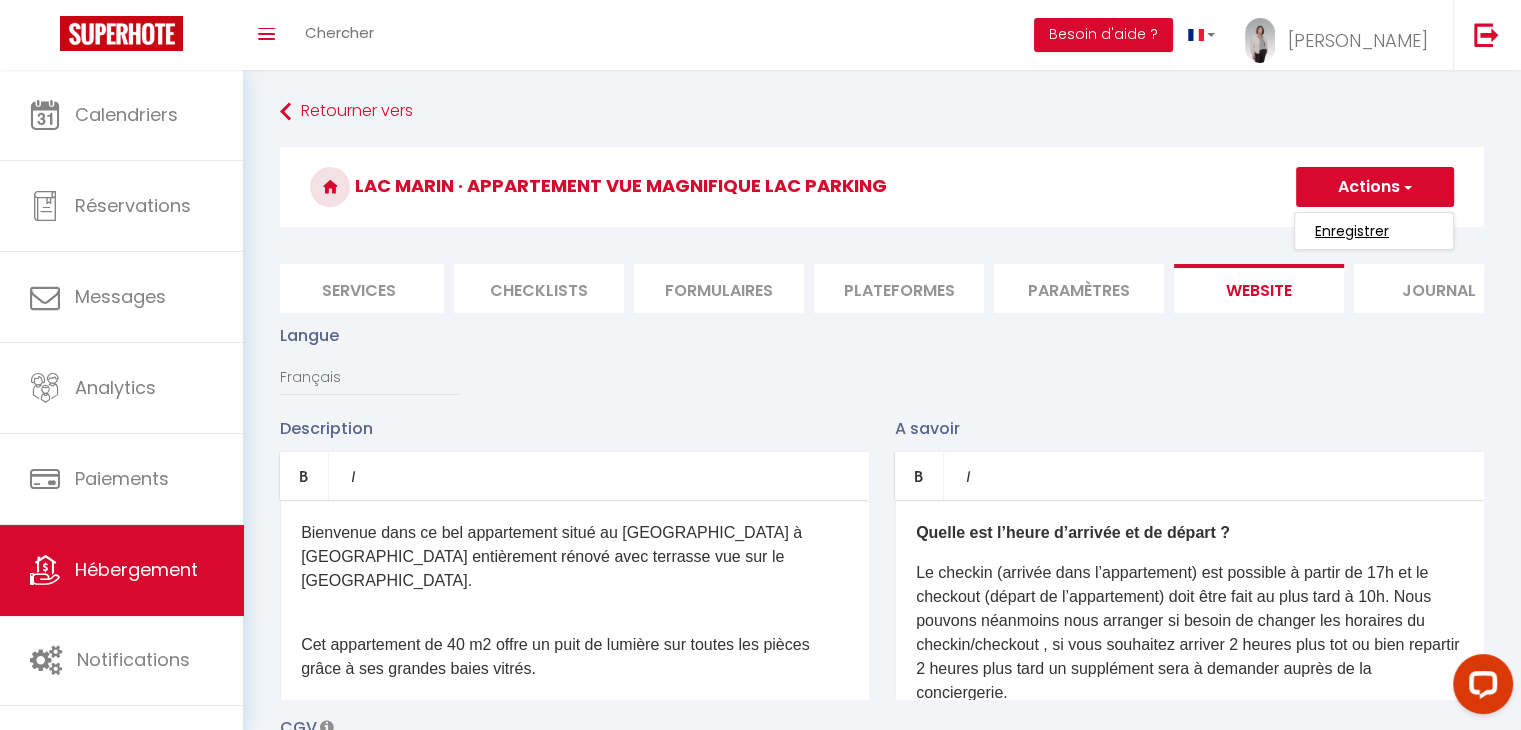 click on "Enregistrer" at bounding box center [1352, 231] 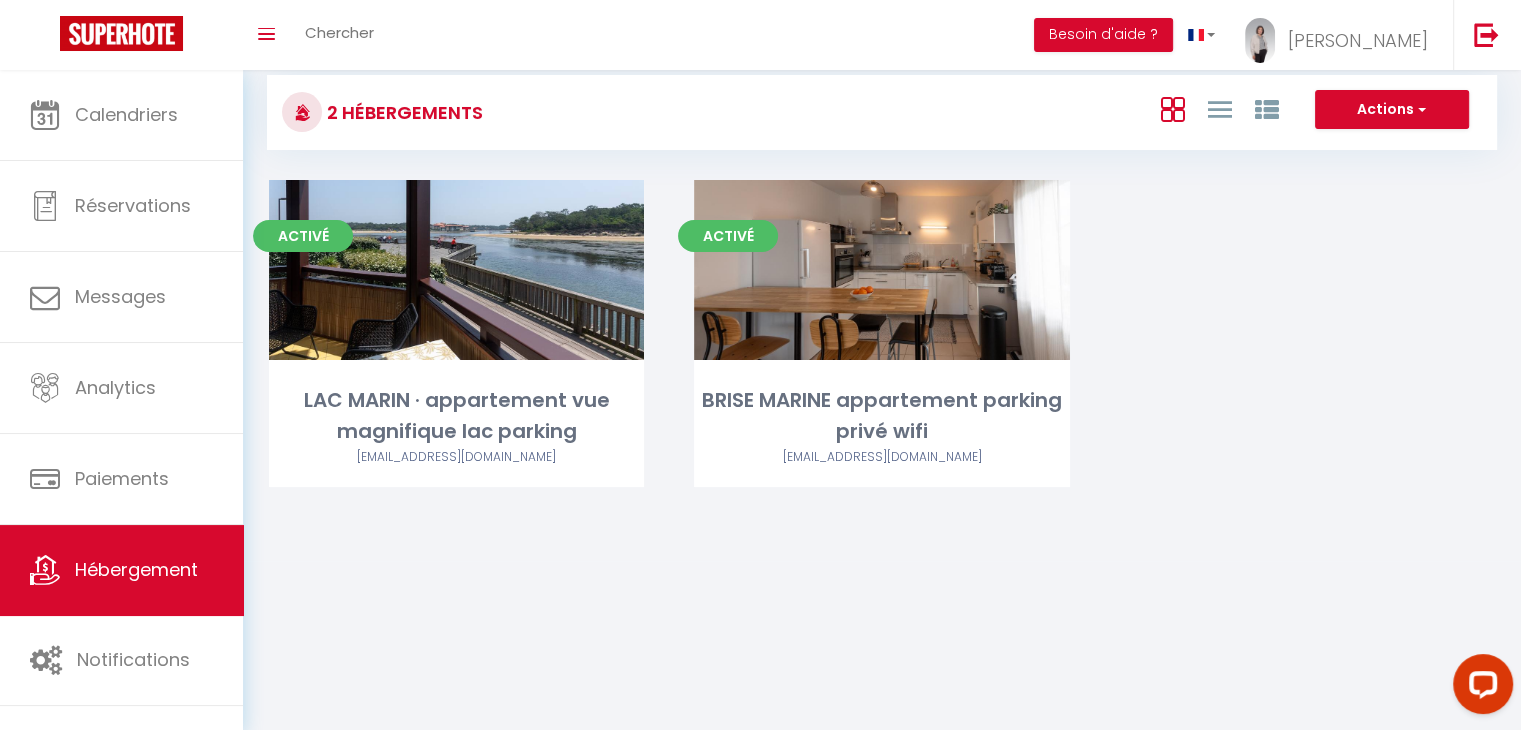 scroll, scrollTop: 70, scrollLeft: 0, axis: vertical 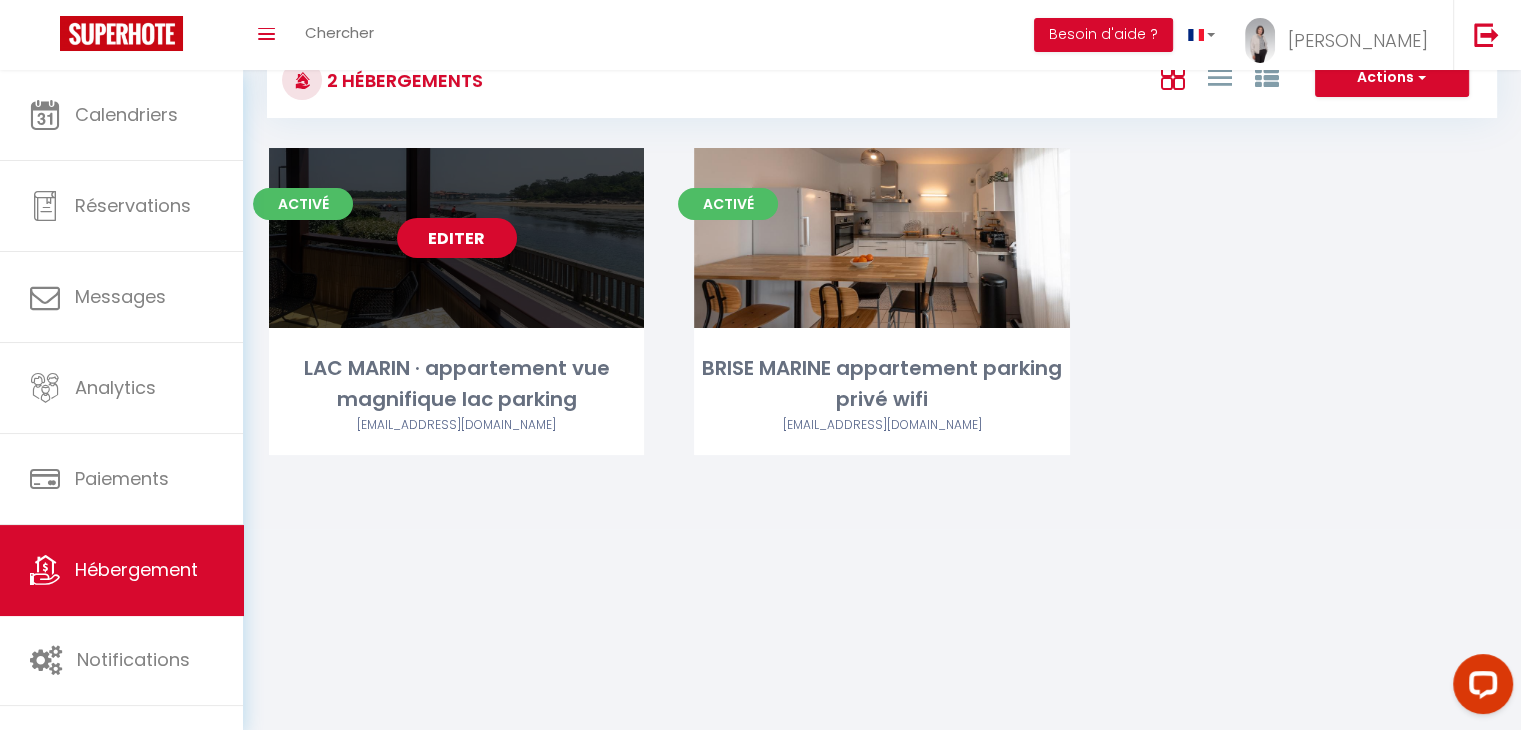 click on "Editer" at bounding box center (456, 238) 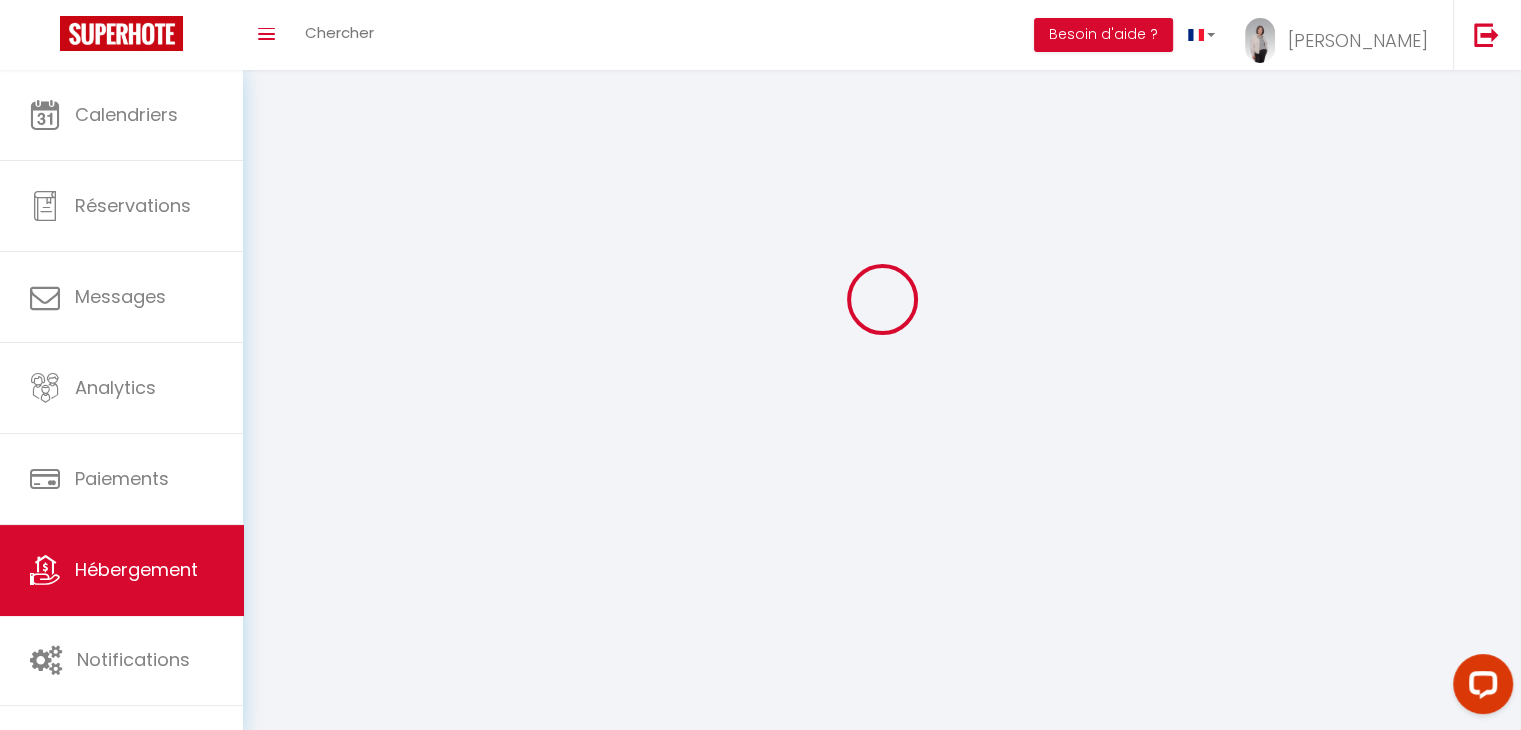 scroll, scrollTop: 0, scrollLeft: 0, axis: both 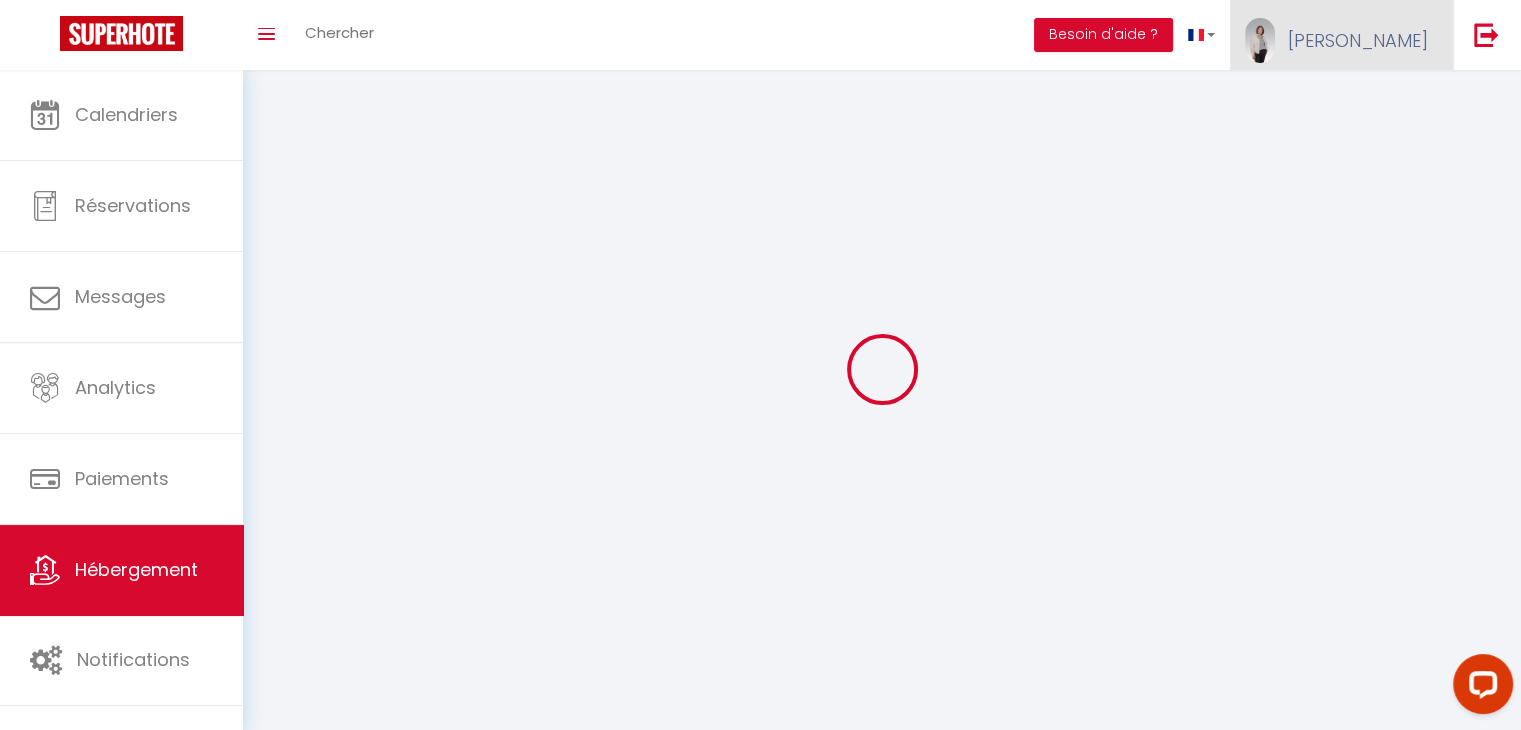 click on "Christina" at bounding box center (1358, 40) 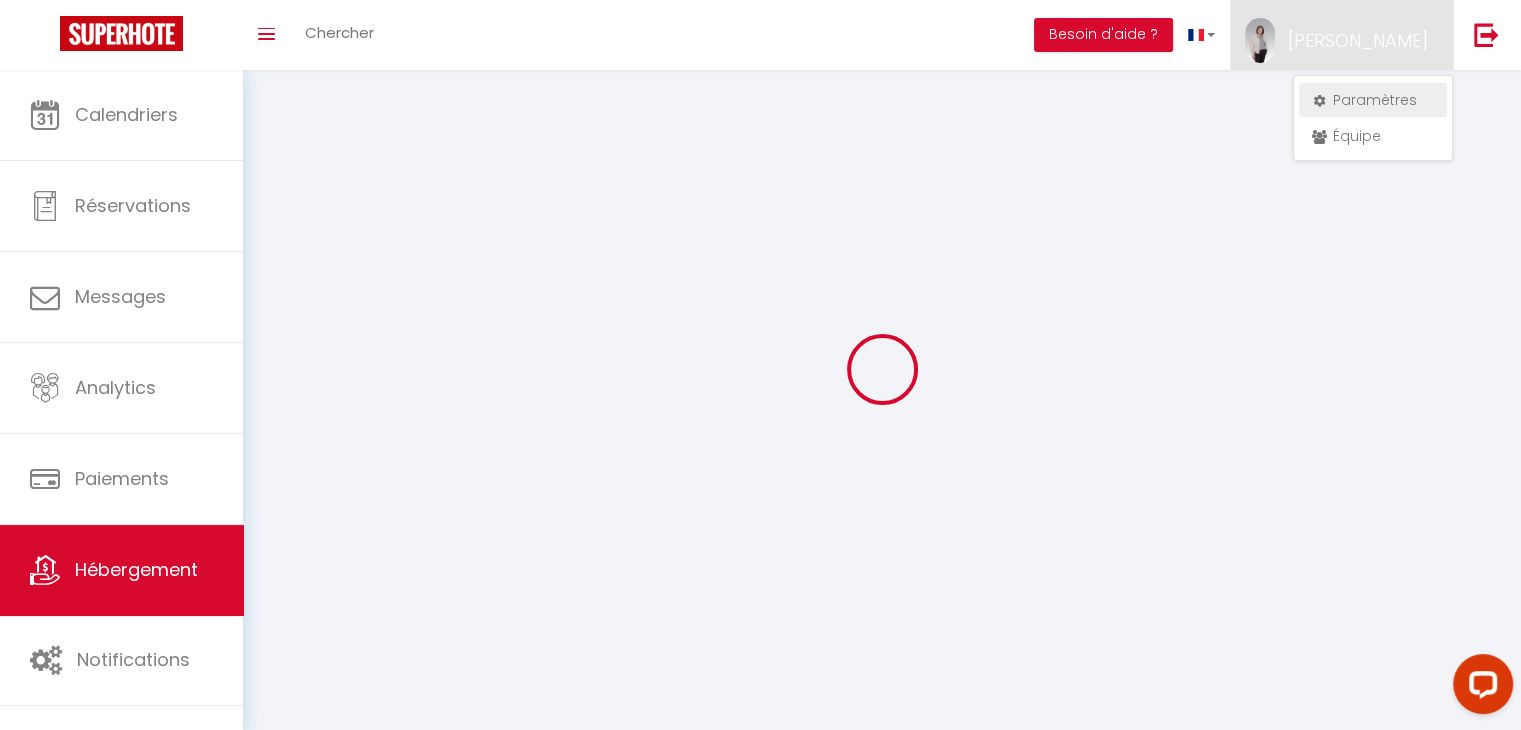 checkbox on "true" 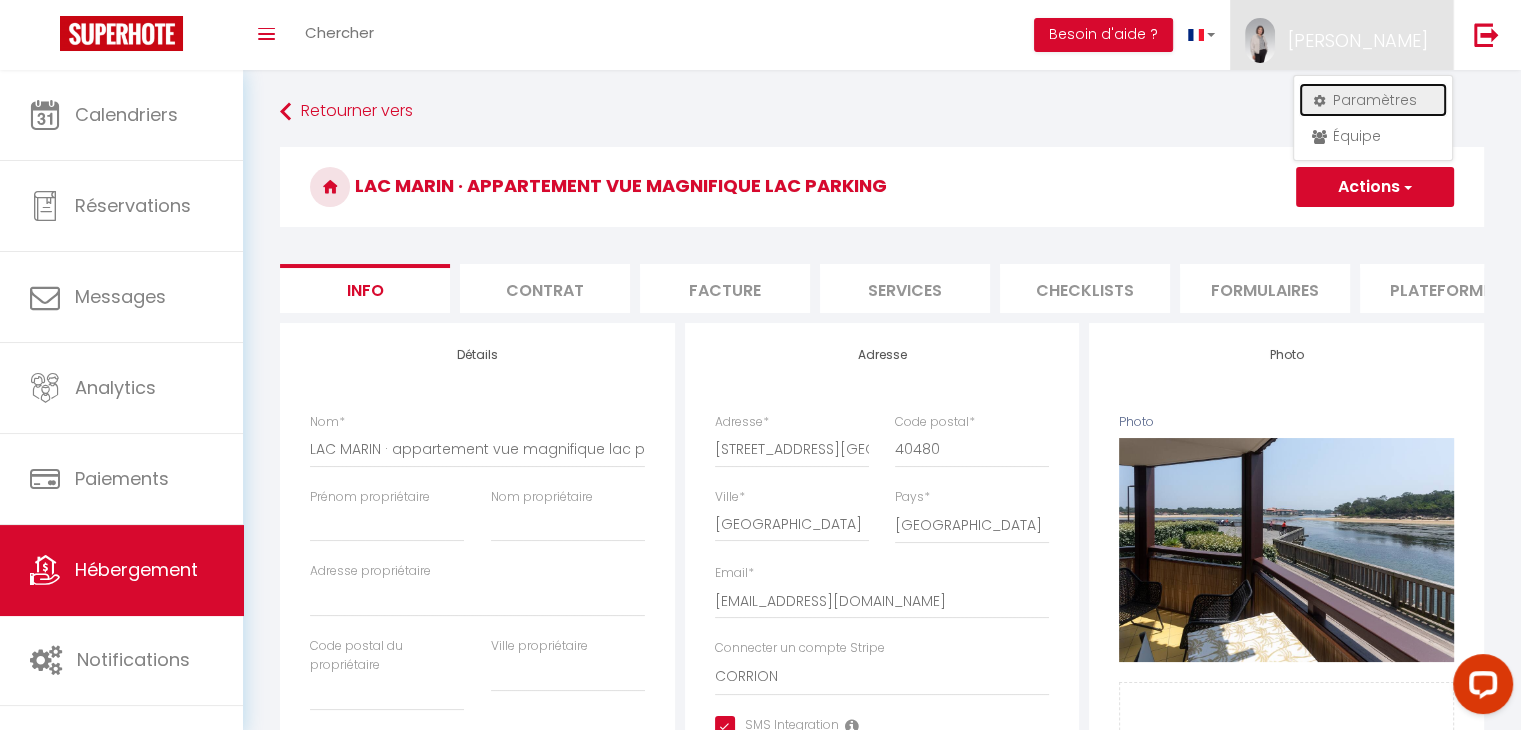 drag, startPoint x: 1382, startPoint y: 102, endPoint x: 1531, endPoint y: 241, distance: 203.76947 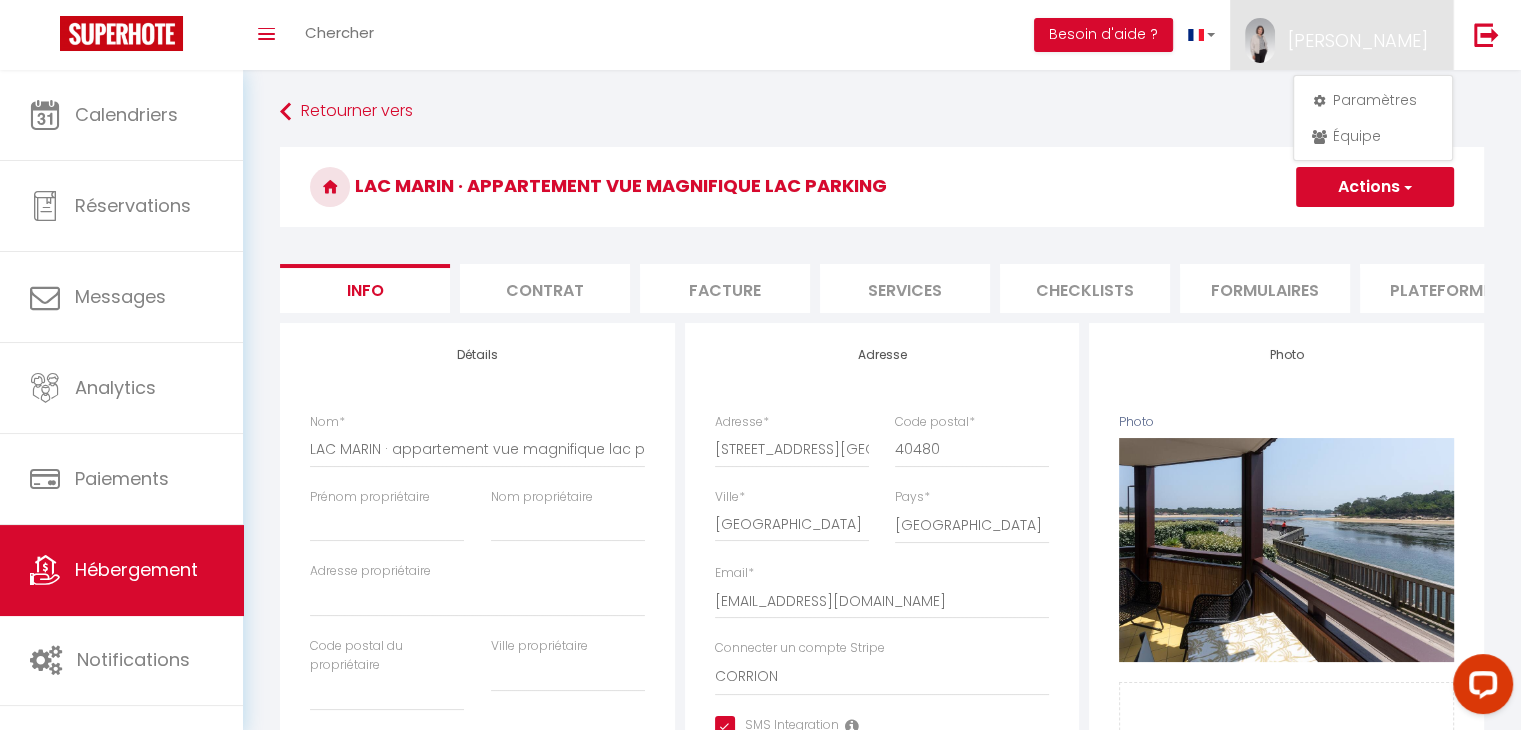 select on "fr" 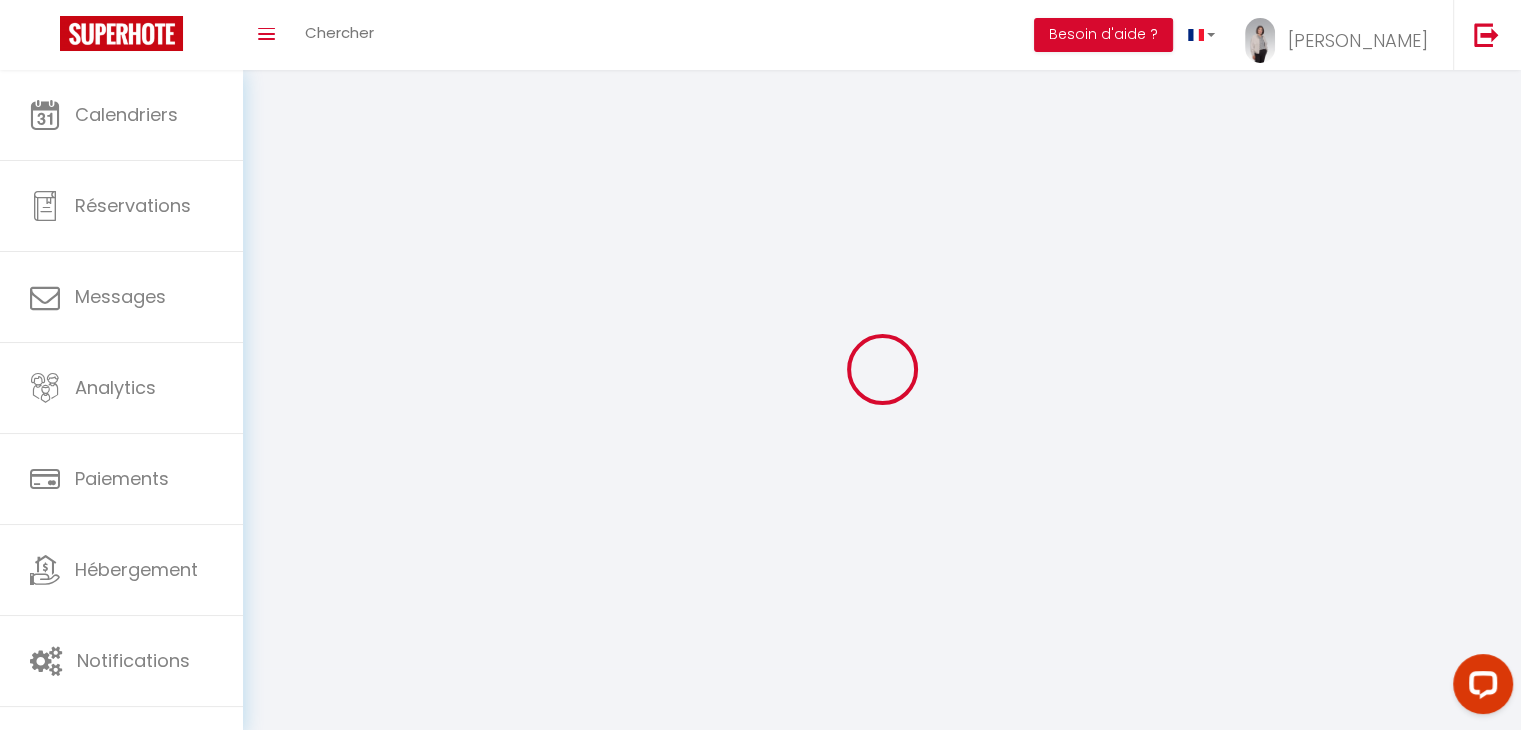 type on "Christina" 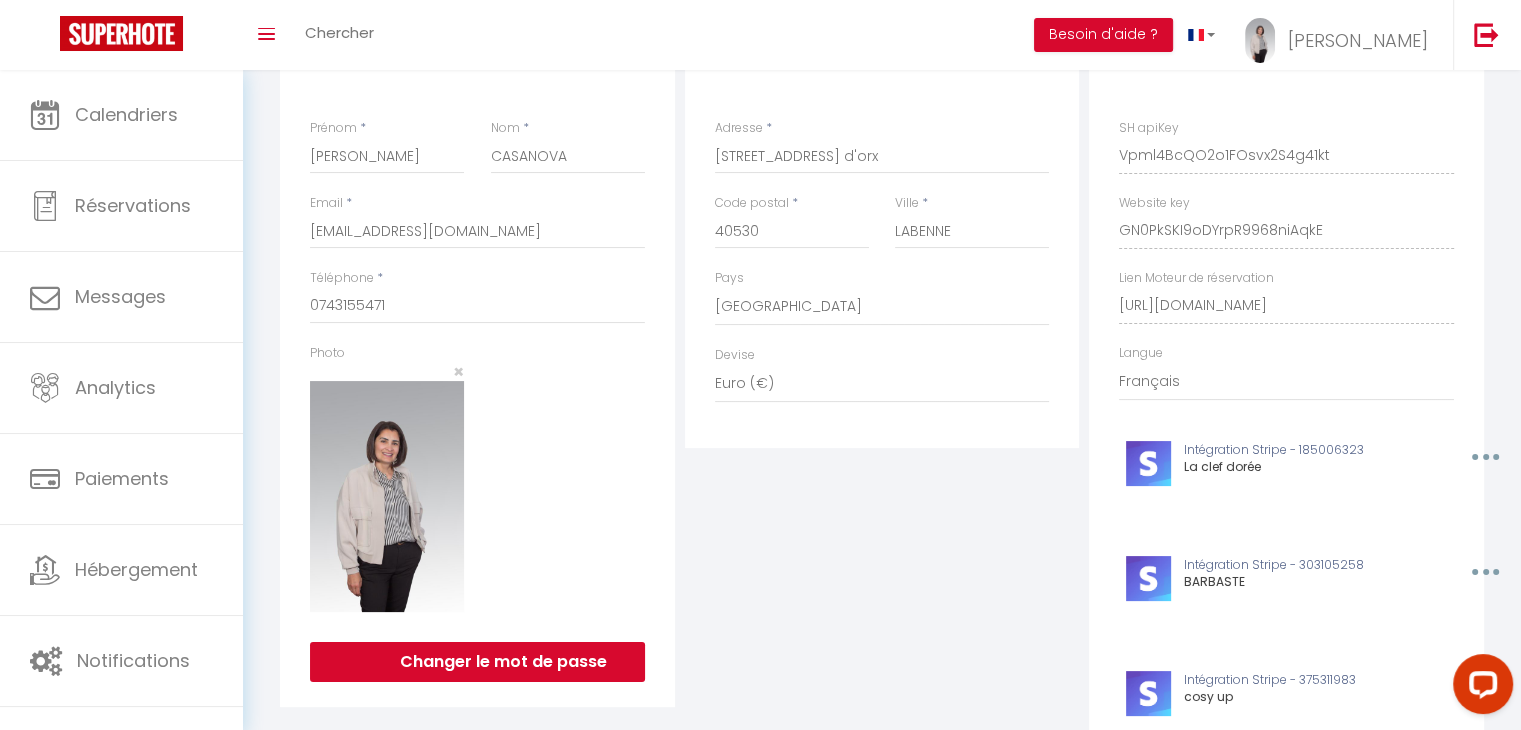 scroll, scrollTop: 57, scrollLeft: 0, axis: vertical 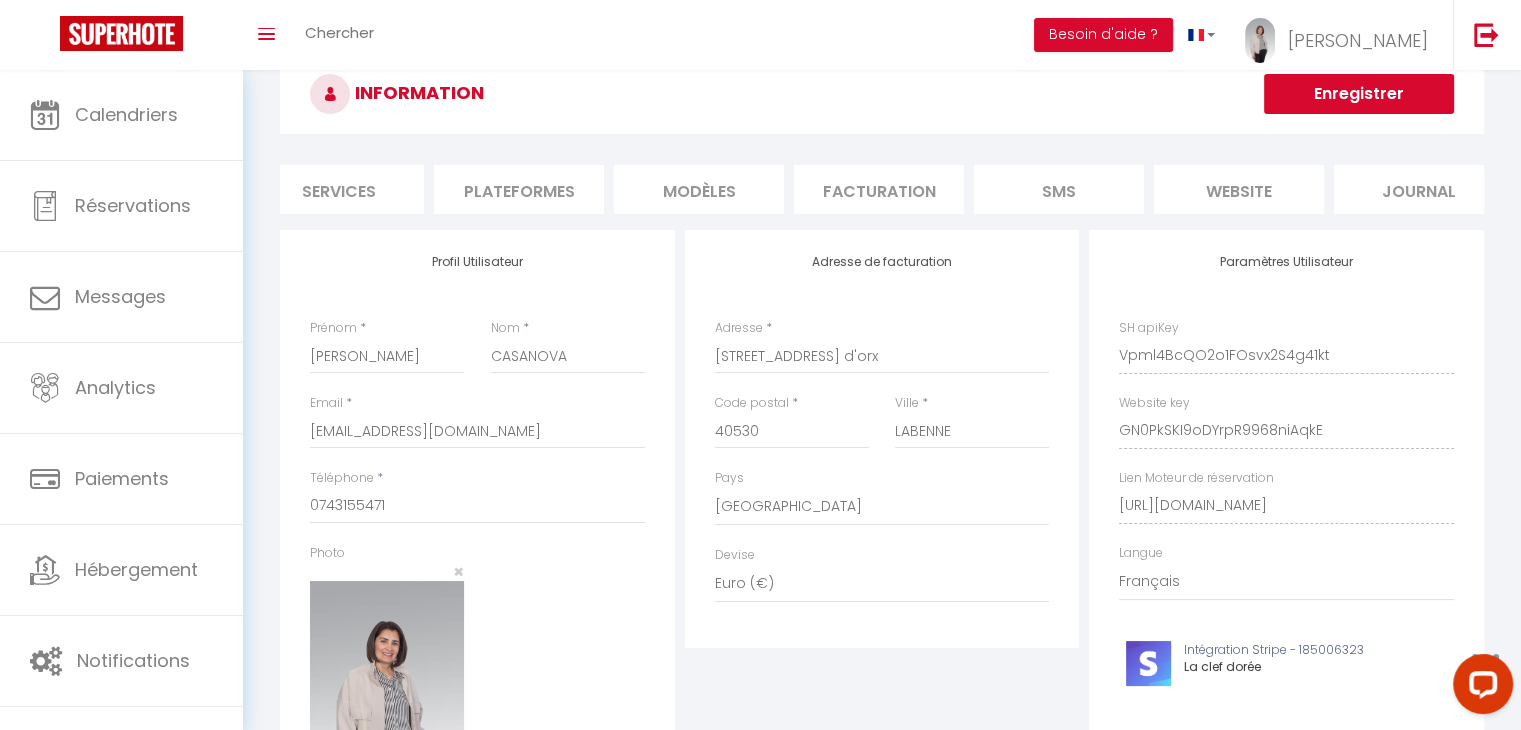 click on "website" at bounding box center [1239, 189] 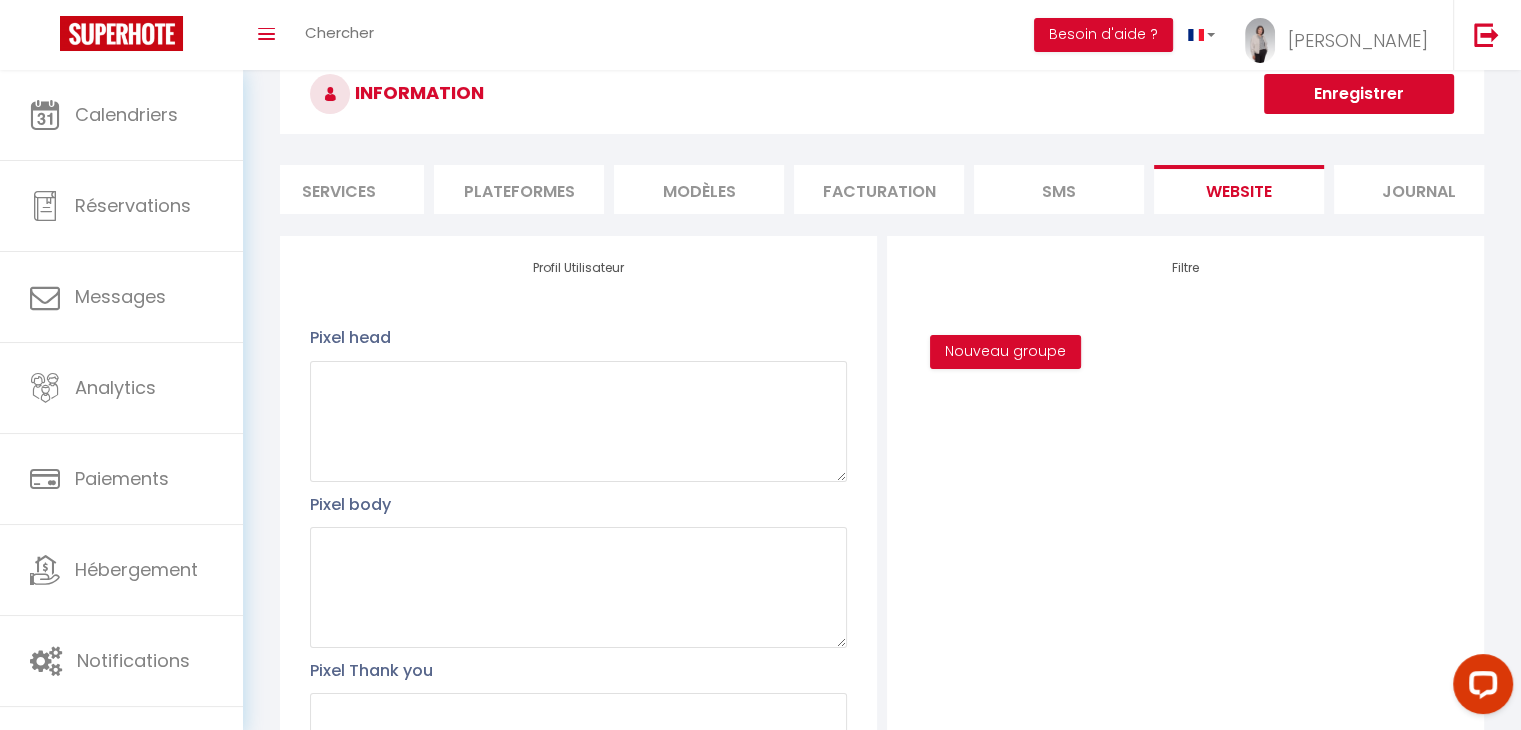 scroll, scrollTop: 0, scrollLeft: 0, axis: both 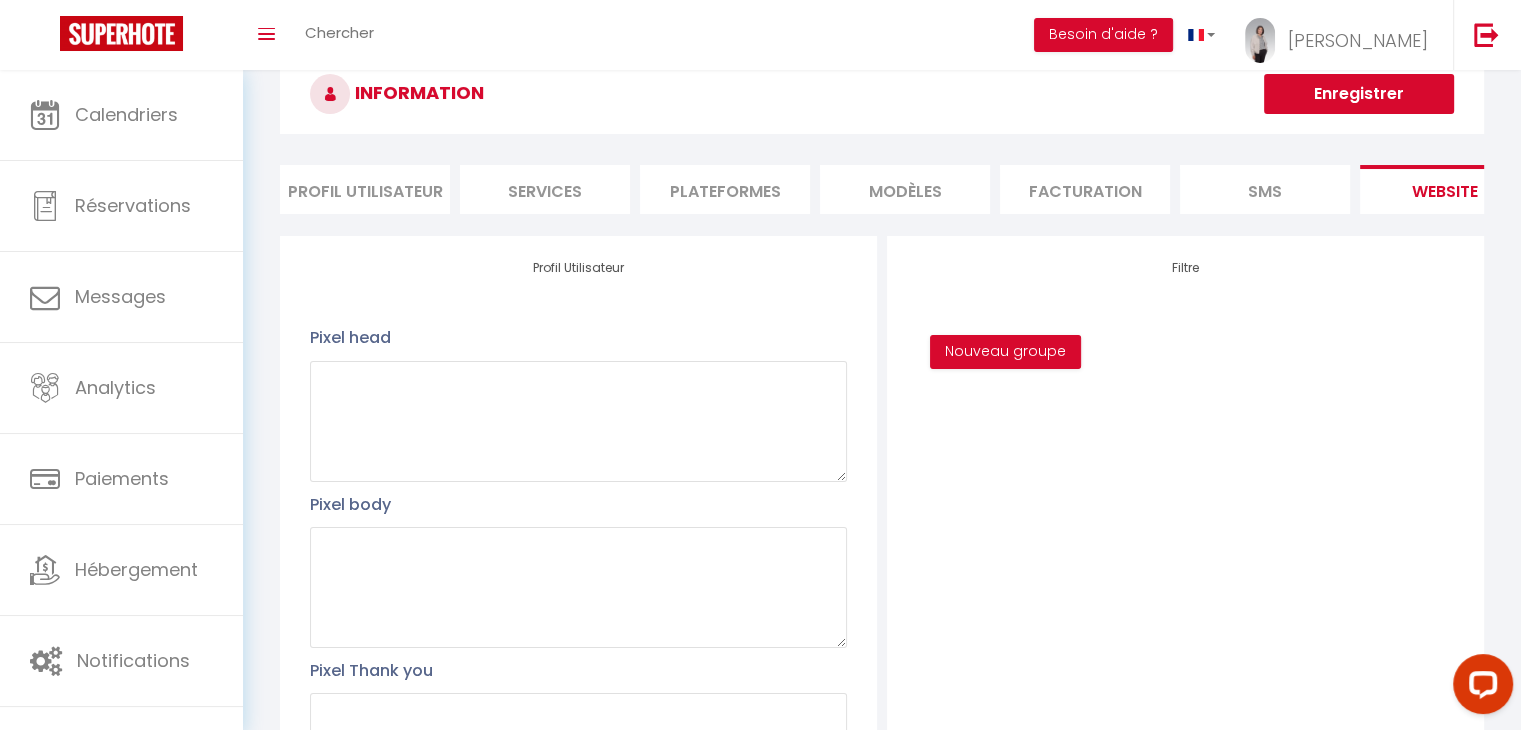 click on "Plateformes" at bounding box center [725, 189] 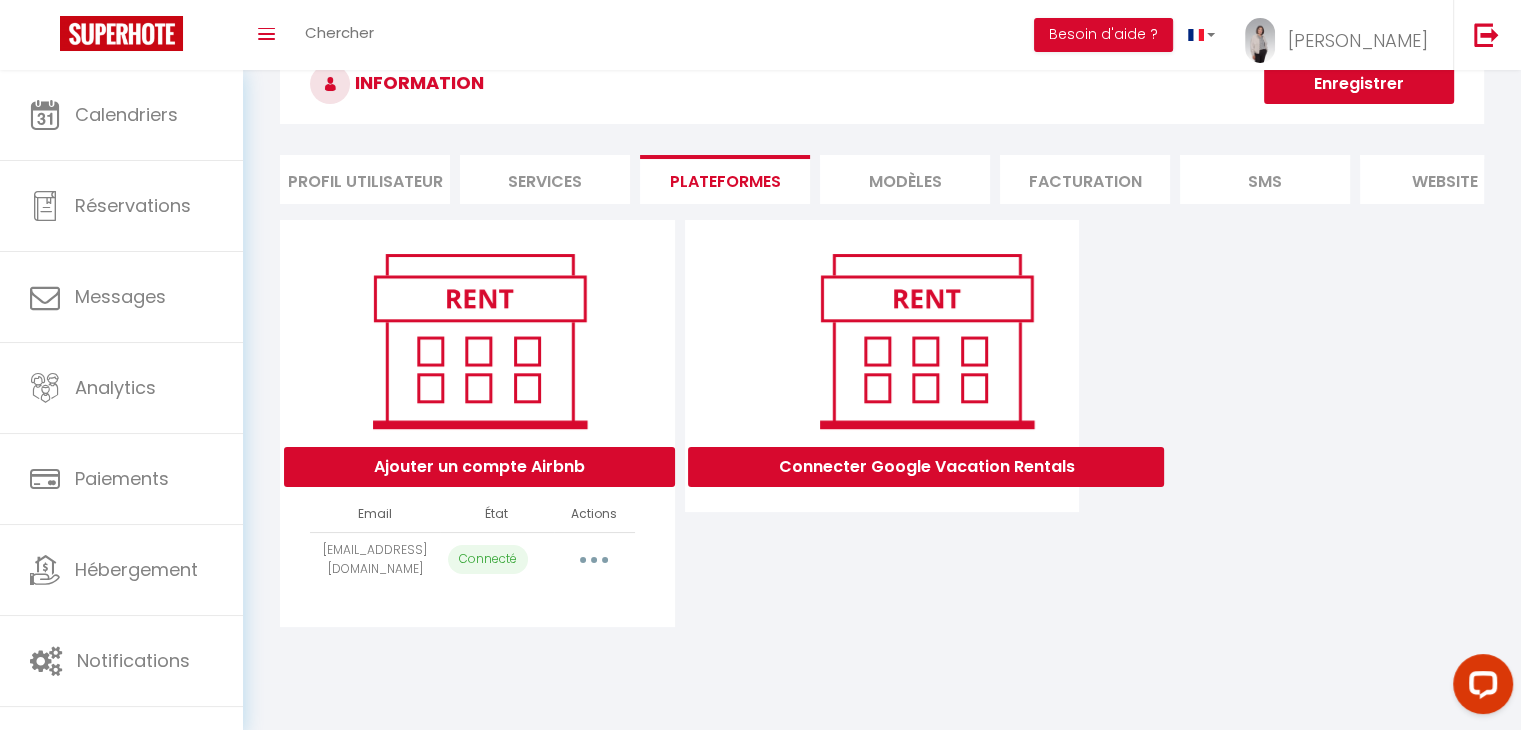 scroll, scrollTop: 70, scrollLeft: 0, axis: vertical 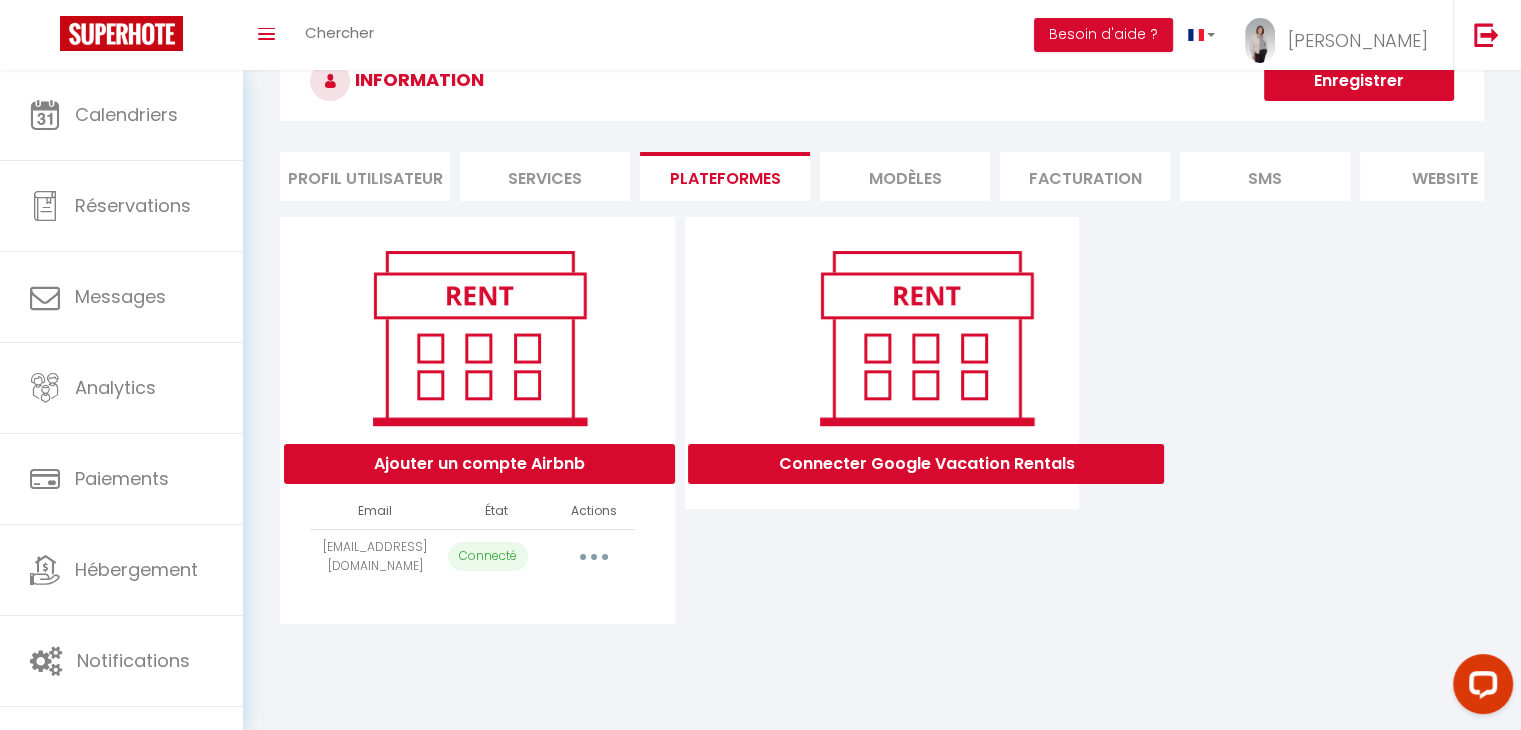click on "Profil Utilisateur" at bounding box center (365, 176) 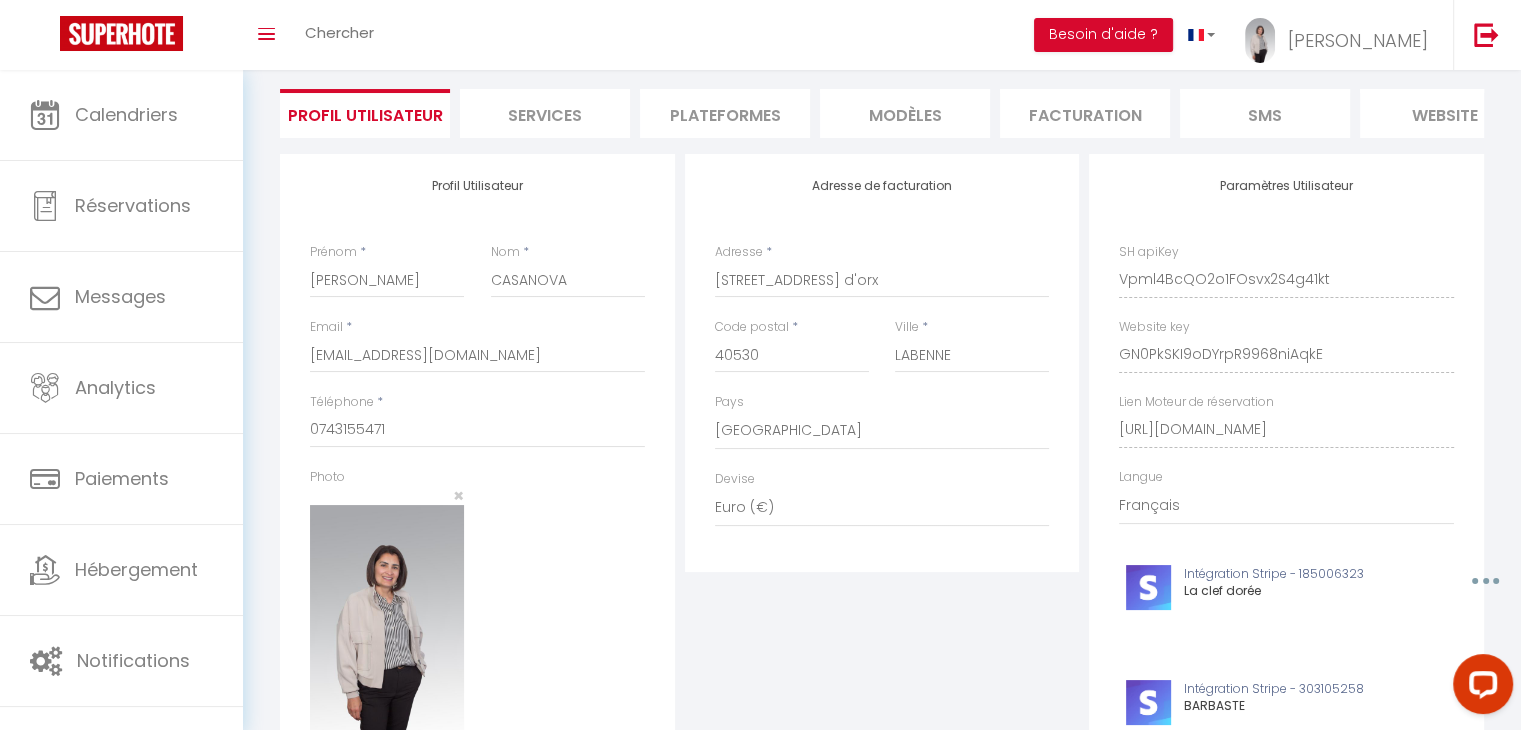 scroll, scrollTop: 0, scrollLeft: 0, axis: both 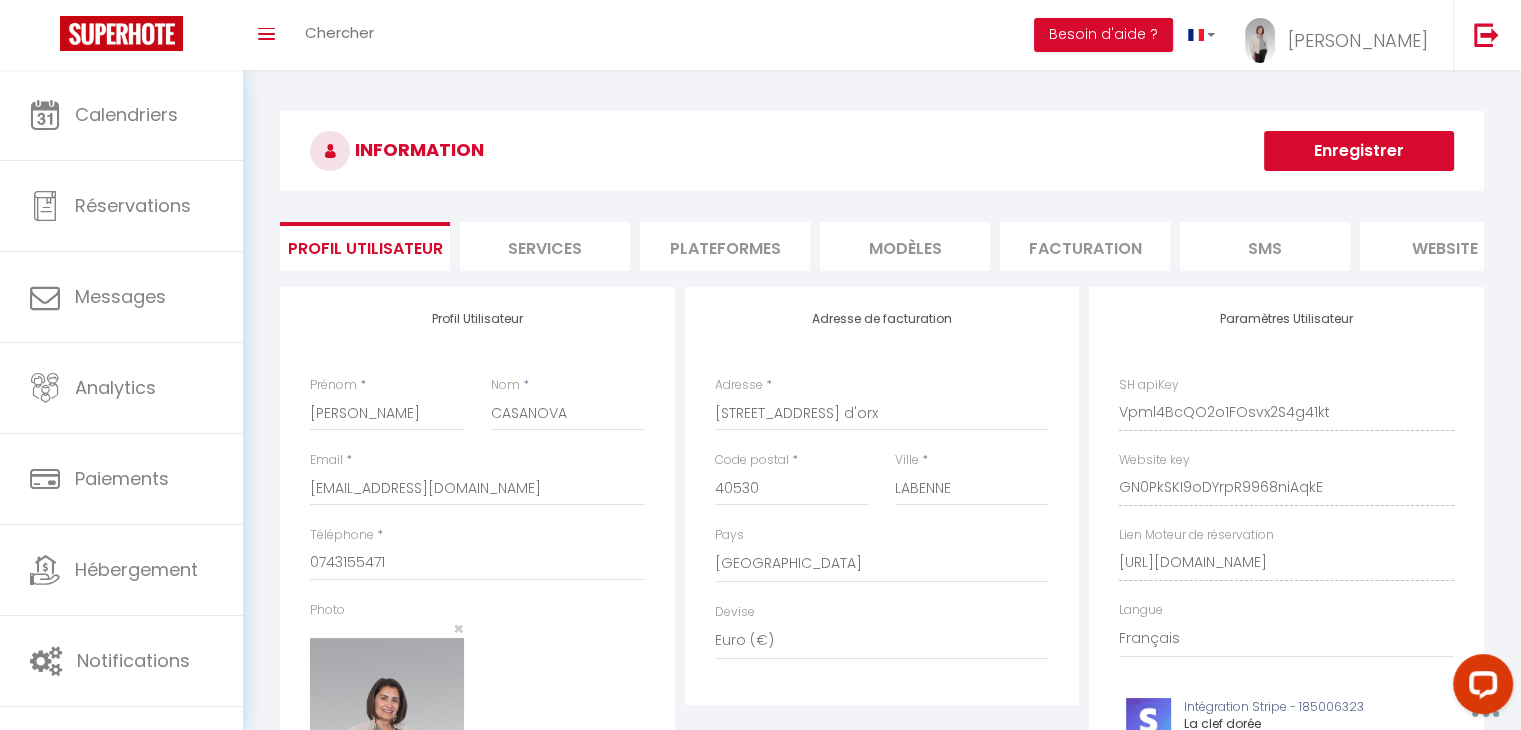click on "Services" at bounding box center (545, 246) 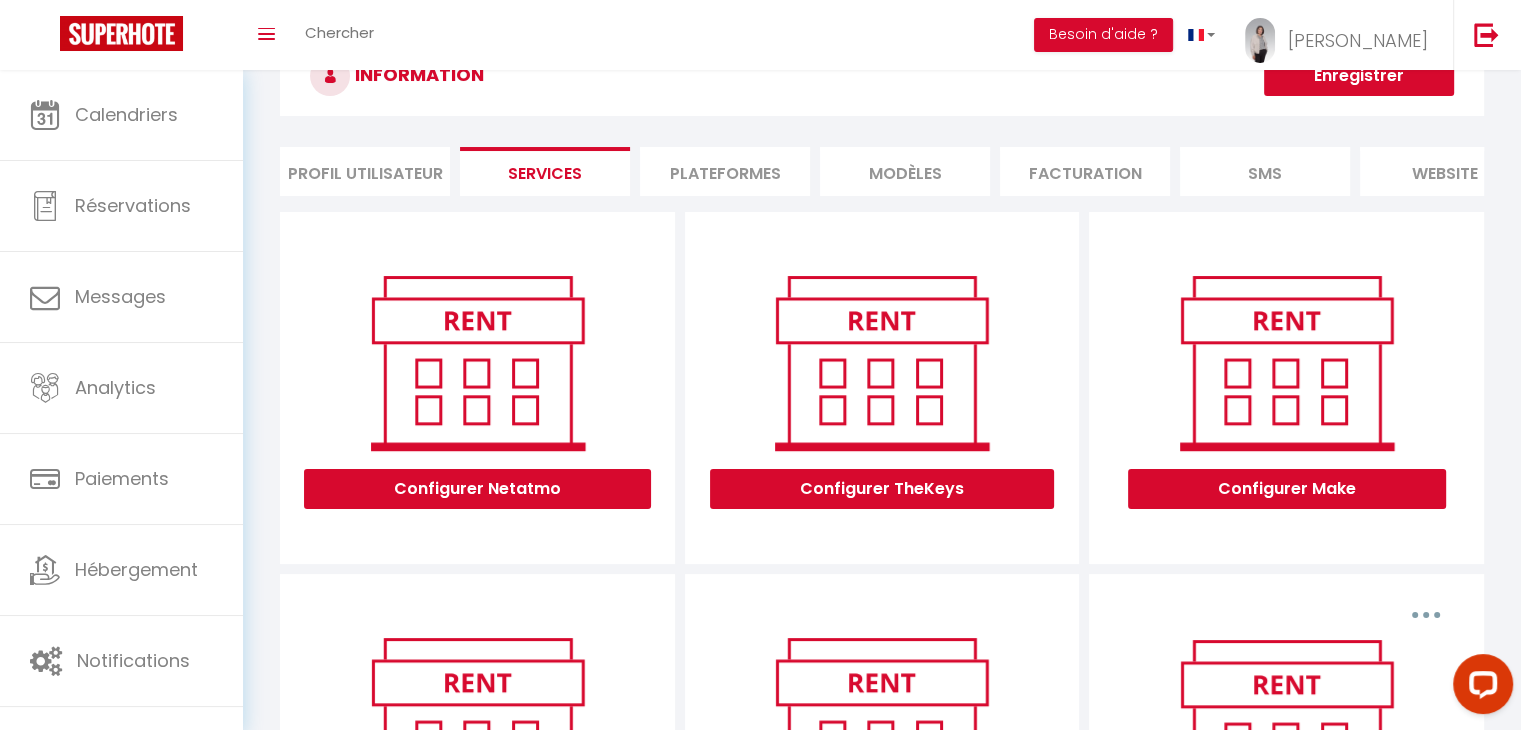 scroll, scrollTop: 0, scrollLeft: 0, axis: both 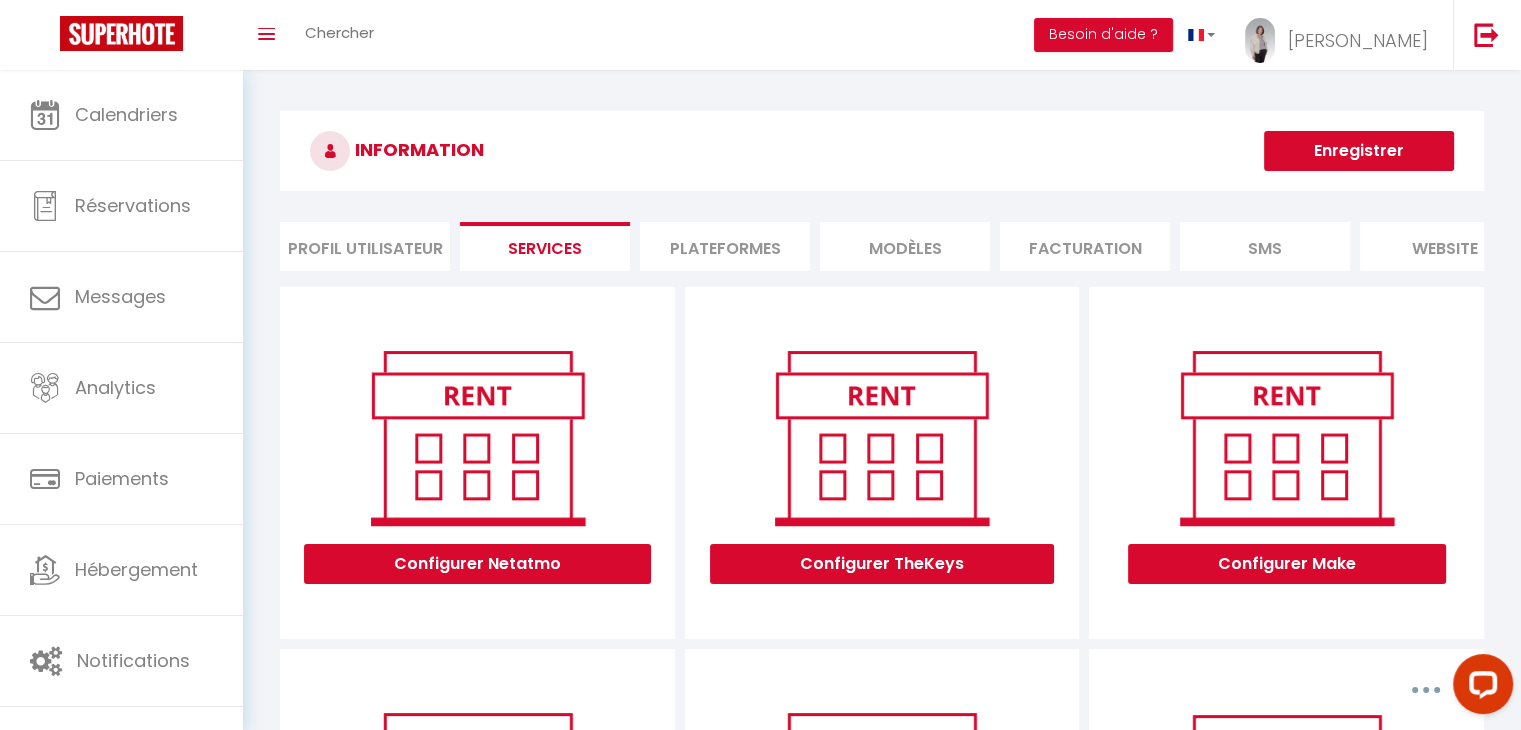 click on "Plateformes" at bounding box center [725, 246] 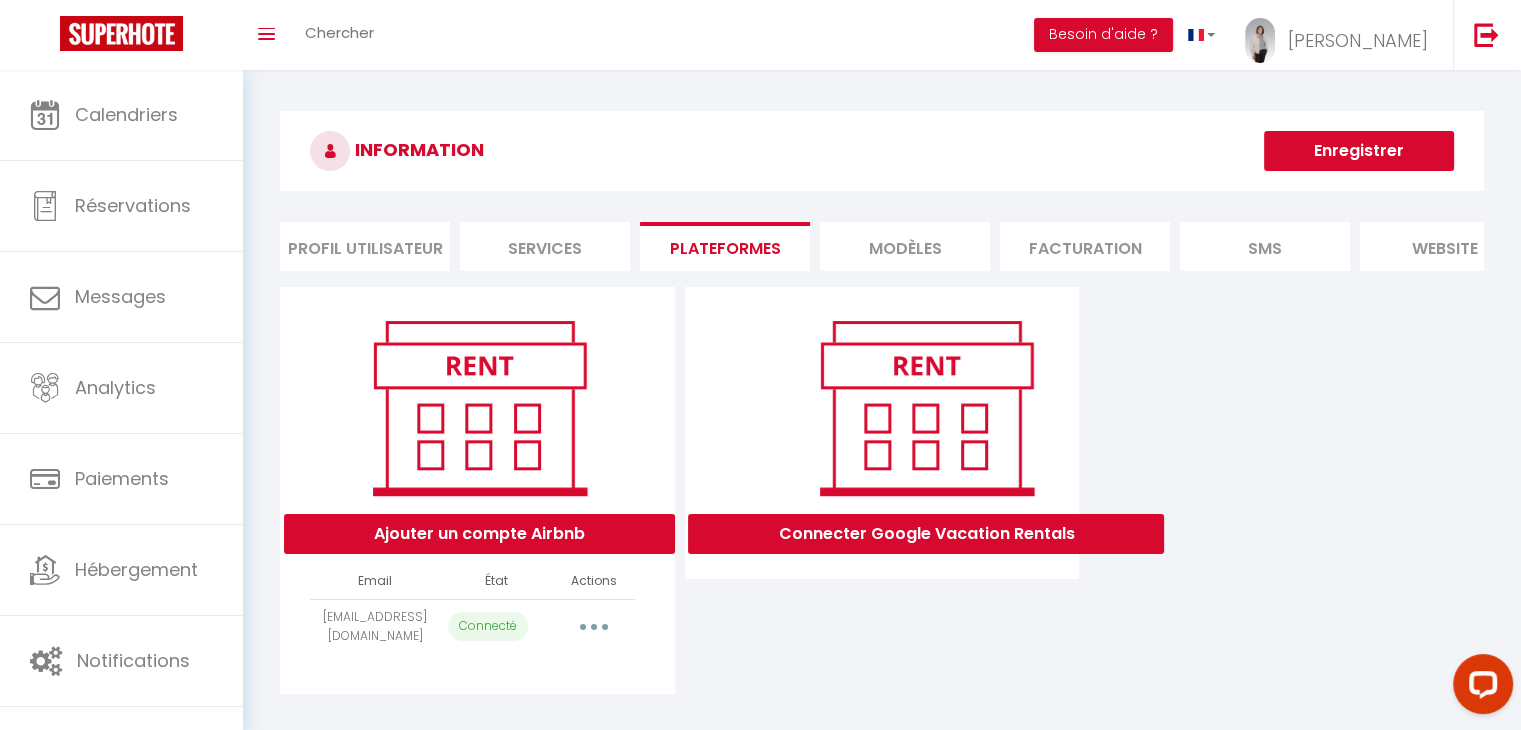 click on "MODÈLES" at bounding box center [905, 246] 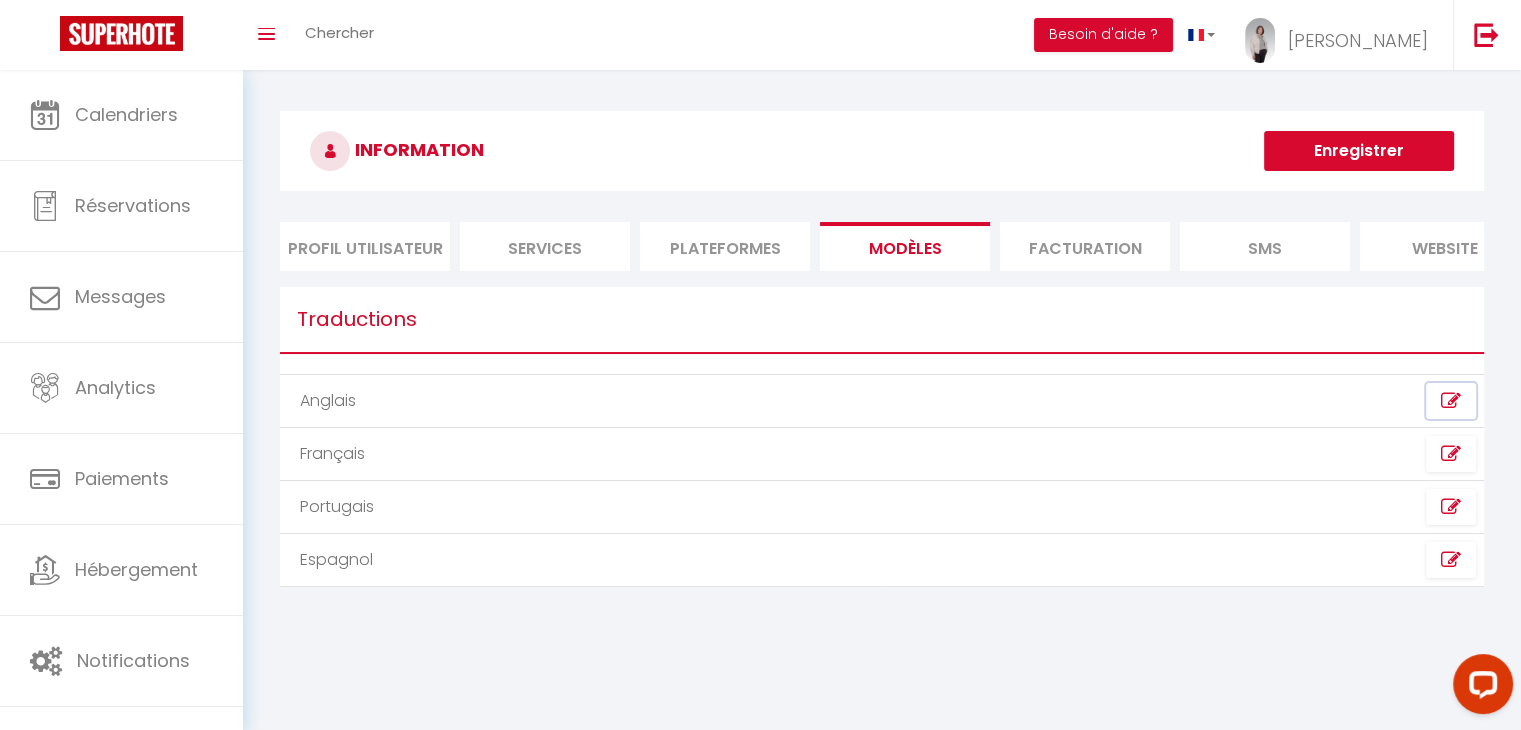 click at bounding box center [1451, 401] 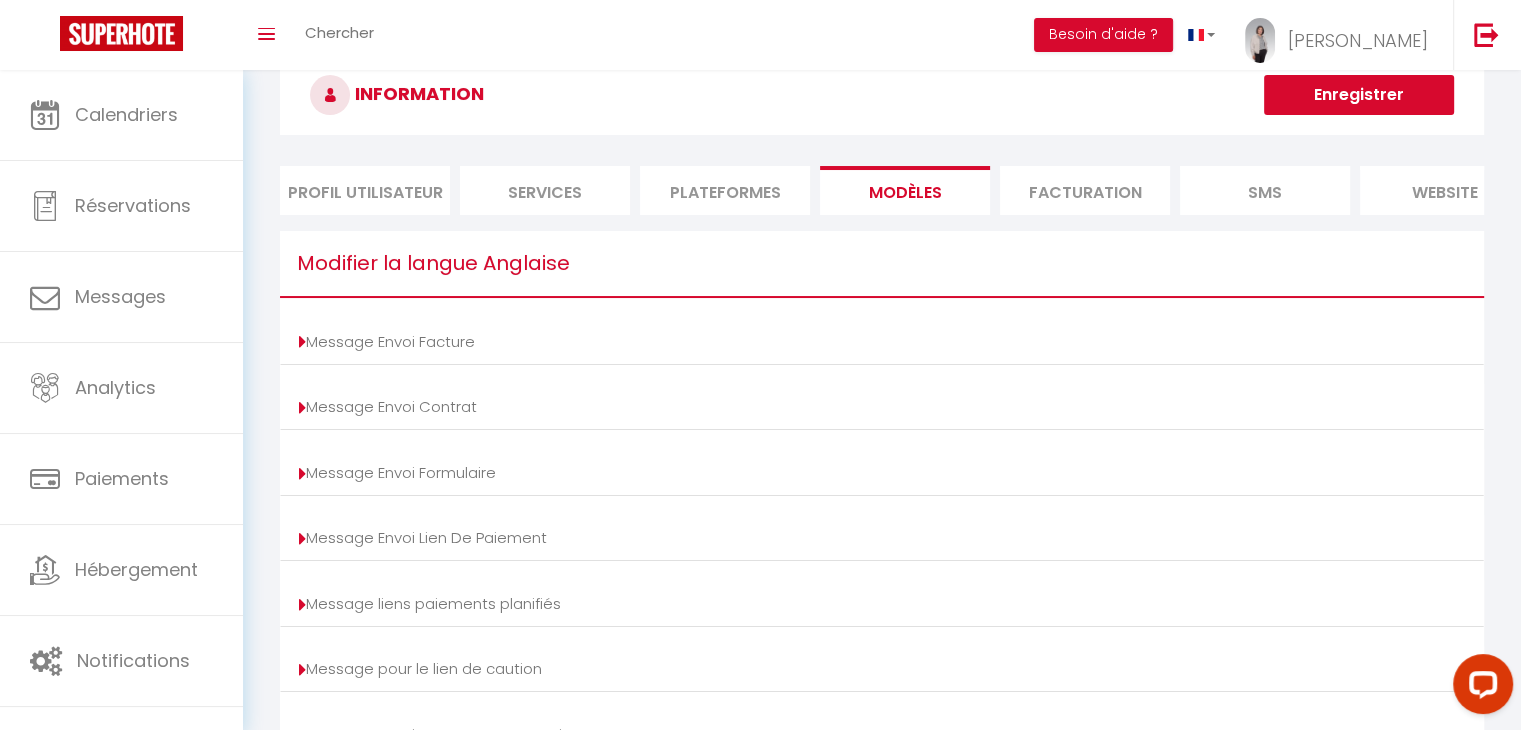 scroll, scrollTop: 100, scrollLeft: 0, axis: vertical 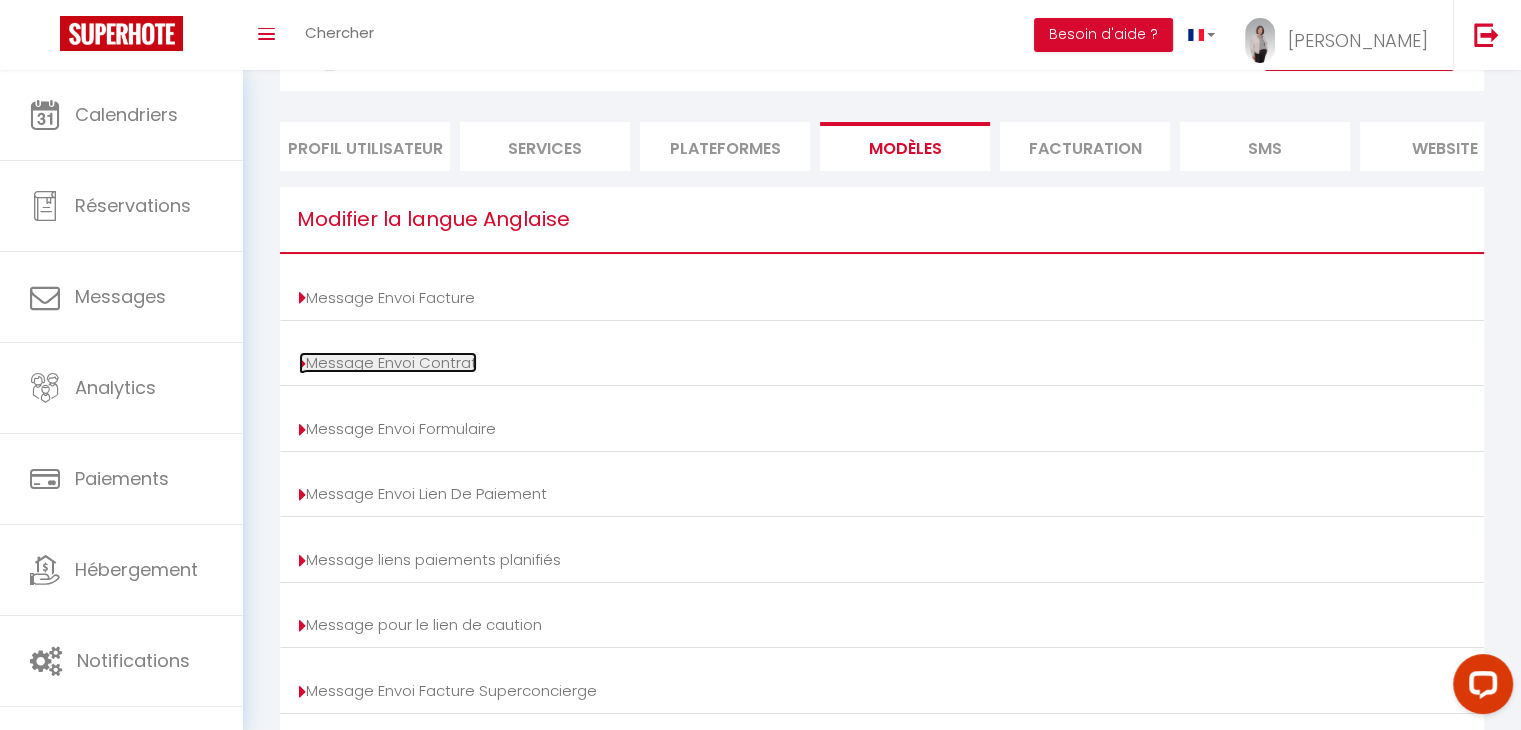 click on "Message Envoi Contrat" at bounding box center (388, 362) 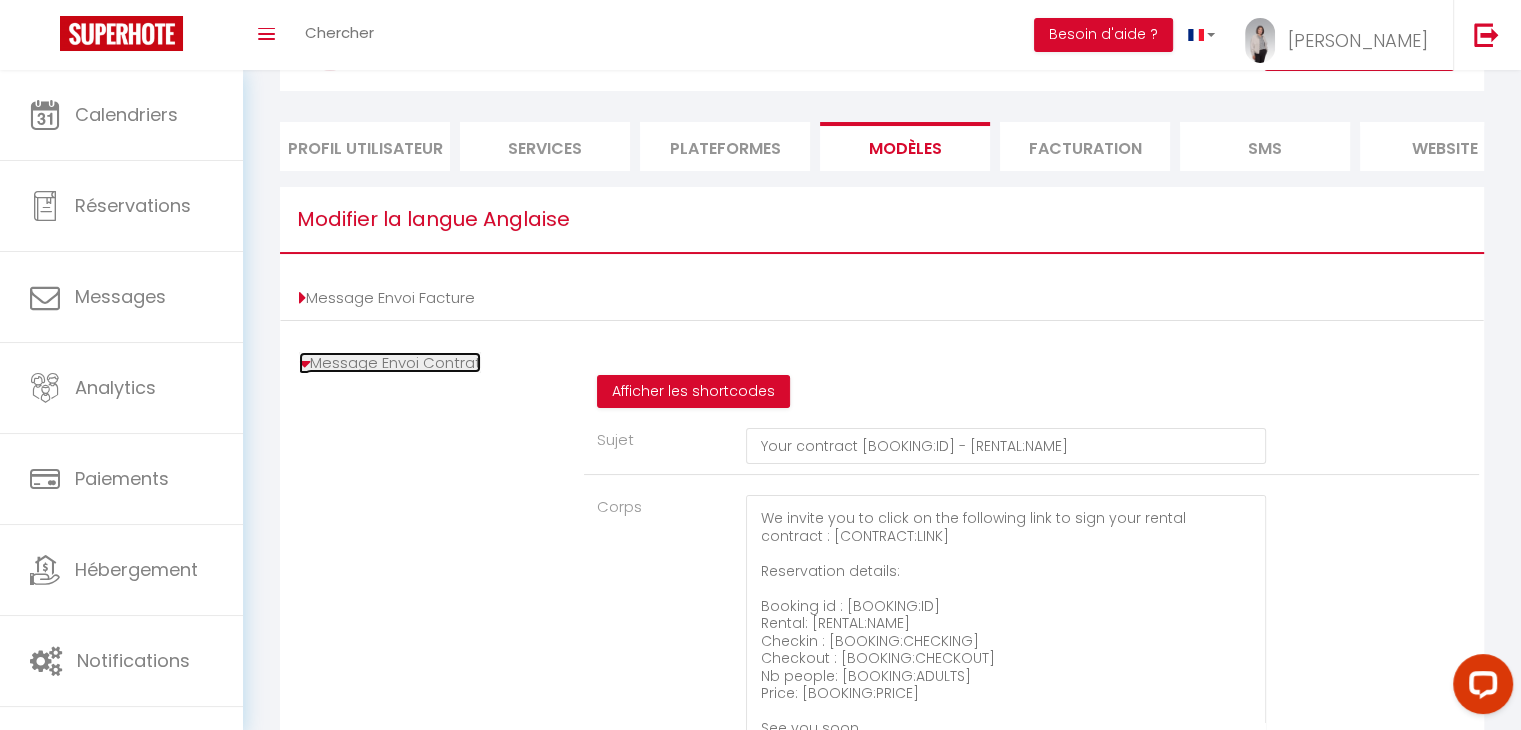 scroll, scrollTop: 0, scrollLeft: 0, axis: both 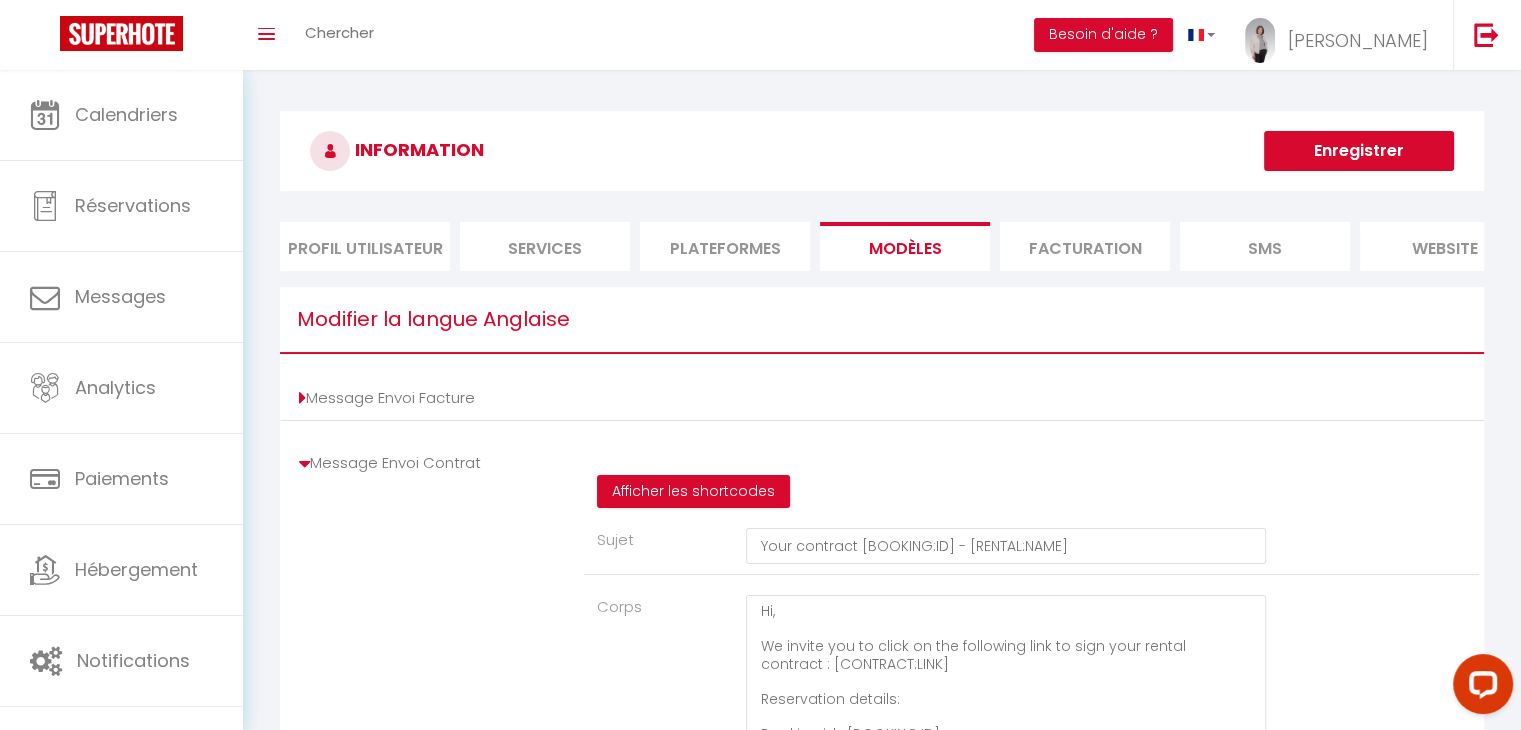 click on "MODÈLES" at bounding box center (905, 246) 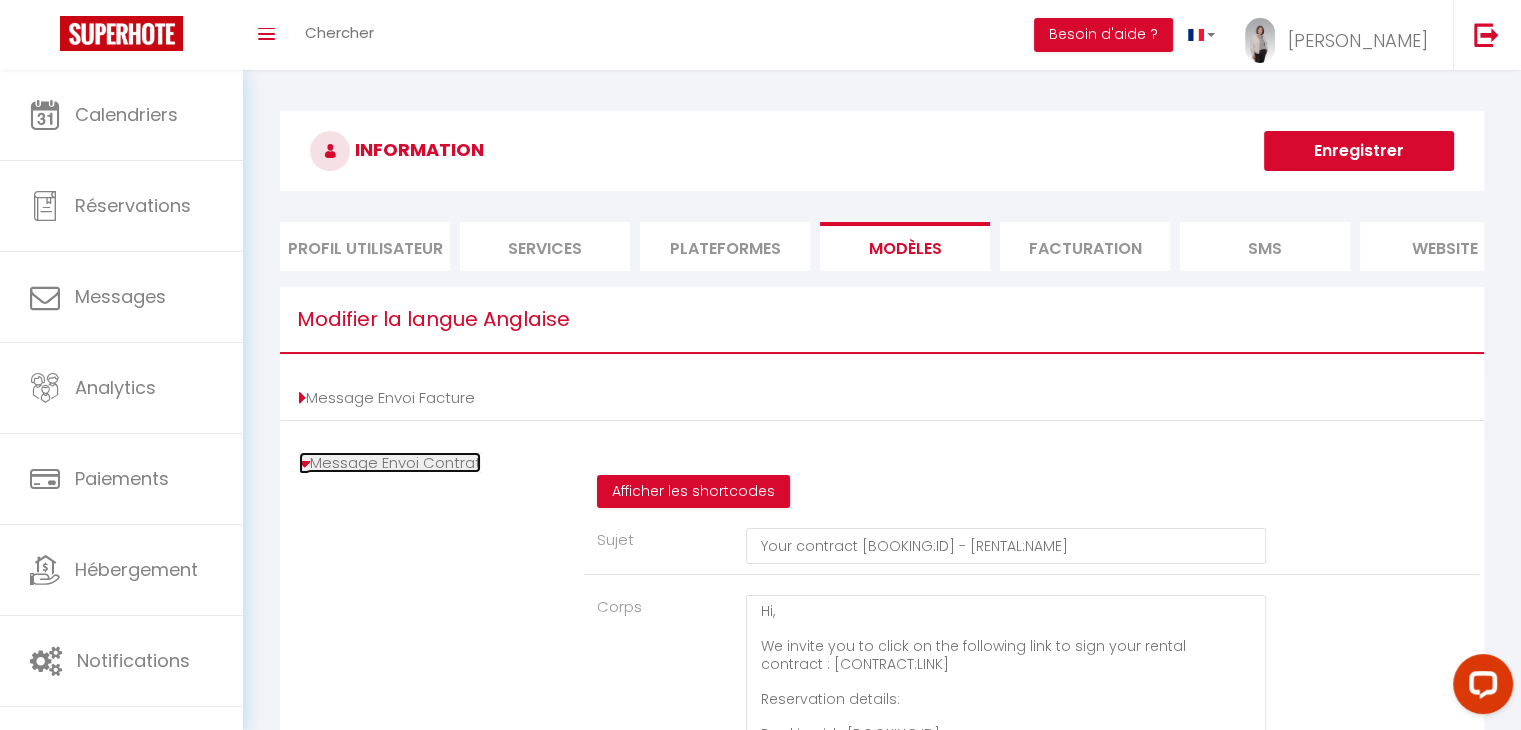 click at bounding box center (304, 464) 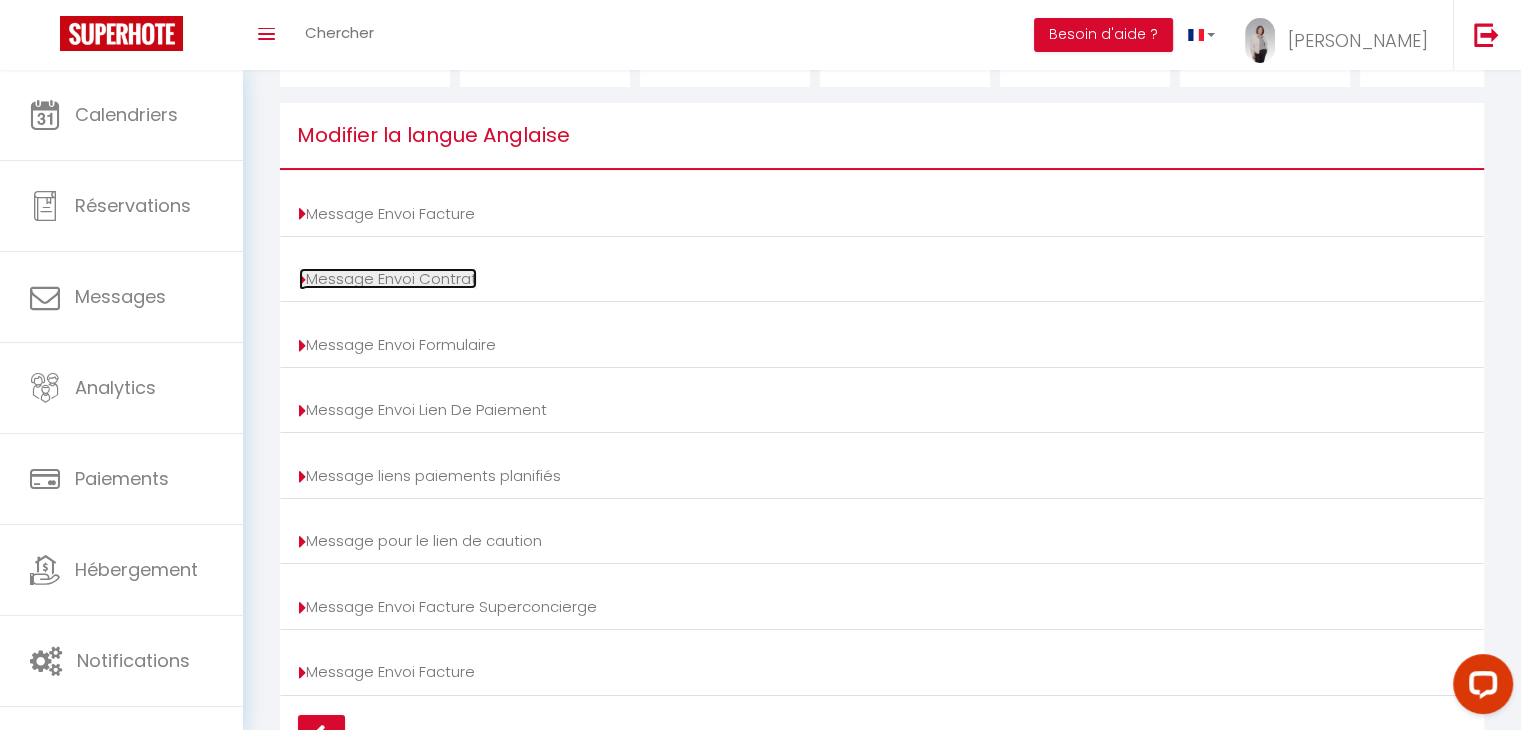 scroll, scrollTop: 184, scrollLeft: 0, axis: vertical 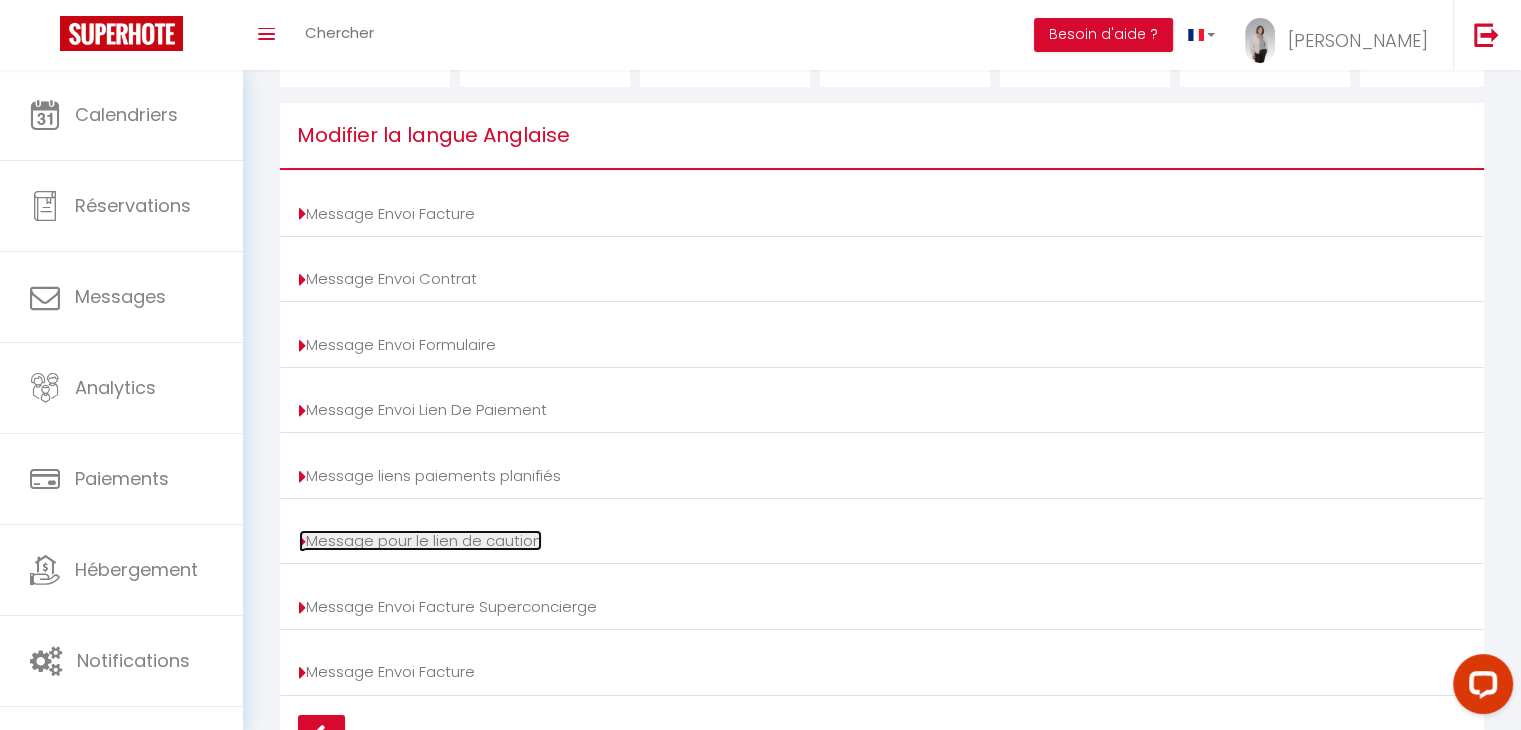click on "Message pour le lien de caution" at bounding box center [420, 540] 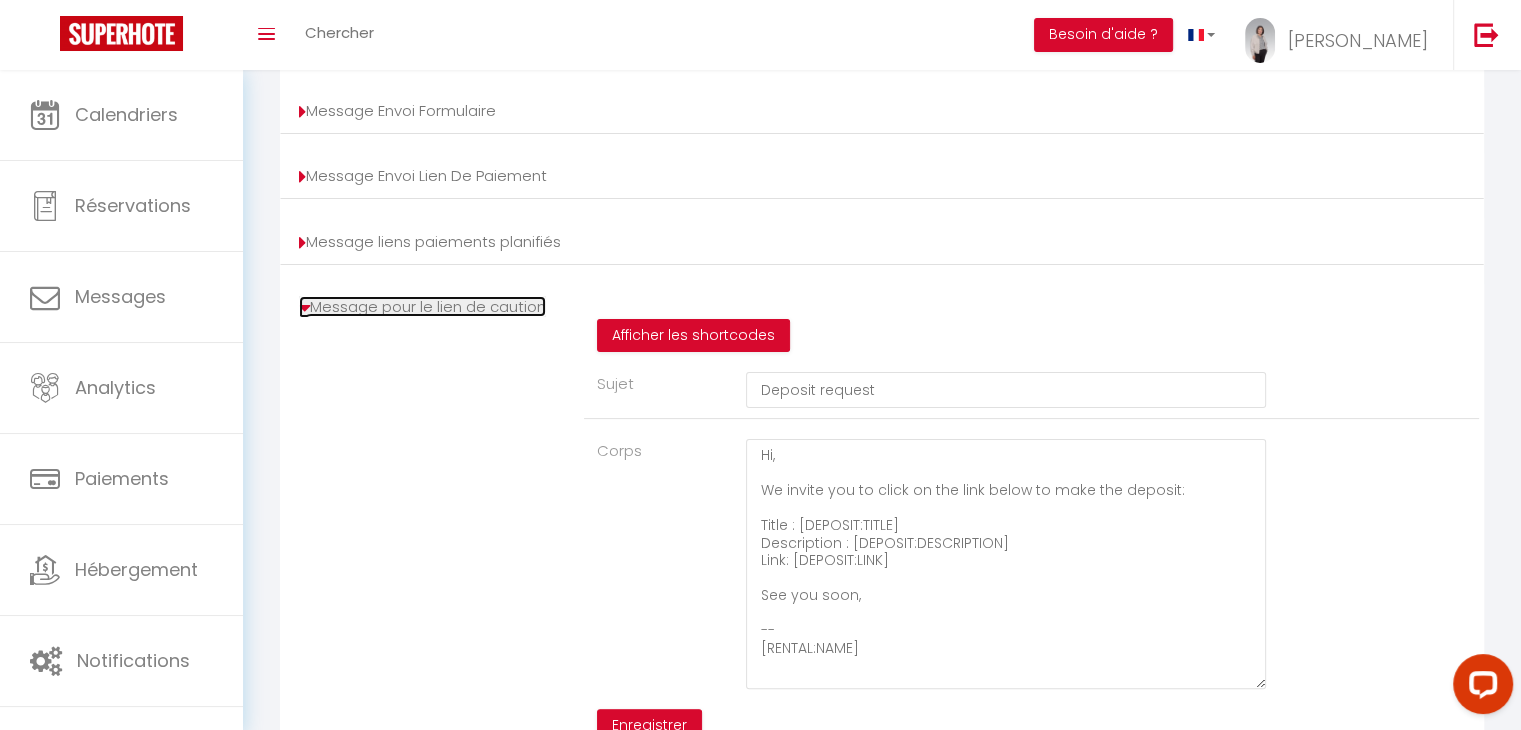 scroll, scrollTop: 384, scrollLeft: 0, axis: vertical 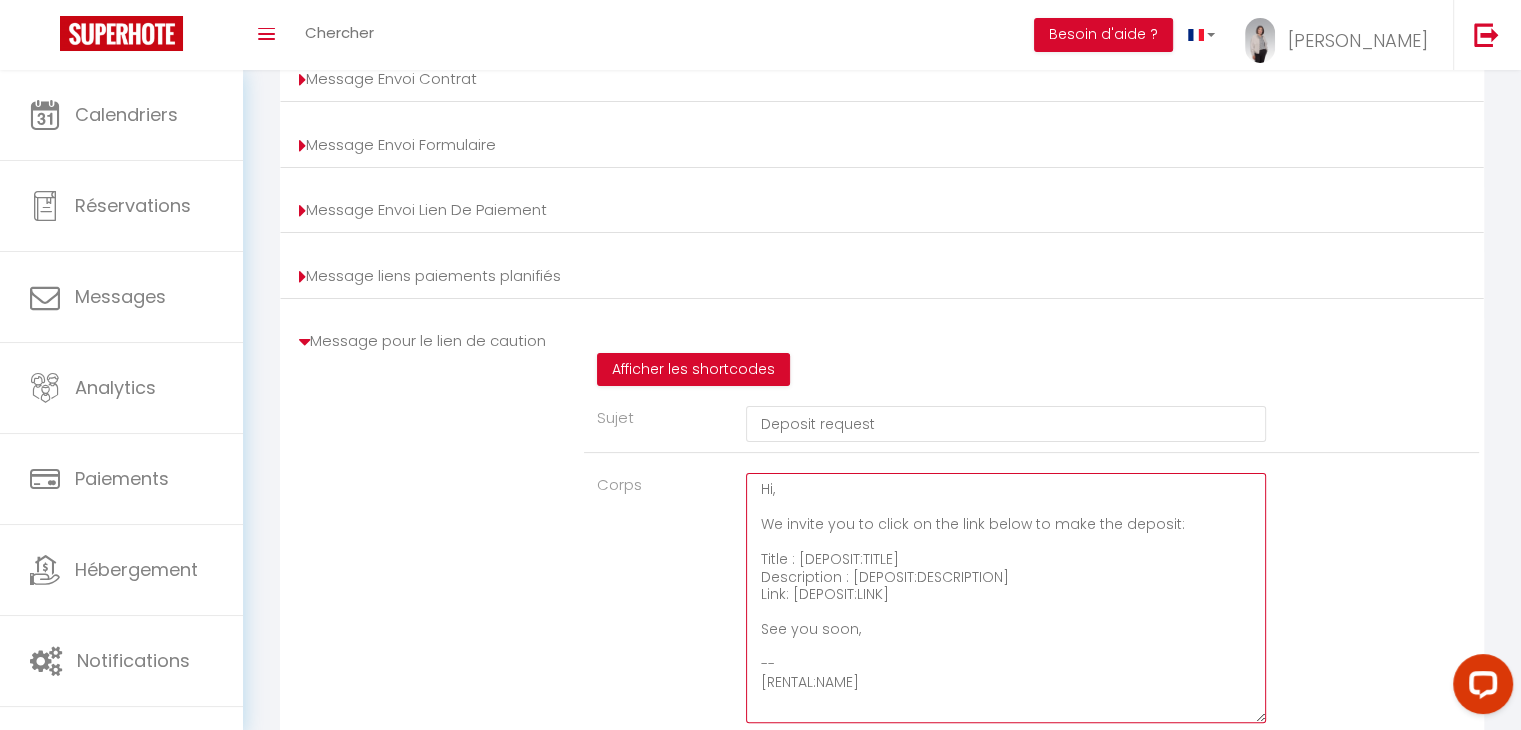 click on "Hi,
We invite you to click on the link below to make the deposit:
Title : [DEPOSIT:TITLE]
Description : [DEPOSIT:DESCRIPTION]
Link: [DEPOSIT:LINK]
See you soon,
--
[RENTAL:NAME]" at bounding box center [1006, 598] 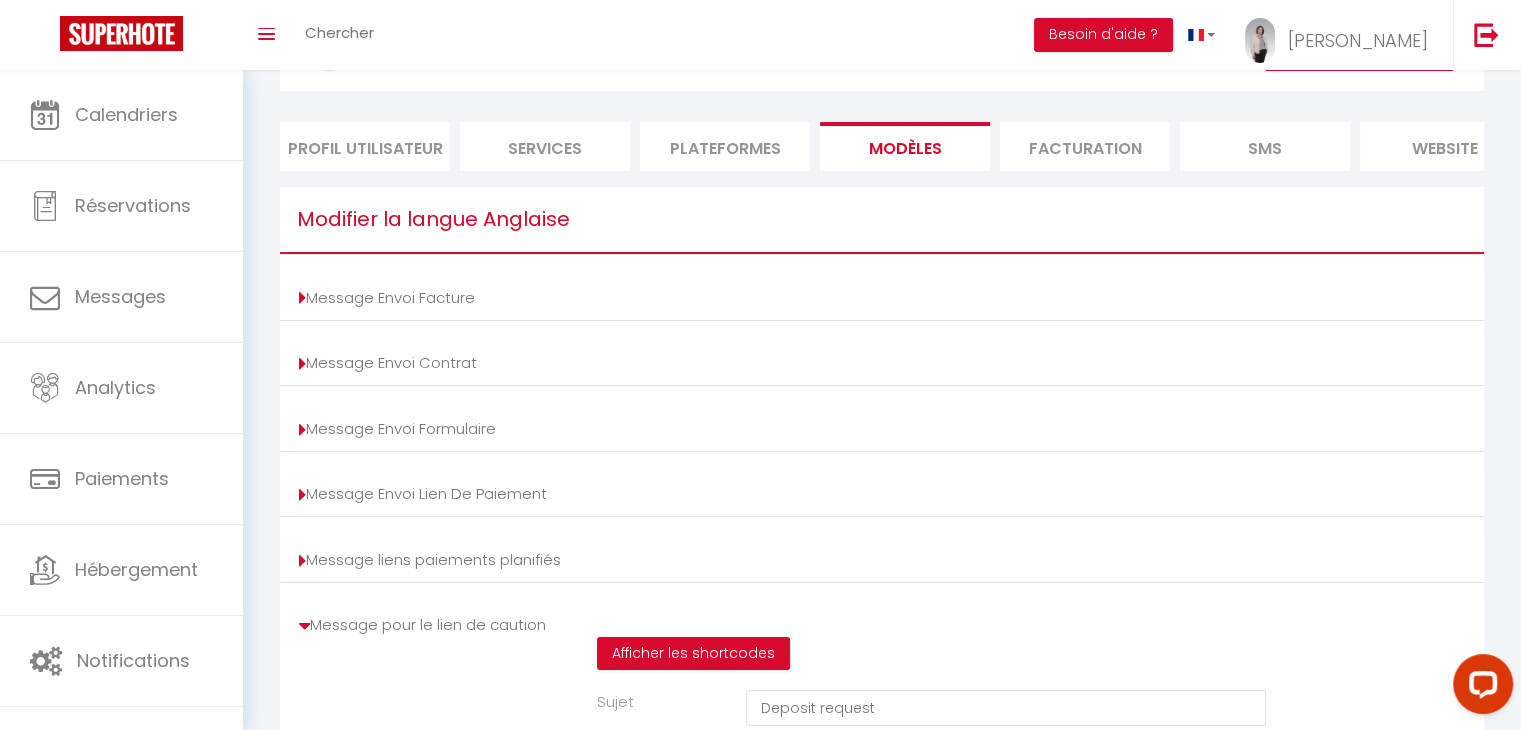 scroll, scrollTop: 0, scrollLeft: 0, axis: both 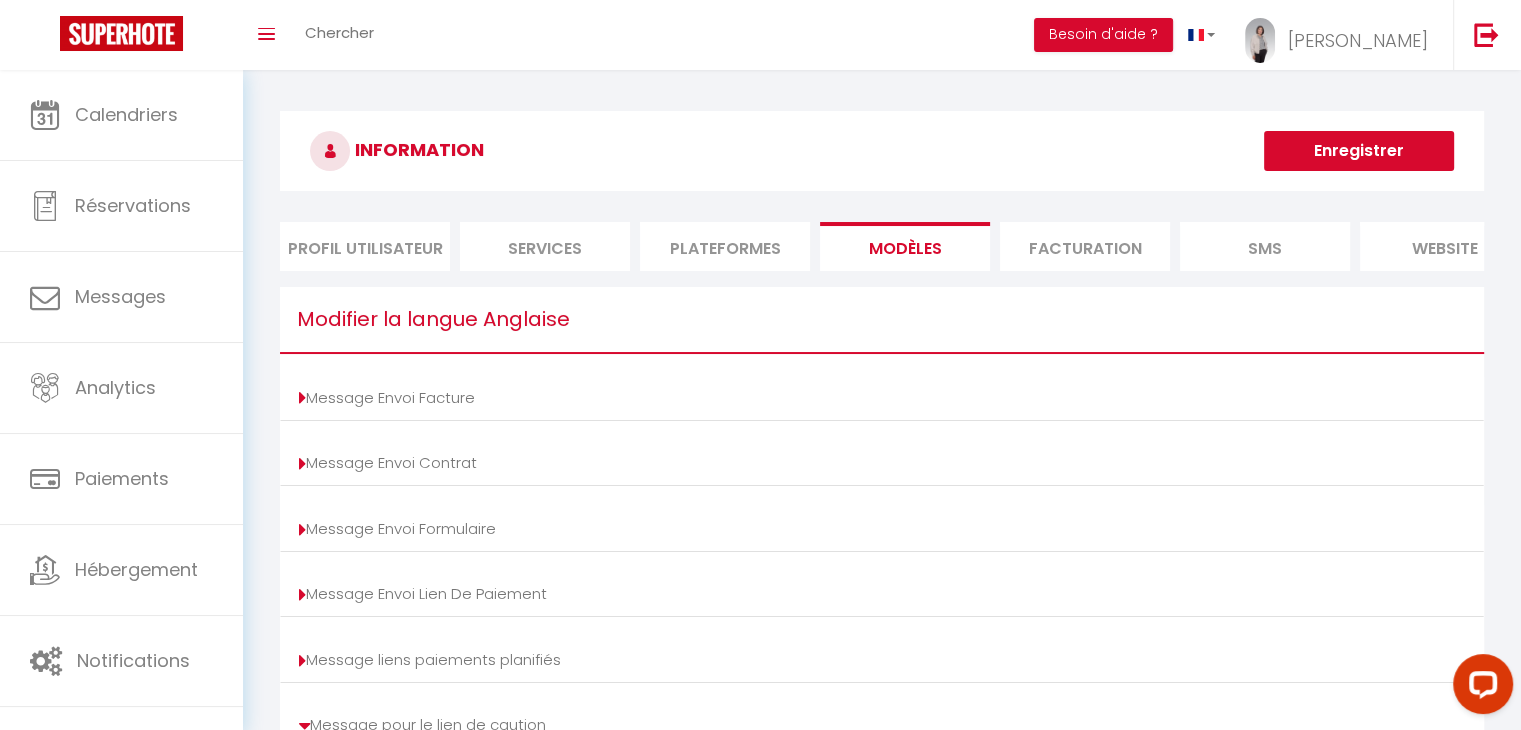 click on "Plateformes" at bounding box center (725, 246) 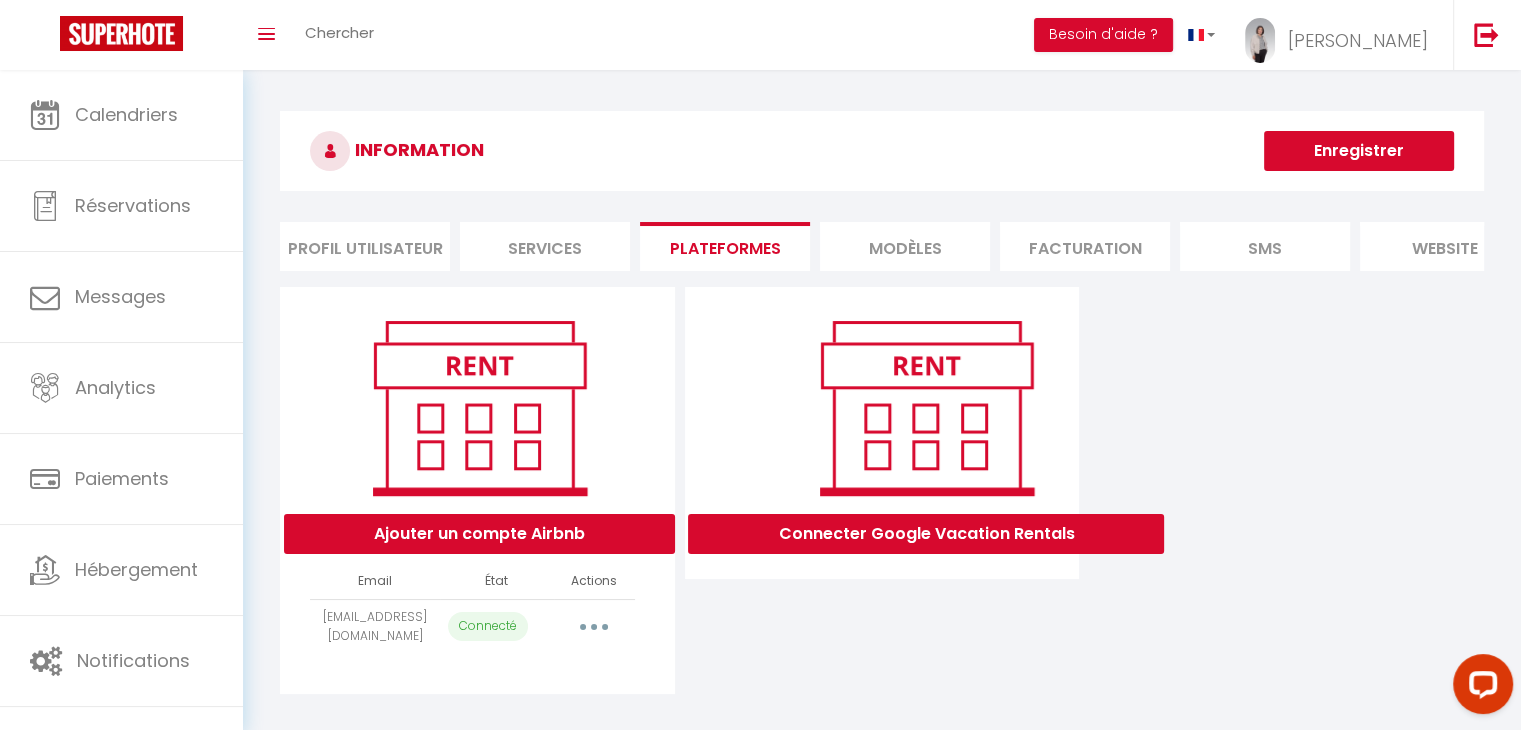 click on "MODÈLES" at bounding box center (905, 246) 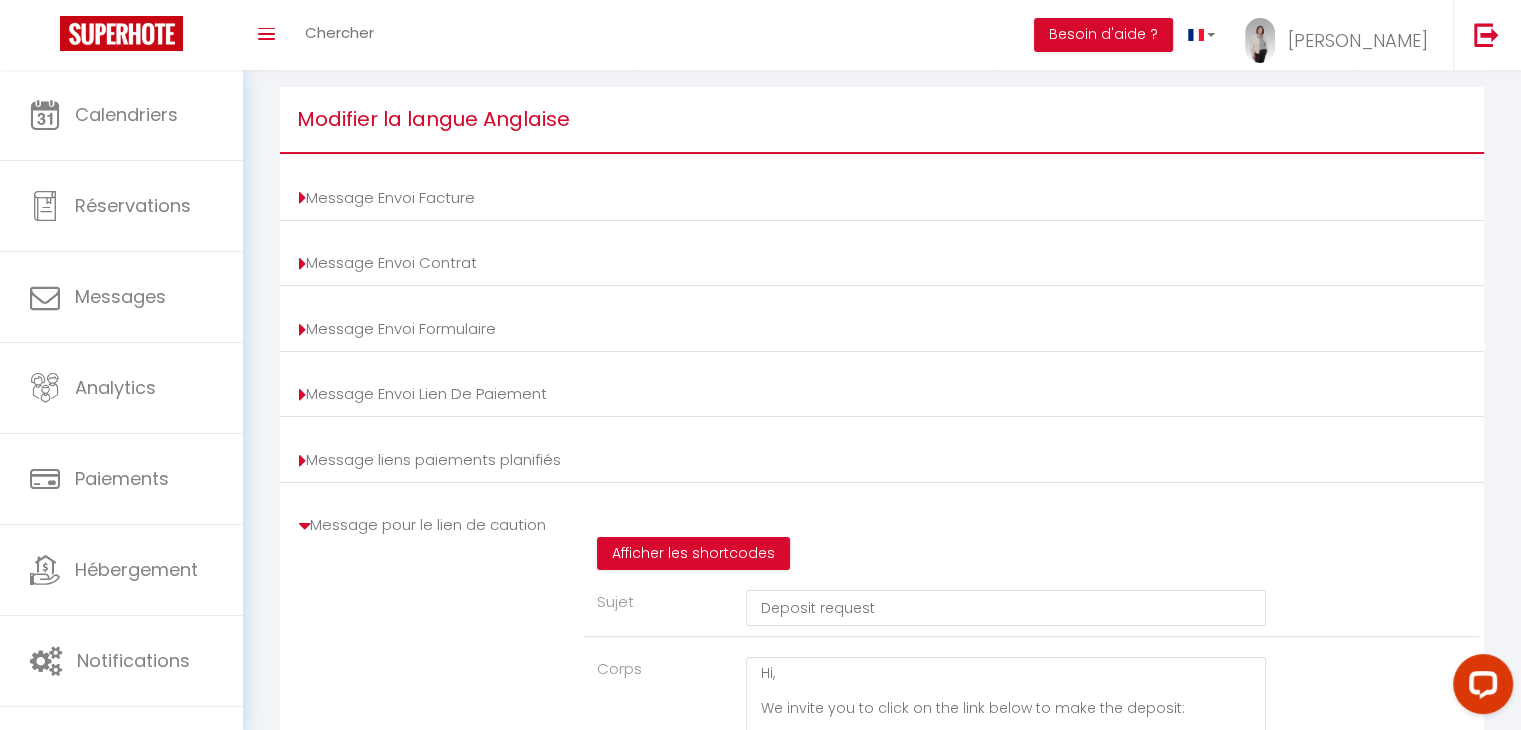 scroll, scrollTop: 0, scrollLeft: 0, axis: both 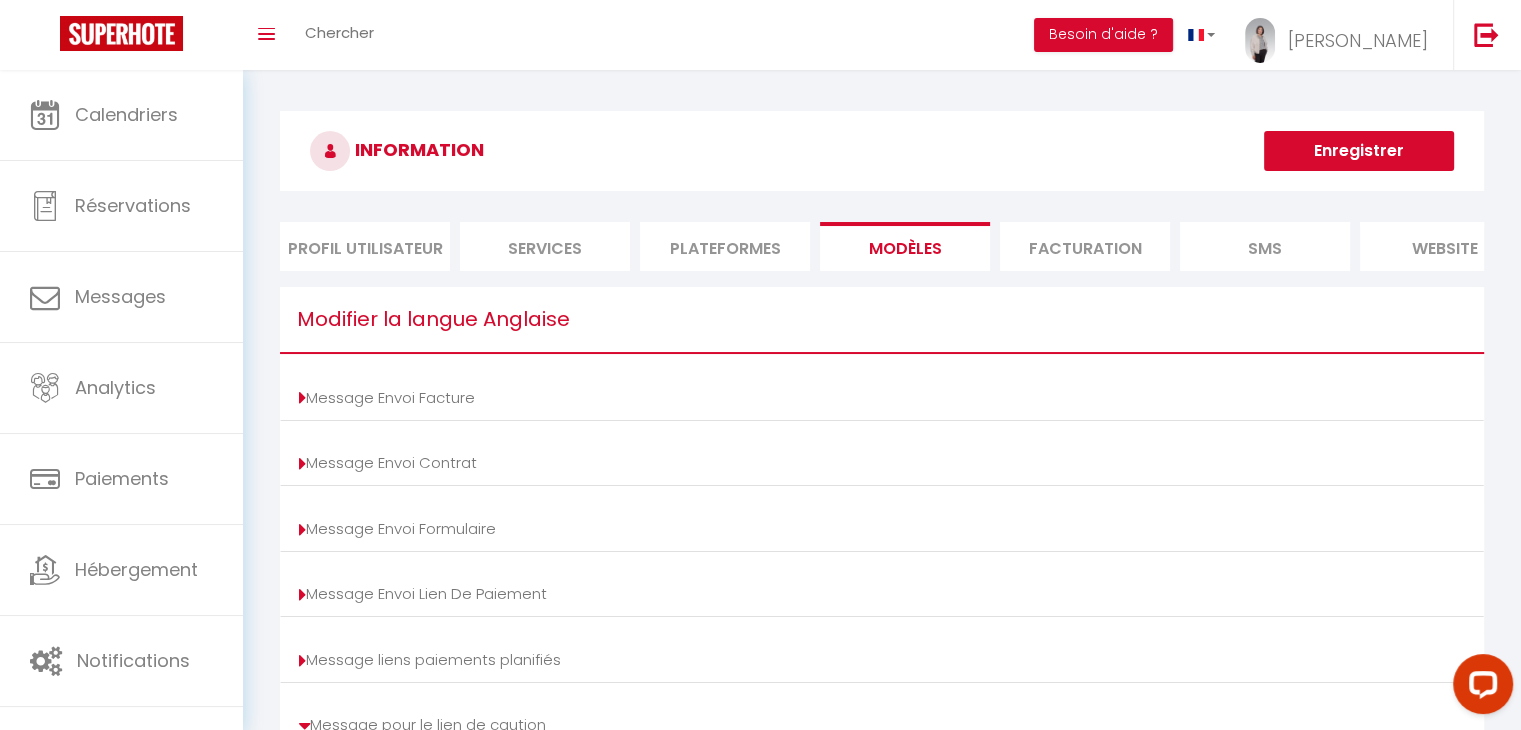 click on "Modifier la langue Anglaise" at bounding box center [882, 320] 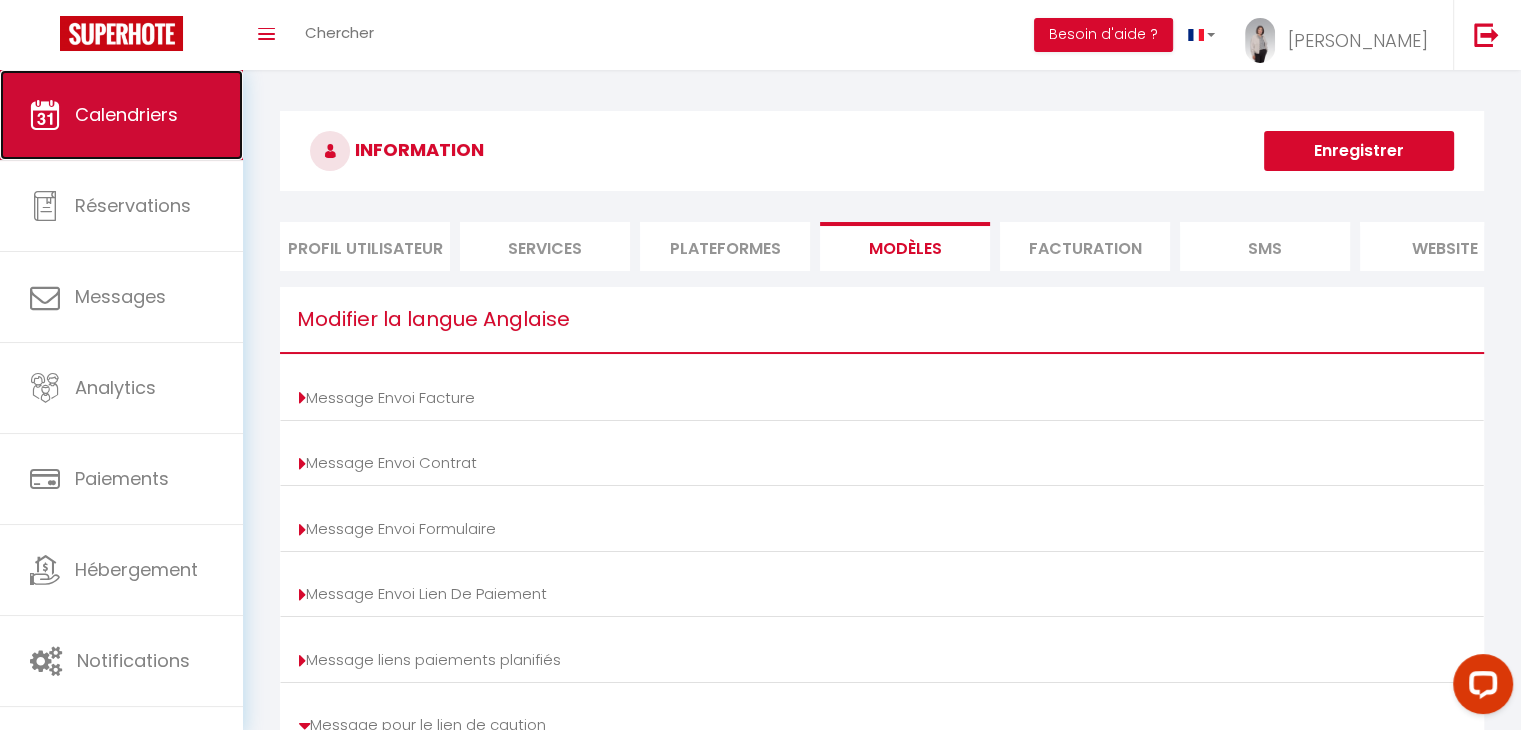 click on "Calendriers" at bounding box center [126, 114] 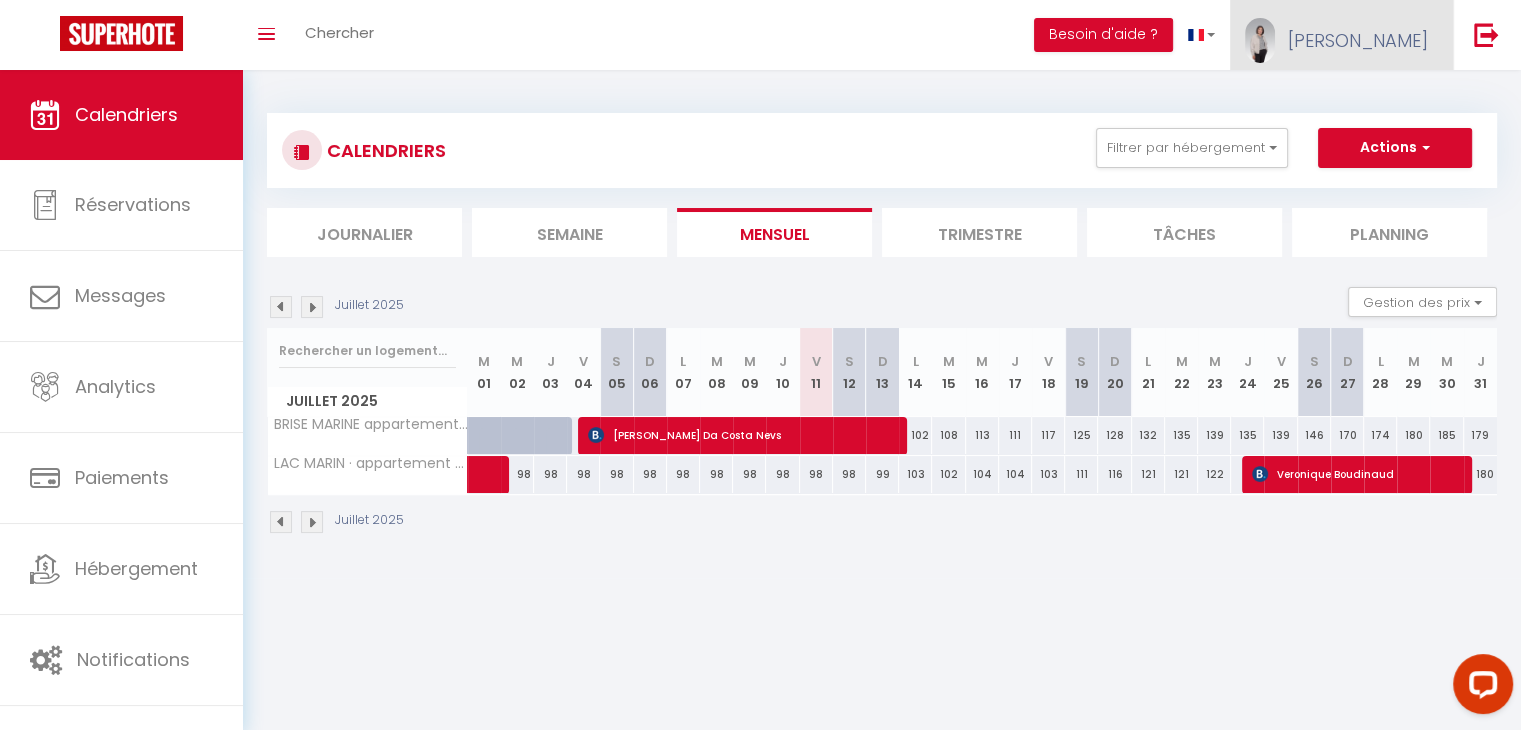 click on "Christina" at bounding box center (1358, 40) 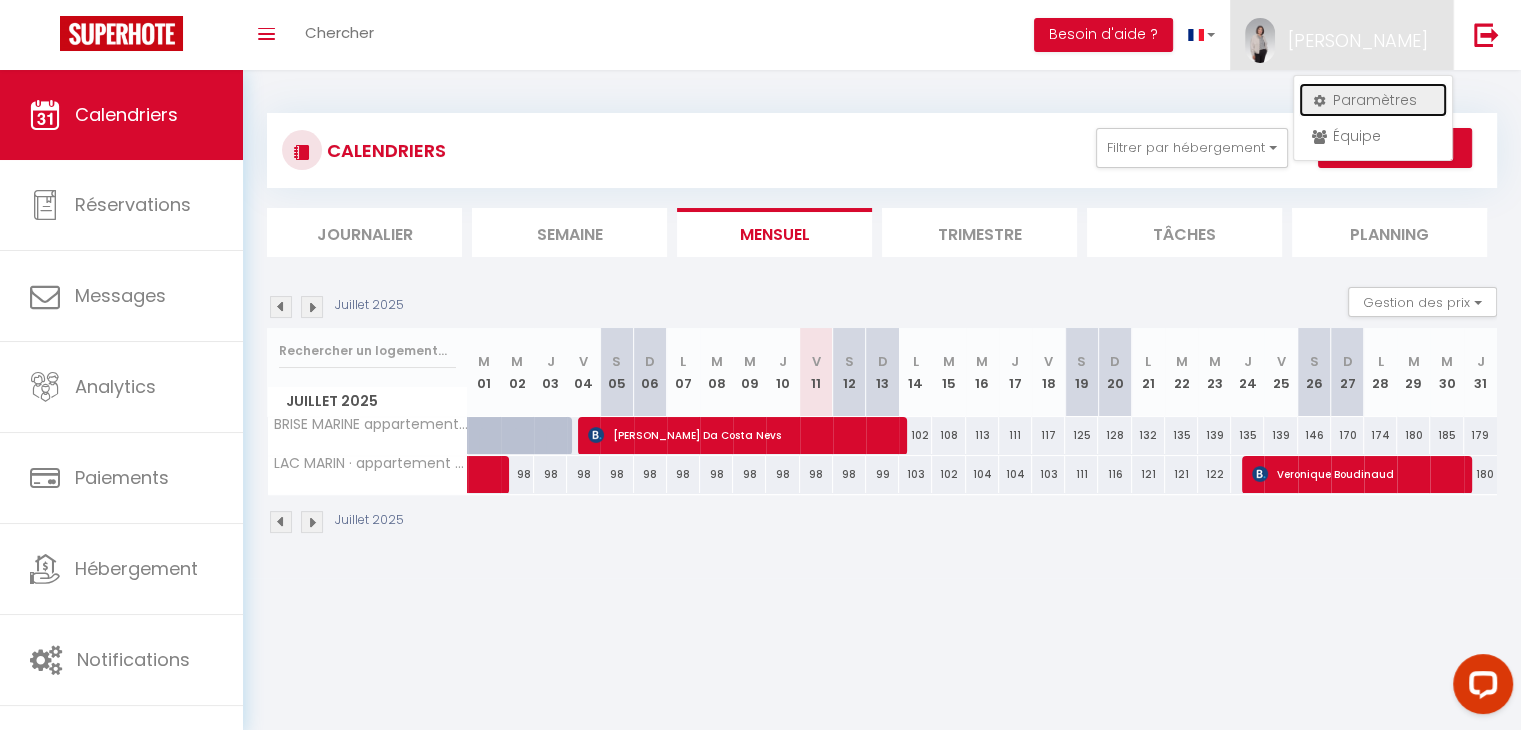 click on "Paramètres" at bounding box center [1373, 100] 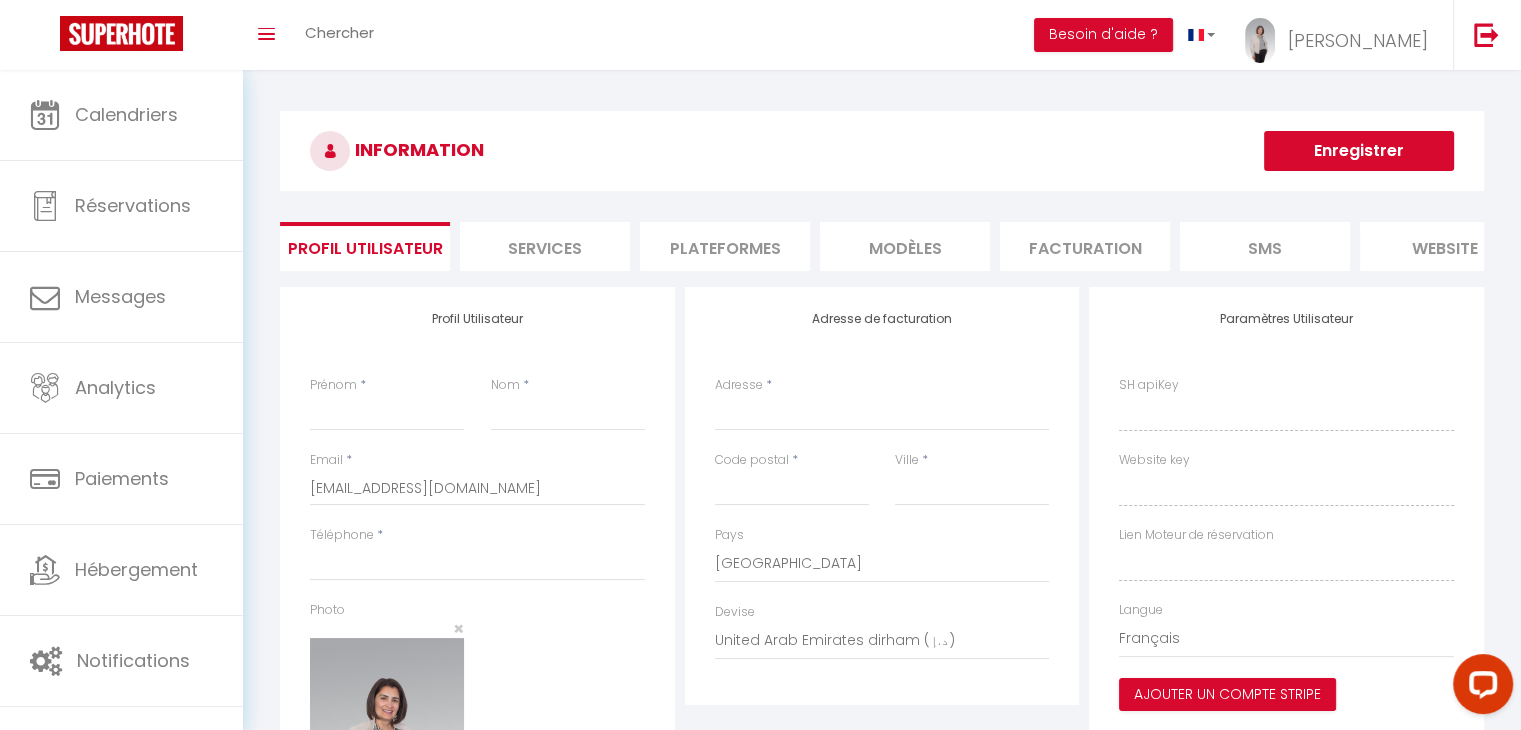 type on "Christina" 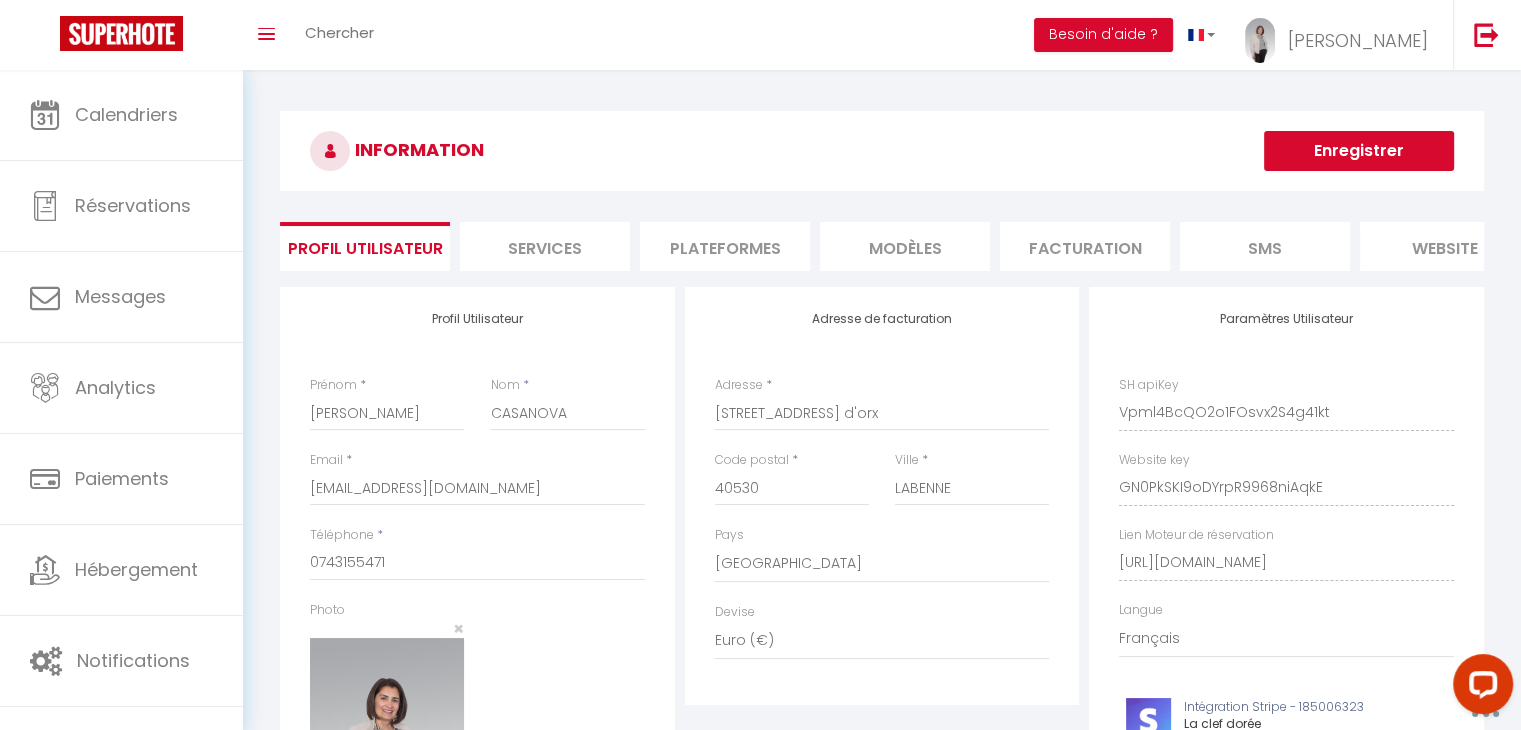 click on "MODÈLES" at bounding box center [905, 246] 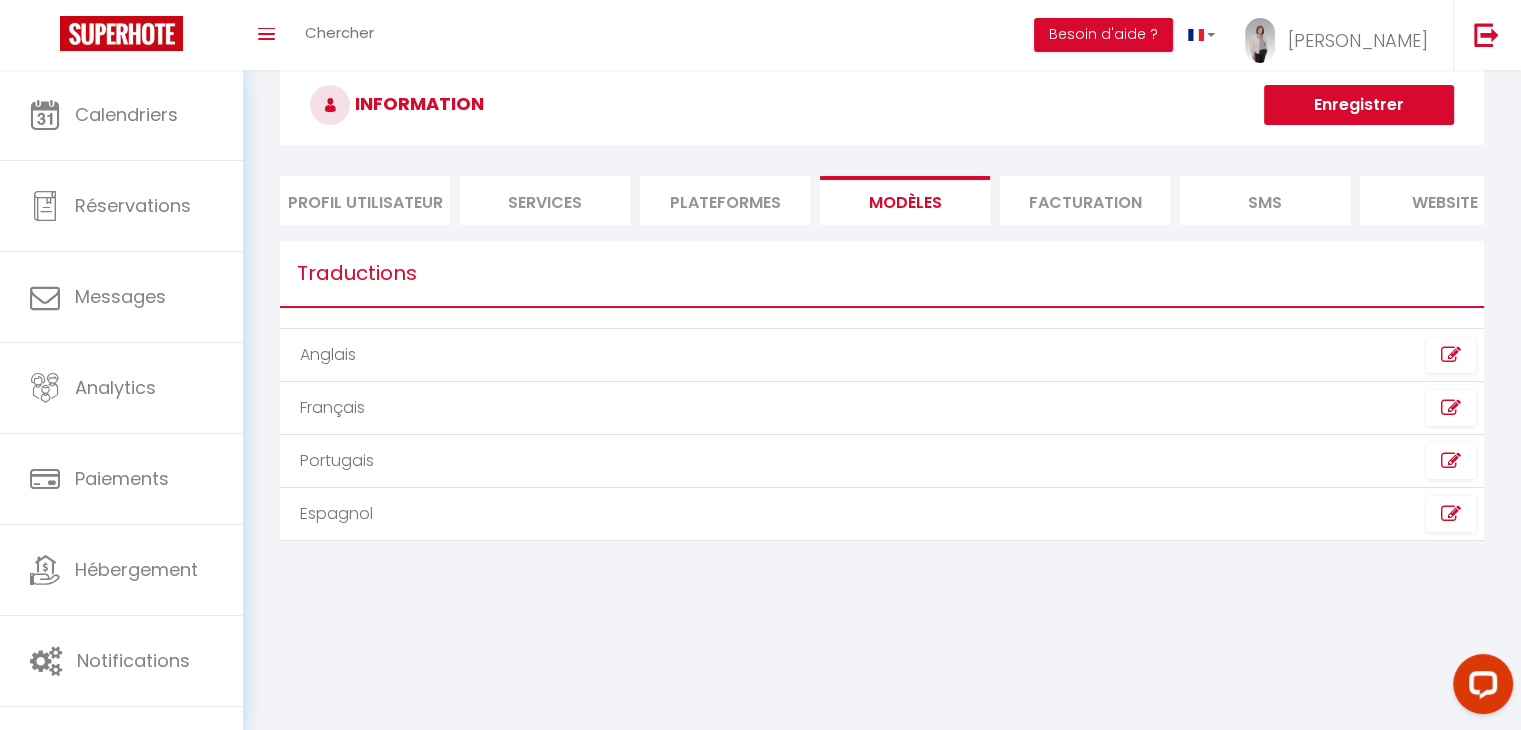 scroll, scrollTop: 70, scrollLeft: 0, axis: vertical 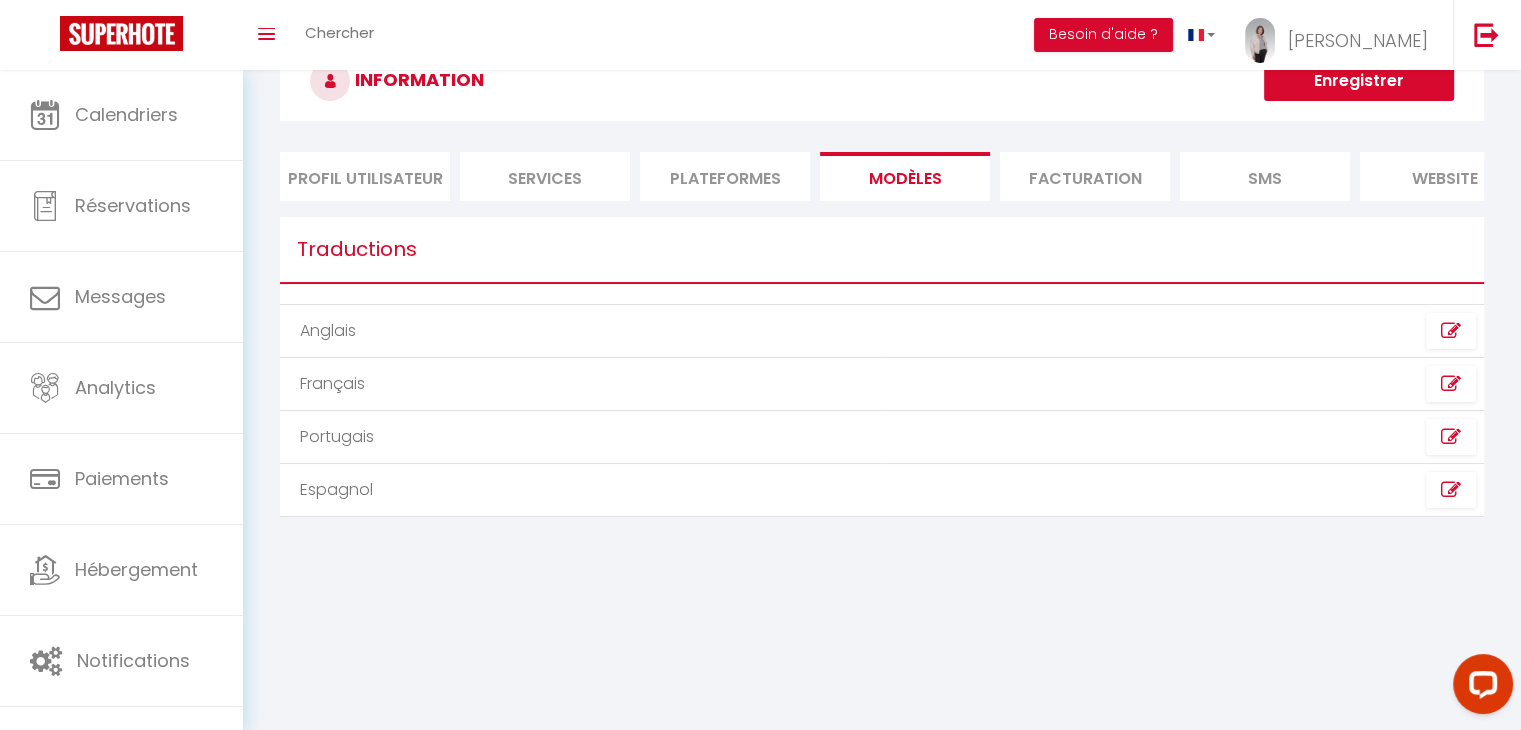 click on "Facturation" at bounding box center (1085, 176) 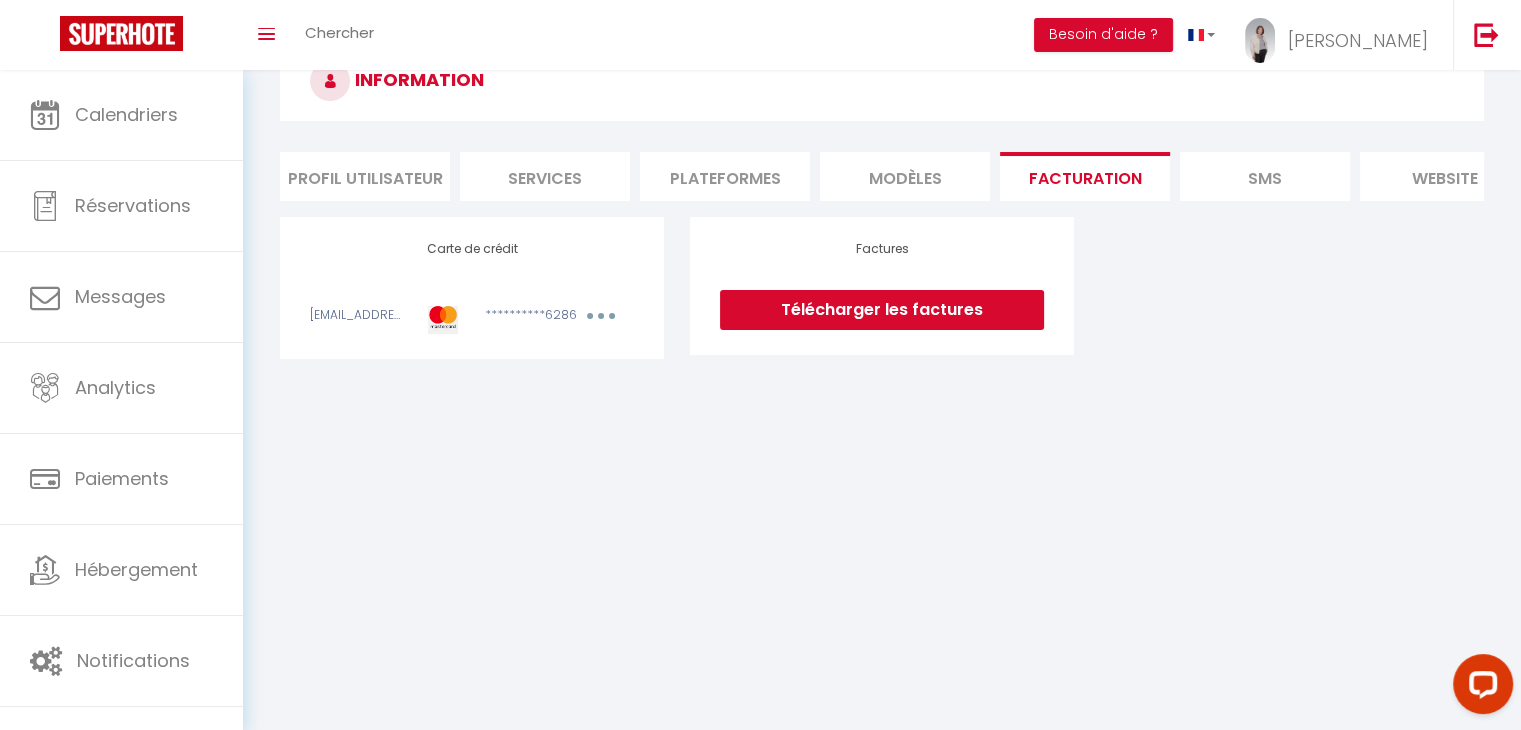 click on "SMS" at bounding box center (1265, 176) 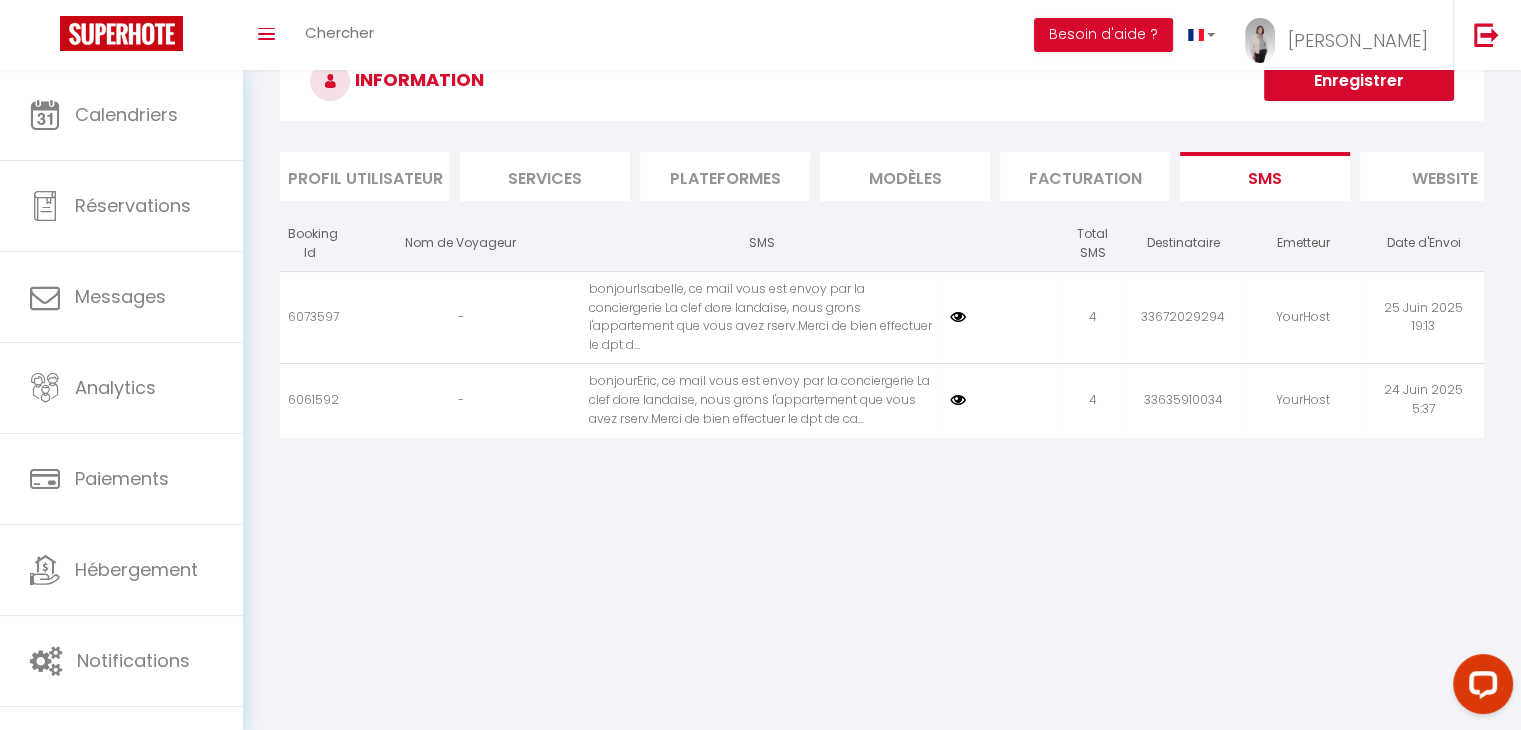 click on "bonjourEric, ce mail vous est envoy par la conciergerie La clef dore landaise, nous grons l'appartement que vous avez rserv.Merci de bien effectuer le dpt de ca..." at bounding box center (761, 401) 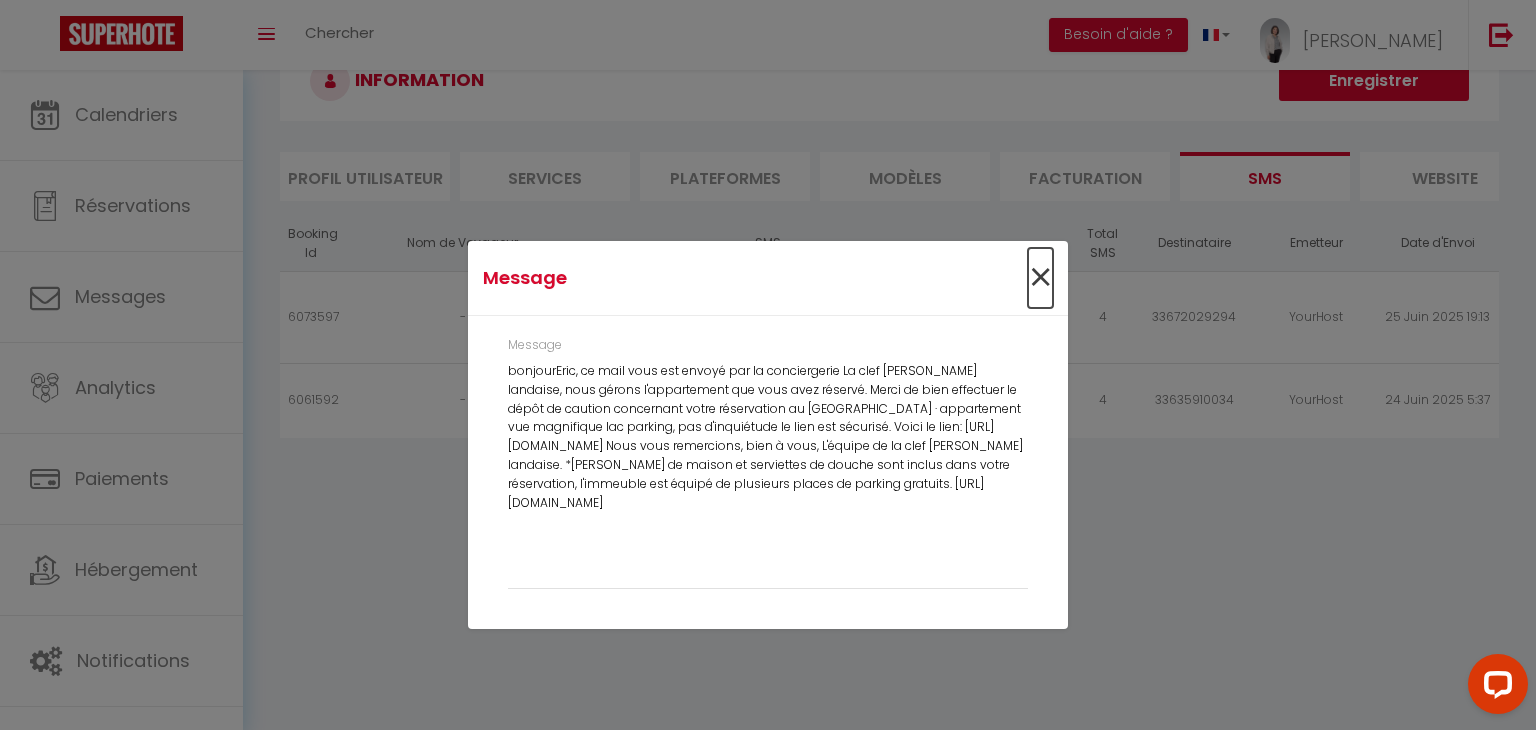 click on "×" at bounding box center [1040, 278] 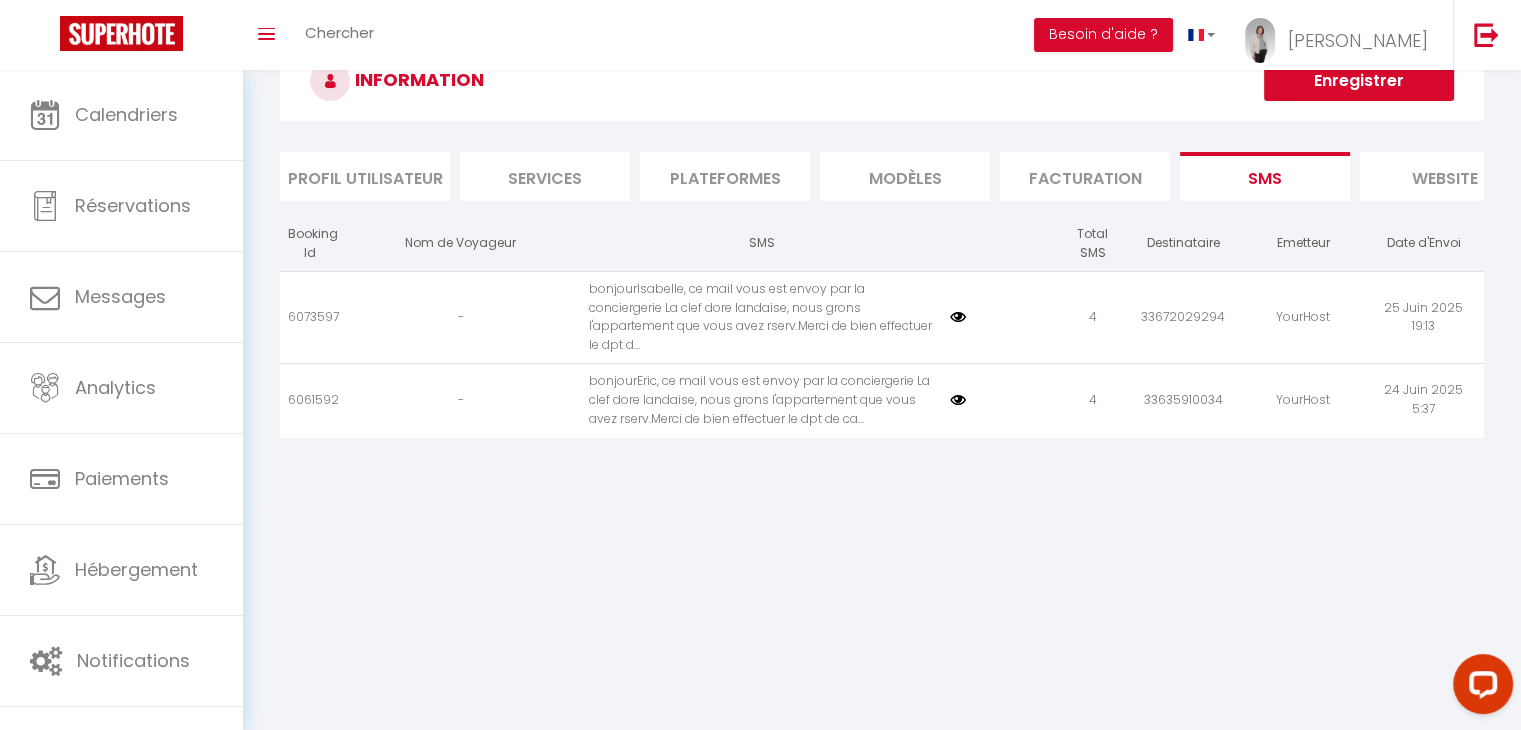 click on "Coaching SuperHote ce soir à 18h00, pour participer:  https://us02web.zoom.us/j/4667554618?pwd=QUhUTnBqenhNTG1HazhBOFJXWjRYUT09   ×     Toggle navigation       Toggle Search     Toggle menubar     Chercher   BUTTON
Besoin d'aide ?
Christina   Paramètres        Équipe     Résultat de la recherche   Aucun résultat     Calendriers     Réservations     Messages     Analytics      Paiements     Hébergement     Notifications                 Résultat de la recherche   Id   Appart   Voyageur    Checkin   Checkout   Nuits   Pers.   Plateforme   Statut     Résultat de la recherche   Aucun résultat        INFORMATION
Enregistrer
Profil Utilisateur
Services
Plateformes
MODÈLES
Facturation
Prénom   *     Nom" at bounding box center (760, 365) 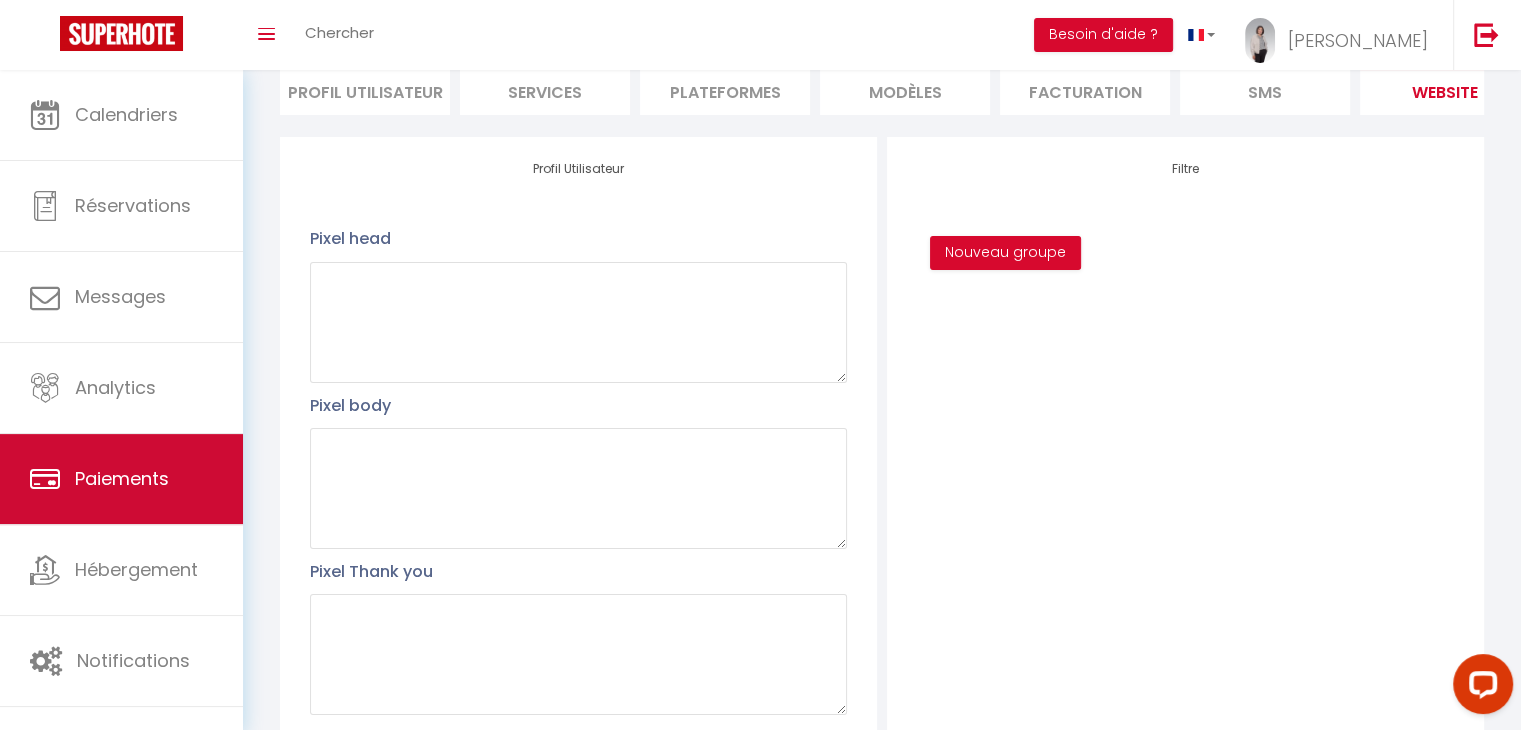 scroll, scrollTop: 0, scrollLeft: 0, axis: both 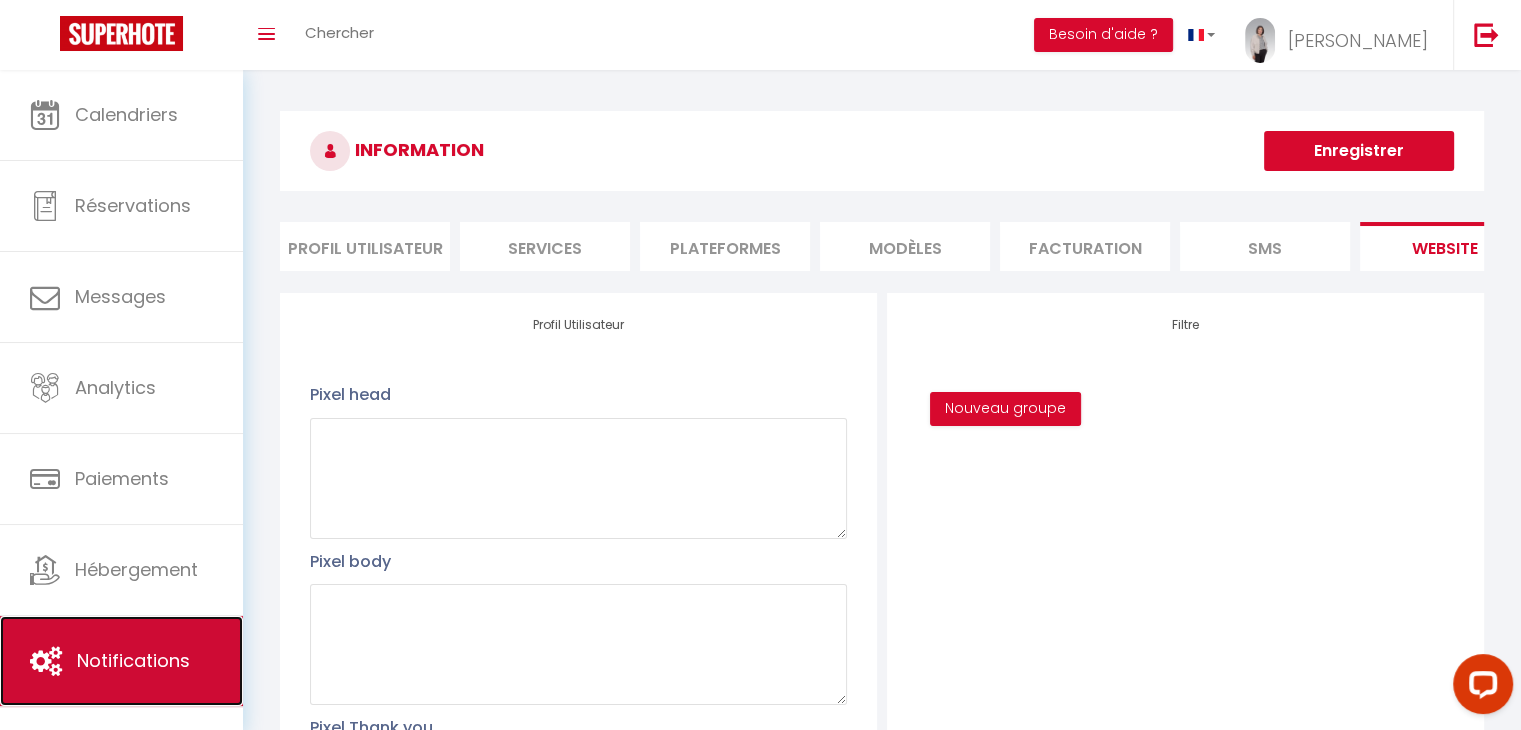 click on "Notifications" at bounding box center (133, 660) 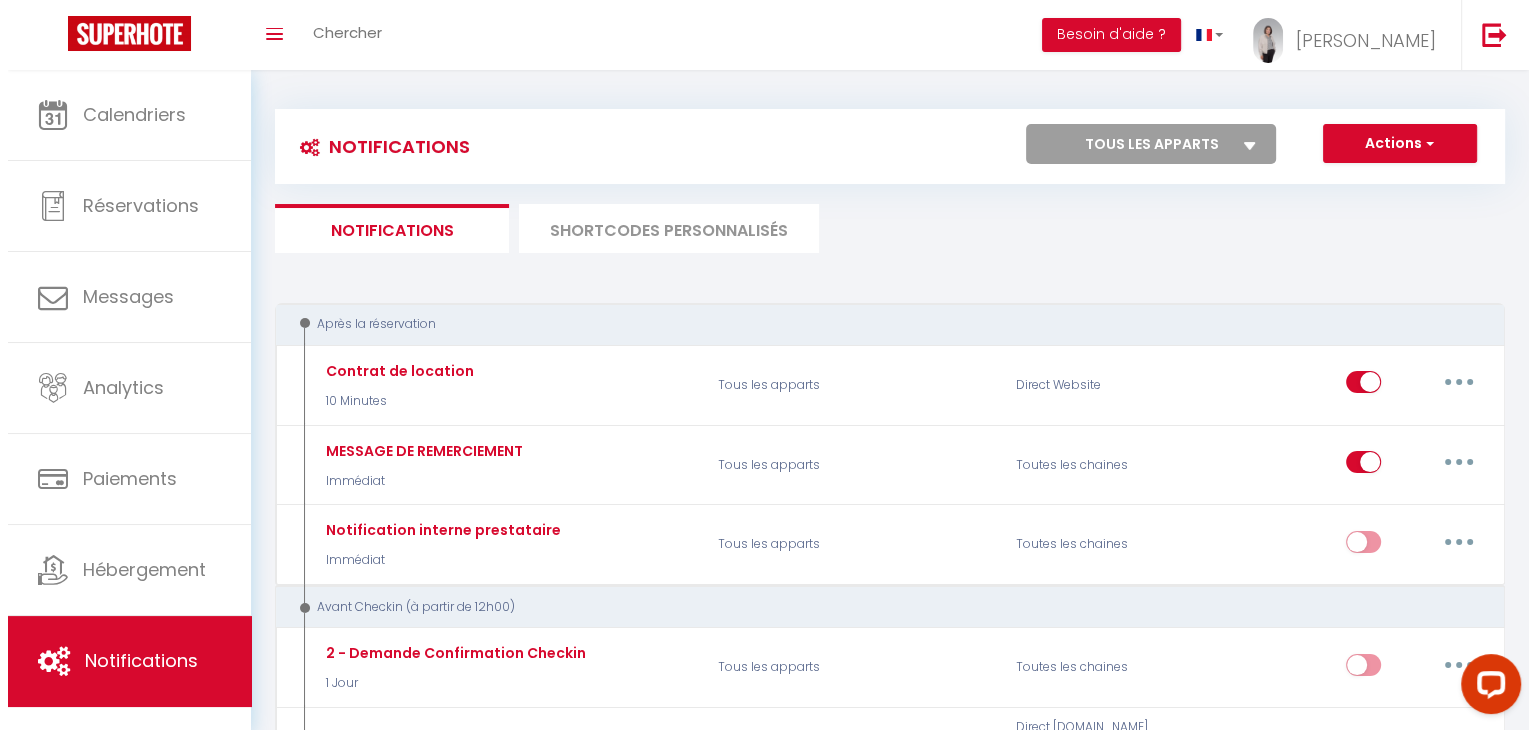 scroll, scrollTop: 0, scrollLeft: 0, axis: both 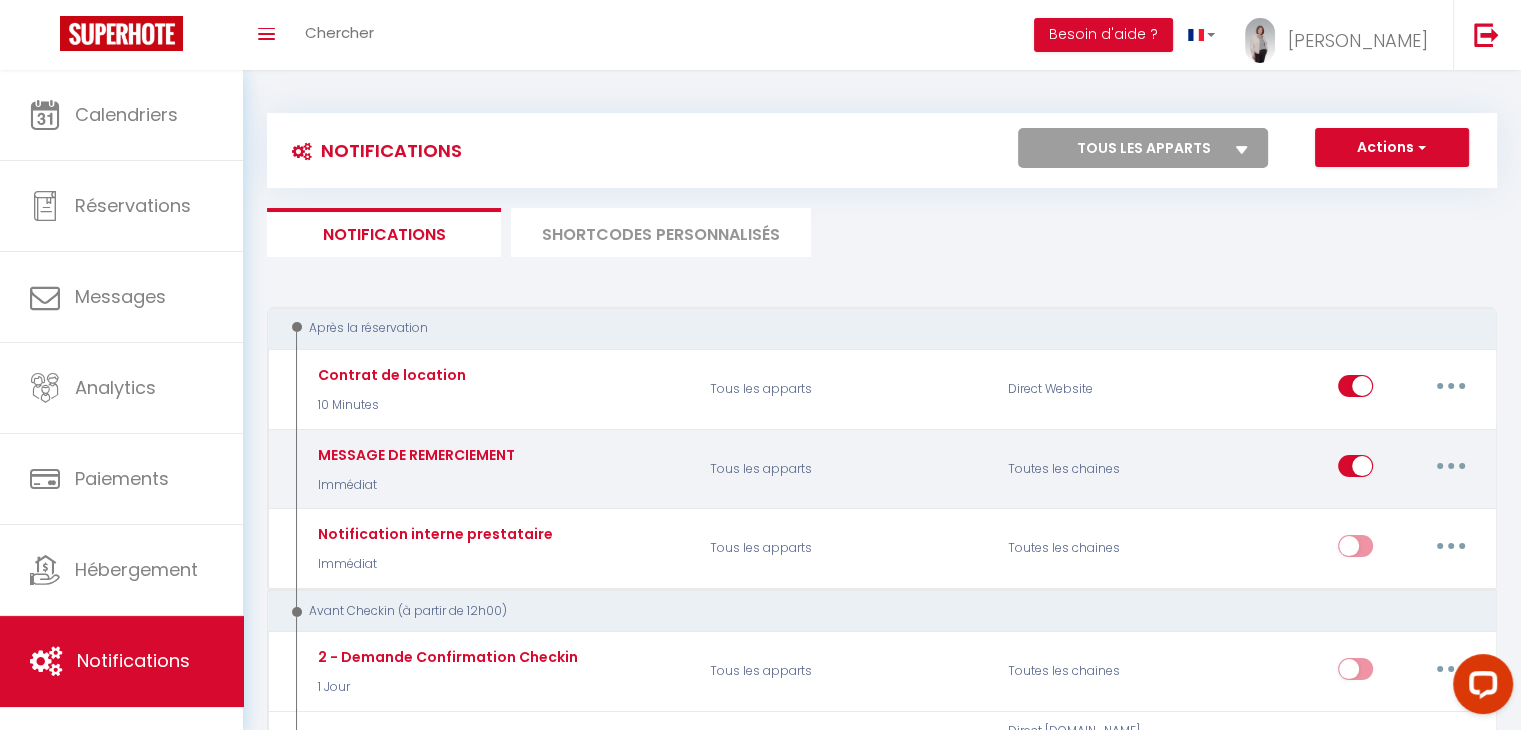 click at bounding box center (1451, 466) 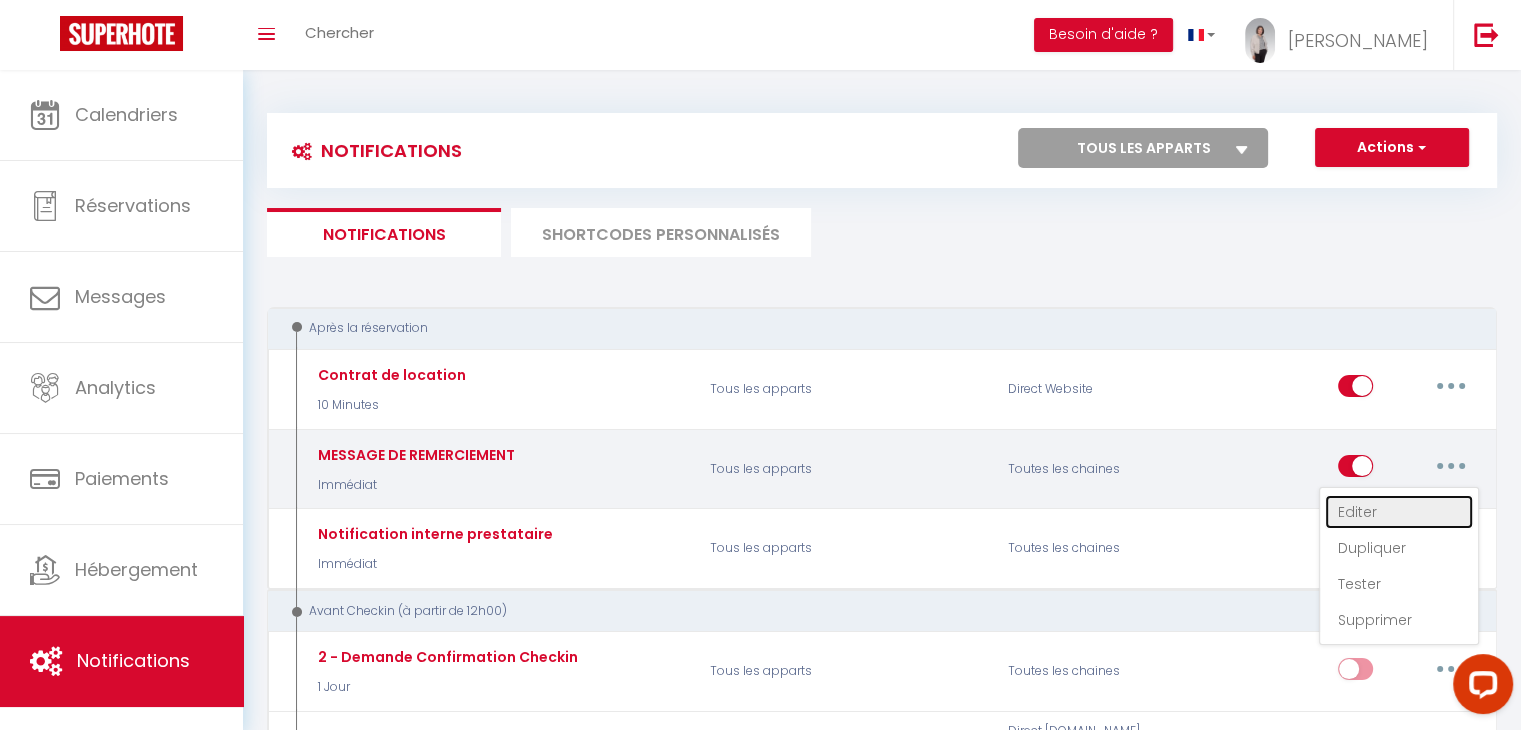 click on "Editer" at bounding box center [1399, 512] 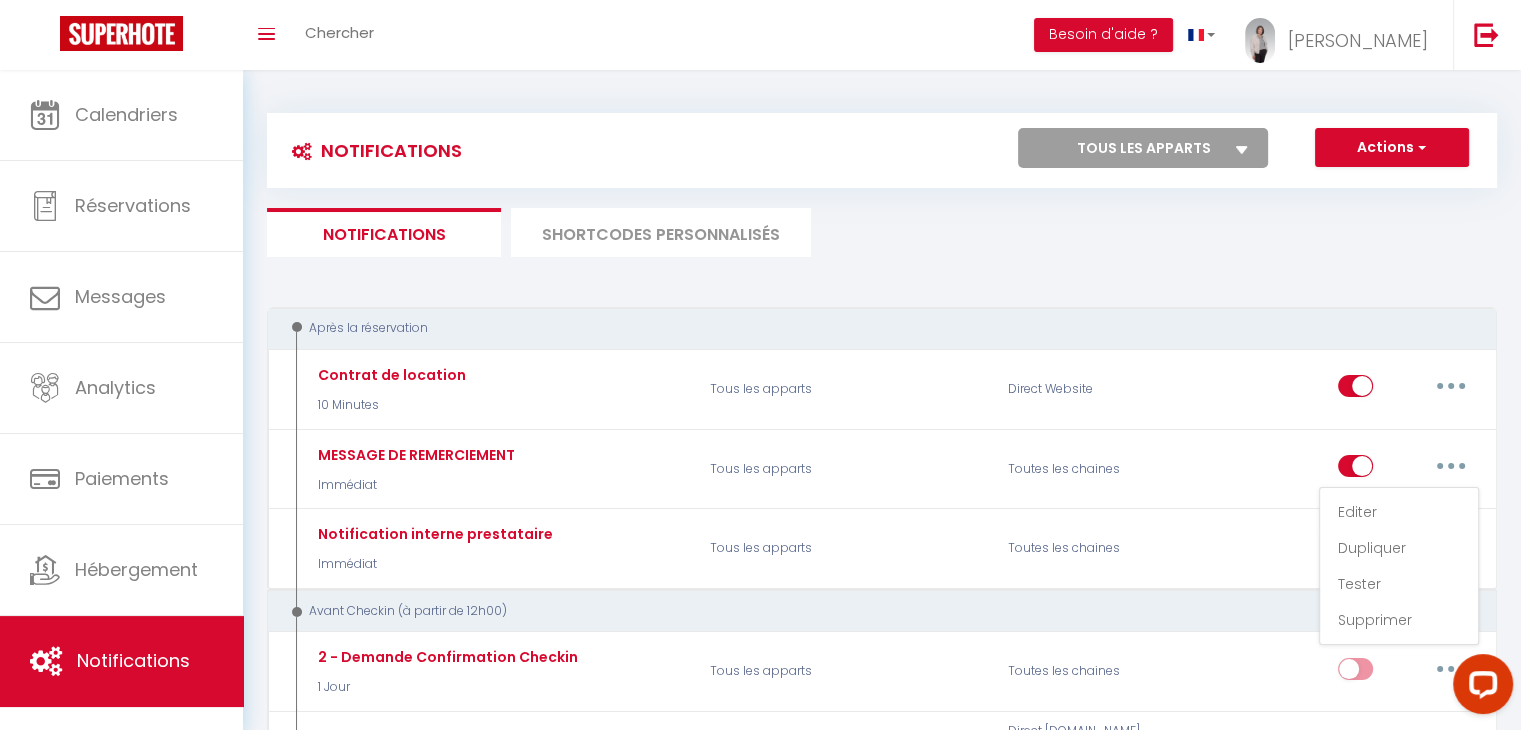 type on "MESSAGE DE REMERCIEMENT" 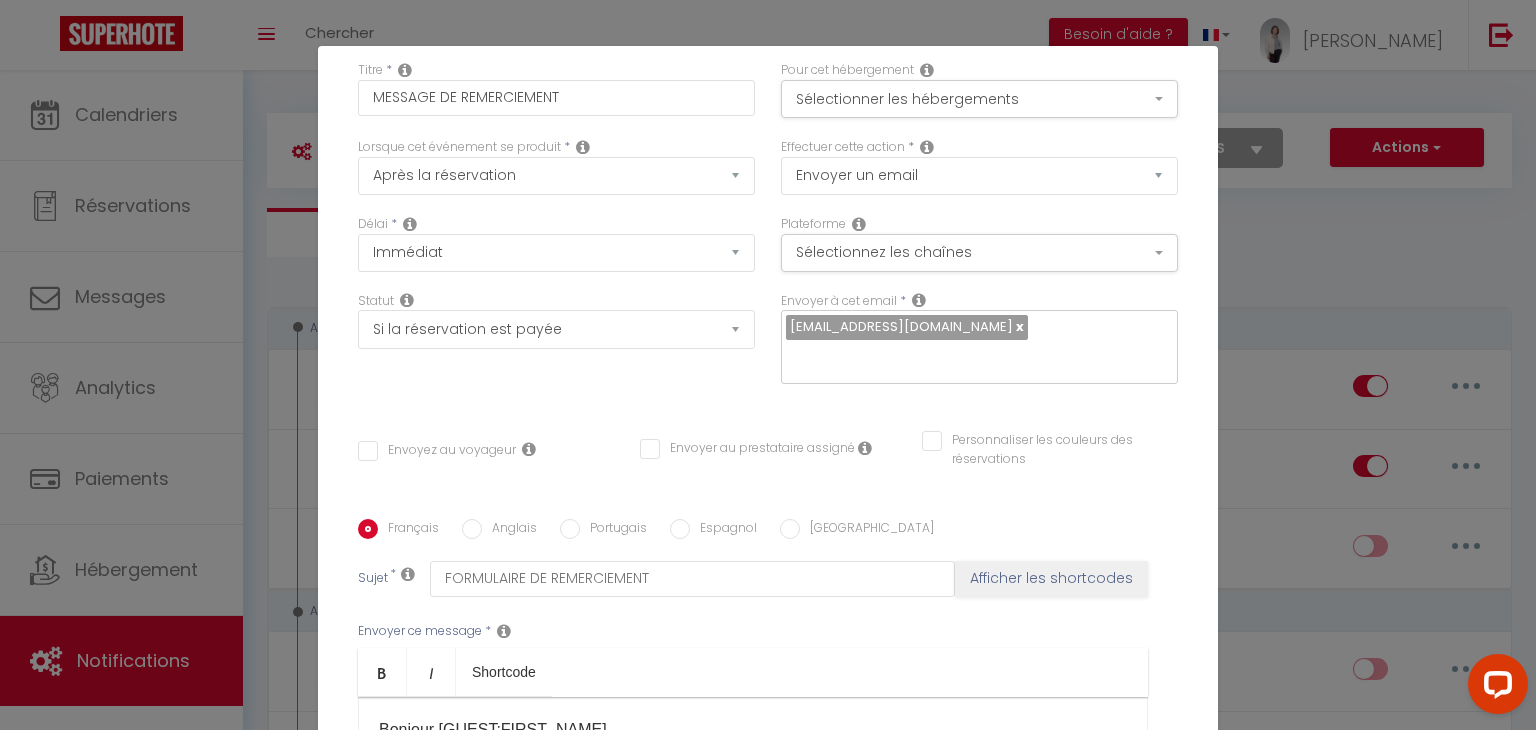 scroll, scrollTop: 200, scrollLeft: 0, axis: vertical 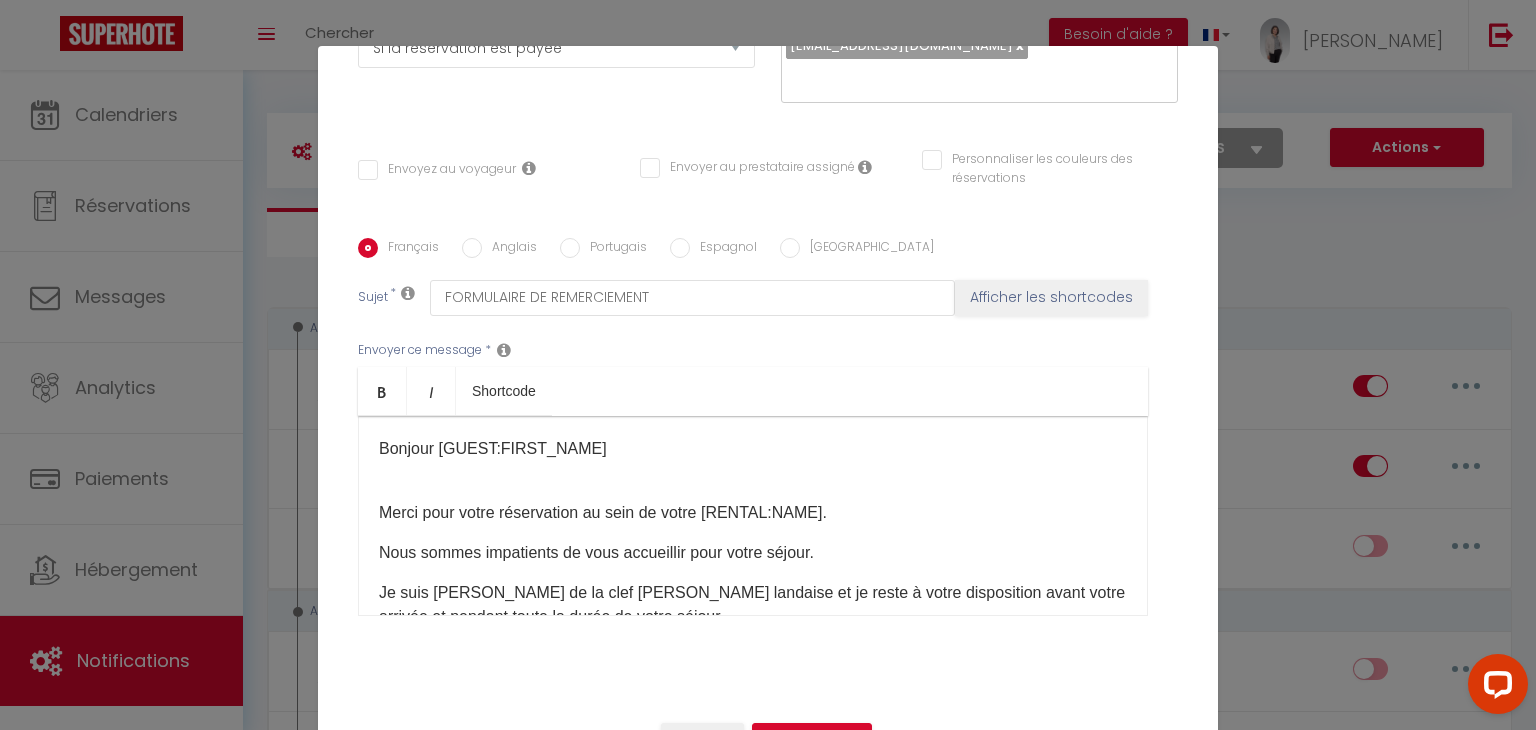 click on "Bonjour [GUEST:FIRST_NAME]" at bounding box center (753, 449) 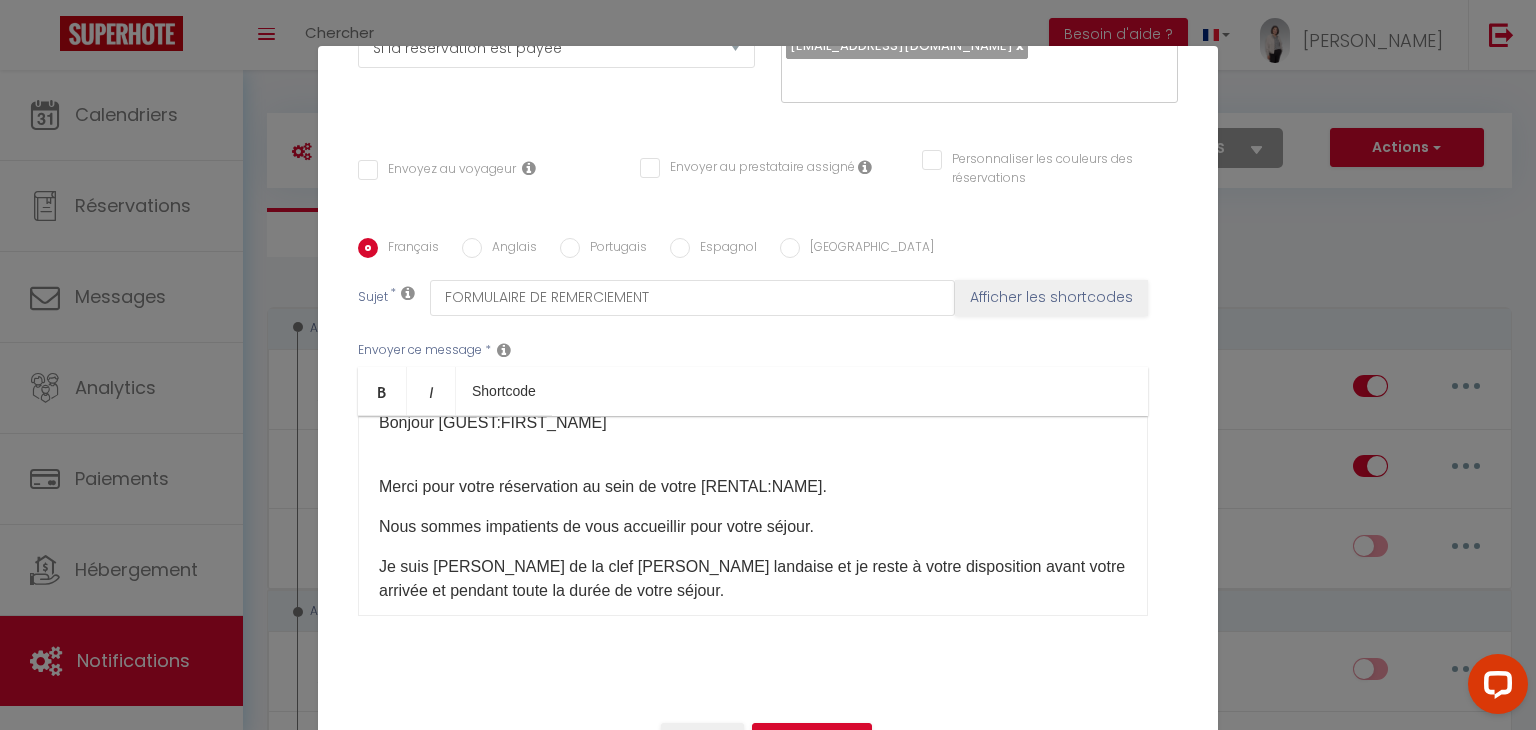 scroll, scrollTop: 0, scrollLeft: 0, axis: both 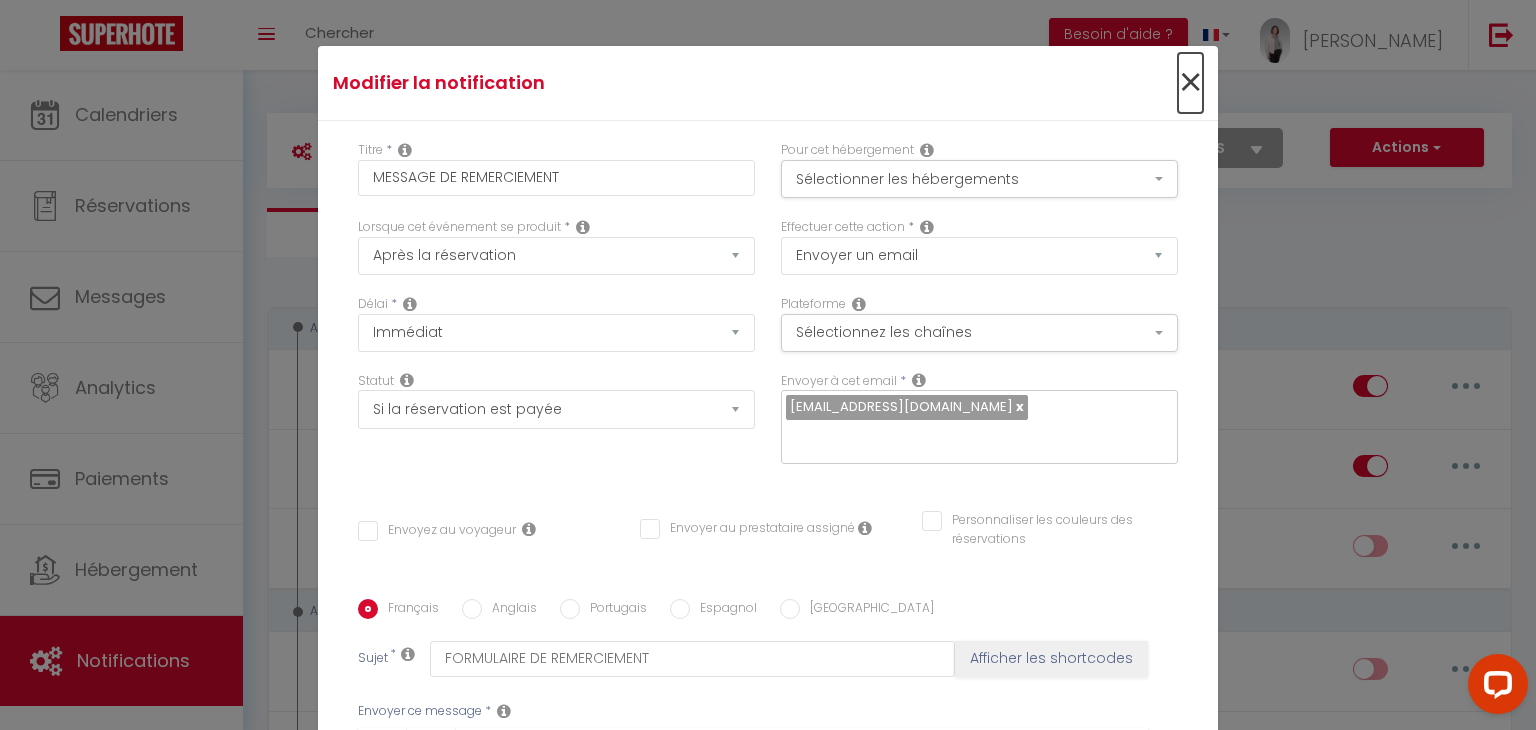 click on "×" at bounding box center [1190, 83] 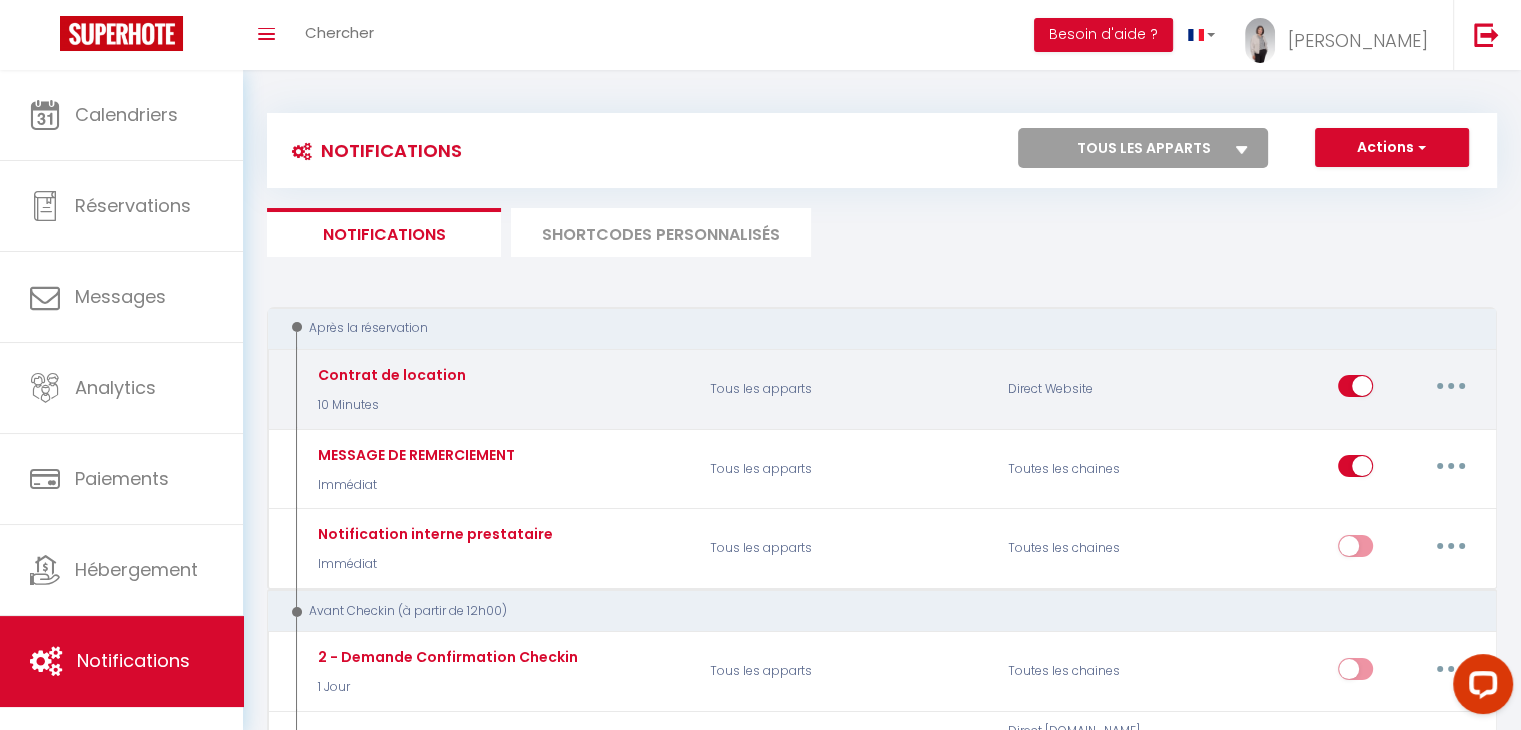 click at bounding box center [1451, 386] 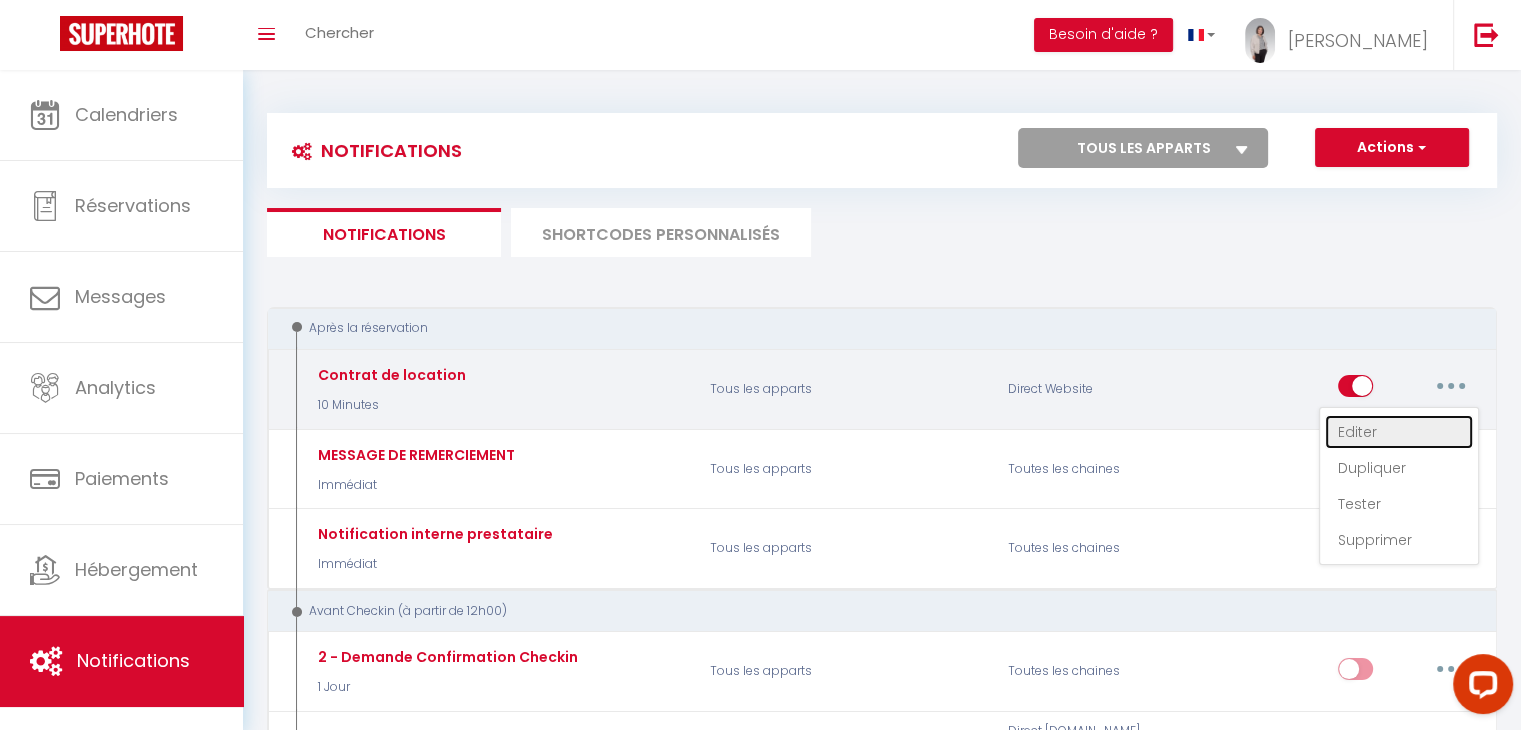 click on "Editer" at bounding box center [1399, 432] 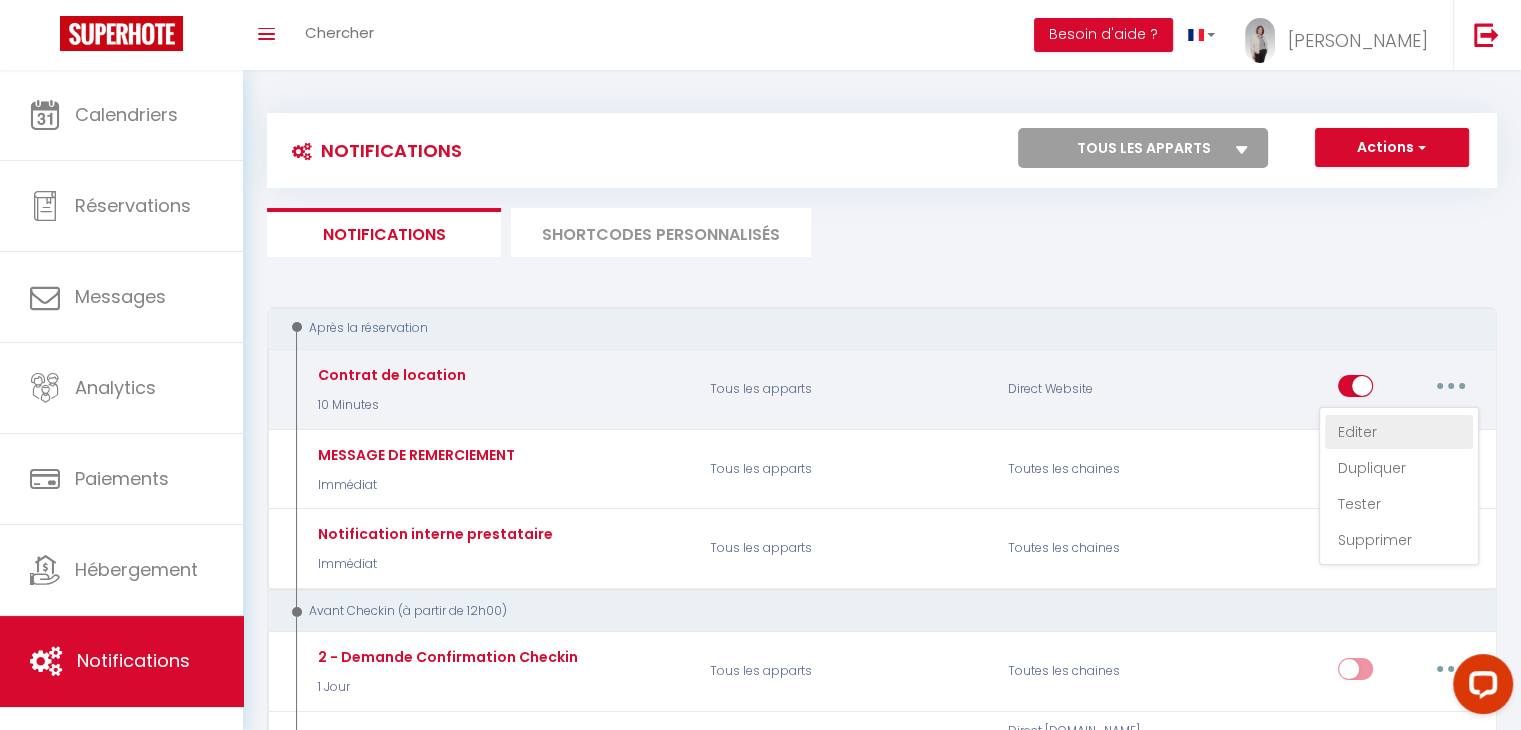 type on "Contrat de location" 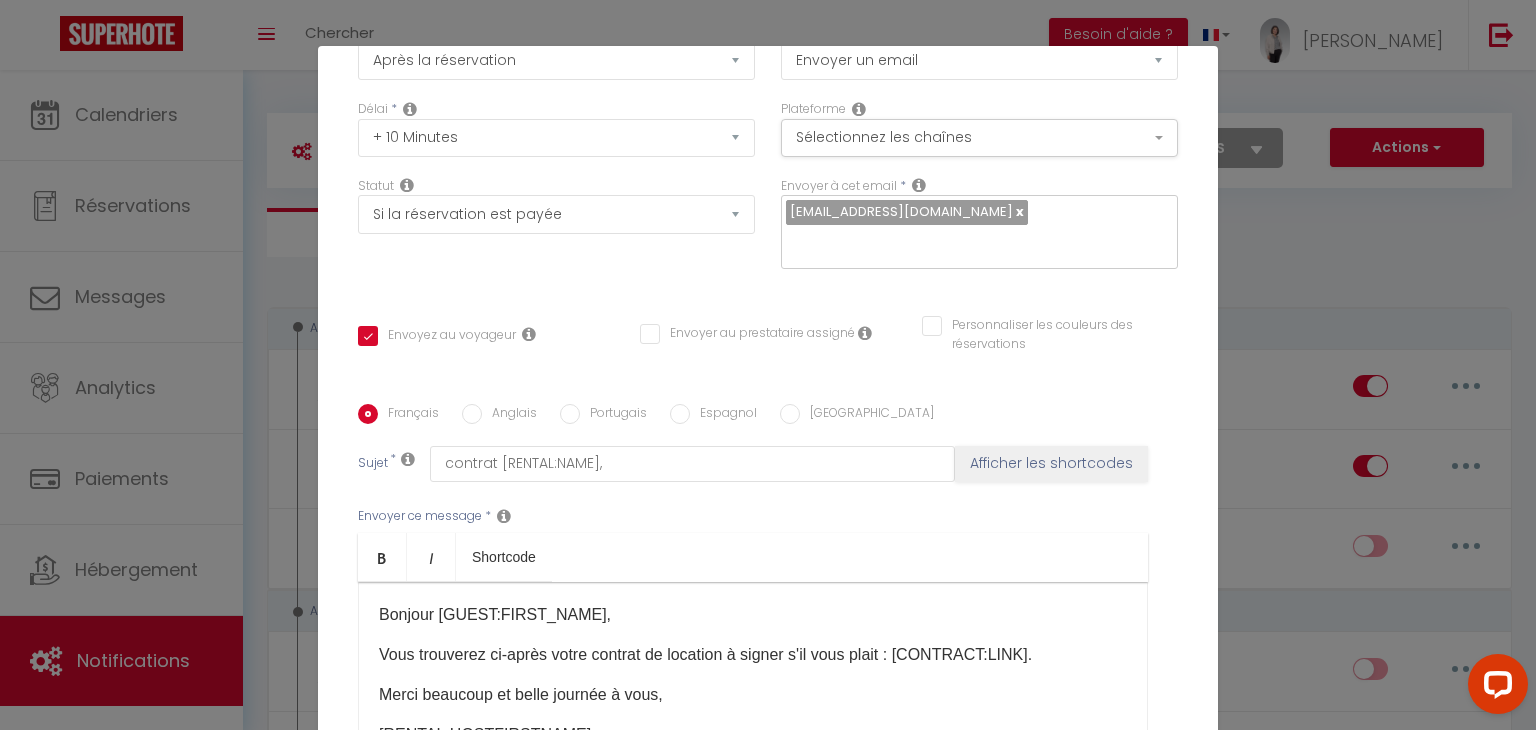 scroll, scrollTop: 300, scrollLeft: 0, axis: vertical 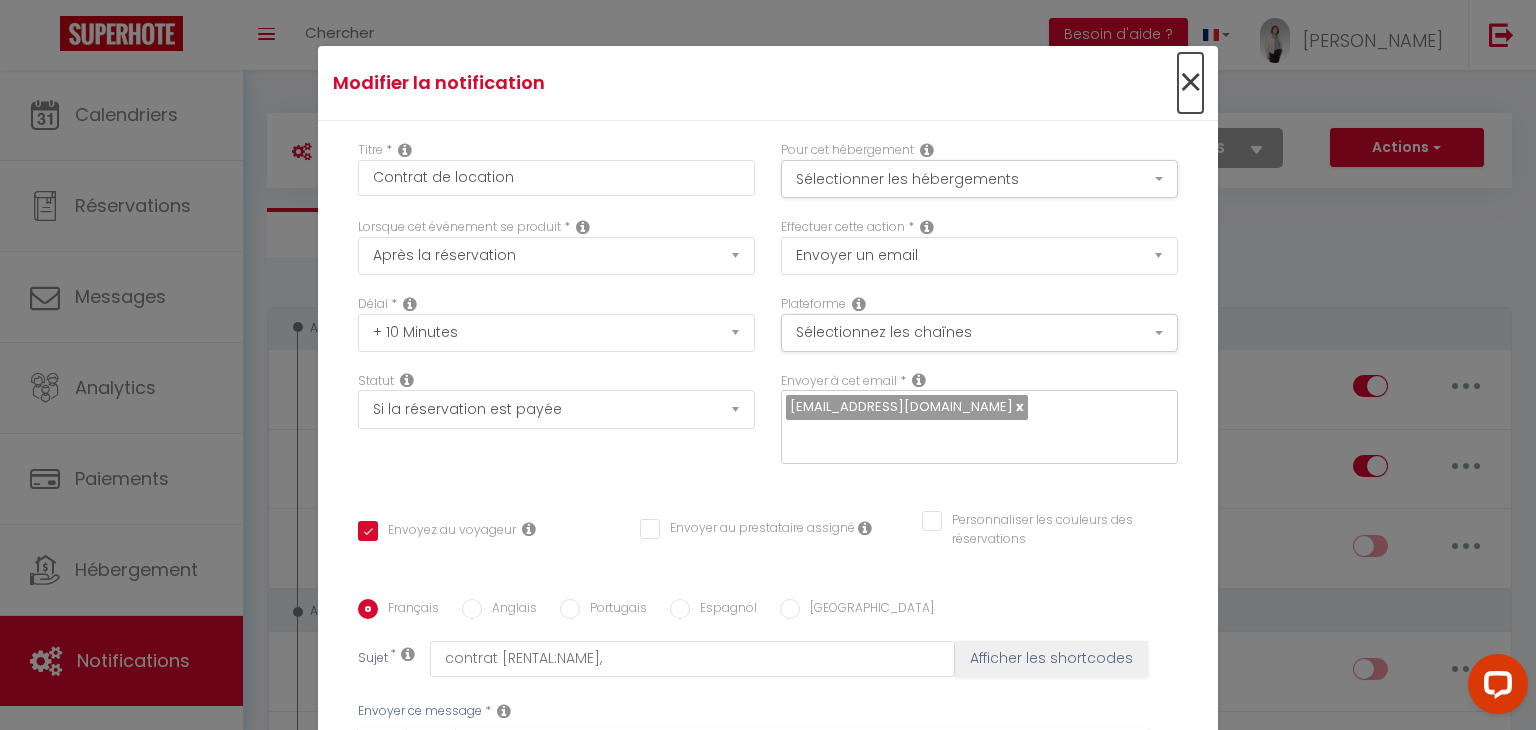 click on "×" at bounding box center (1190, 83) 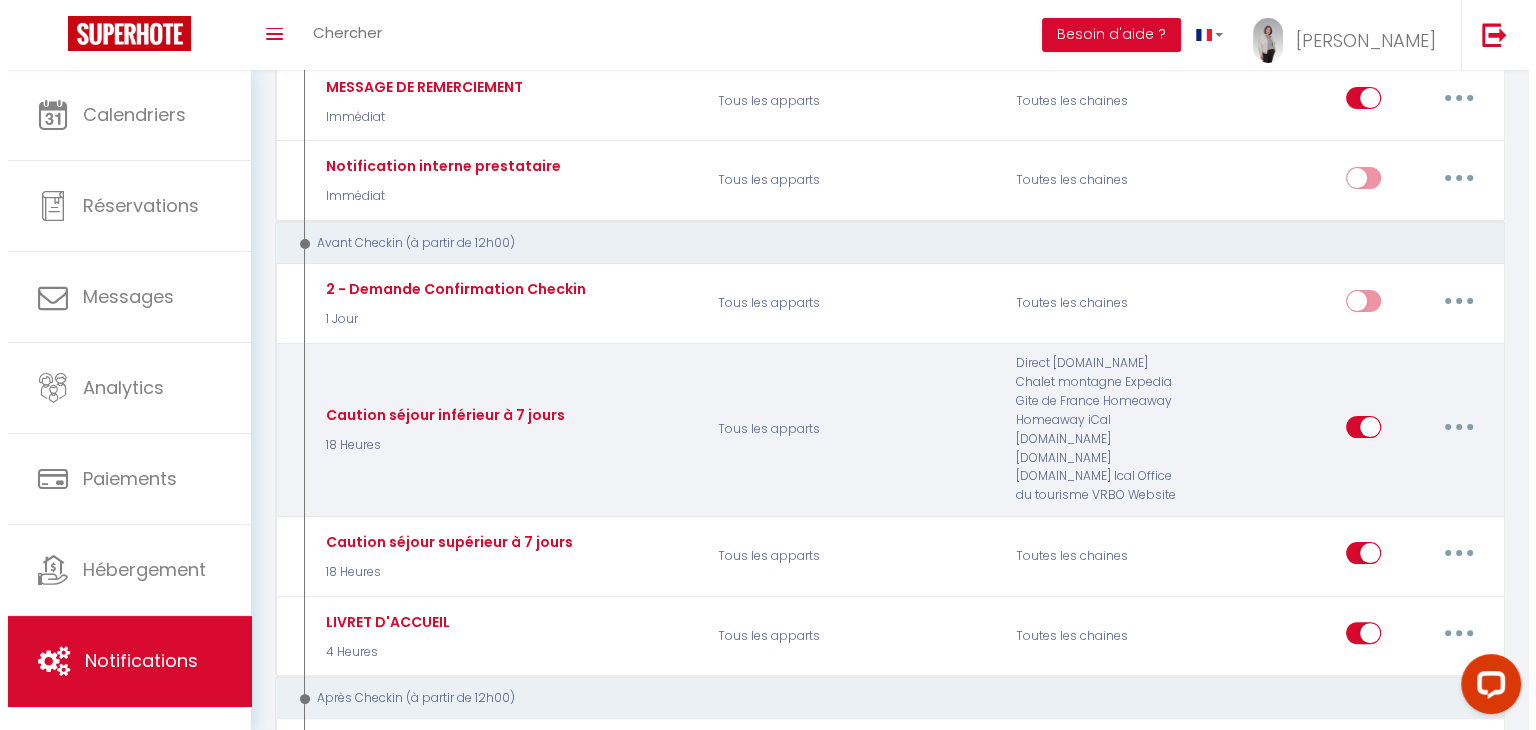 scroll, scrollTop: 400, scrollLeft: 0, axis: vertical 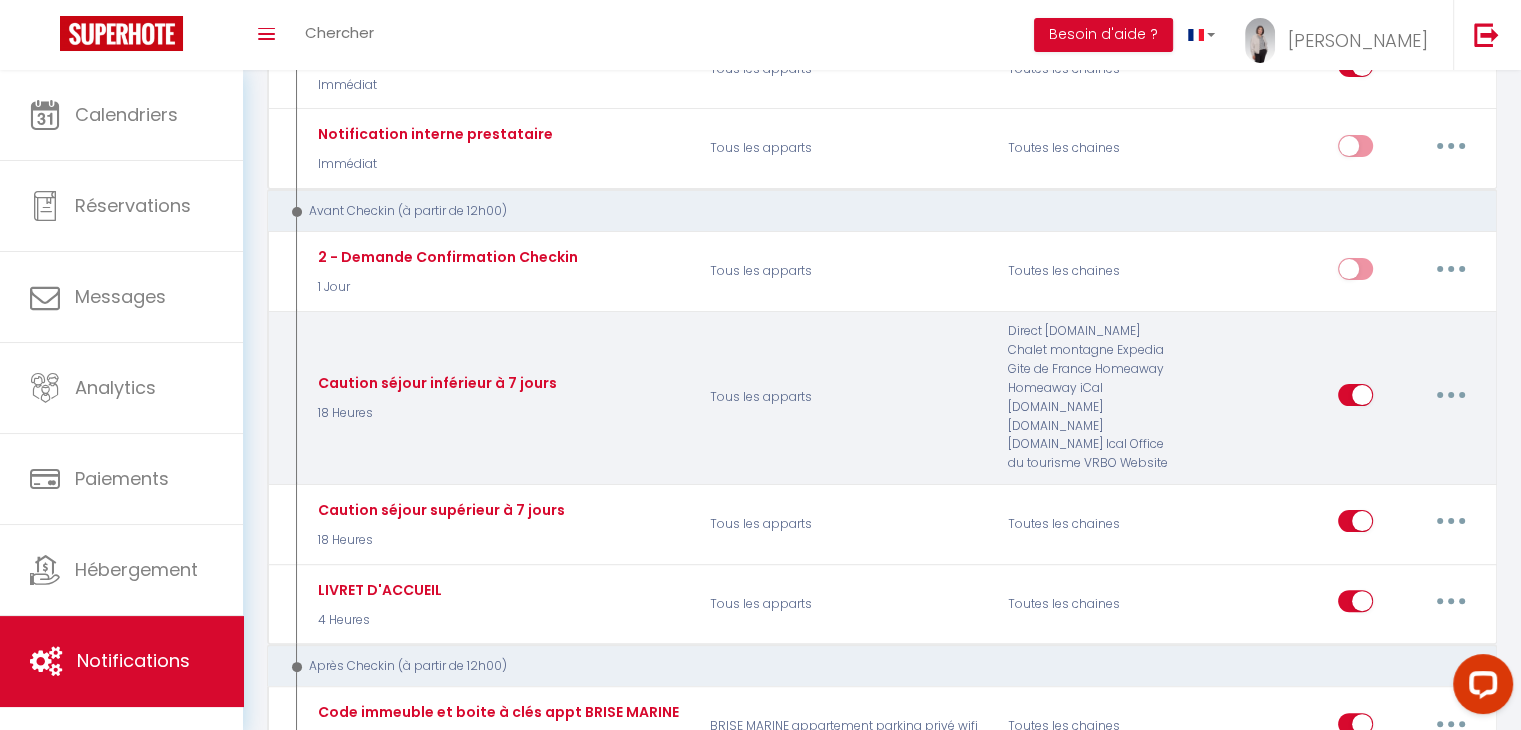 click at bounding box center [1451, 395] 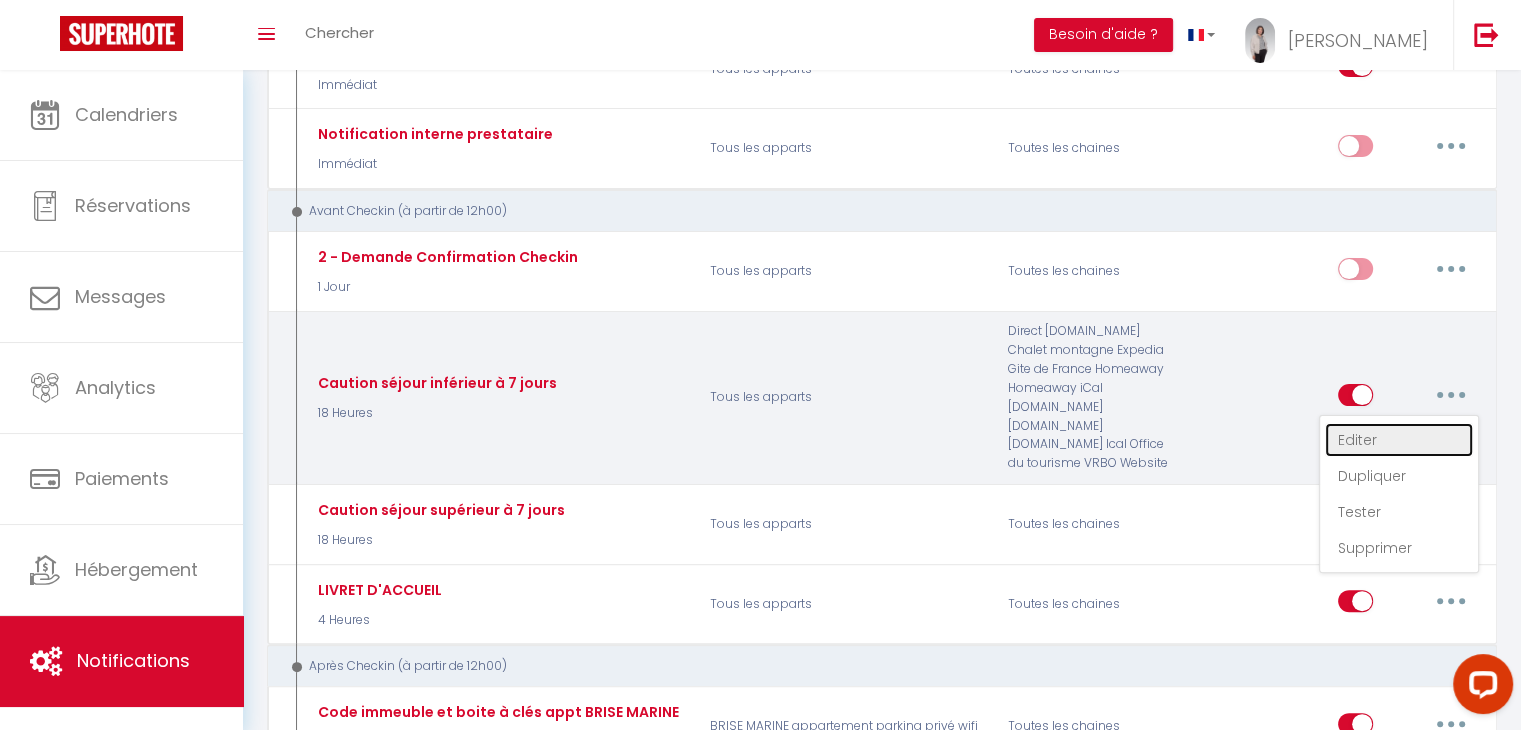 click on "Editer" at bounding box center [1399, 440] 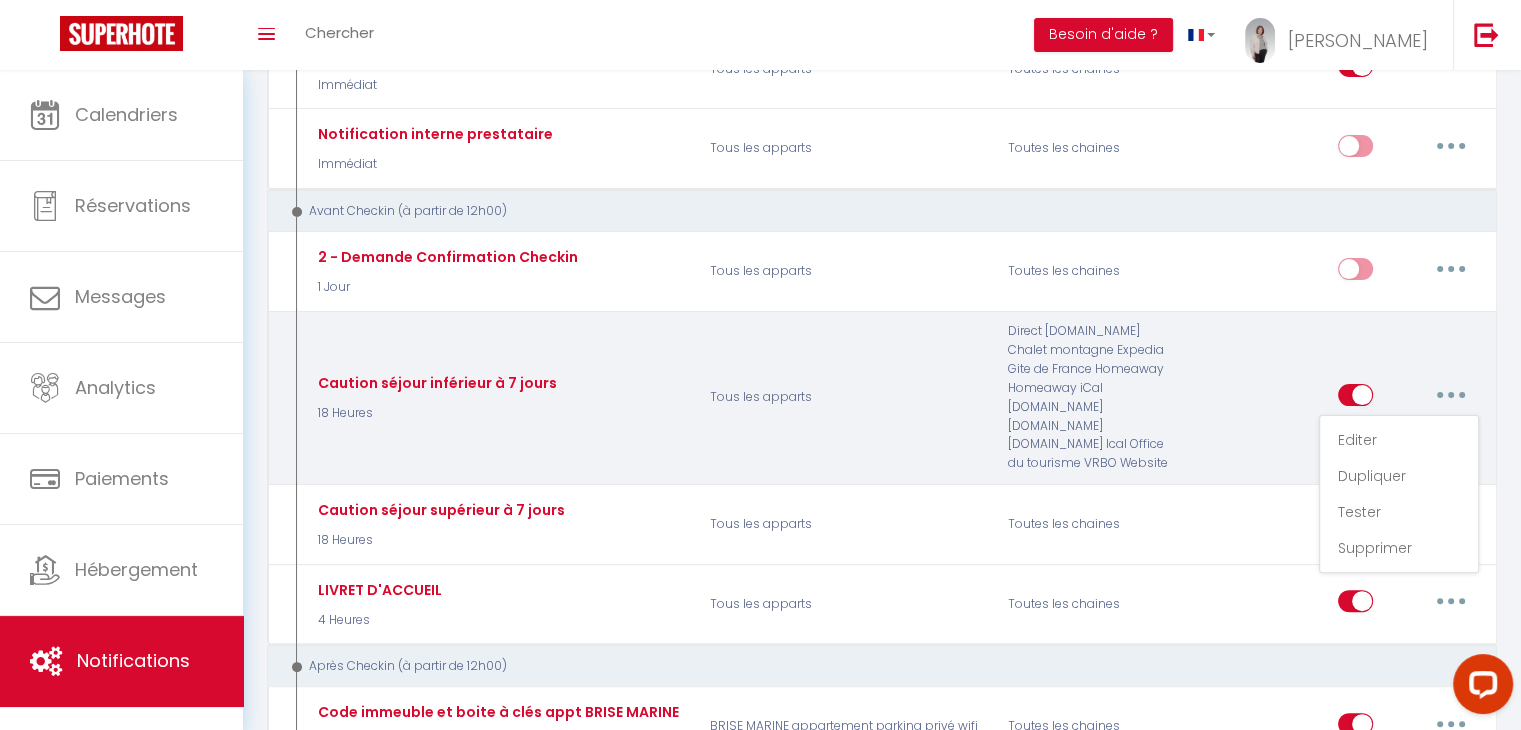 type on "Caution séjour inférieur à 7 jours" 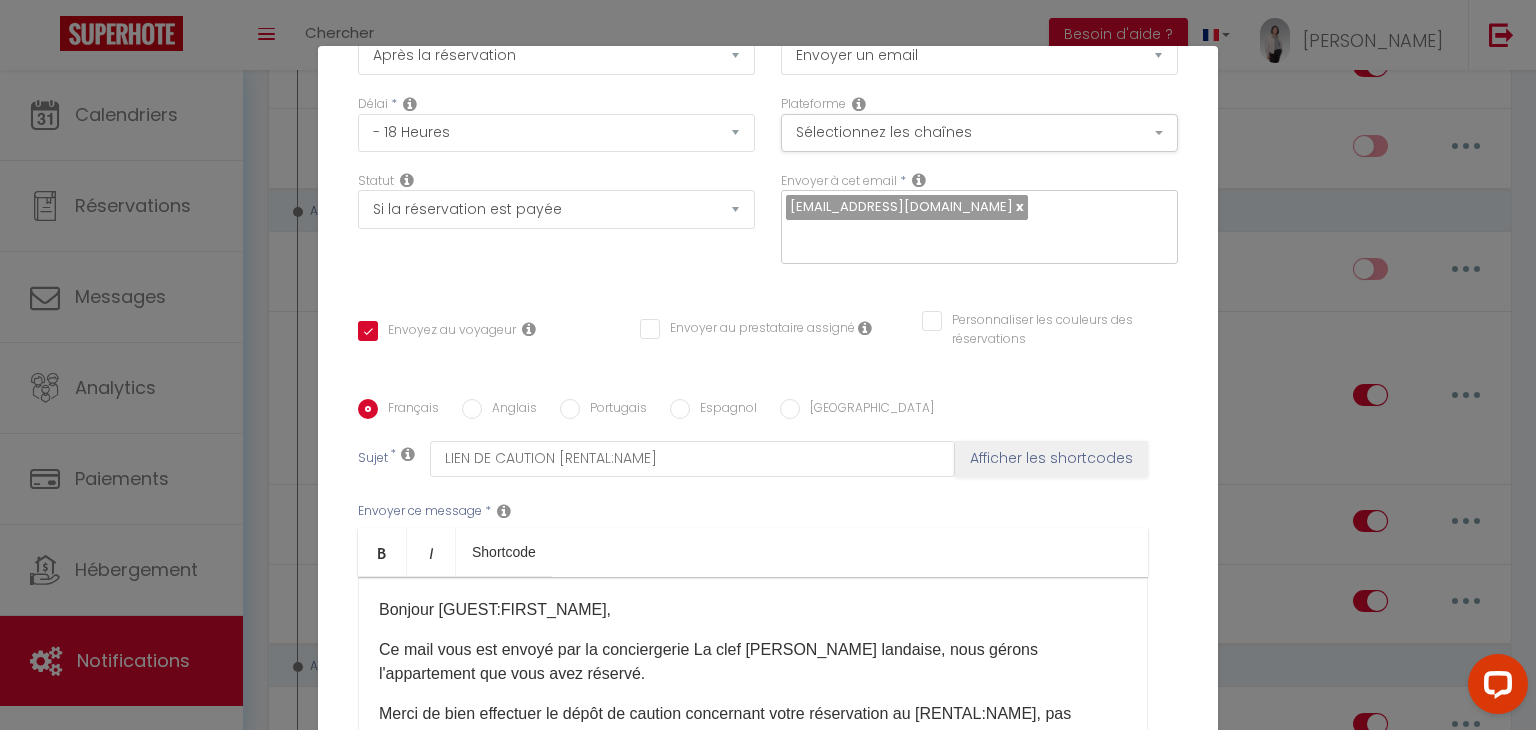 scroll, scrollTop: 300, scrollLeft: 0, axis: vertical 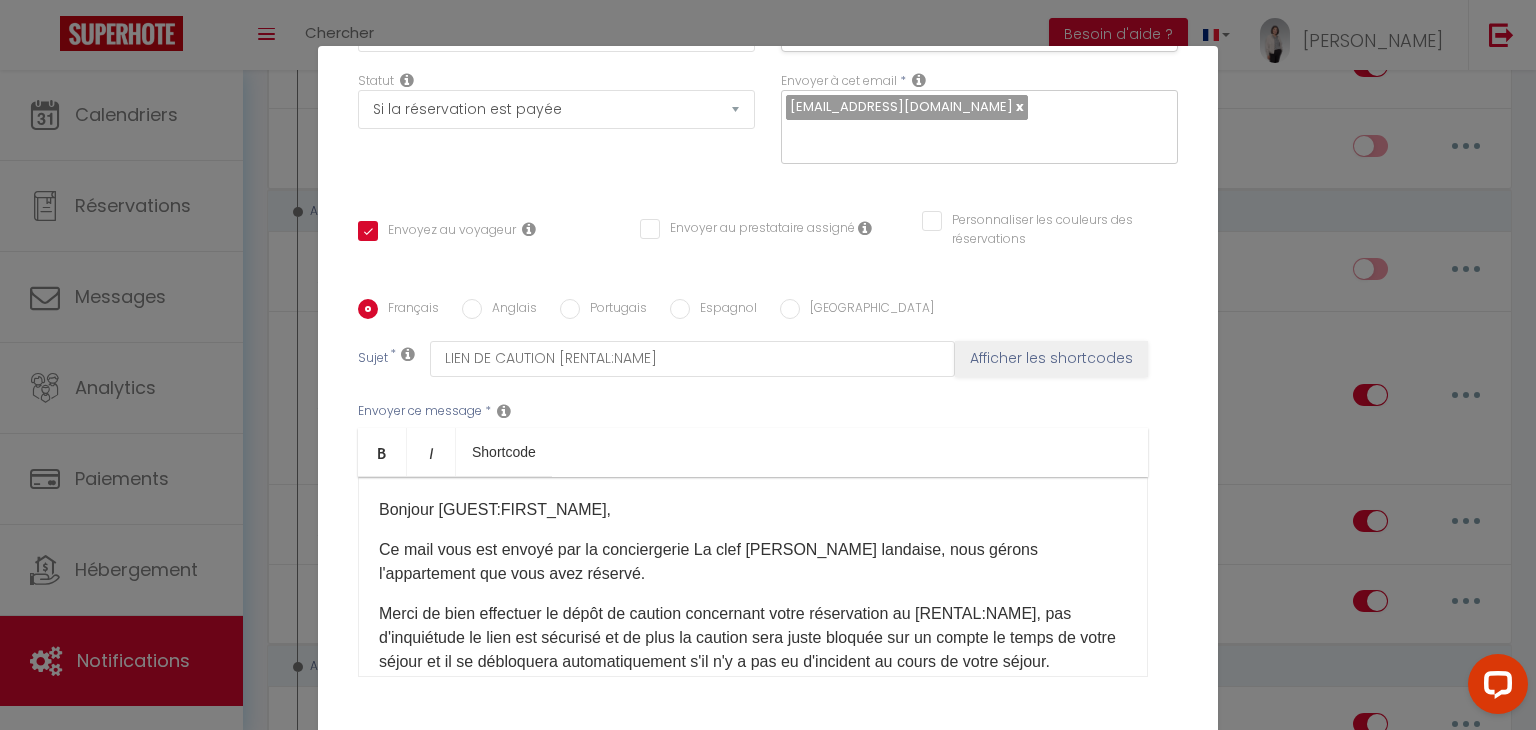 click on "Bonjour [GUEST:FIRST_NAME]," at bounding box center [753, 510] 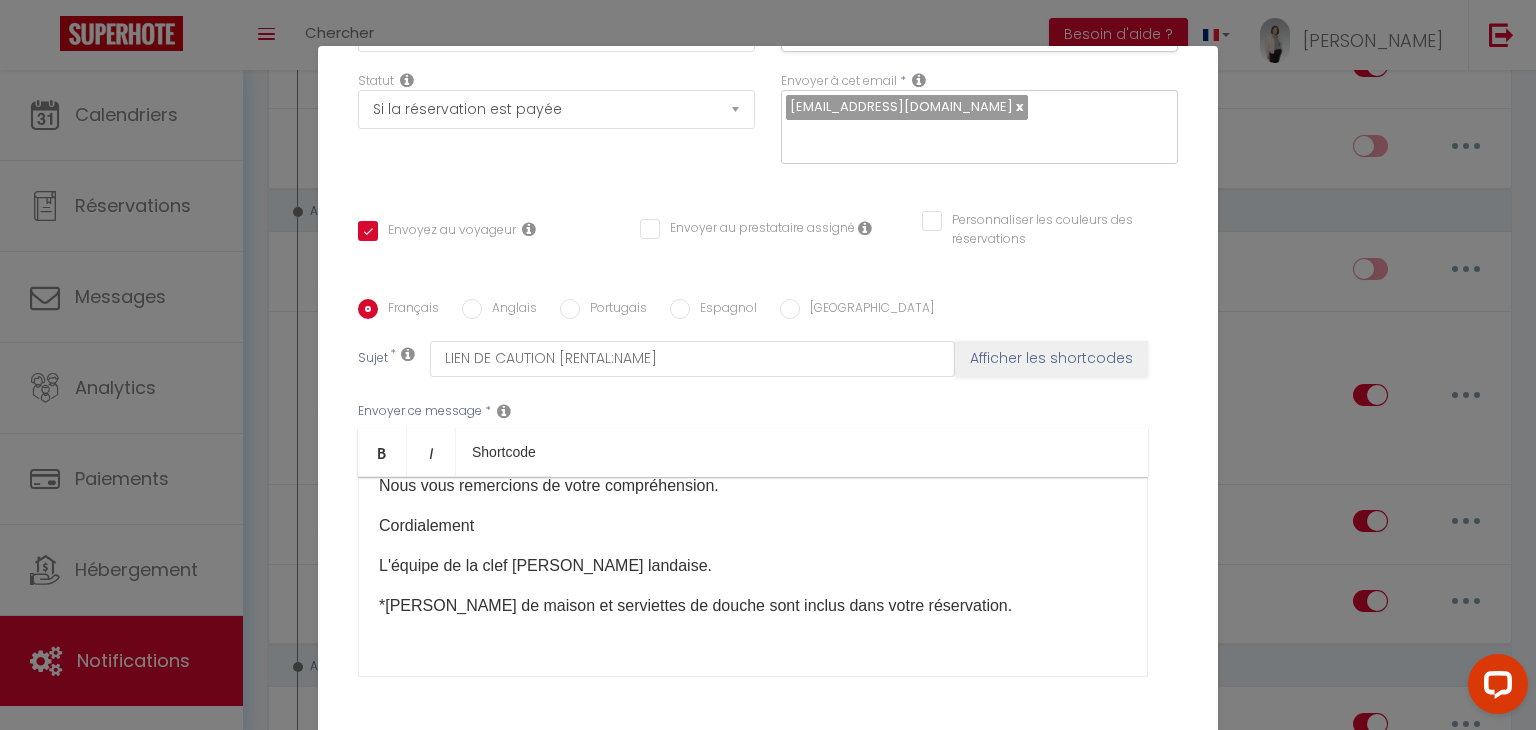 scroll, scrollTop: 389, scrollLeft: 0, axis: vertical 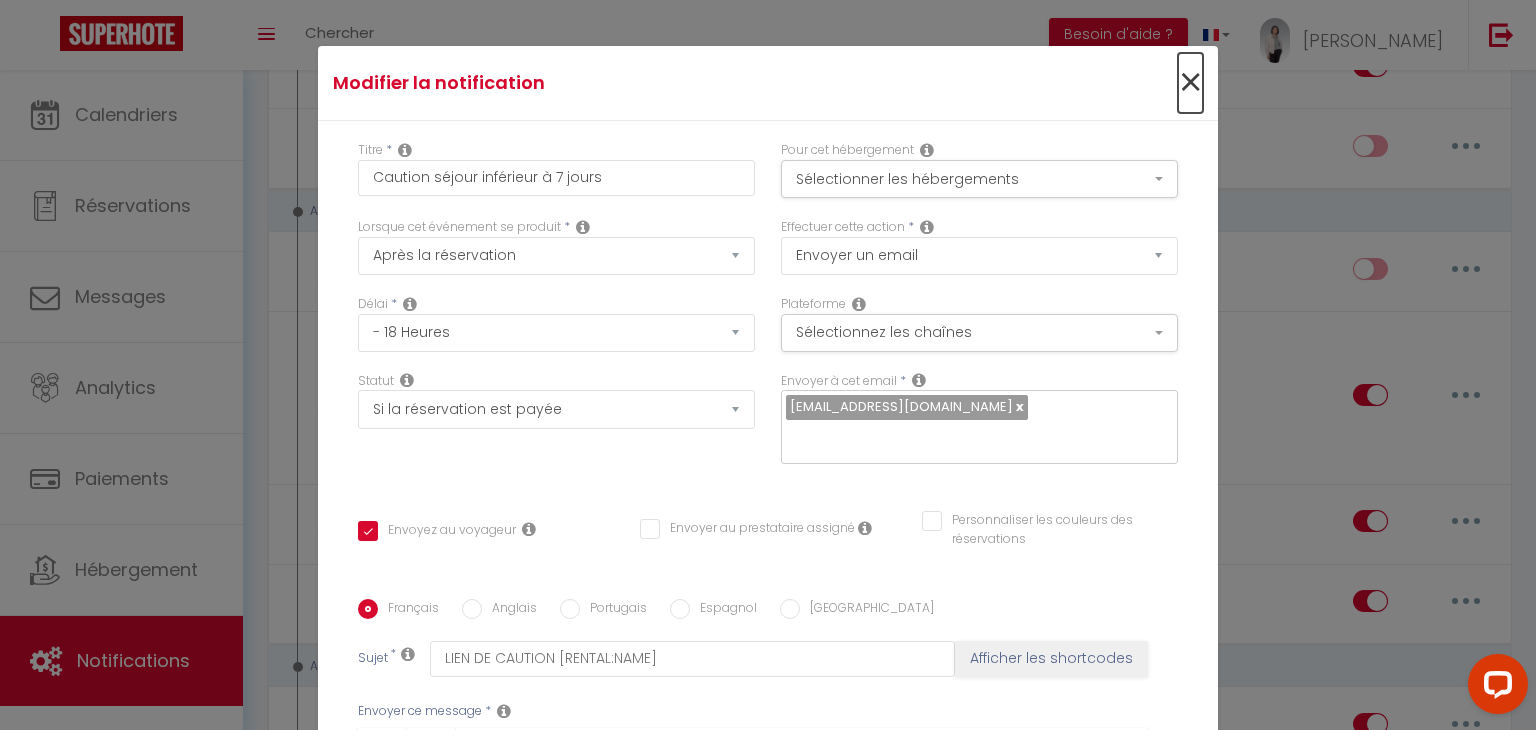 click on "×" at bounding box center (1190, 83) 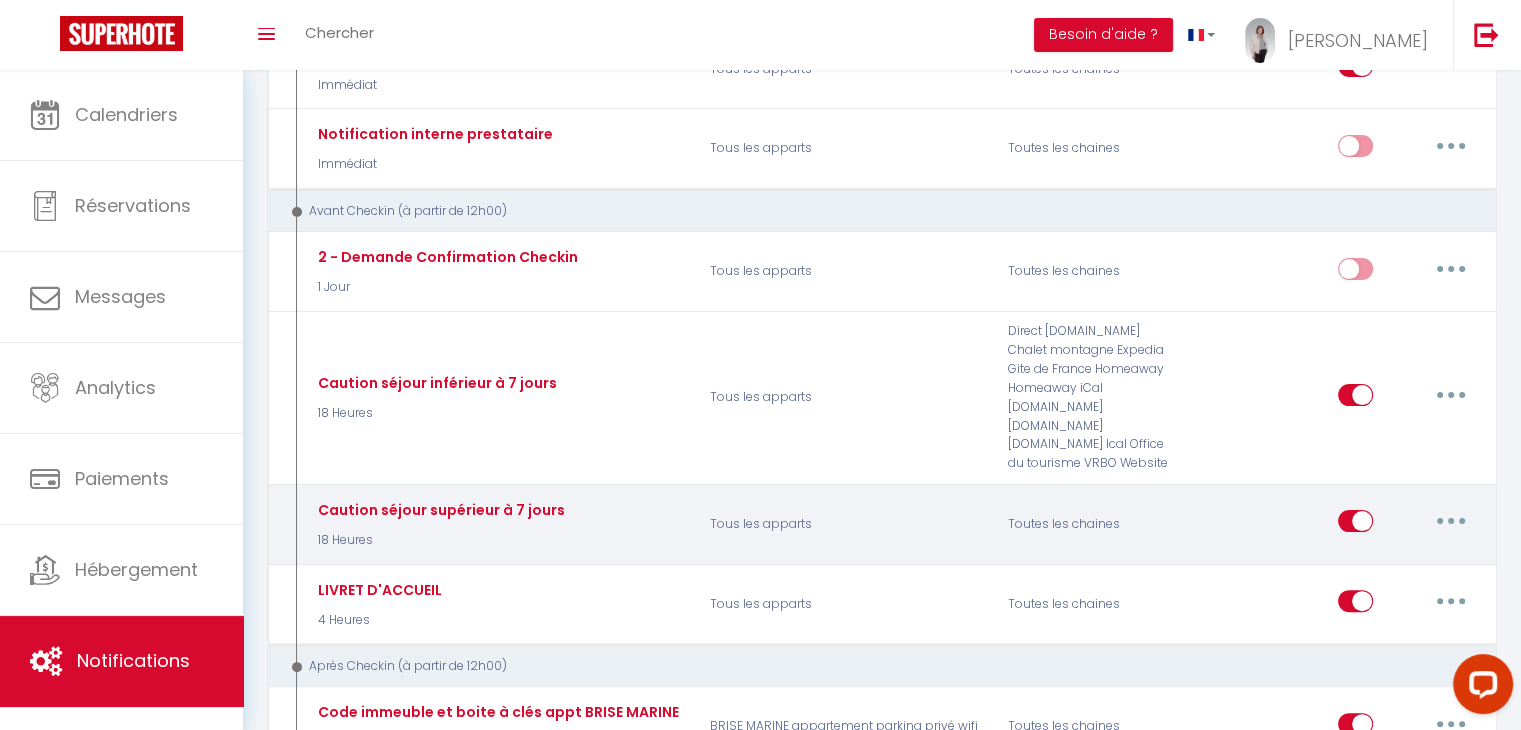 click at bounding box center (1451, 521) 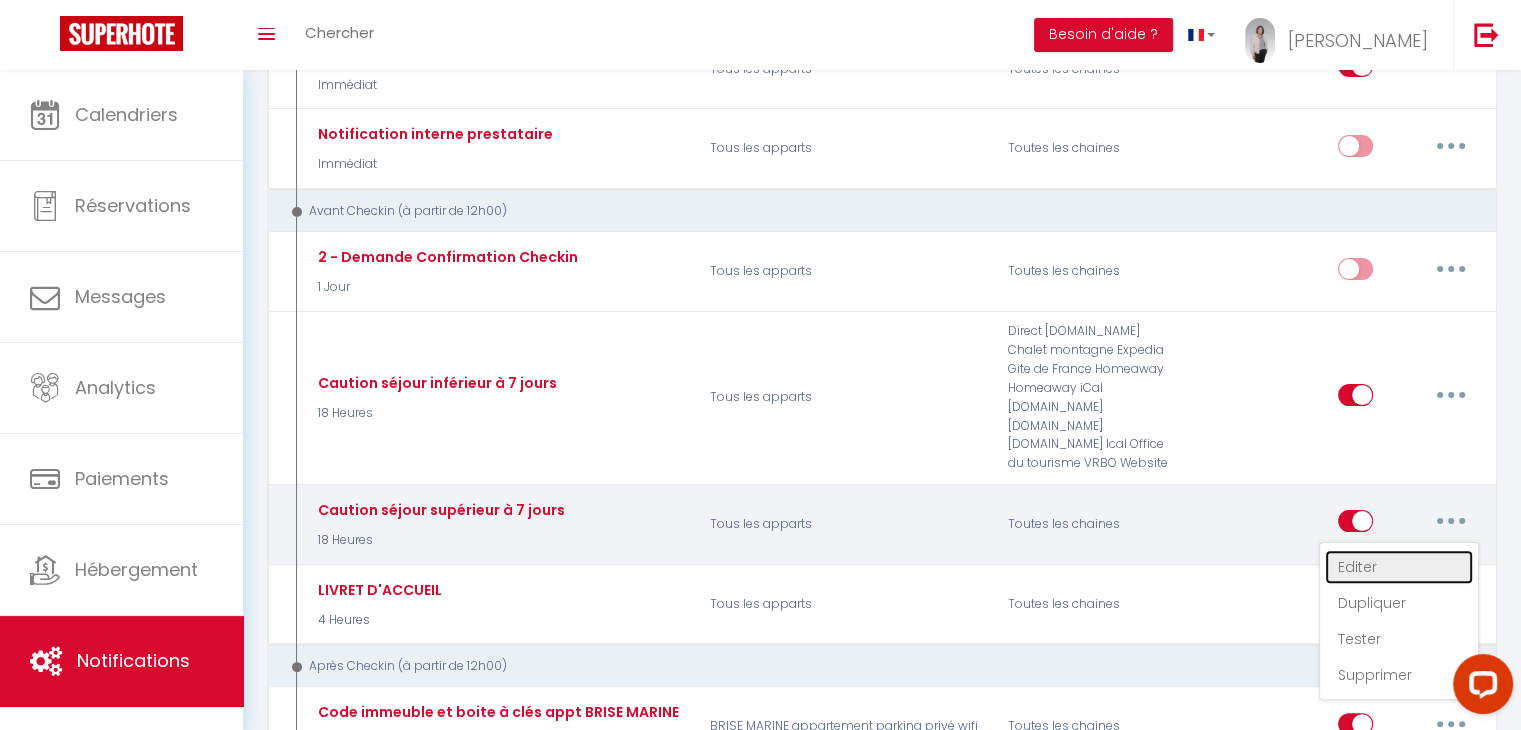 click on "Editer" at bounding box center [1399, 567] 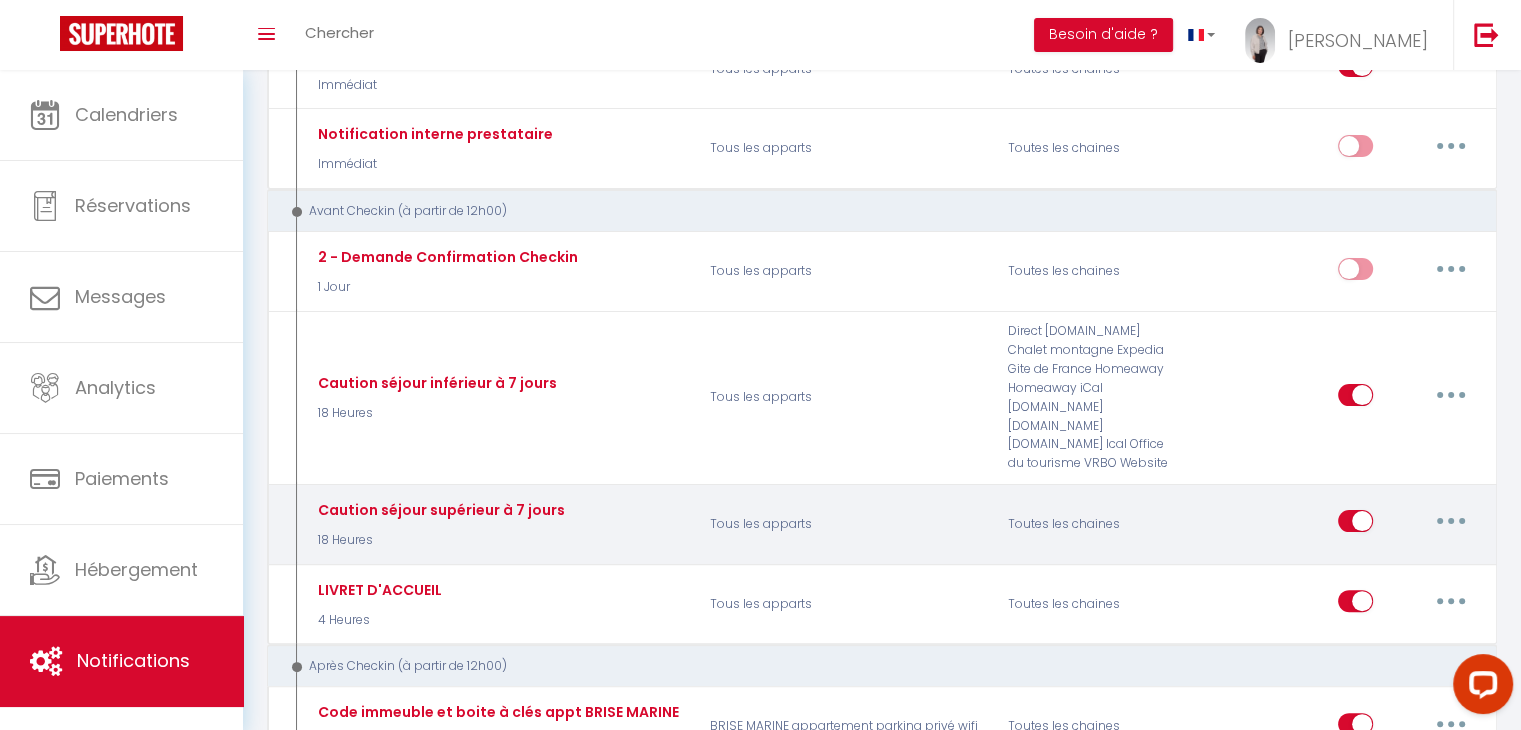 type on "Caution séjour supérieur à 7 jours" 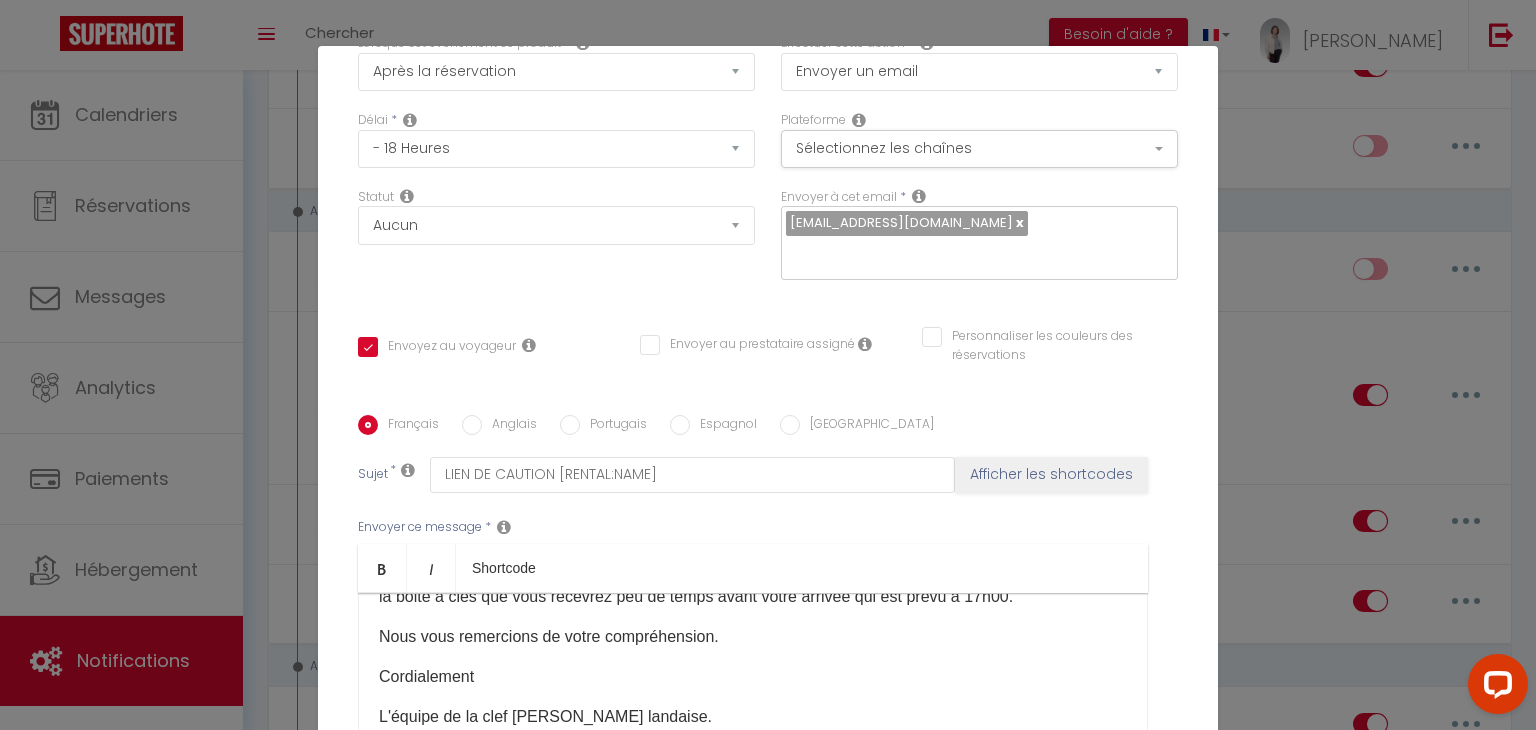scroll, scrollTop: 300, scrollLeft: 0, axis: vertical 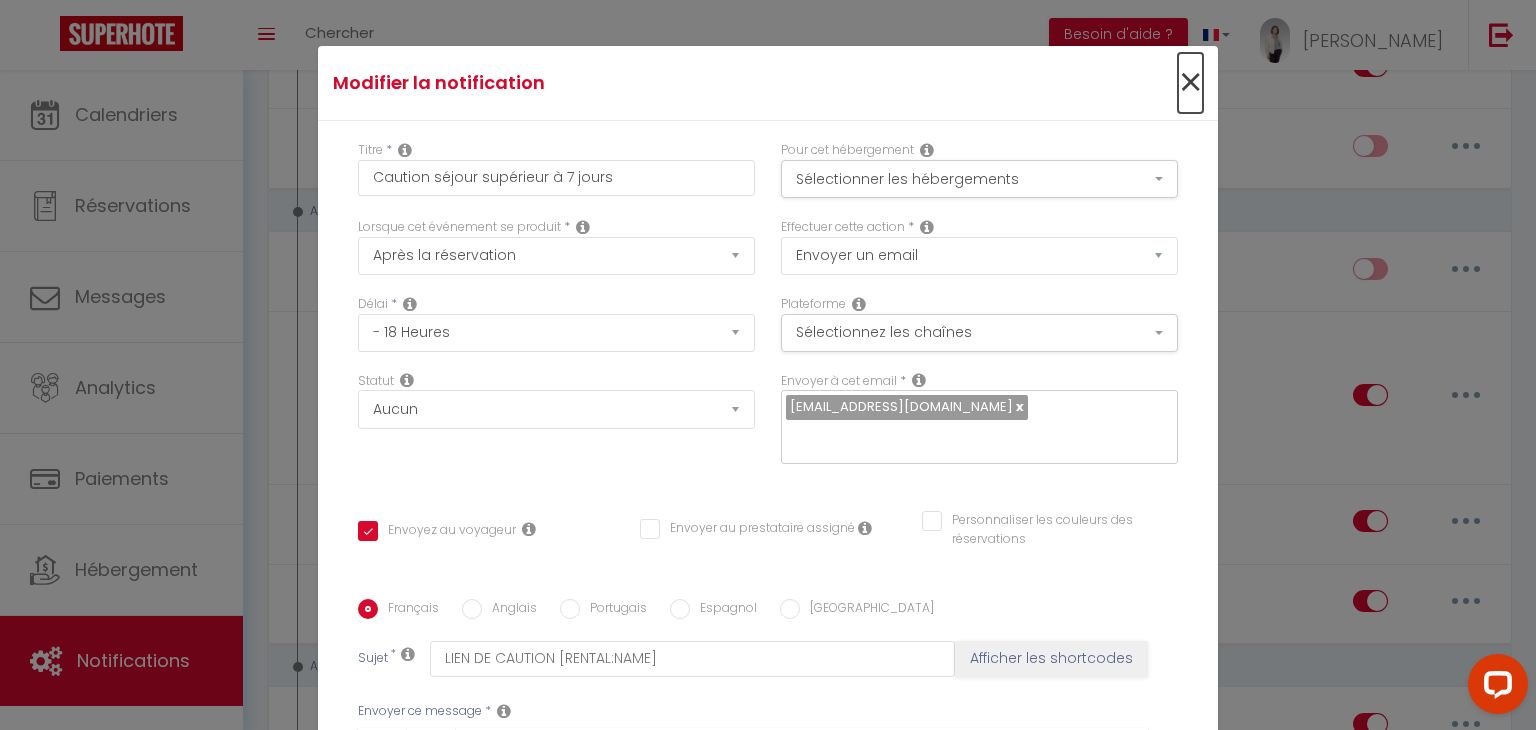 click on "×" at bounding box center (1190, 83) 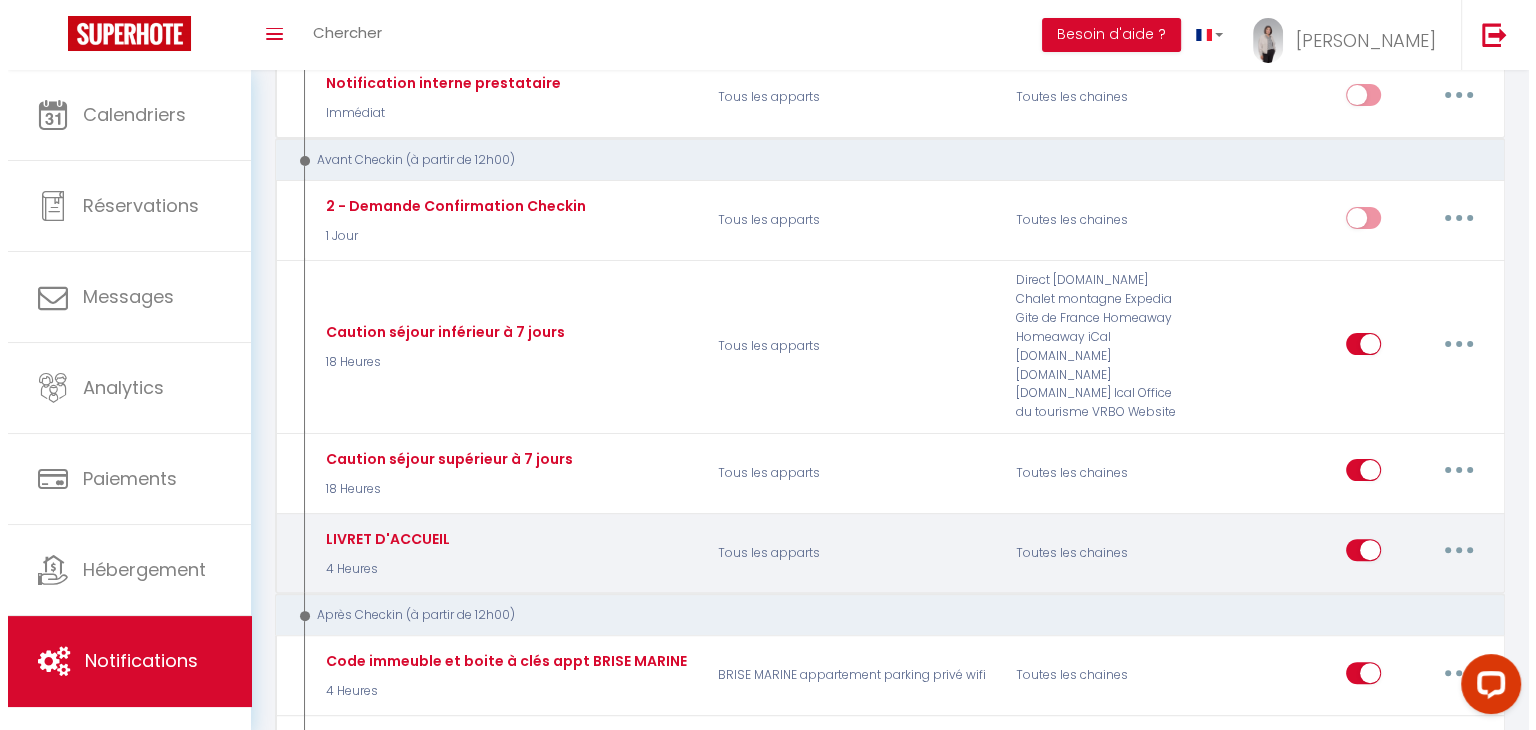 scroll, scrollTop: 500, scrollLeft: 0, axis: vertical 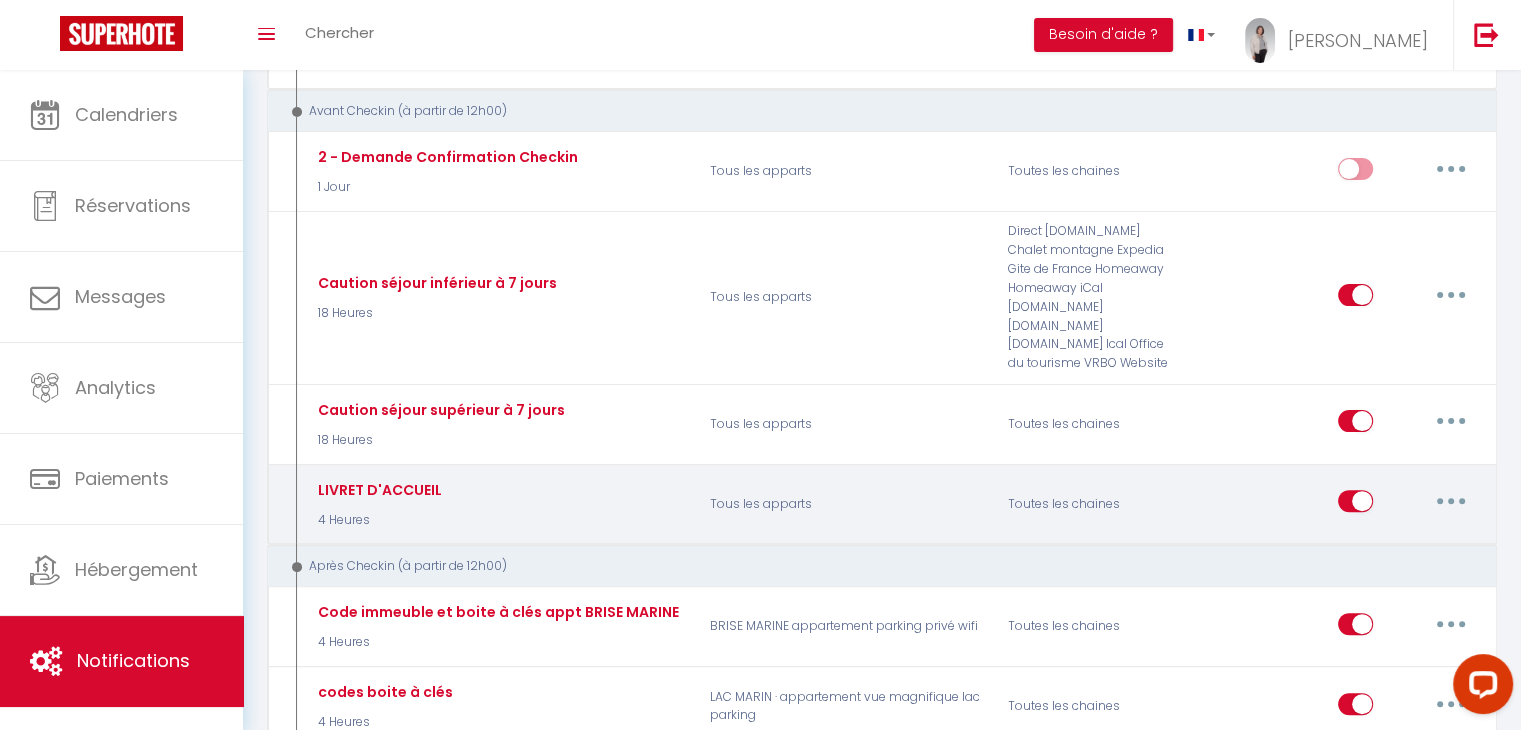 click at bounding box center [1451, 501] 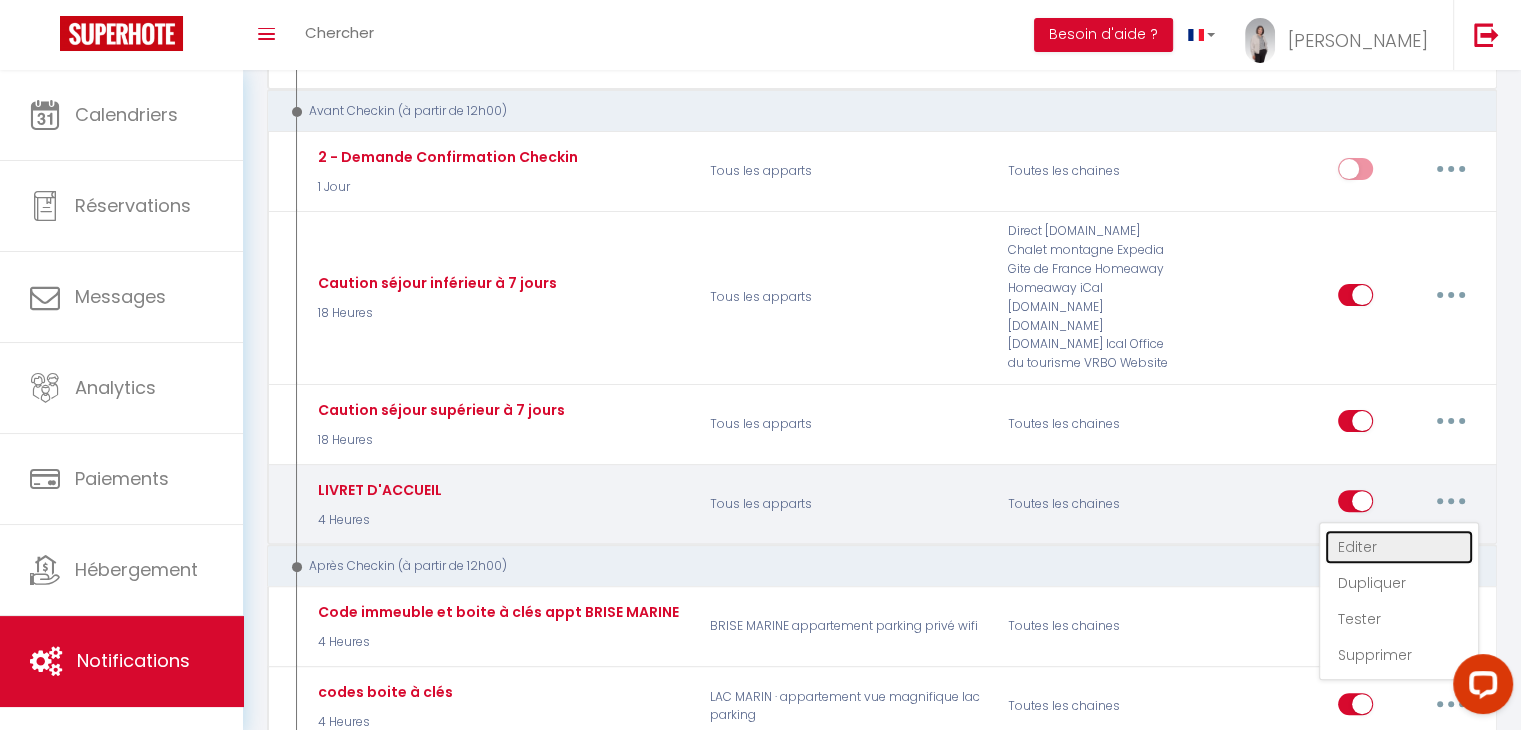 click on "Editer" at bounding box center [1399, 547] 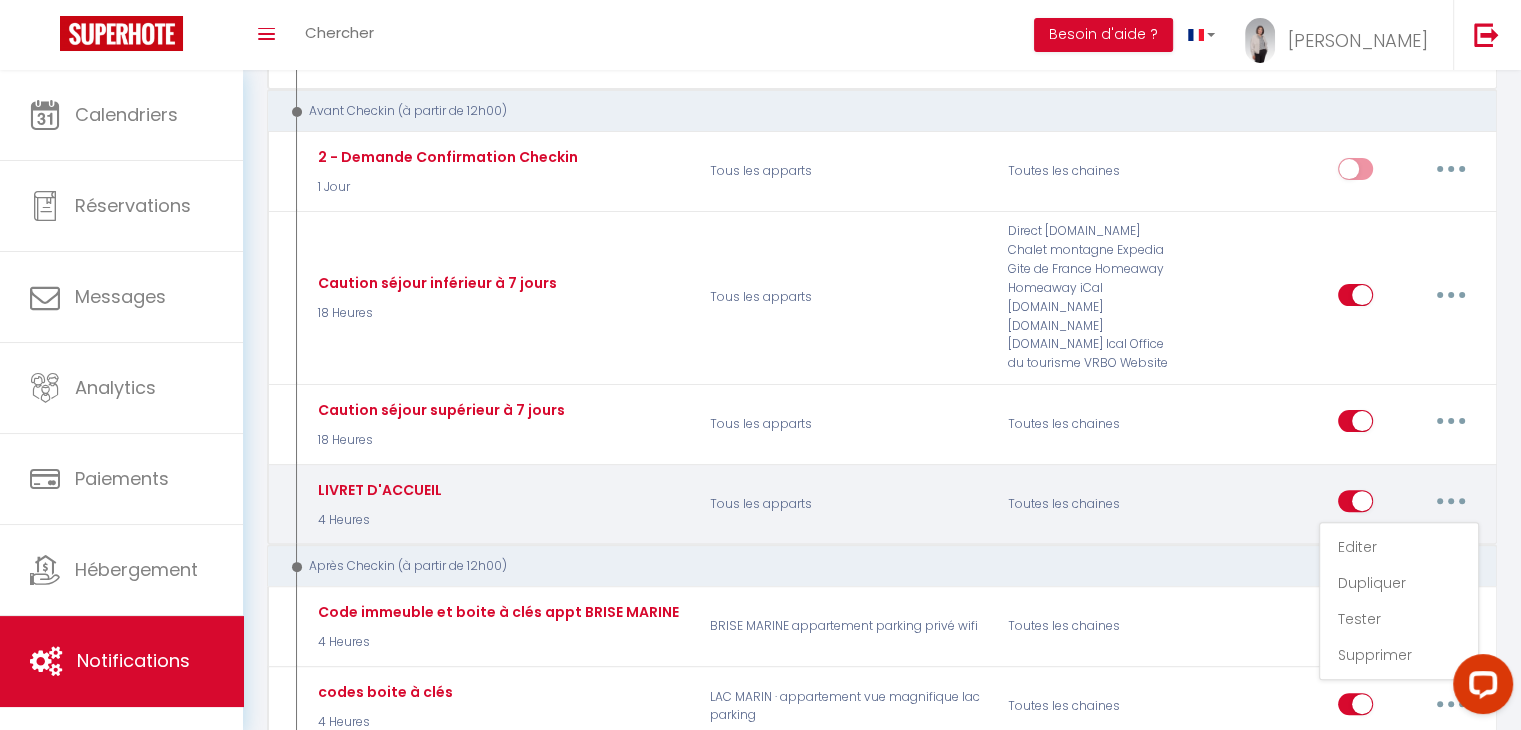 type on "LIVRET D'ACCUEIL" 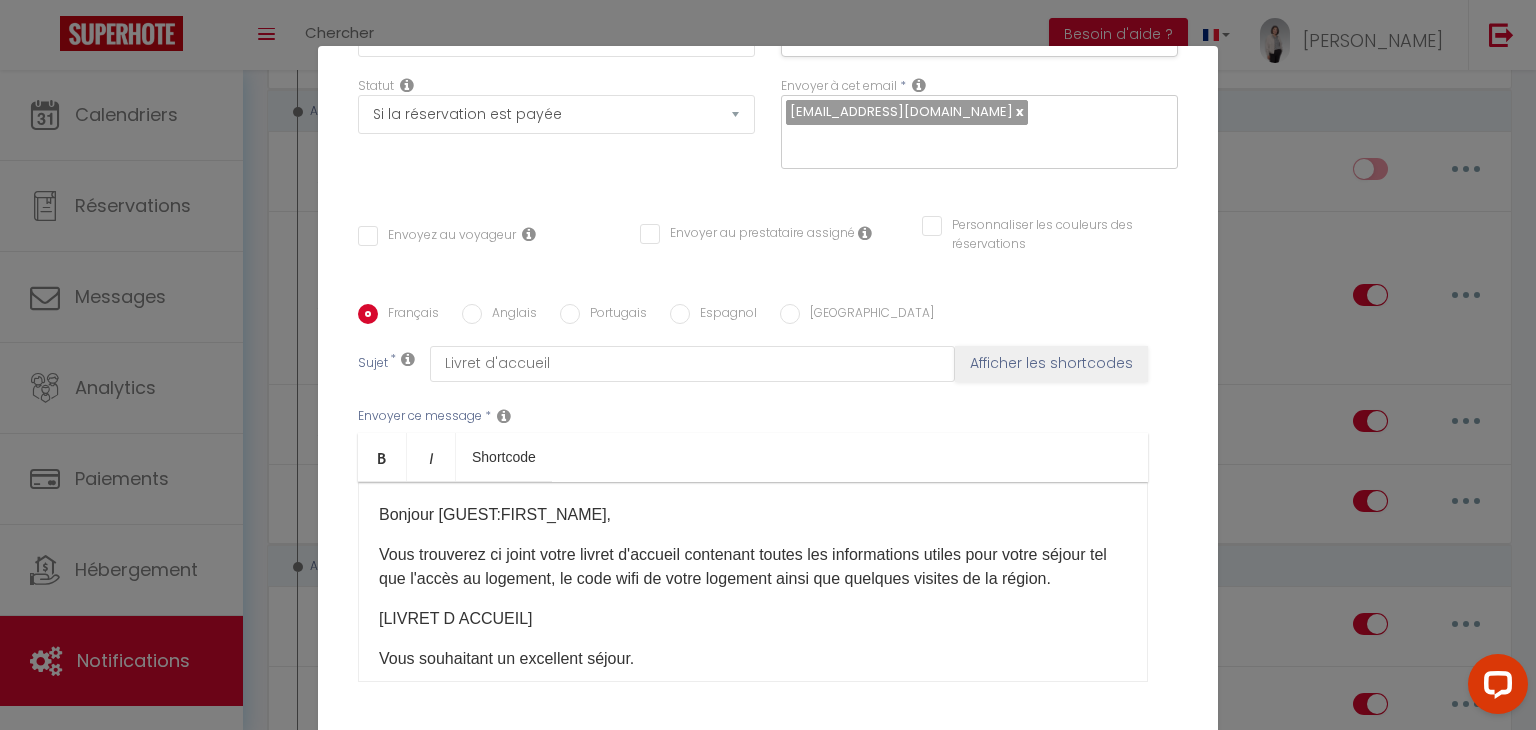 scroll, scrollTop: 300, scrollLeft: 0, axis: vertical 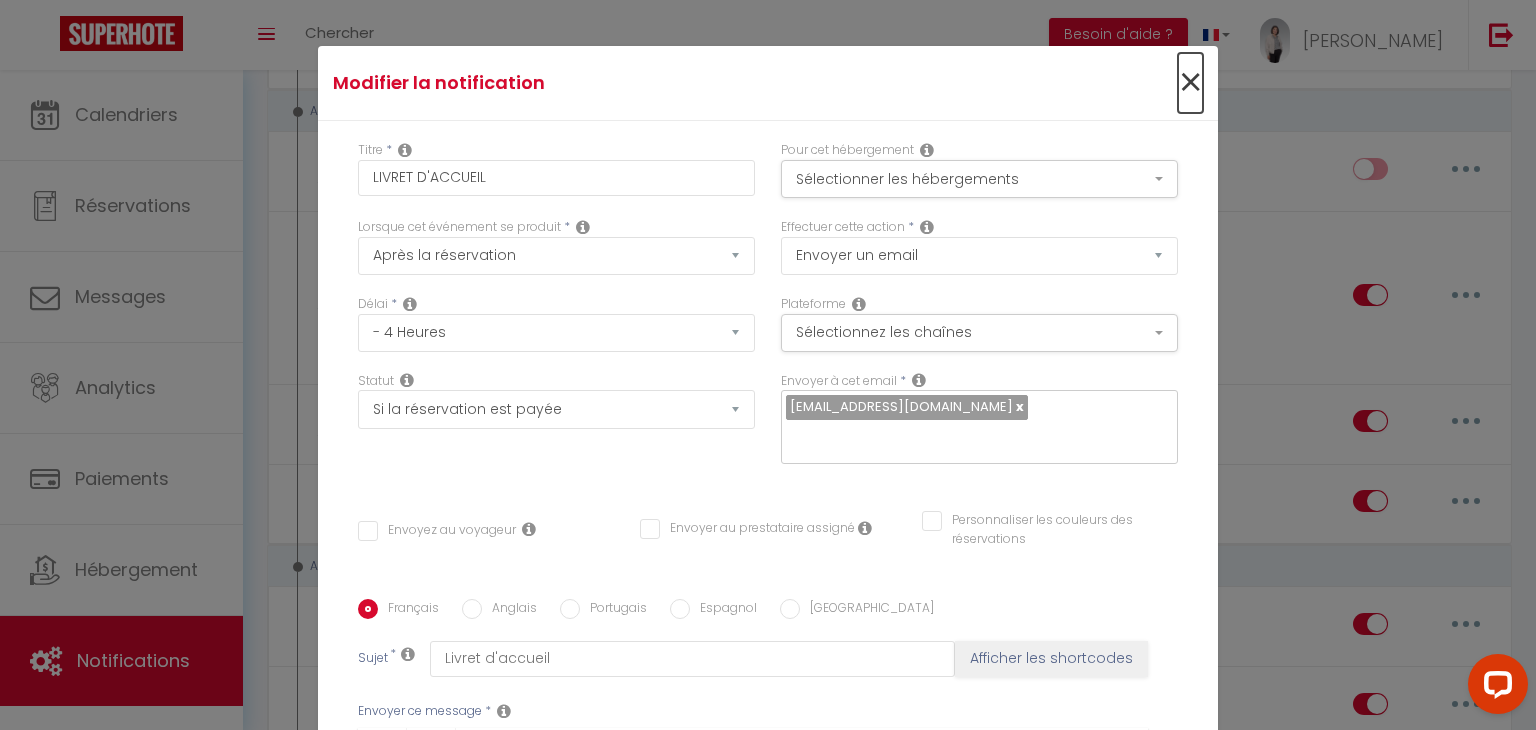 click on "×" at bounding box center [1190, 83] 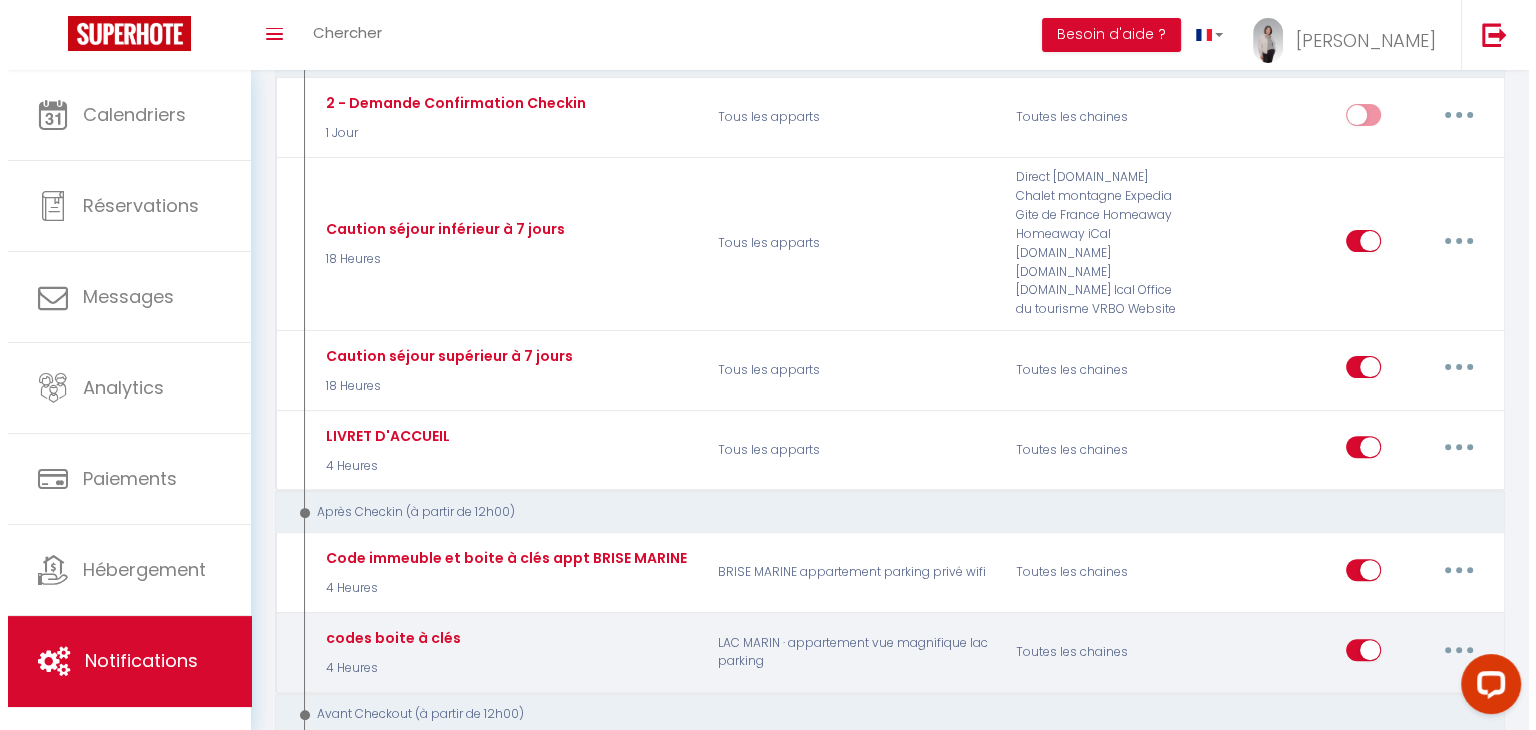 scroll, scrollTop: 600, scrollLeft: 0, axis: vertical 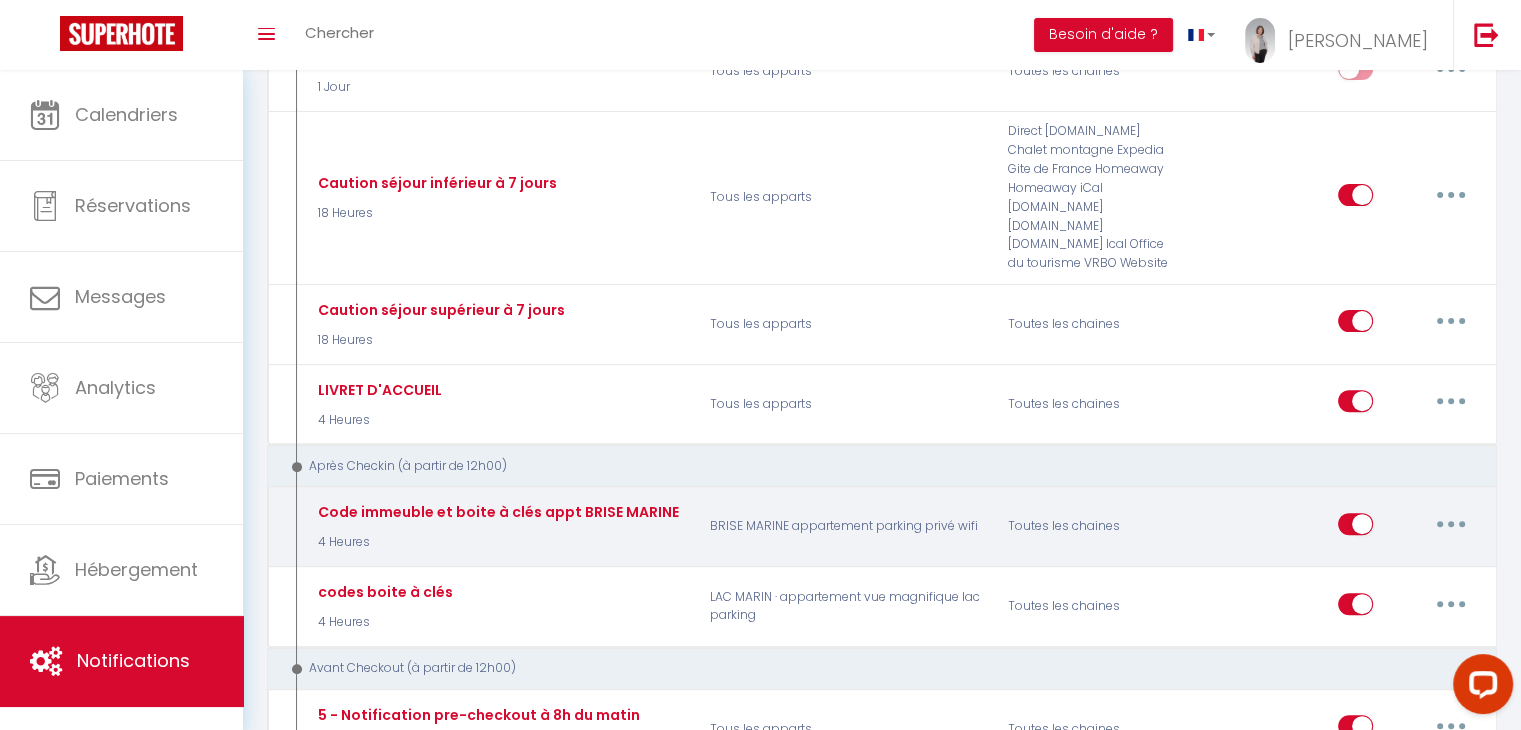 click at bounding box center (1451, 524) 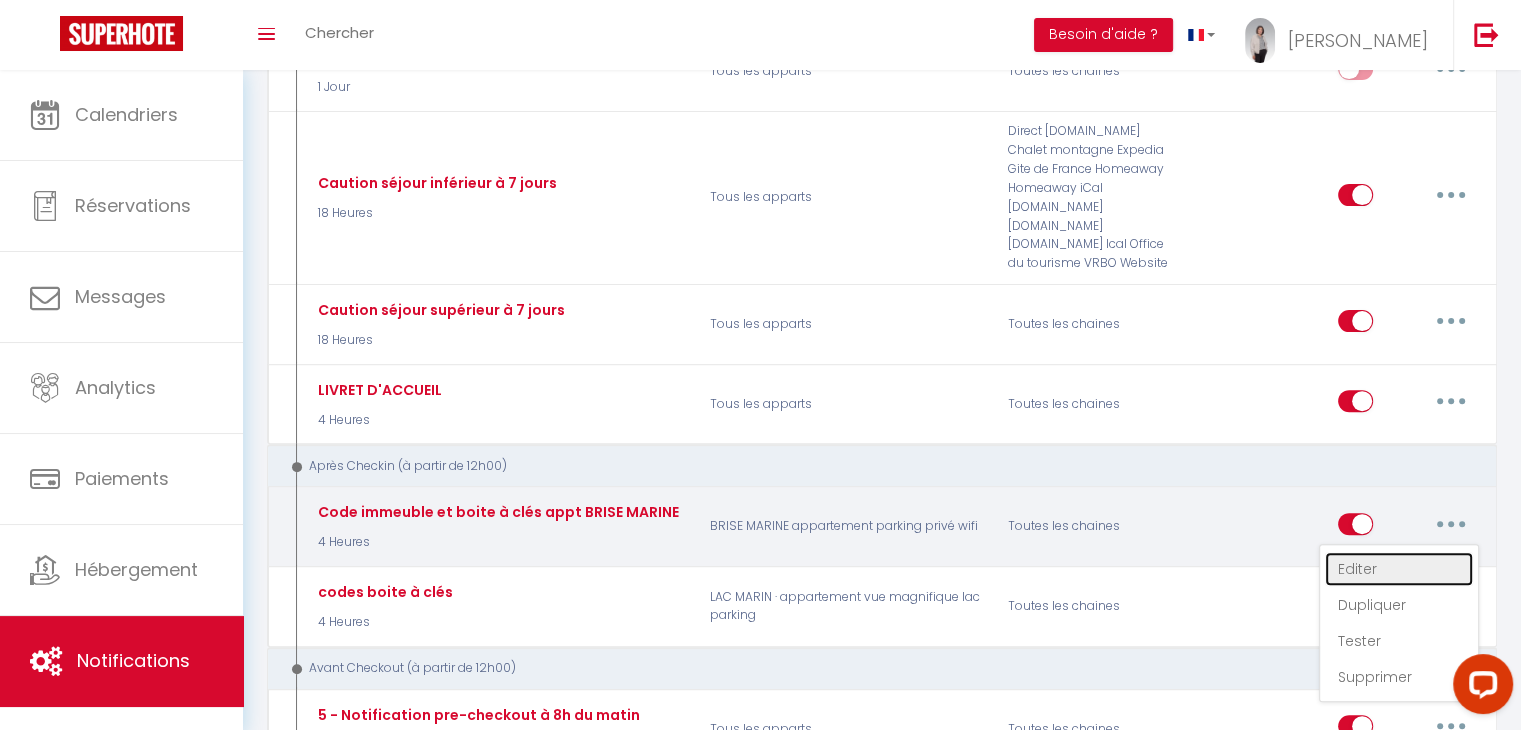 click on "Editer" at bounding box center (1399, 569) 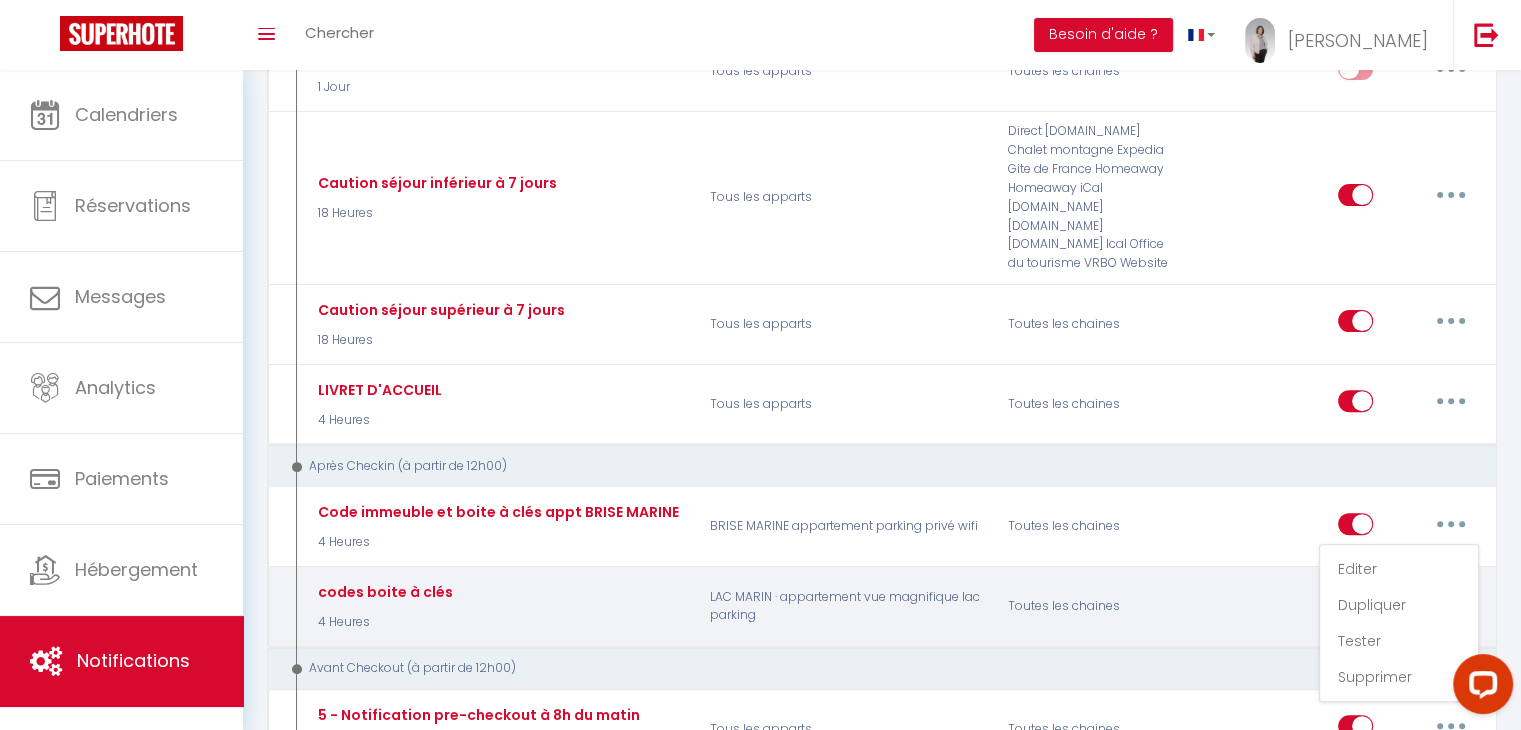 type on "Code immeuble et boite à clés appt BRISE MARINE" 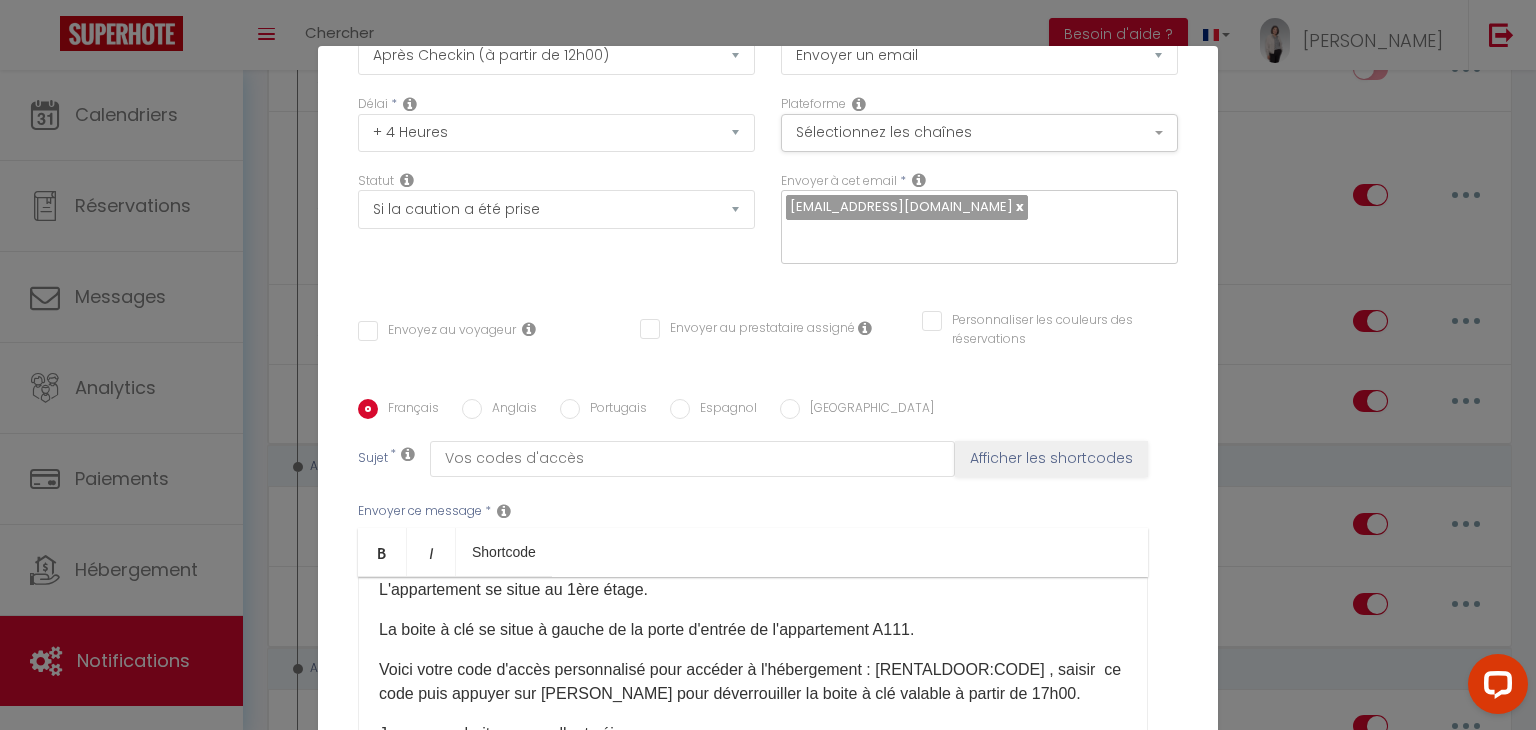 scroll, scrollTop: 300, scrollLeft: 0, axis: vertical 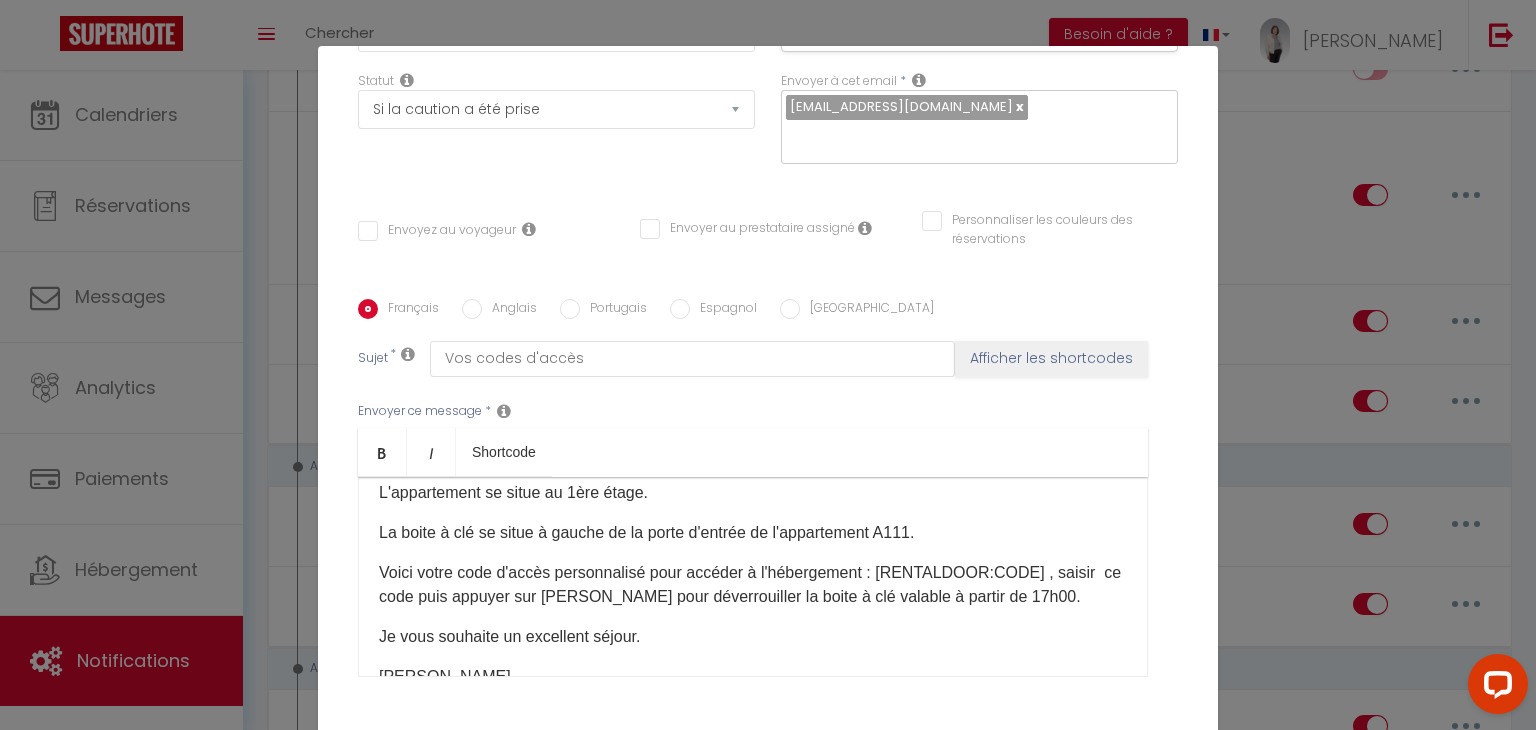 click on "Portugais" at bounding box center (570, 309) 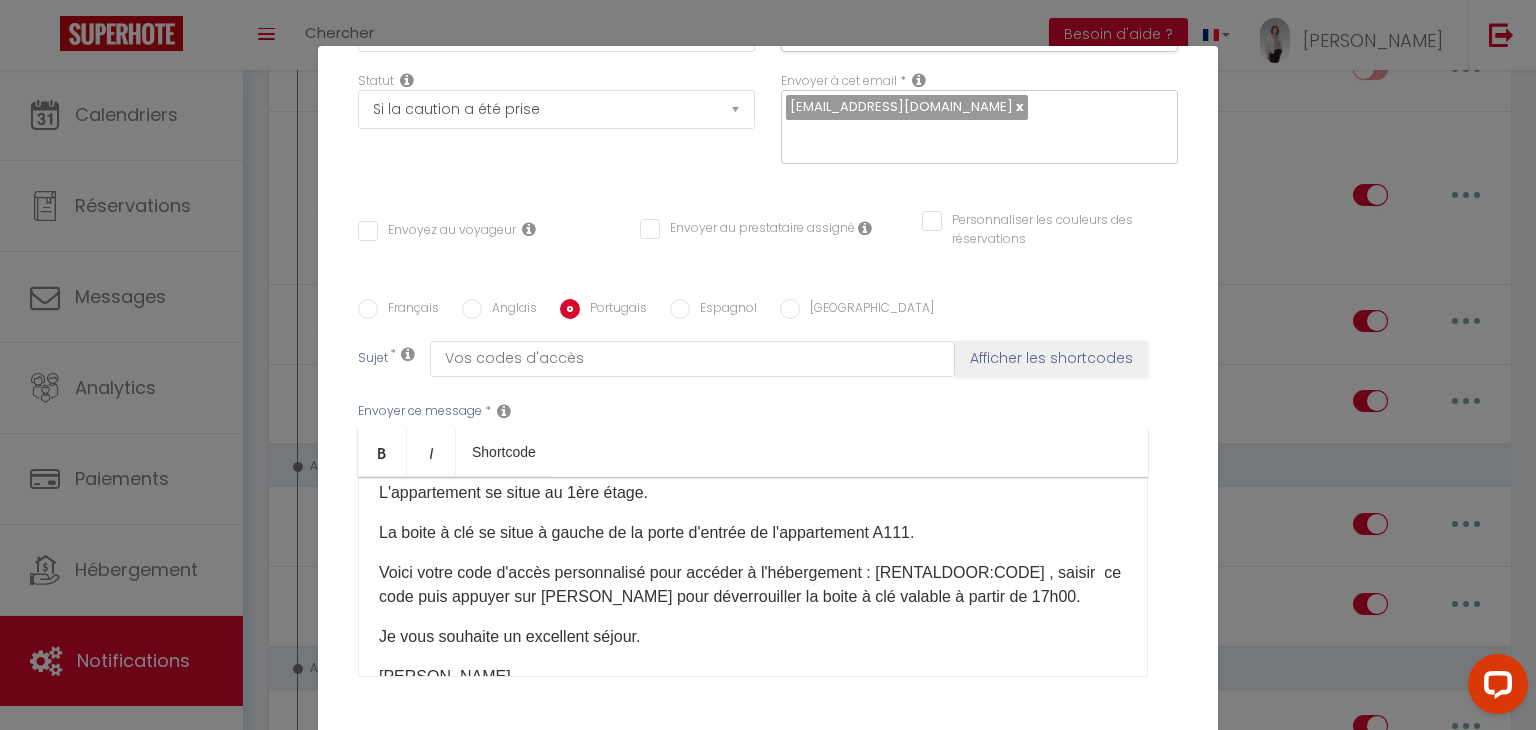 checkbox on "false" 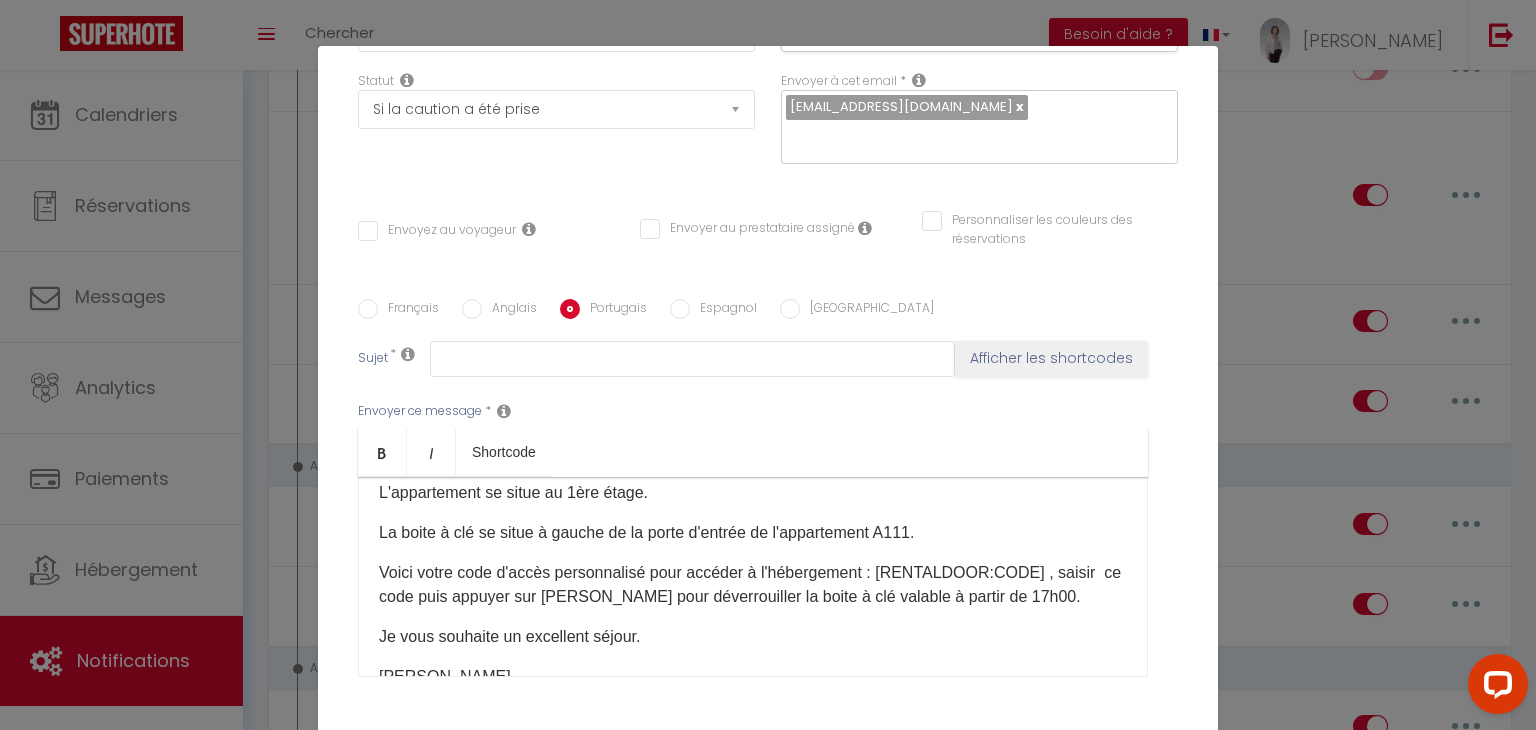 scroll, scrollTop: 0, scrollLeft: 0, axis: both 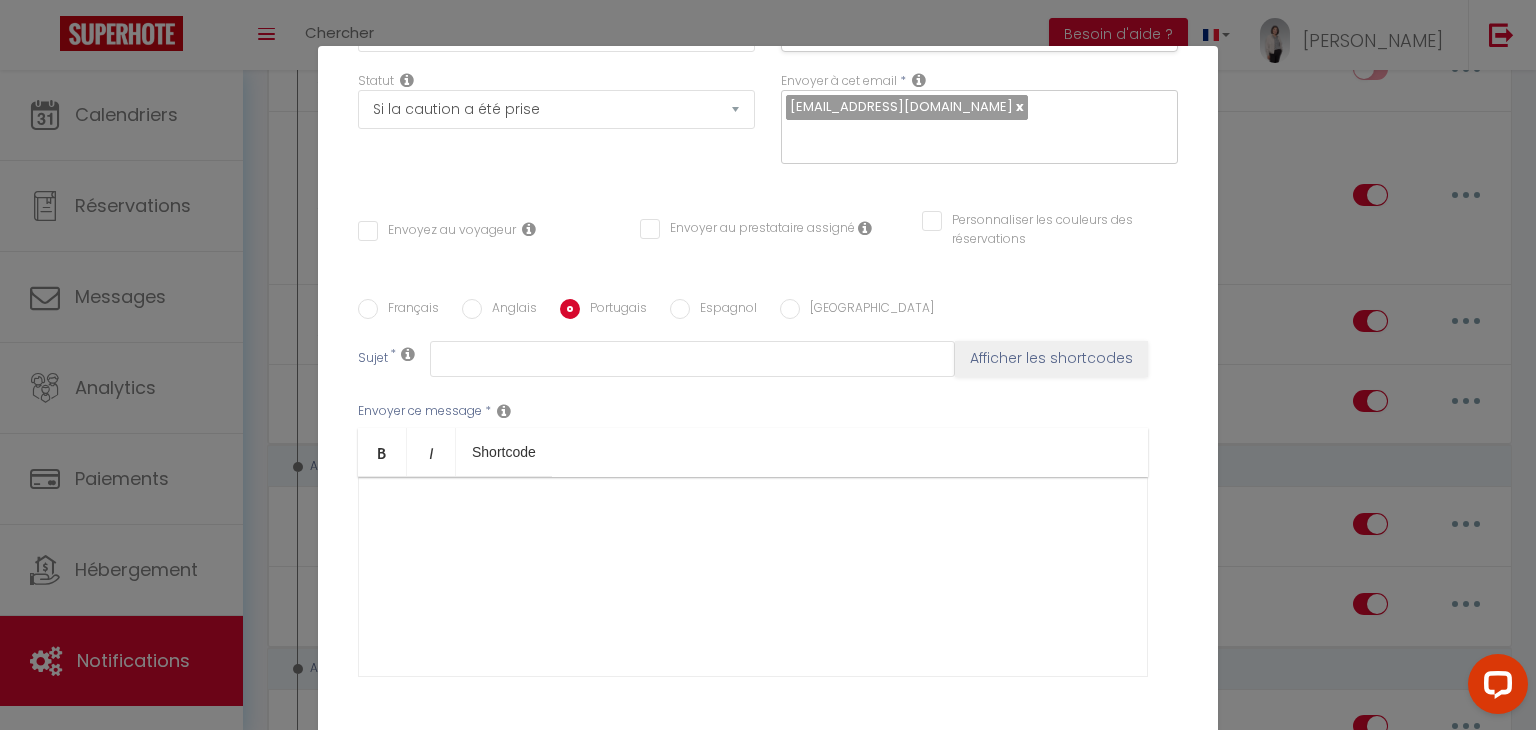click on "Français" at bounding box center [368, 309] 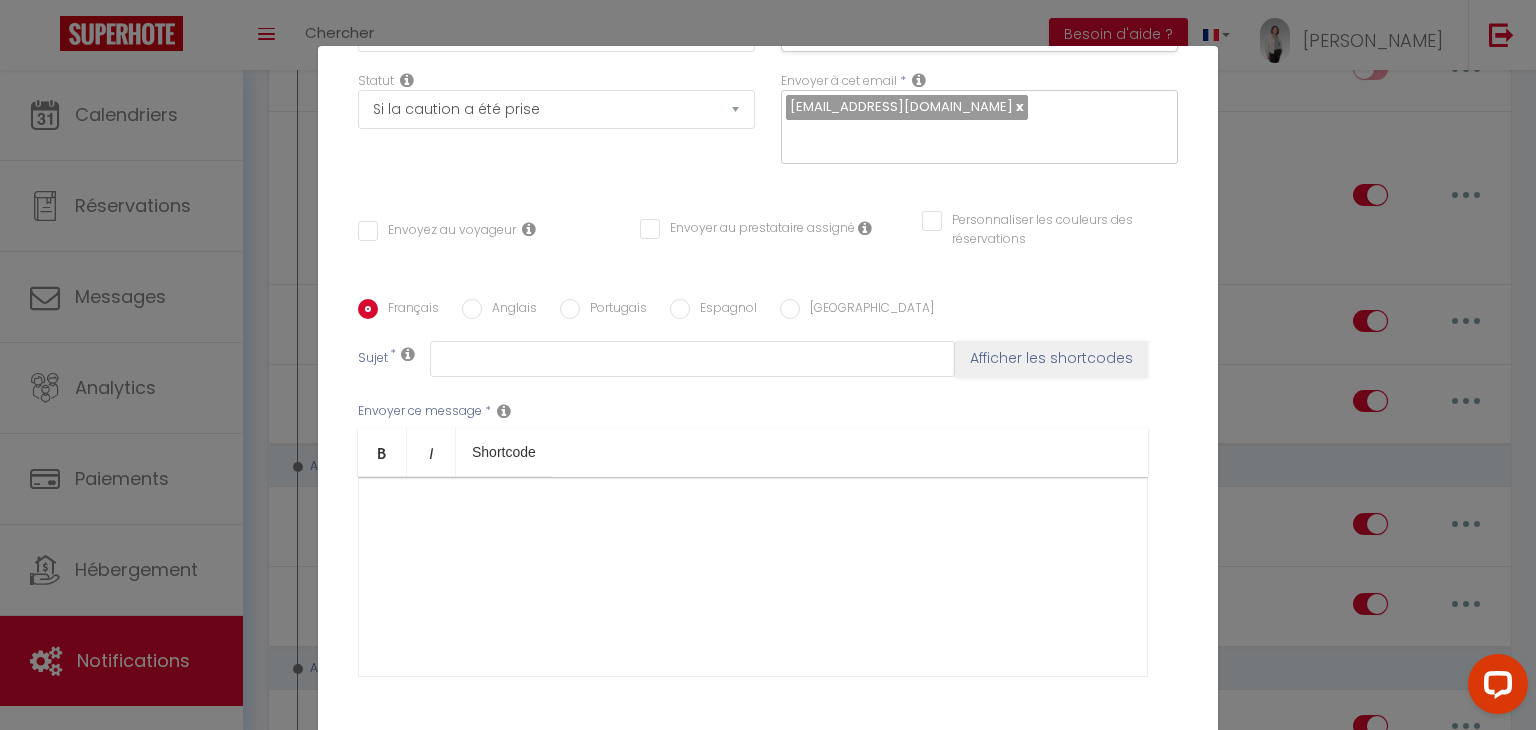 checkbox on "false" 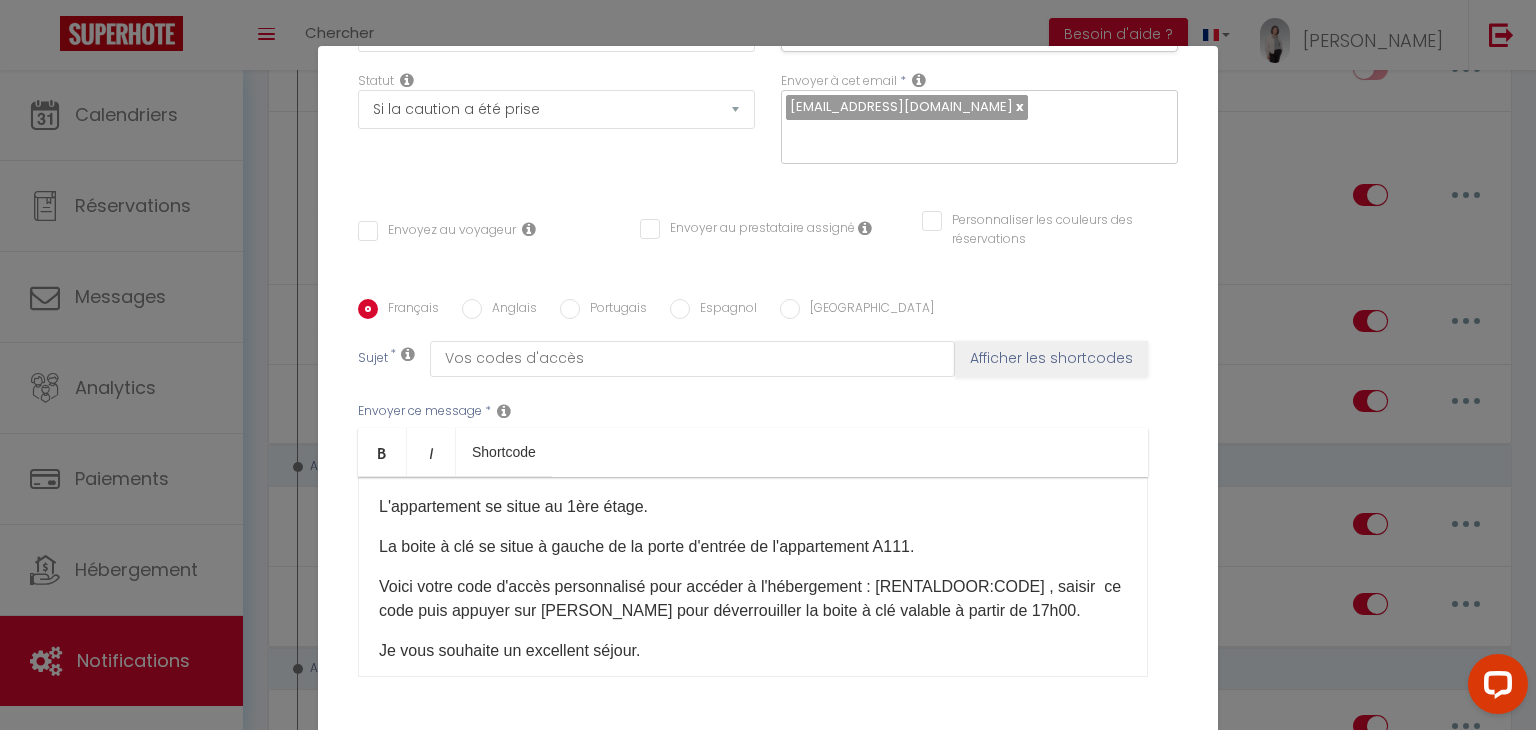 scroll, scrollTop: 0, scrollLeft: 0, axis: both 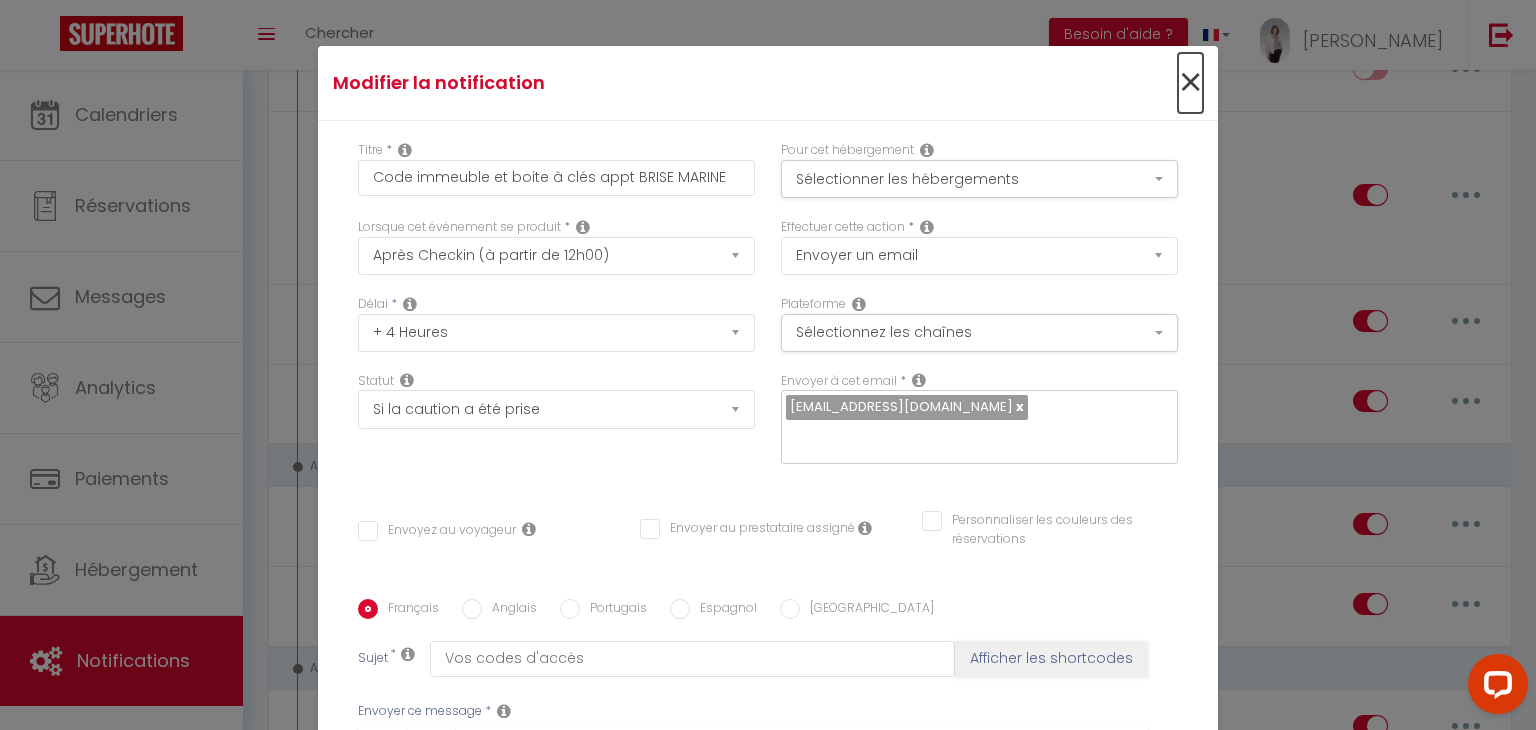click on "×" at bounding box center [1190, 83] 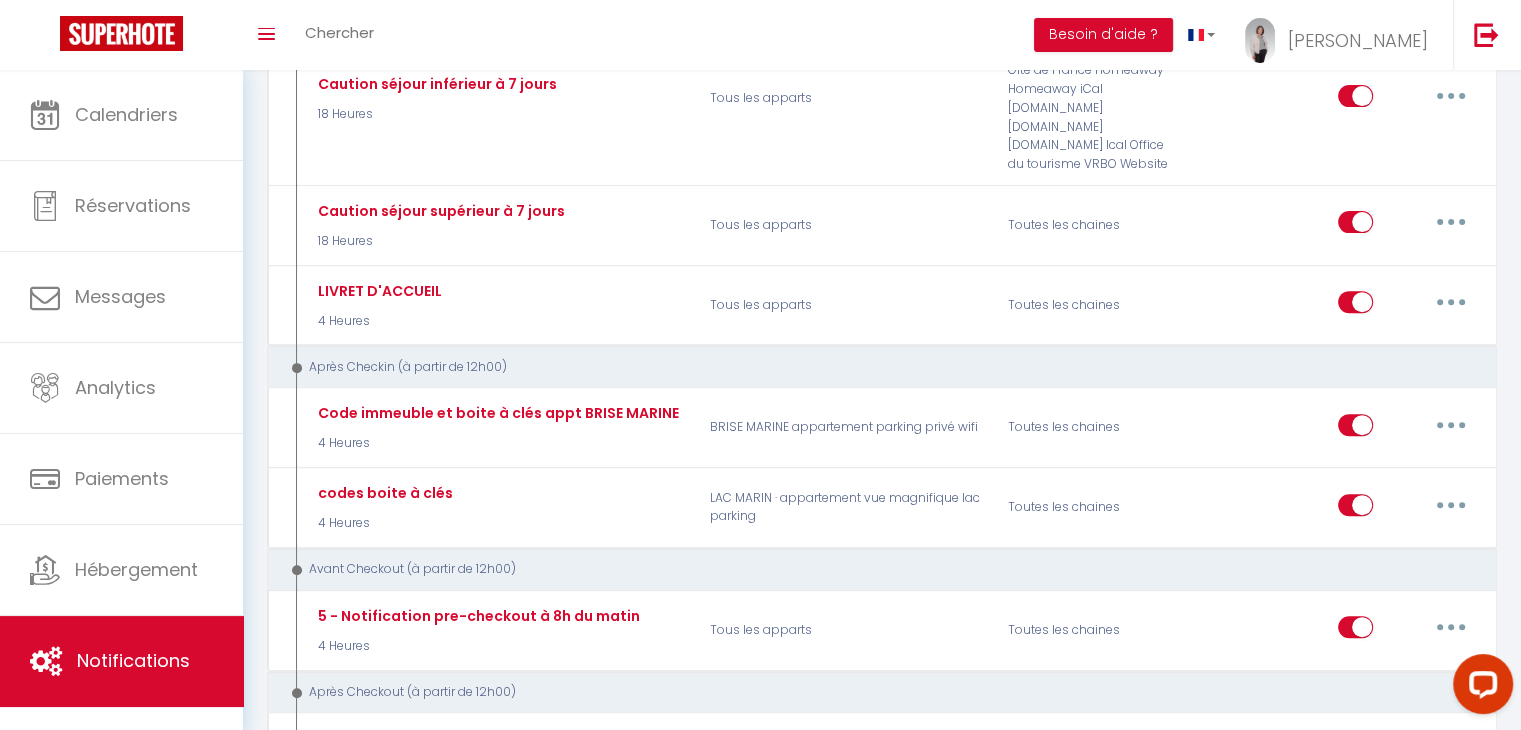 scroll, scrollTop: 700, scrollLeft: 0, axis: vertical 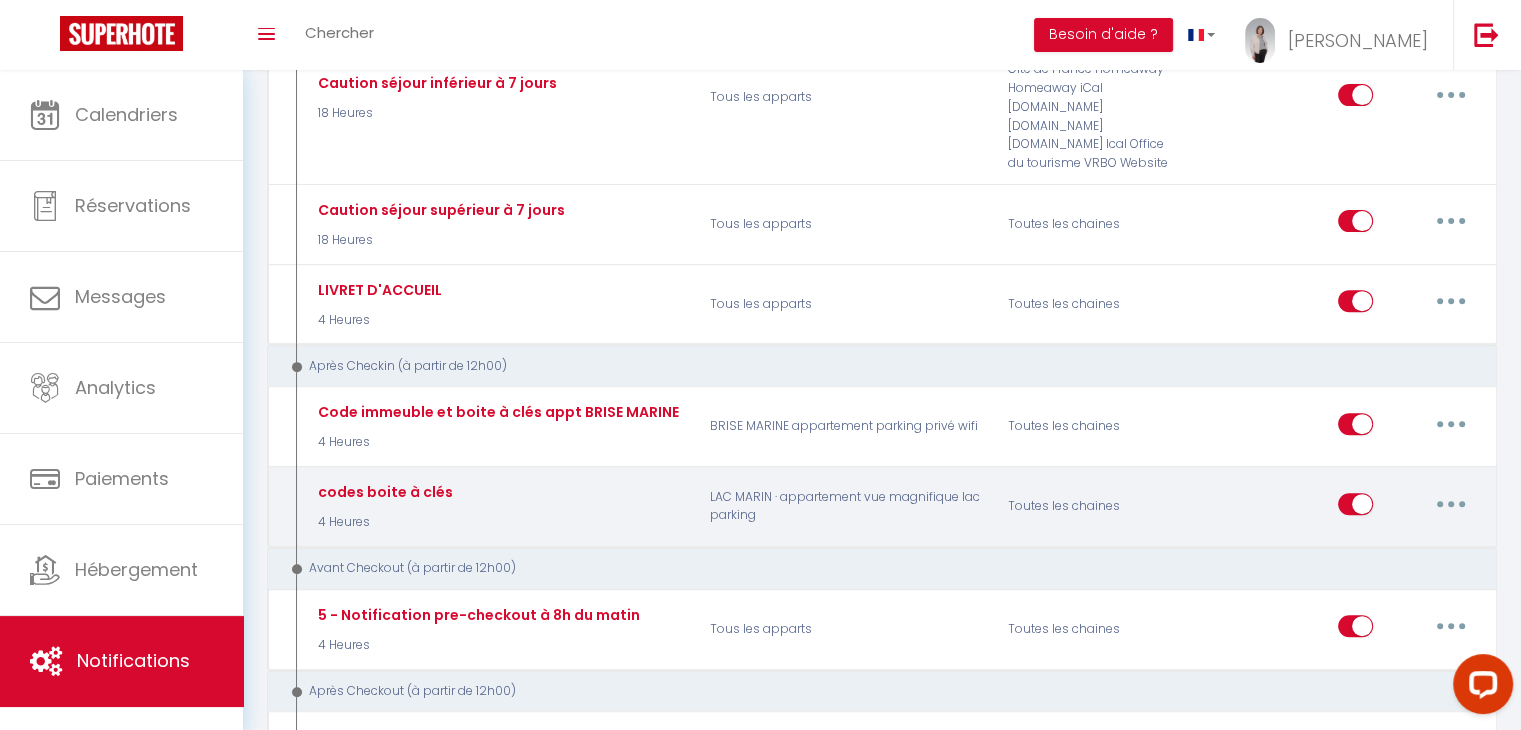 click at bounding box center (1451, 504) 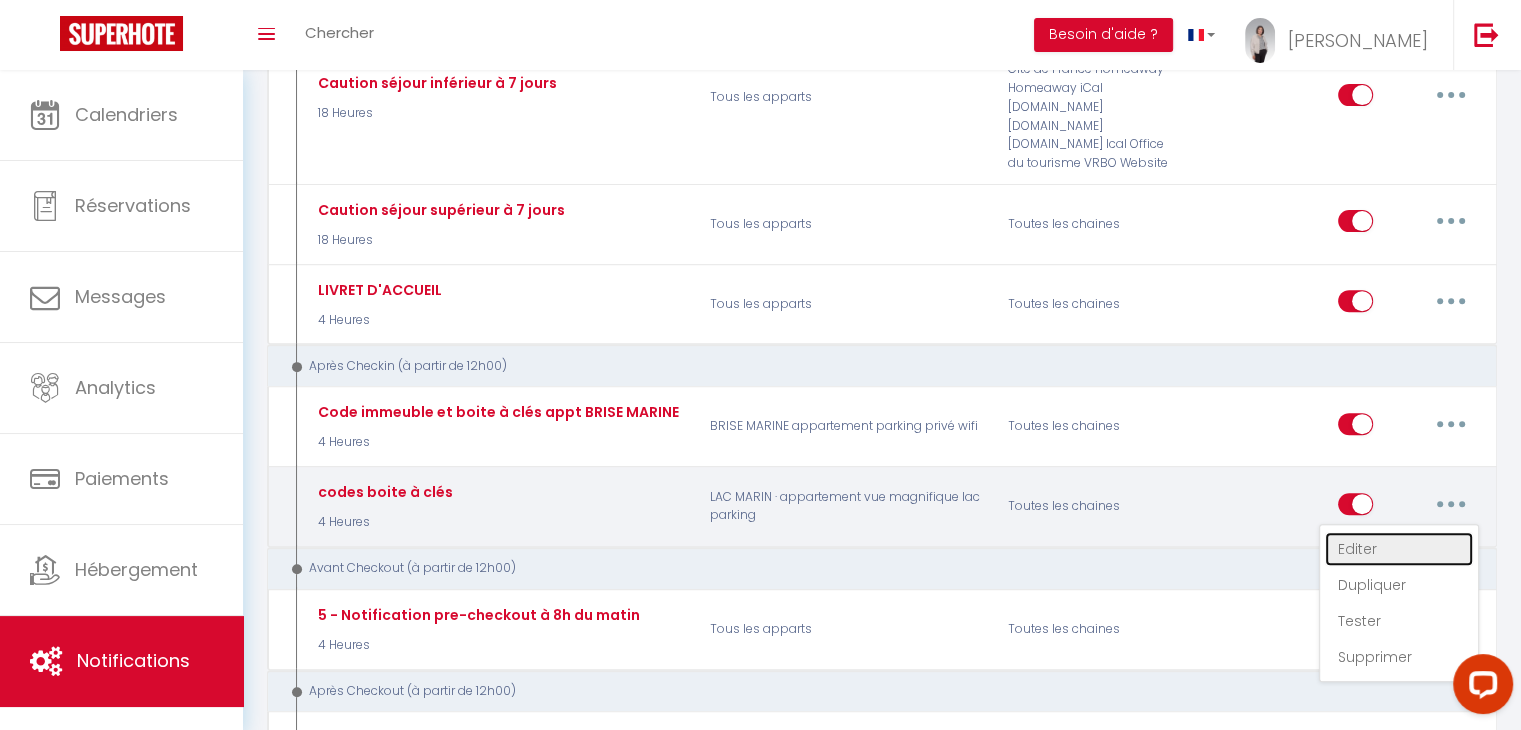 click on "Editer" at bounding box center (1399, 549) 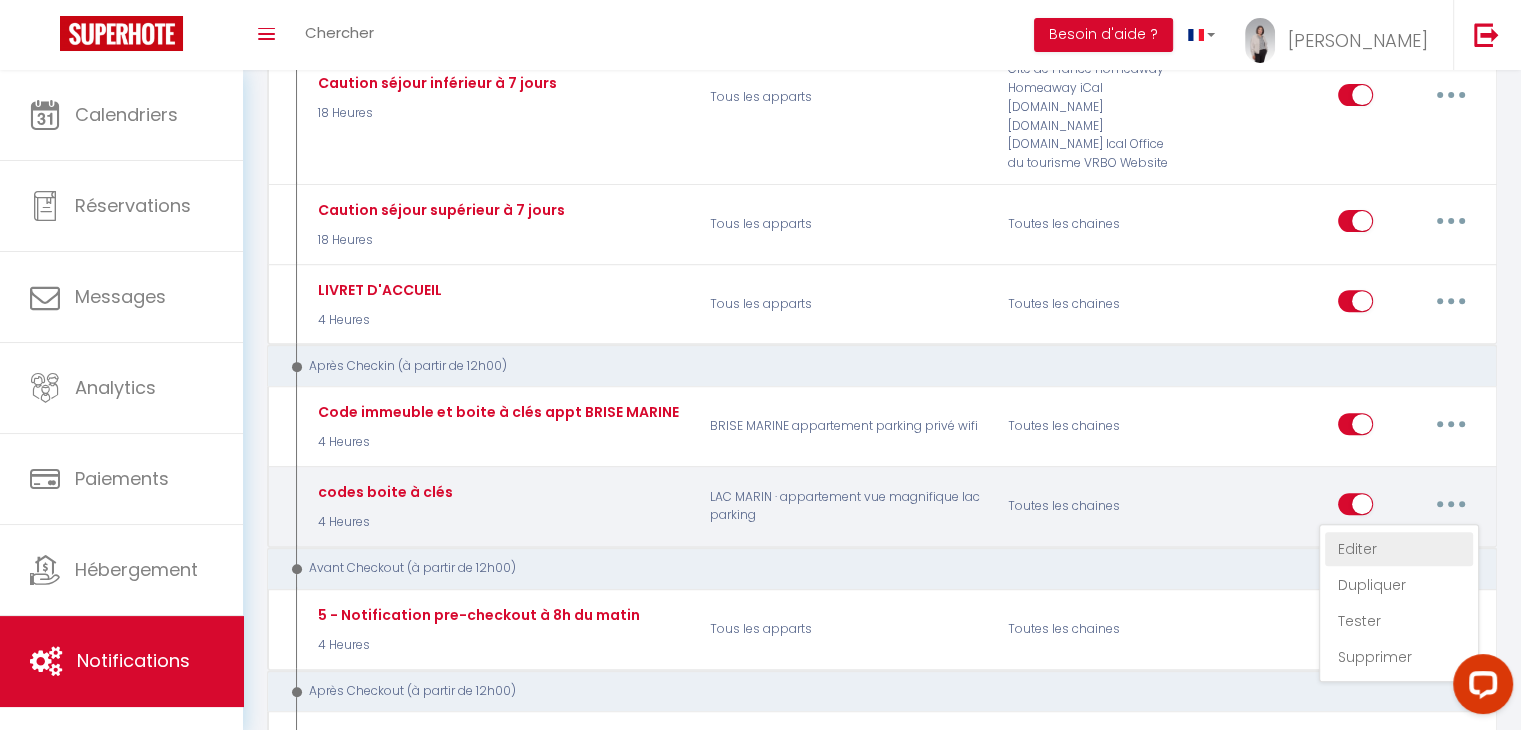 type on "codes boite à clés" 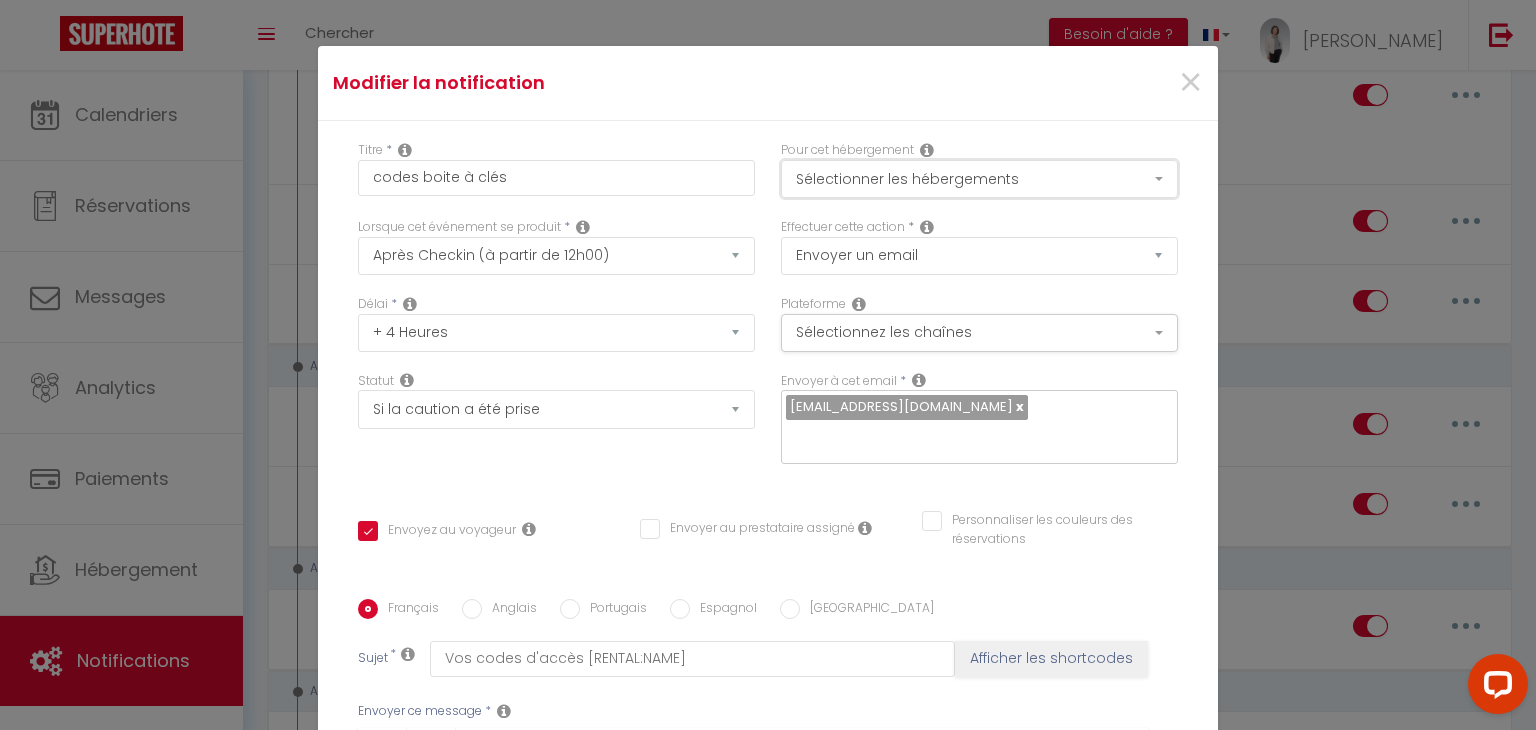 click on "Sélectionner les hébergements" at bounding box center [979, 179] 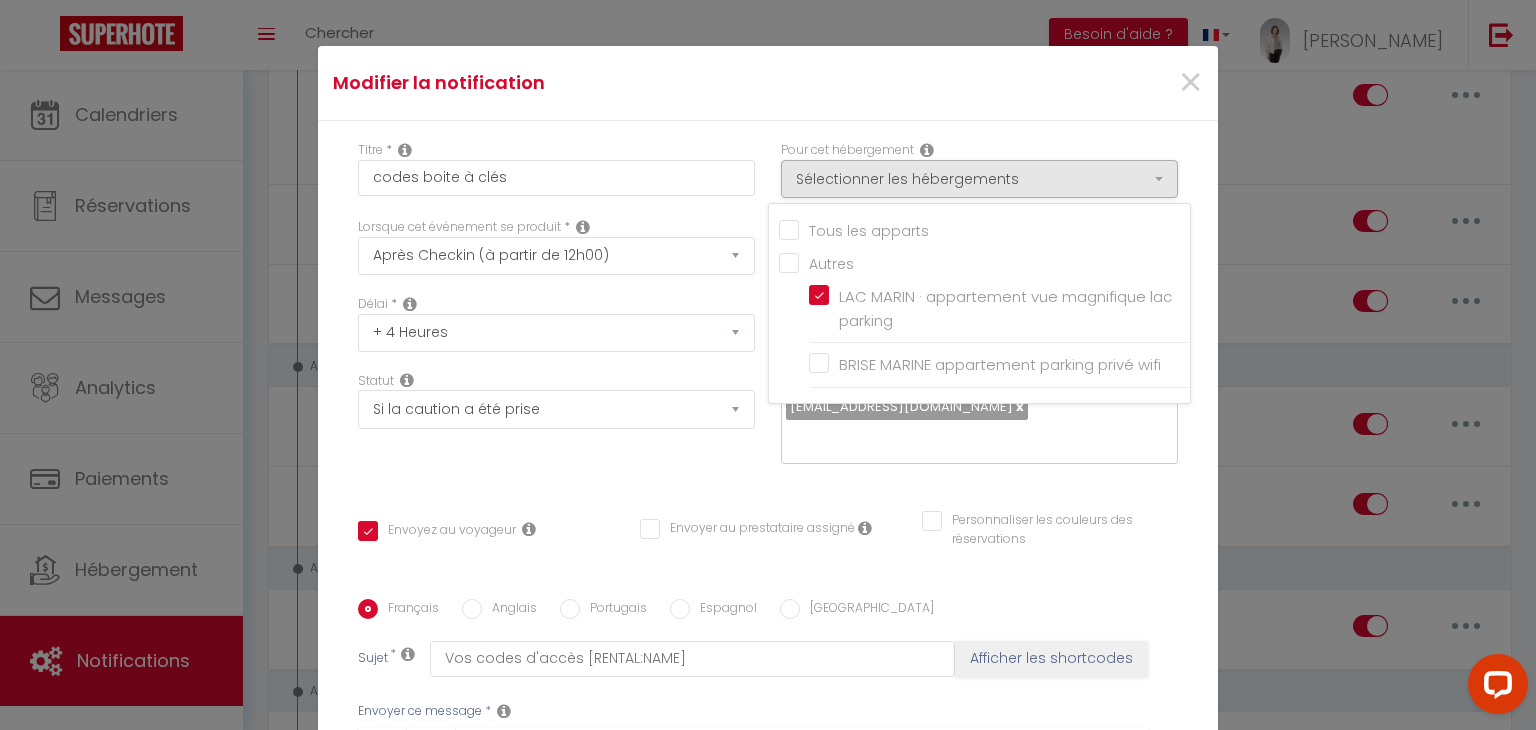 click on "Titre   *     codes boite à clés   Pour cet hébergement
Sélectionner les hébergements
Tous les apparts
Autres
LAC MARIN · appartement vue magnifique lac parking
BRISE MARINE appartement  parking privé wifi
Lorsque cet événement se produit   *      Après la réservation   Avant Checkin (à partir de 12h00)   Après Checkin (à partir de 12h00)   Avant Checkout (à partir de 12h00)   Après Checkout (à partir de 12h00)   Température   Co2   Bruit sonore   Après visualisation lien paiement   Après Paiement Lien KO   Après Caution Lien KO   Après Paiement Automatique KO   Après Caution Automatique KO   Après Visualisation du Contrat   Après Signature du Contrat   Paiement OK" at bounding box center (768, 599) 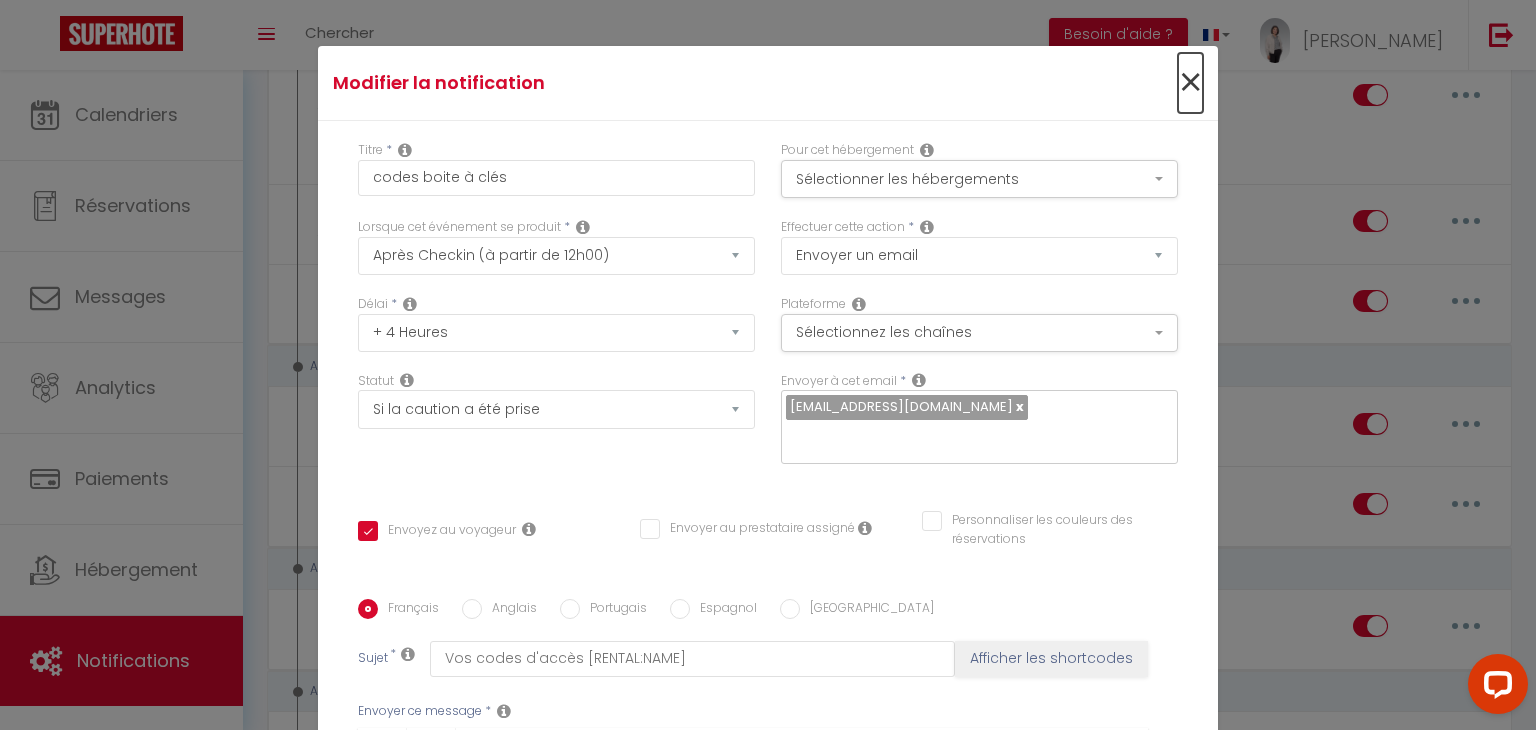 click on "×" at bounding box center (1190, 83) 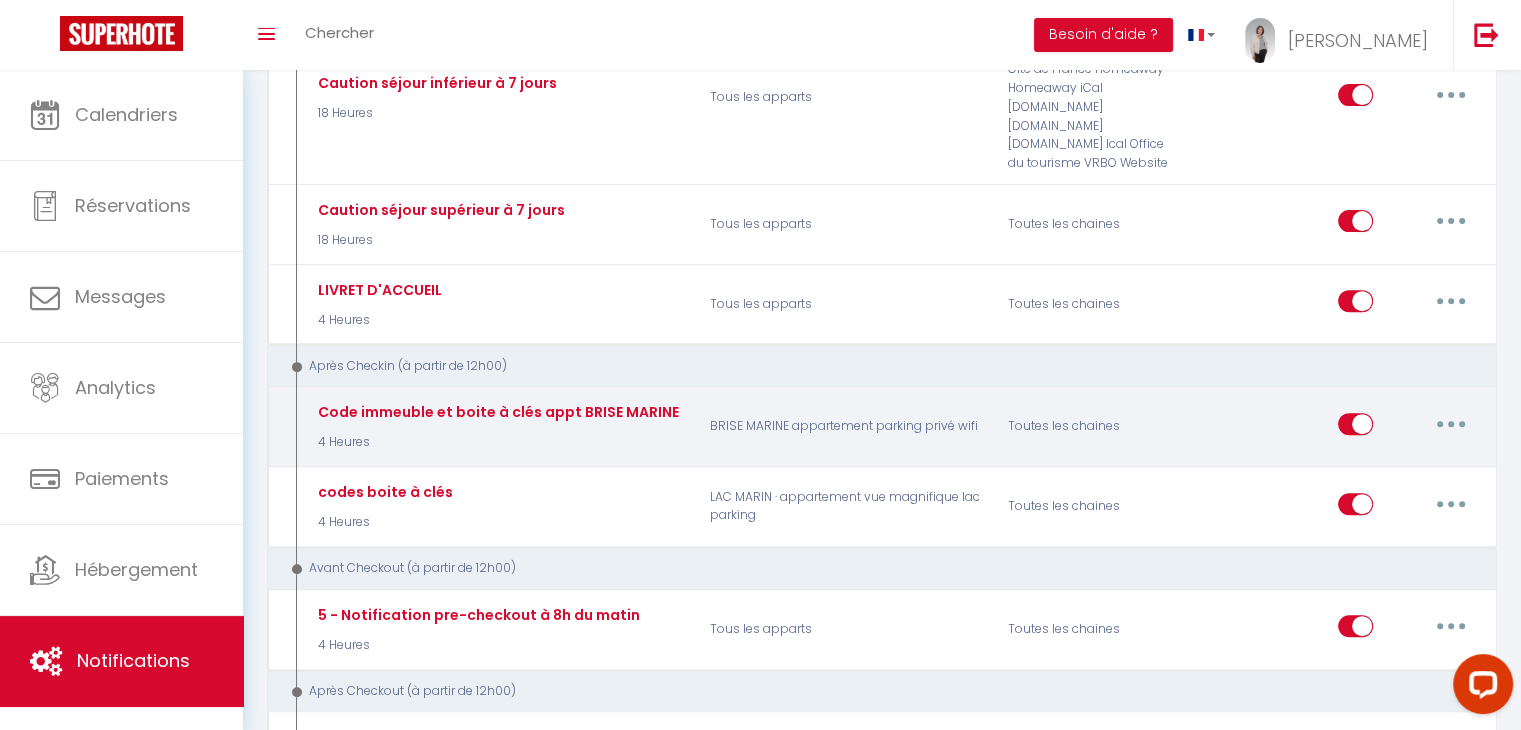 click at bounding box center (1451, 424) 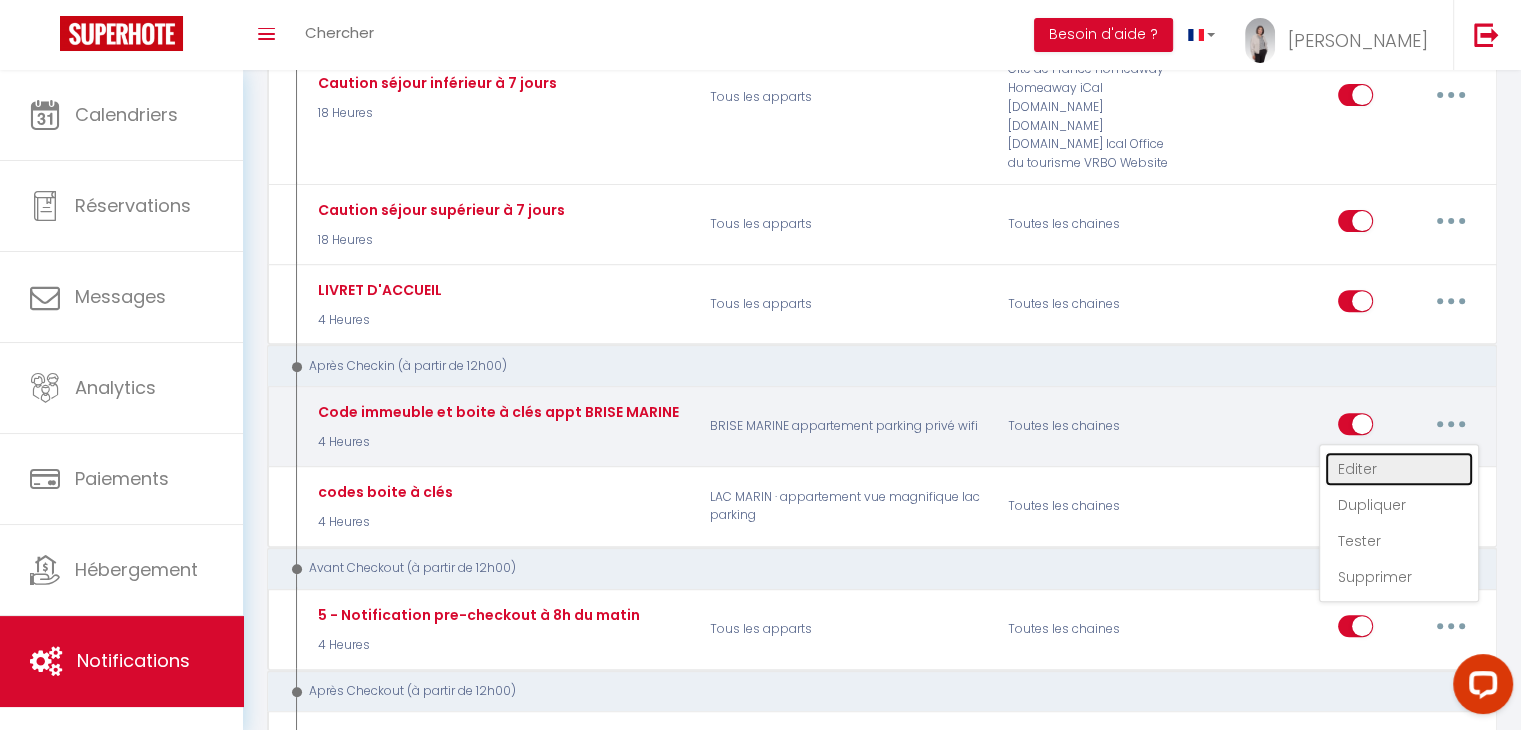 click on "Editer" at bounding box center (1399, 469) 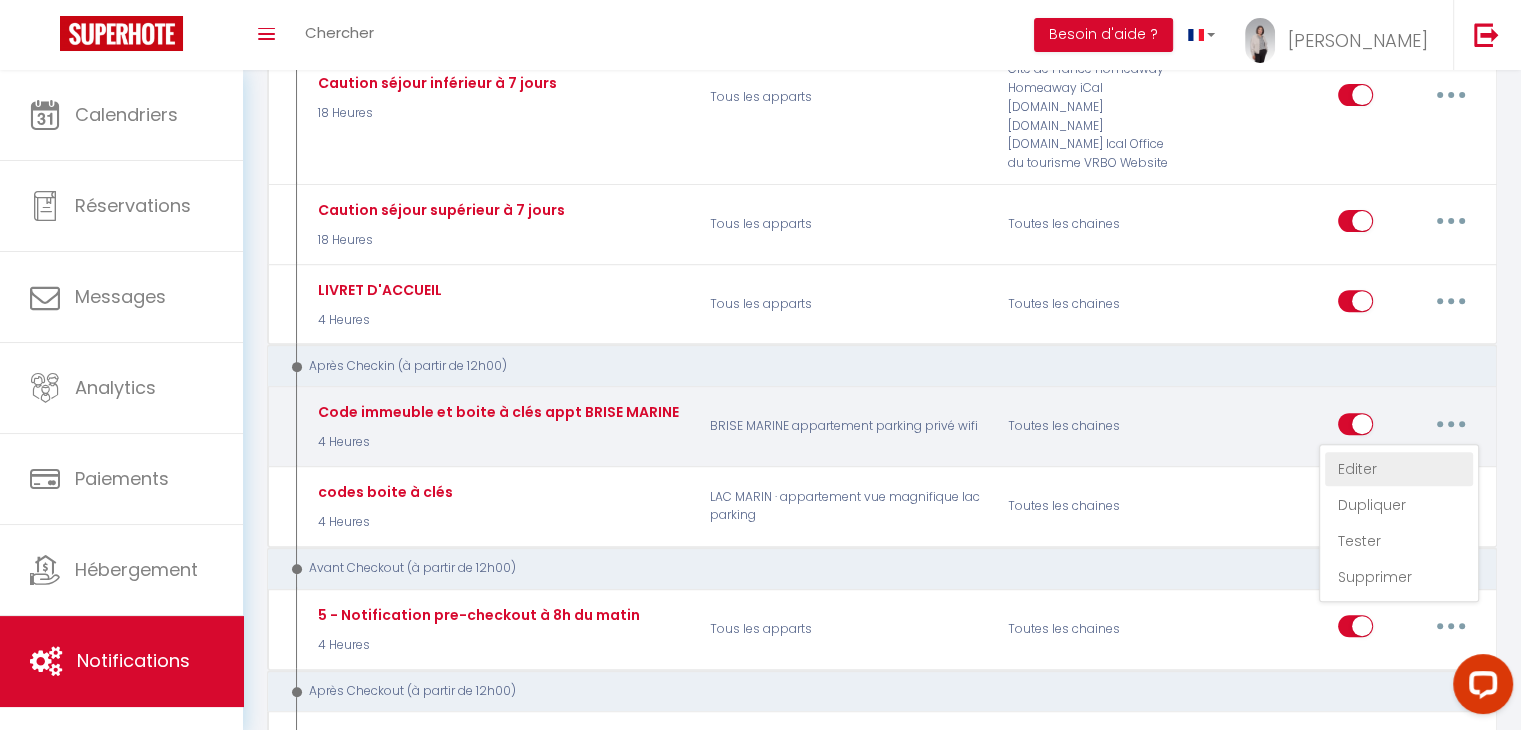 type on "Code immeuble et boite à clés appt BRISE MARINE" 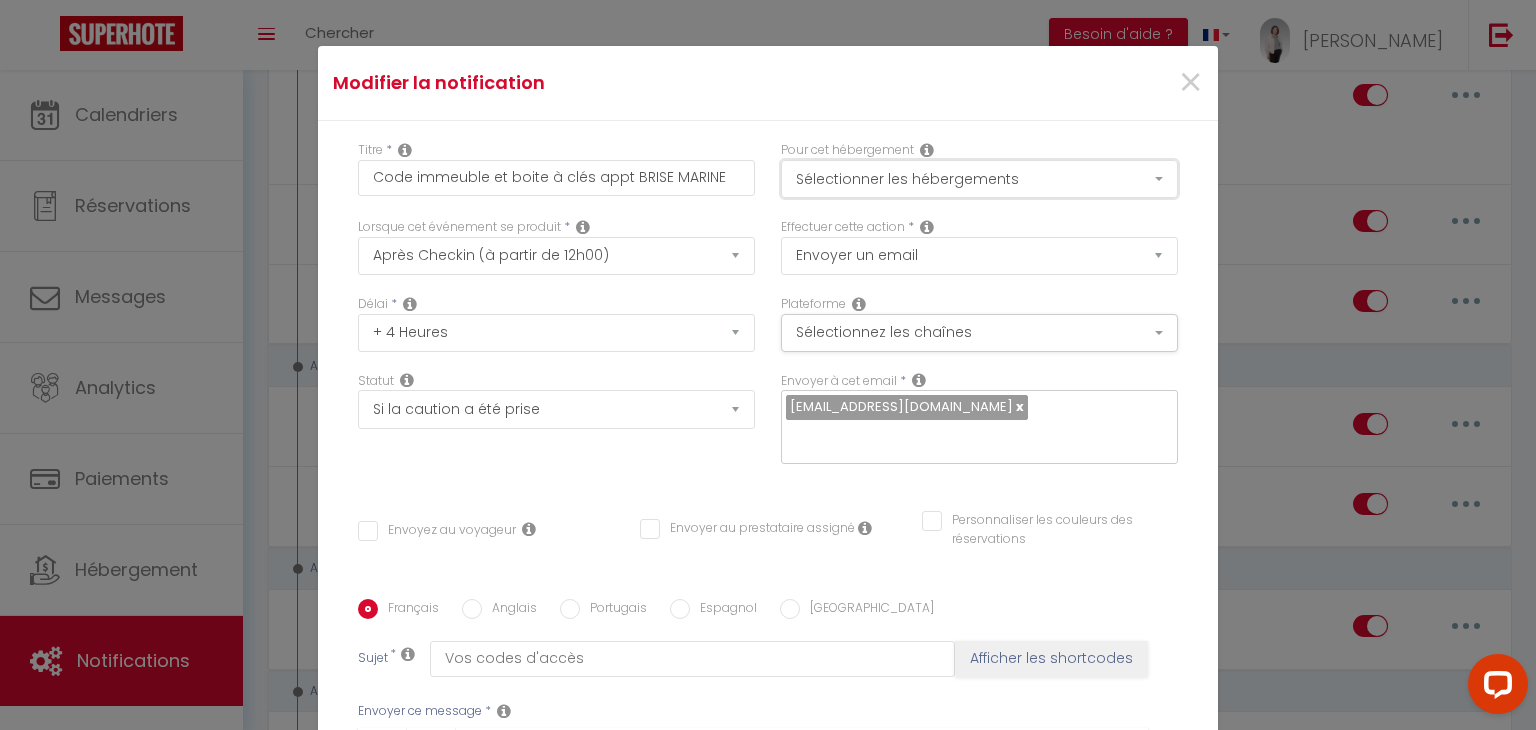 click on "Sélectionner les hébergements" at bounding box center [979, 179] 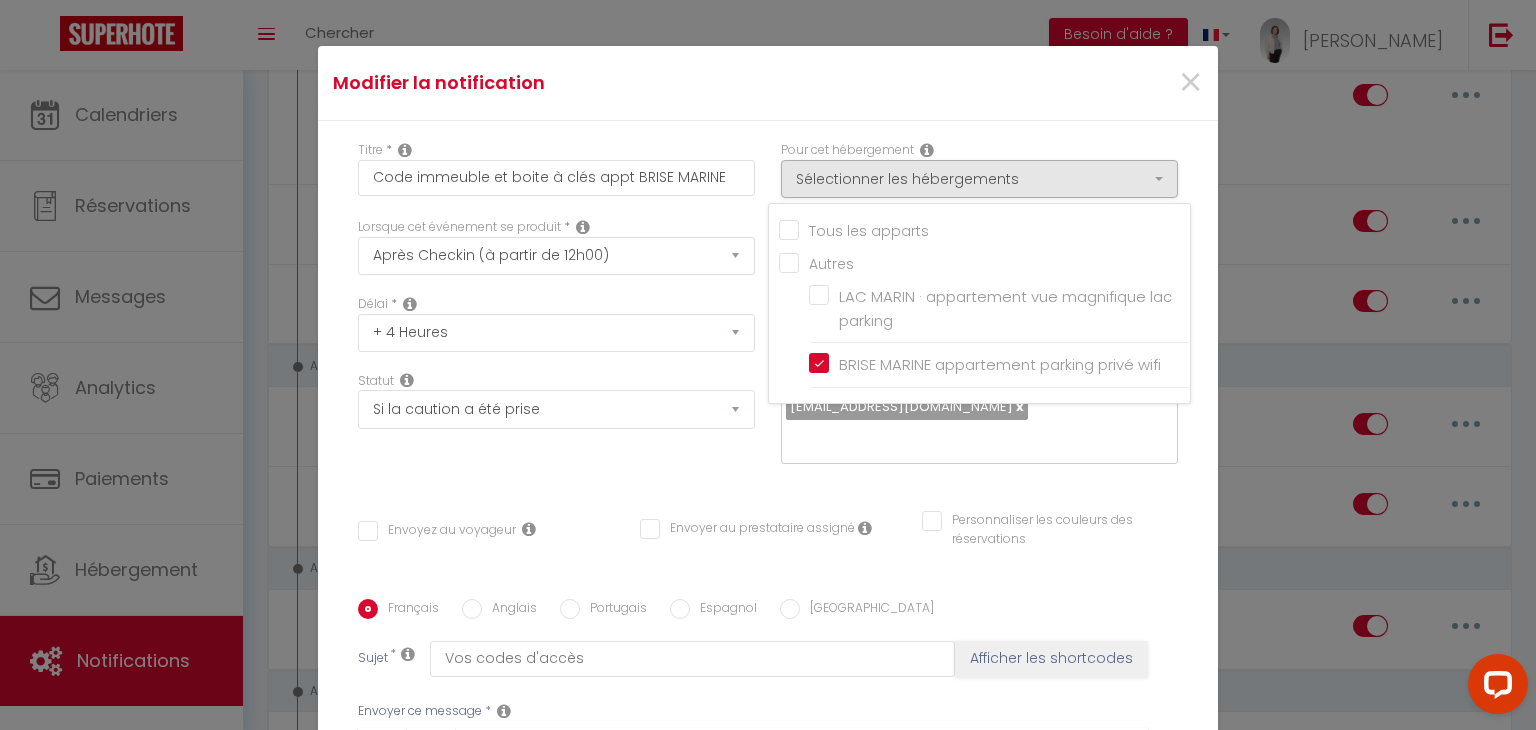 click on "Modifier la notification   ×" at bounding box center (768, 83) 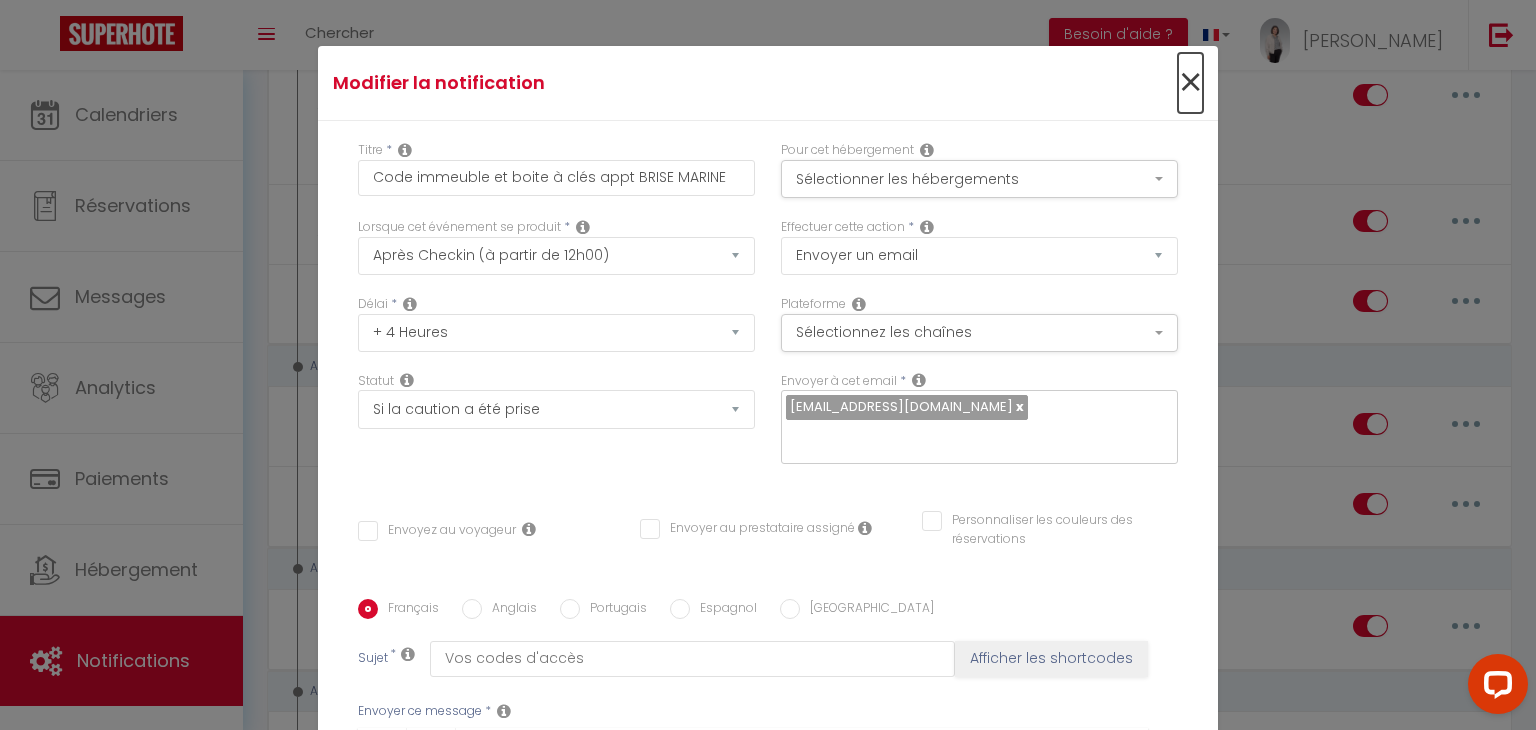 click on "×" at bounding box center [1190, 83] 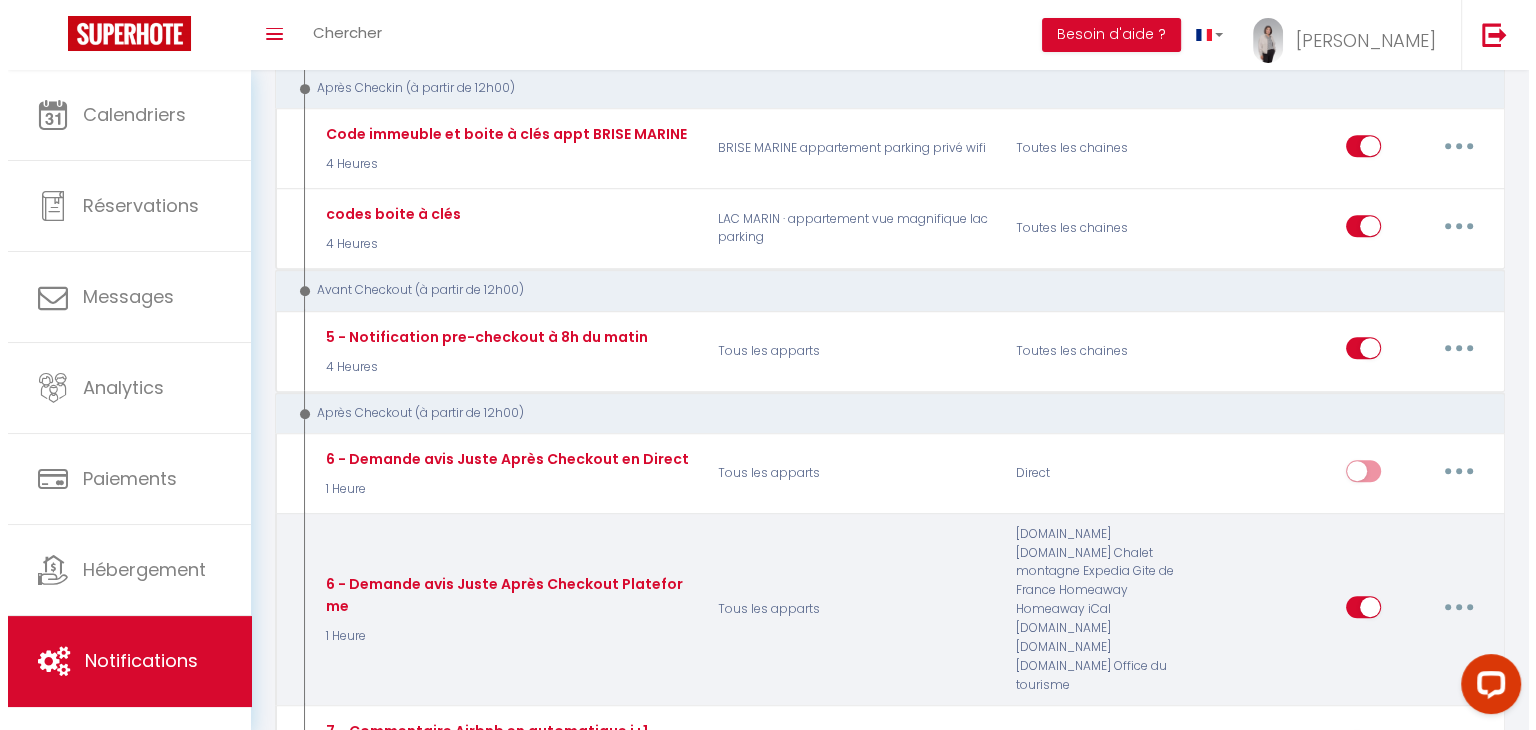 scroll, scrollTop: 1000, scrollLeft: 0, axis: vertical 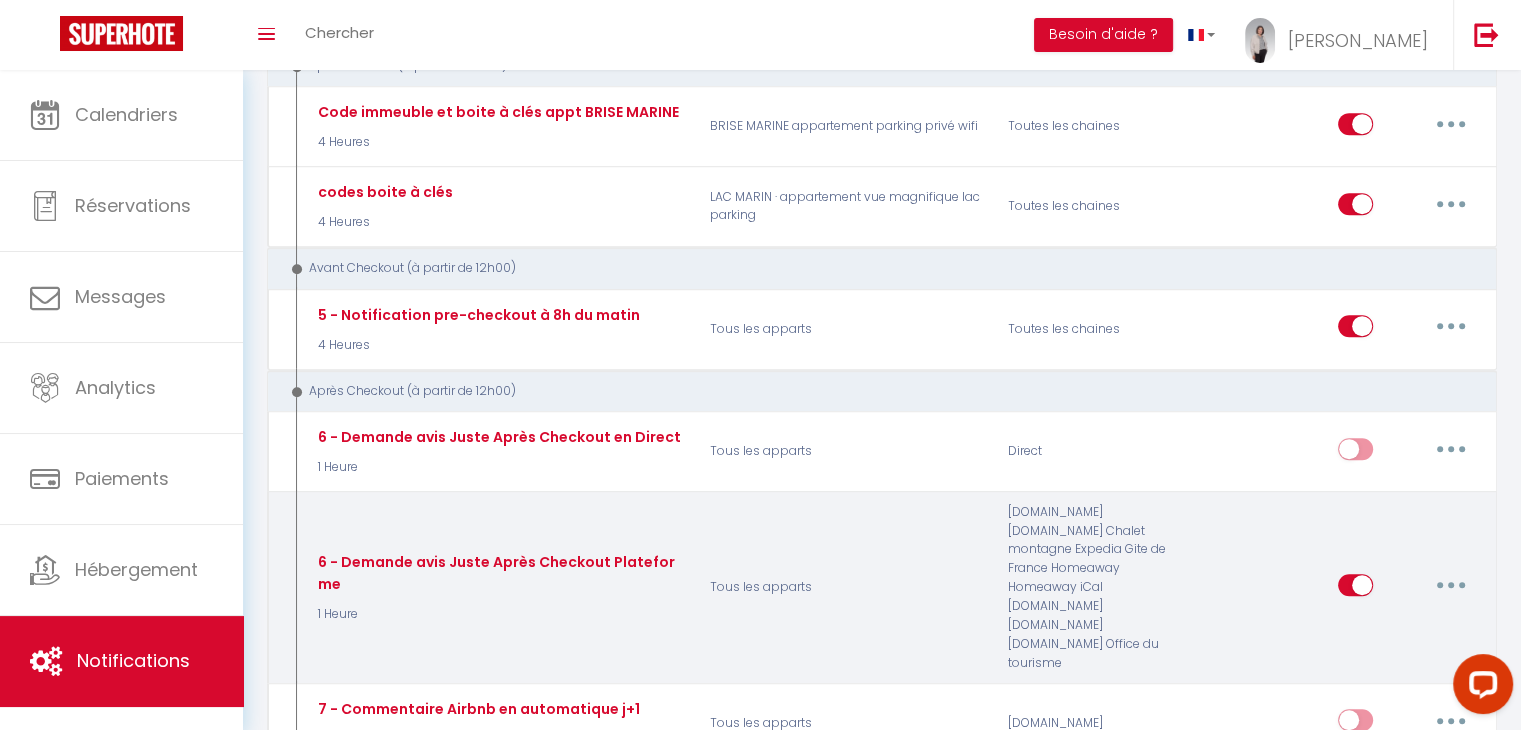 click at bounding box center [1451, 585] 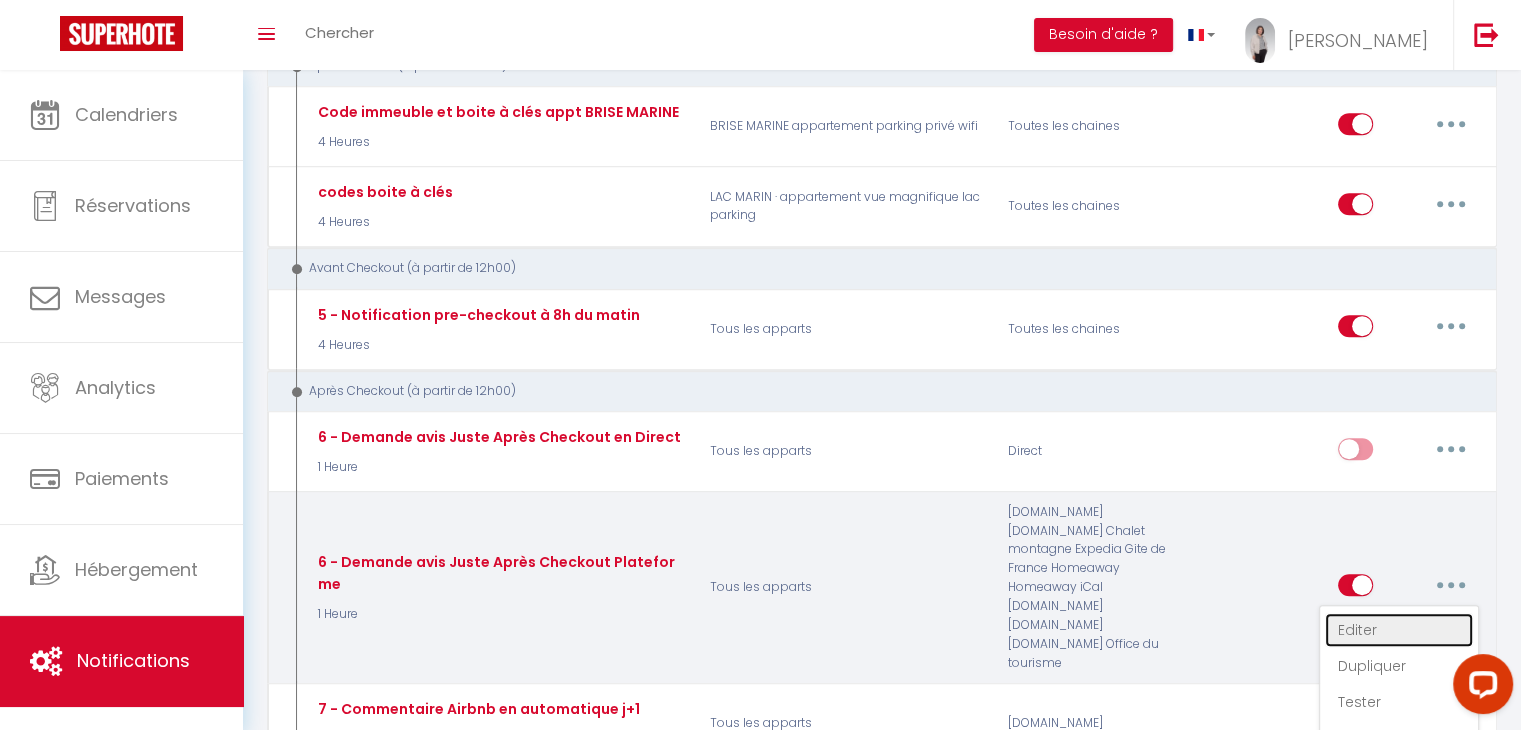 click on "Editer" at bounding box center [1399, 630] 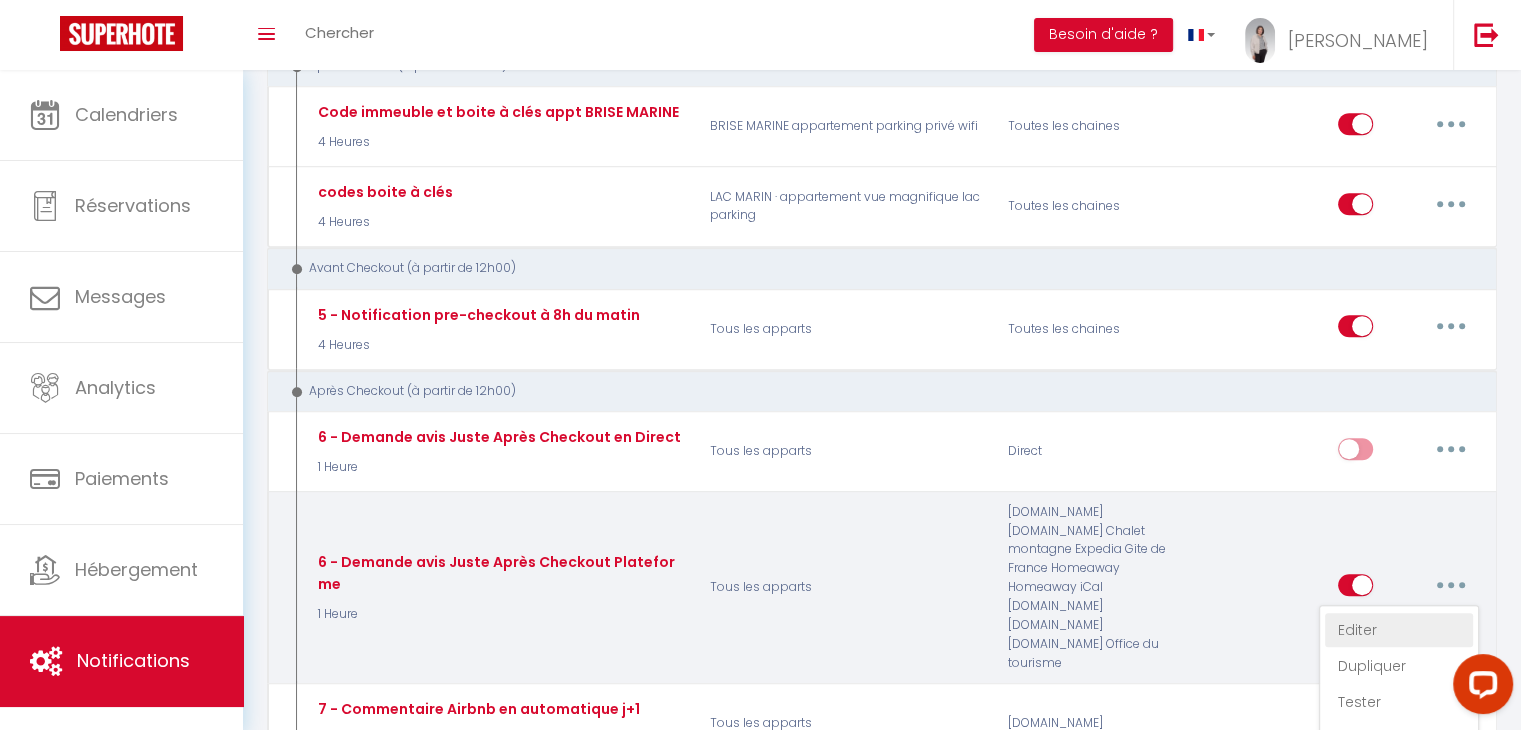 type on "6 - Demande avis Juste Après Checkout Plateforme" 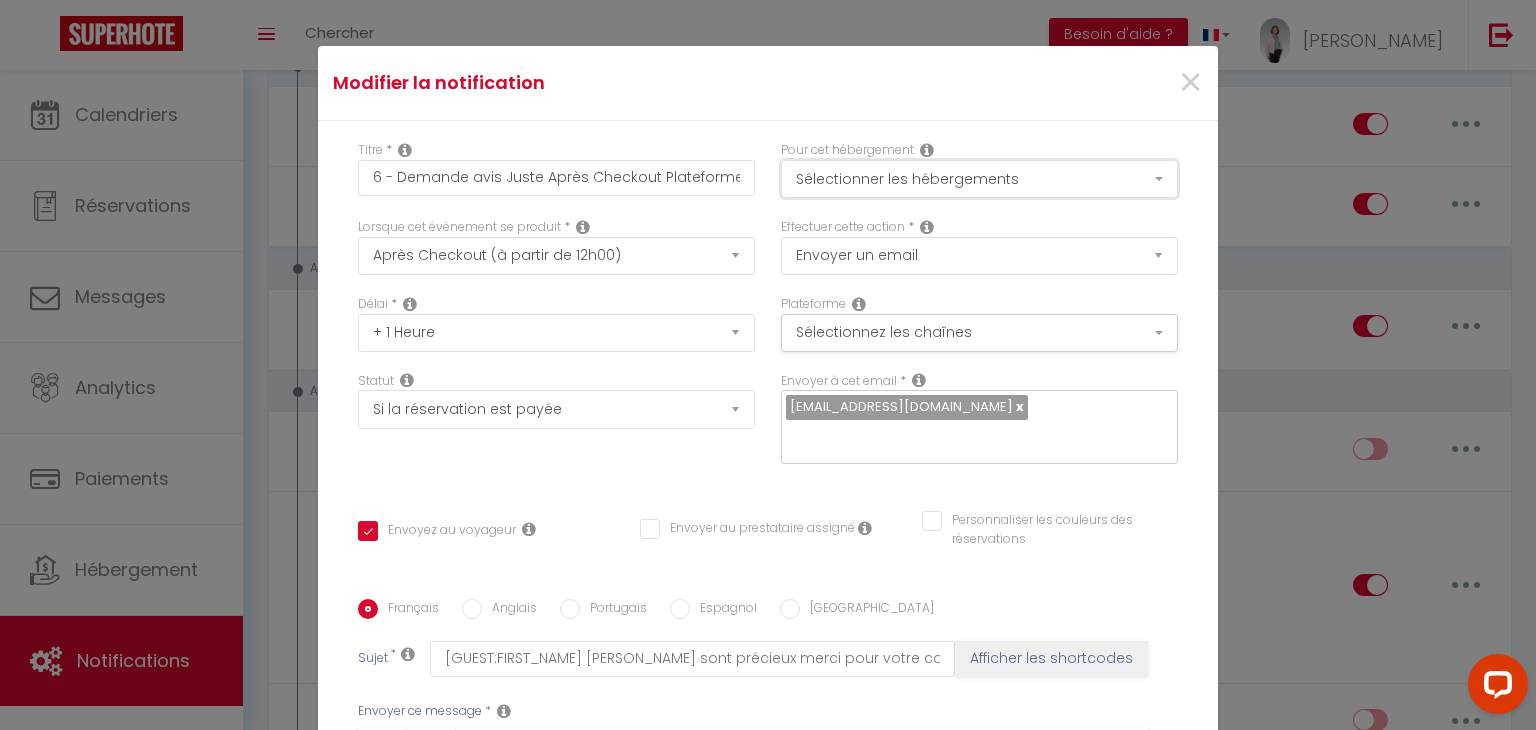 click on "Sélectionner les hébergements" at bounding box center (979, 179) 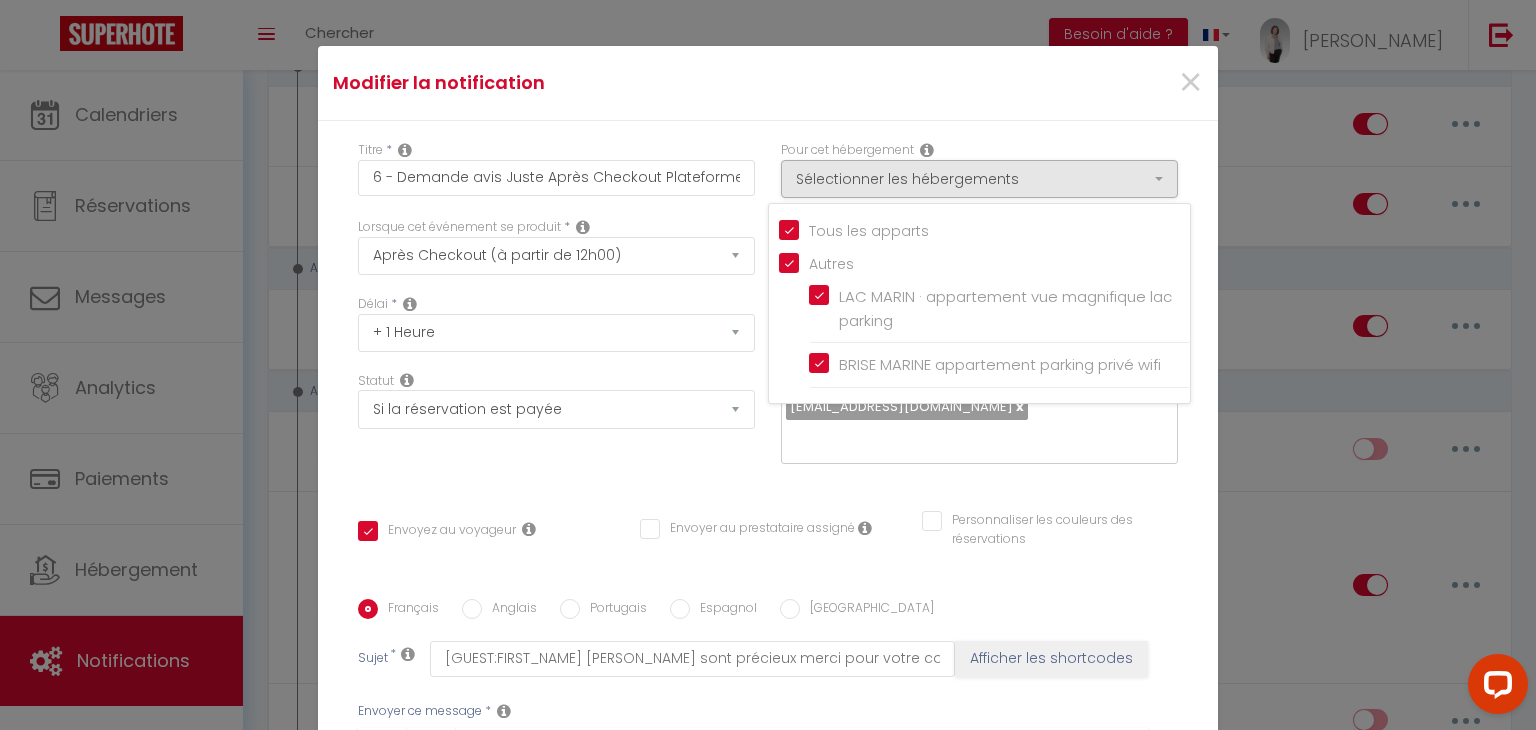 click on "Modifier la notification   ×" at bounding box center (768, 83) 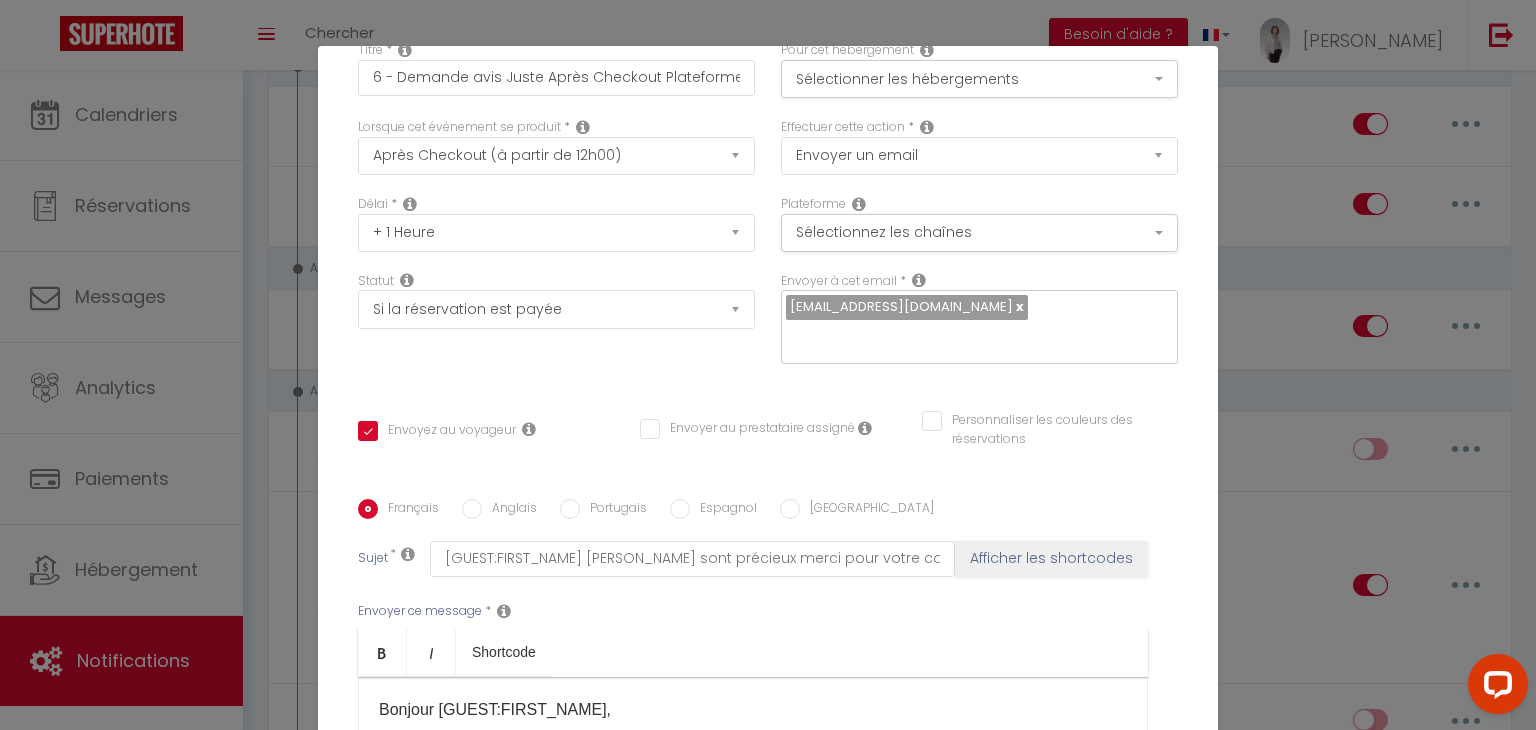 scroll, scrollTop: 200, scrollLeft: 0, axis: vertical 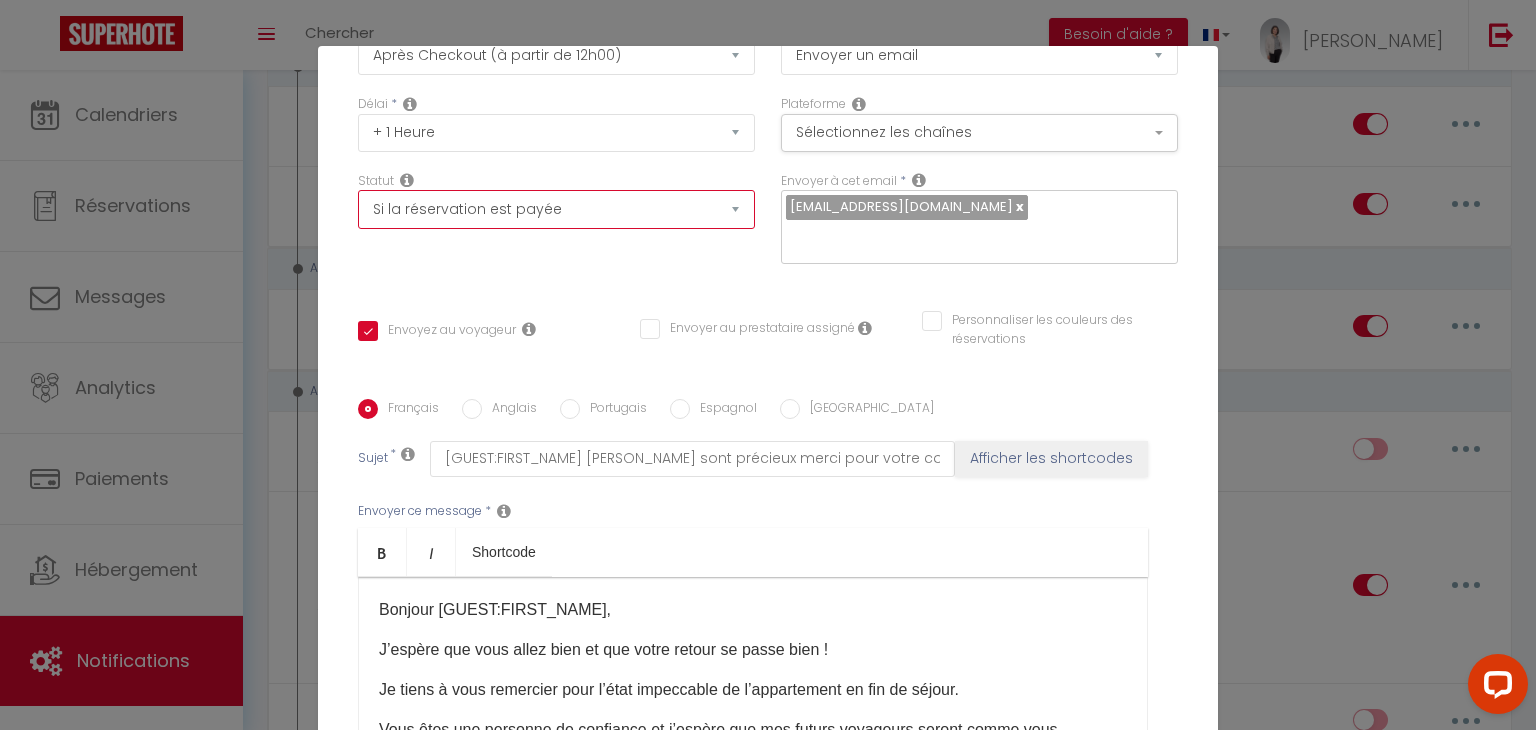 click on "Aucun   Si la réservation est payée   Si réservation non payée   Si la caution a été prise   Si caution non payée" at bounding box center (556, 209) 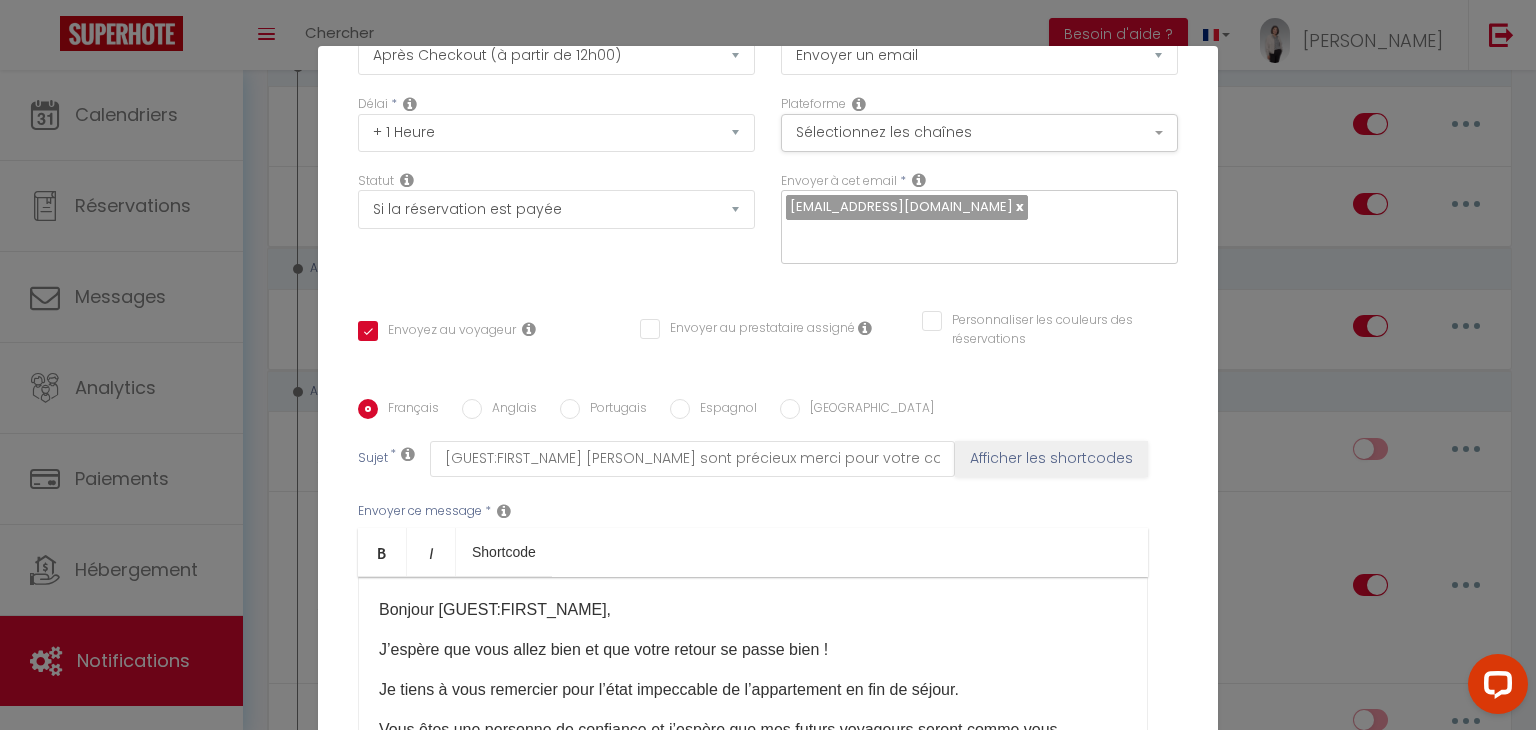 click on "Titre   *     6 - Demande avis Juste Après Checkout Plateforme   Pour cet hébergement
Sélectionner les hébergements
Tous les apparts
Autres
LAC MARIN · appartement vue magnifique lac parking
BRISE MARINE appartement  parking privé wifi
Lorsque cet événement se produit   *      Après la réservation   Avant Checkin (à partir de 12h00)   Après Checkin (à partir de 12h00)   Avant Checkout (à partir de 12h00)   Après Checkout (à partir de 12h00)   Température   Co2   Bruit sonore   Après visualisation lien paiement   Après Paiement Lien KO   Après Caution Lien KO   Après Paiement Automatique KO   Après Caution Automatique KO   Après Visualisation du Contrat   Paiement OK      *" at bounding box center [768, 399] 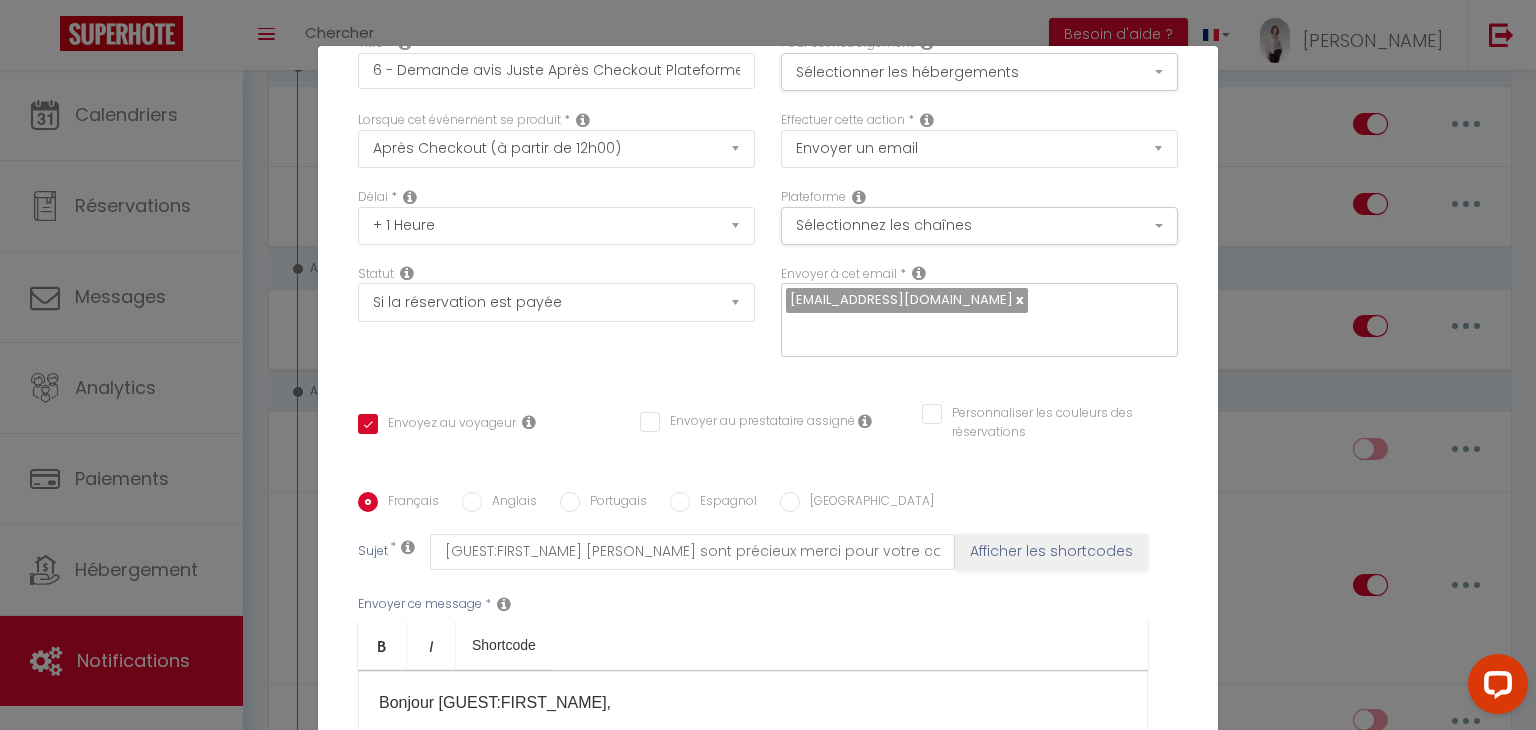 scroll, scrollTop: 62, scrollLeft: 0, axis: vertical 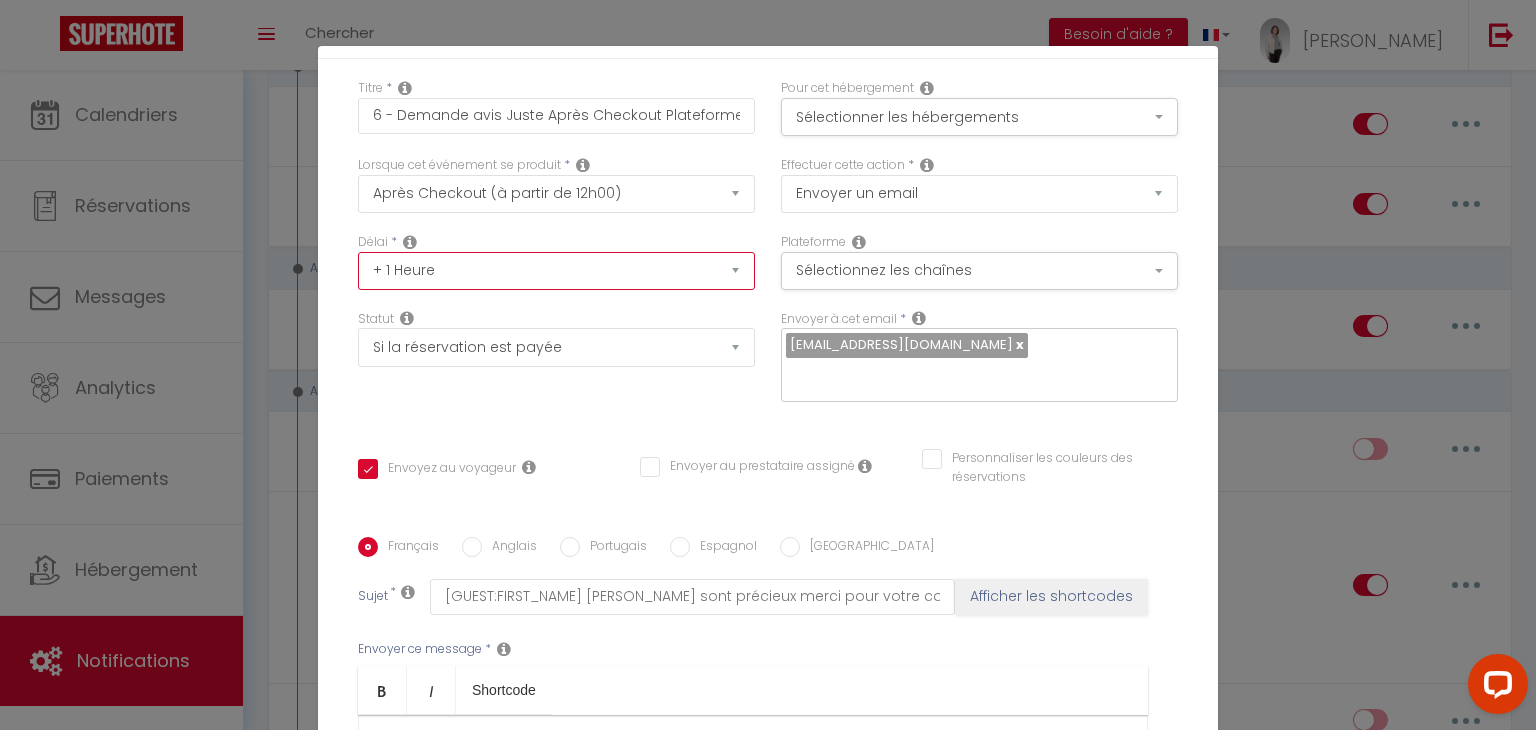 click on "Immédiat + 10 Minutes + 1 Heure + 2 Heures + 3 Heures + 4 Heures + 5 Heures + 6 Heures + 7 Heures + 8 Heures + 9 Heures + 10 Heures + 11 Heures + 12 Heures + 13 Heures + 14 Heures + 15 Heures + 16 Heures + 17 Heures + 18 Heures + 19 Heures + 20 Heures + 21 Heures + 22 Heures + 23 Heures   + 1 Jour + 2 Jours + 3 Jours + 4 Jours + 5 Jours + 6 Jours + 7 Jours + 8 Jours + 9 Jours + 10 Jours + 11 Jours + 12 Jours + 13 Jours + 14 Jours + 15 Jours + 16 Jours + 17 Jours + 18 Jours + 19 Jours + 20 Jours + 21 Jours + 22 Jours + 23 Jours + 24 Jours + 25 Jours + 26 Jours + 27 Jours + 28 Jours + 29 Jours + 30 Jours + 31 Jours + 32 Jours + 33 Jours + 34 Jours + 35 Jours + 36 Jours + 37 Jours + 38 Jours + 39 Jours + 40 Jours + 41 Jours + 42 Jours + 43 Jours + 44 Jours + 45 Jours + 46 Jours + 47 Jours + 48 Jours + 49 Jours + 50 Jours + 51 Jours + 52 Jours + 53 Jours + 54 Jours + 55 Jours + 56 Jours + 57 Jours + 58 Jours + 59 Jours + 60 Jours + 61 Jours + 62 Jours + 63 Jours + 64 Jours + 65 Jours + 66 Jours + 67 Jours" at bounding box center (556, 271) 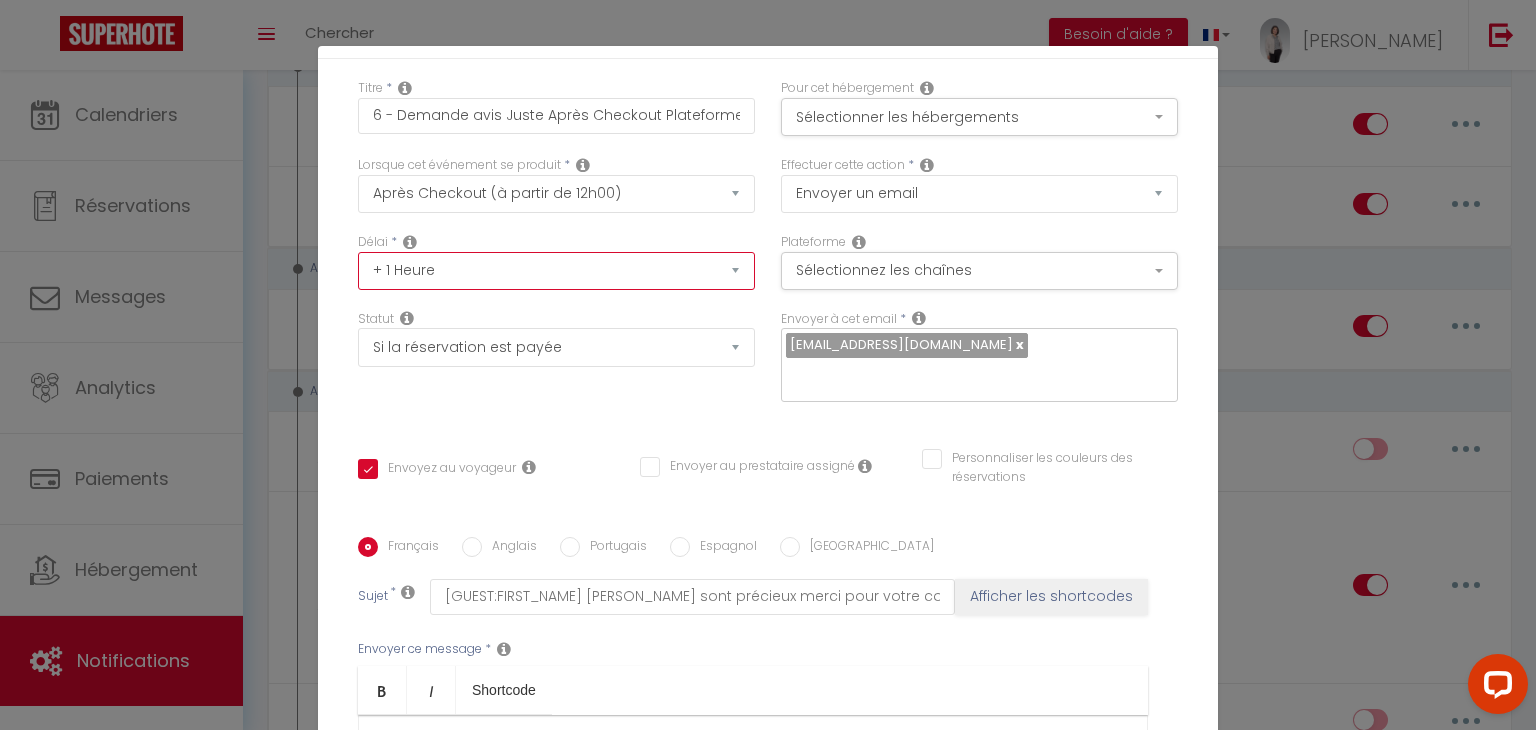 select on "23 Heures" 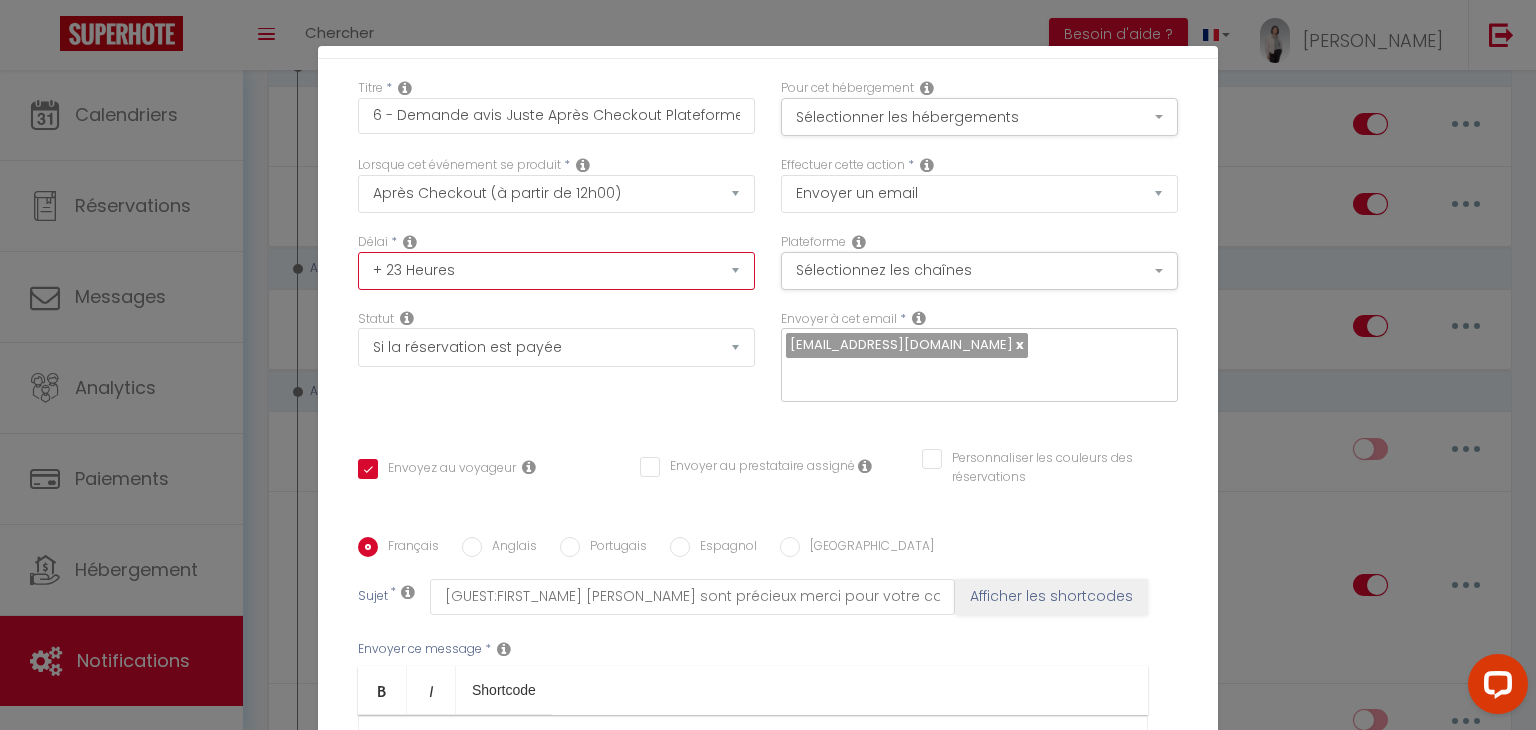 click on "Immédiat + 10 Minutes + 1 Heure + 2 Heures + 3 Heures + 4 Heures + 5 Heures + 6 Heures + 7 Heures + 8 Heures + 9 Heures + 10 Heures + 11 Heures + 12 Heures + 13 Heures + 14 Heures + 15 Heures + 16 Heures + 17 Heures + 18 Heures + 19 Heures + 20 Heures + 21 Heures + 22 Heures + 23 Heures   + 1 Jour + 2 Jours + 3 Jours + 4 Jours + 5 Jours + 6 Jours + 7 Jours + 8 Jours + 9 Jours + 10 Jours + 11 Jours + 12 Jours + 13 Jours + 14 Jours + 15 Jours + 16 Jours + 17 Jours + 18 Jours + 19 Jours + 20 Jours + 21 Jours + 22 Jours + 23 Jours + 24 Jours + 25 Jours + 26 Jours + 27 Jours + 28 Jours + 29 Jours + 30 Jours + 31 Jours + 32 Jours + 33 Jours + 34 Jours + 35 Jours + 36 Jours + 37 Jours + 38 Jours + 39 Jours + 40 Jours + 41 Jours + 42 Jours + 43 Jours + 44 Jours + 45 Jours + 46 Jours + 47 Jours + 48 Jours + 49 Jours + 50 Jours + 51 Jours + 52 Jours + 53 Jours + 54 Jours + 55 Jours + 56 Jours + 57 Jours + 58 Jours + 59 Jours + 60 Jours + 61 Jours + 62 Jours + 63 Jours + 64 Jours + 65 Jours + 66 Jours + 67 Jours" at bounding box center [556, 271] 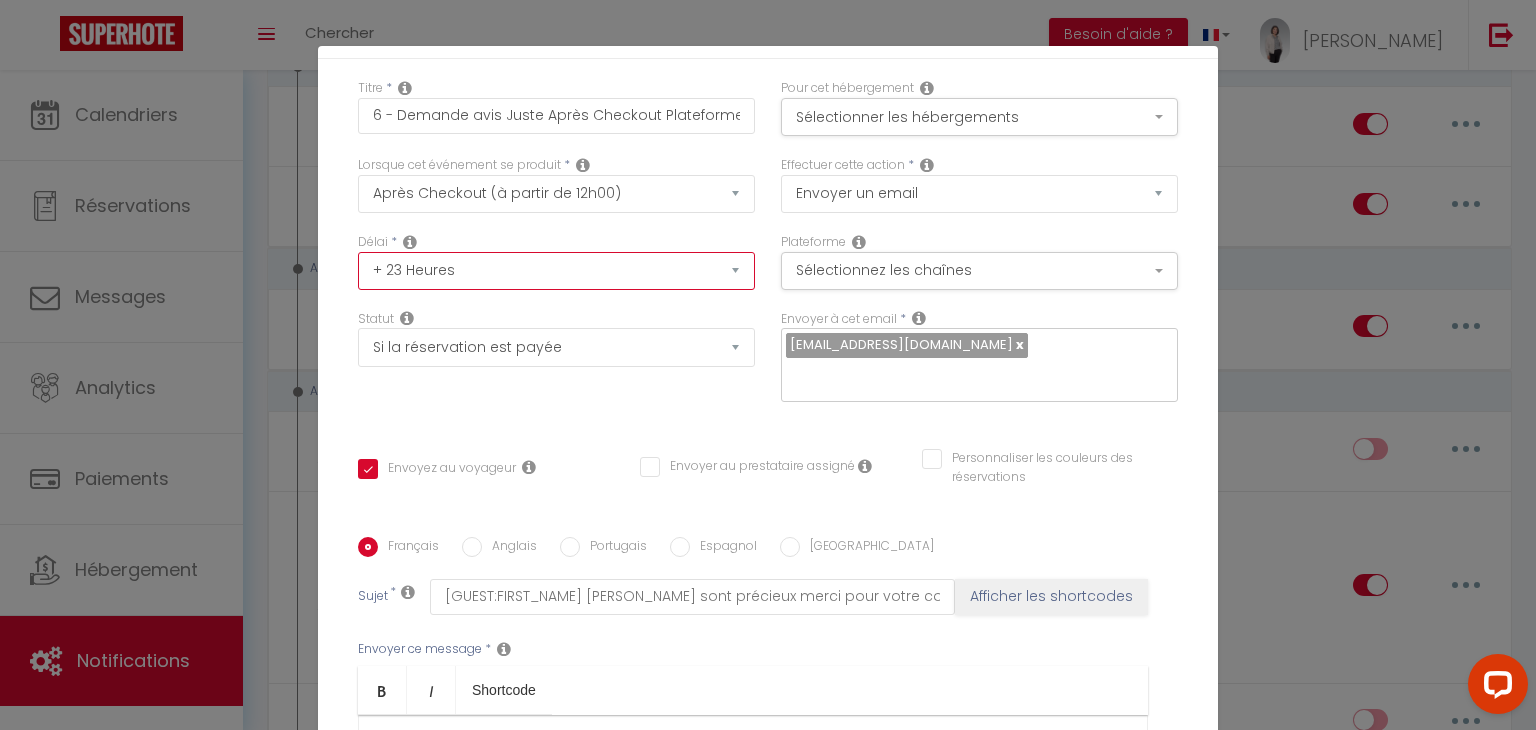 checkbox on "true" 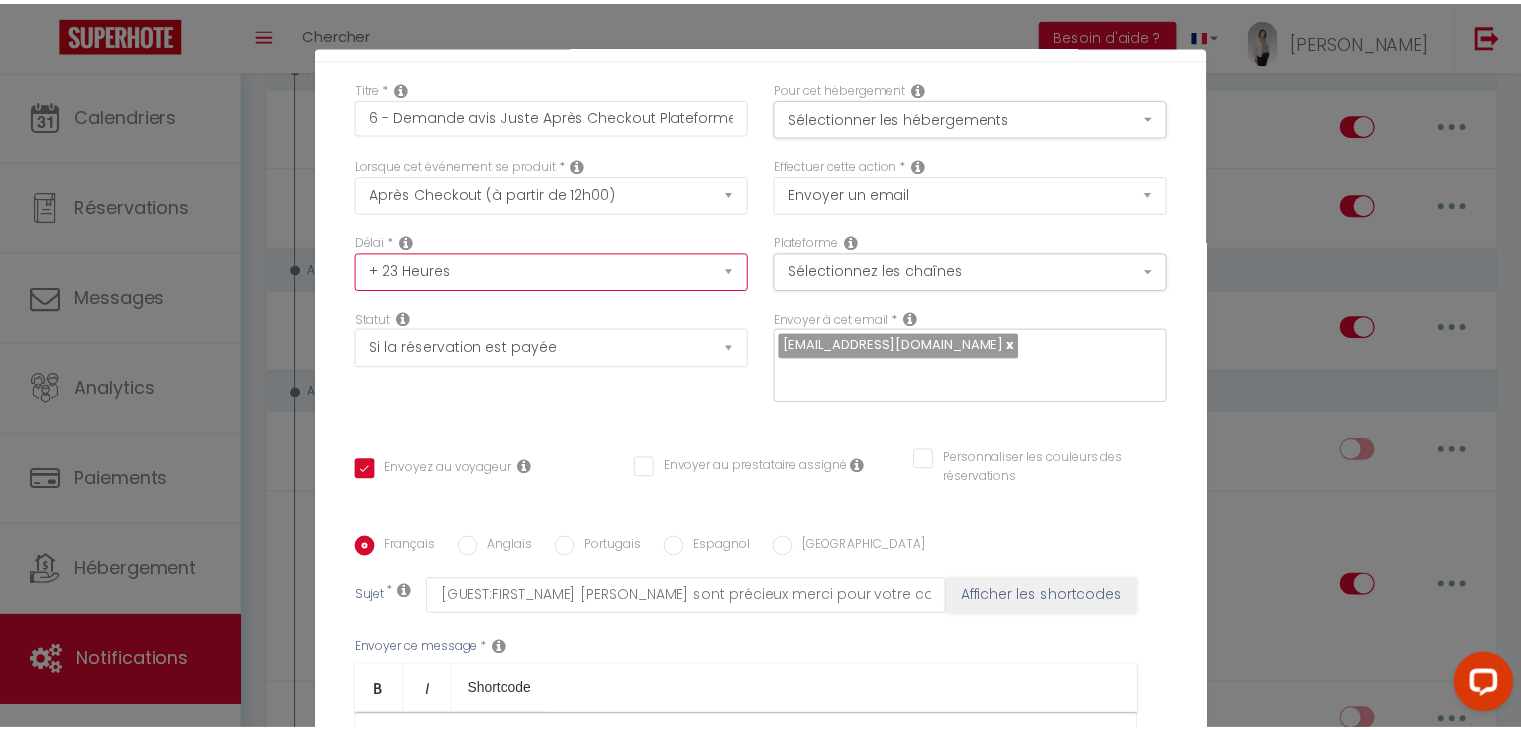 type 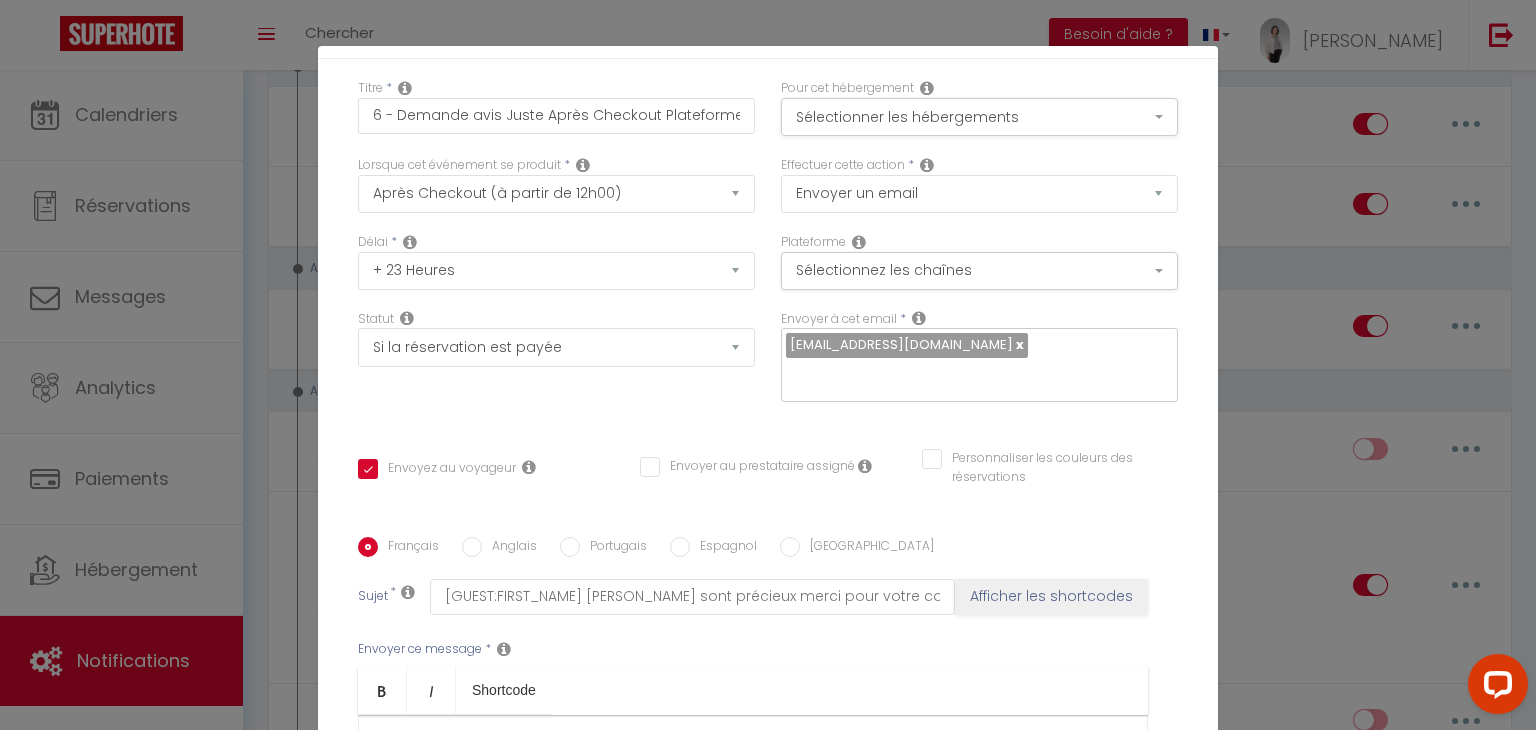 click on "Statut     Aucun   Si la réservation est payée   Si réservation non payée   Si la caution a été prise   Si caution non payée" at bounding box center (556, 366) 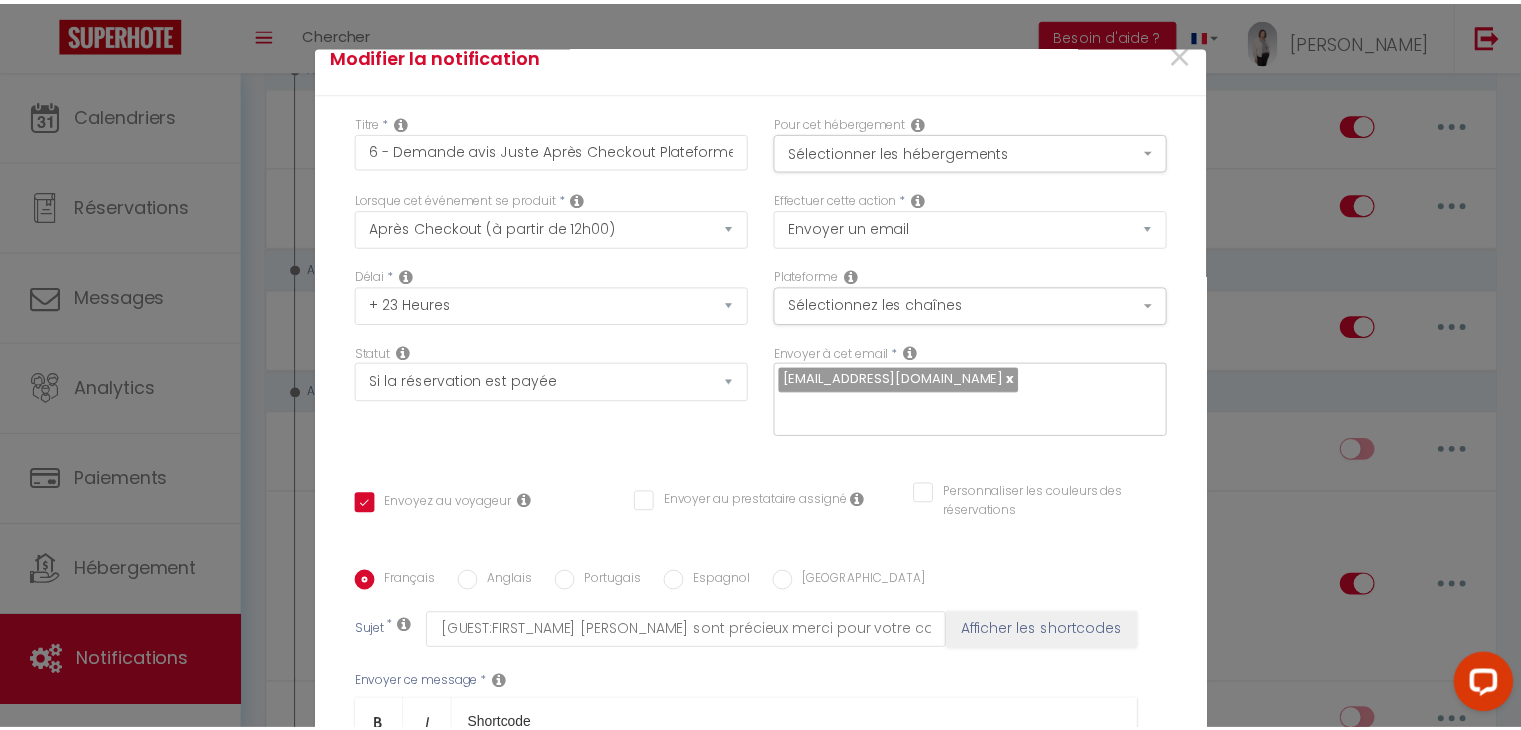 scroll, scrollTop: 0, scrollLeft: 0, axis: both 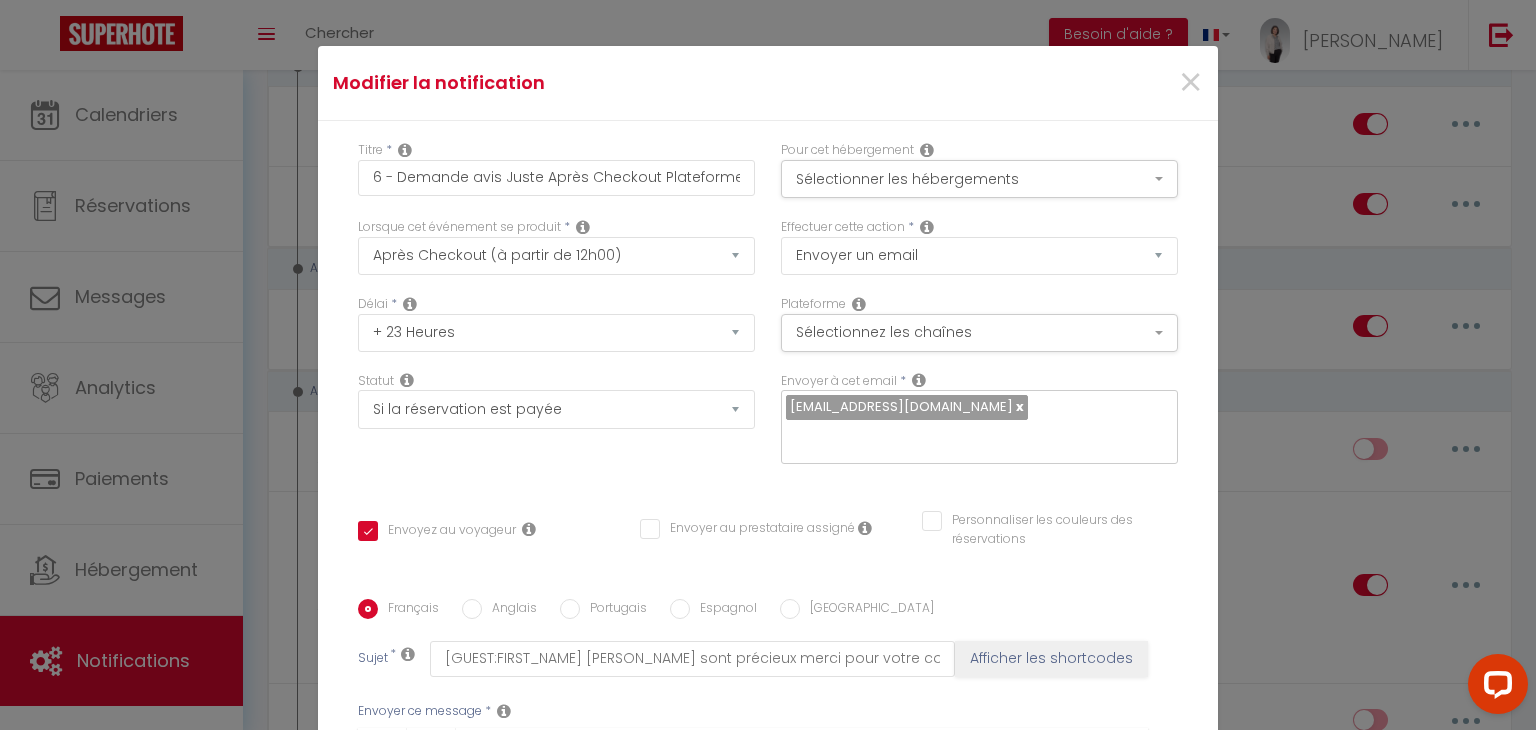 click on "Modifier la notification   ×   Titre   *     6 - Demande avis Juste Après Checkout Plateforme   Pour cet hébergement
Sélectionner les hébergements
Tous les apparts
Autres
LAC MARIN · appartement vue magnifique lac parking
BRISE MARINE appartement  parking privé wifi
Lorsque cet événement se produit   *      Après la réservation   Avant Checkin (à partir de 12h00)   Après Checkin (à partir de 12h00)   Avant Checkout (à partir de 12h00)   Après Checkout (à partir de 12h00)   Température   Co2   Bruit sonore   Après visualisation lien paiement   Après Paiement Lien KO   Après Caution Lien KO   Après Paiement Automatique KO   Après Caution Automatique KO   Paiement OK      *" at bounding box center (768, 365) 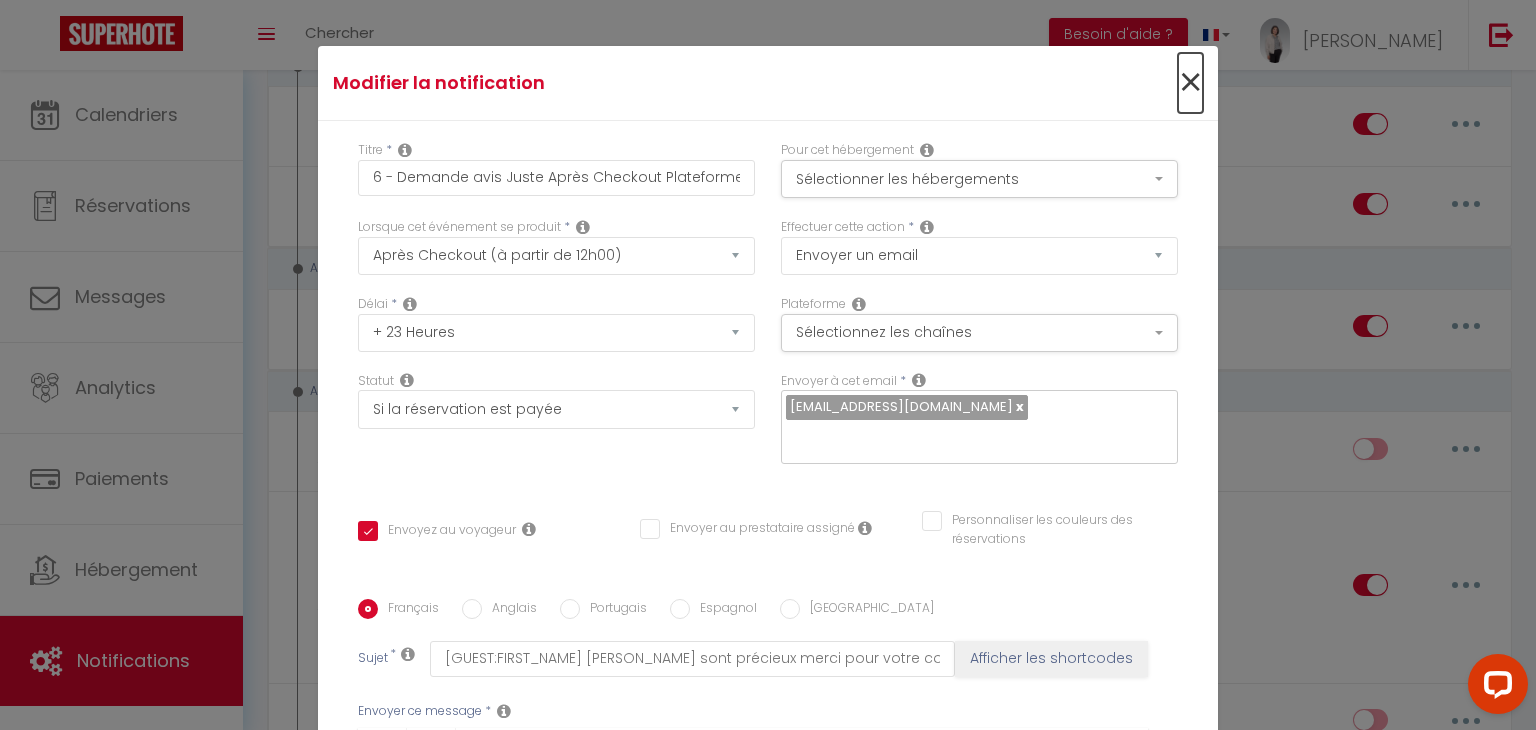 click on "×" at bounding box center [1190, 83] 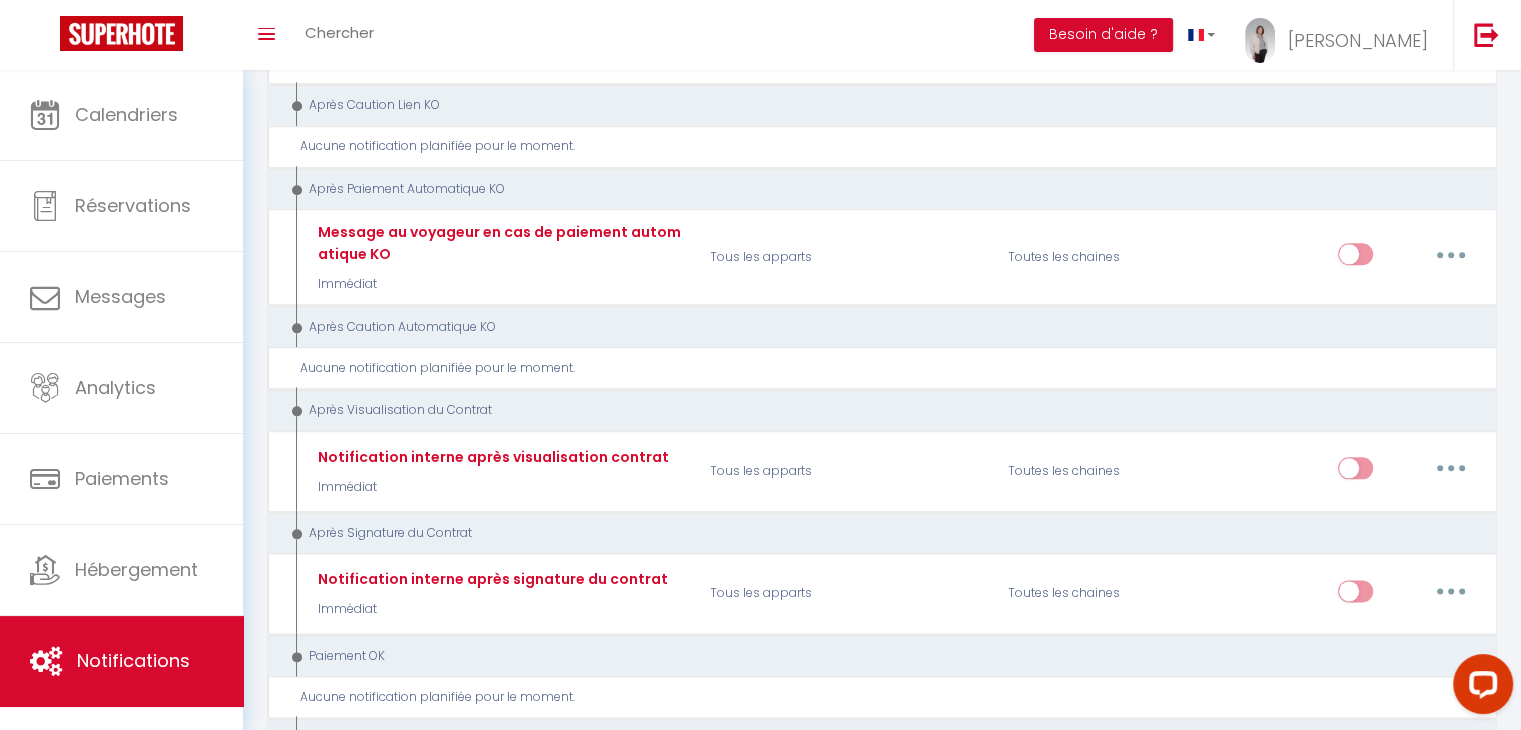 scroll, scrollTop: 2400, scrollLeft: 0, axis: vertical 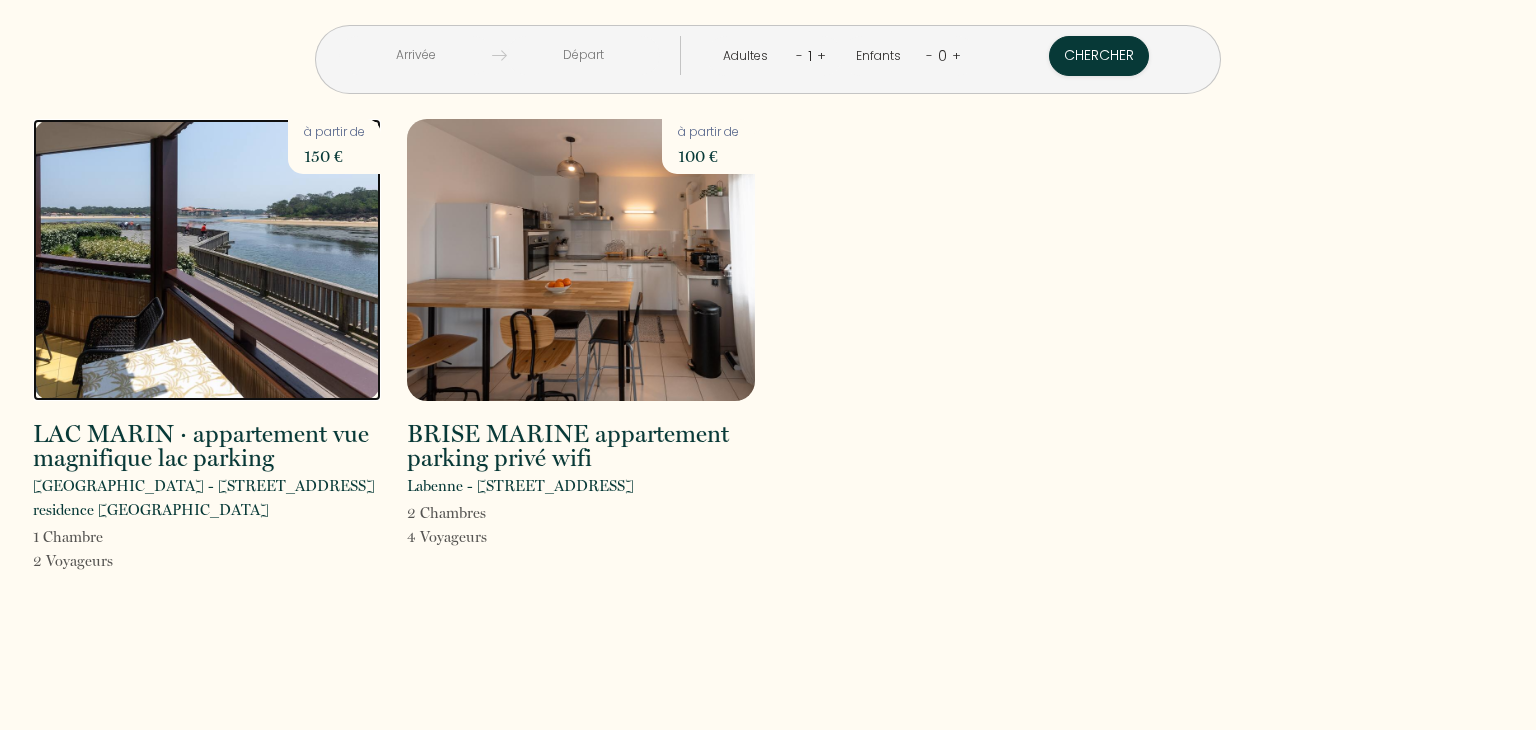 click at bounding box center (207, 260) 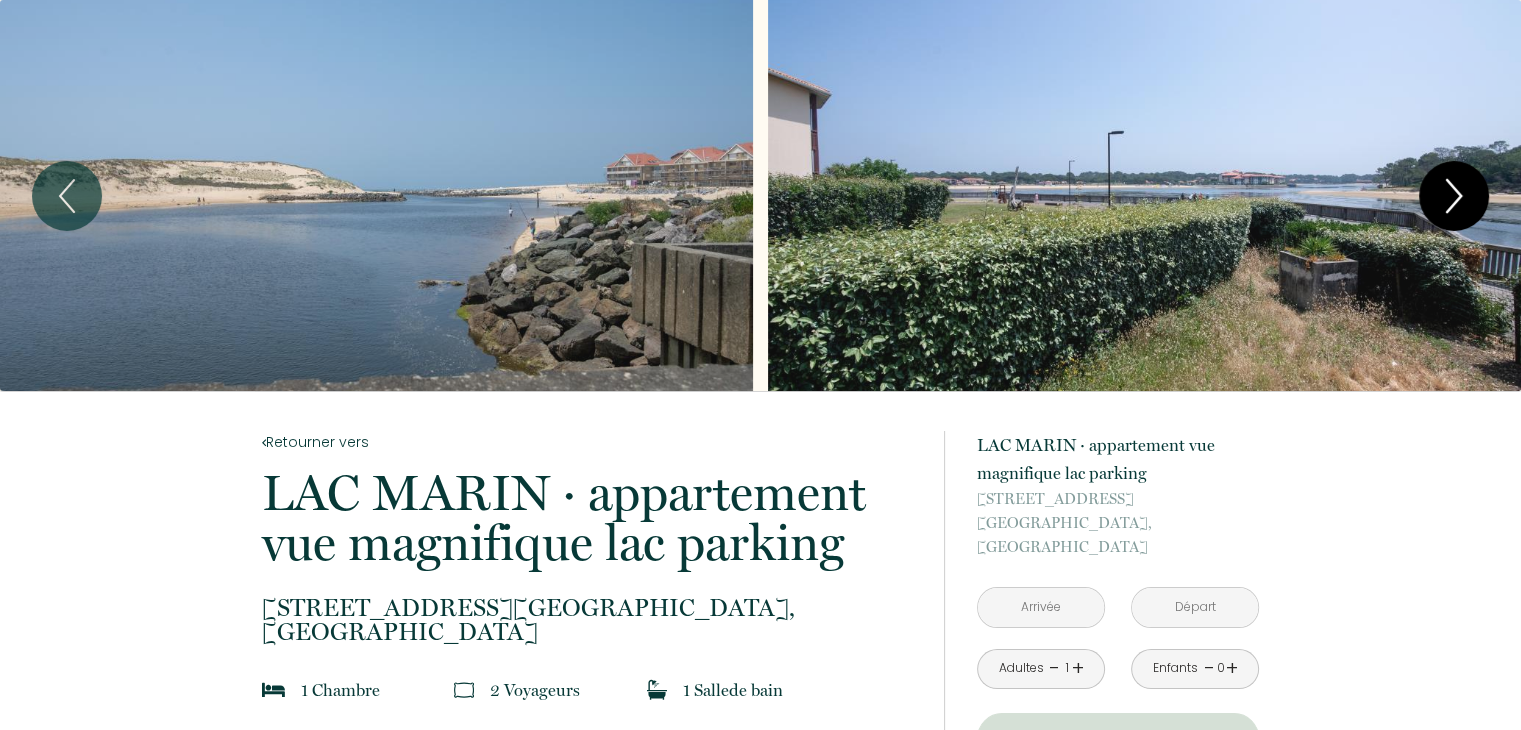 click 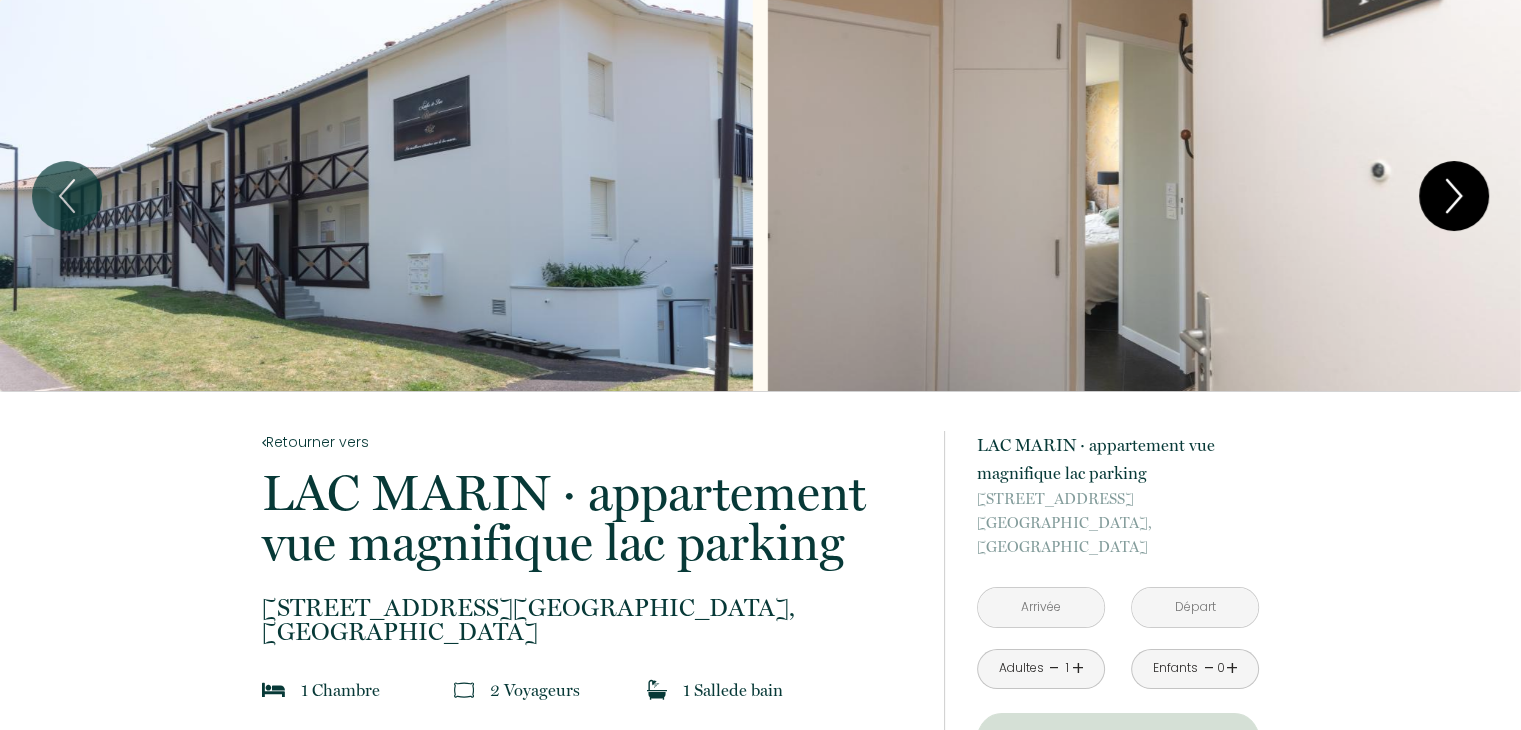 click 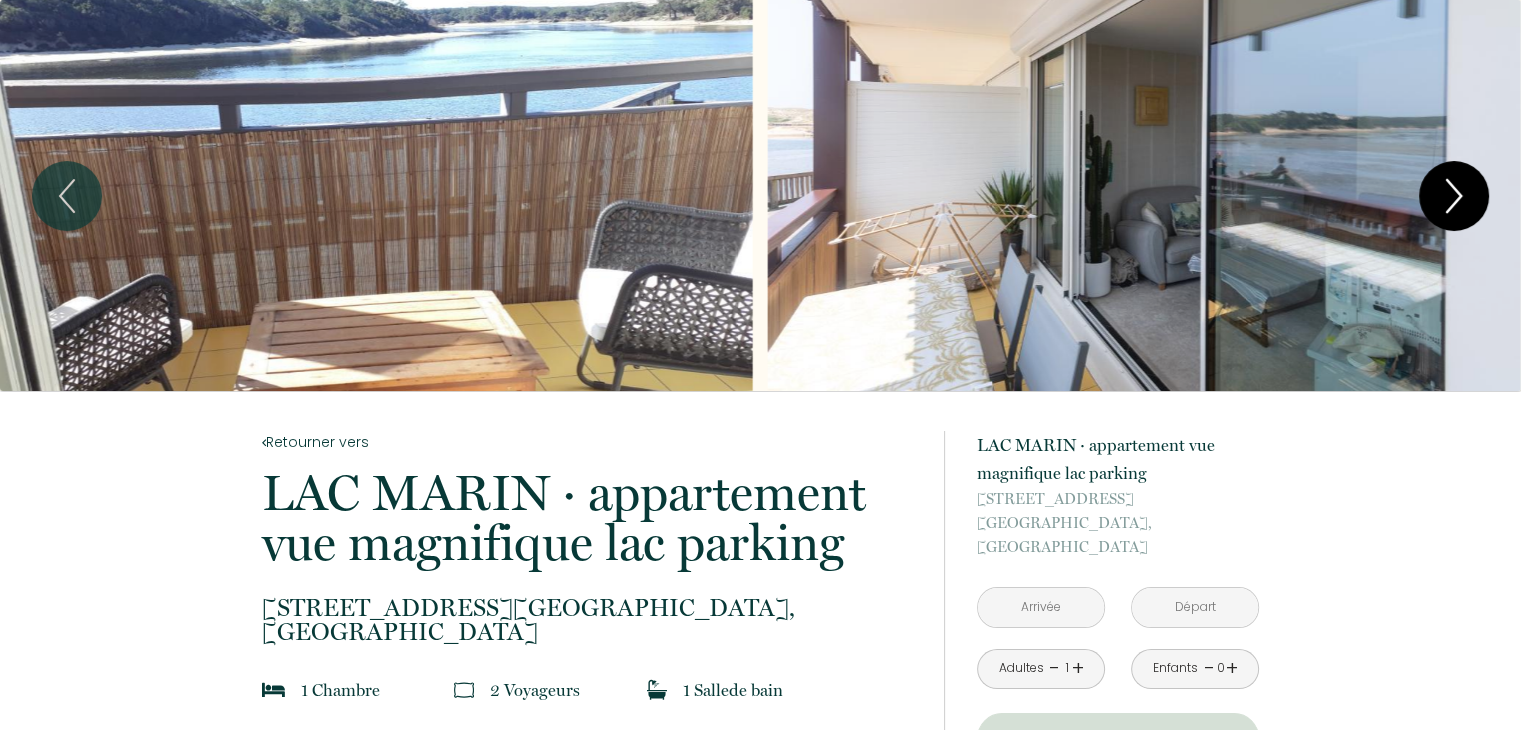 click 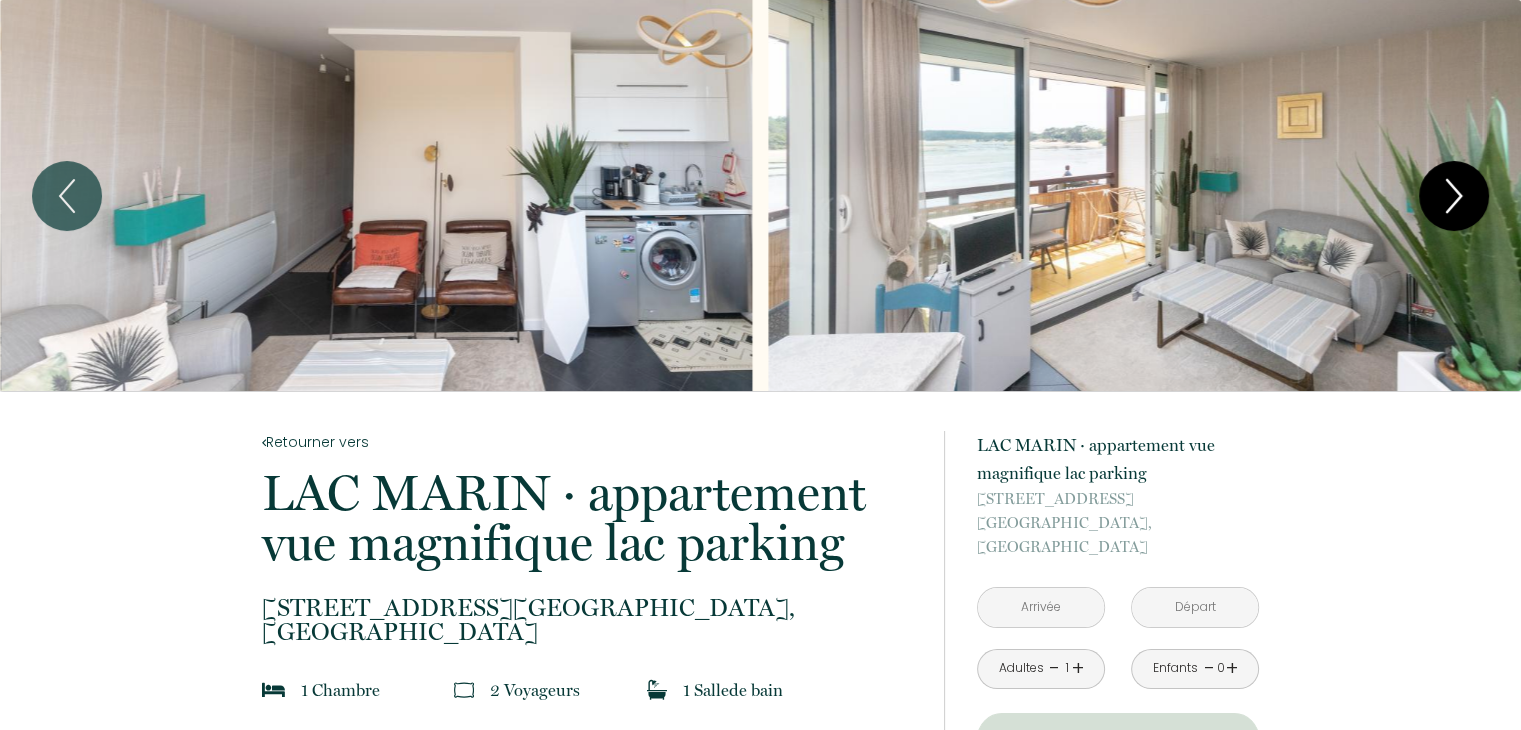 click 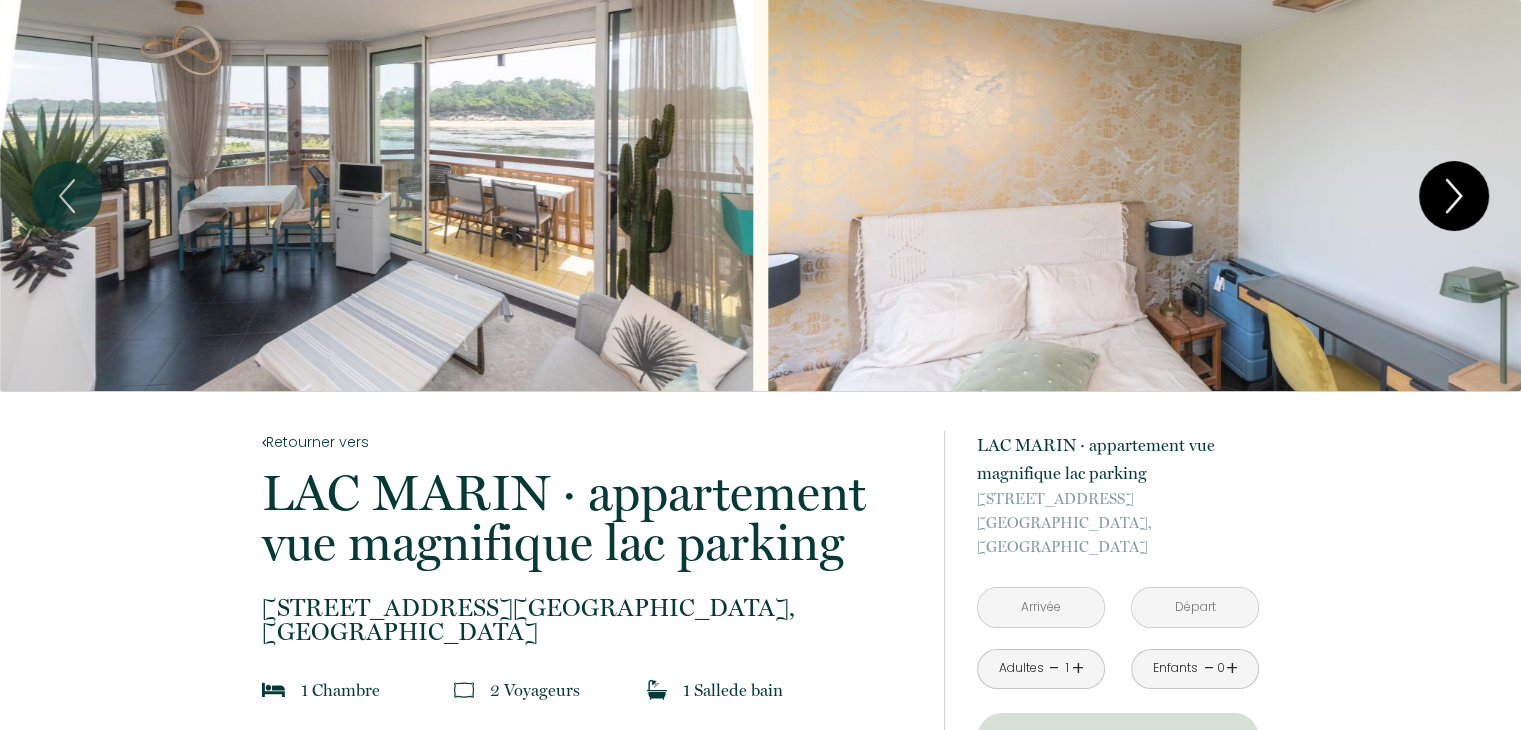 click 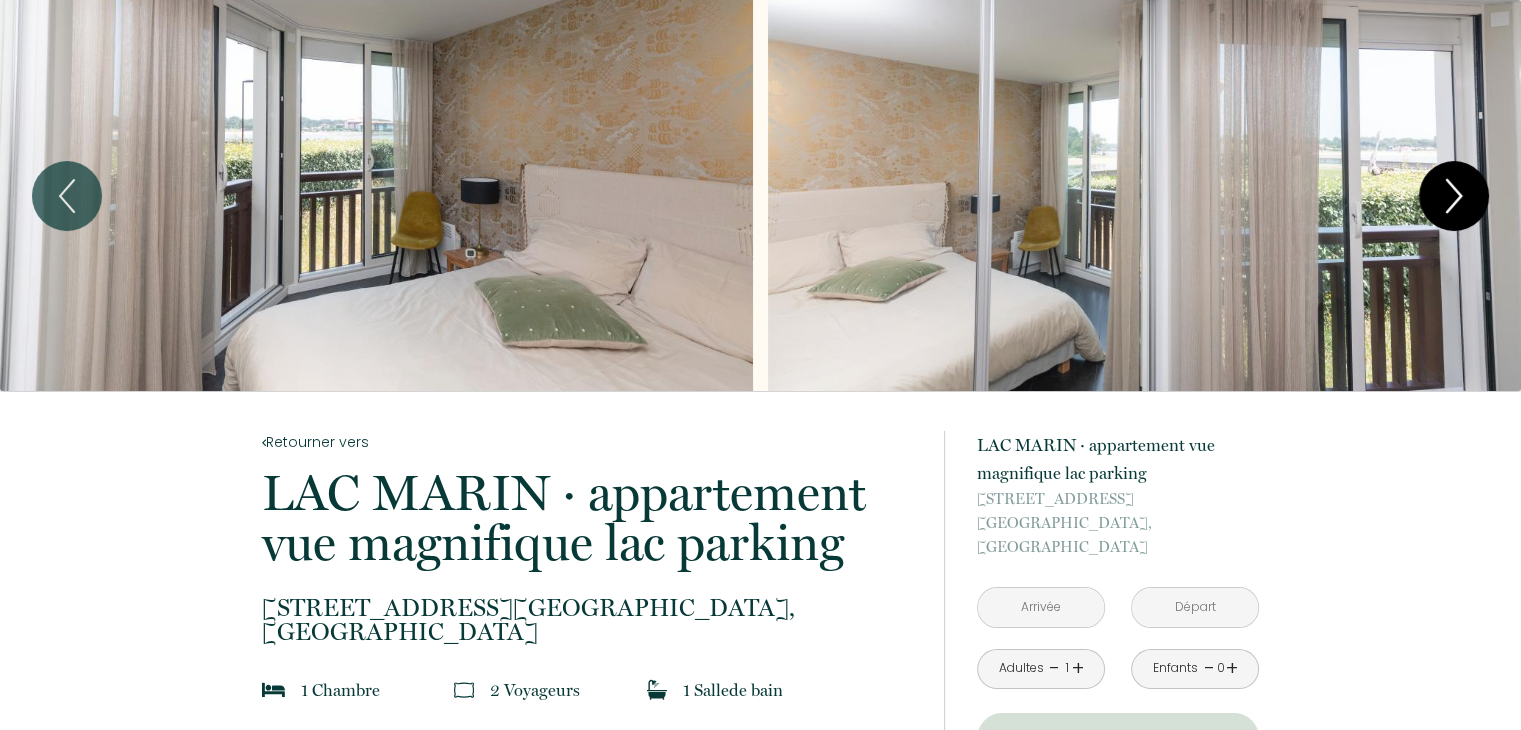 click 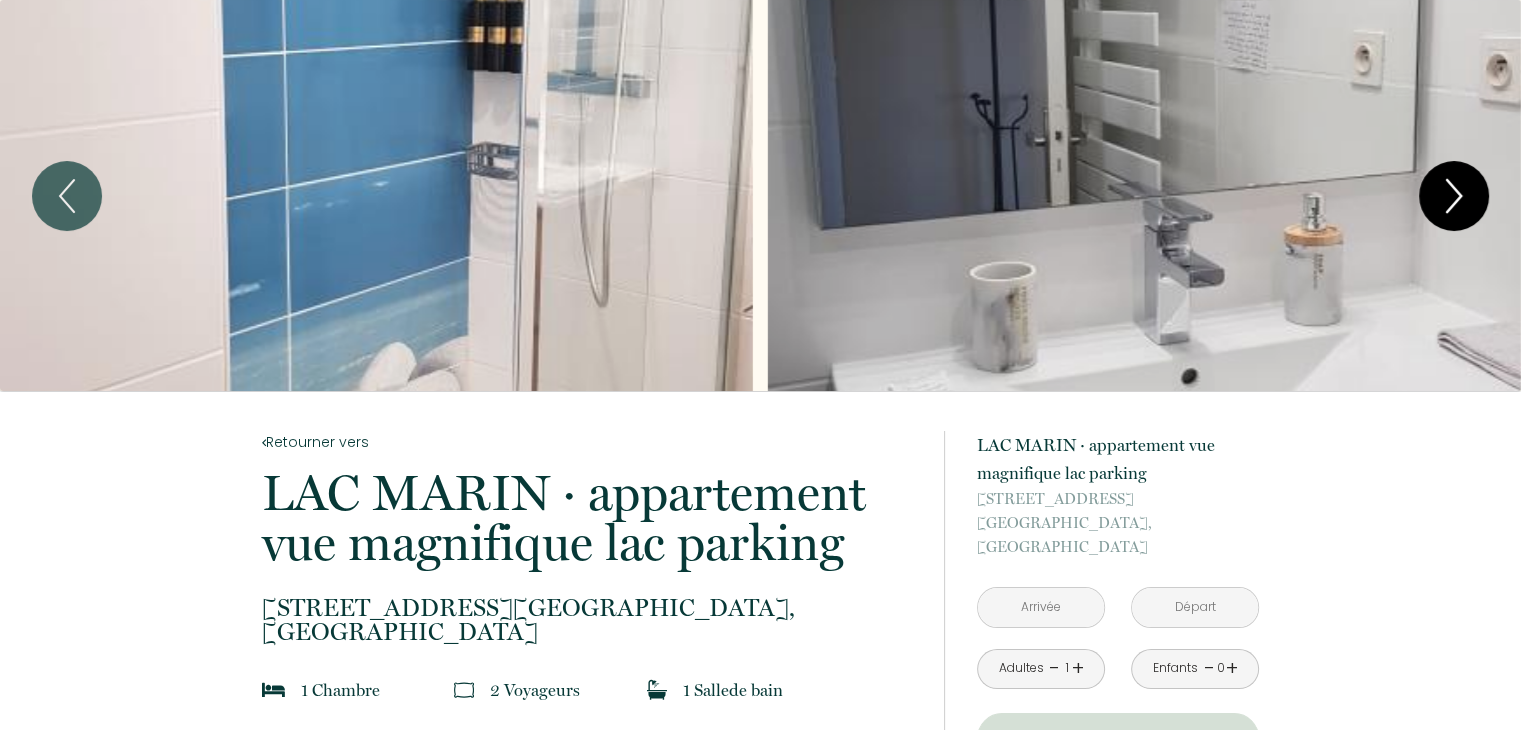click 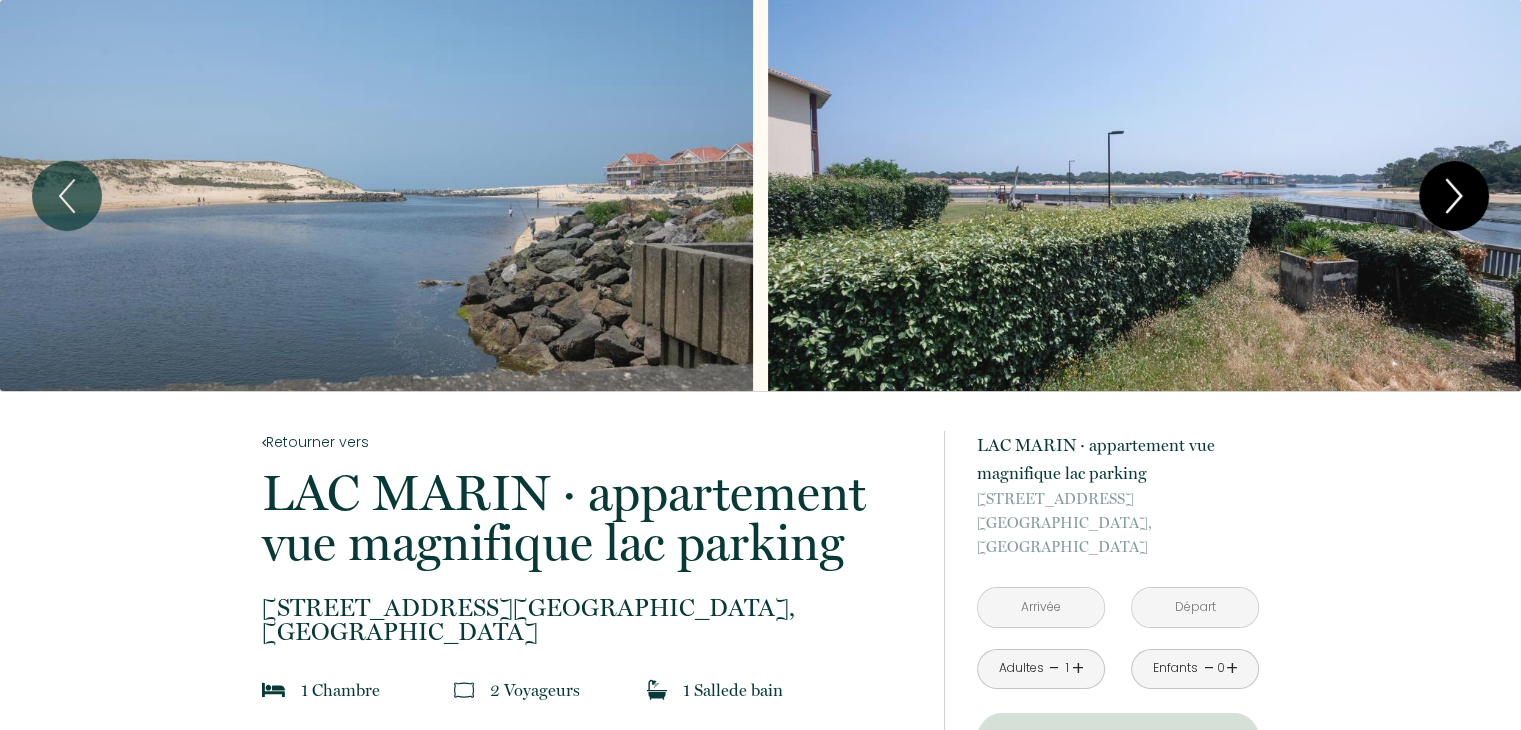 click 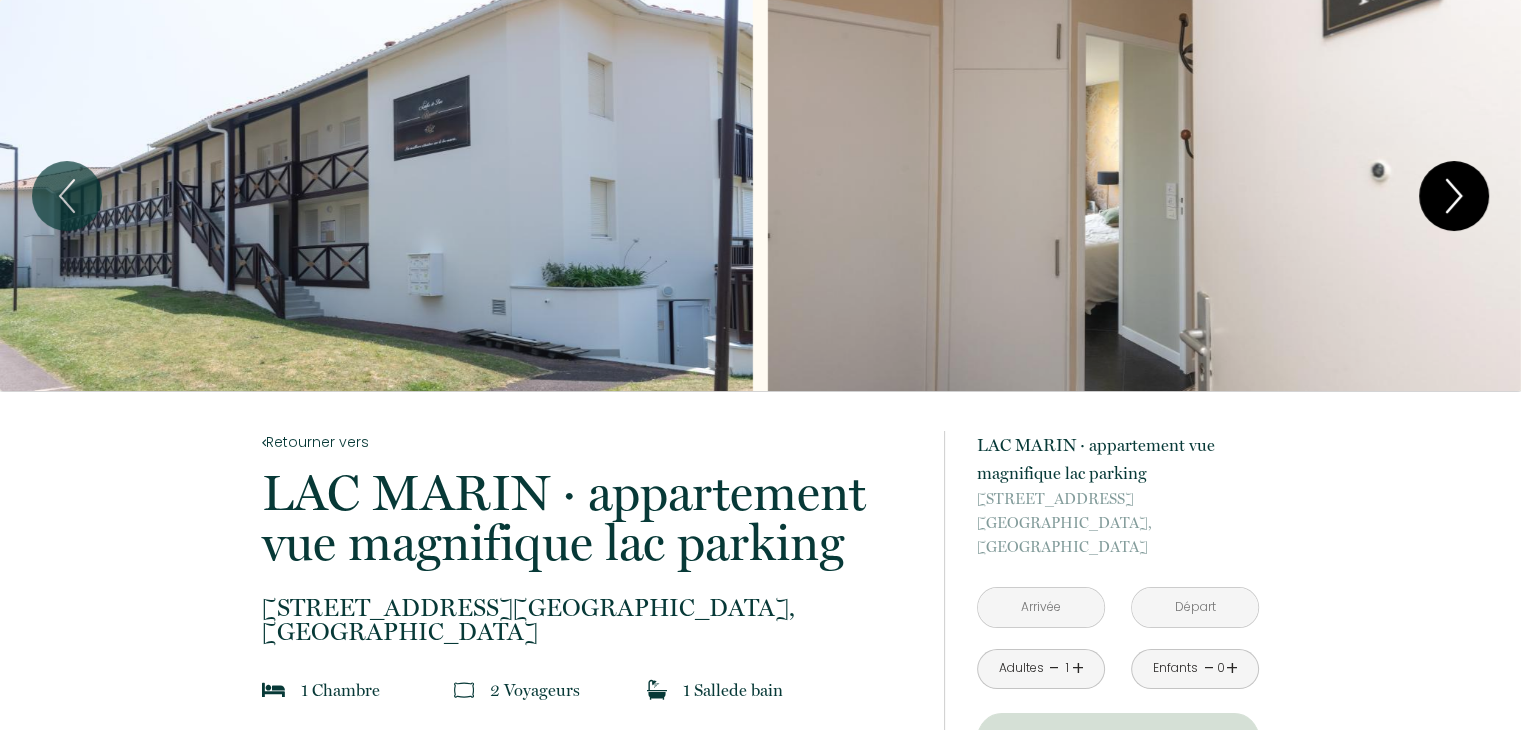click 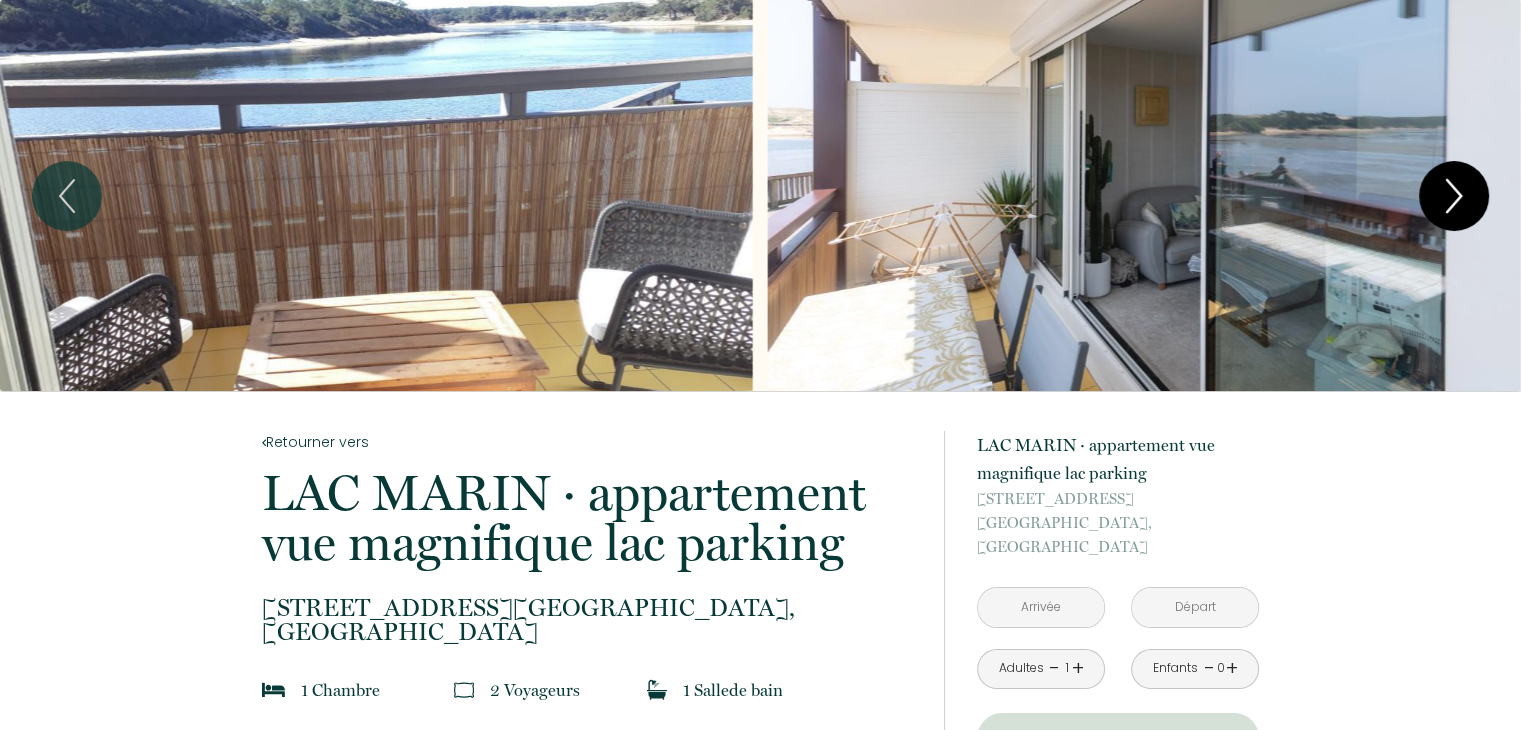 click 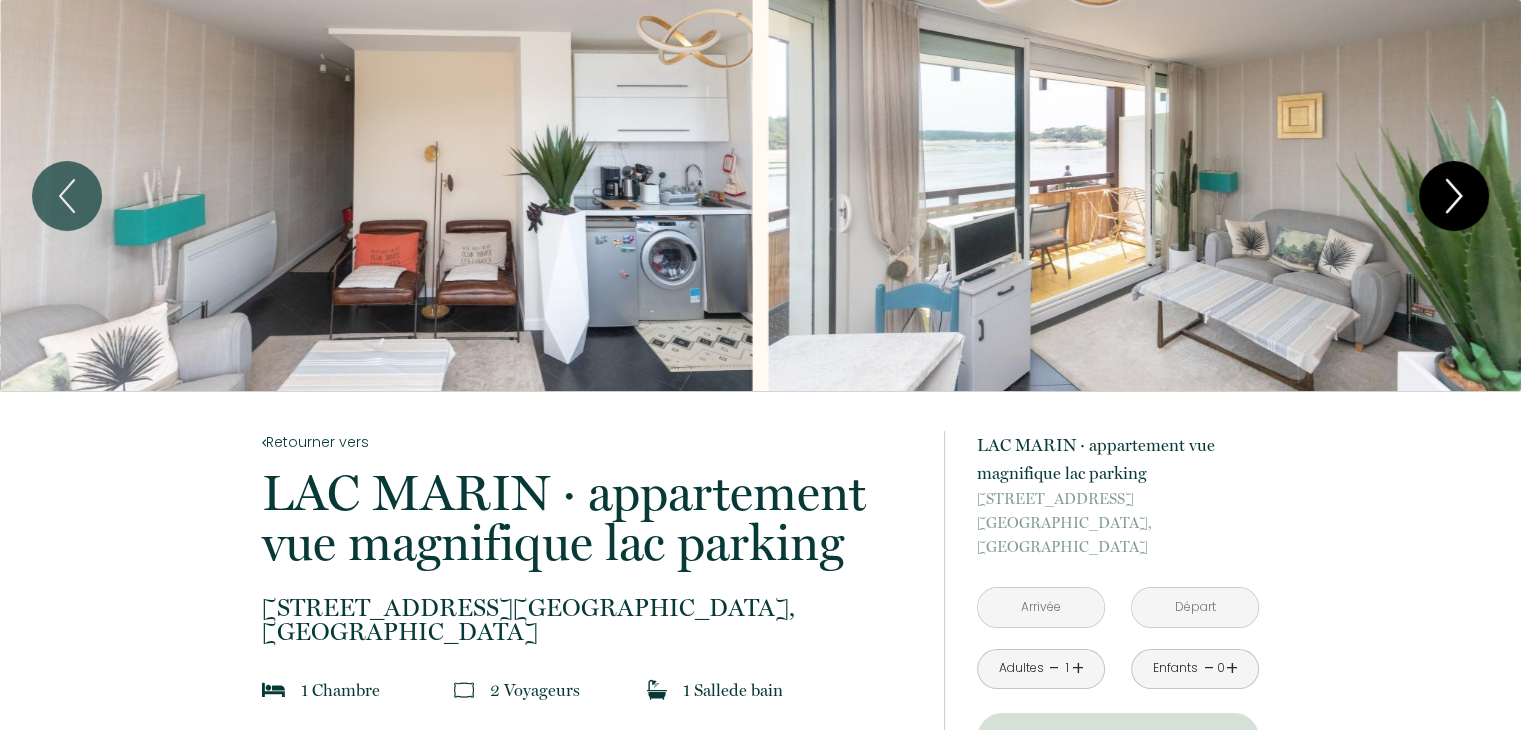 click 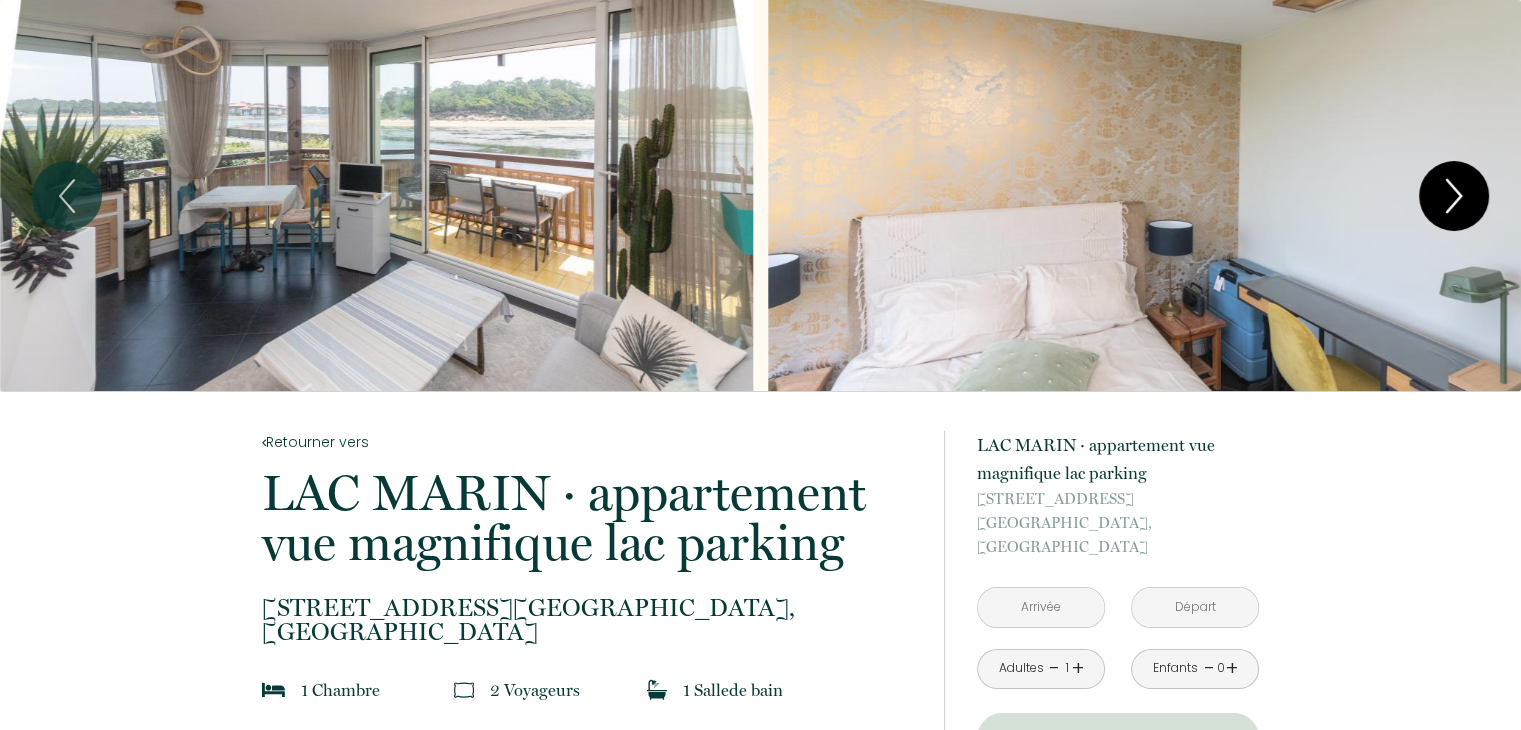 click 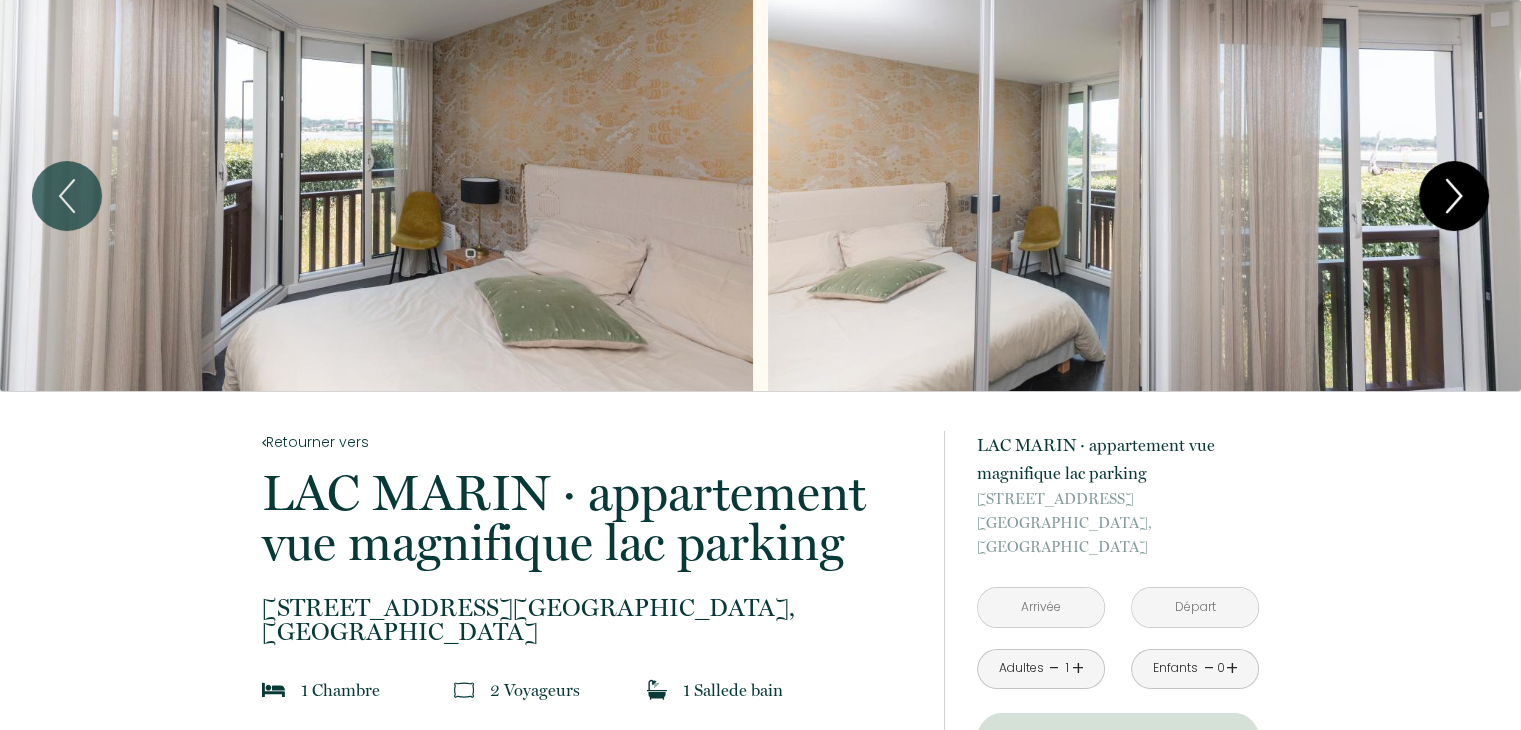 click 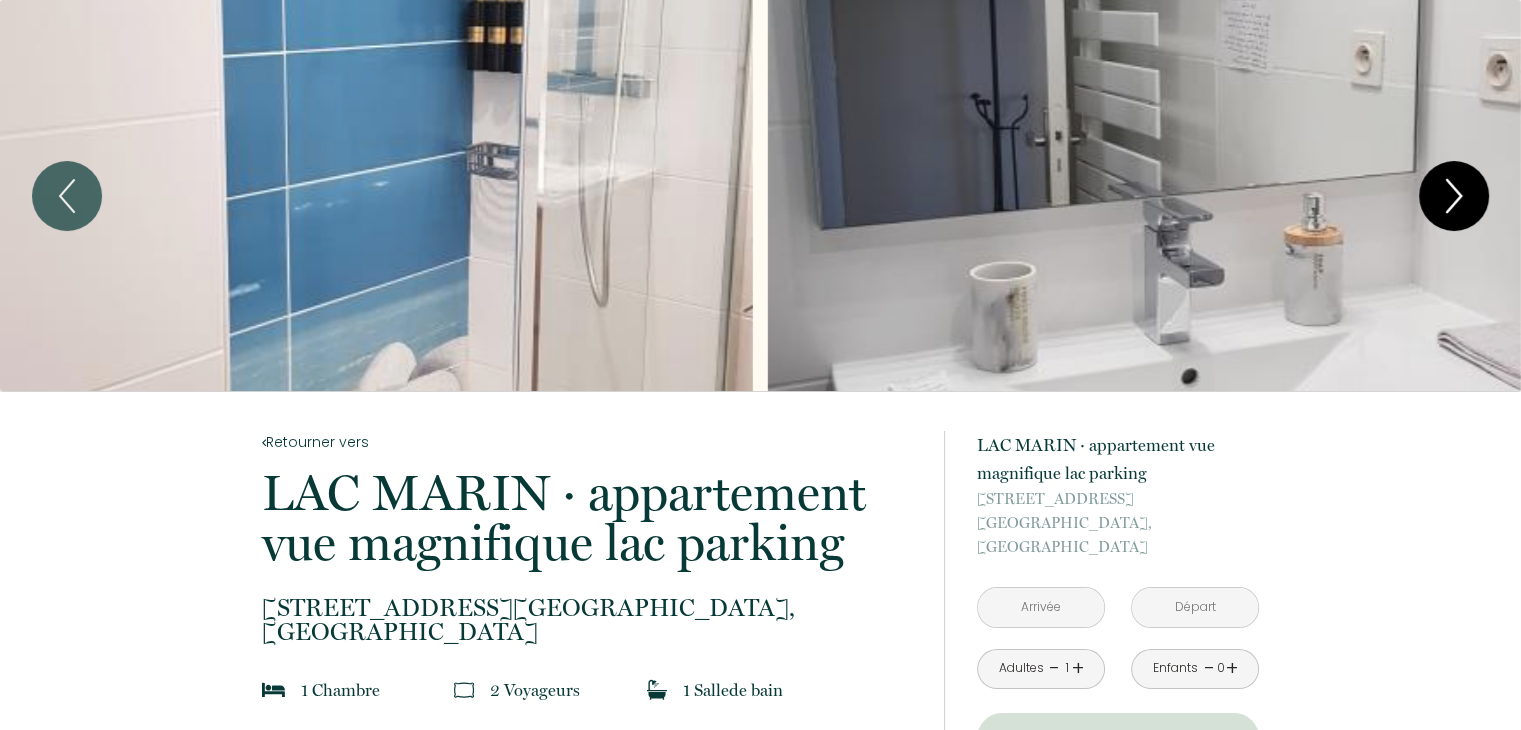 click 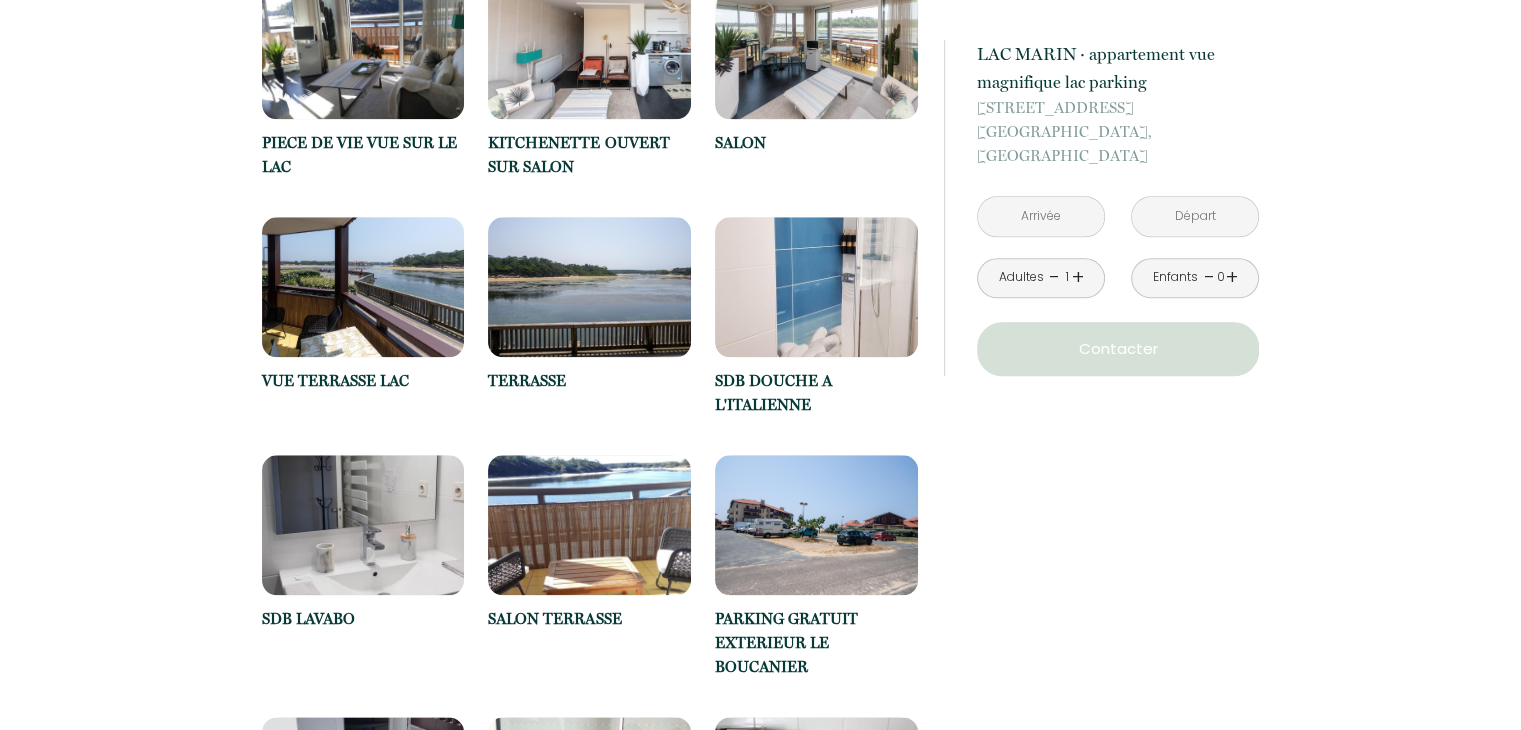 scroll, scrollTop: 1800, scrollLeft: 0, axis: vertical 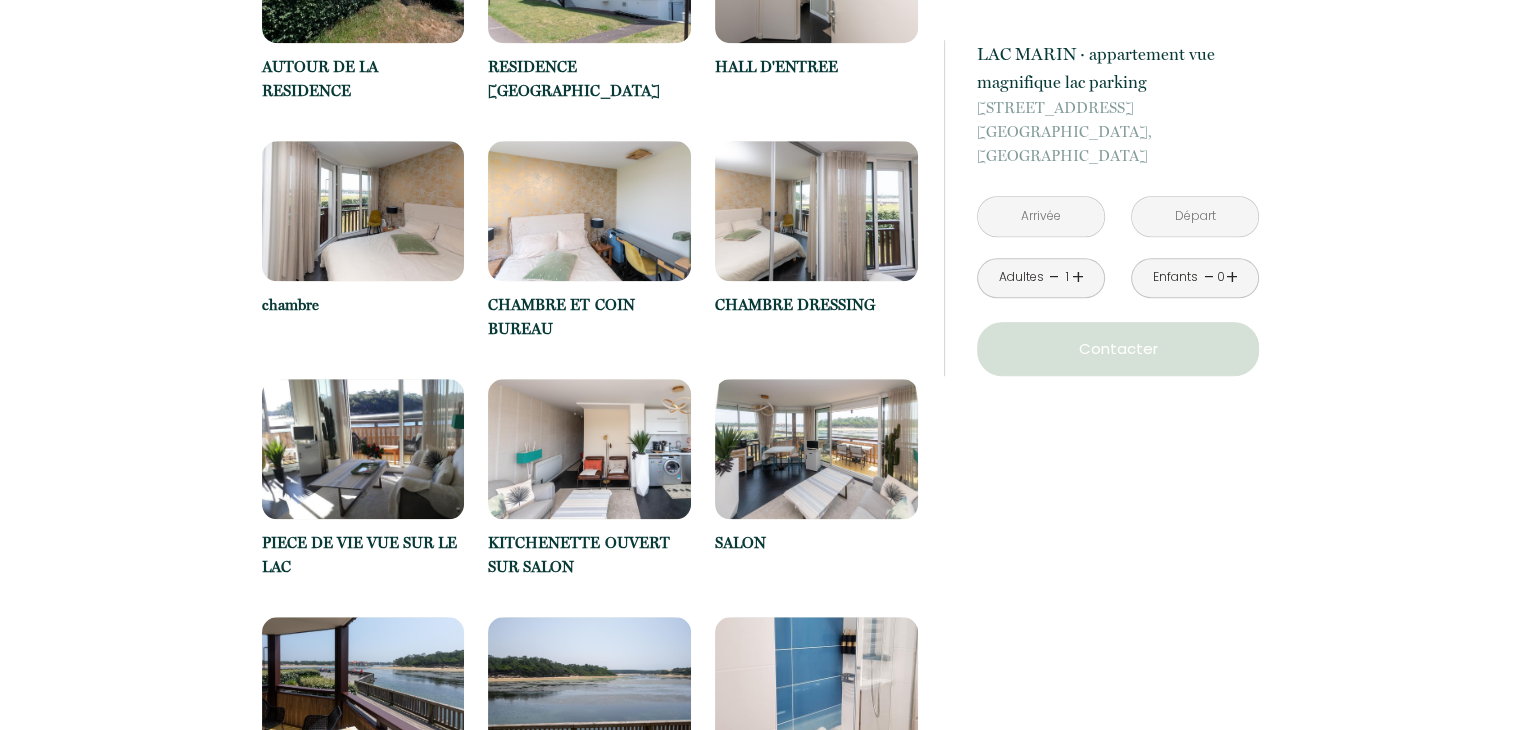 click at bounding box center (1041, 216) 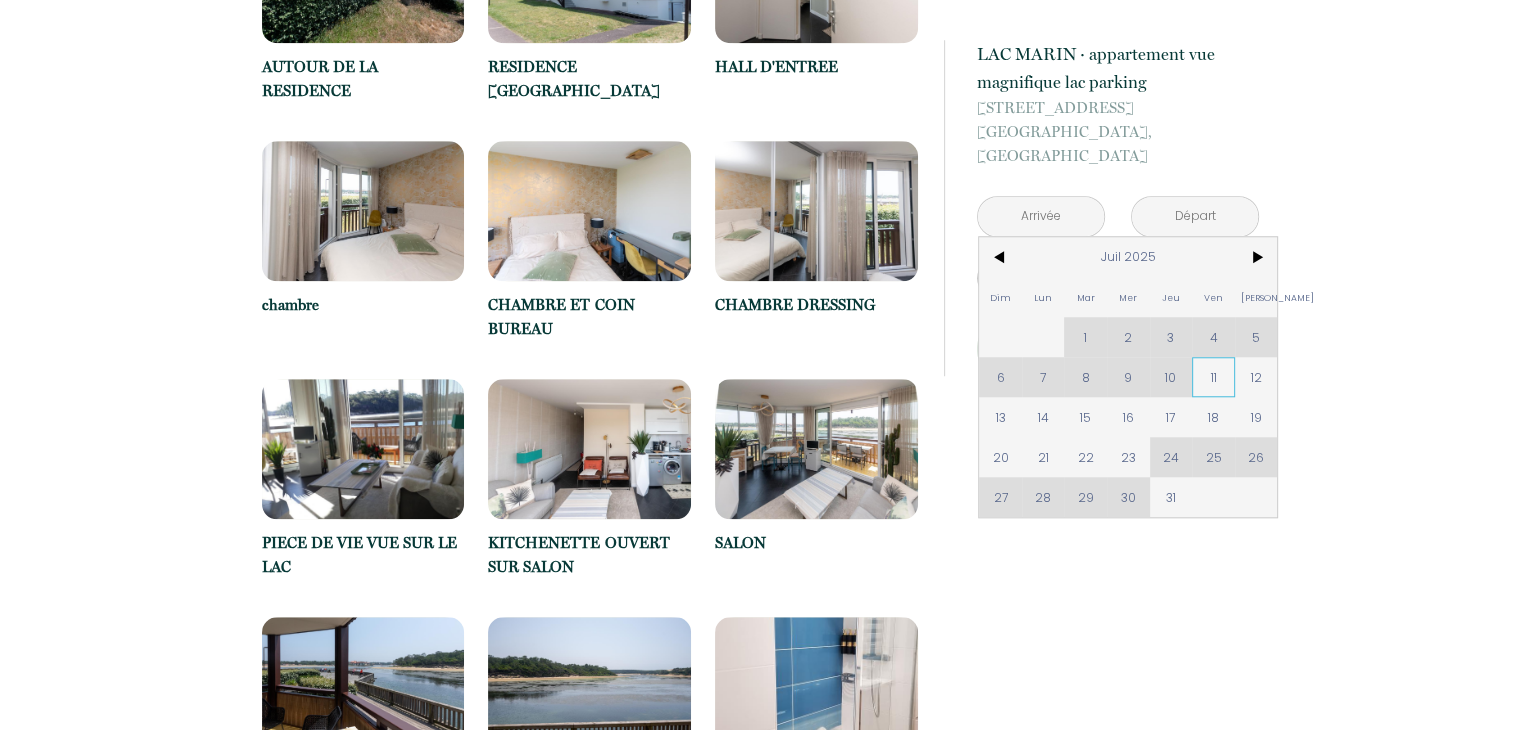 click on "11" at bounding box center (1213, 377) 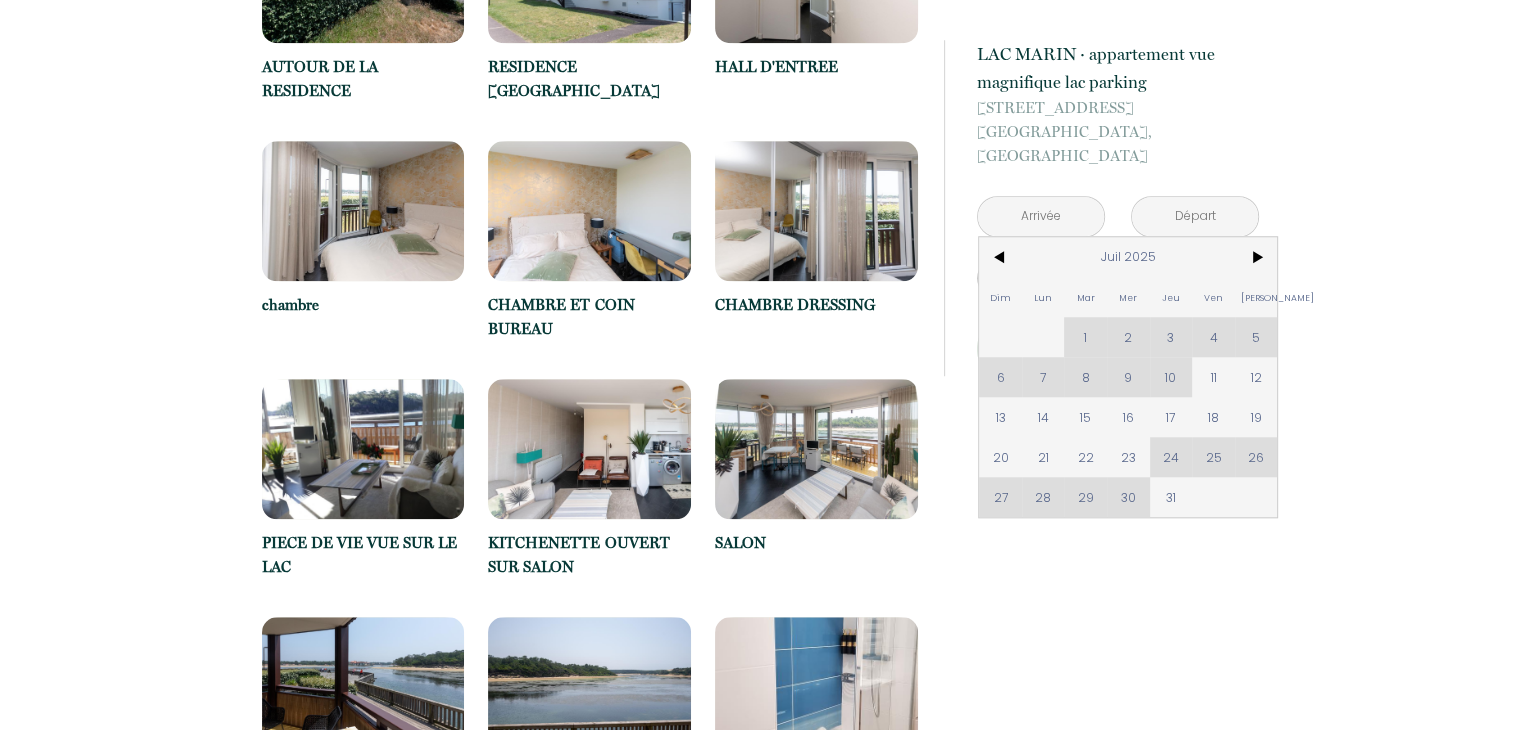 type on "[DATE]" 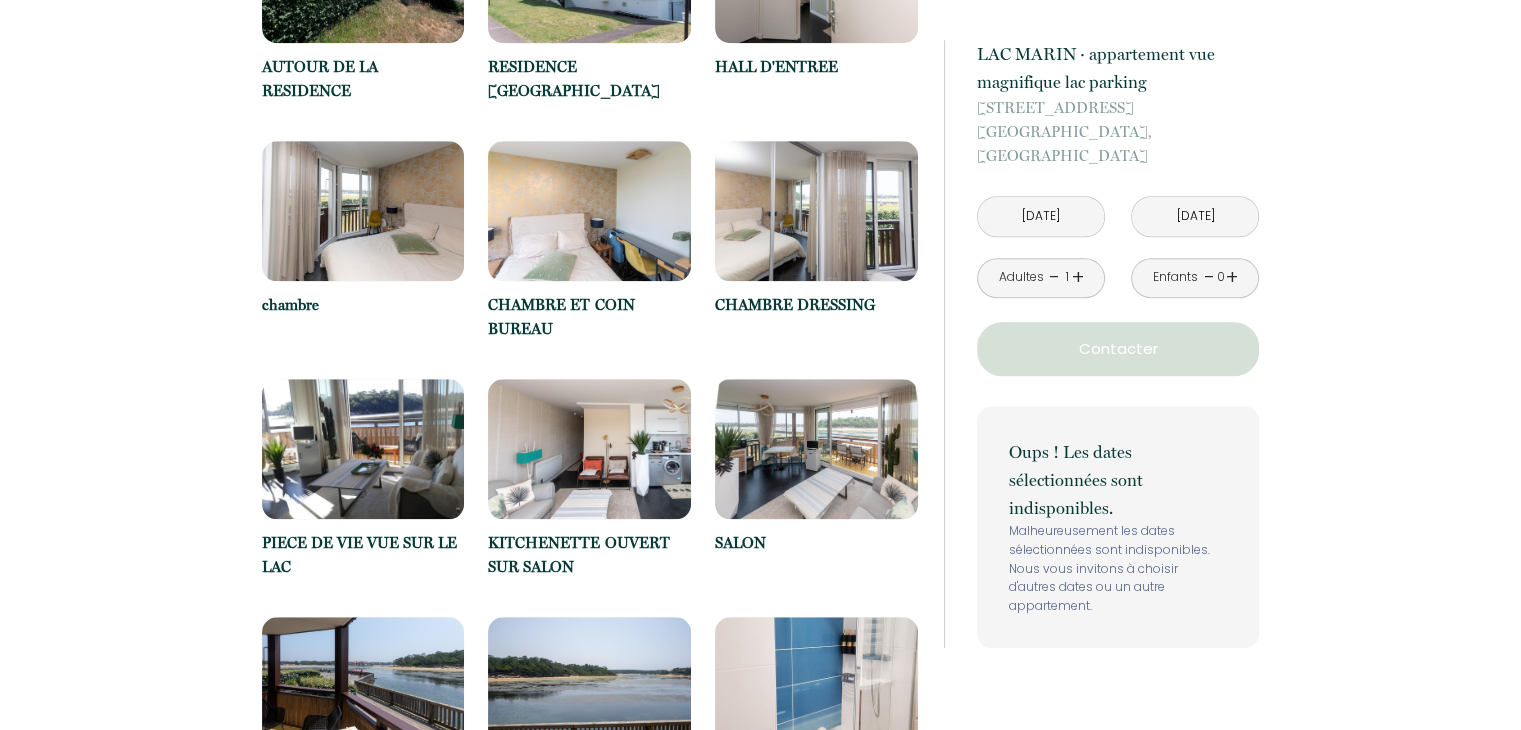click on "[DATE]" at bounding box center [1195, 216] 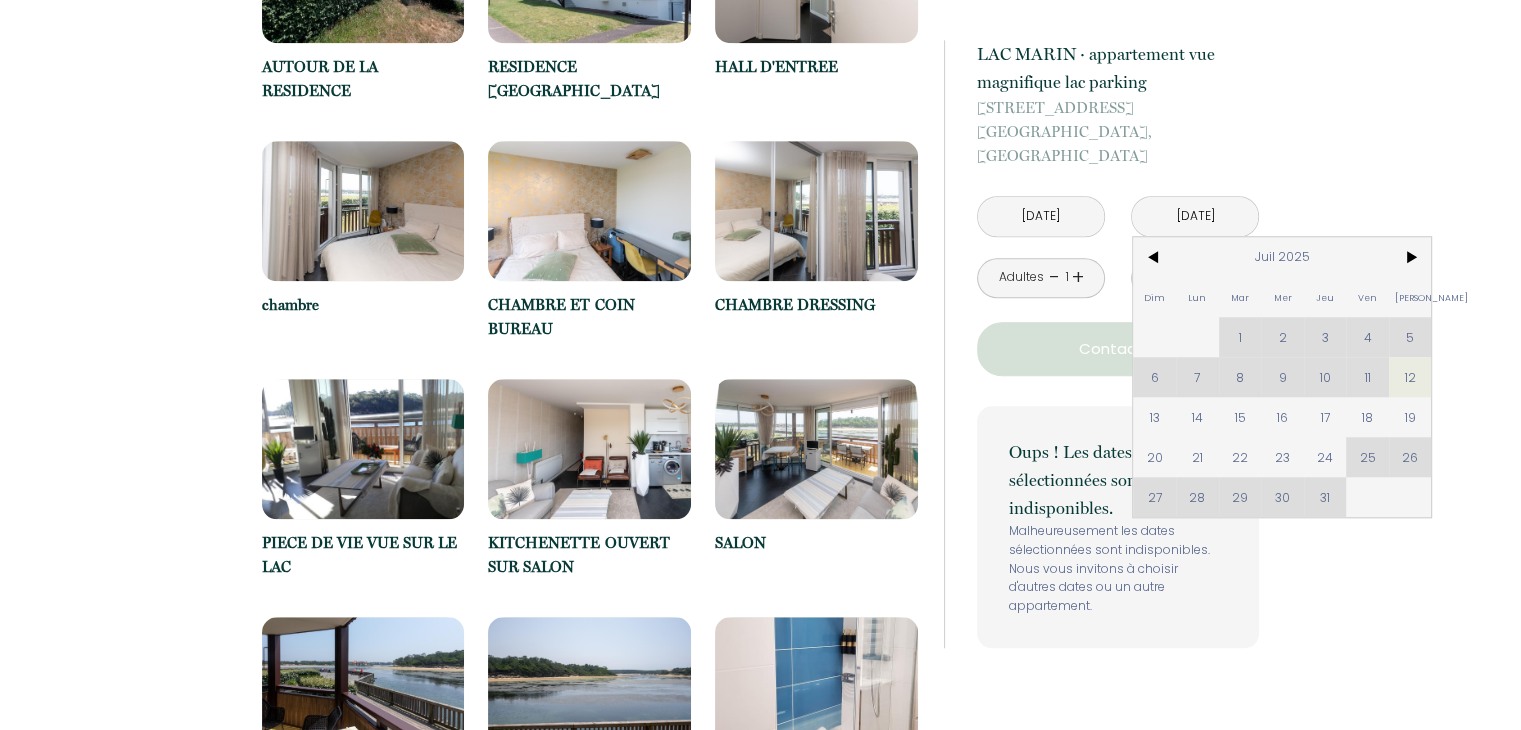 click on "18" at bounding box center [1367, 417] 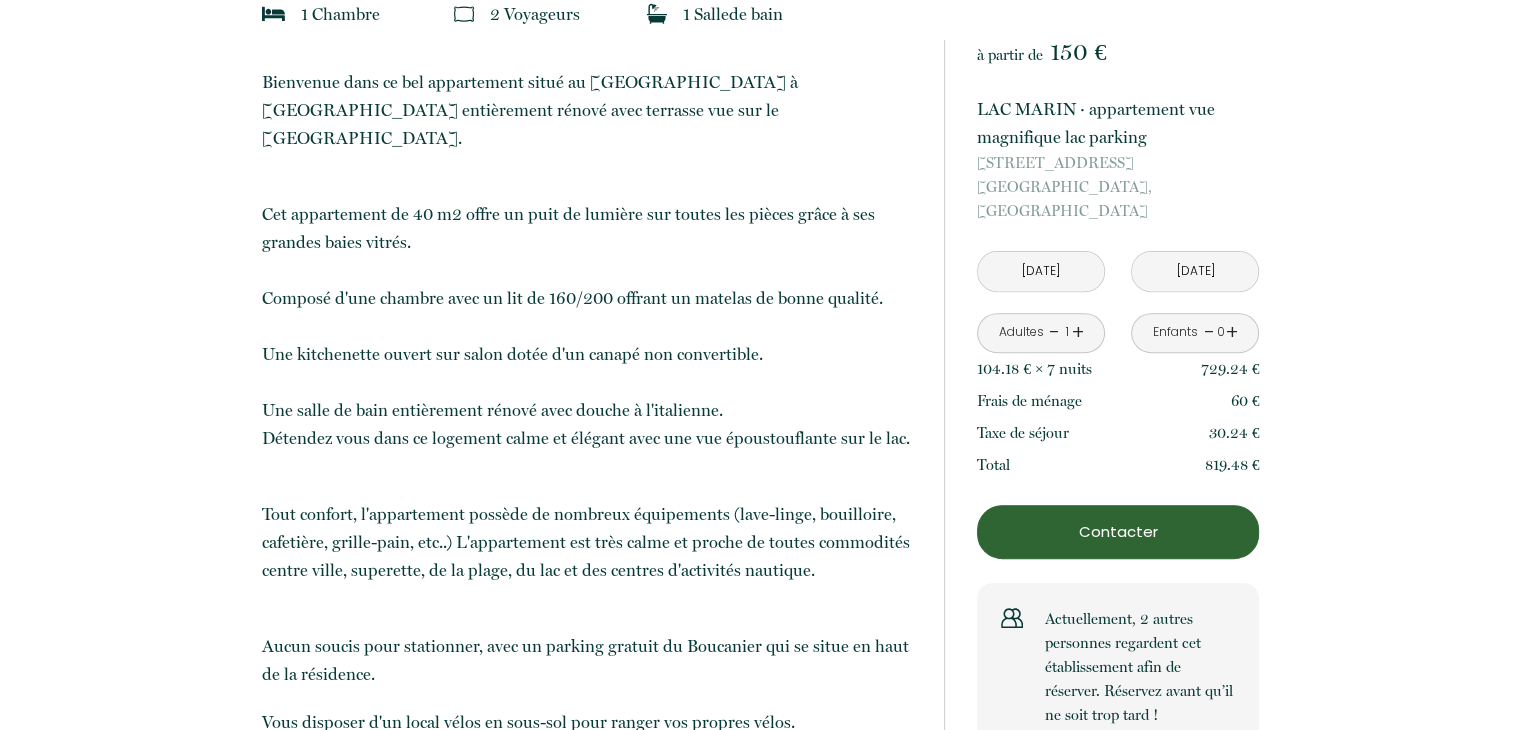 scroll, scrollTop: 600, scrollLeft: 0, axis: vertical 